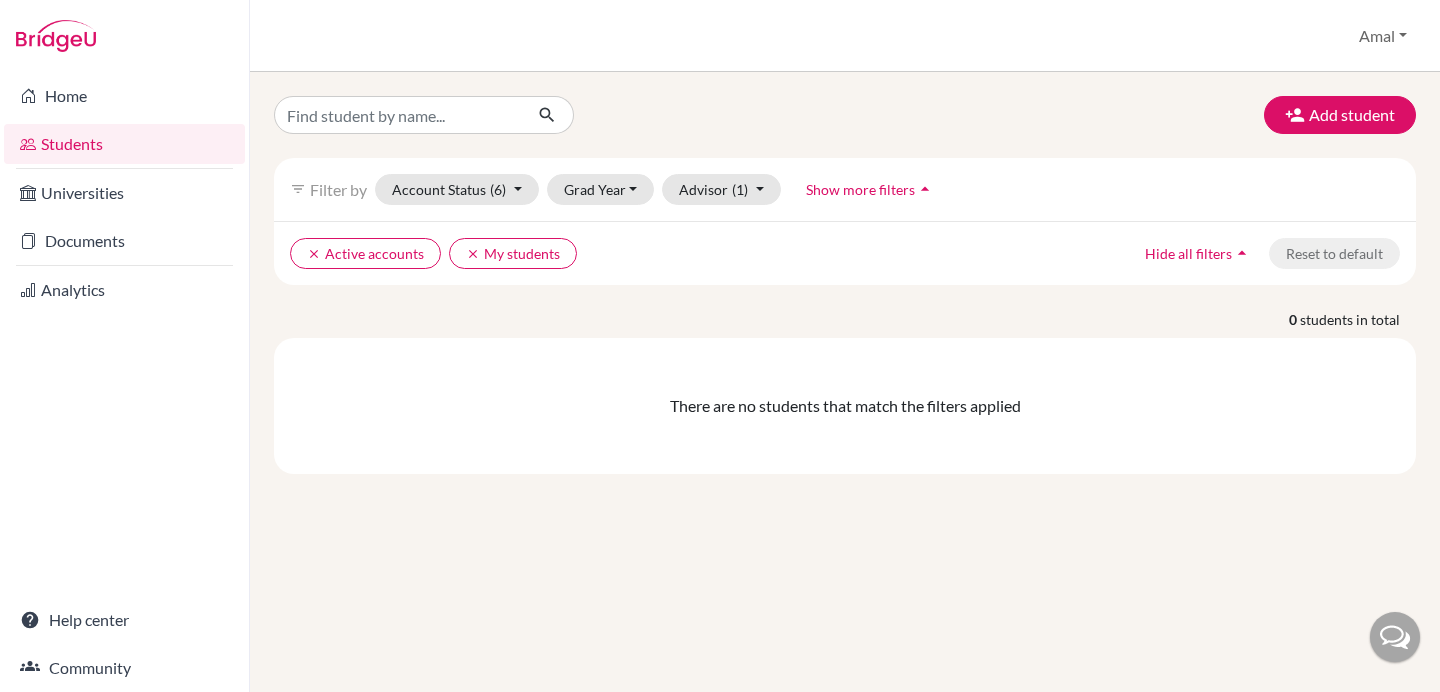 scroll, scrollTop: 0, scrollLeft: 0, axis: both 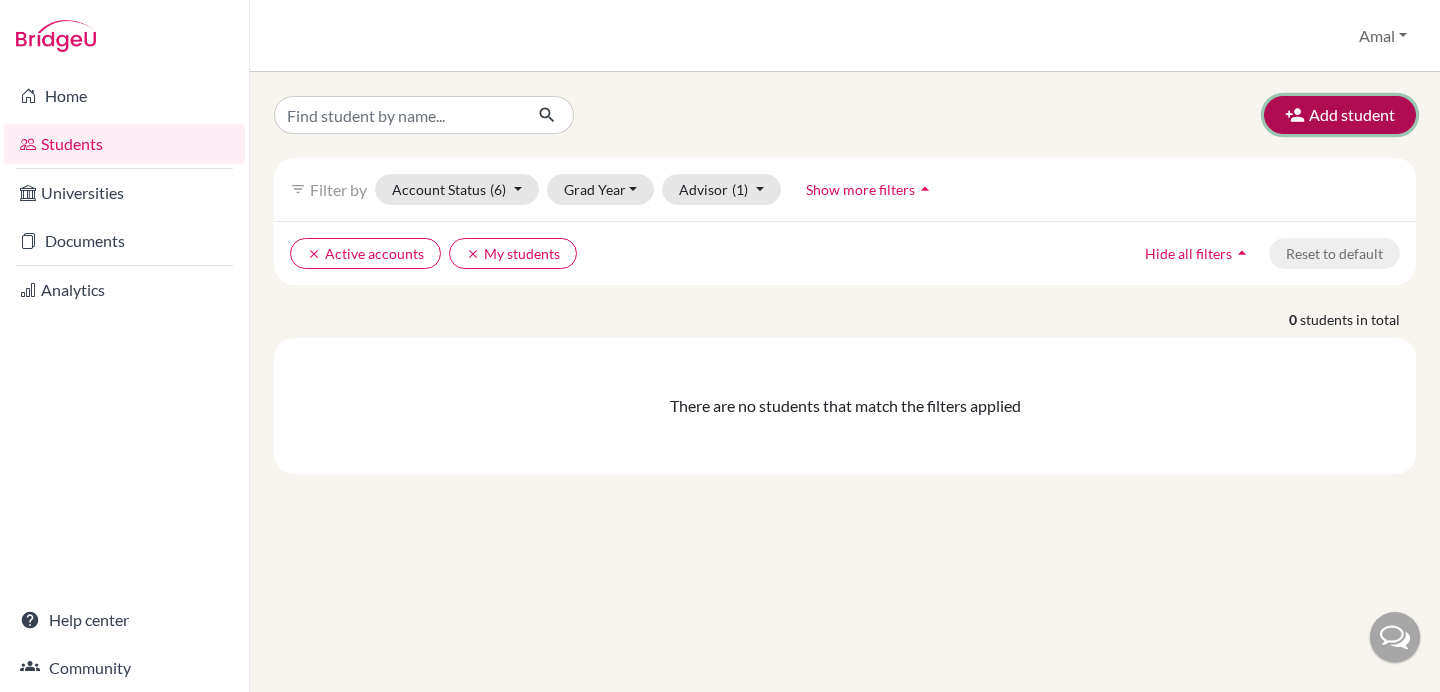 click on "Add student" at bounding box center (1340, 115) 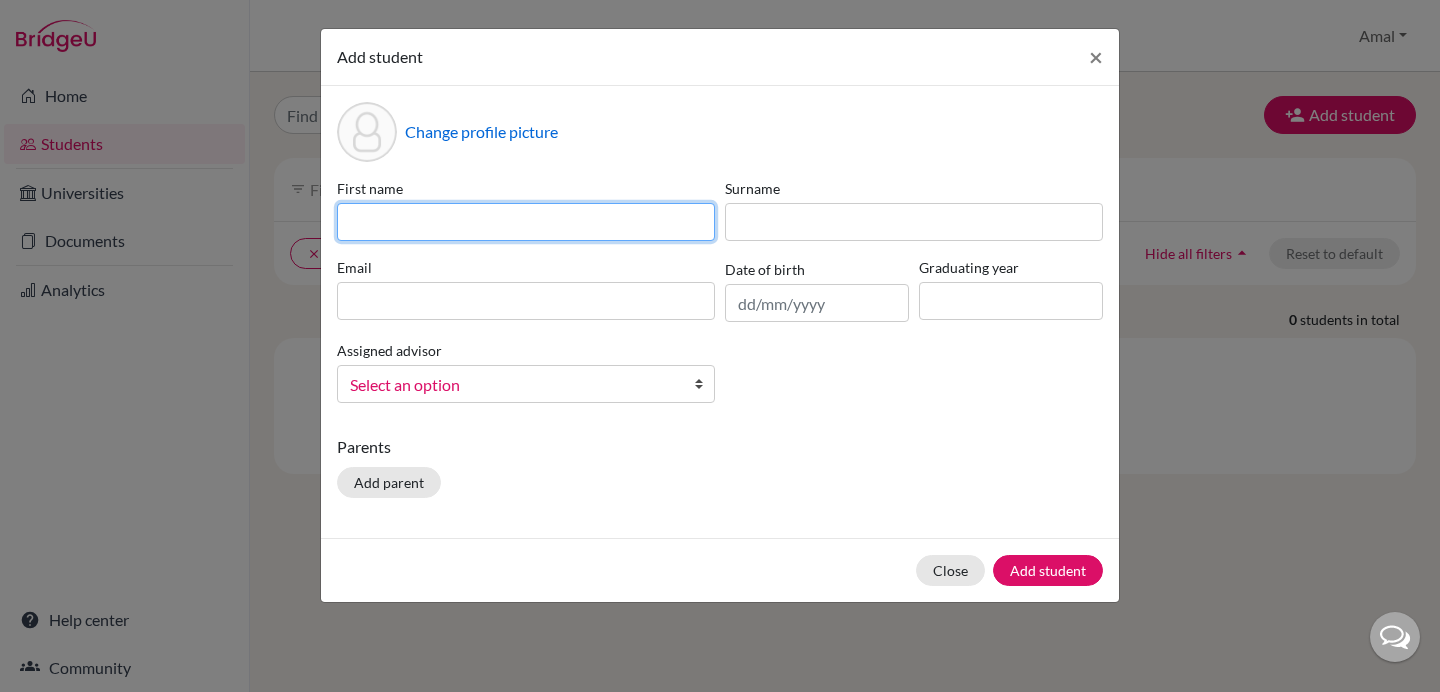click at bounding box center [526, 222] 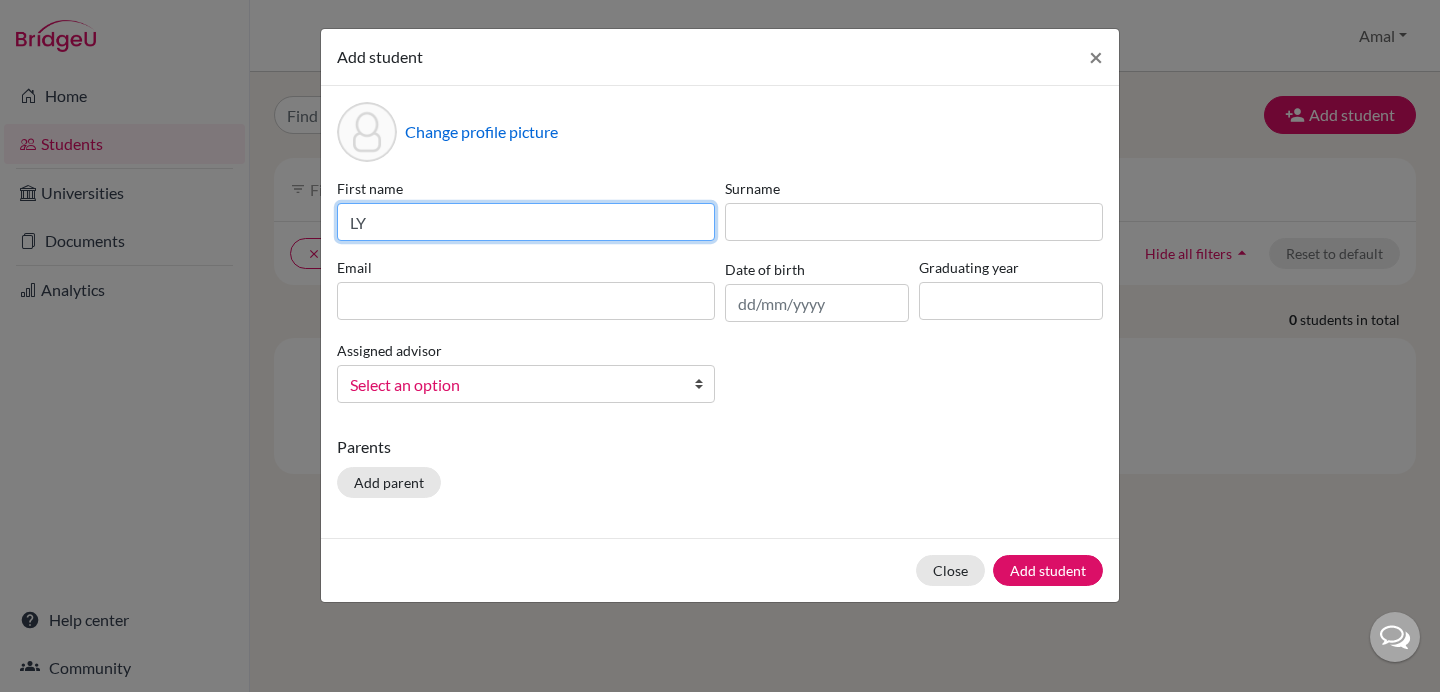 type on "LY" 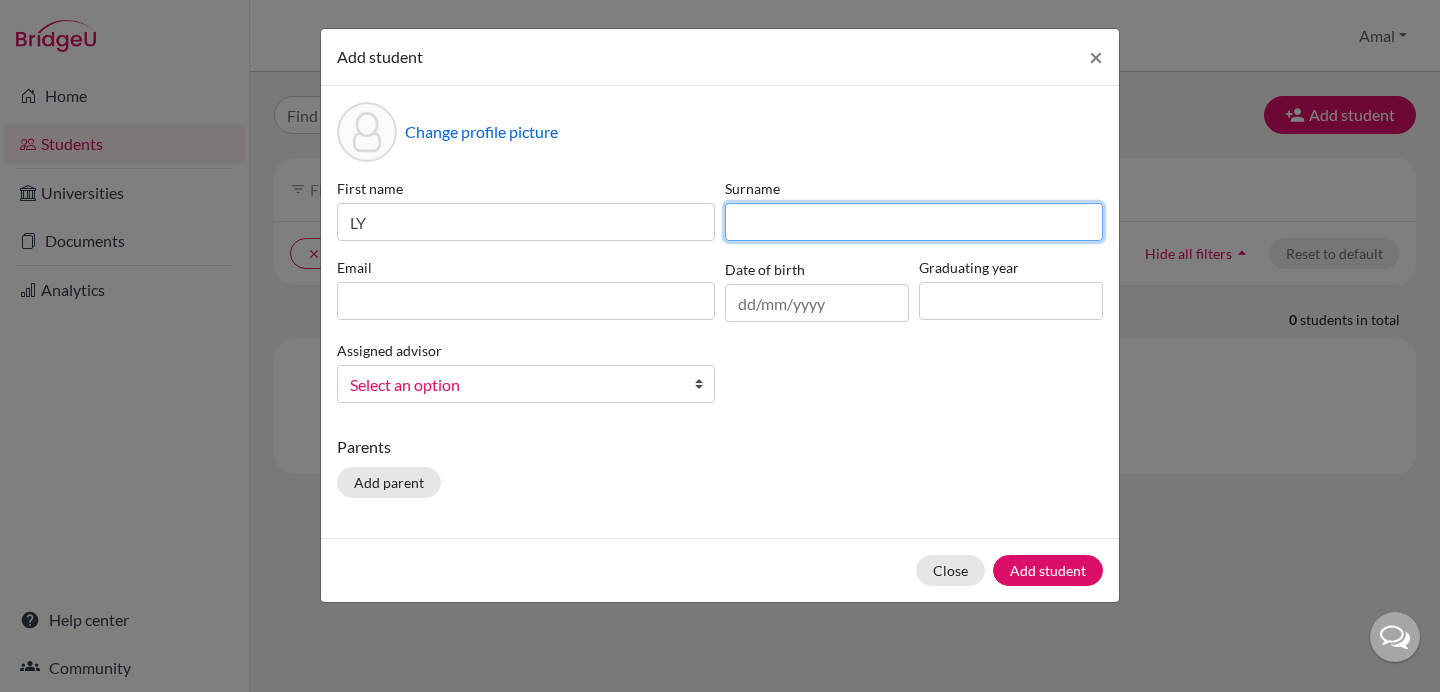 click at bounding box center (914, 222) 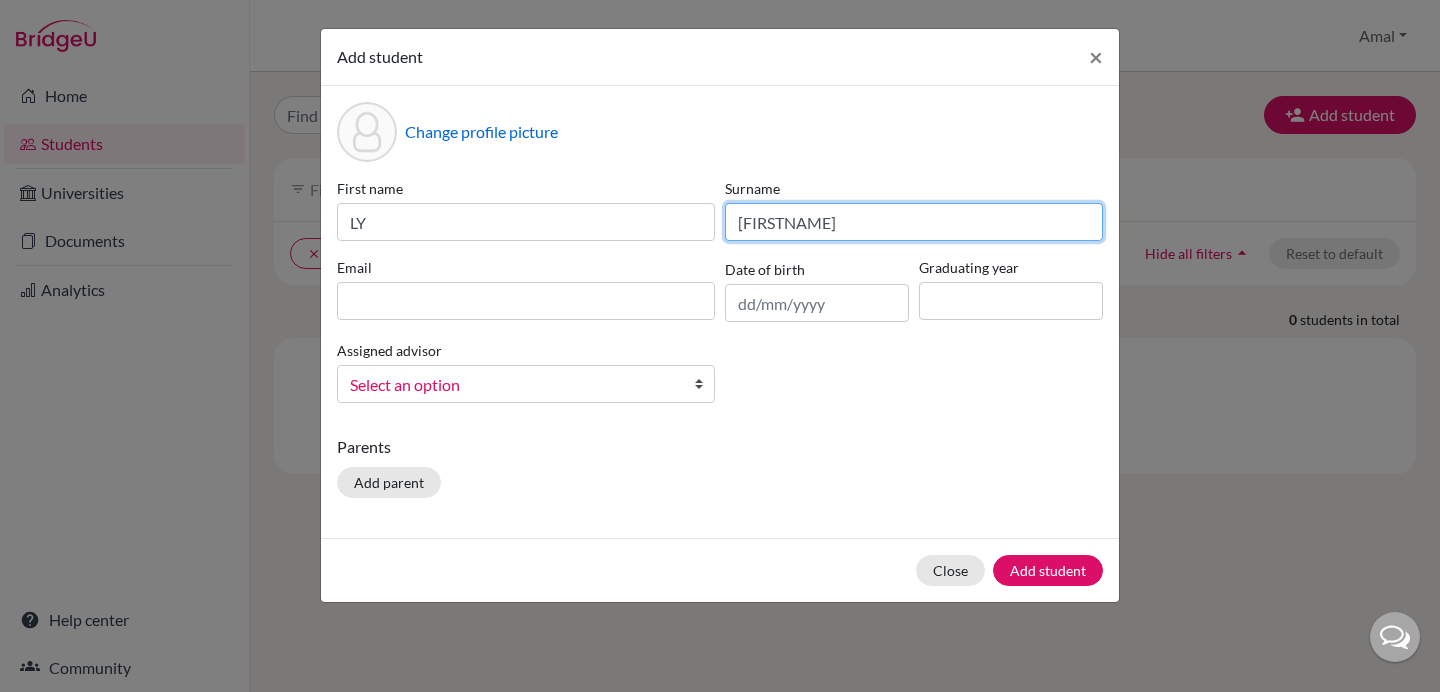 type on "Safia" 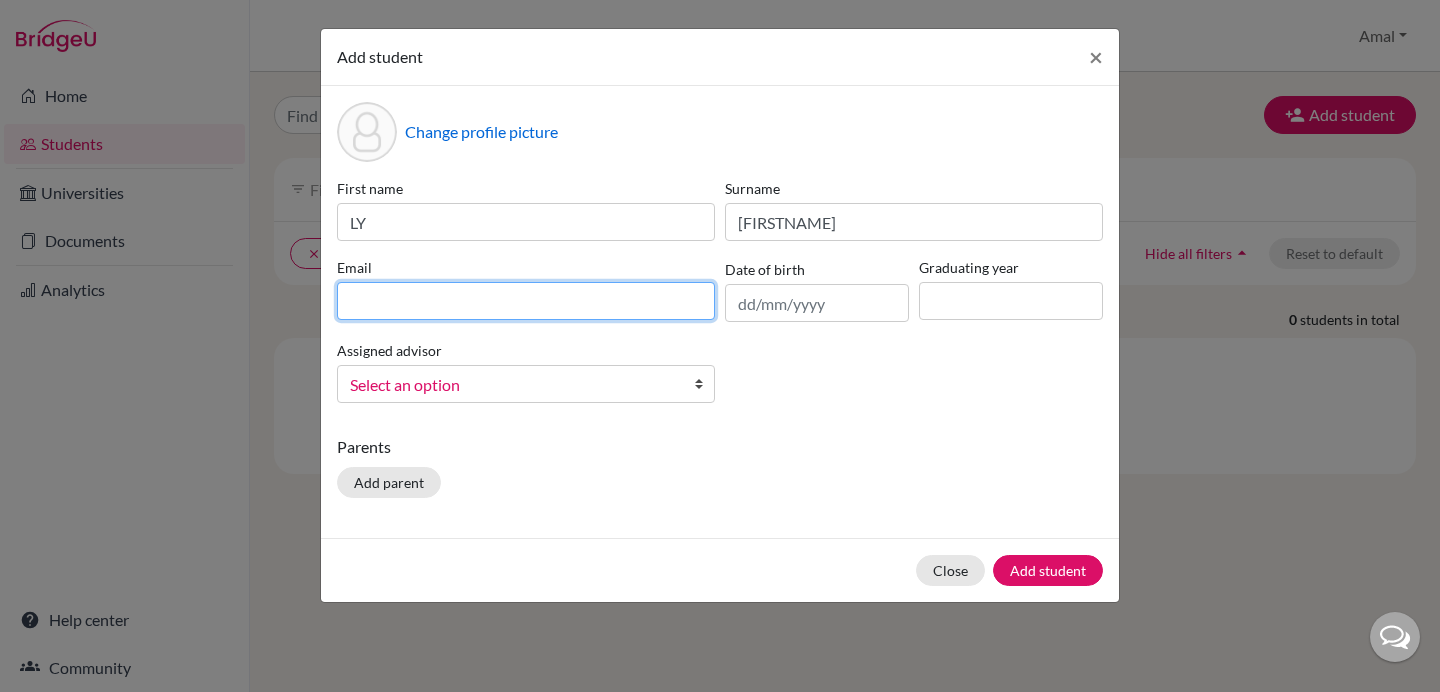 click at bounding box center (526, 301) 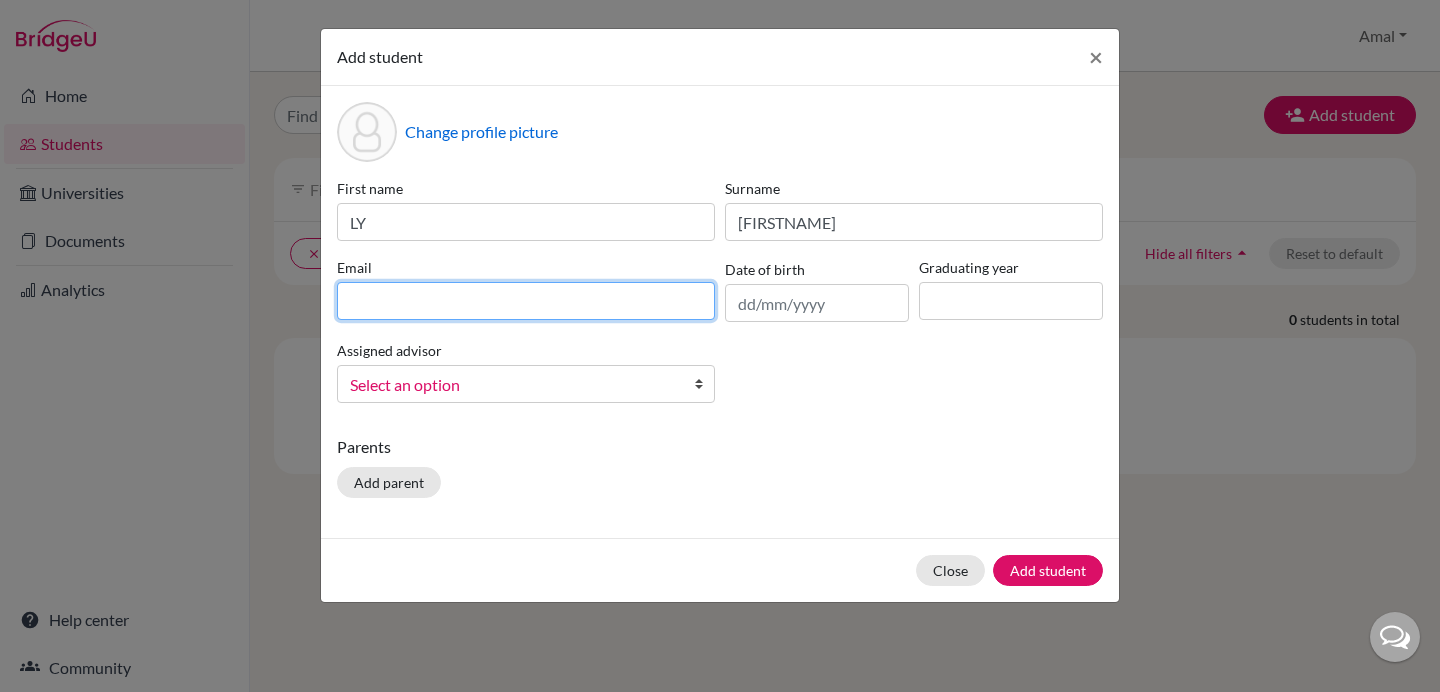 paste on "[EMAIL]" 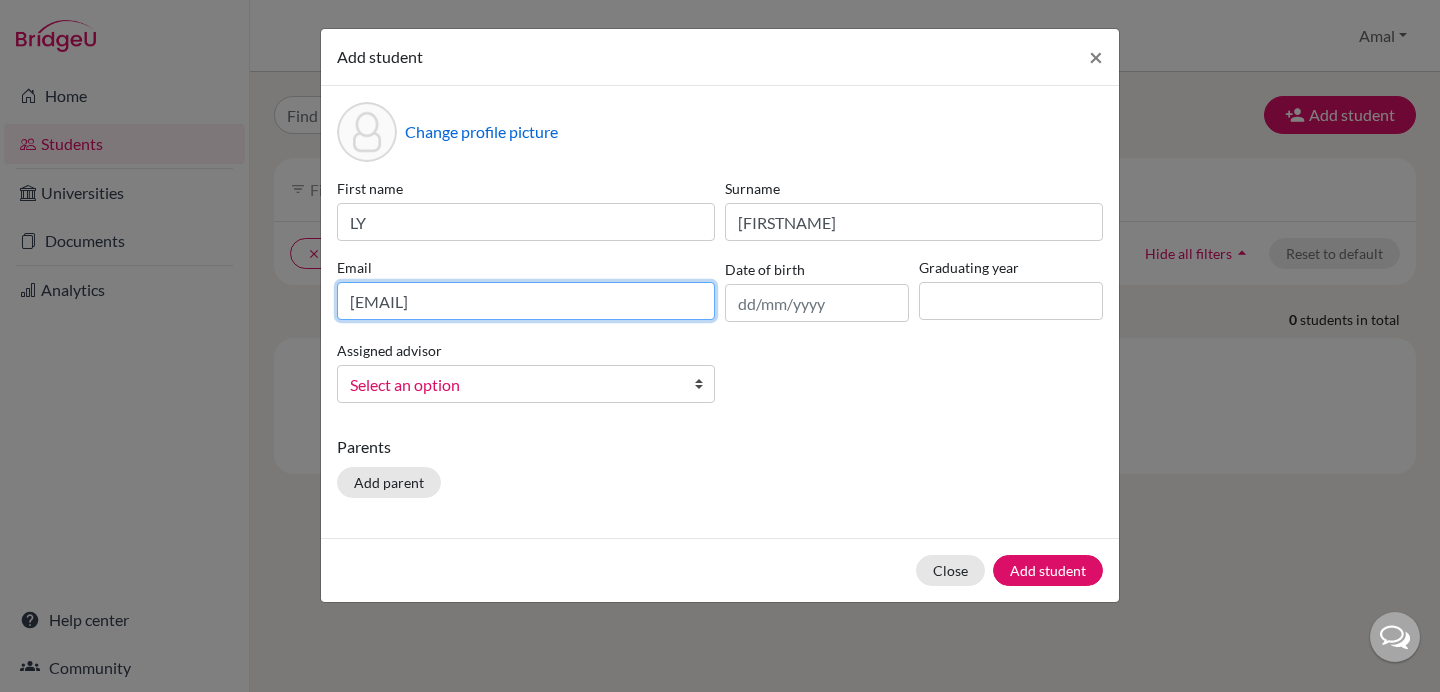 type on "[EMAIL]" 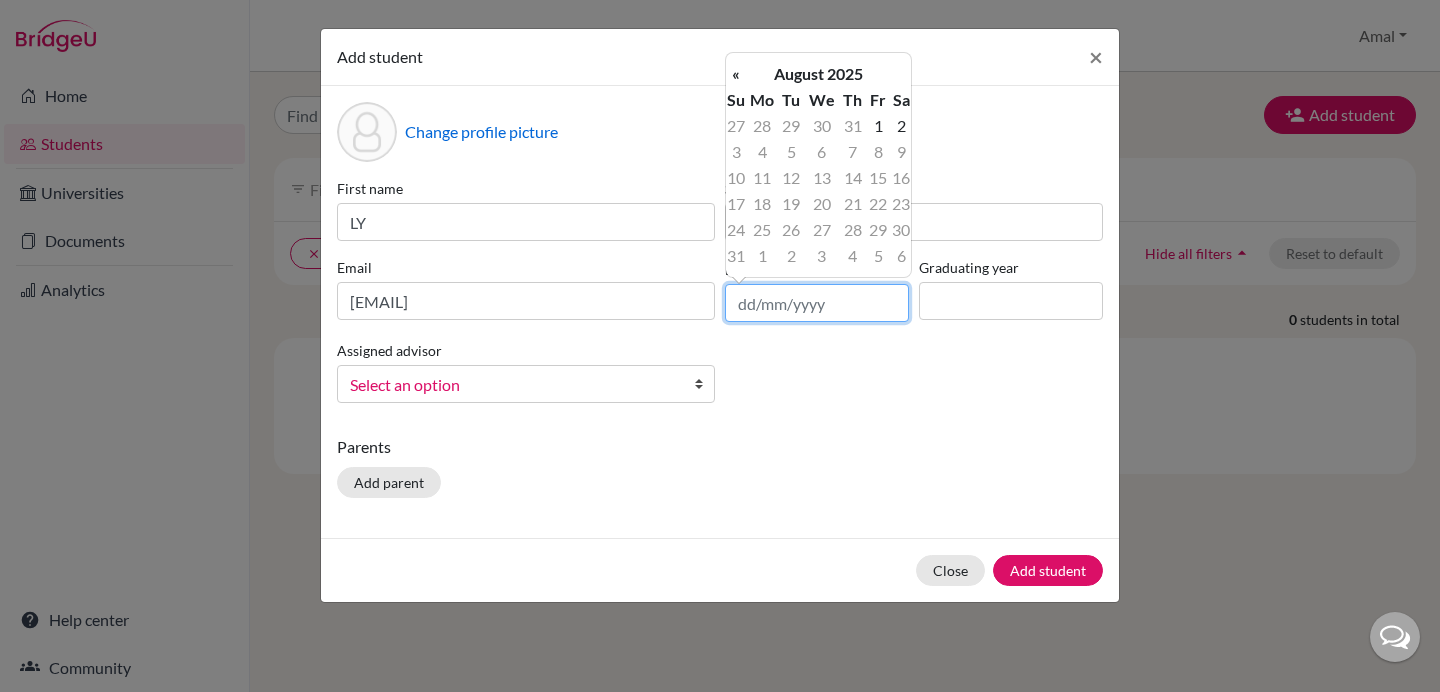 click at bounding box center (817, 303) 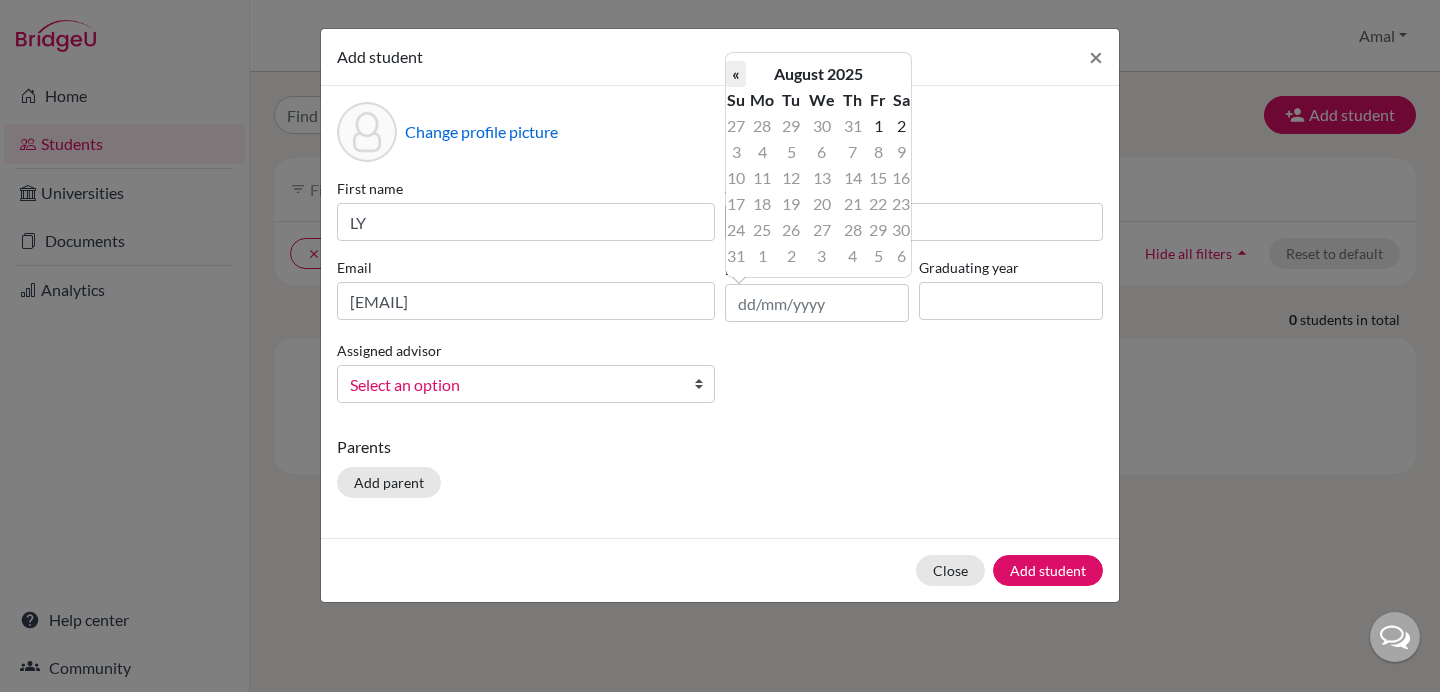click on "«" at bounding box center (736, 74) 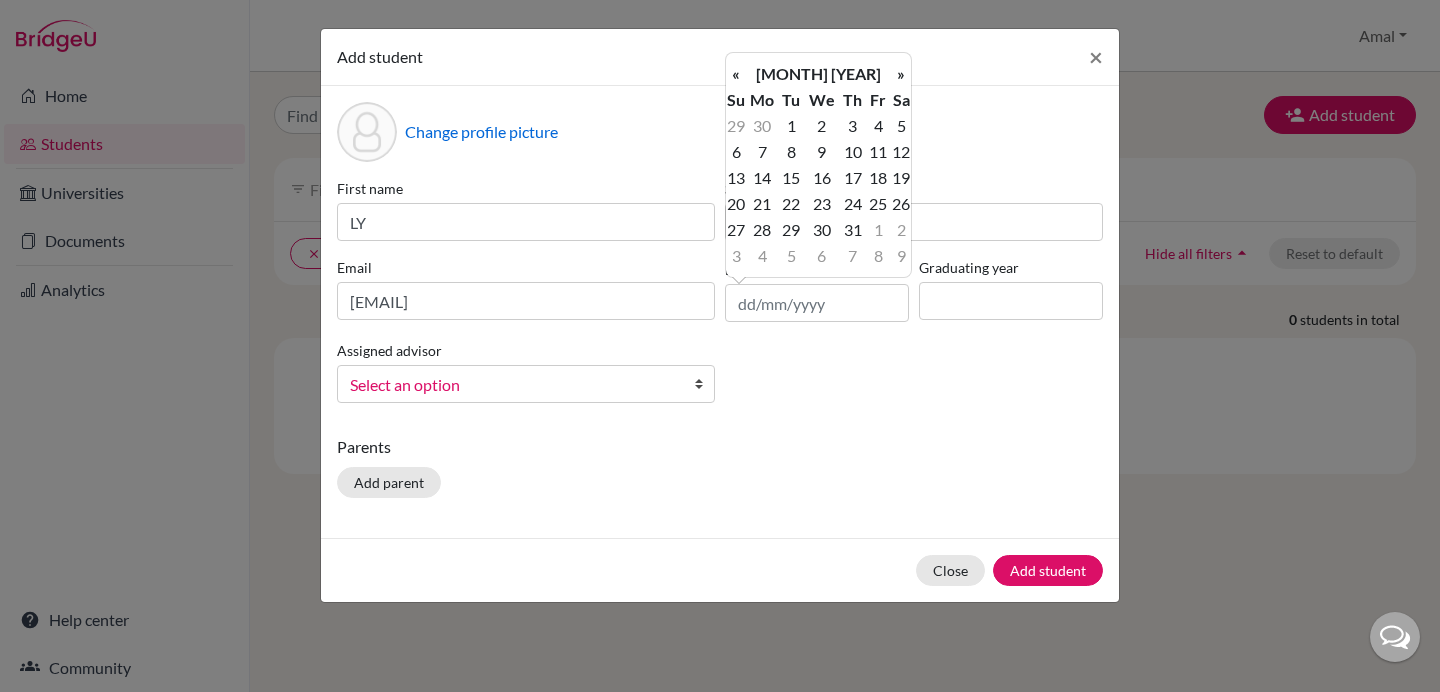 click on "«" at bounding box center [736, 74] 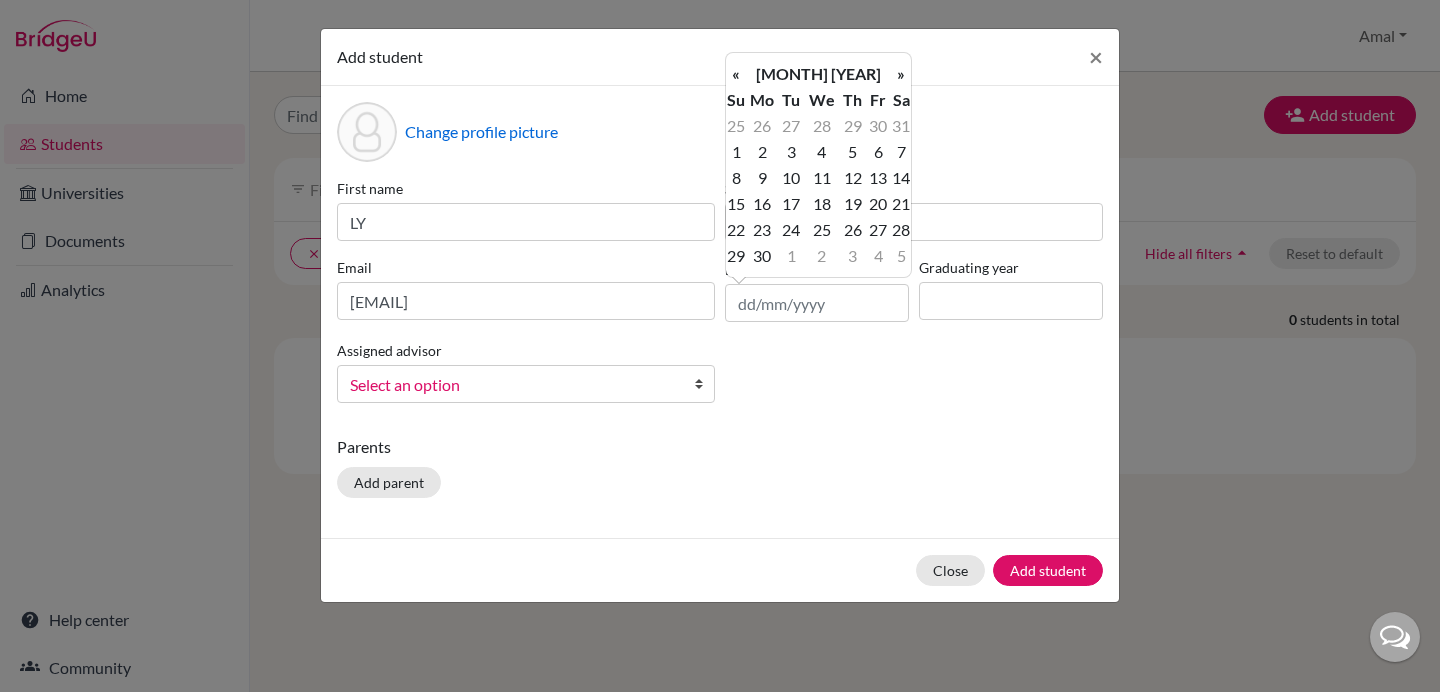 click on "«" at bounding box center (736, 74) 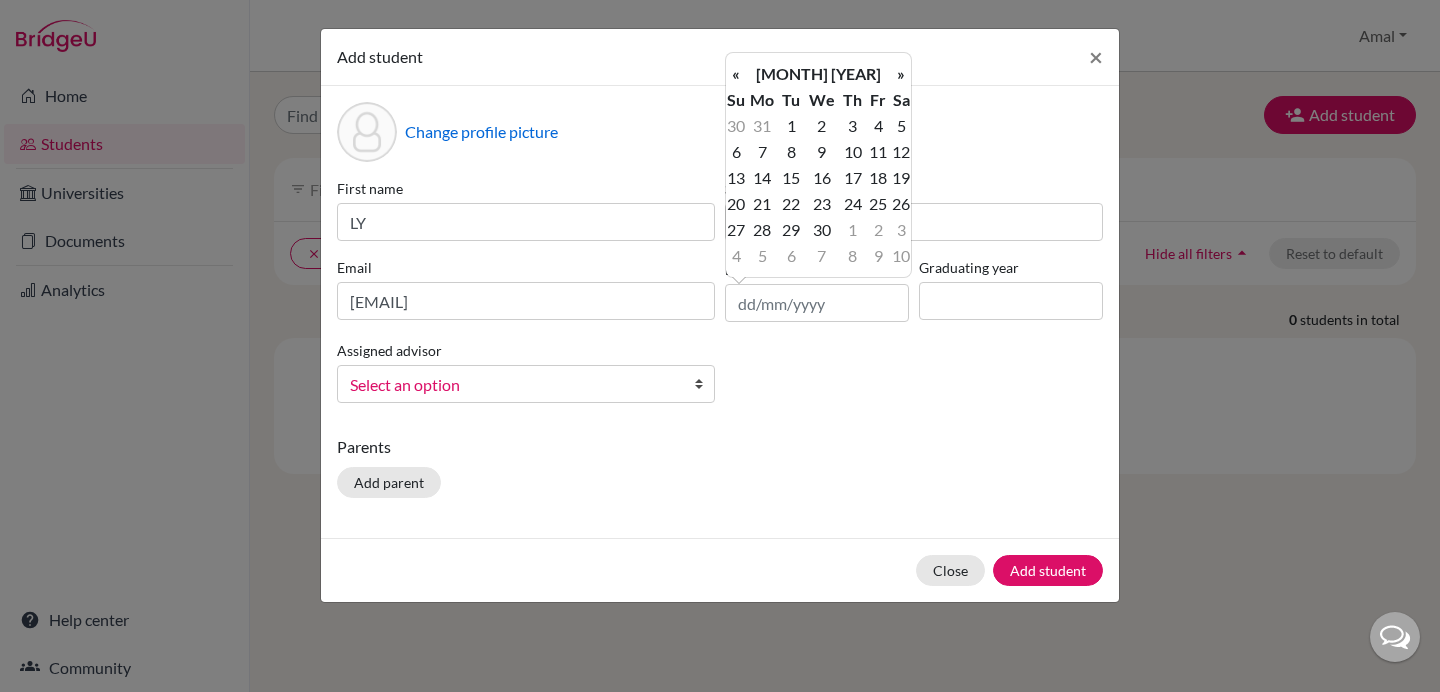 click on "«" at bounding box center [736, 74] 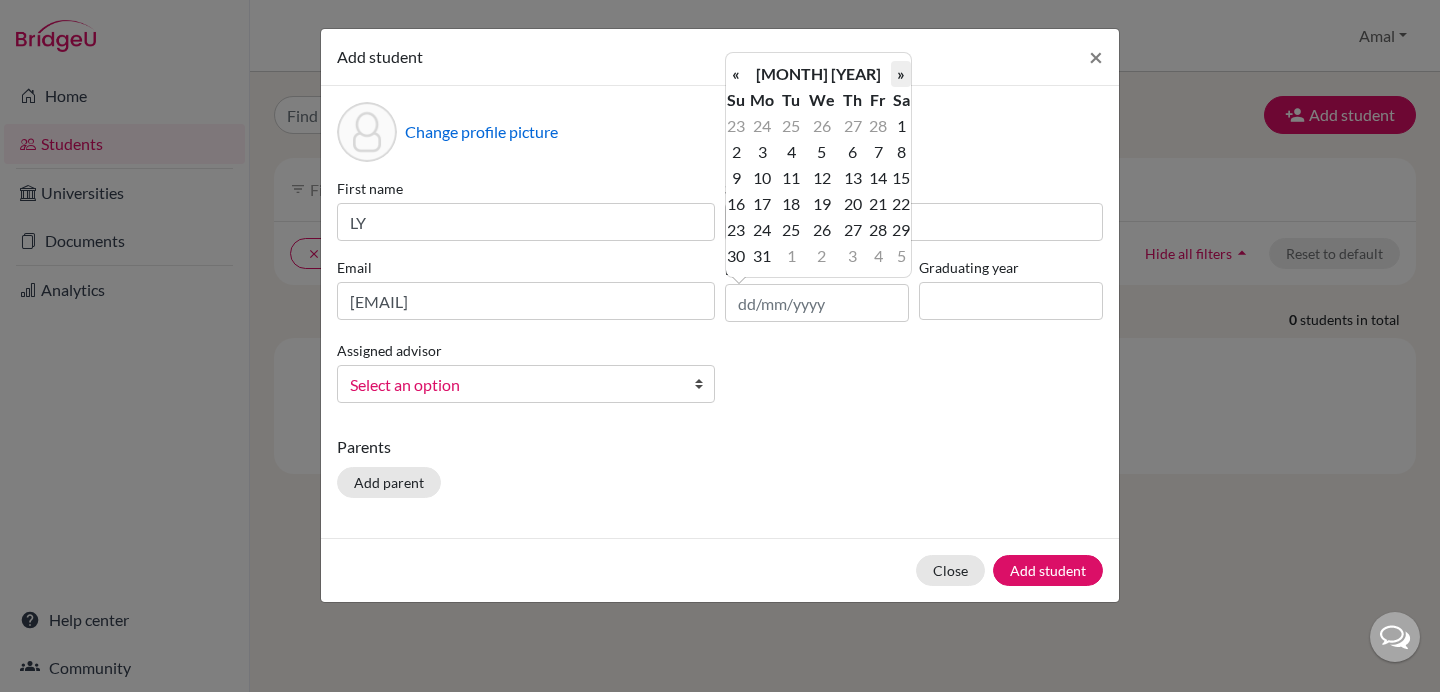 click on "»" at bounding box center (901, 74) 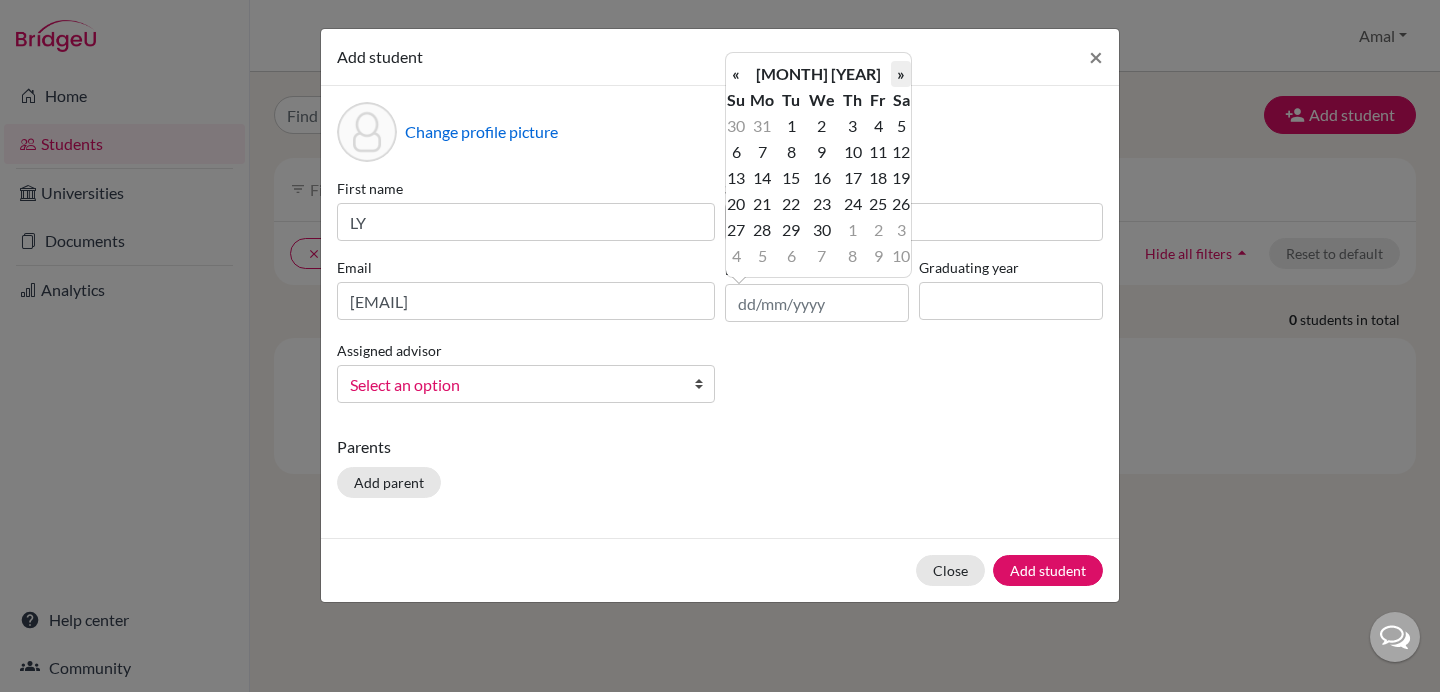 click on "»" at bounding box center [901, 74] 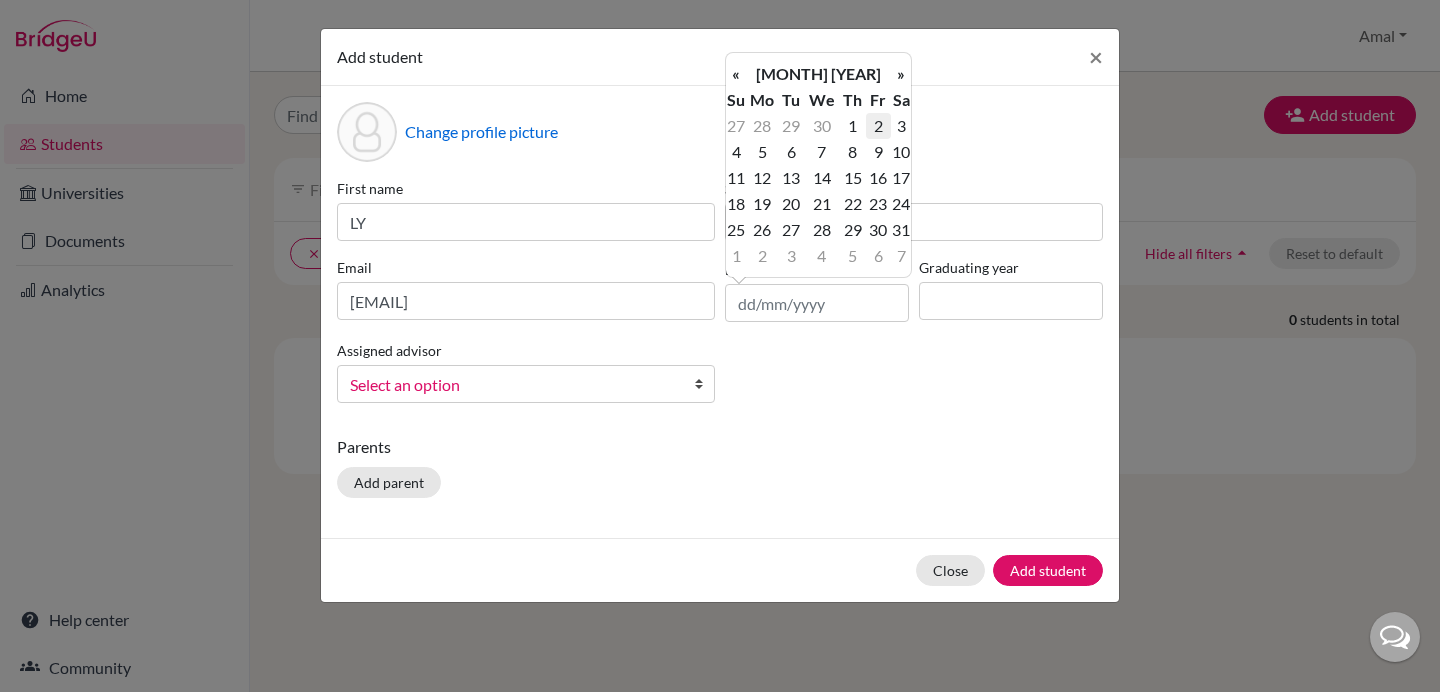 click on "2" at bounding box center (878, 126) 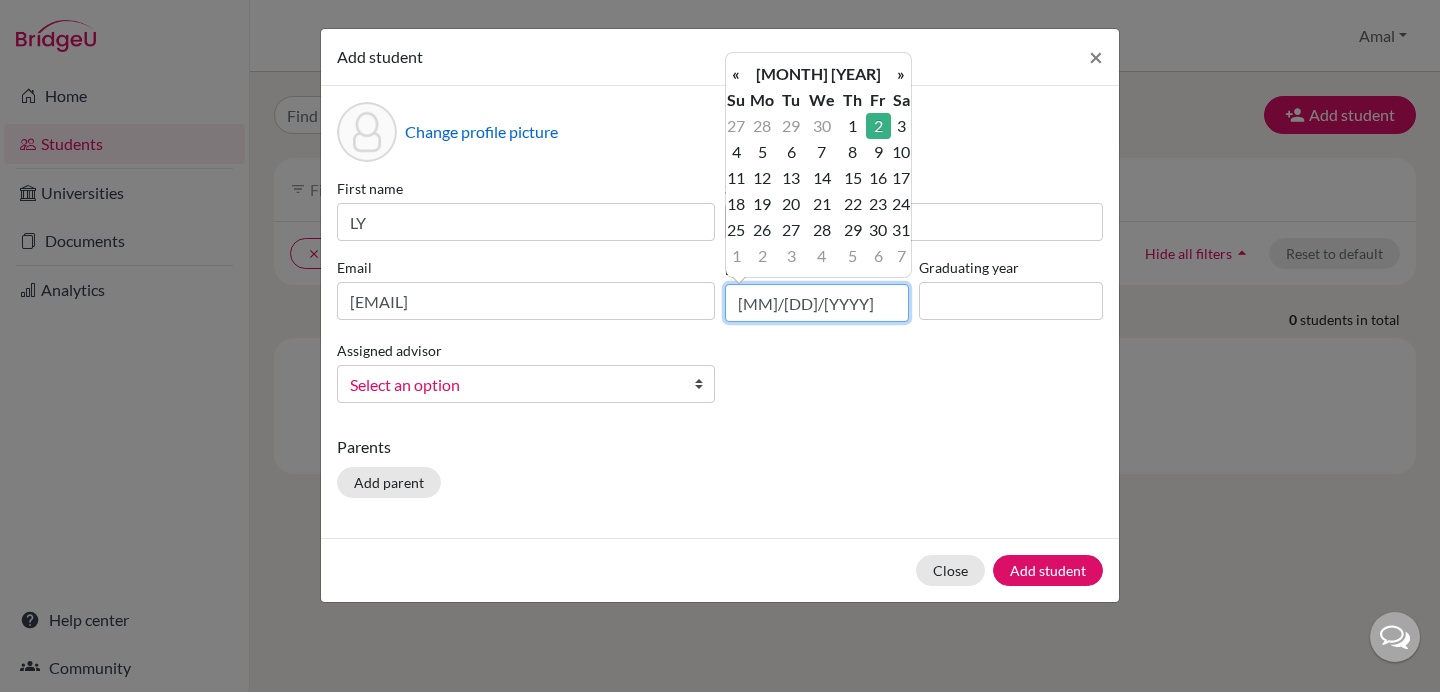 click on "02/05/2025" at bounding box center (817, 303) 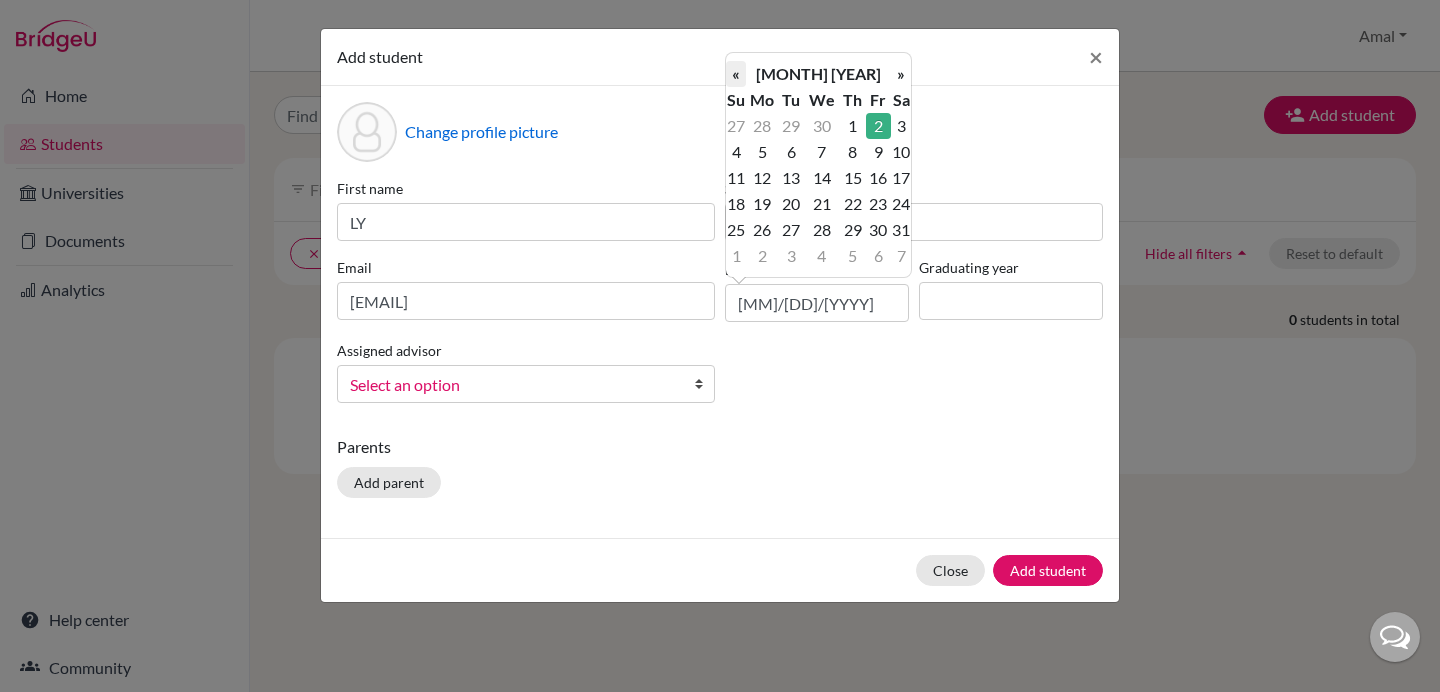 click on "«" at bounding box center [736, 74] 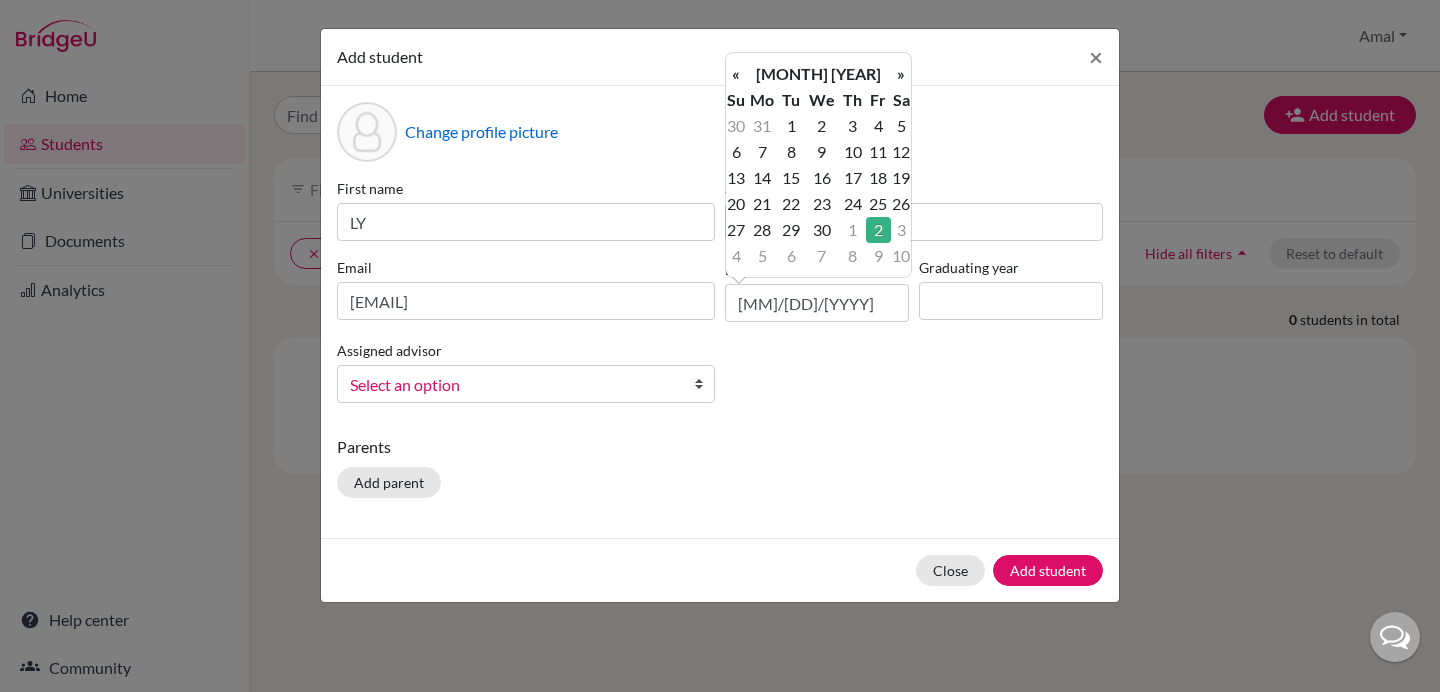 click on "«" at bounding box center [736, 74] 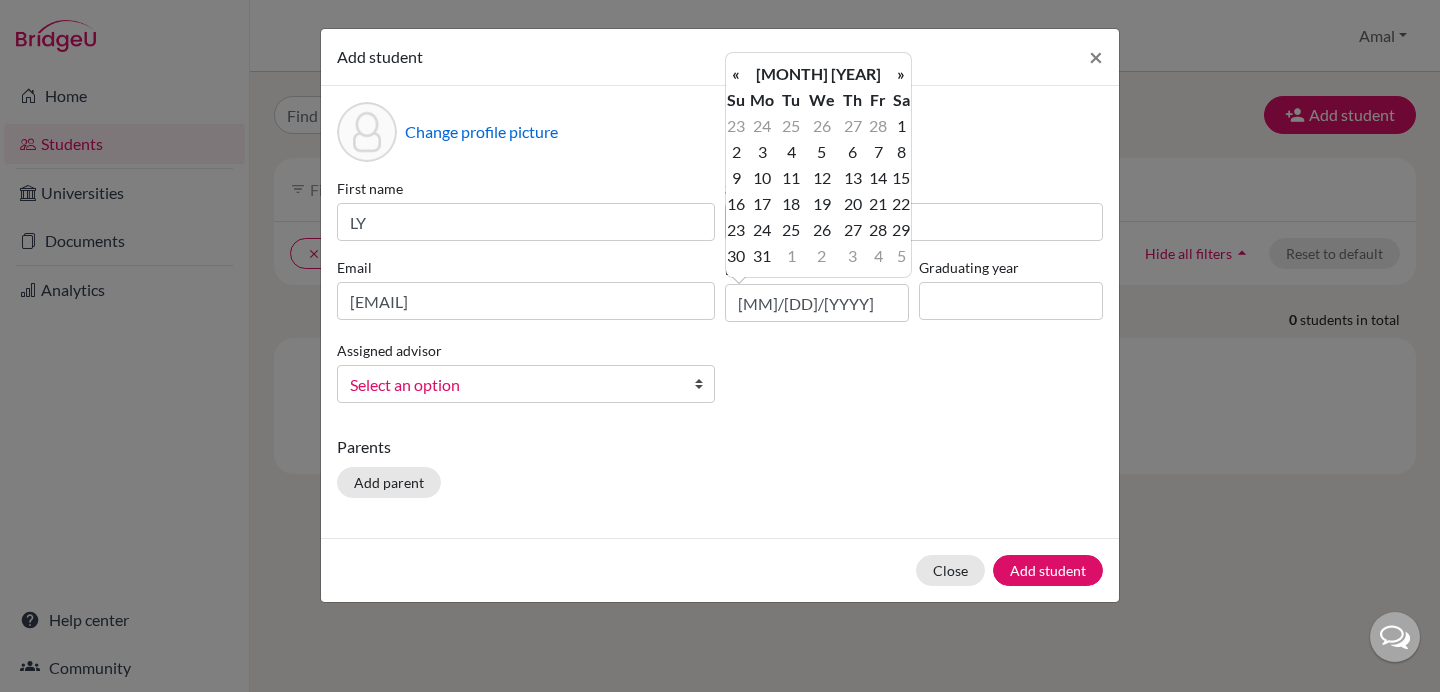 click on "«" at bounding box center (736, 74) 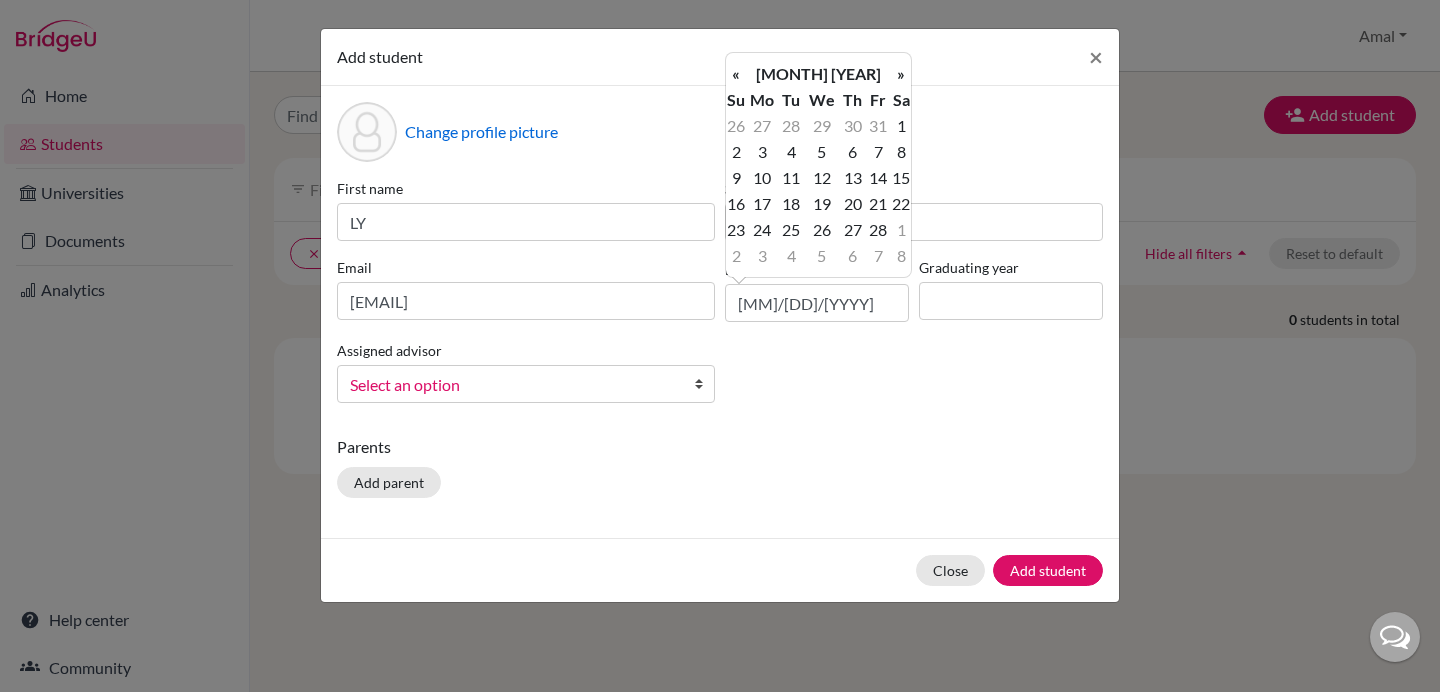 click on "«" at bounding box center (736, 74) 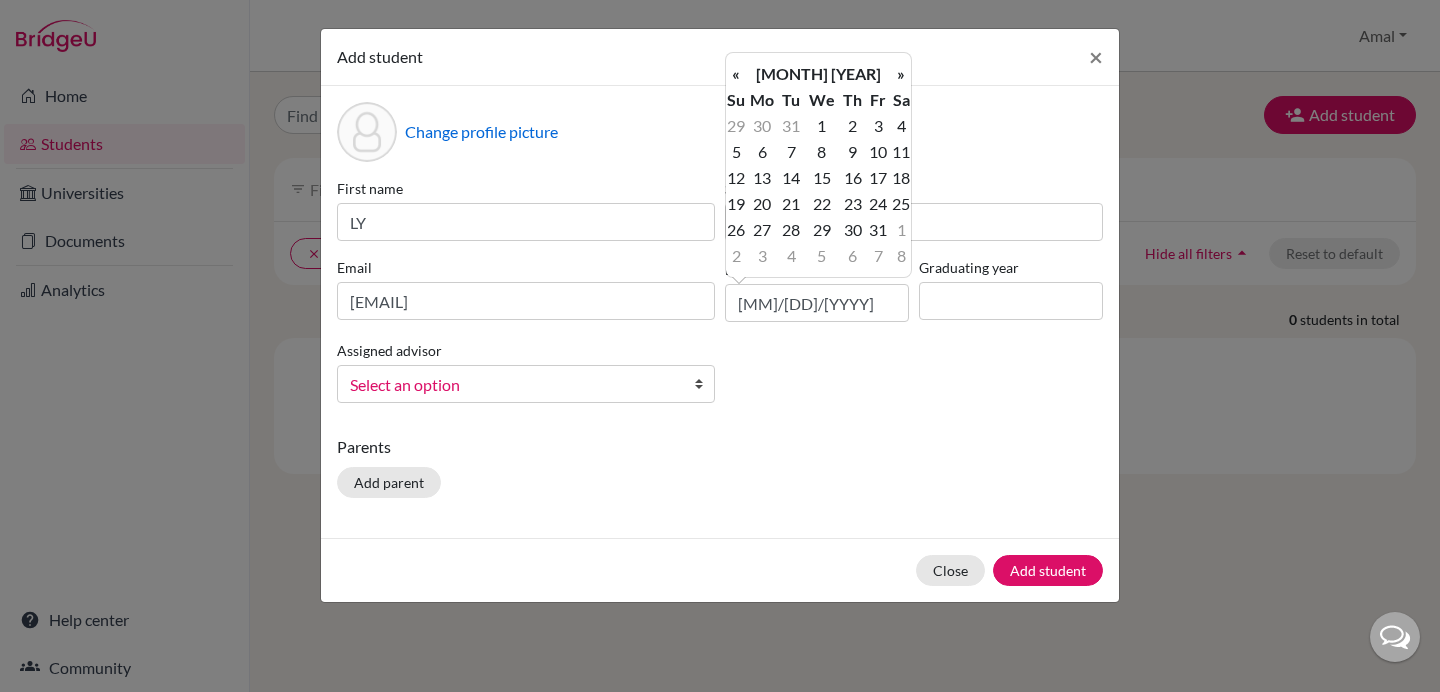click on "«" at bounding box center [736, 74] 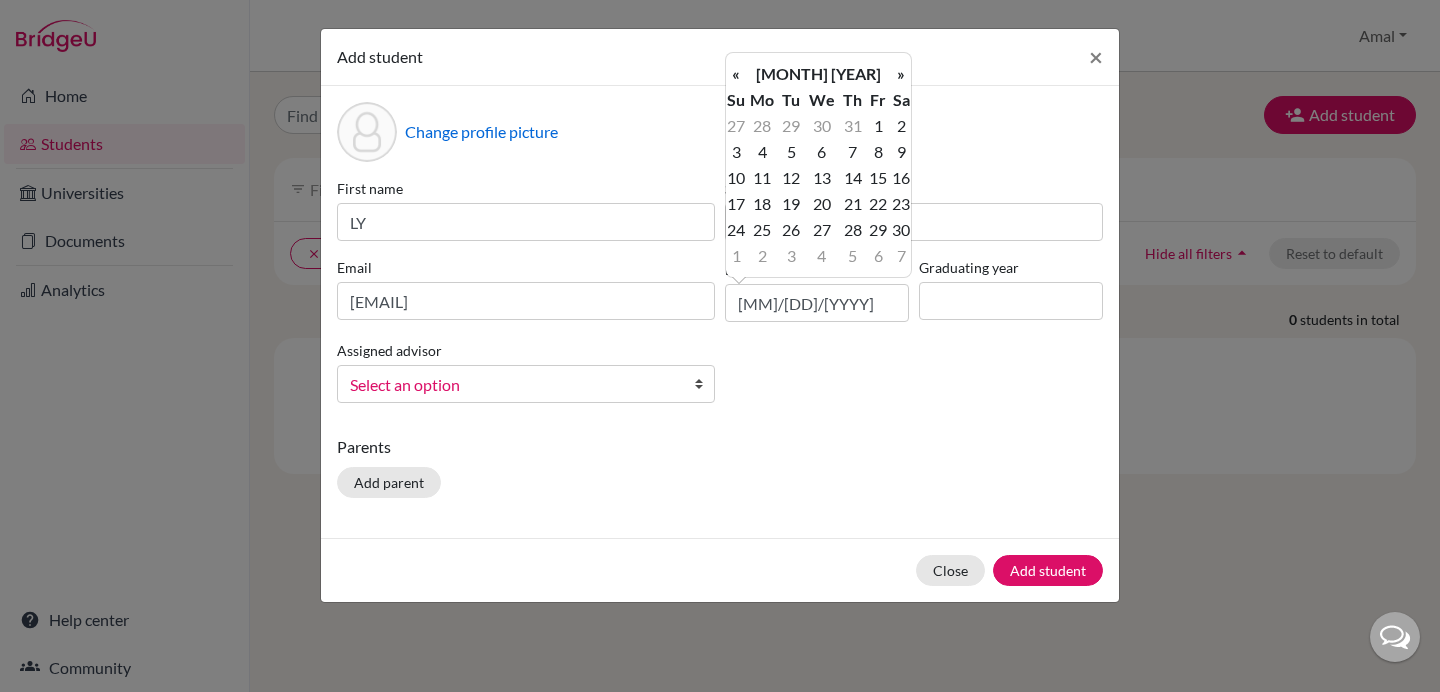 click on "«" at bounding box center (736, 74) 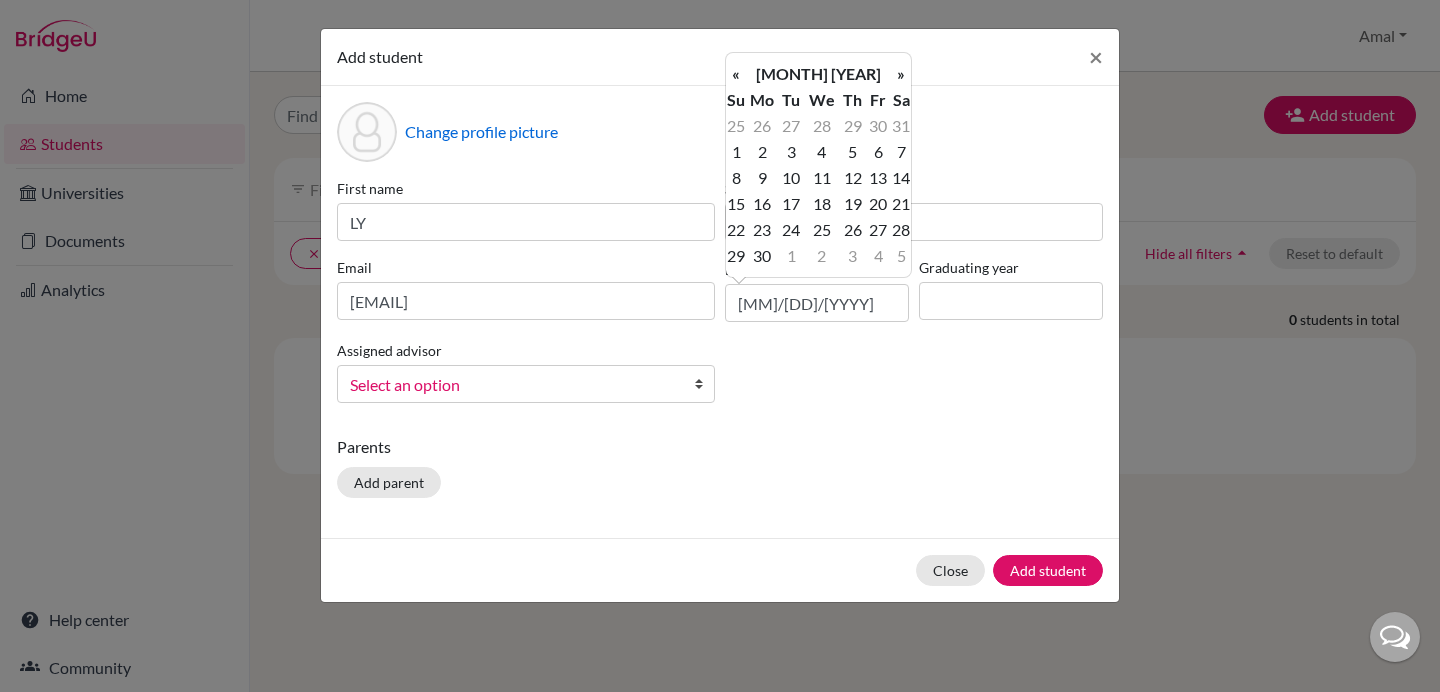 click on "«" at bounding box center [736, 74] 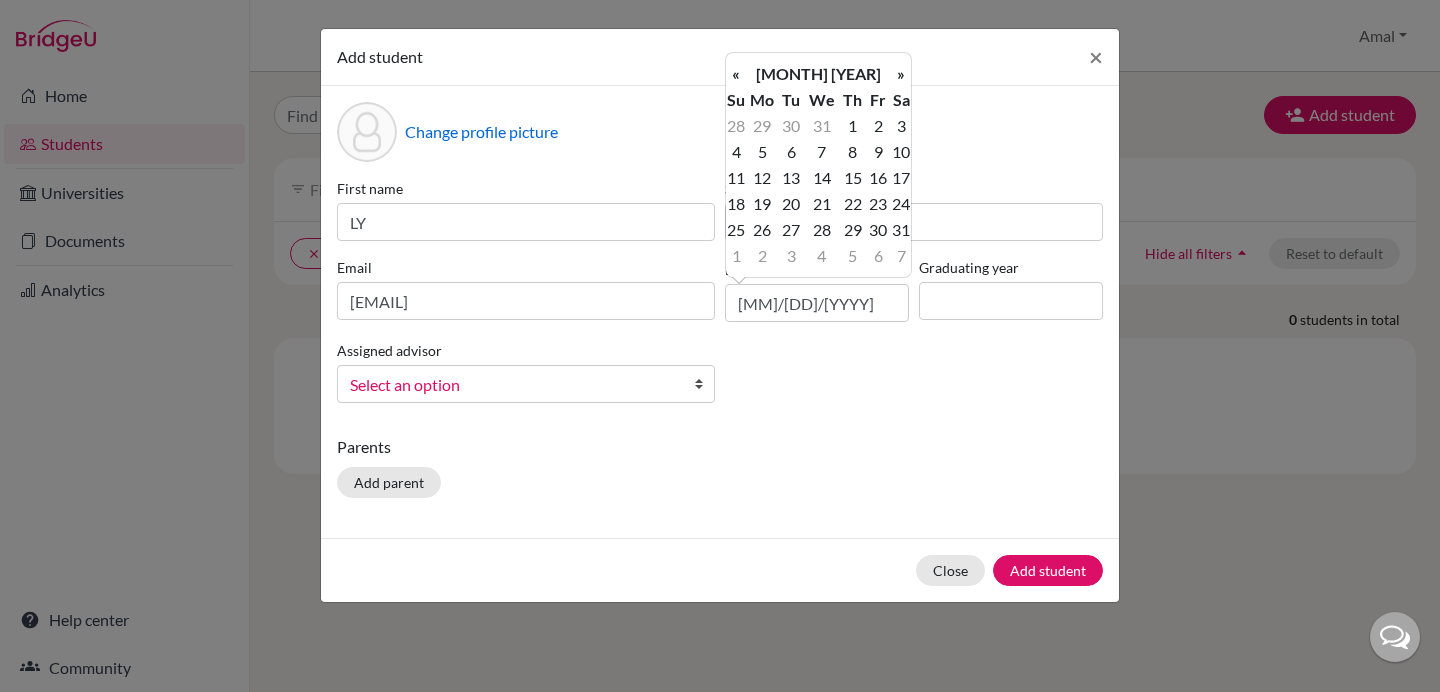 click on "«" at bounding box center [736, 74] 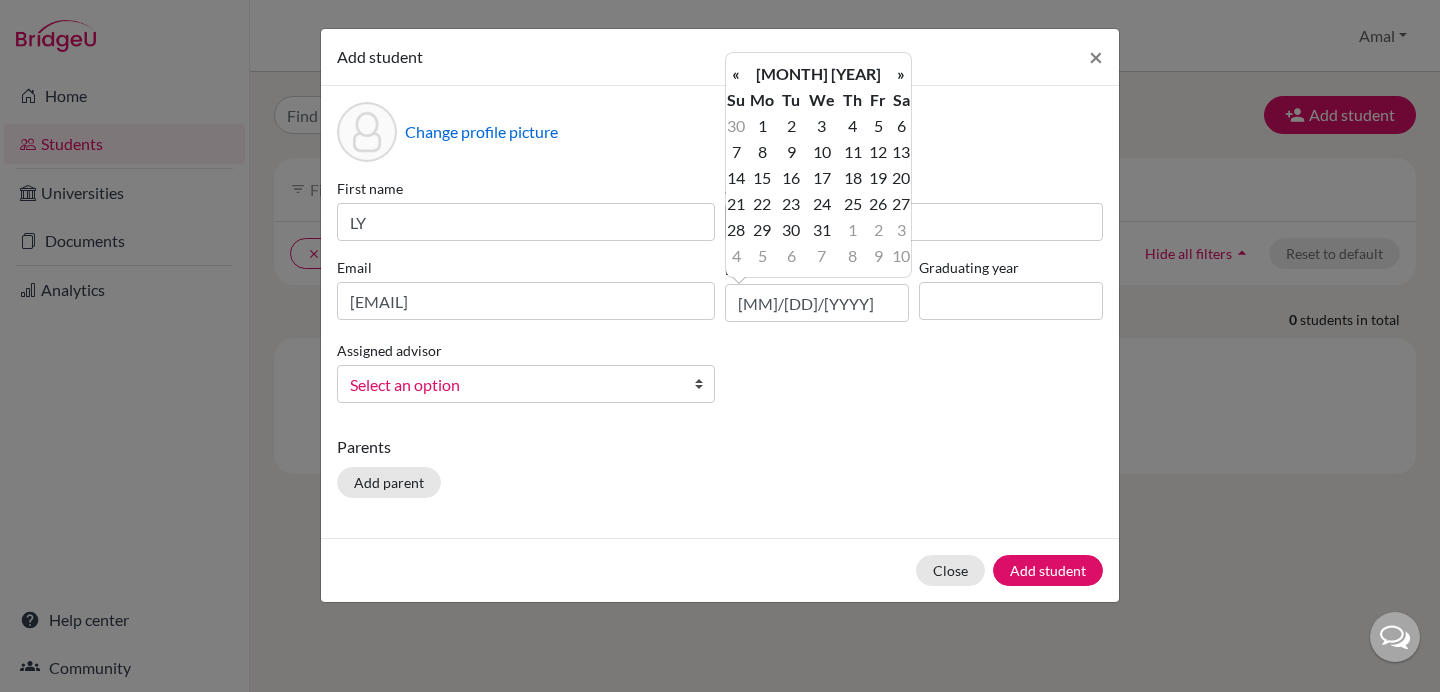 click on "«" at bounding box center [736, 74] 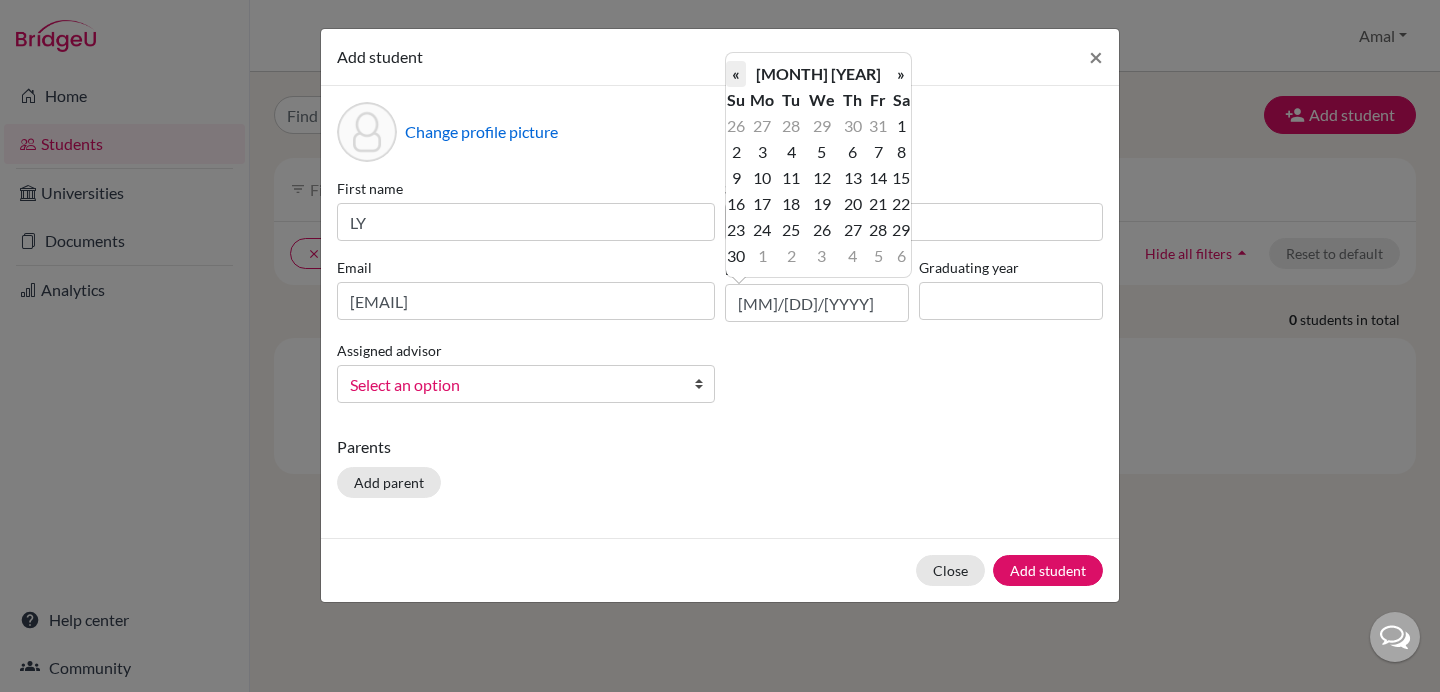 click on "«" at bounding box center (736, 74) 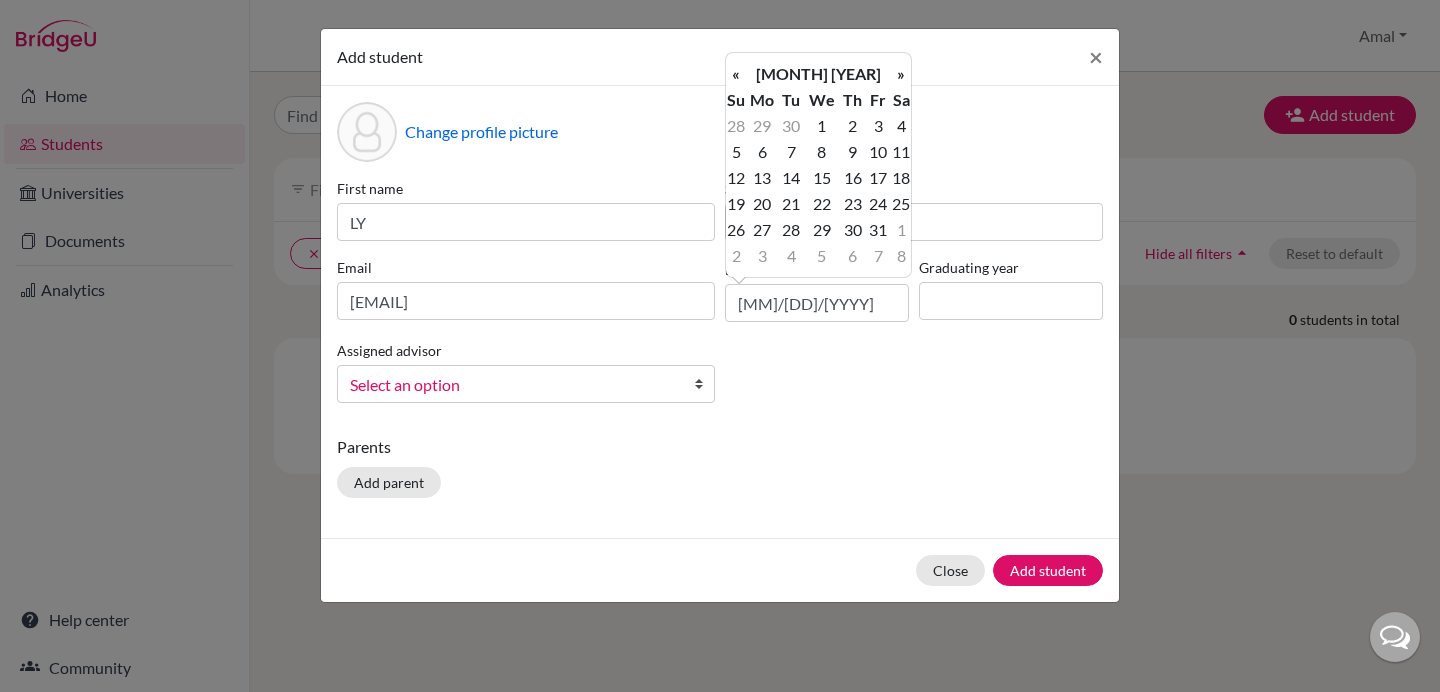 click on "«" at bounding box center (736, 74) 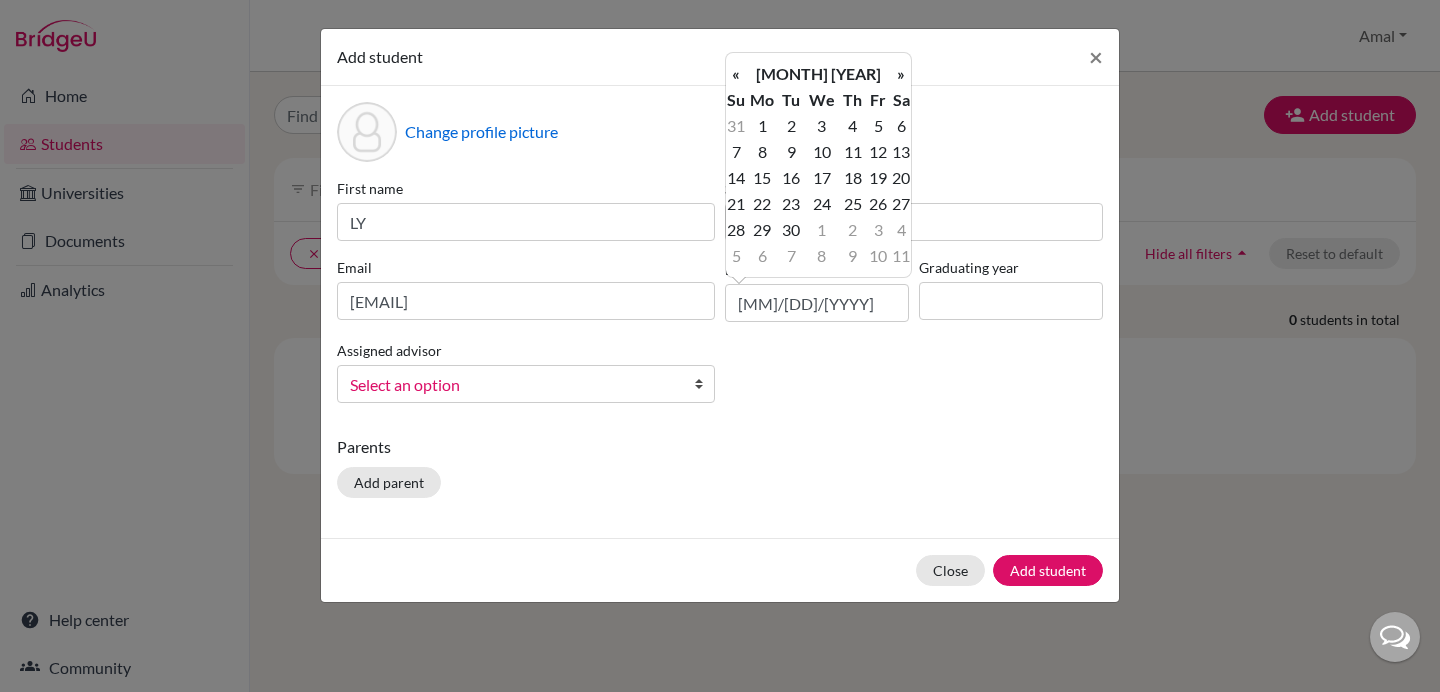 click on "«" at bounding box center (736, 74) 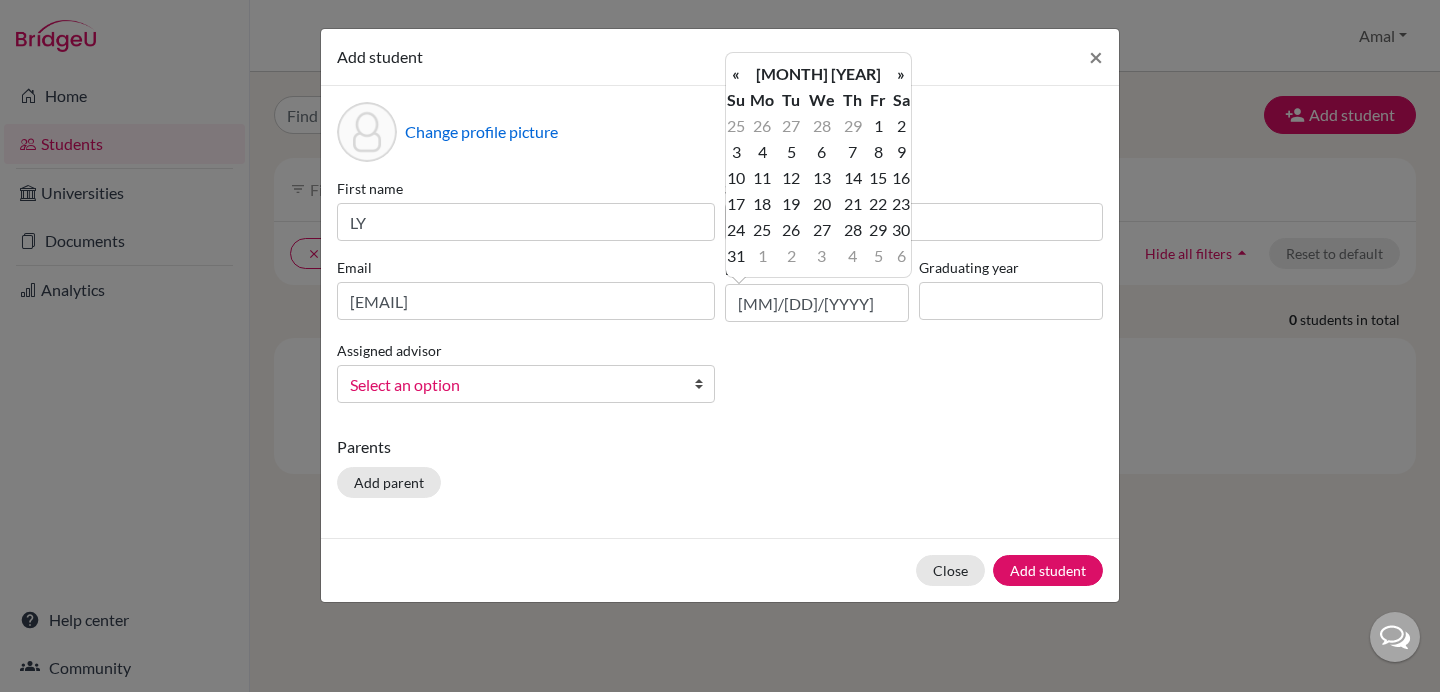 click on "«" at bounding box center [736, 74] 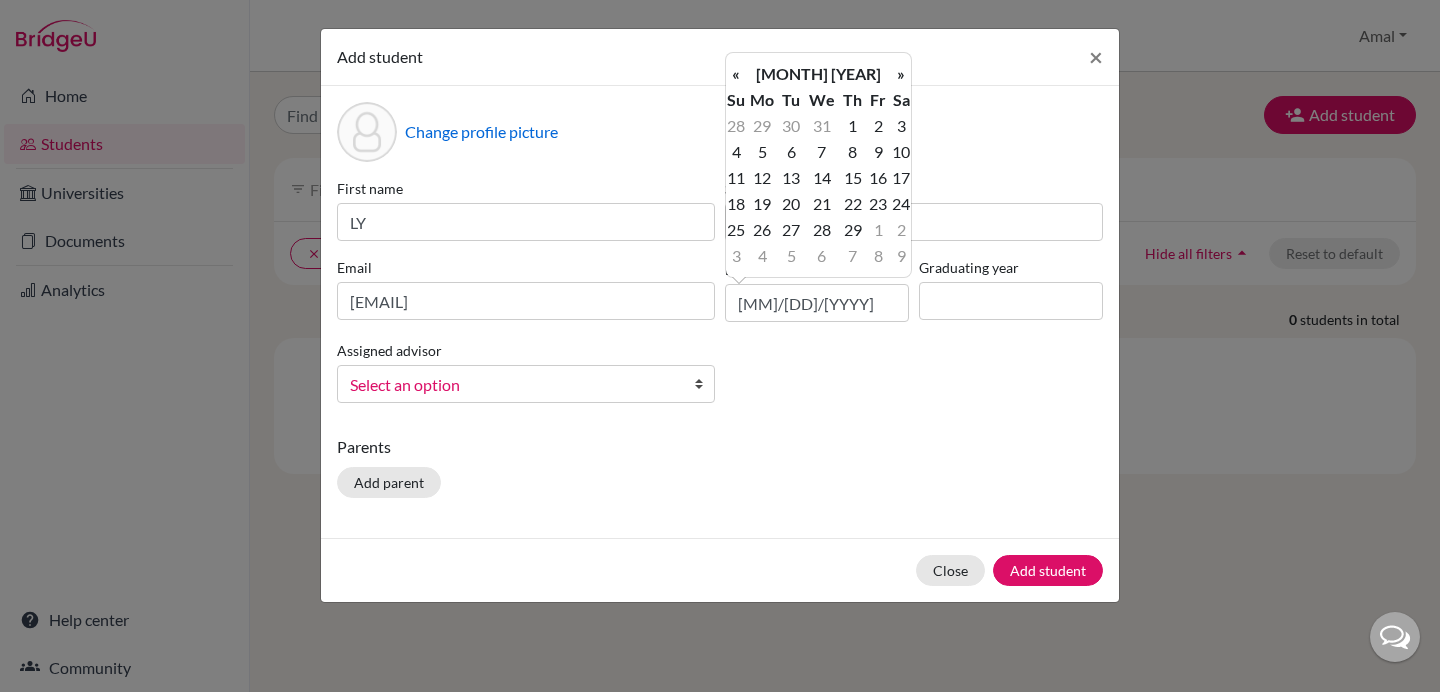 click on "«" at bounding box center (736, 74) 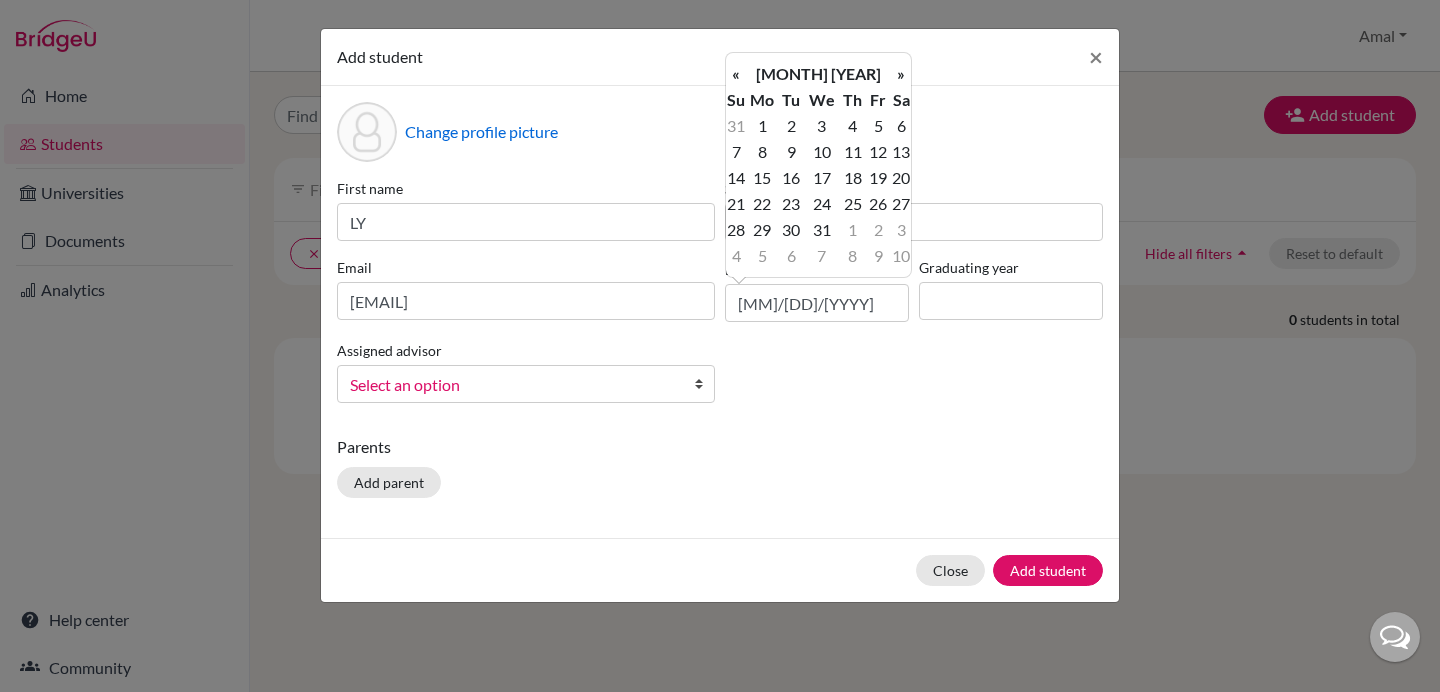 click on "«" at bounding box center [736, 74] 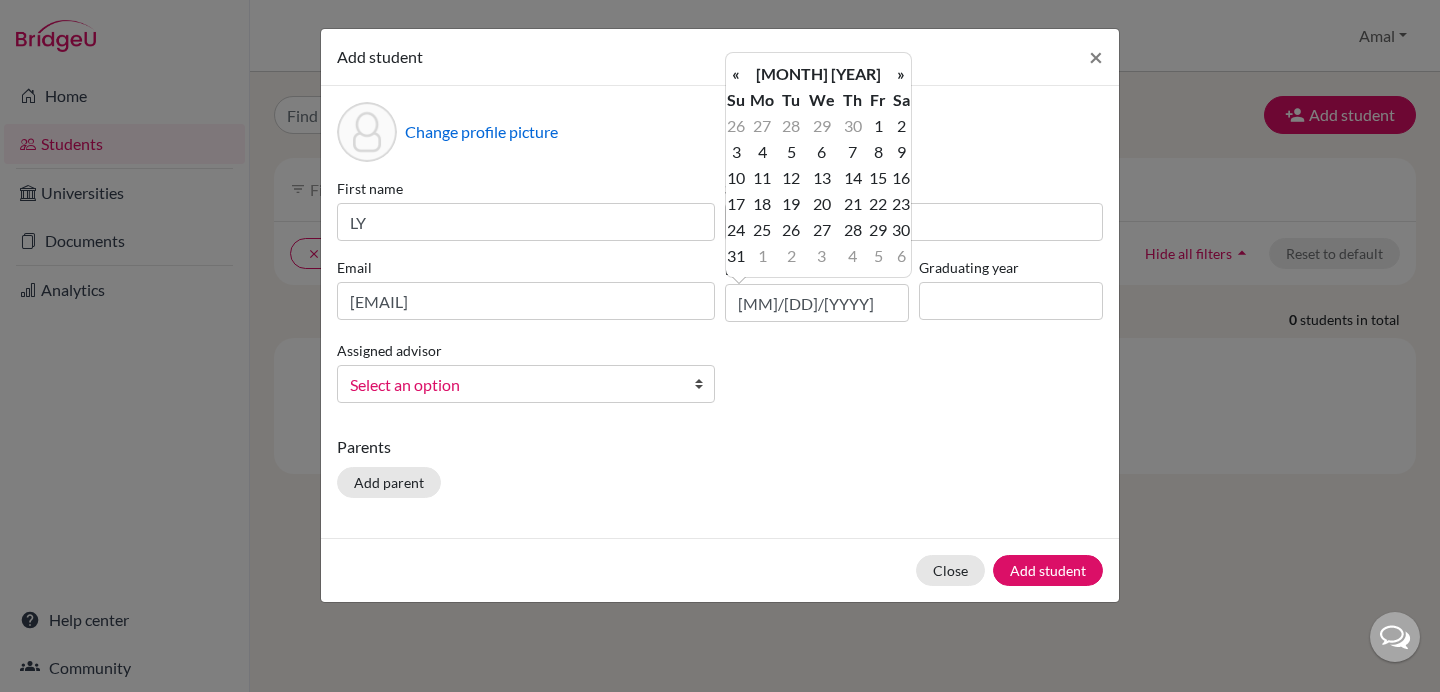 click on "«" at bounding box center [736, 74] 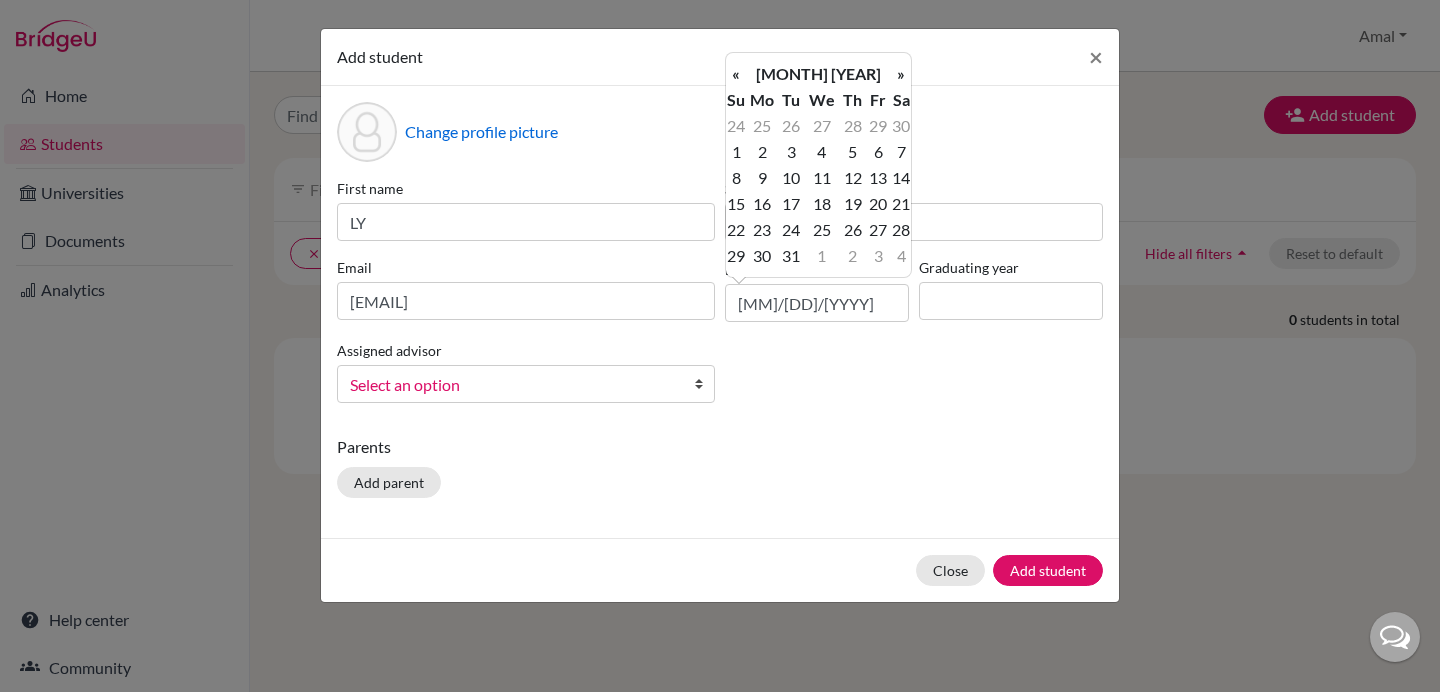 click on "«" at bounding box center [736, 74] 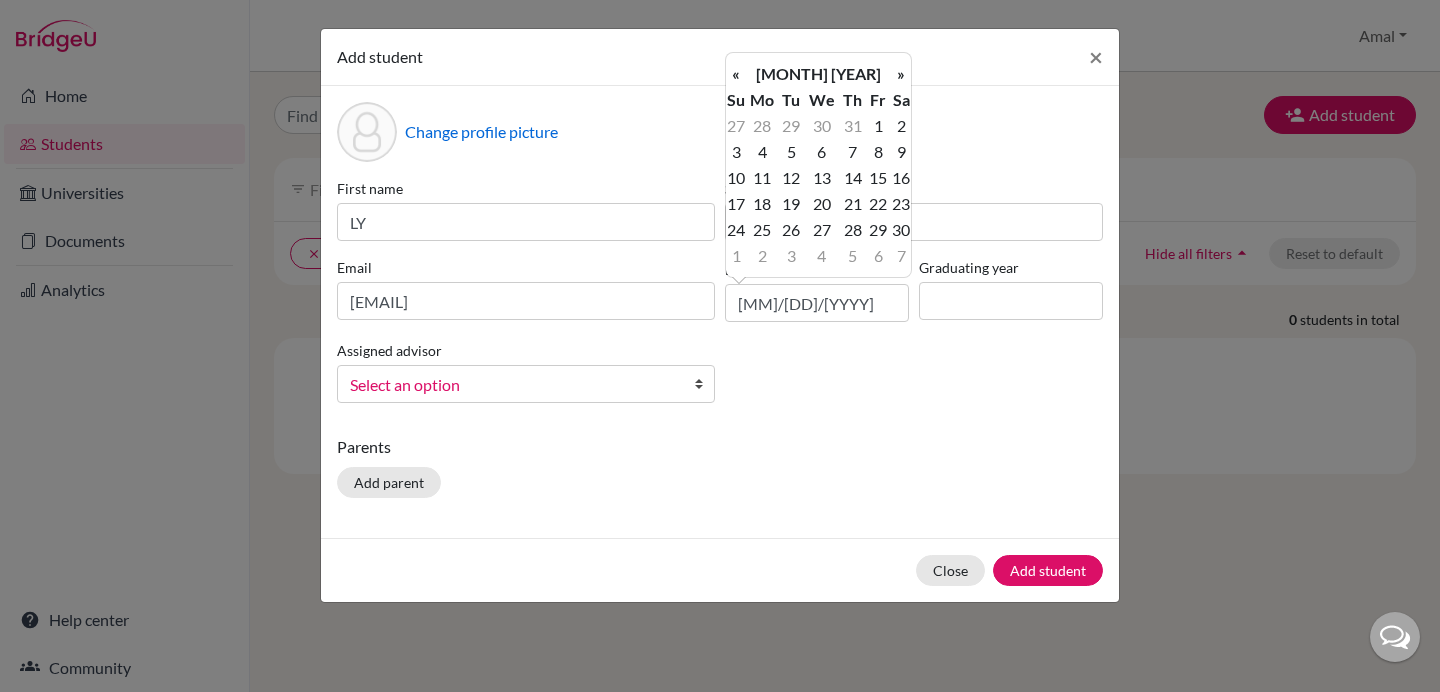 click on "«" at bounding box center (736, 74) 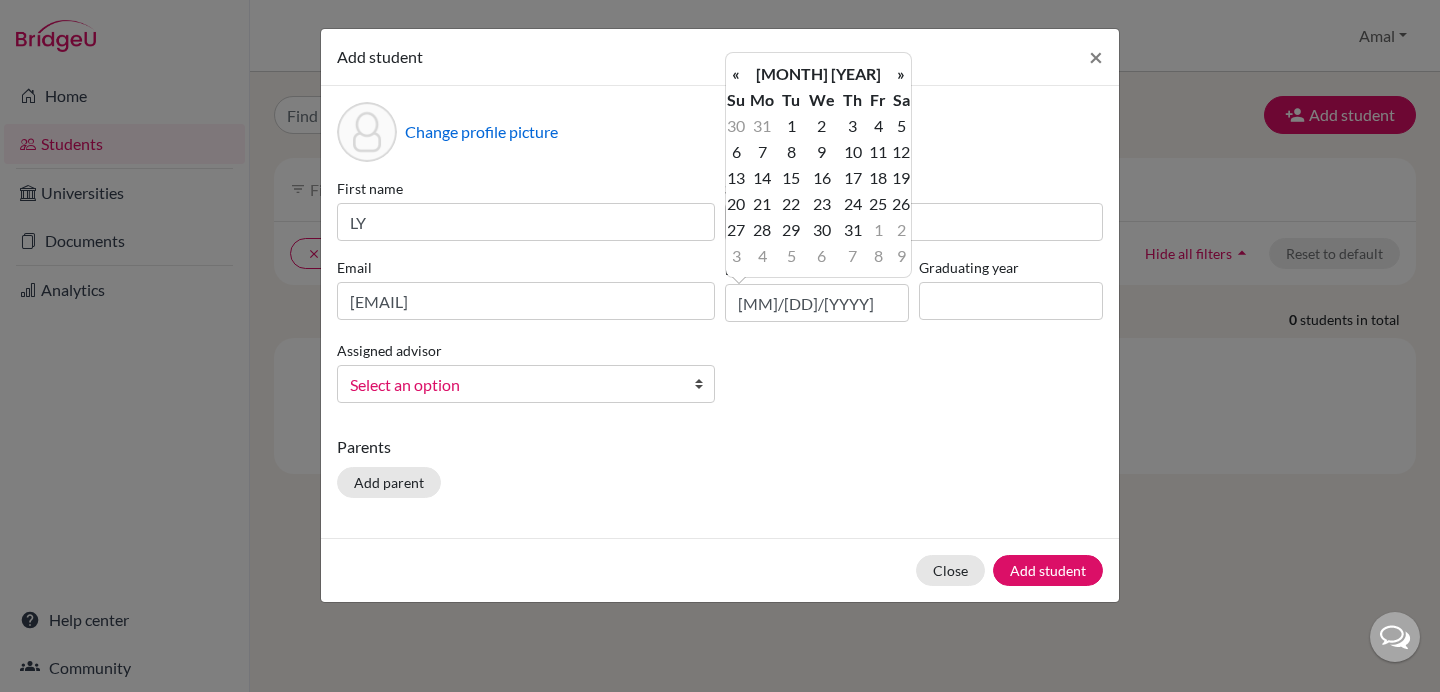 click on "«" at bounding box center [736, 74] 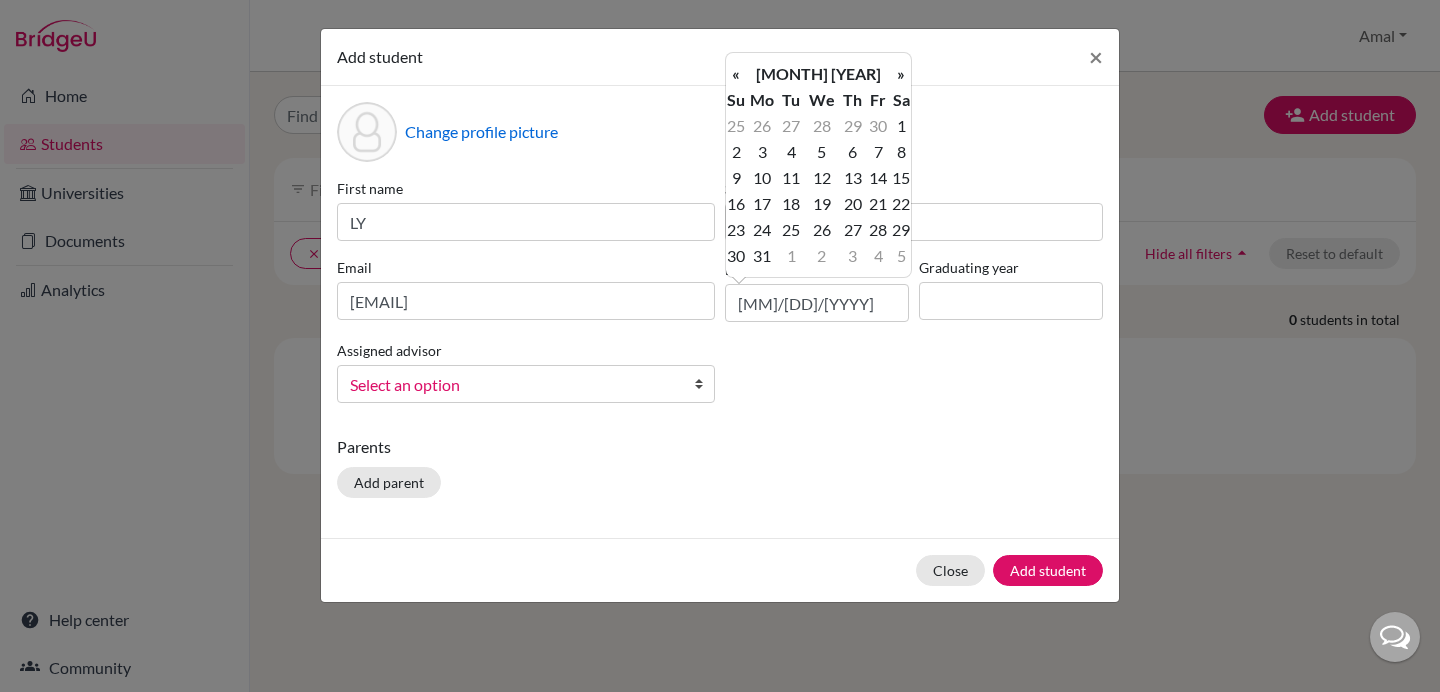 click on "«" at bounding box center (736, 74) 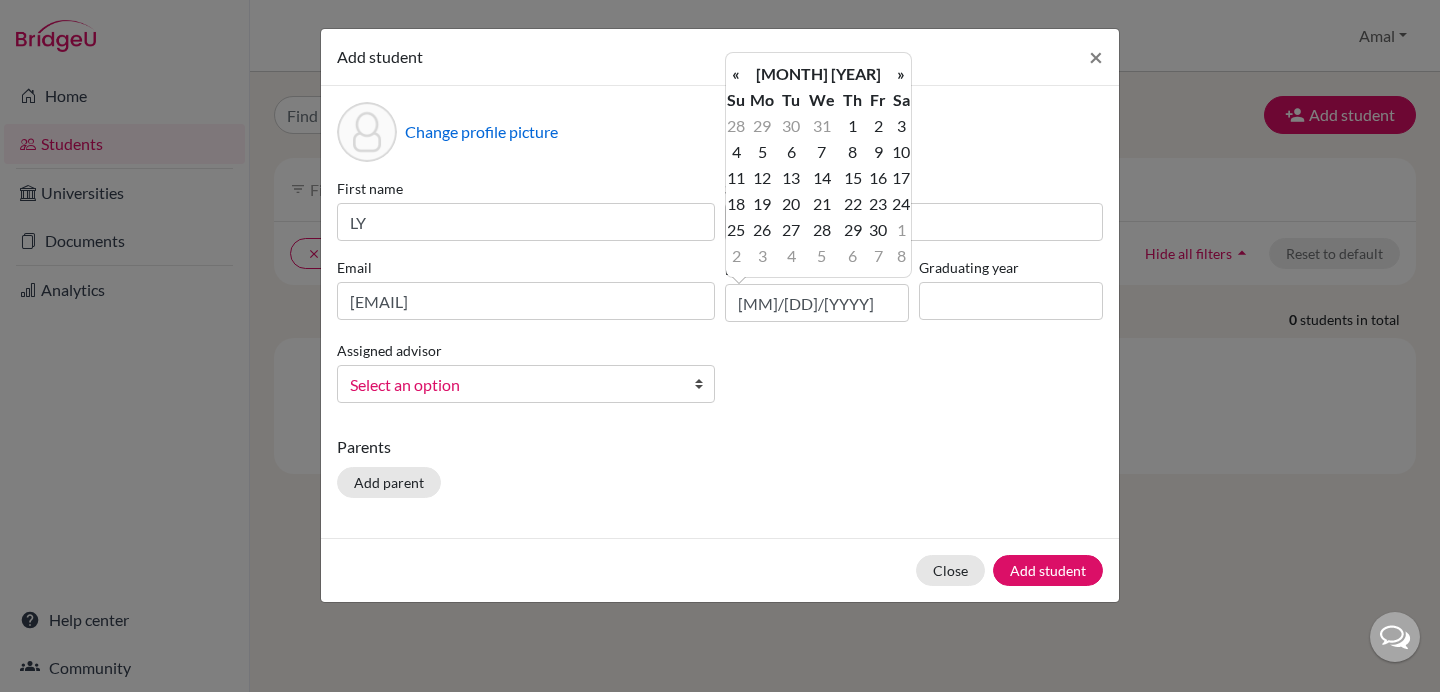 click on "«" at bounding box center (736, 74) 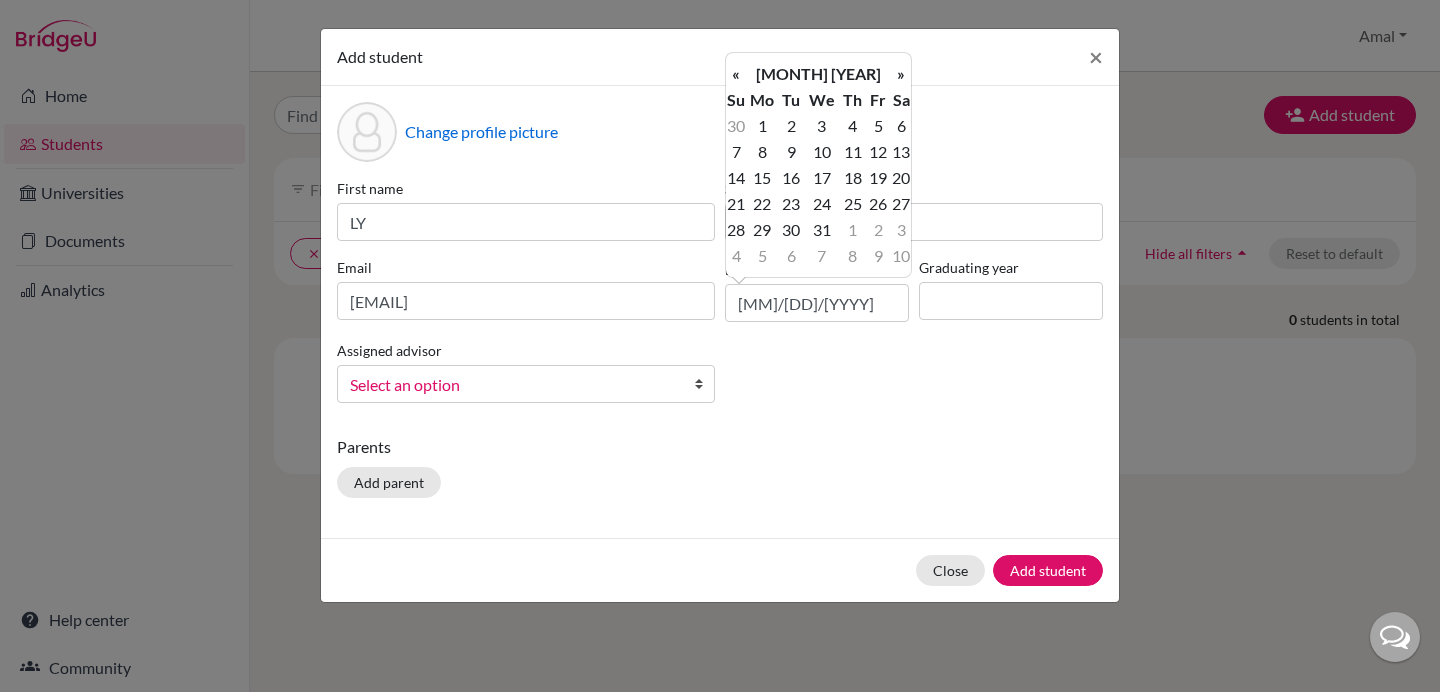click on "«" at bounding box center [736, 74] 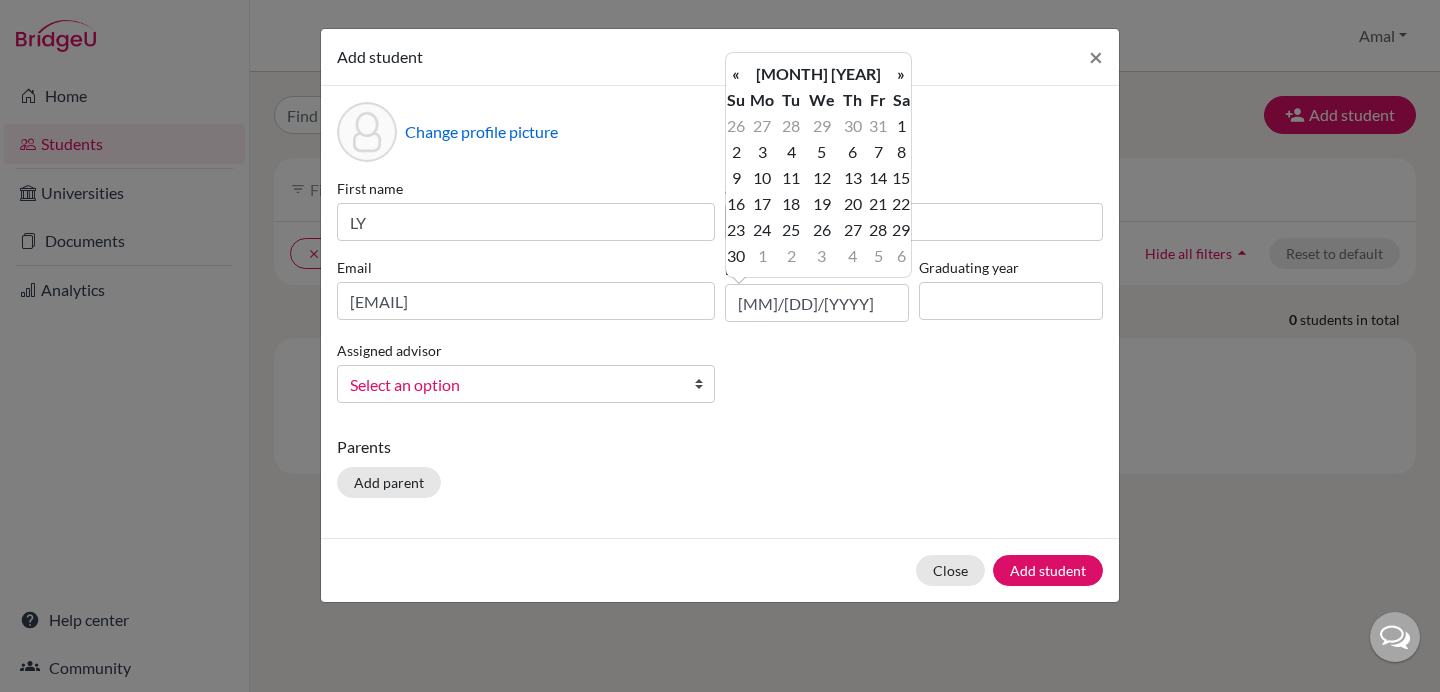 click on "«" at bounding box center (736, 74) 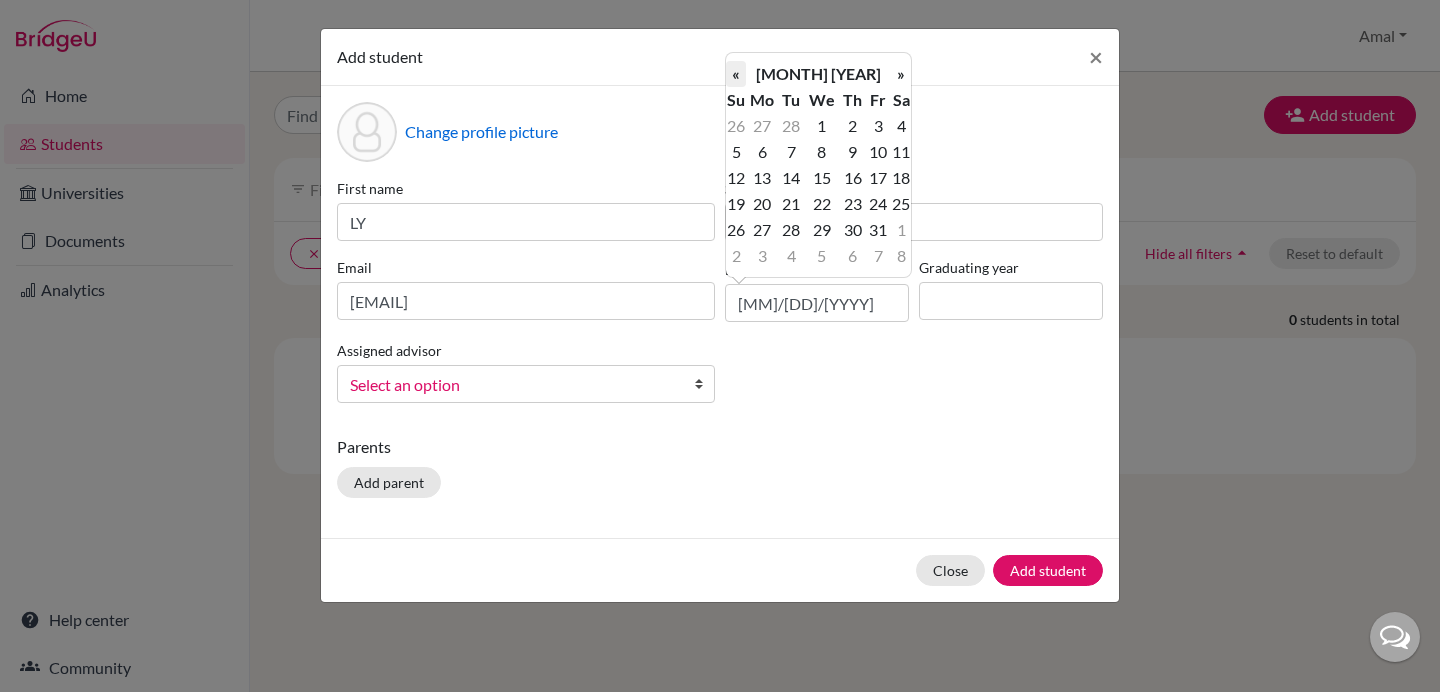 click on "«" at bounding box center [736, 74] 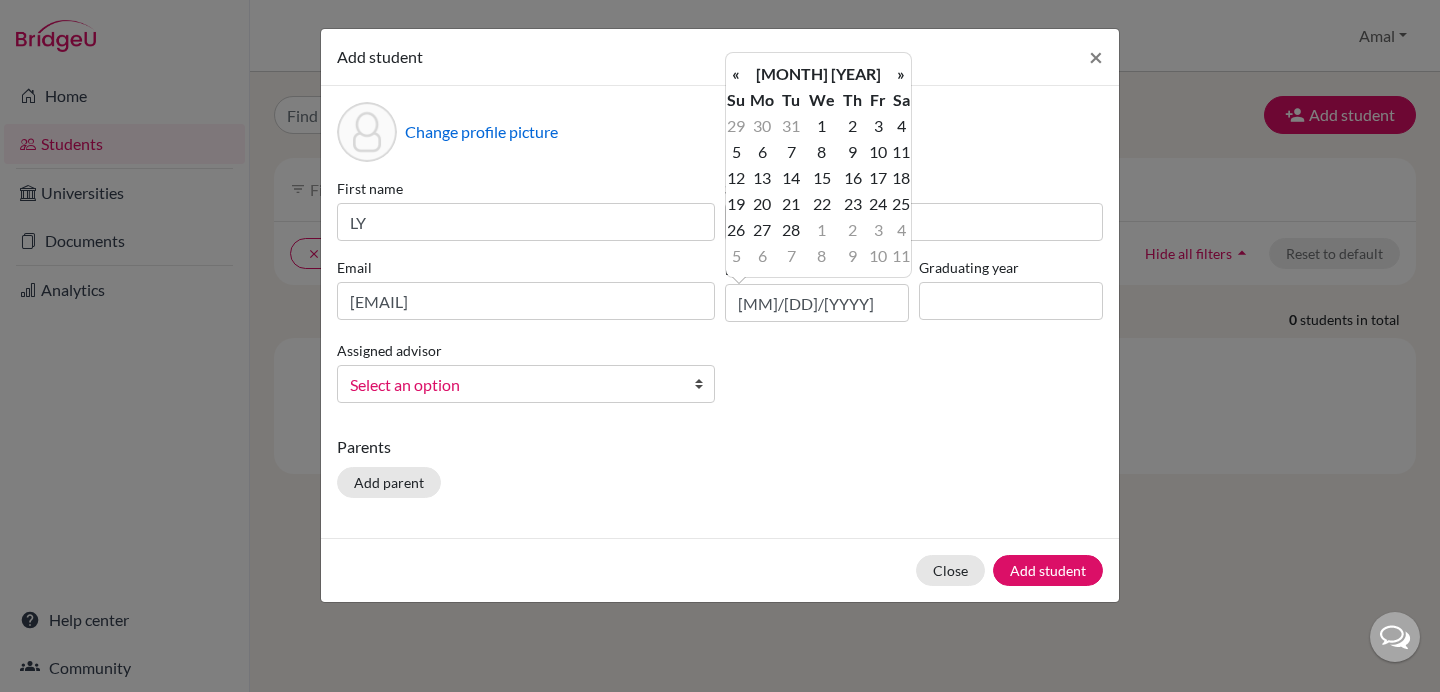 click on "«" at bounding box center [736, 74] 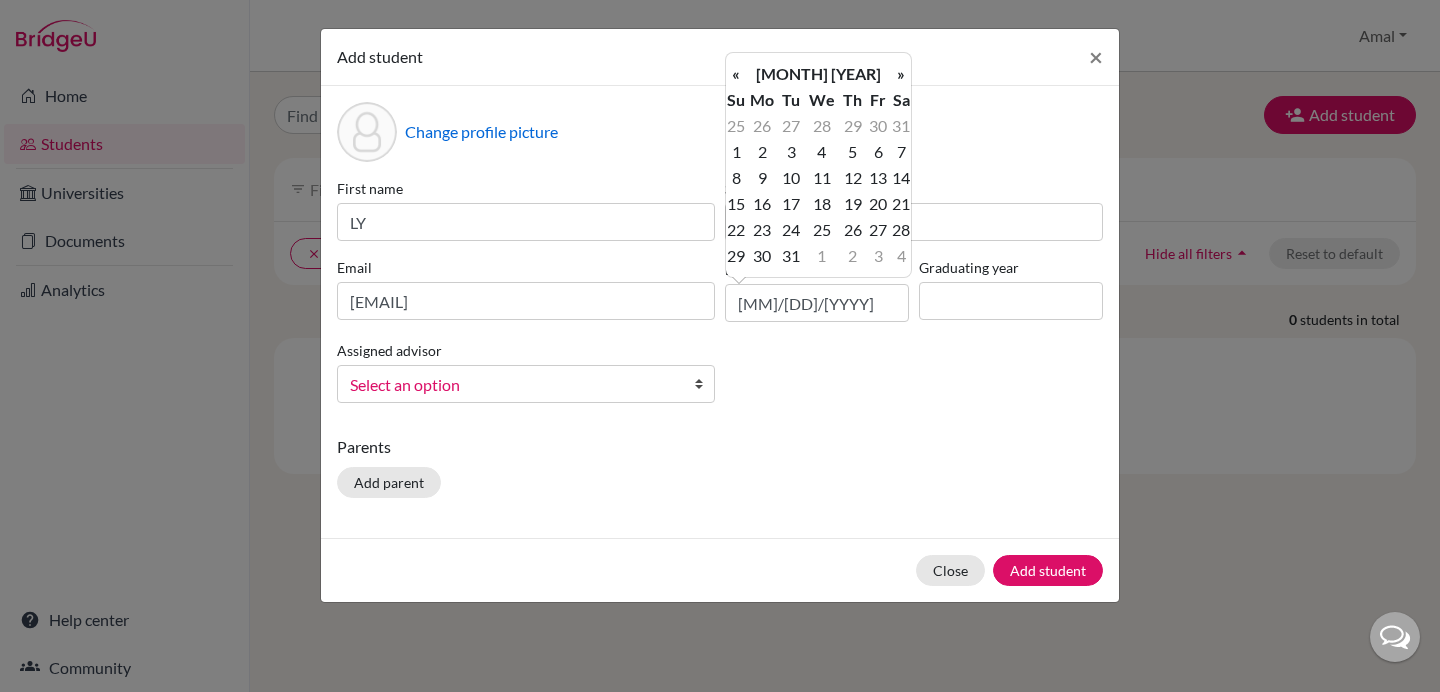 click on "«" at bounding box center (736, 74) 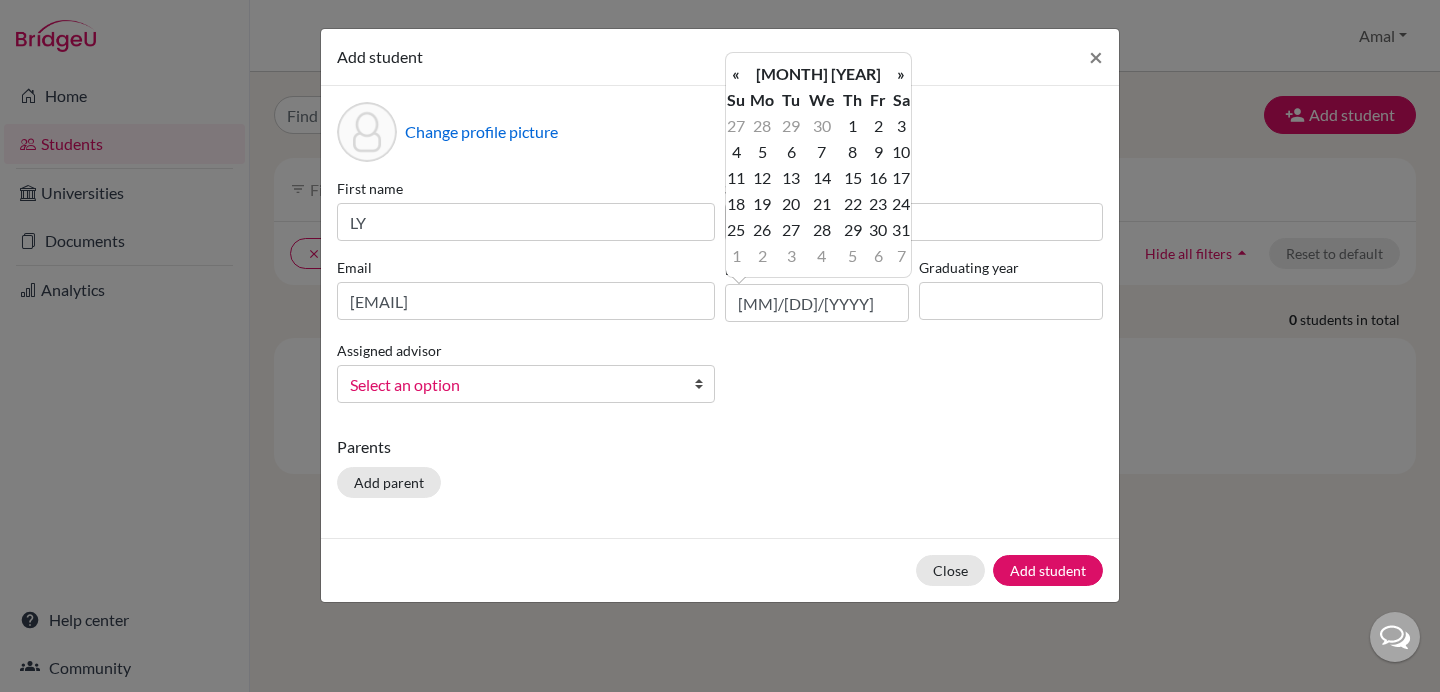 click on "«" at bounding box center (736, 74) 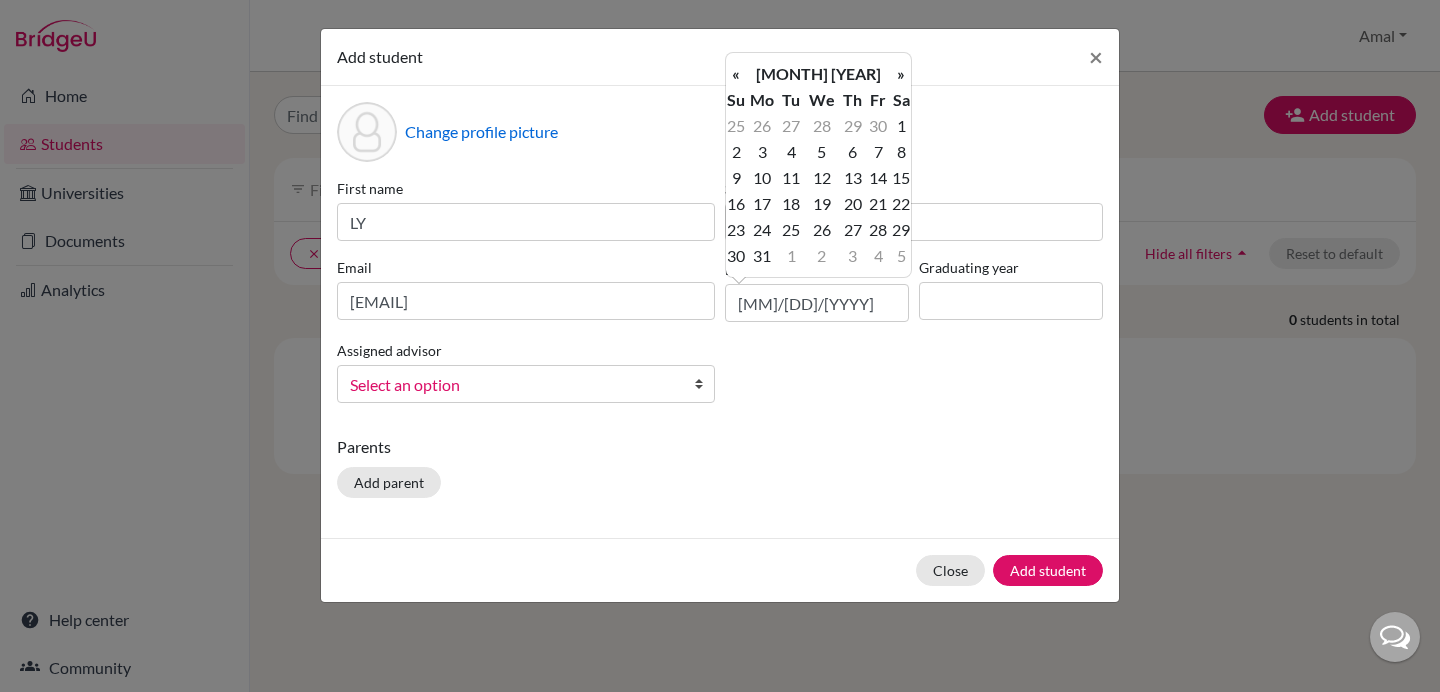 click on "«" at bounding box center (736, 74) 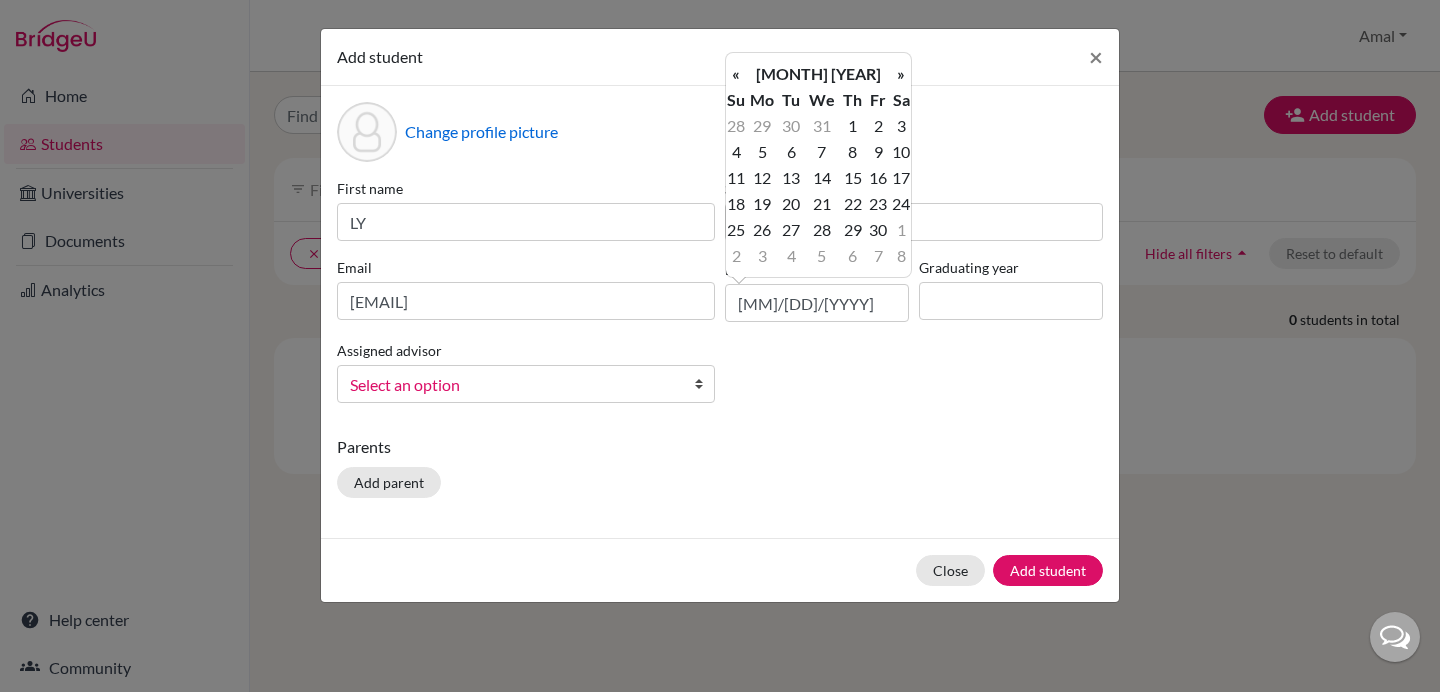 click on "«" at bounding box center (736, 74) 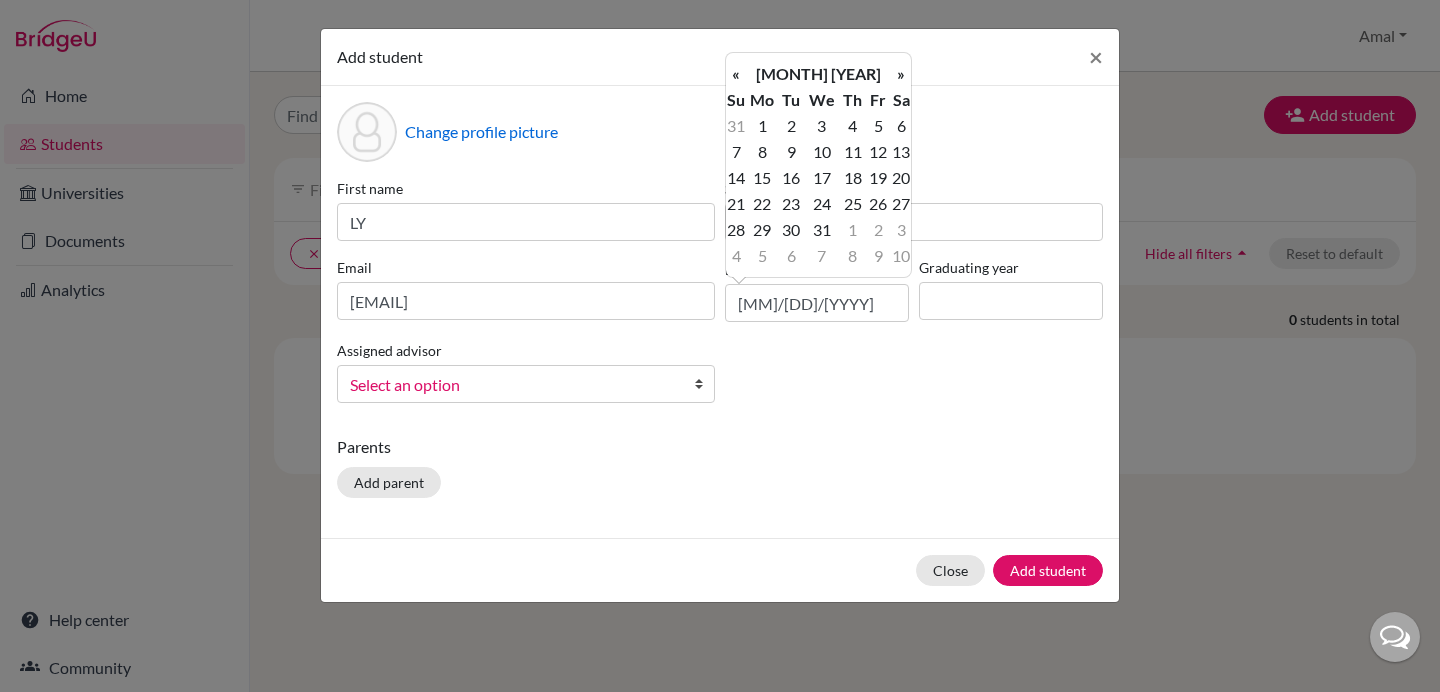 click on "«" at bounding box center (736, 74) 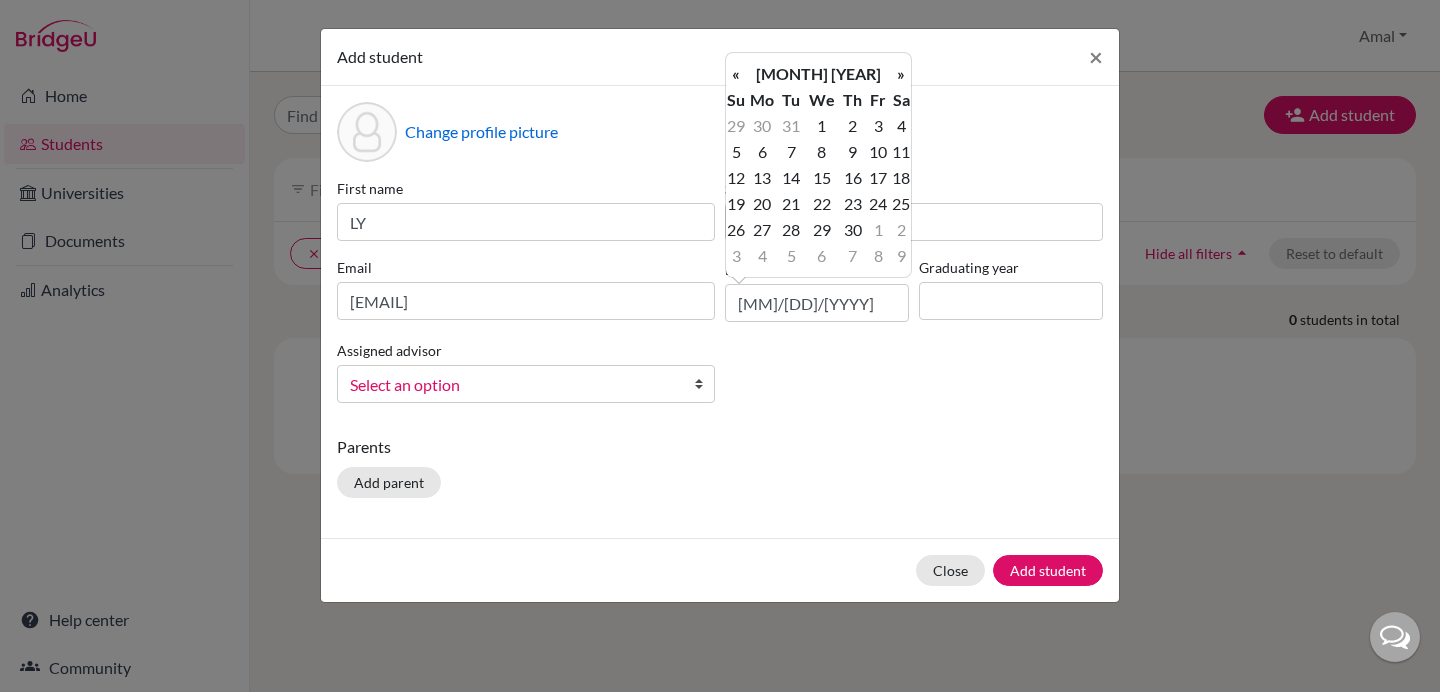 click on "«" at bounding box center [736, 74] 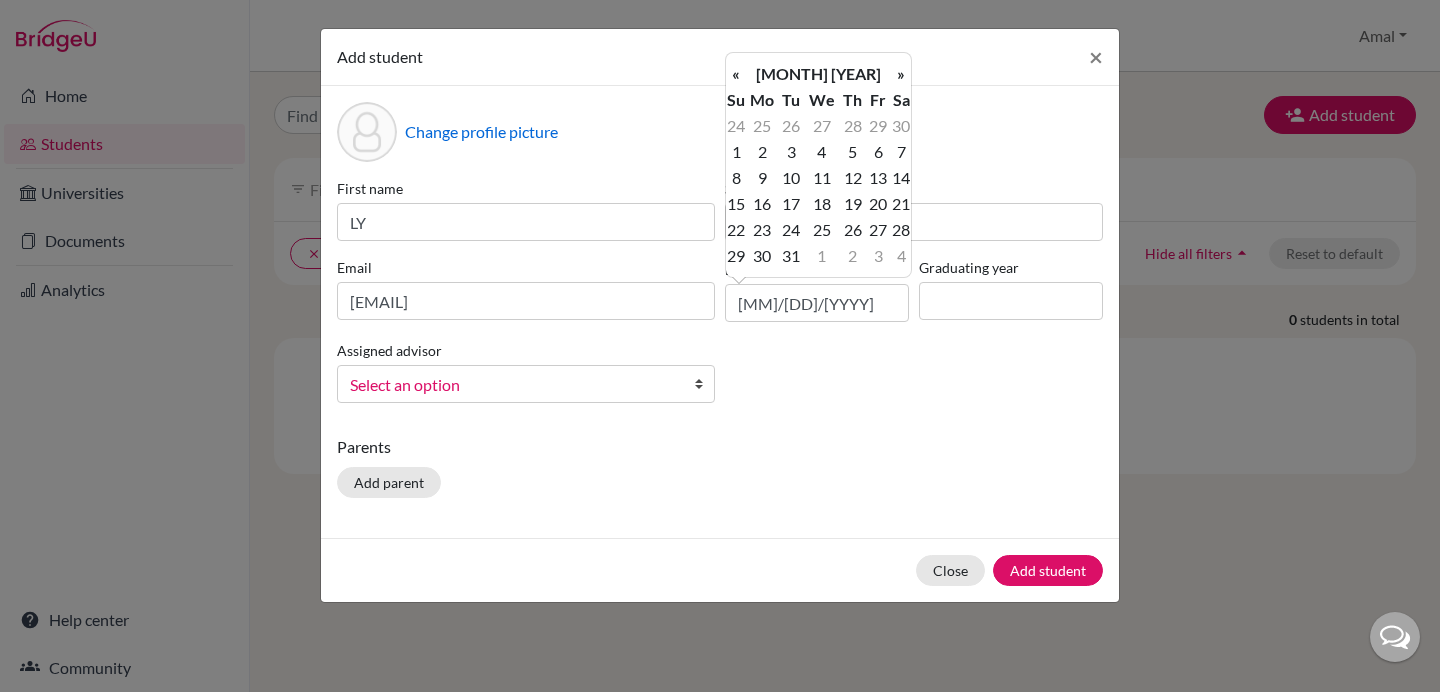 click on "«" at bounding box center (736, 74) 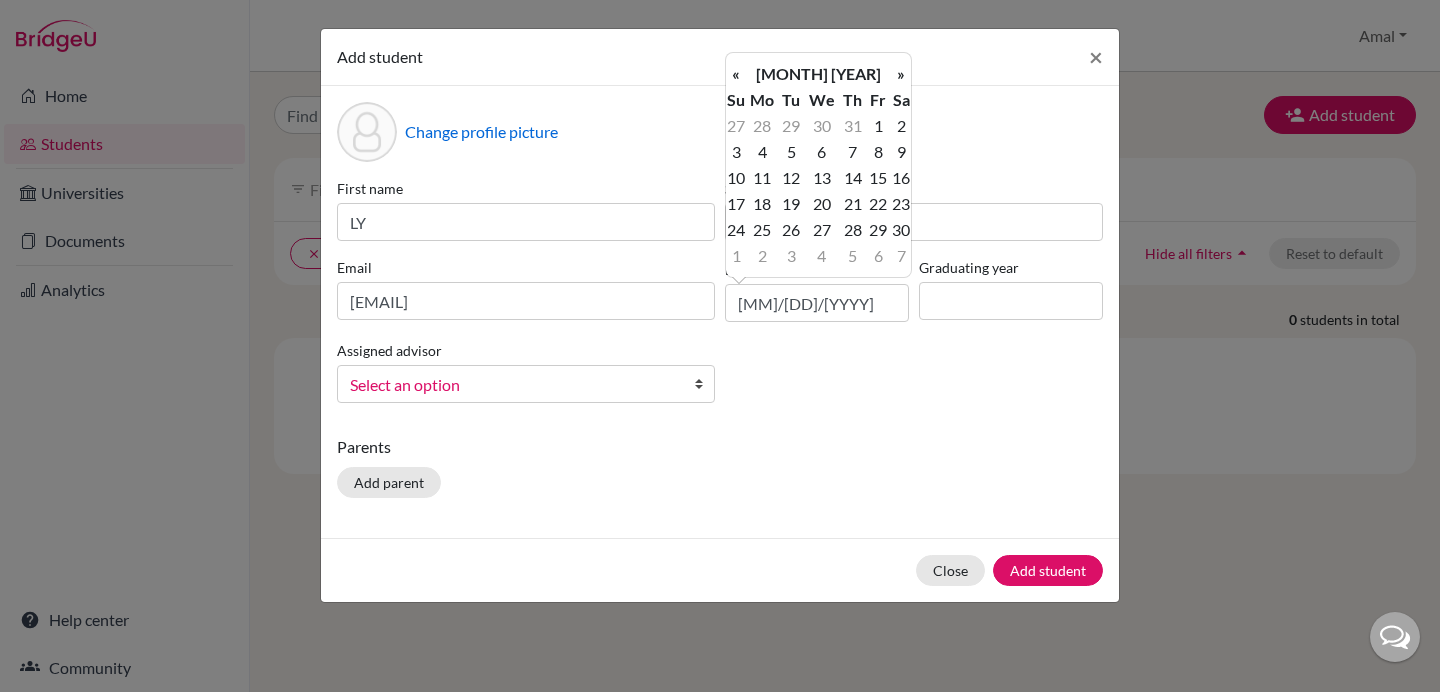 click on "«" at bounding box center (736, 74) 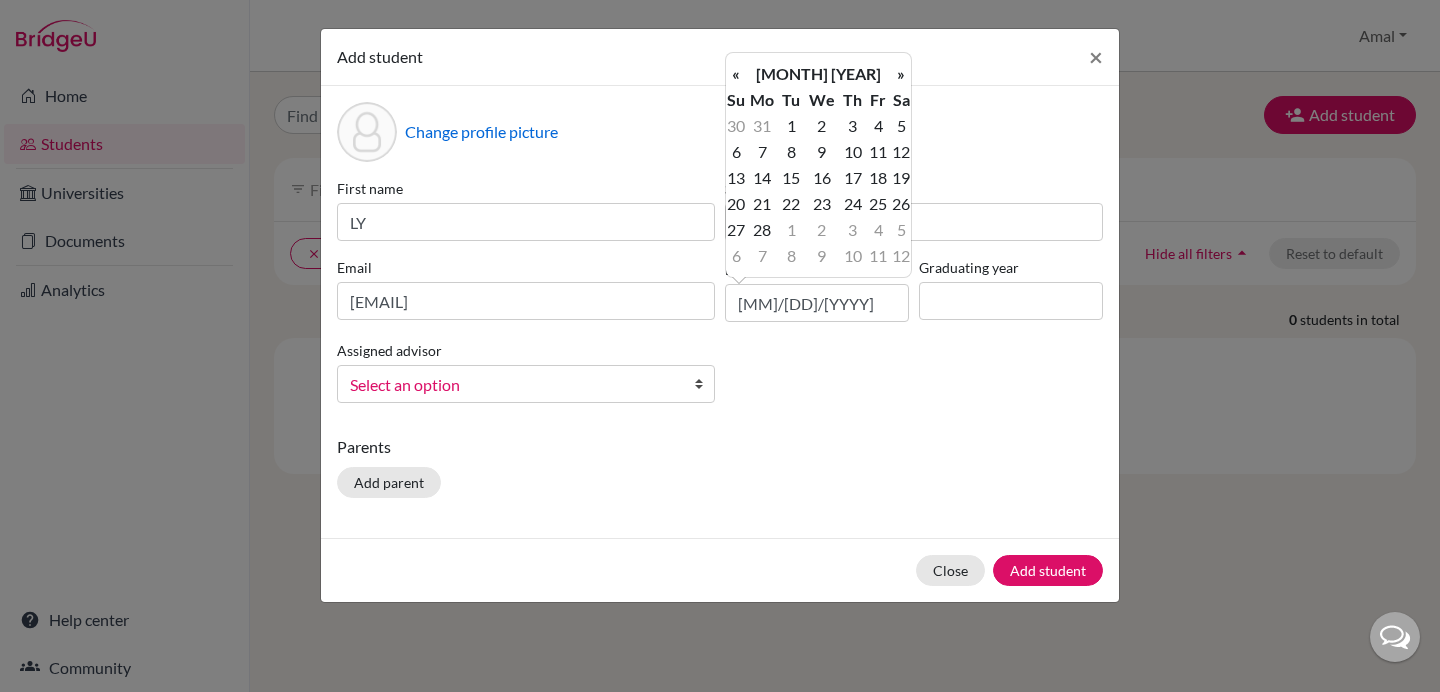 click on "«" at bounding box center (736, 74) 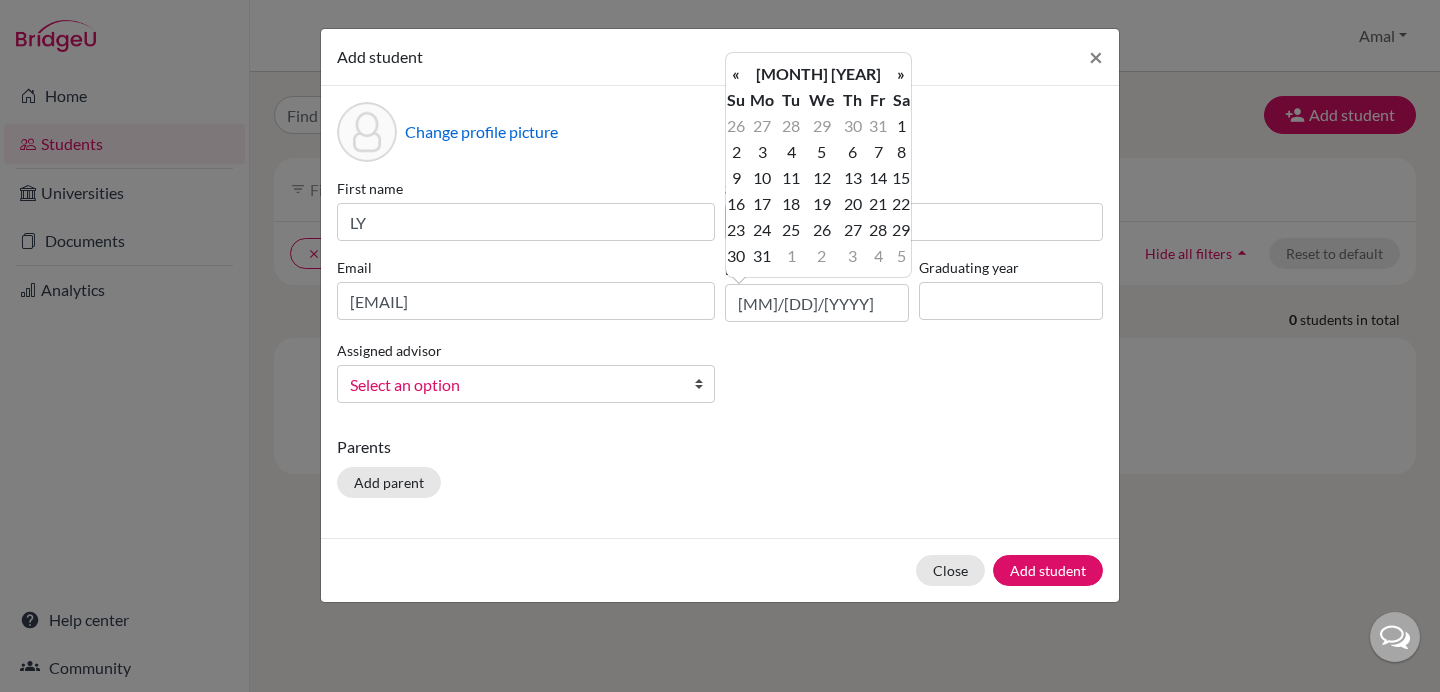 click on "«" at bounding box center (736, 74) 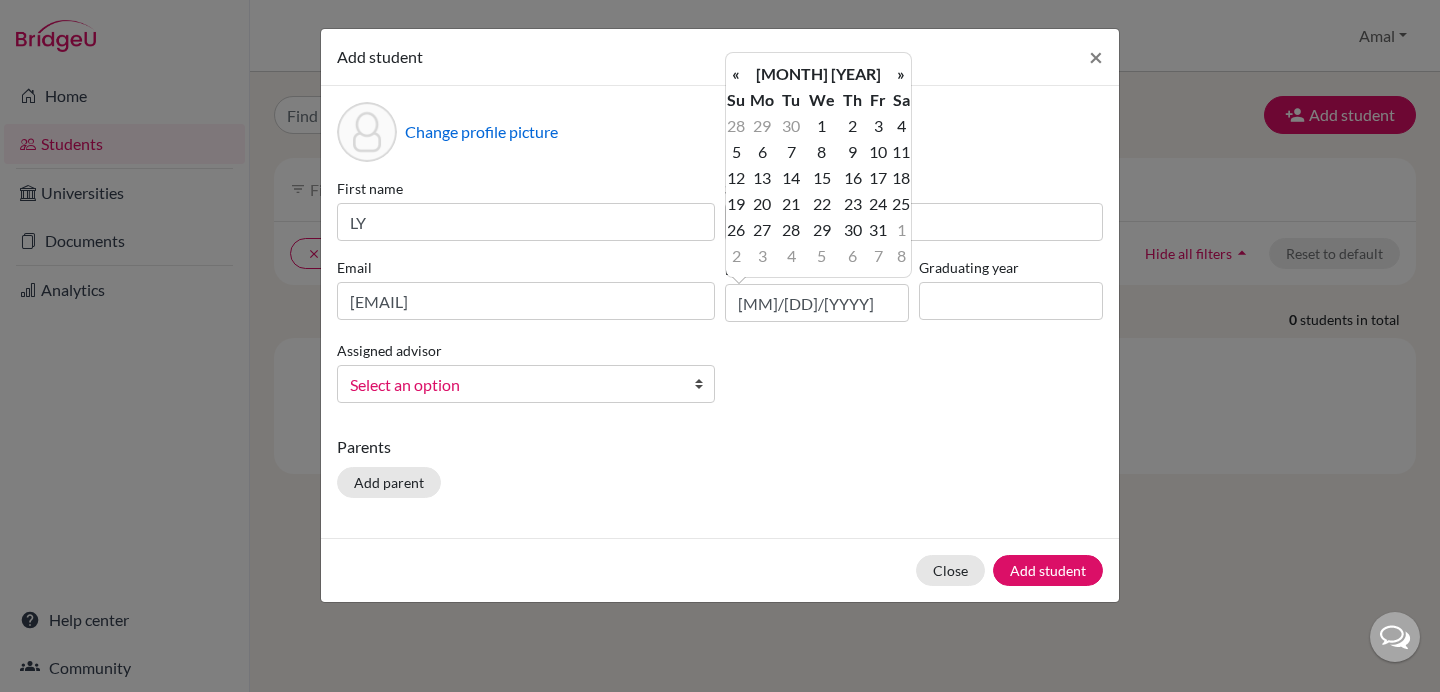 click on "«" at bounding box center [736, 74] 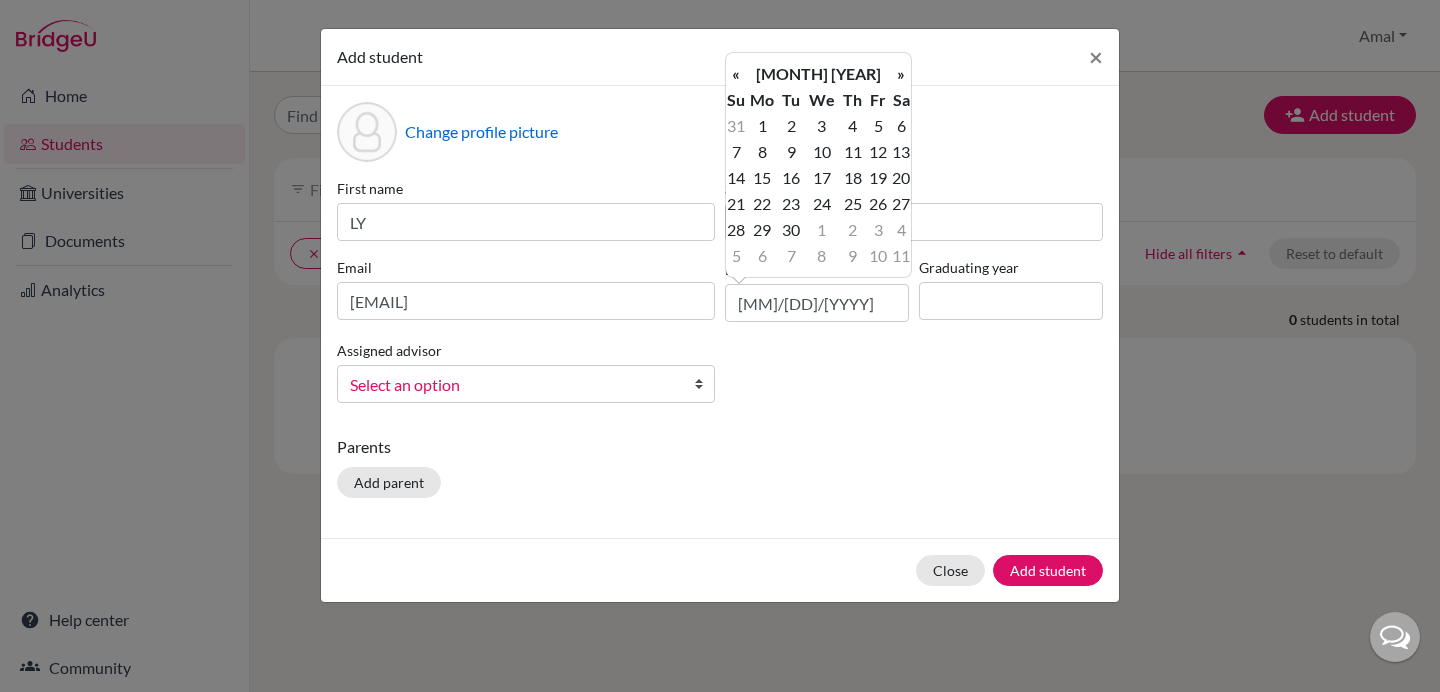 click on "«" at bounding box center [736, 74] 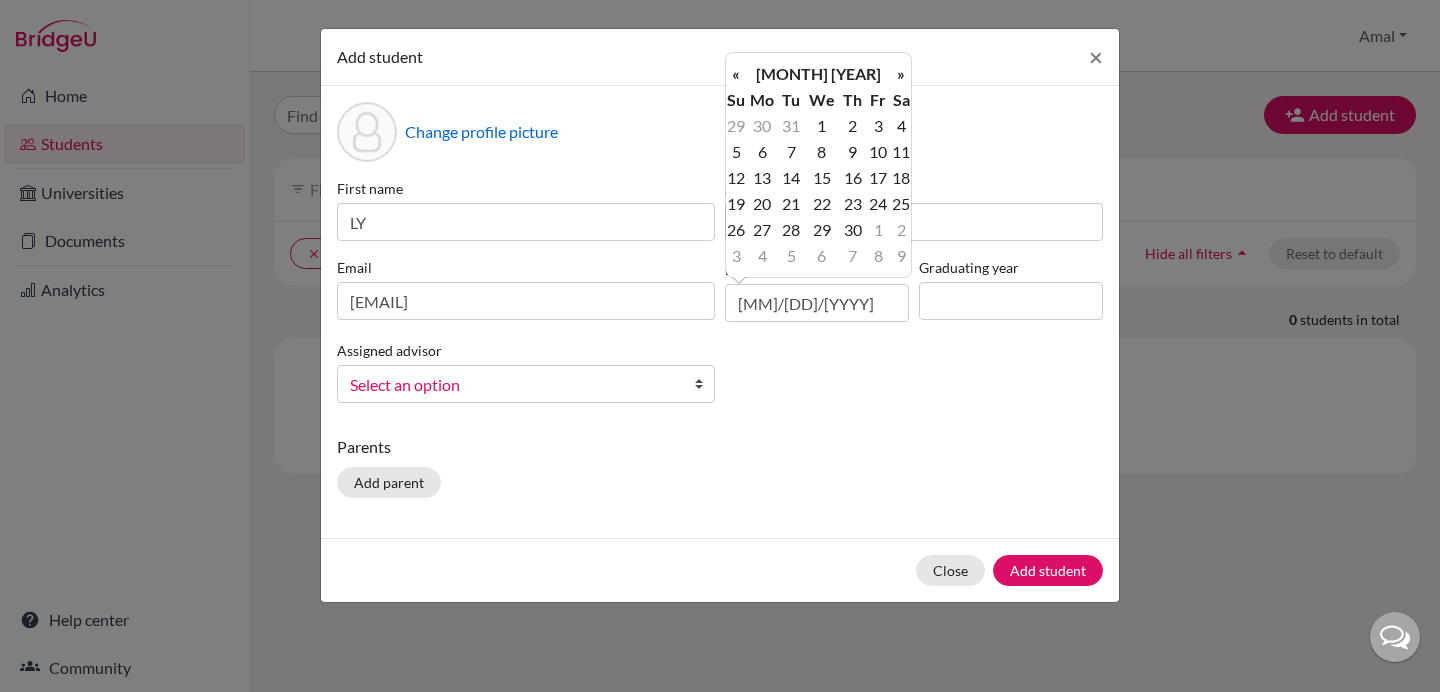 click on "«" at bounding box center [736, 74] 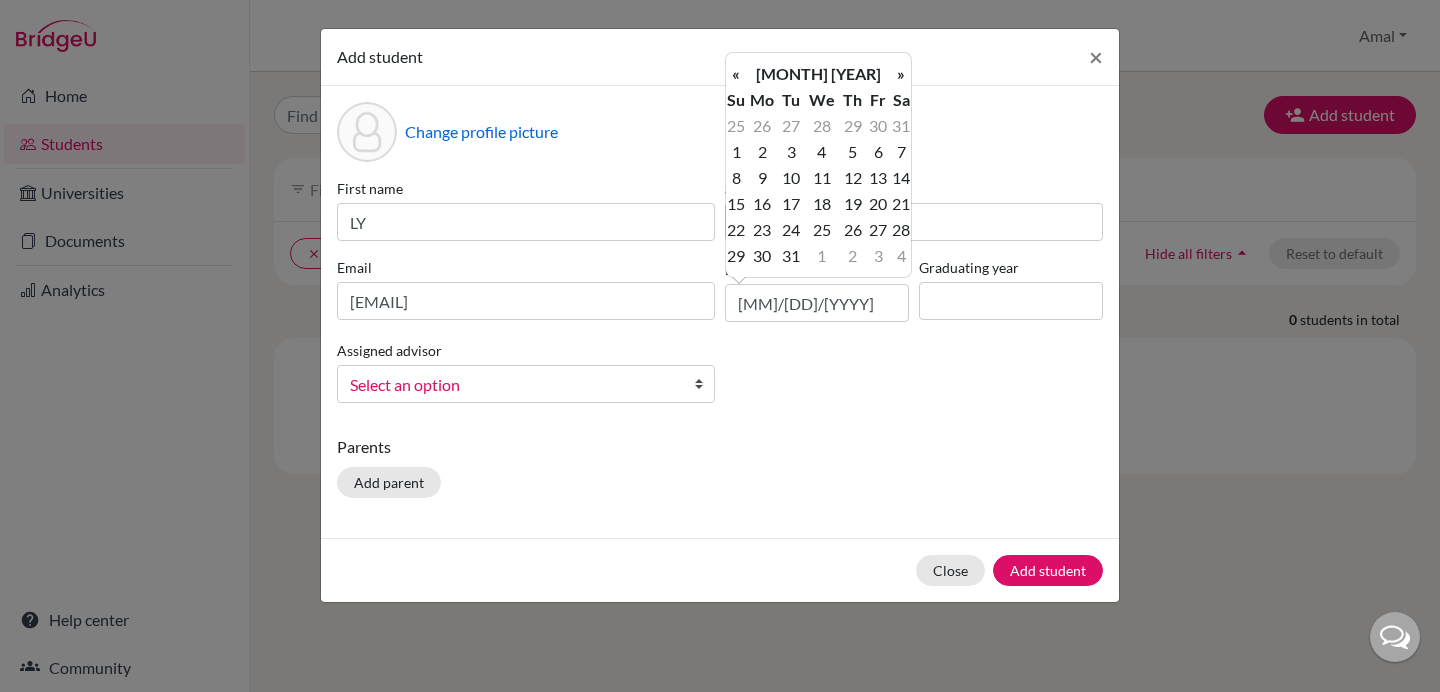 click on "«" at bounding box center [736, 74] 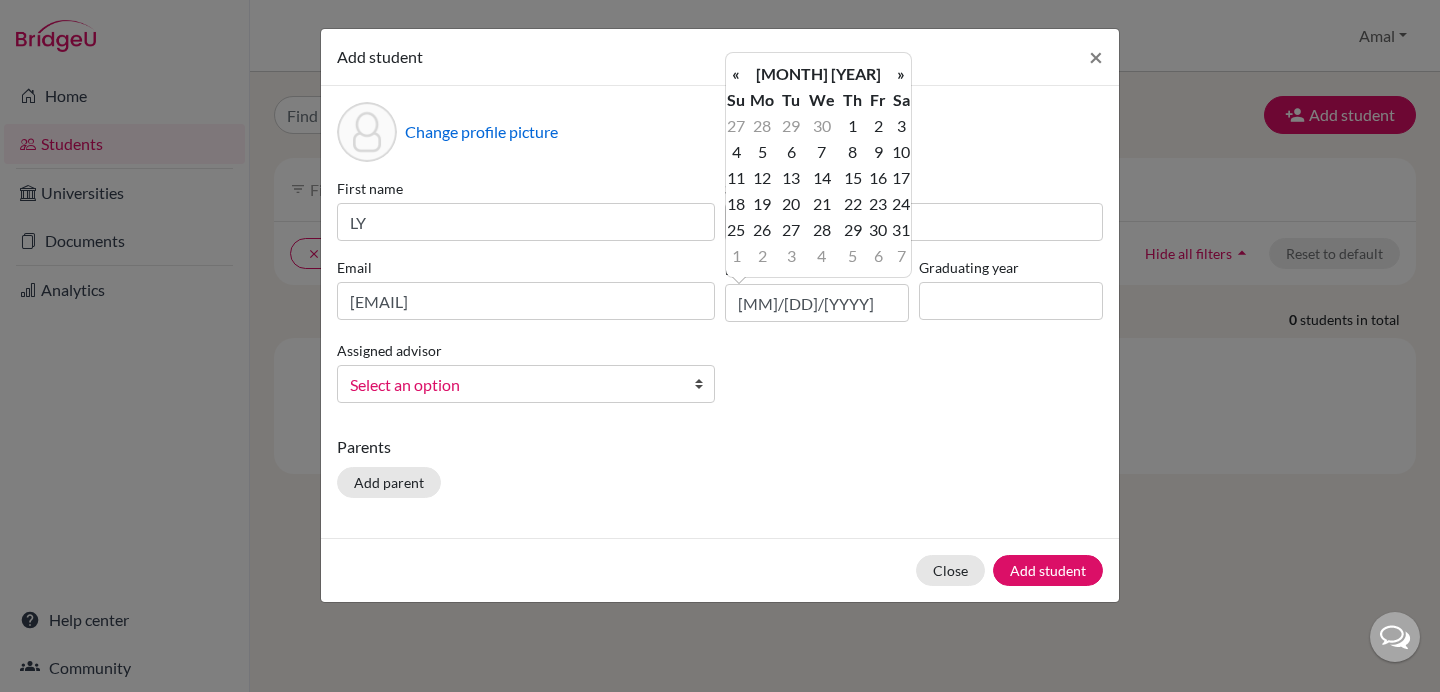 click on "«" at bounding box center (736, 74) 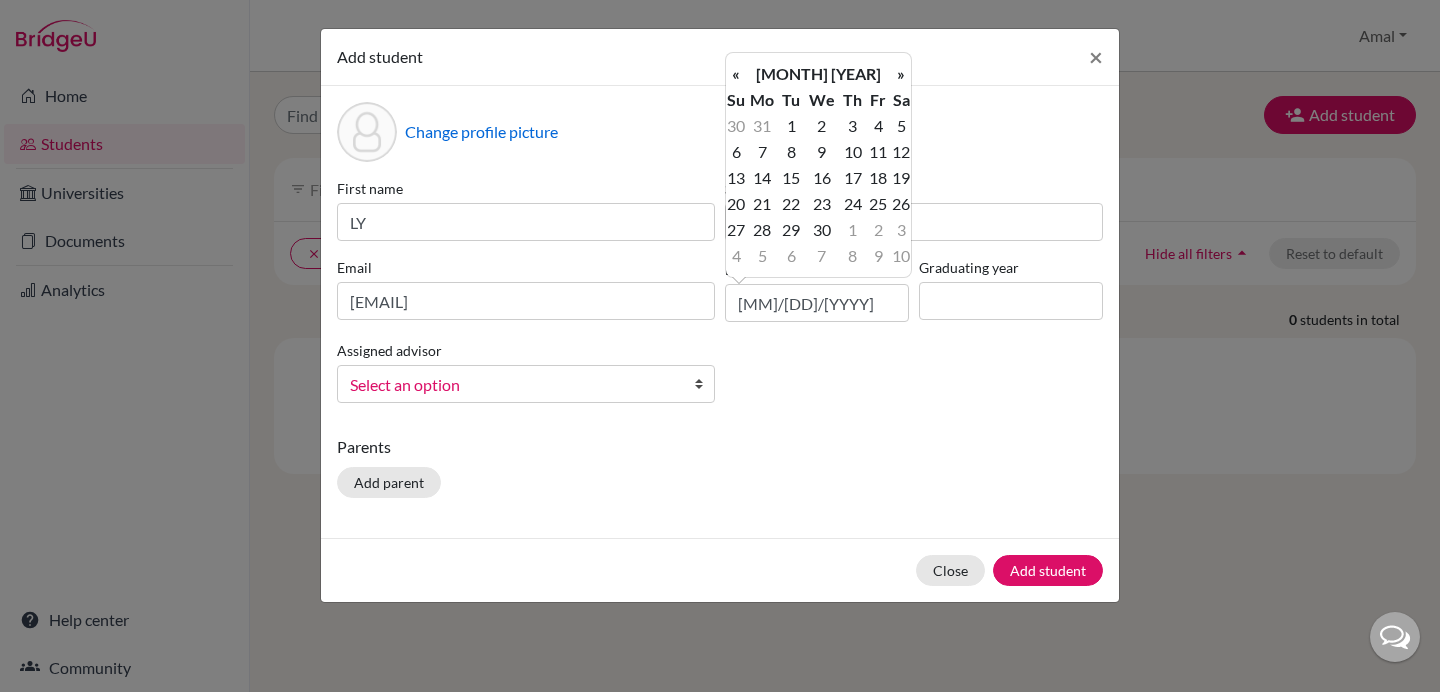click on "«" at bounding box center [736, 74] 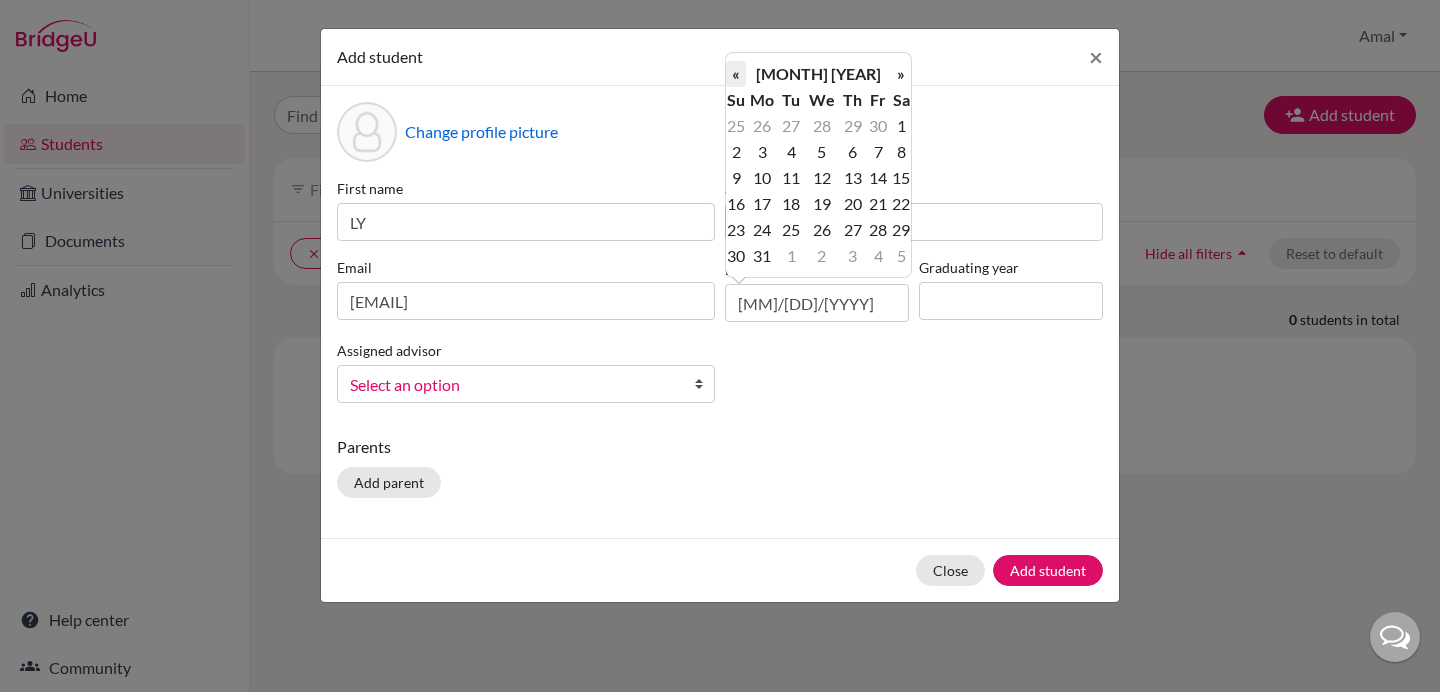 click on "«" at bounding box center [736, 74] 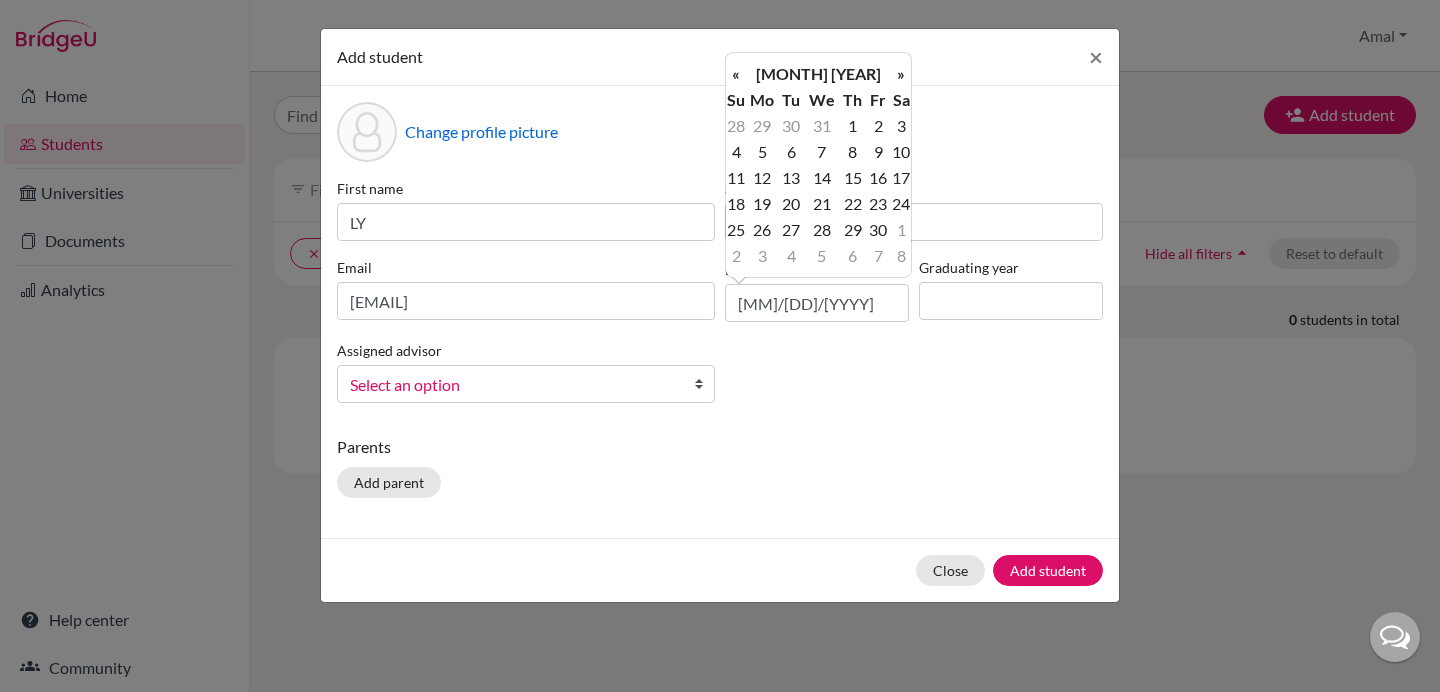 click on "«" at bounding box center [736, 74] 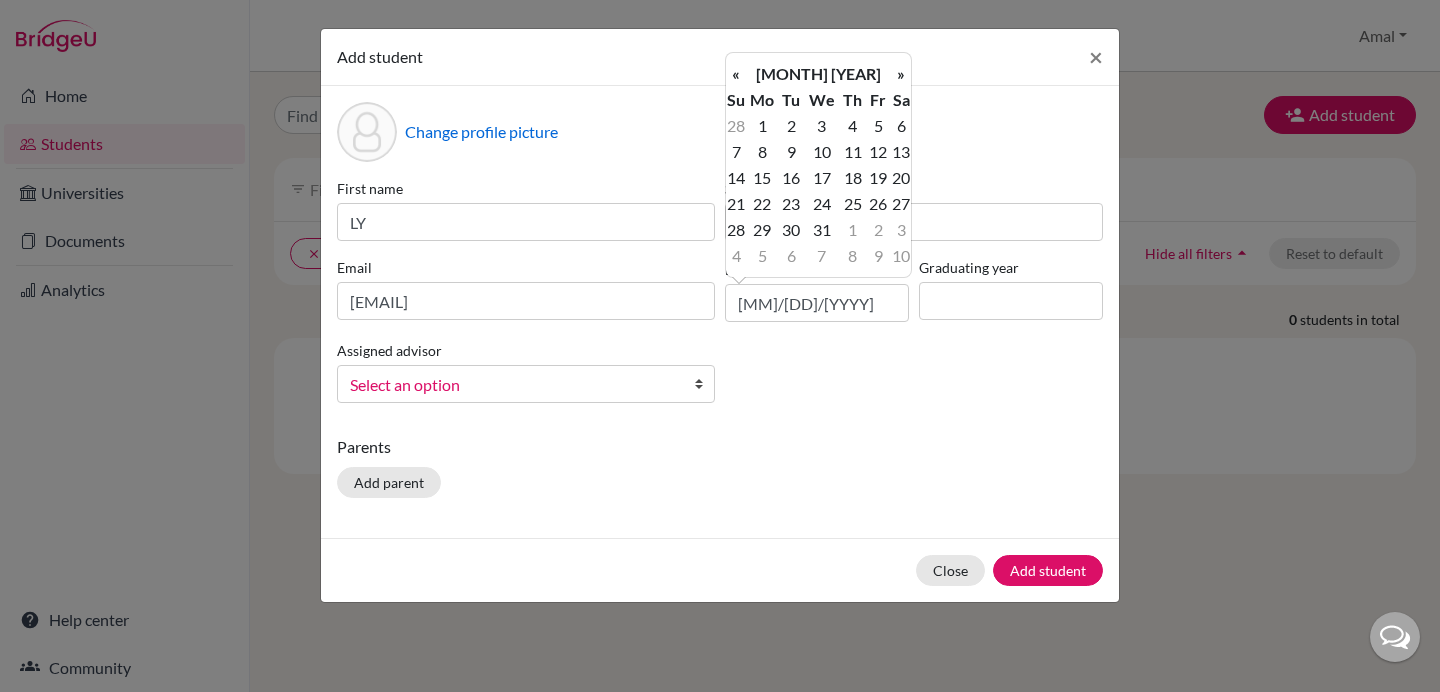 click on "«" at bounding box center [736, 74] 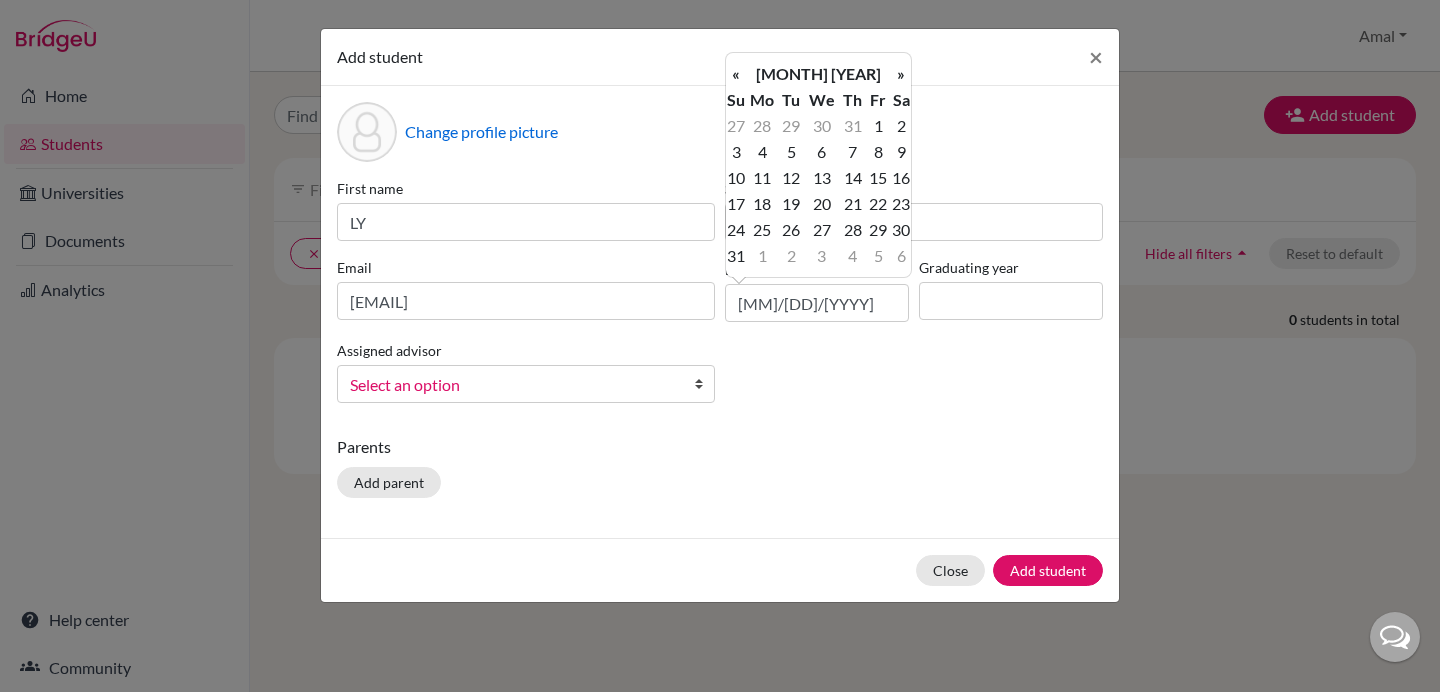 click on "«" at bounding box center (736, 74) 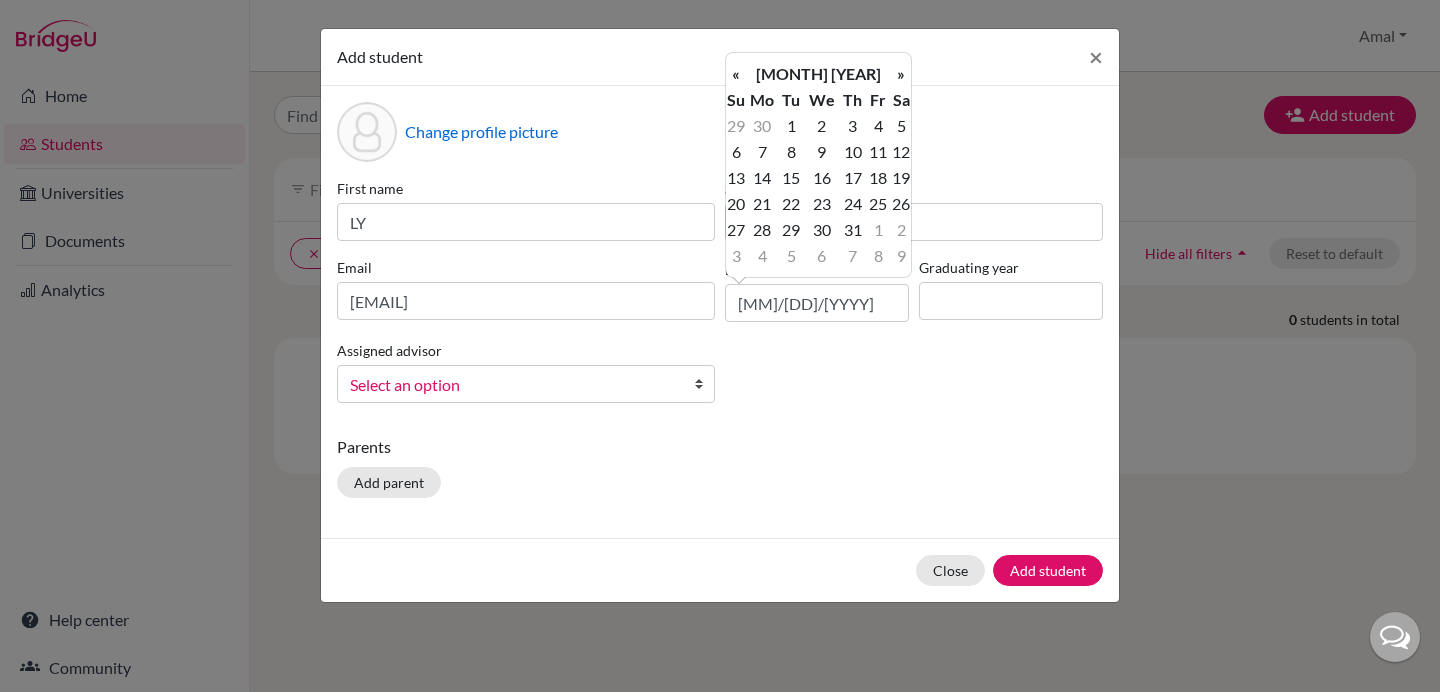 click on "«" at bounding box center [736, 74] 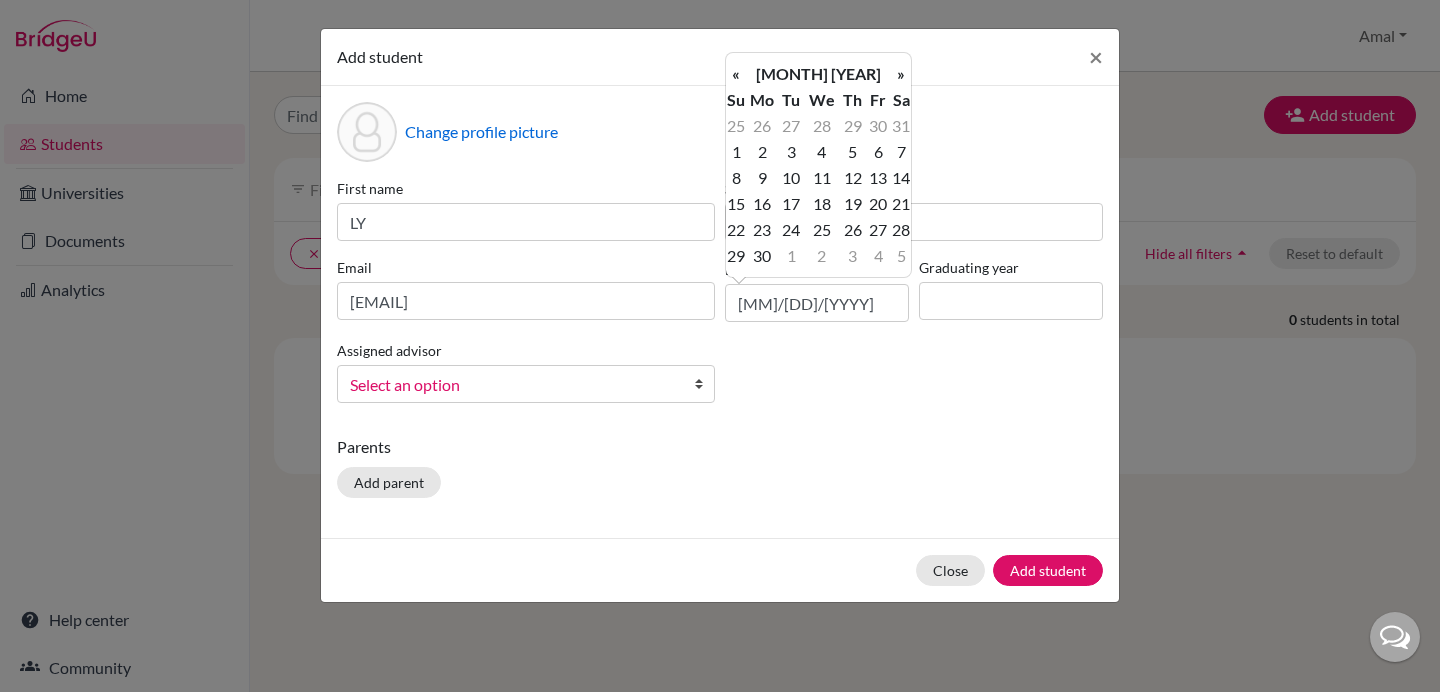click on "«" at bounding box center [736, 74] 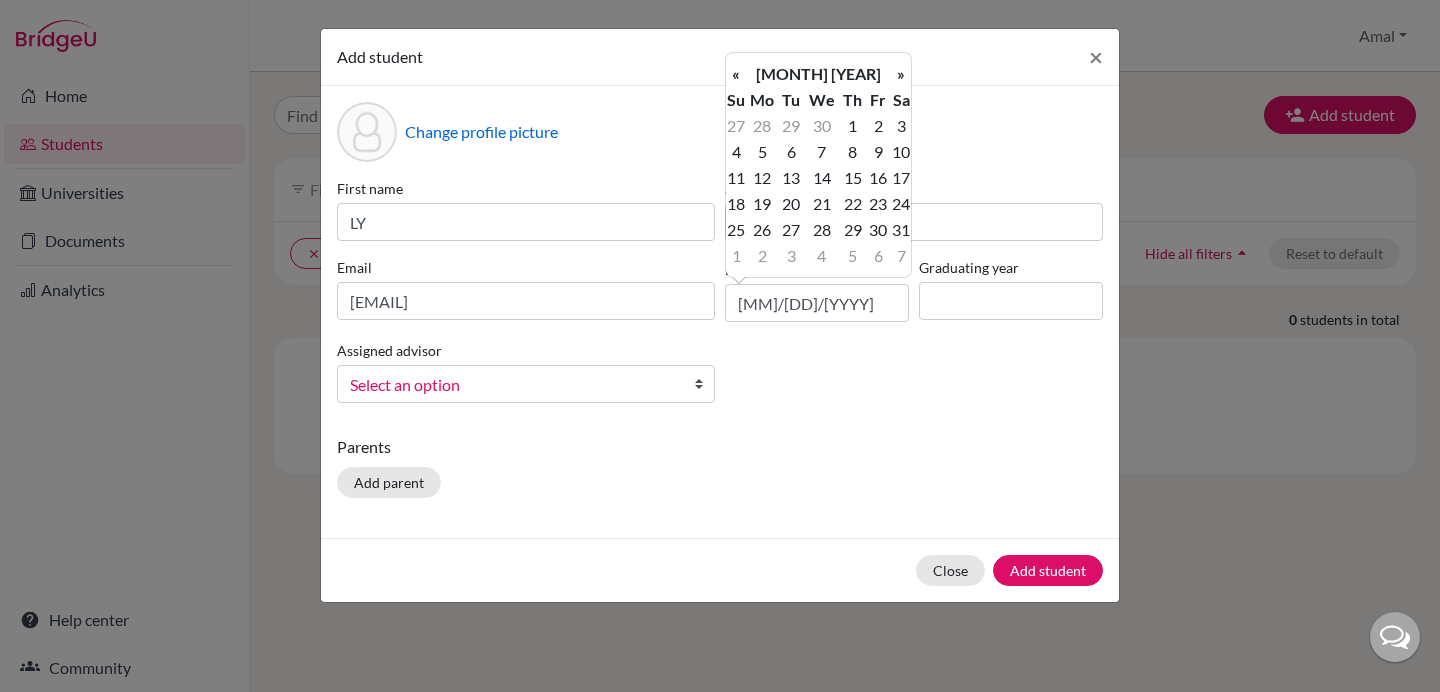 click on "«" at bounding box center (736, 74) 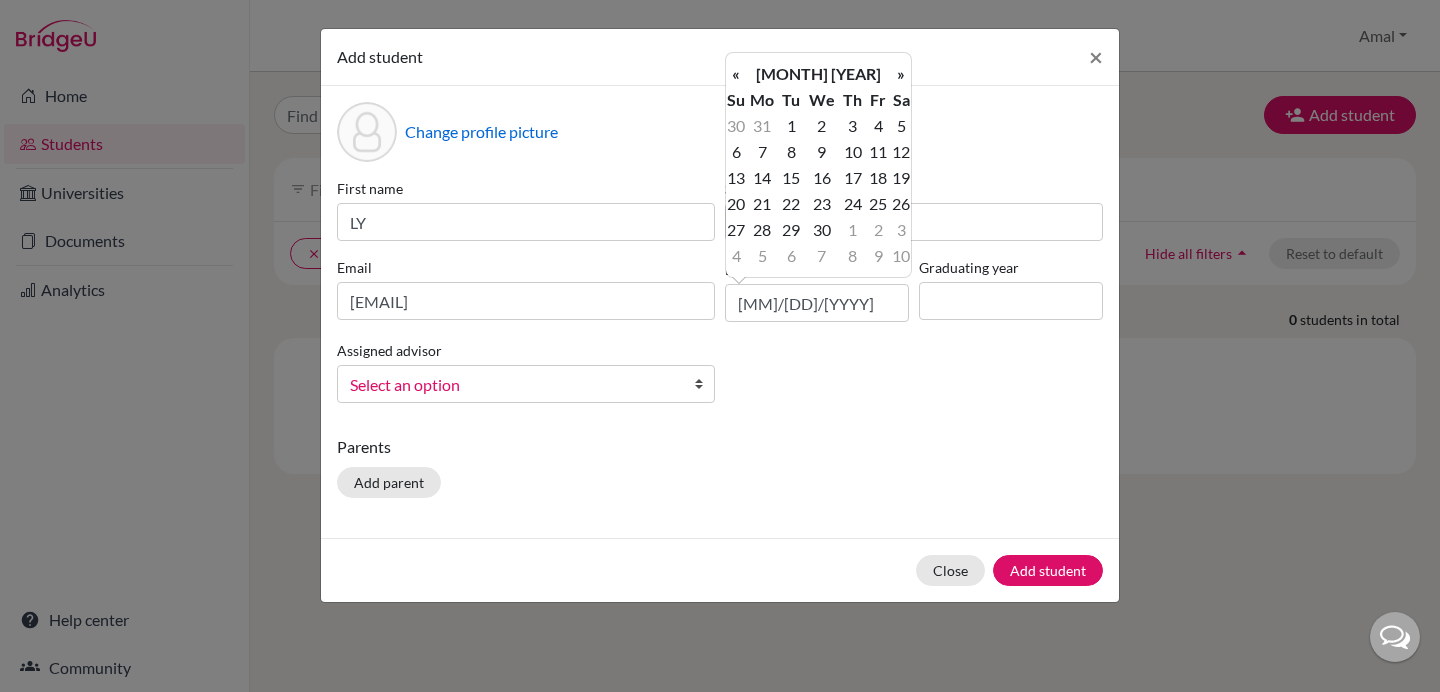 click on "«" at bounding box center [736, 74] 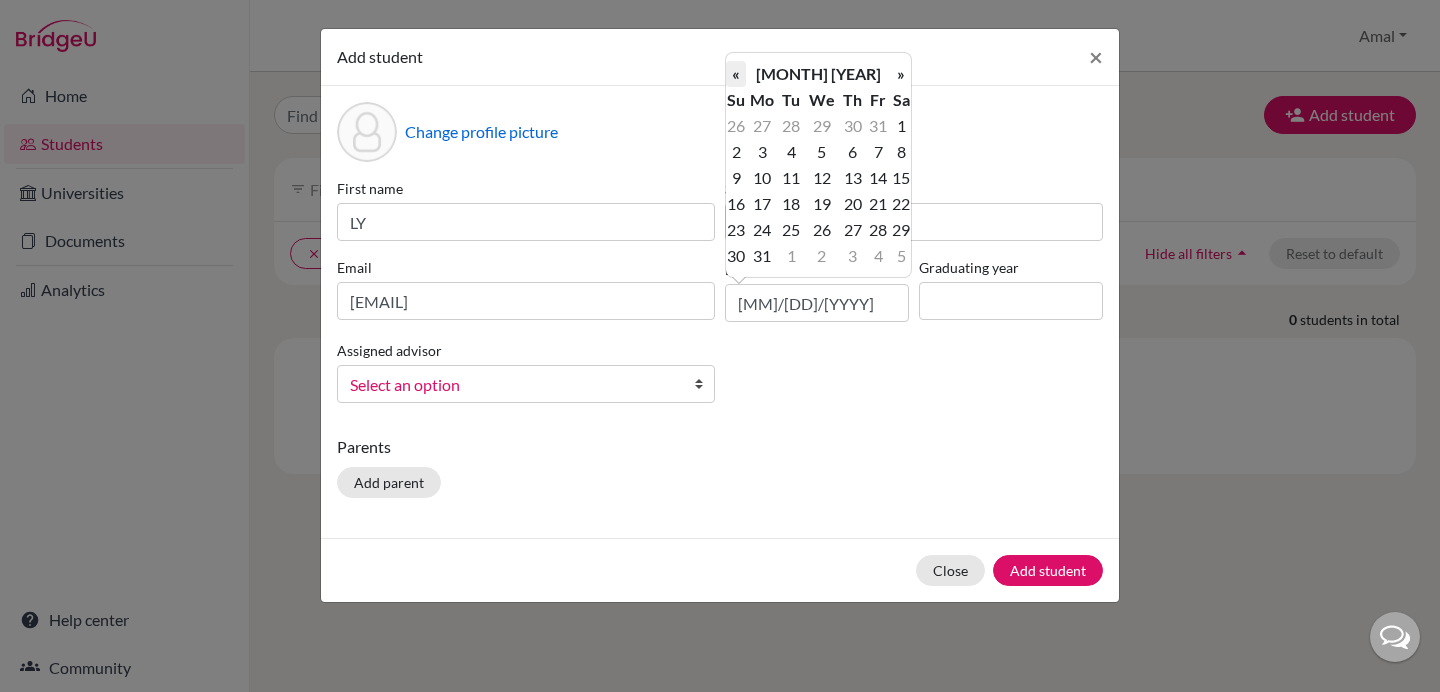 click on "«" at bounding box center [736, 74] 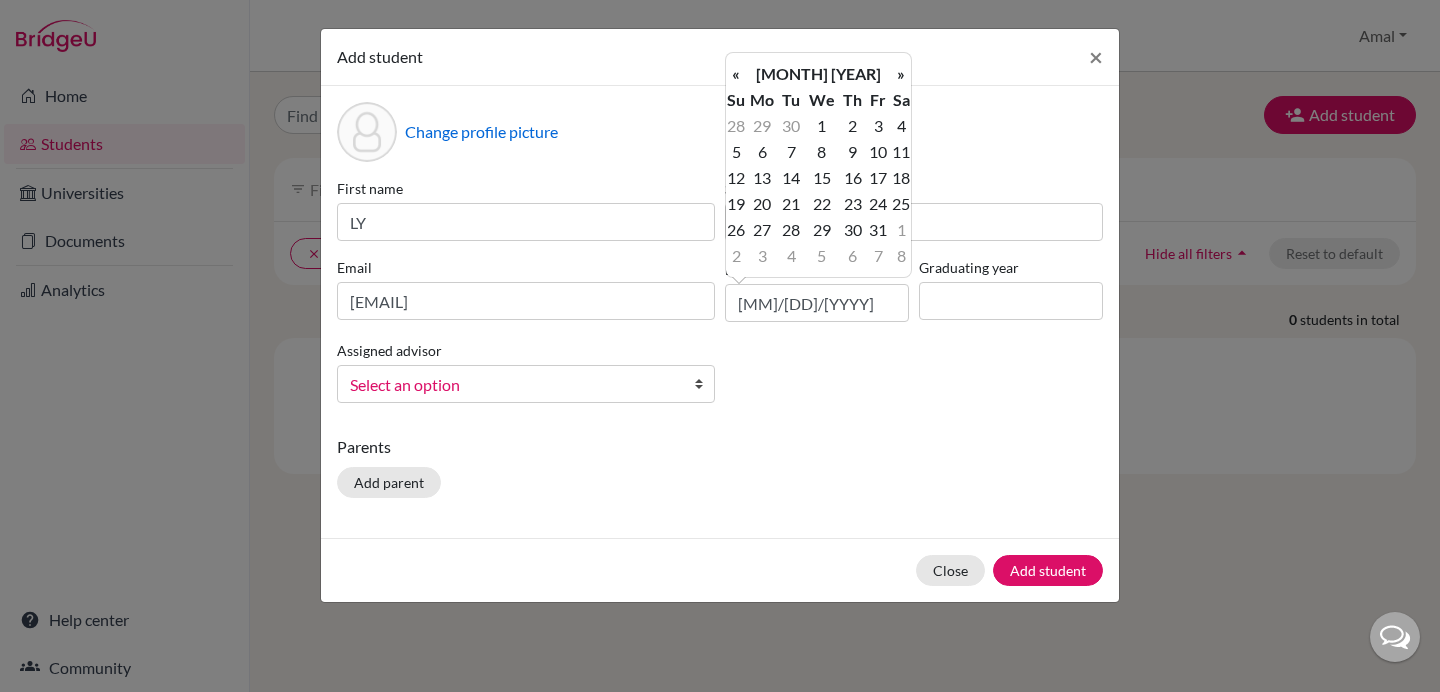 click on "«" at bounding box center [736, 74] 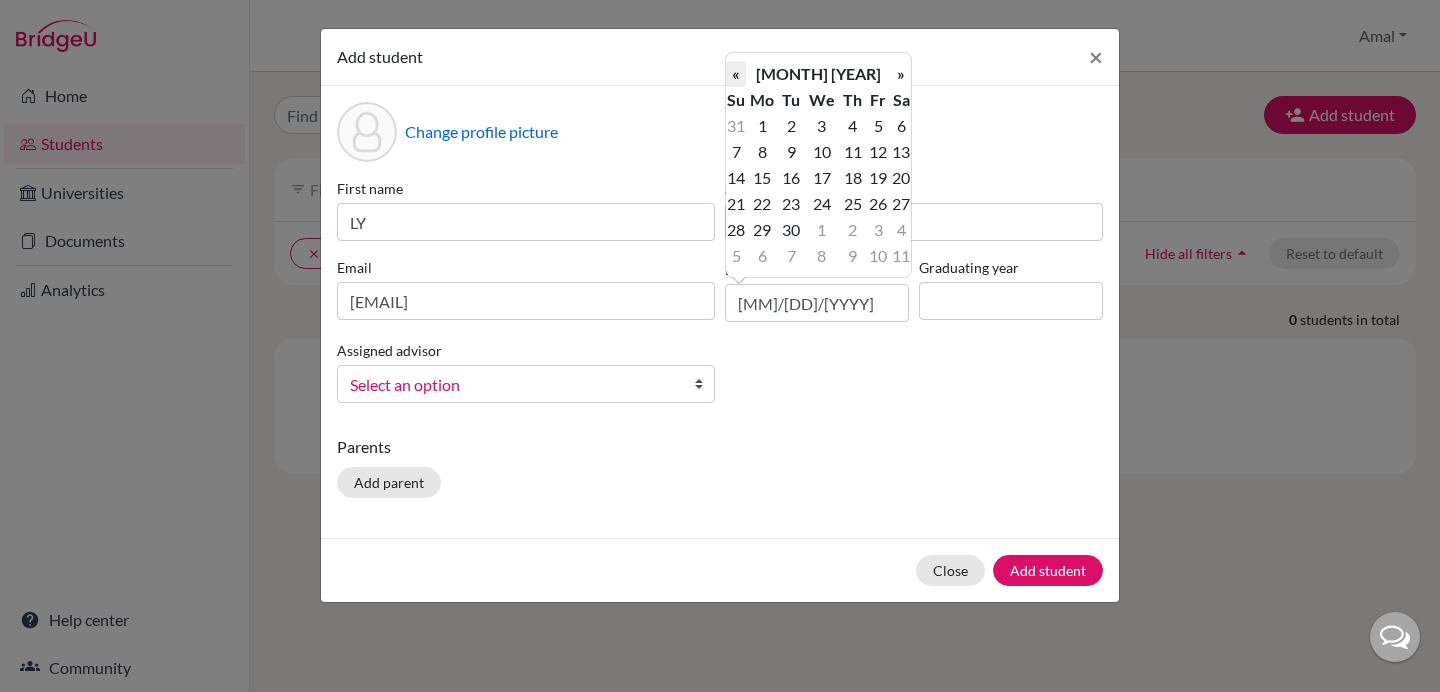 click on "«" at bounding box center [736, 74] 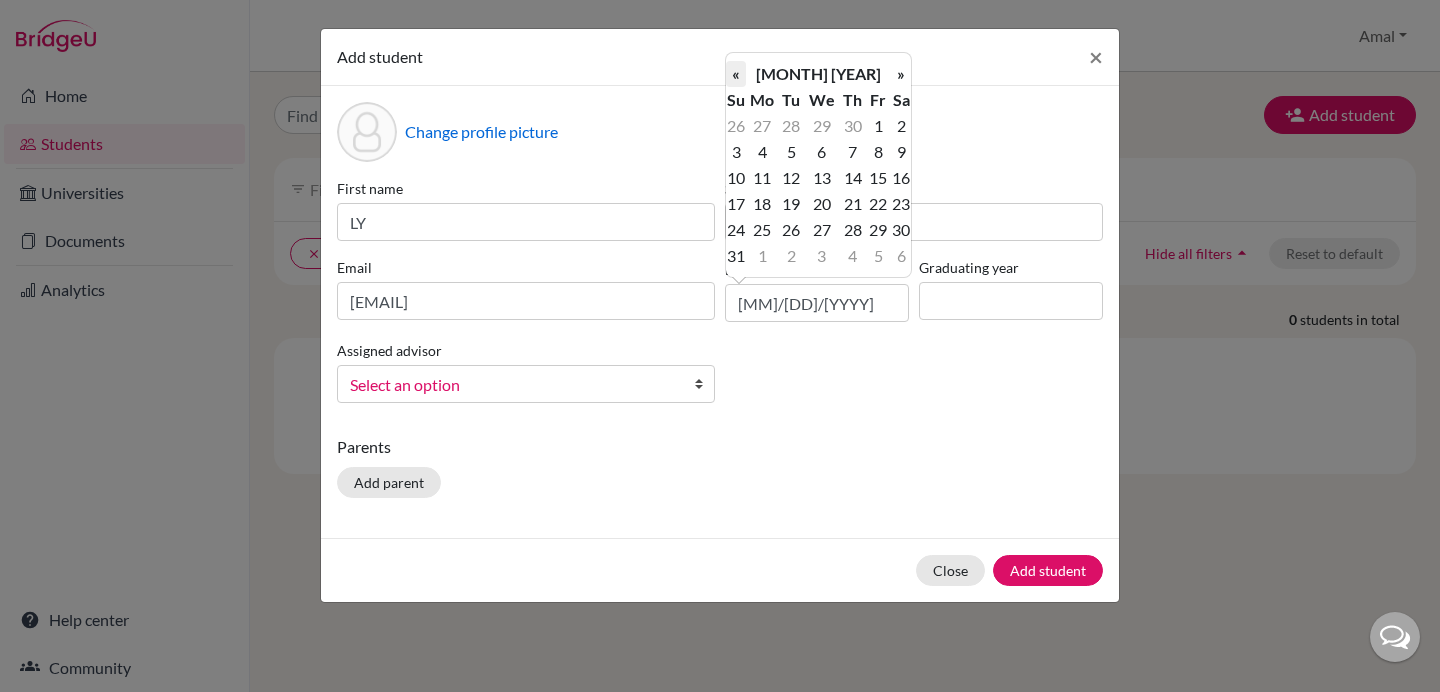 click on "«" at bounding box center (736, 74) 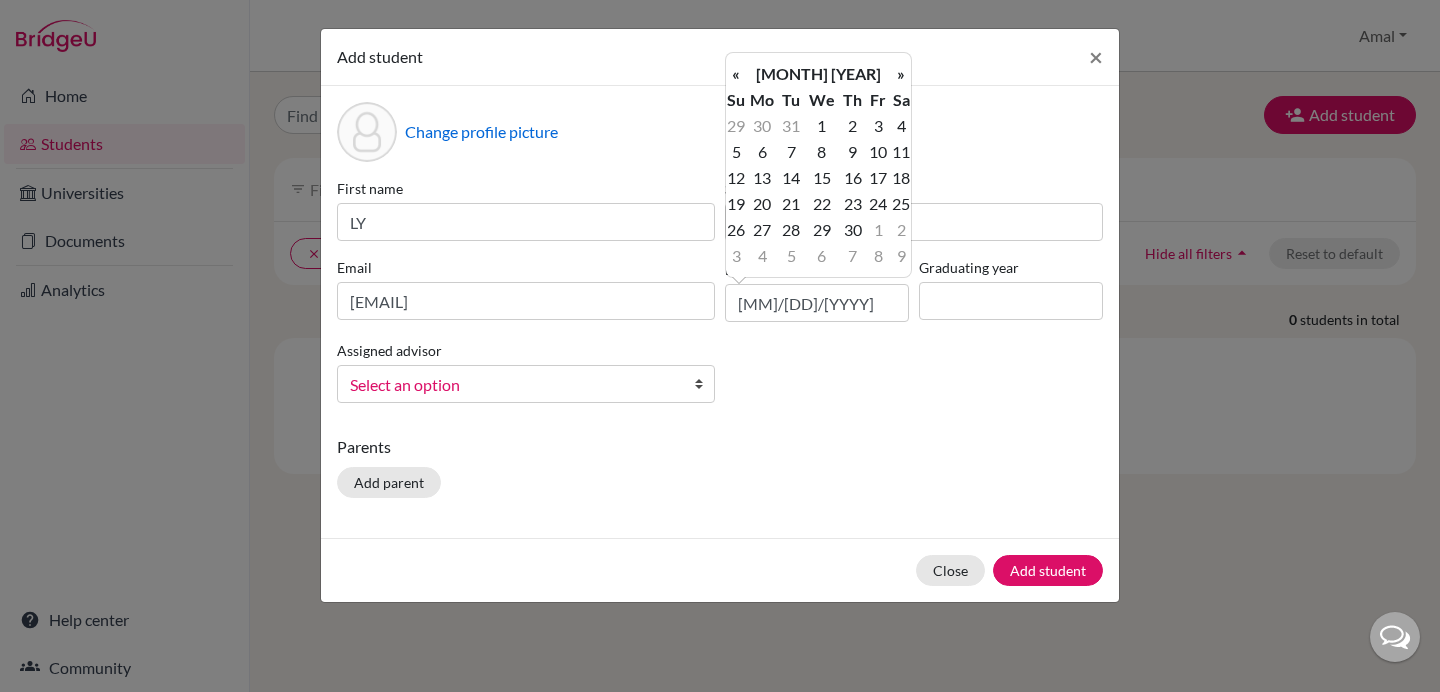 click on "«" at bounding box center [736, 74] 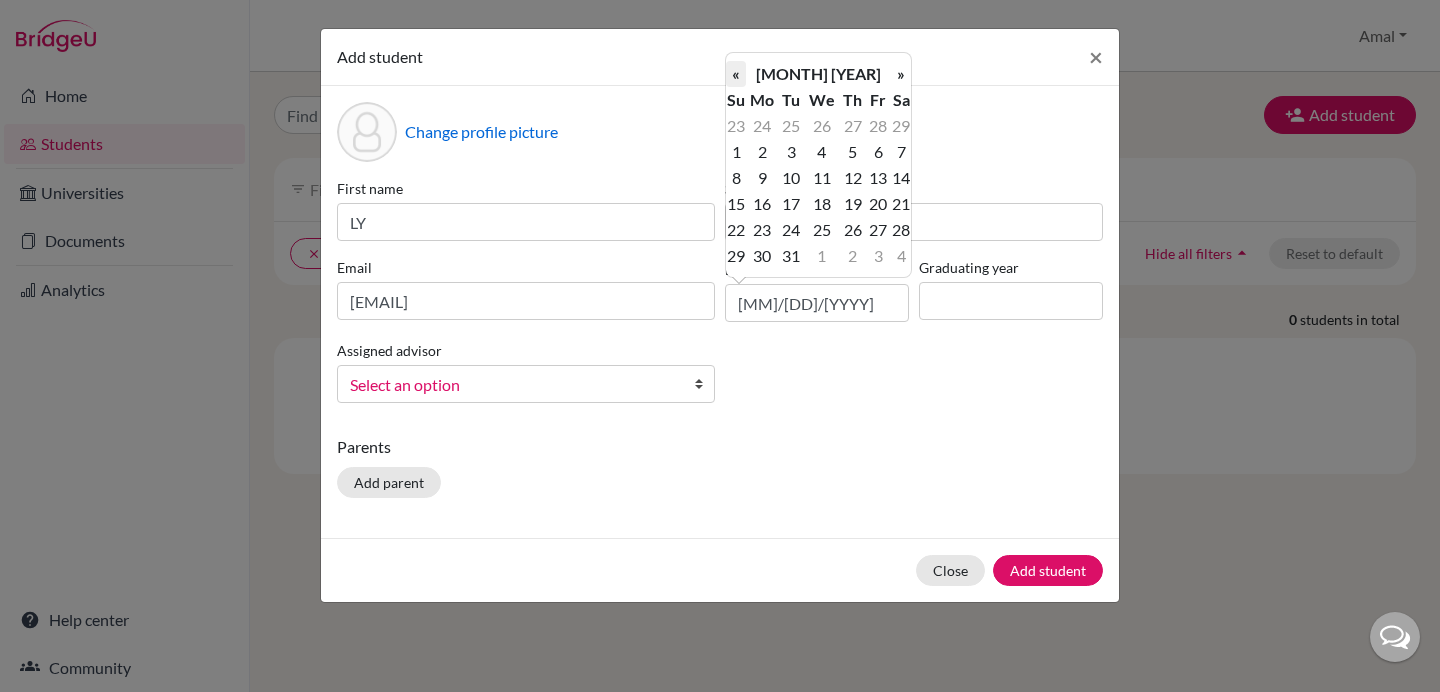 click on "«" at bounding box center [736, 74] 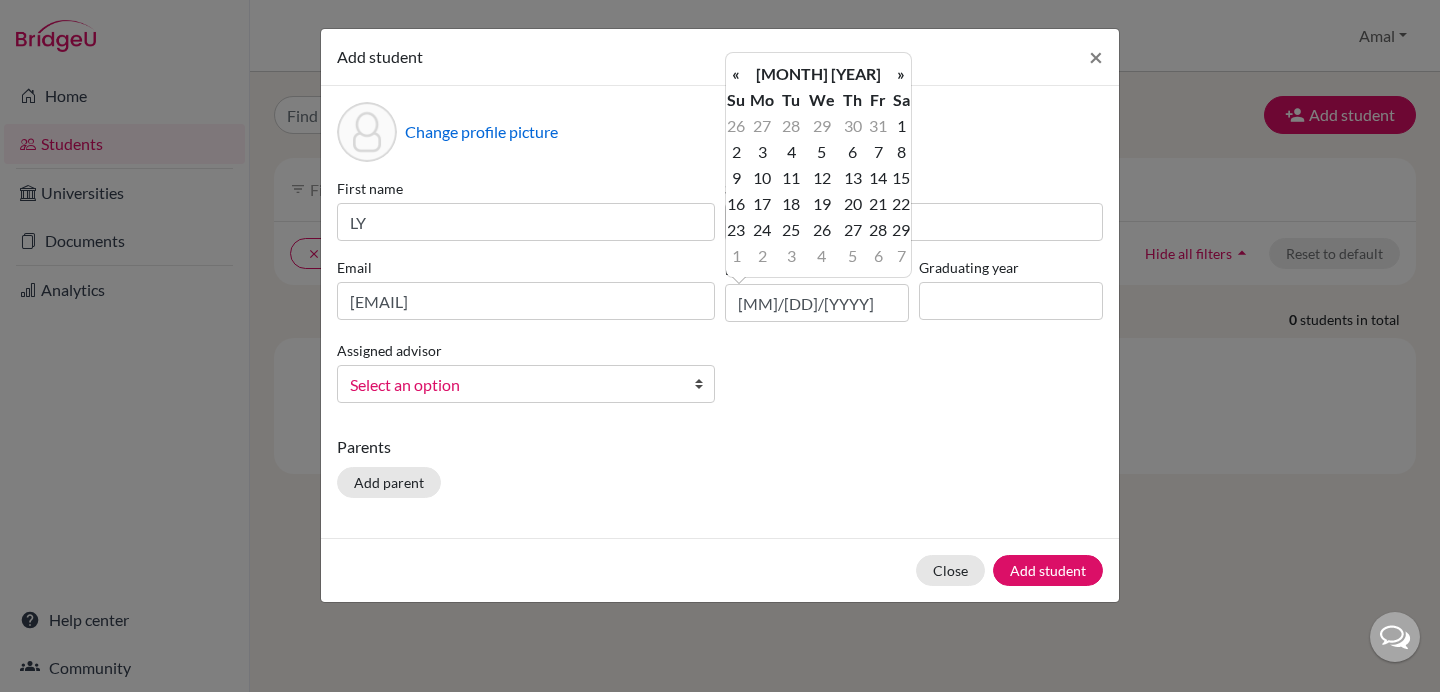 click on "«" at bounding box center [736, 74] 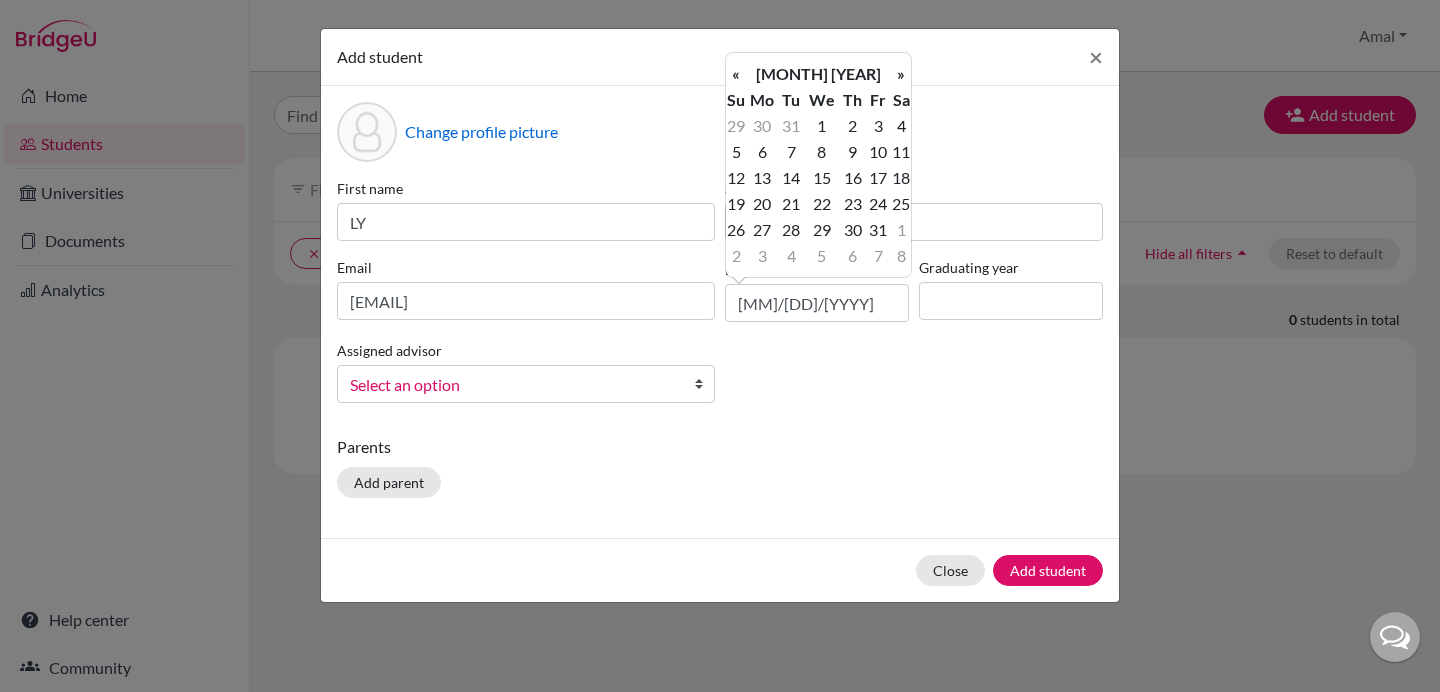 click on "«" at bounding box center (736, 74) 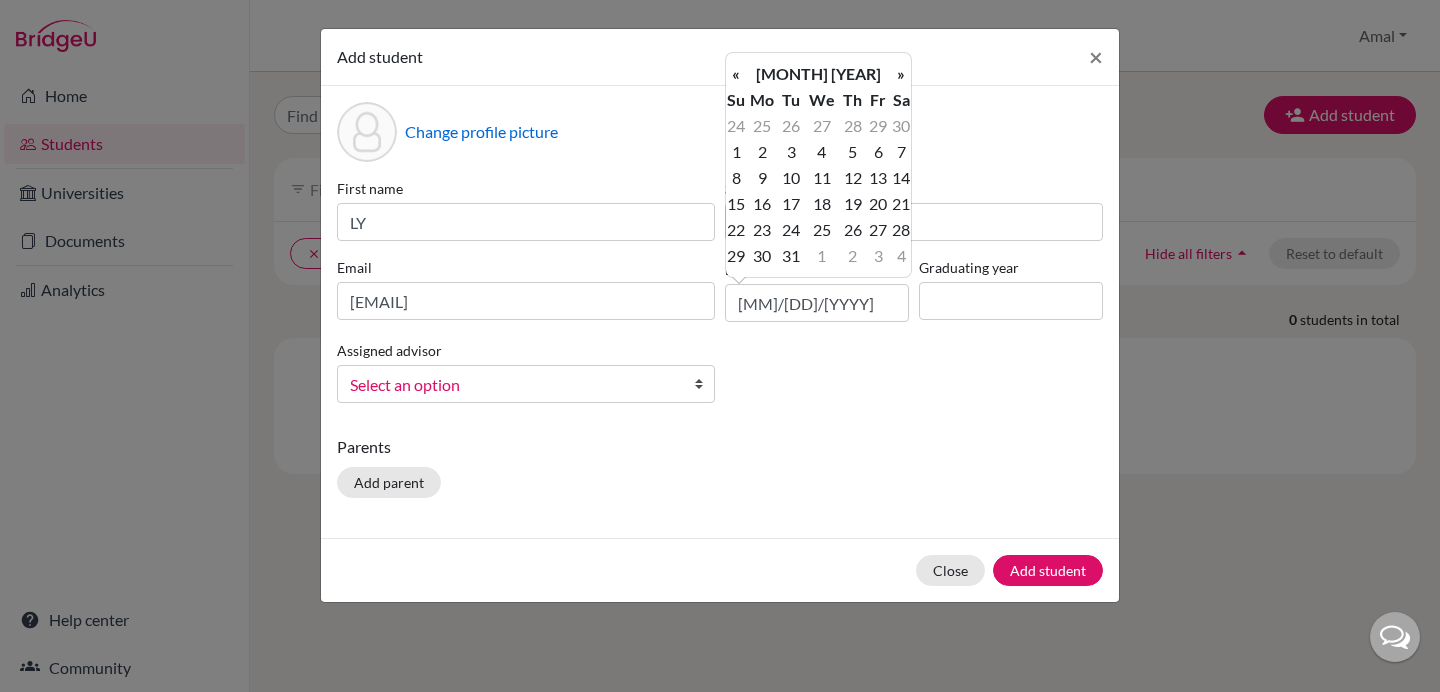click on "«" at bounding box center (736, 74) 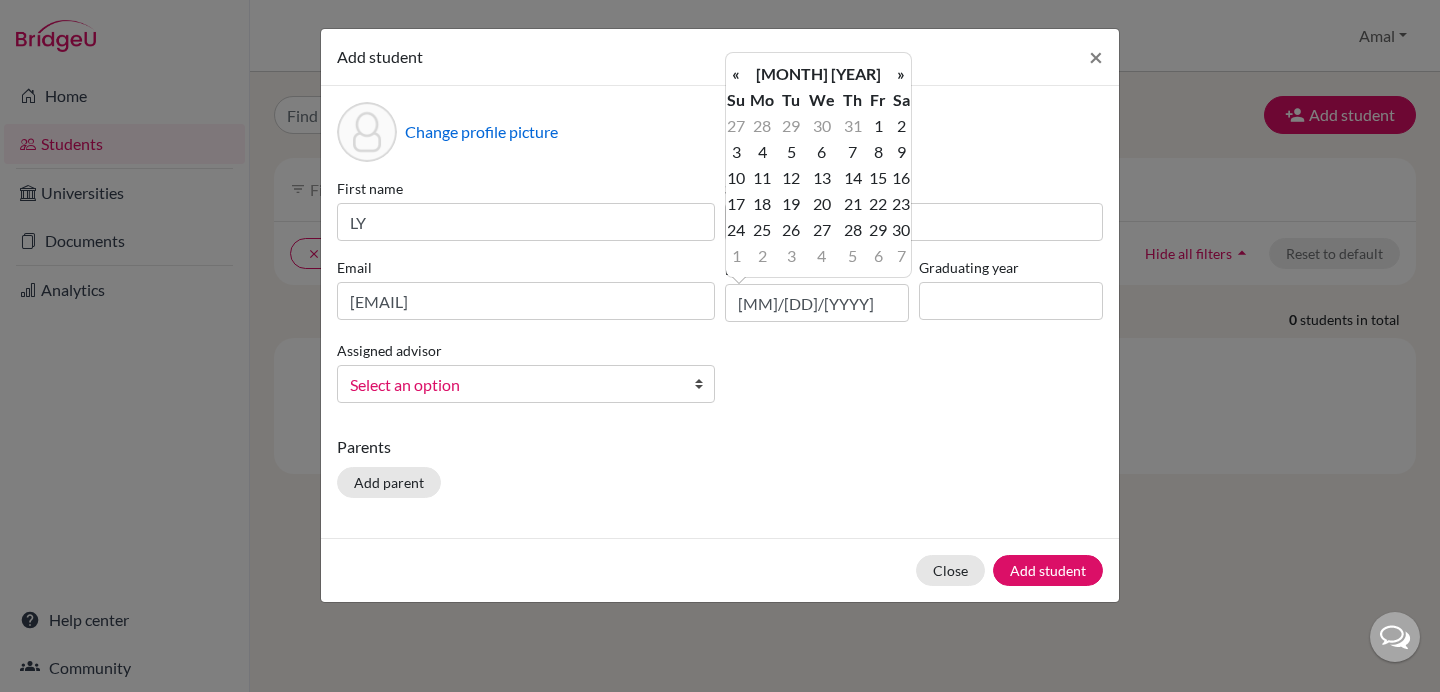 click on "«" at bounding box center (736, 74) 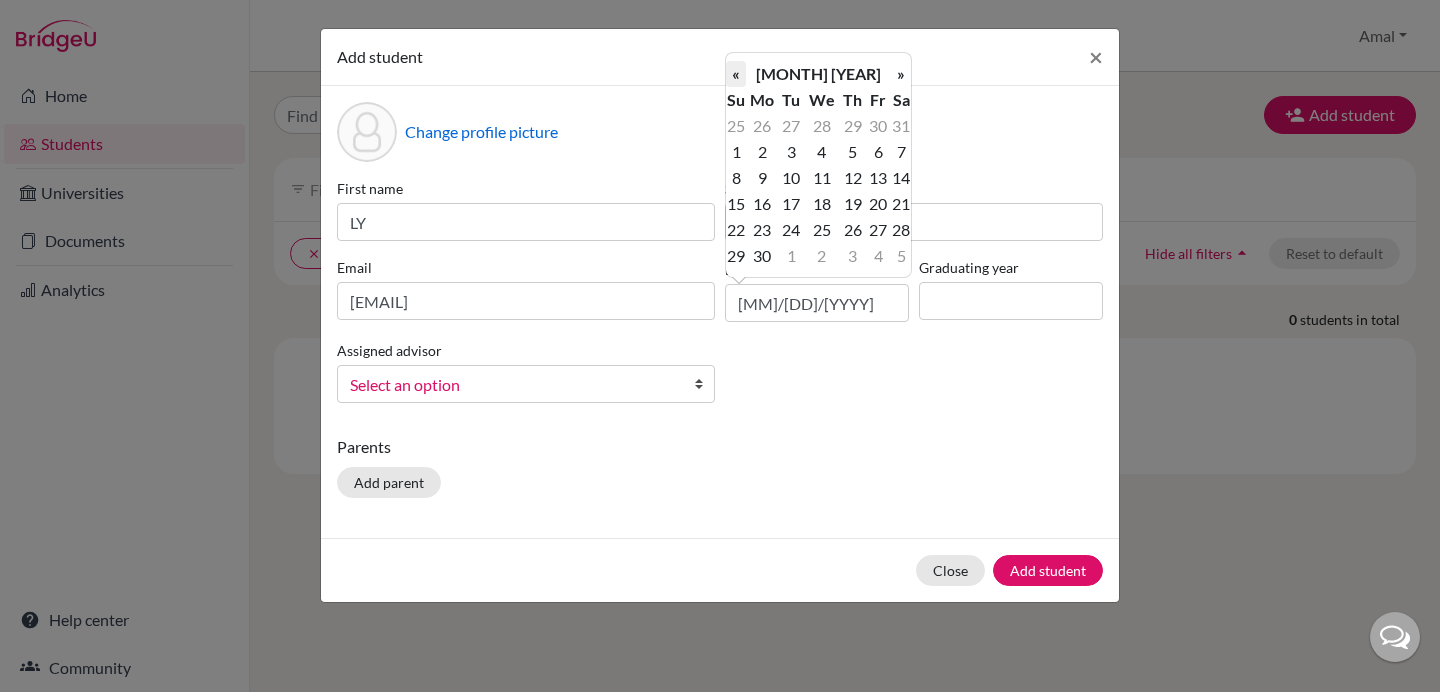 click on "«" at bounding box center [736, 74] 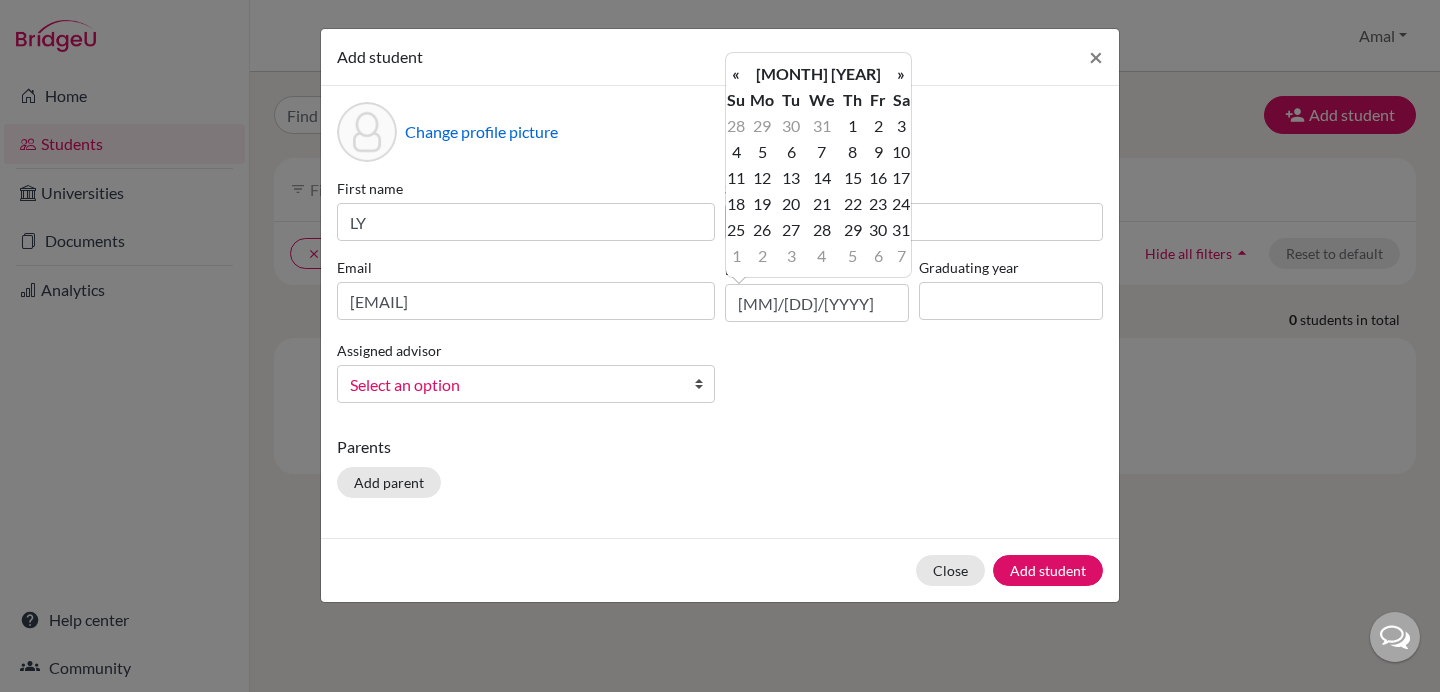 click on "«" at bounding box center (736, 74) 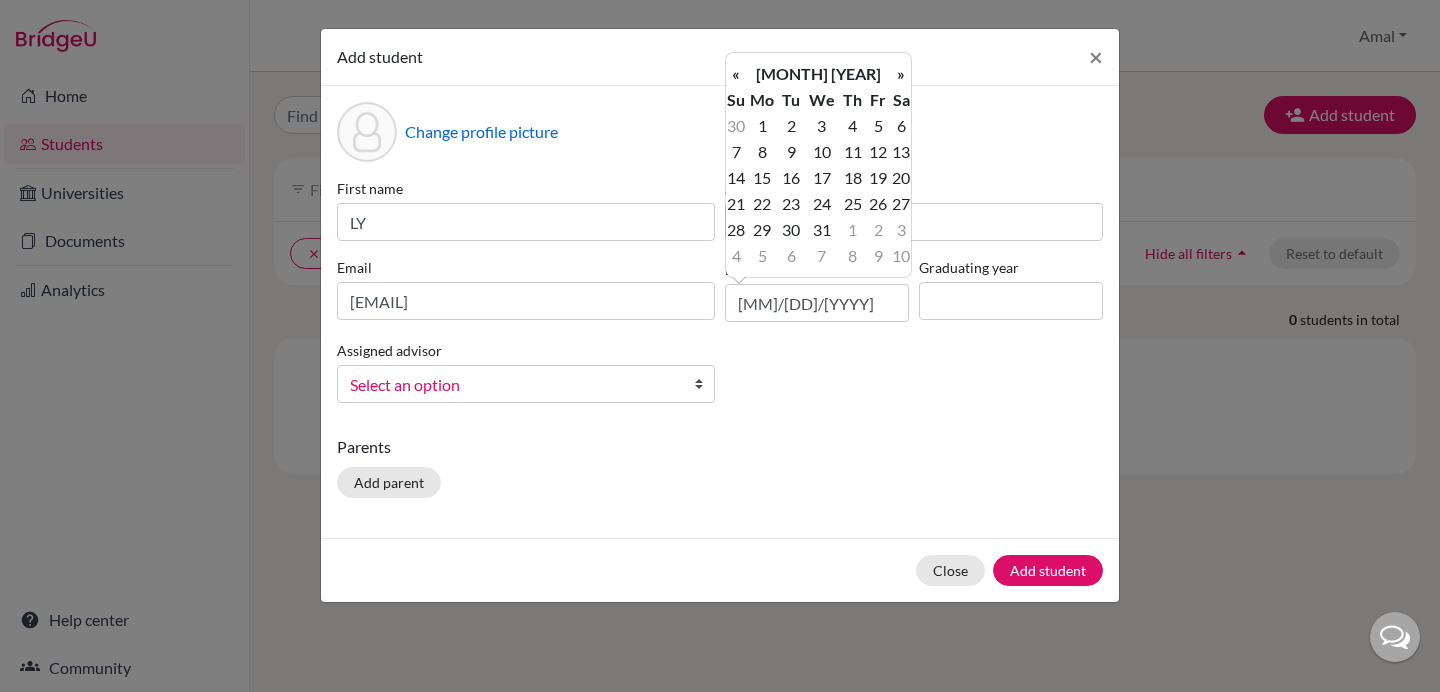 click on "«" at bounding box center (736, 74) 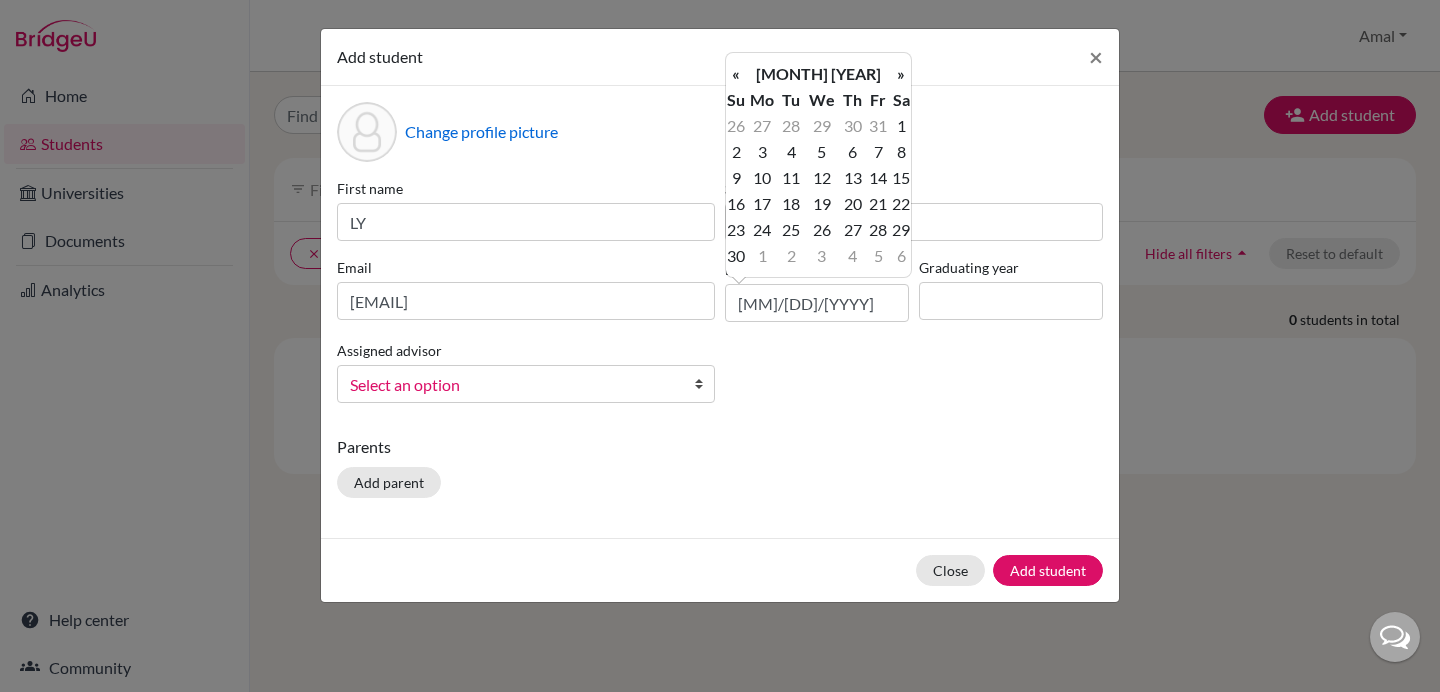 click on "«" at bounding box center (736, 74) 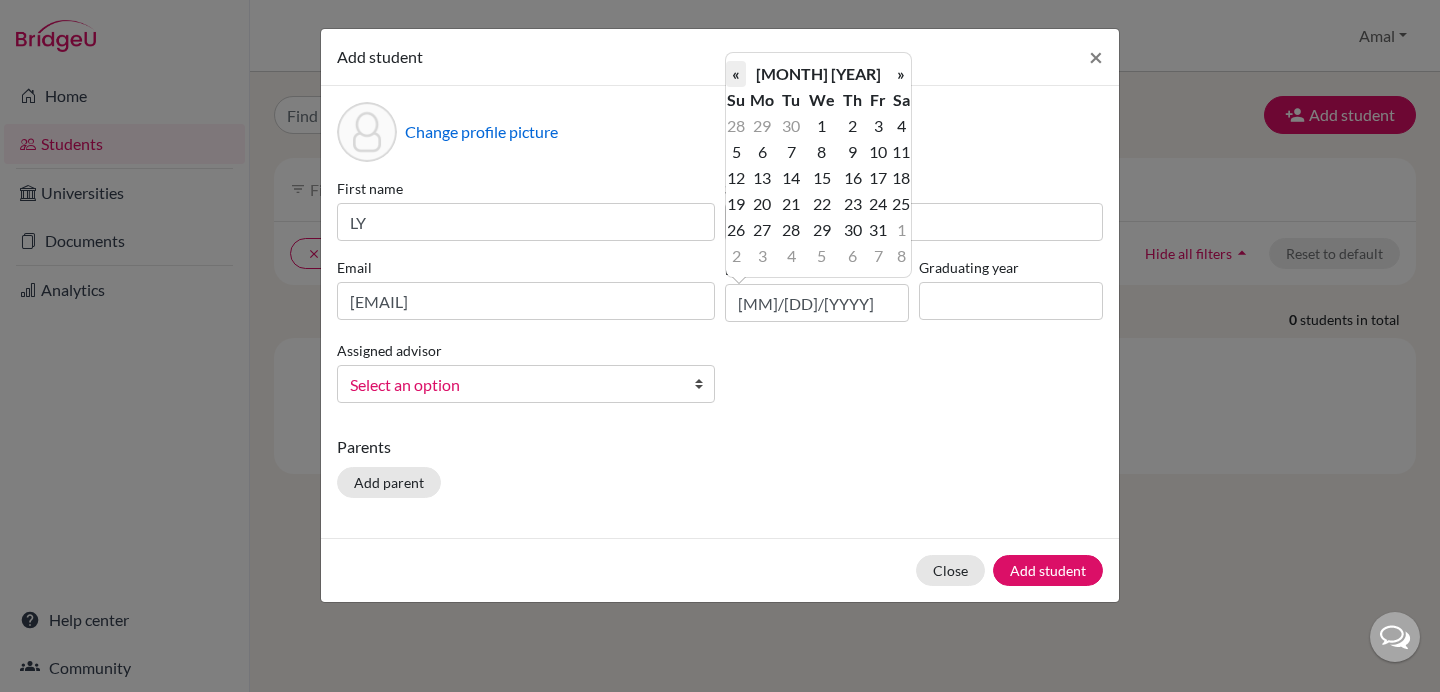 click on "«" at bounding box center (736, 74) 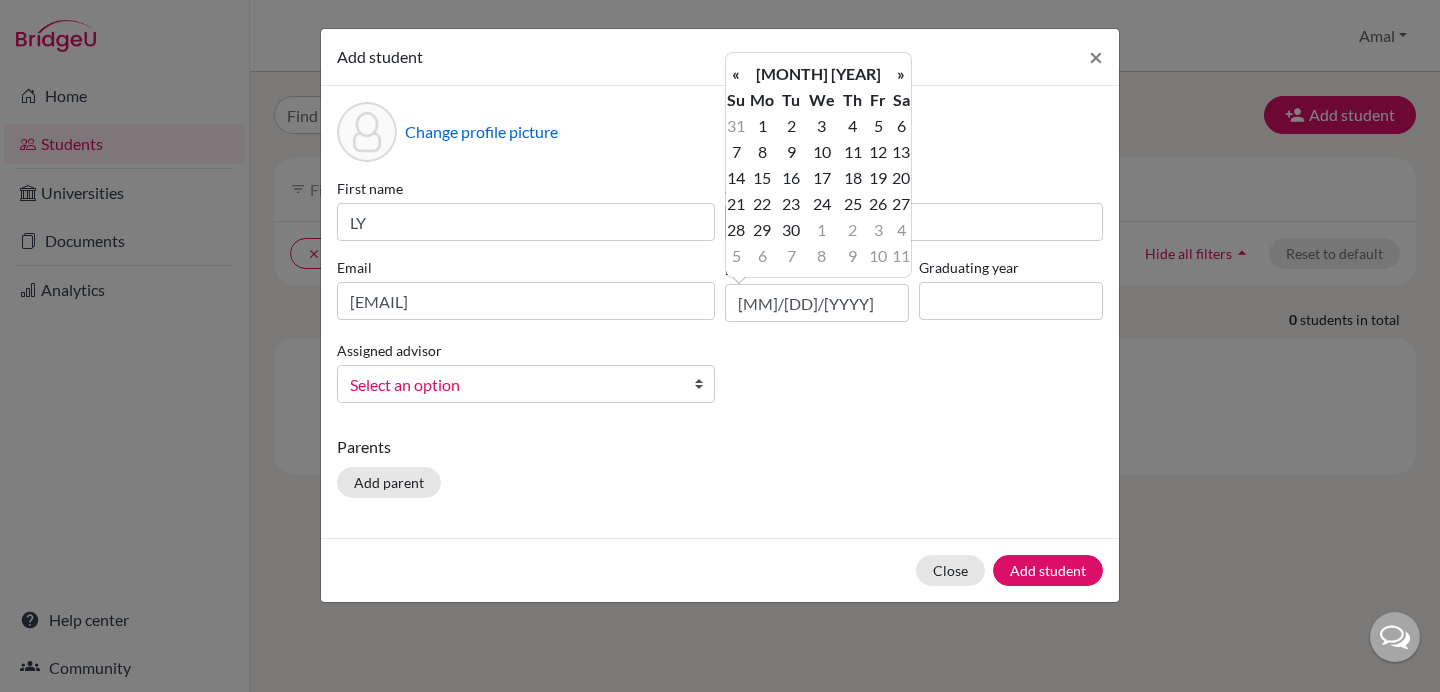 click on "«" at bounding box center (736, 74) 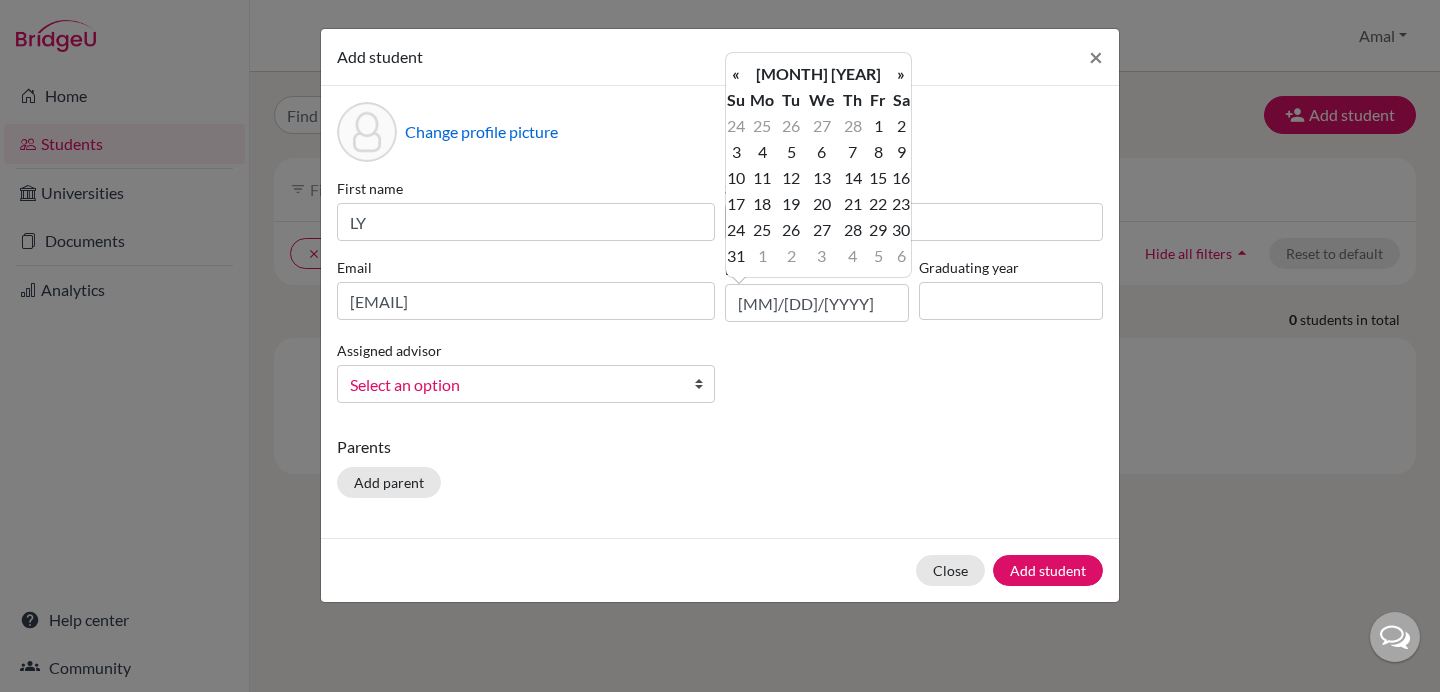 click on "«" at bounding box center (736, 74) 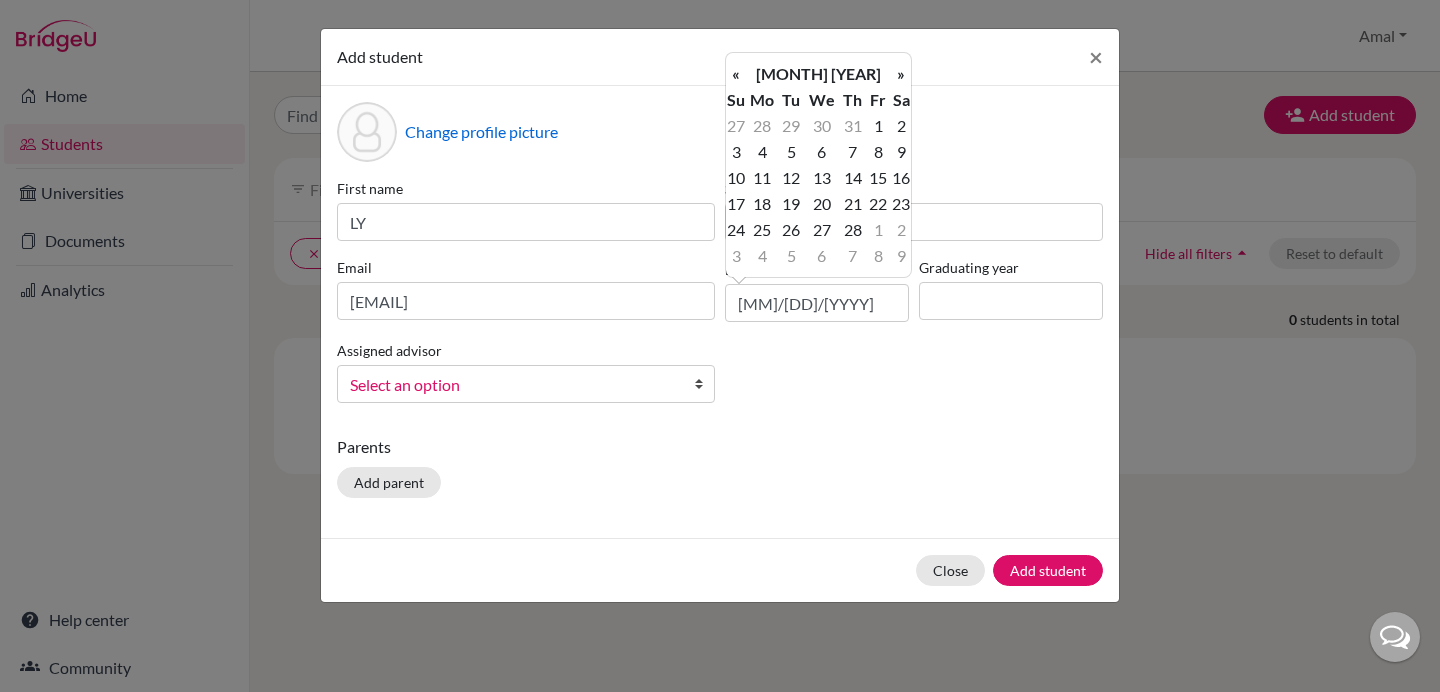 click on "«" at bounding box center (736, 74) 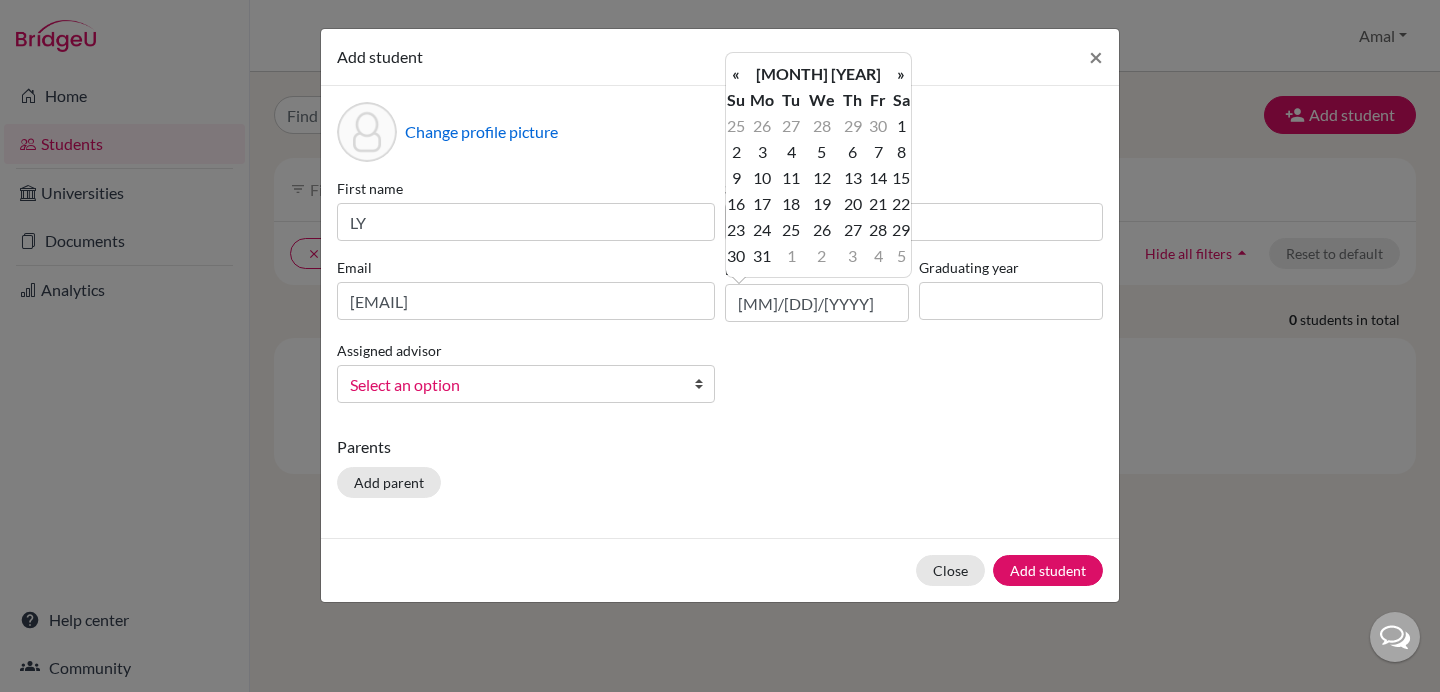 click on "«" at bounding box center (736, 74) 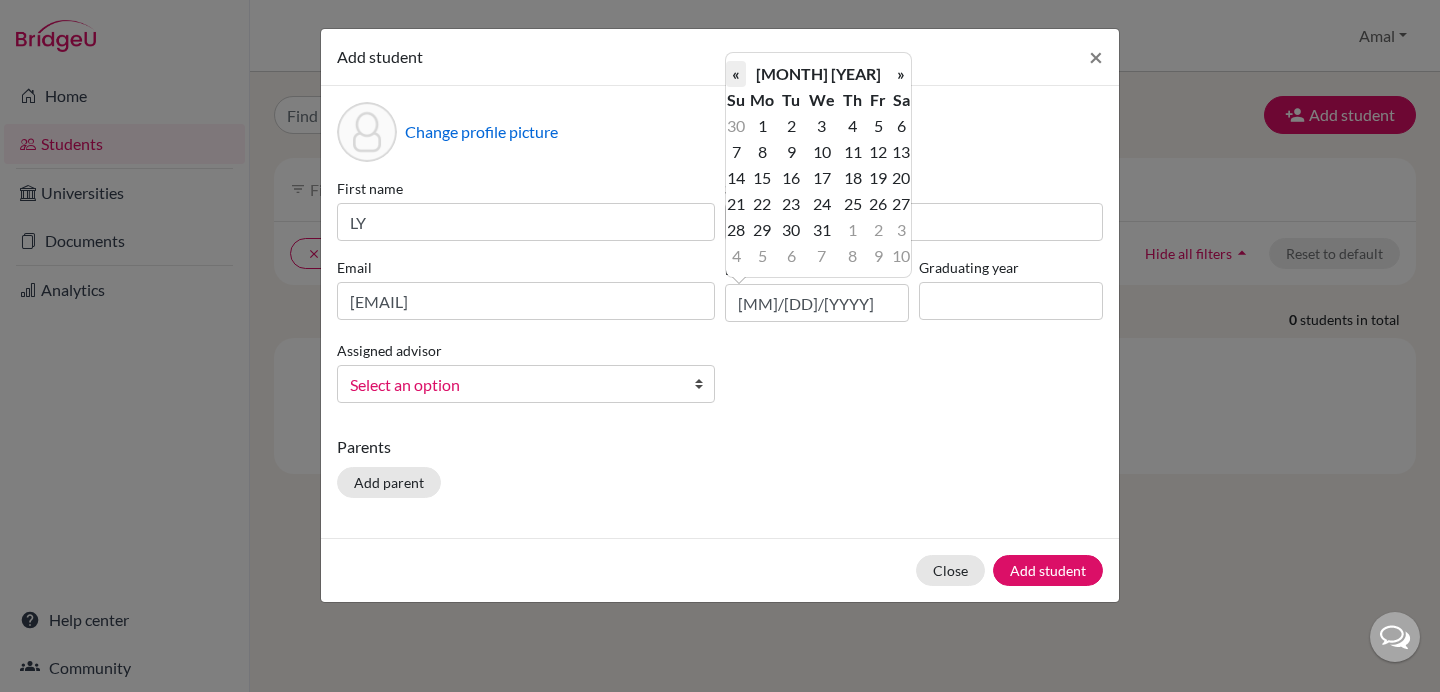 click on "«" at bounding box center (736, 74) 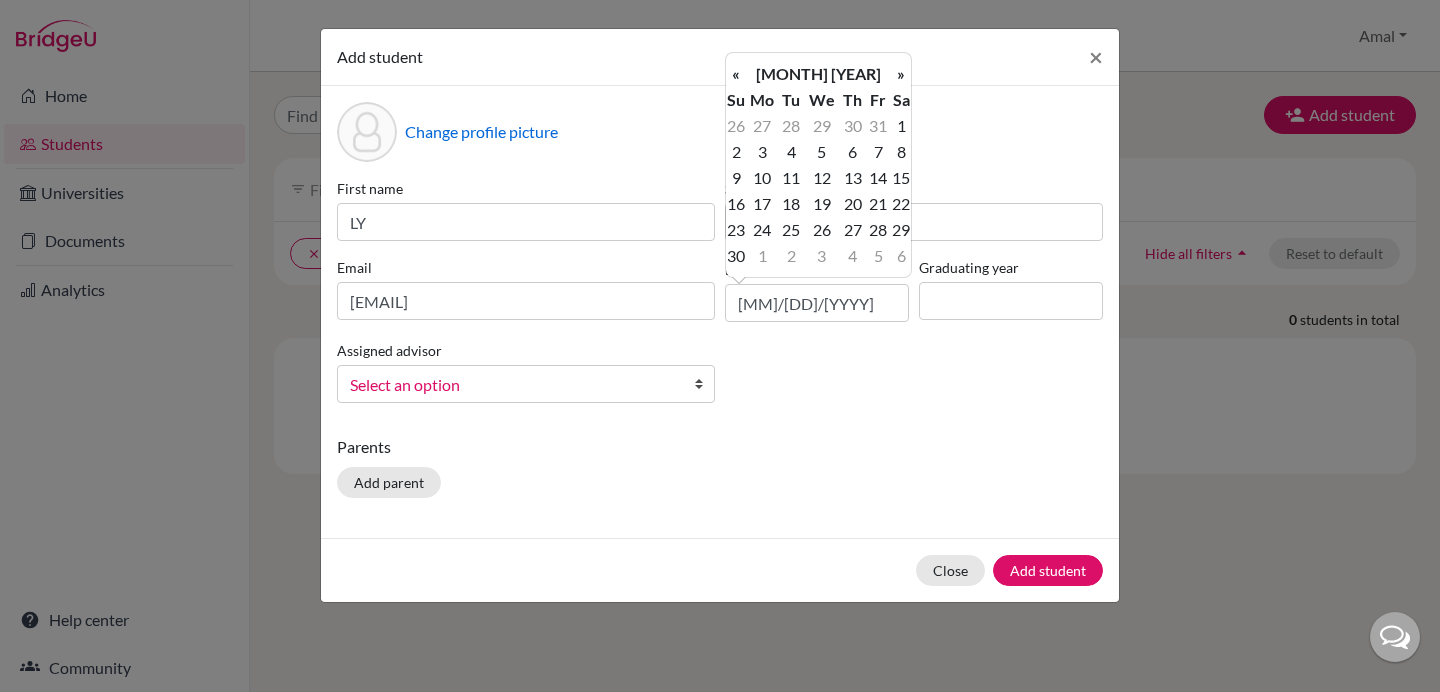 click on "«" at bounding box center (736, 74) 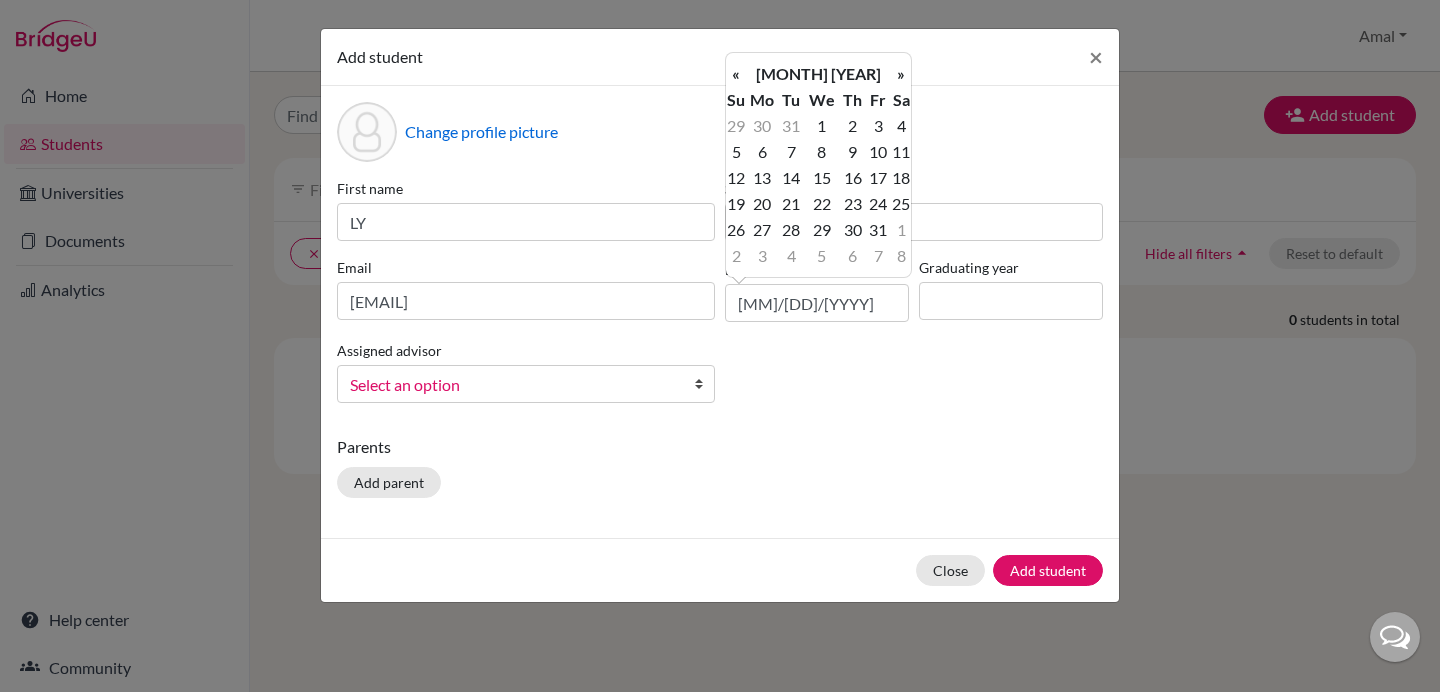 click on "«" at bounding box center (736, 74) 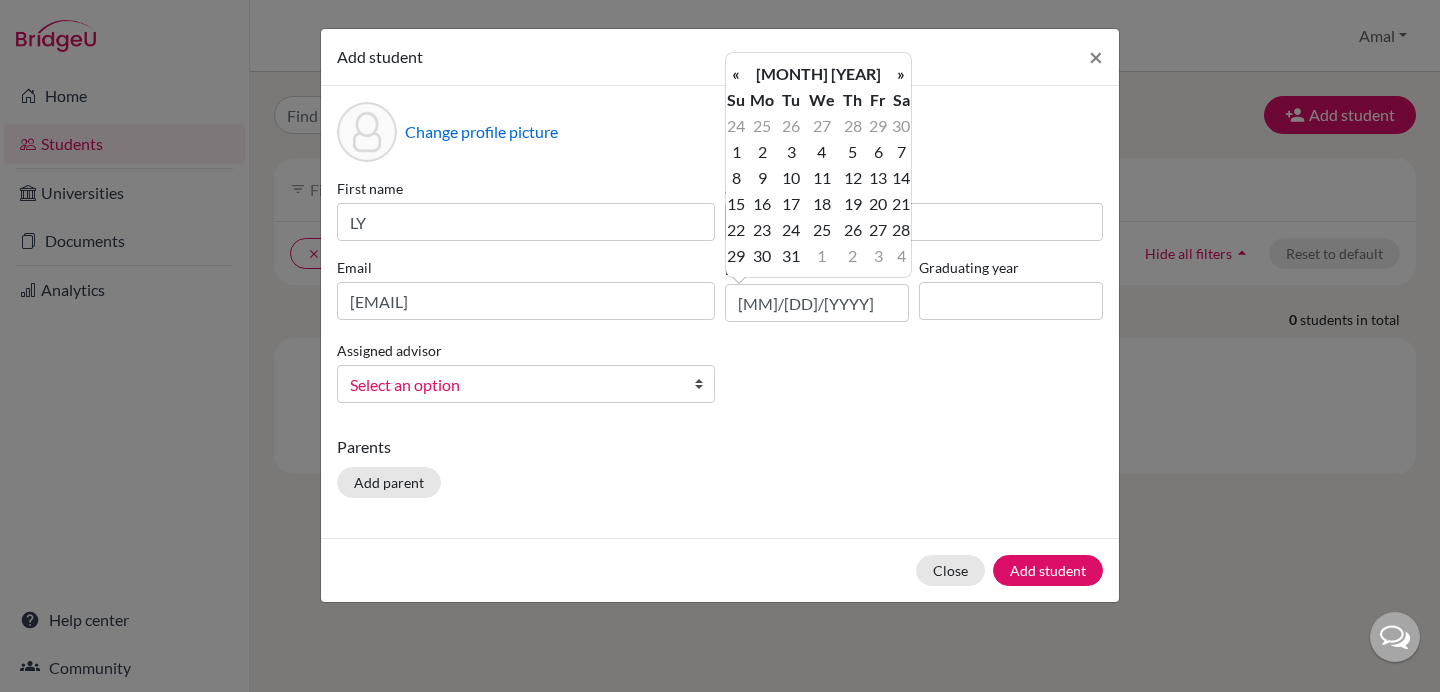 click on "«" at bounding box center (736, 74) 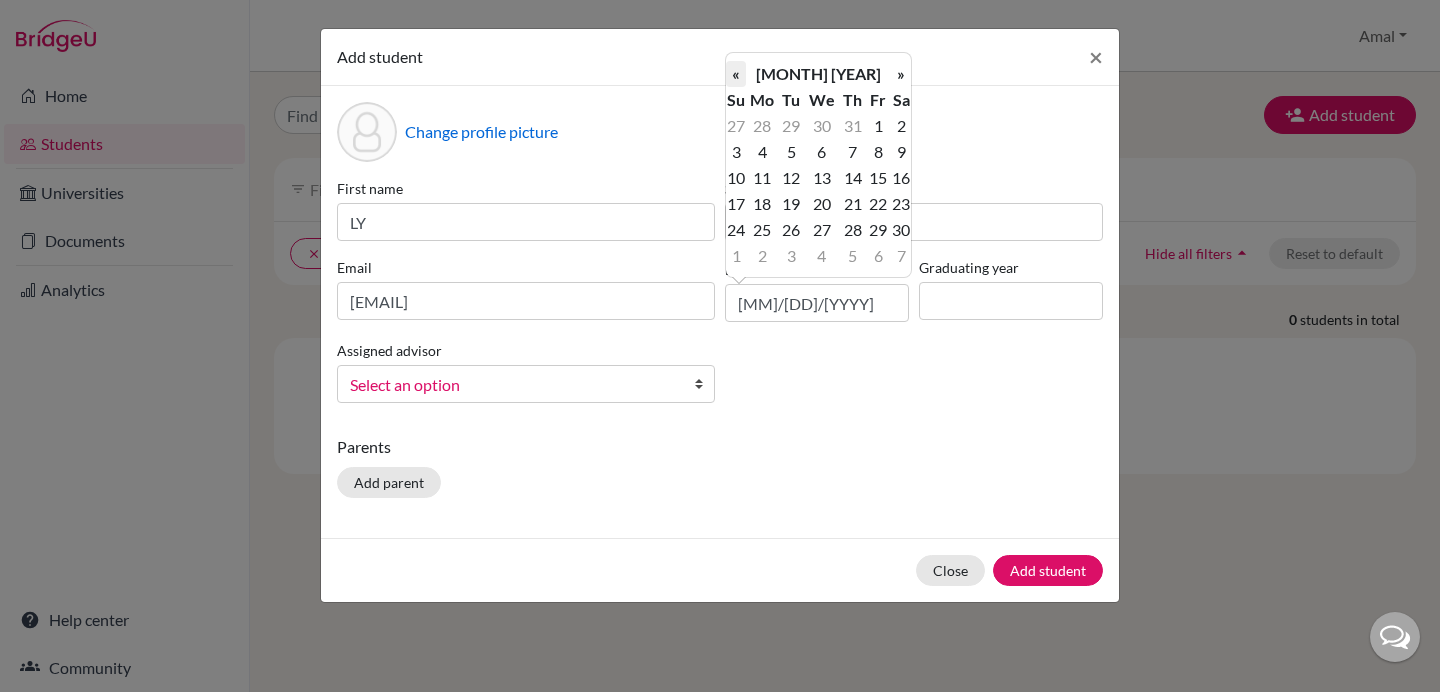 click on "«" at bounding box center (736, 74) 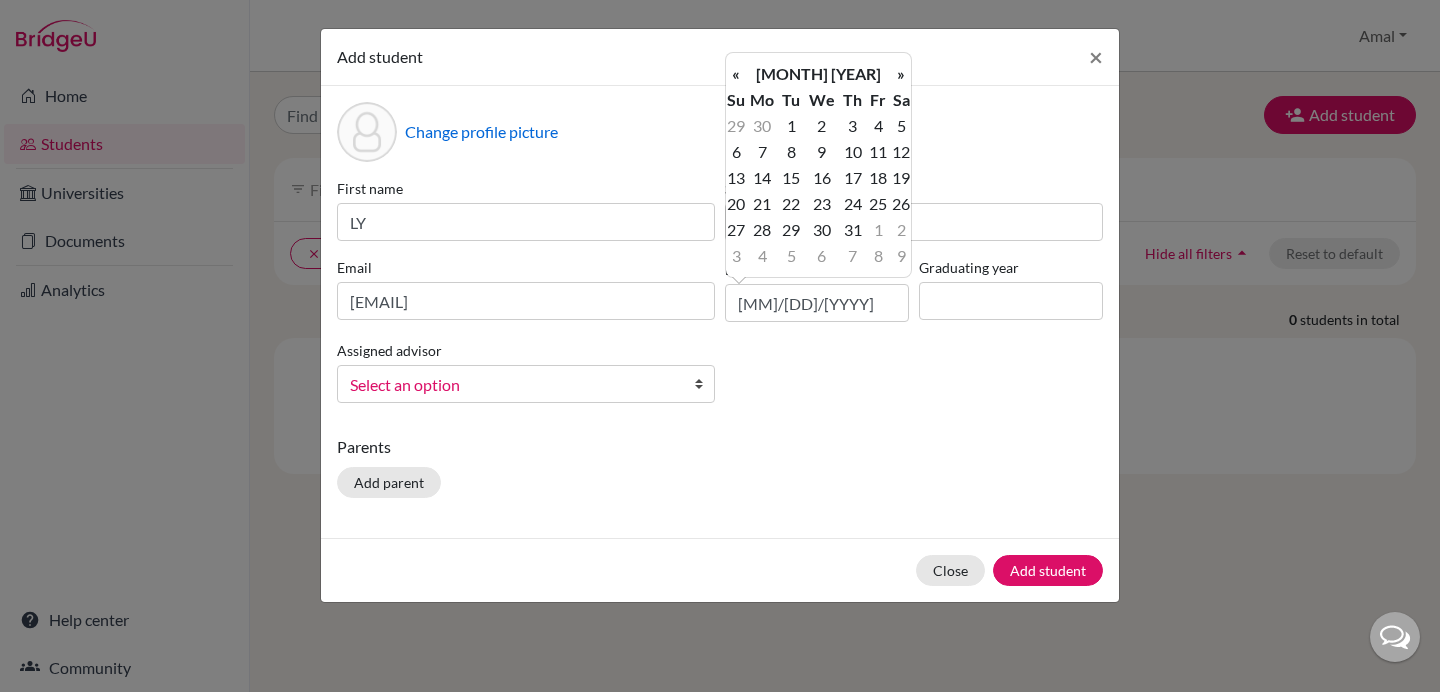 click on "«" at bounding box center [736, 74] 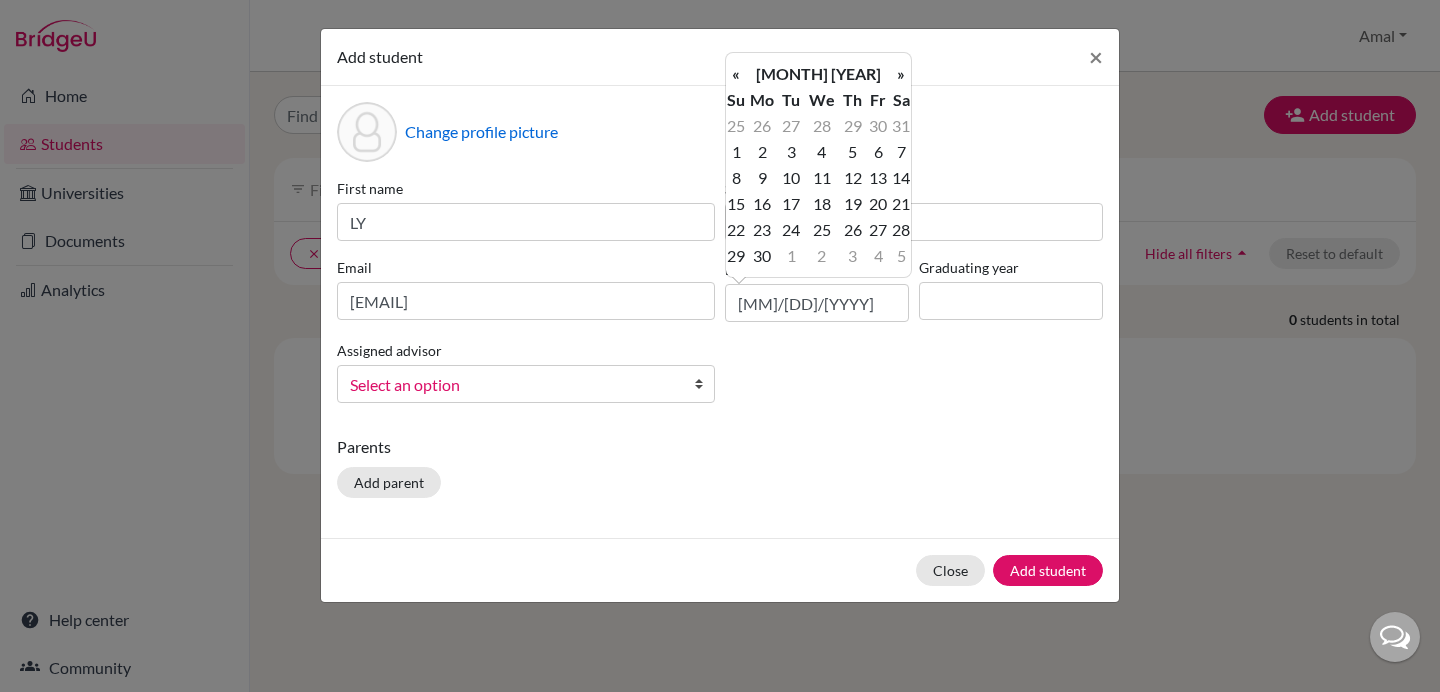 click on "«" at bounding box center [736, 74] 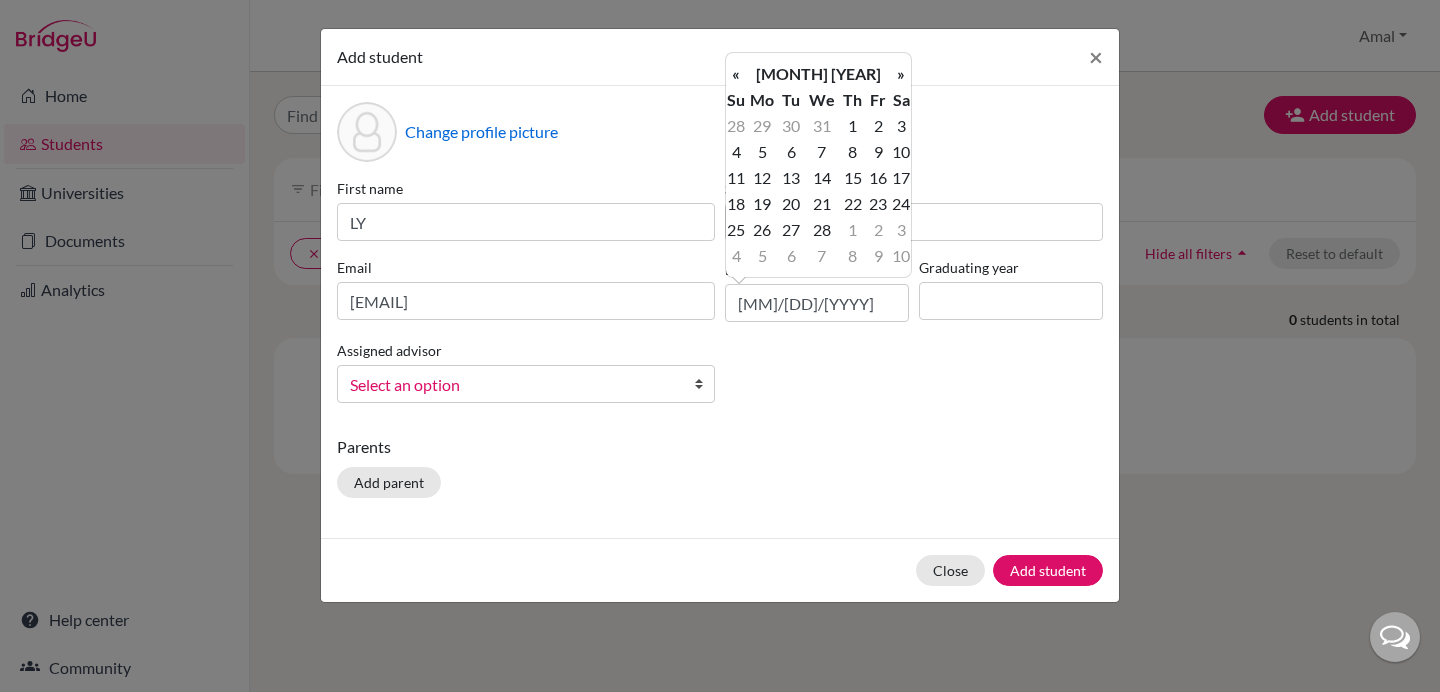 click on "«" at bounding box center [736, 74] 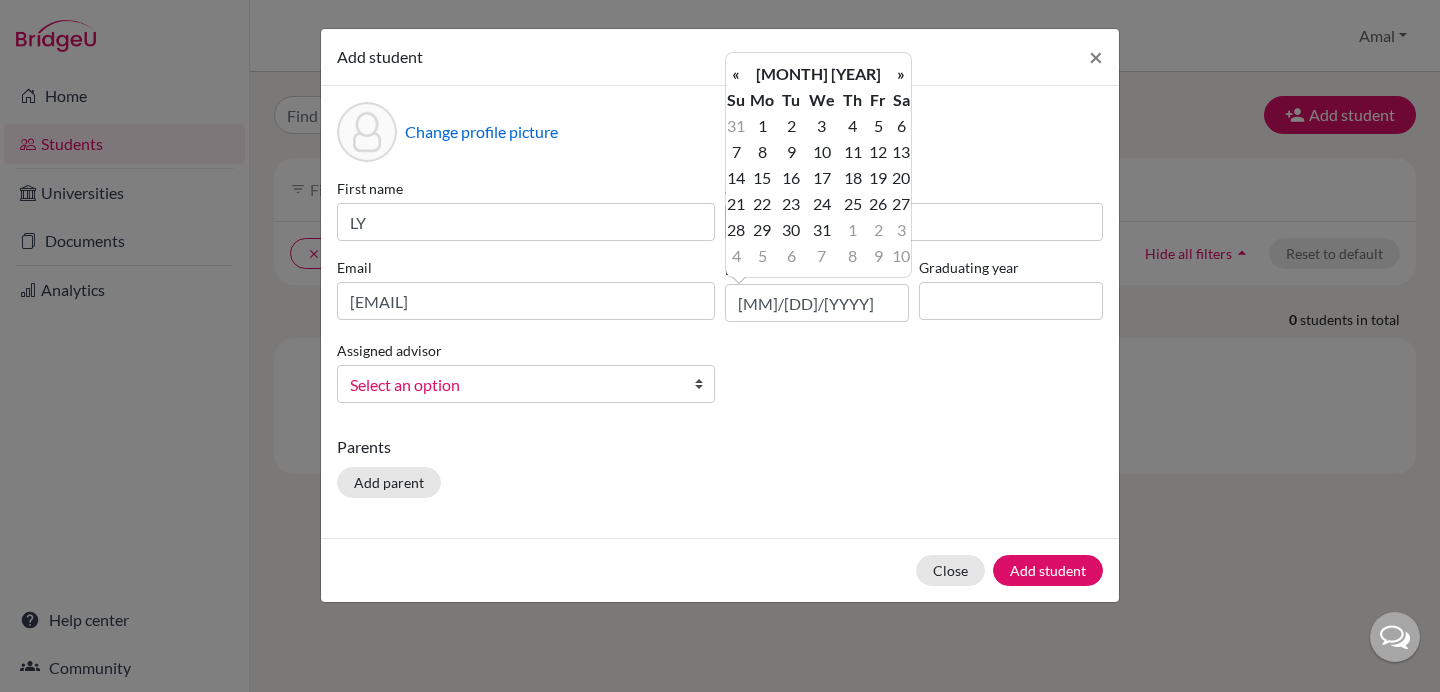click on "«" at bounding box center [736, 74] 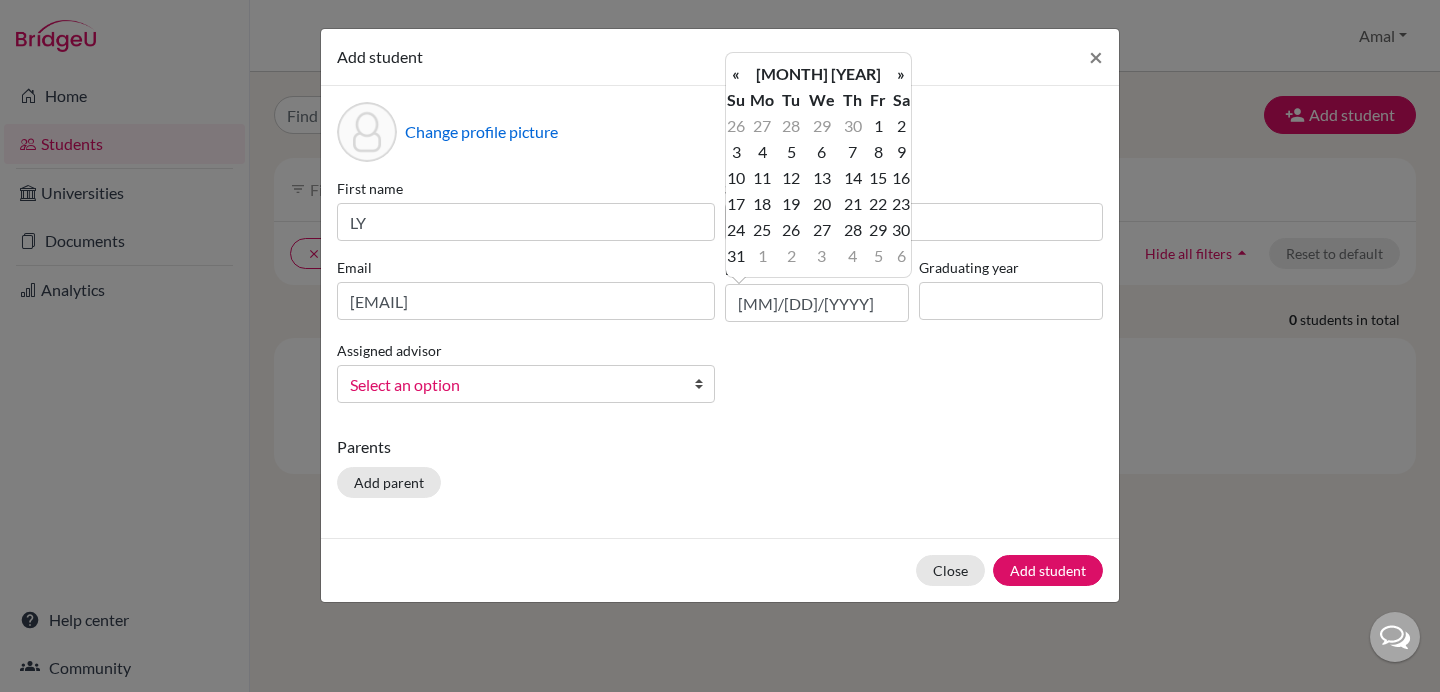 click on "«" at bounding box center (736, 74) 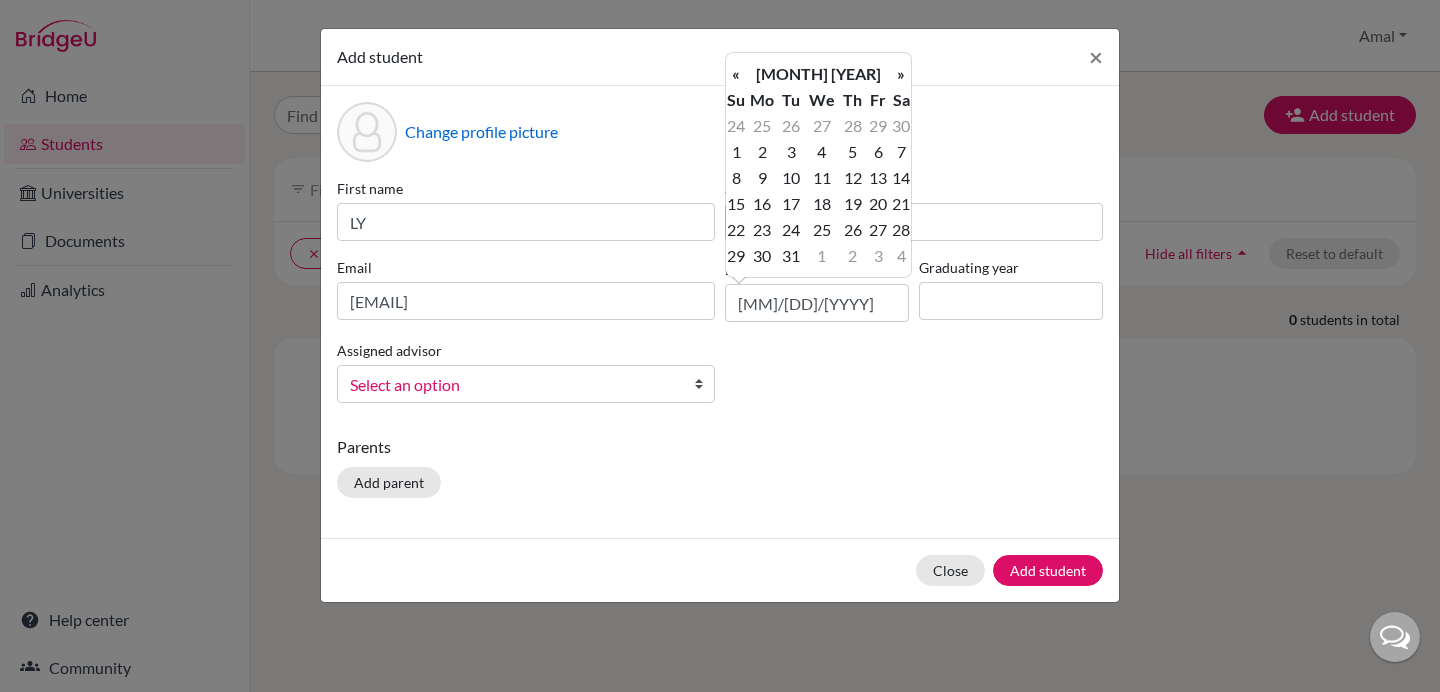 click on "«" at bounding box center (736, 74) 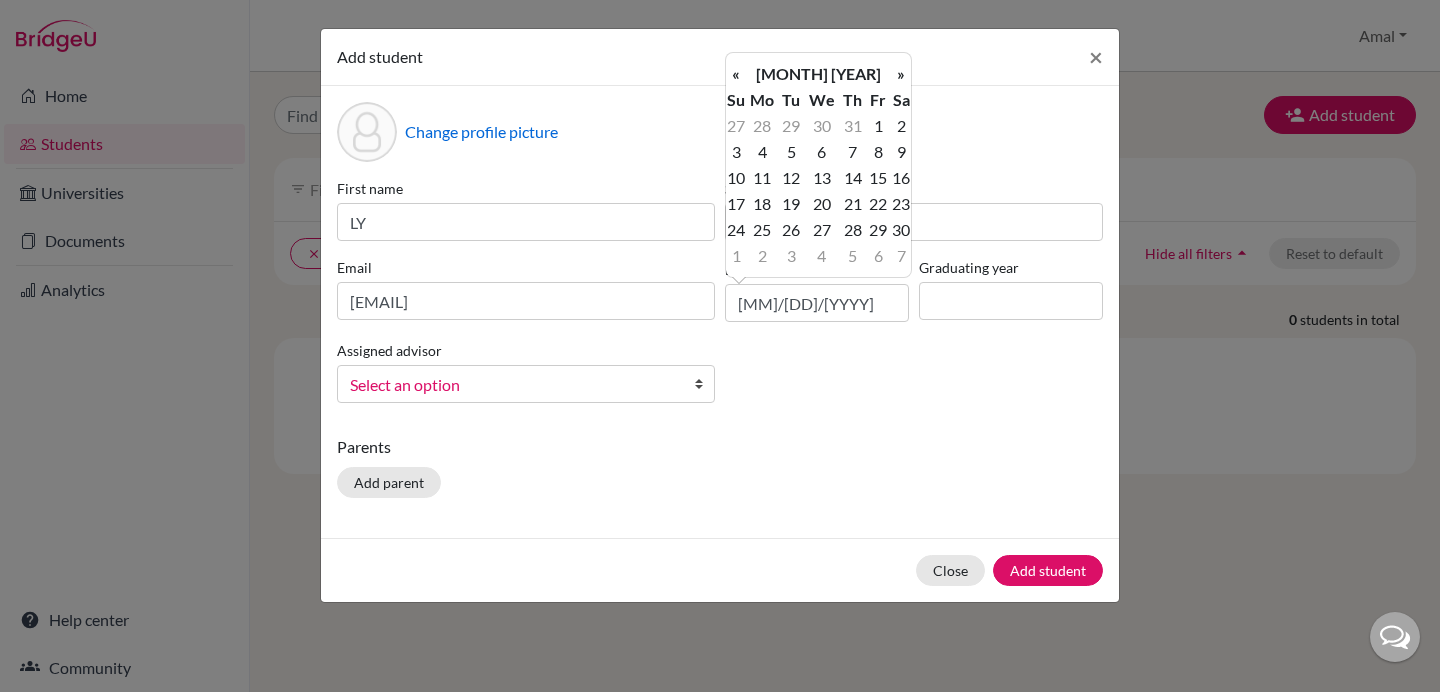 click on "«" at bounding box center (736, 74) 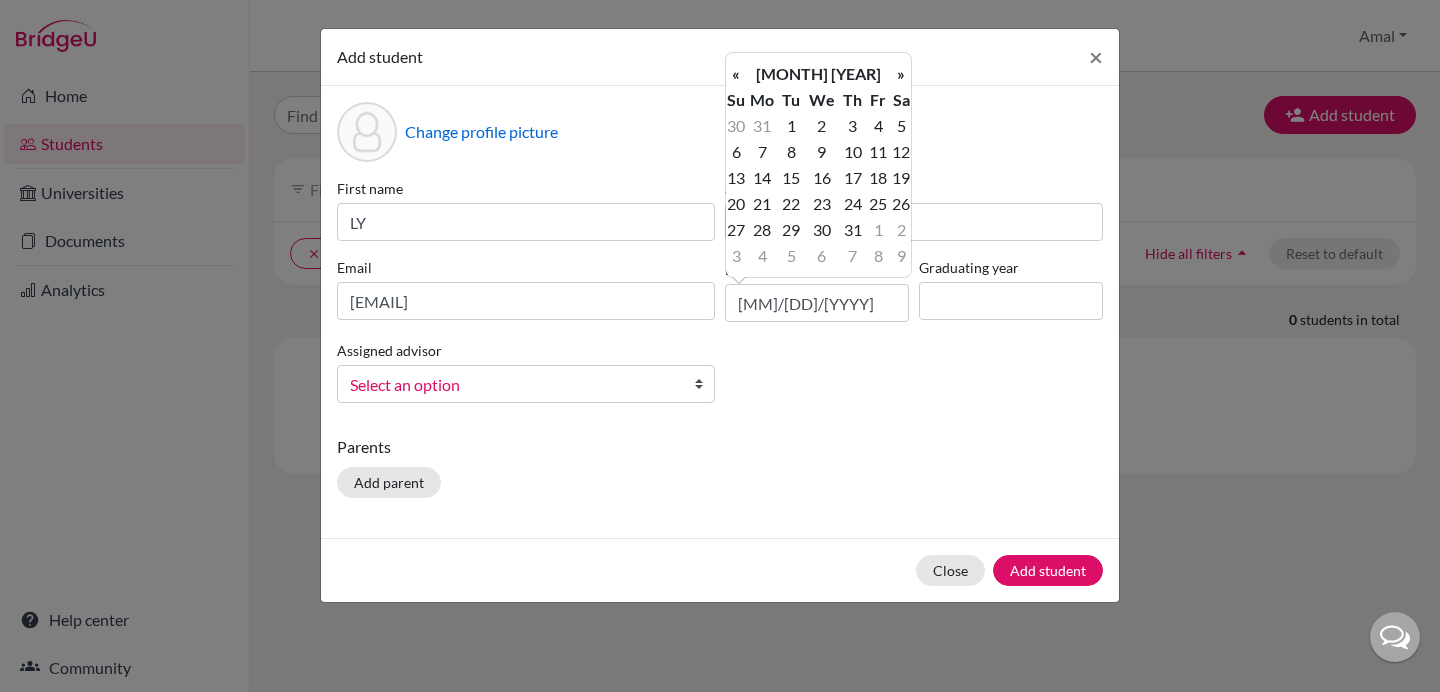 click on "«" at bounding box center [736, 74] 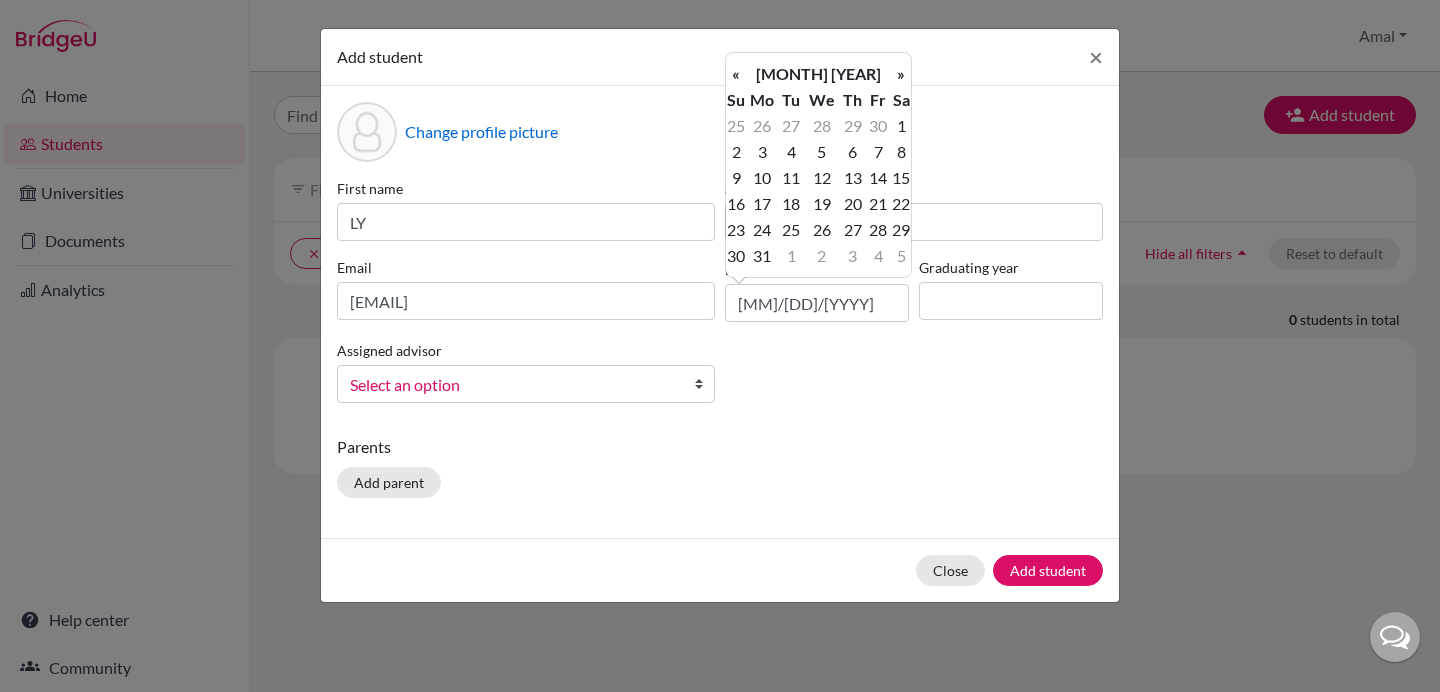 click on "«" at bounding box center (736, 74) 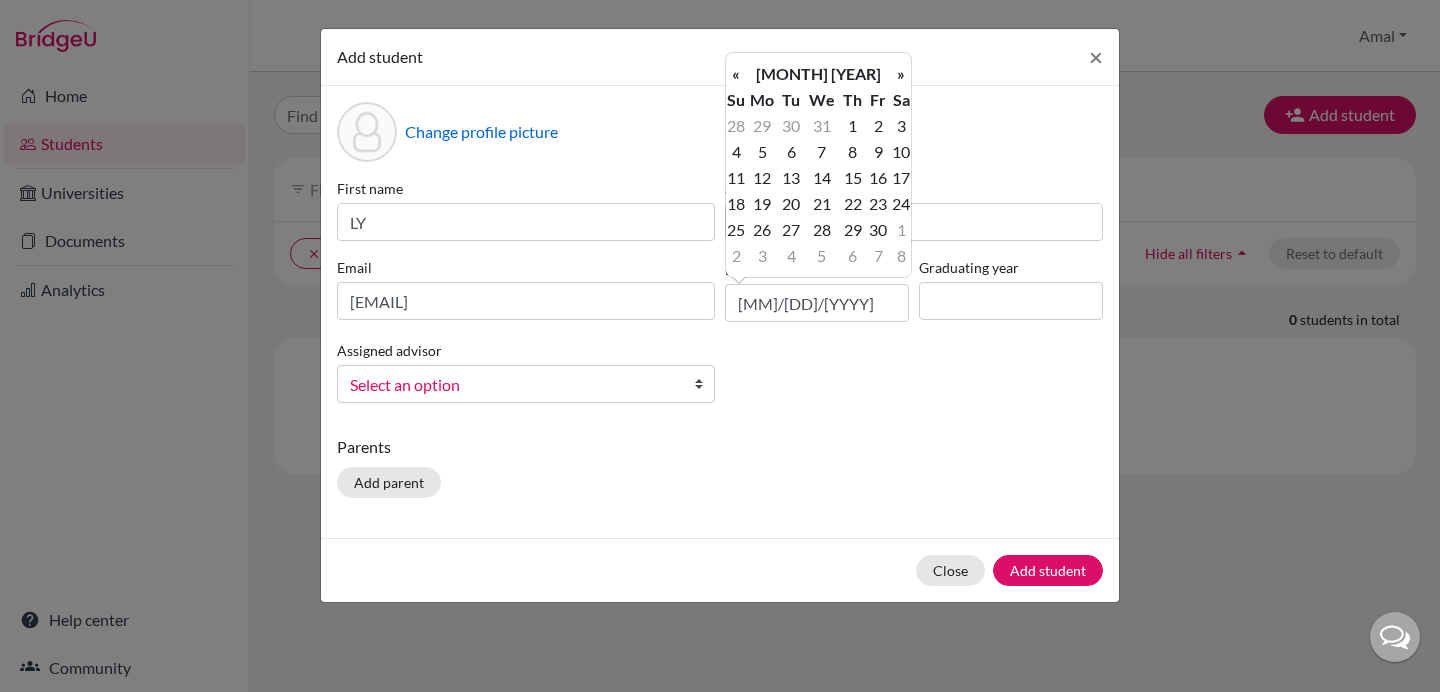 click on "«" at bounding box center [736, 74] 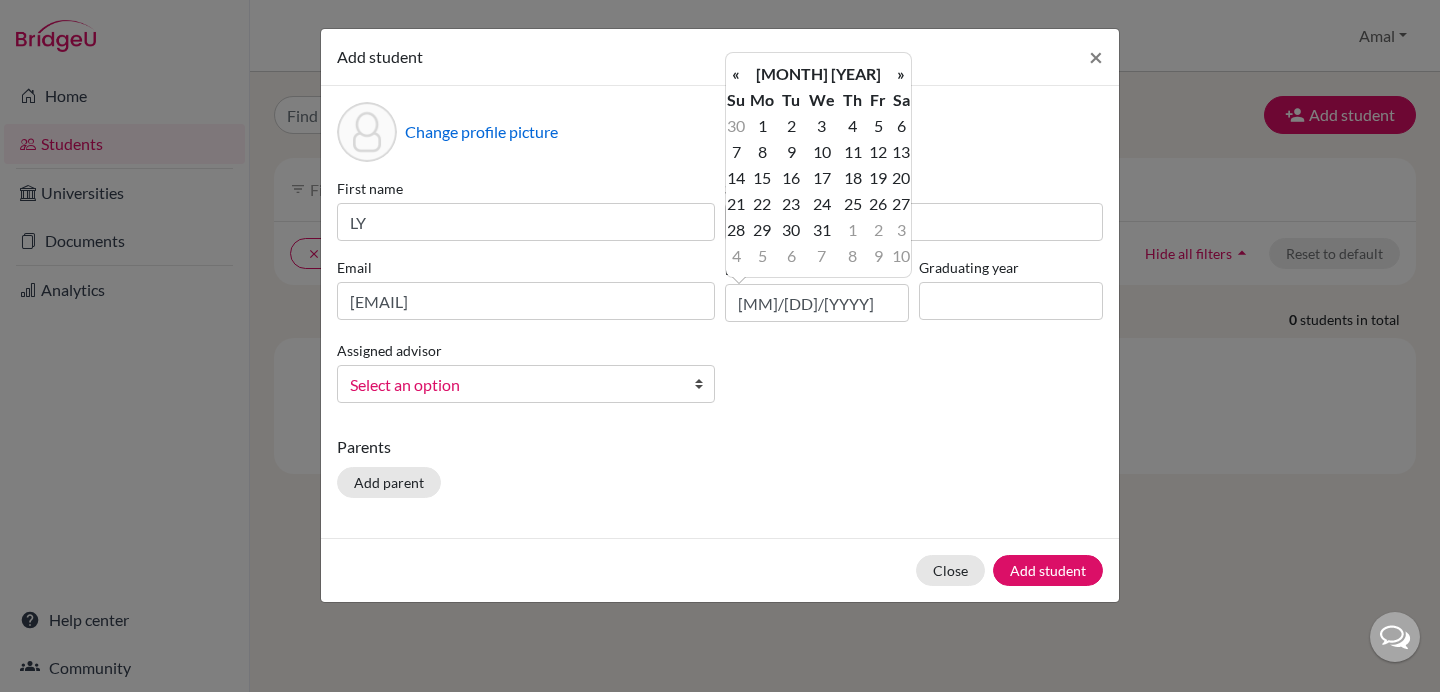 click on "«" at bounding box center (736, 74) 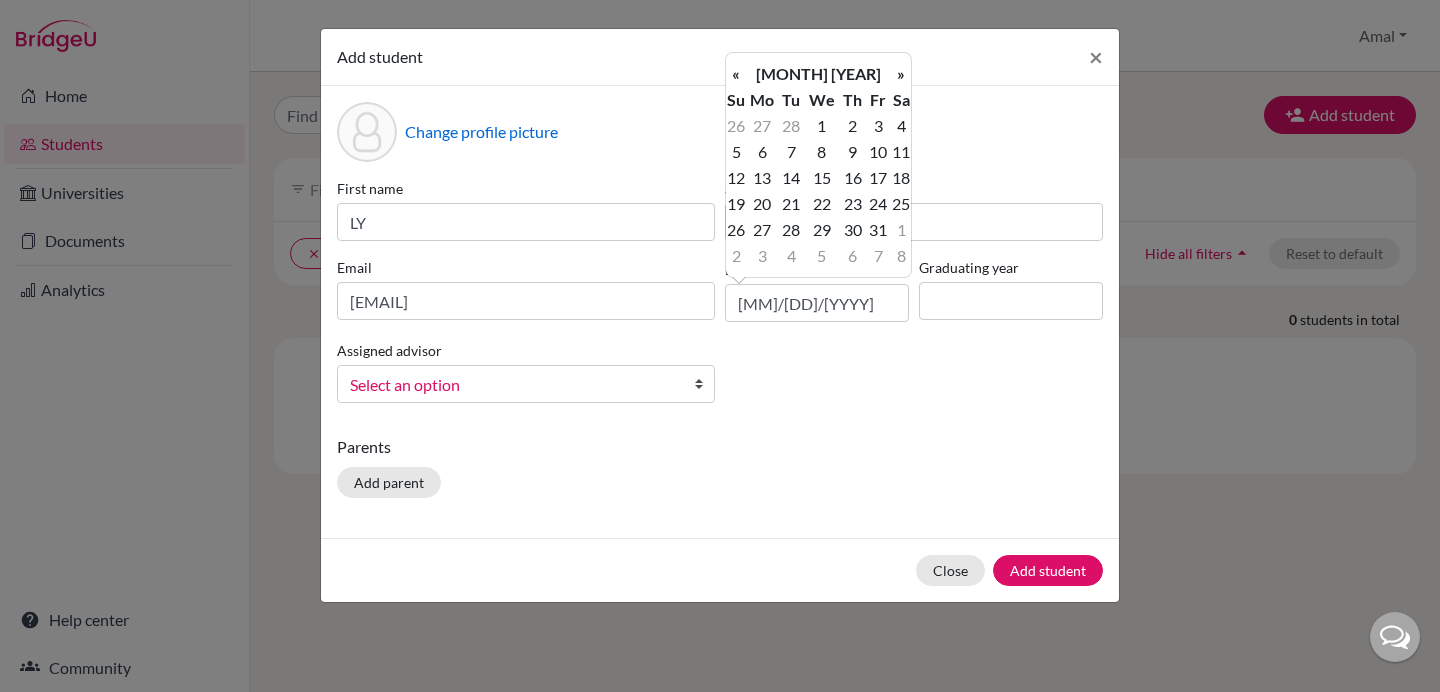 click on "«" at bounding box center [736, 74] 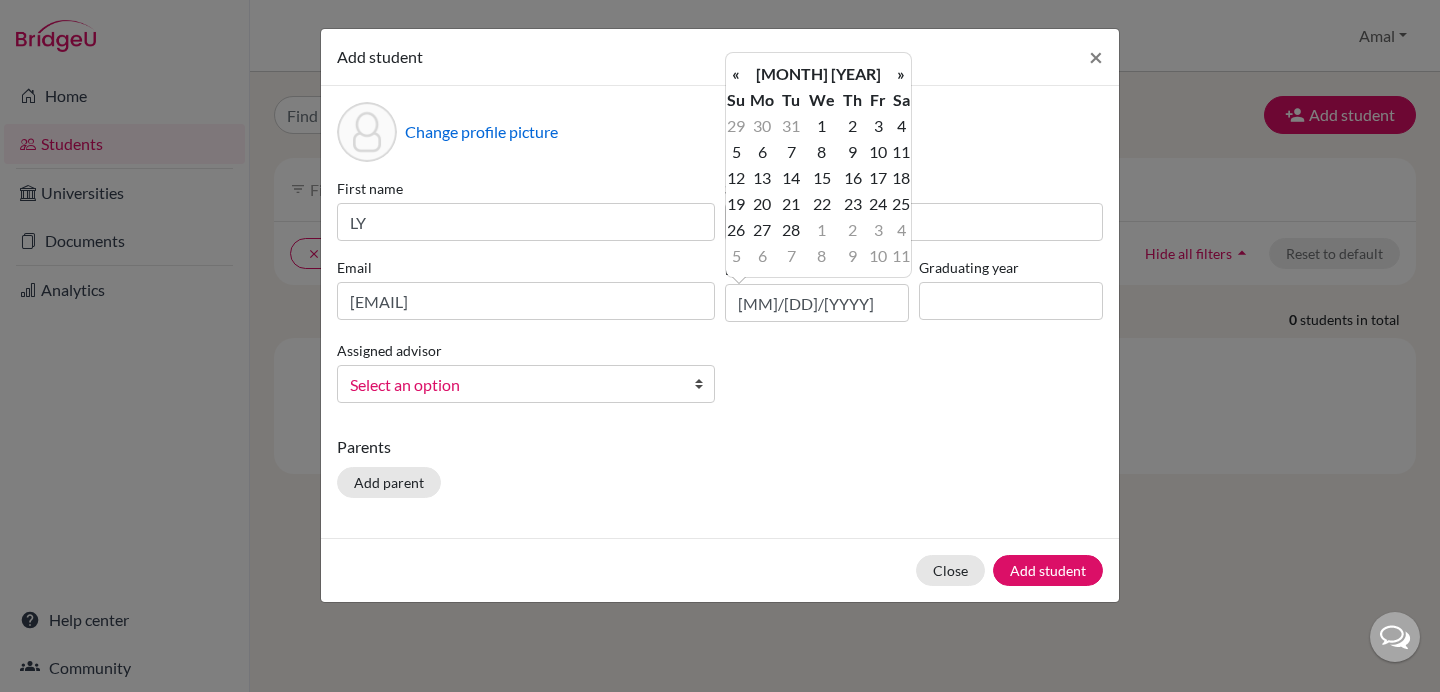 click on "«" at bounding box center (736, 74) 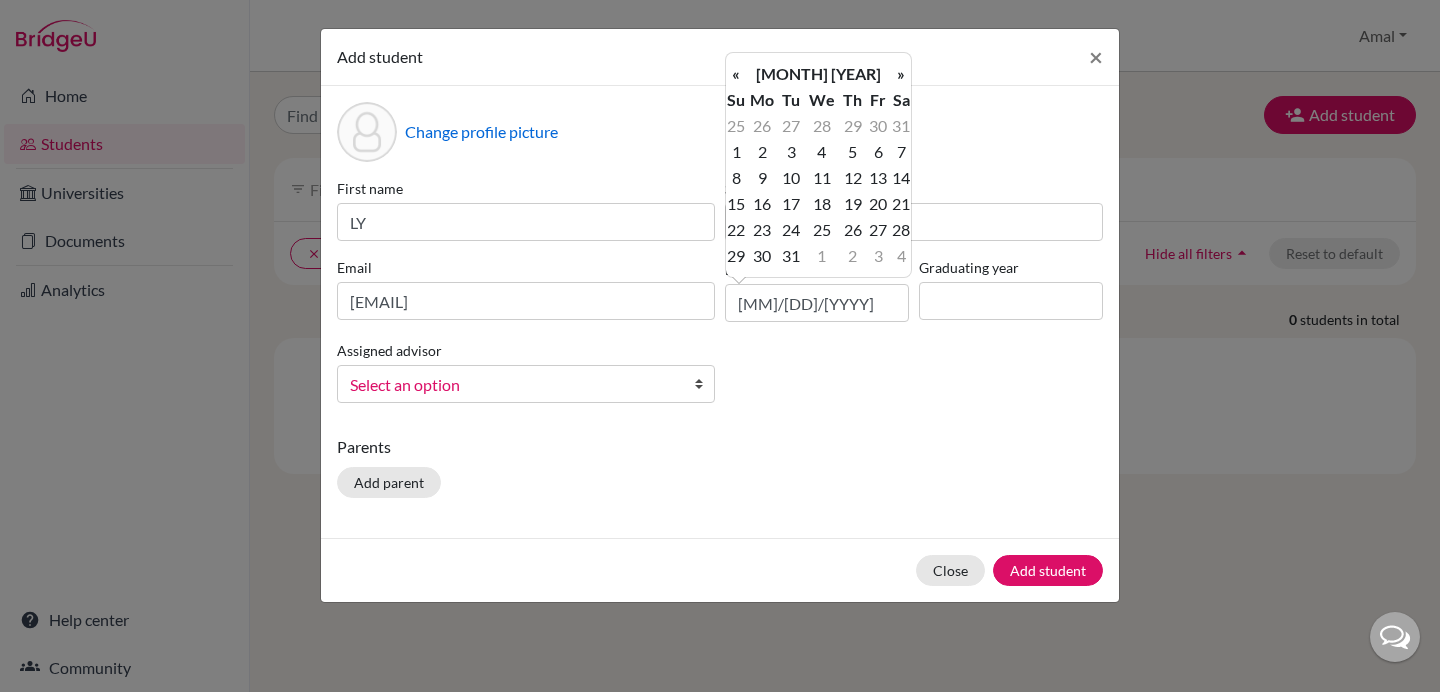 click on "«" at bounding box center (736, 74) 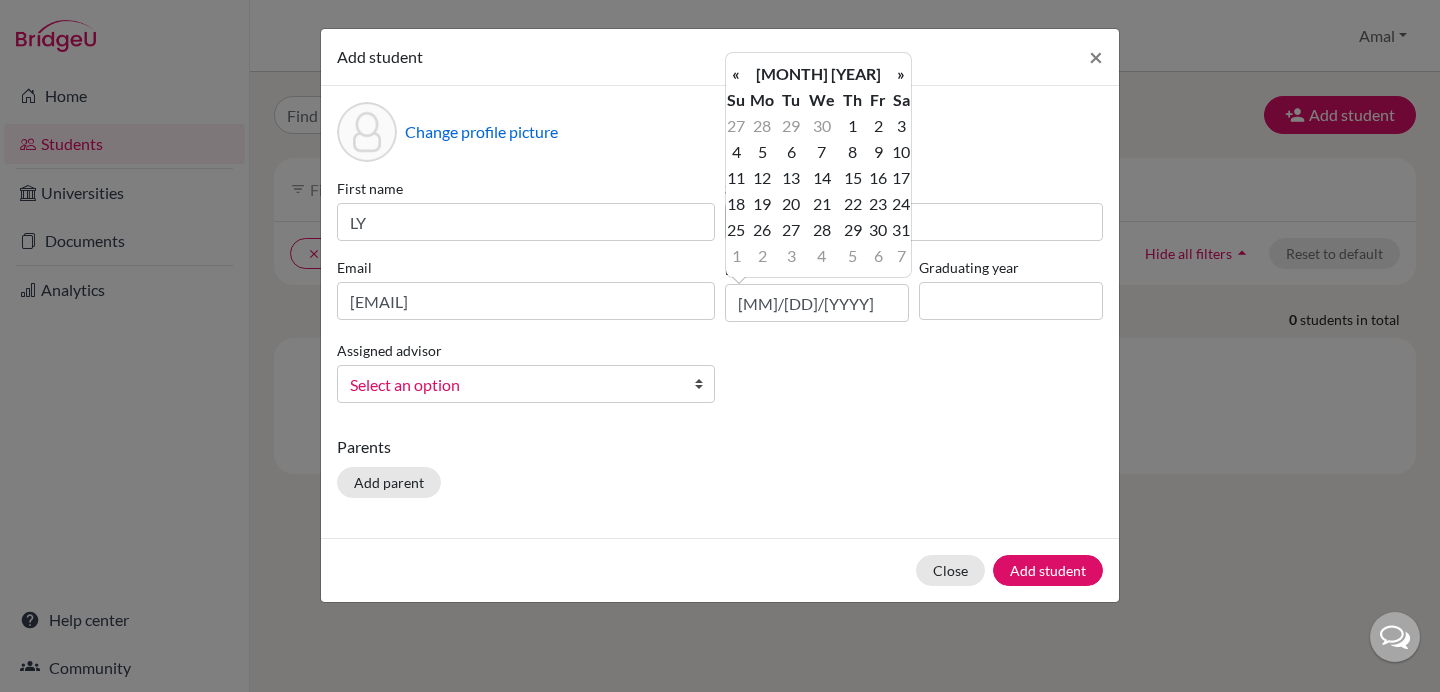 click on "«" at bounding box center [736, 74] 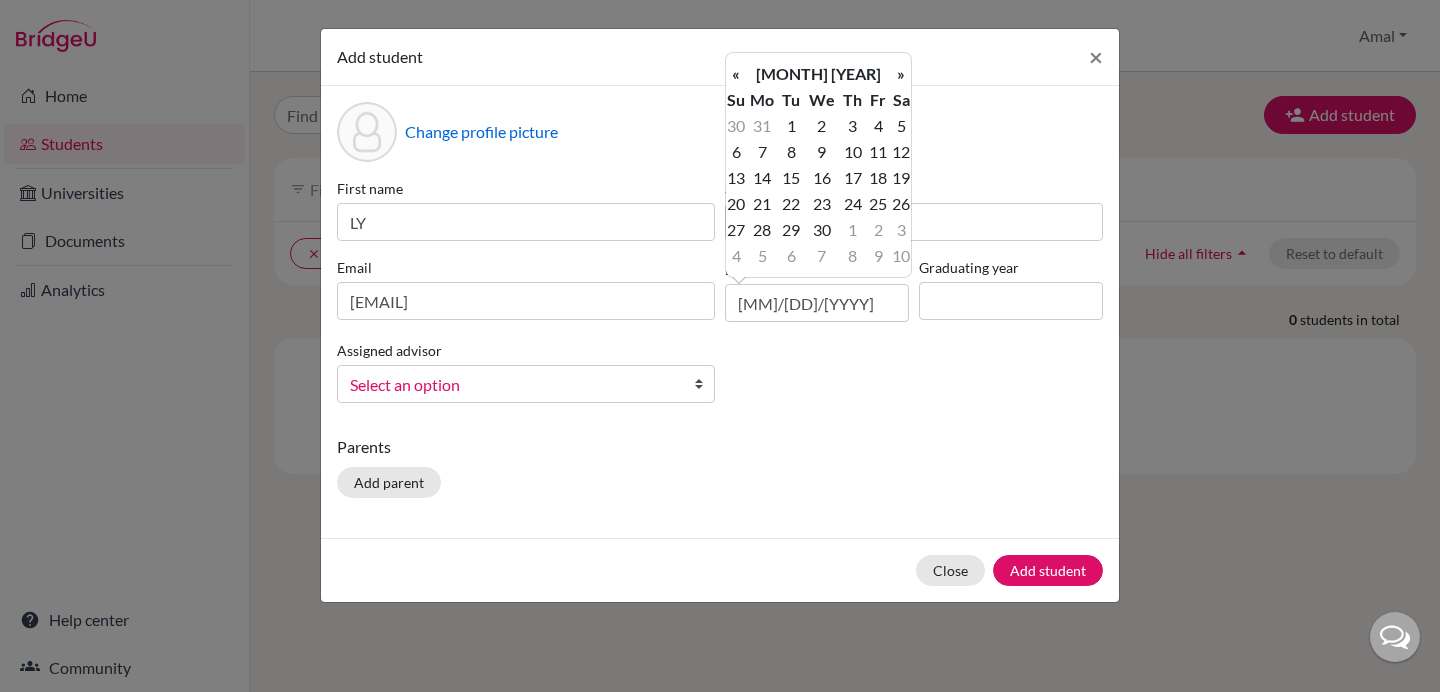click on "«" at bounding box center (736, 74) 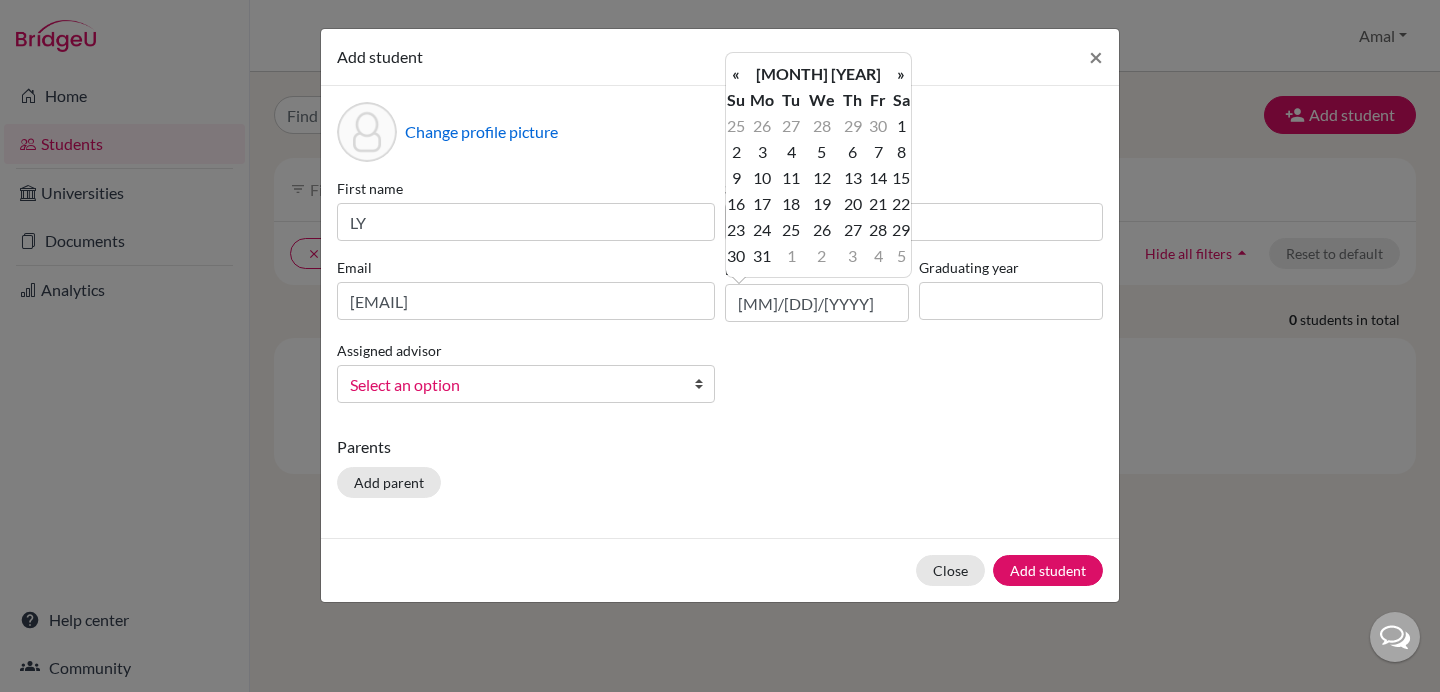 click on "«" at bounding box center (736, 74) 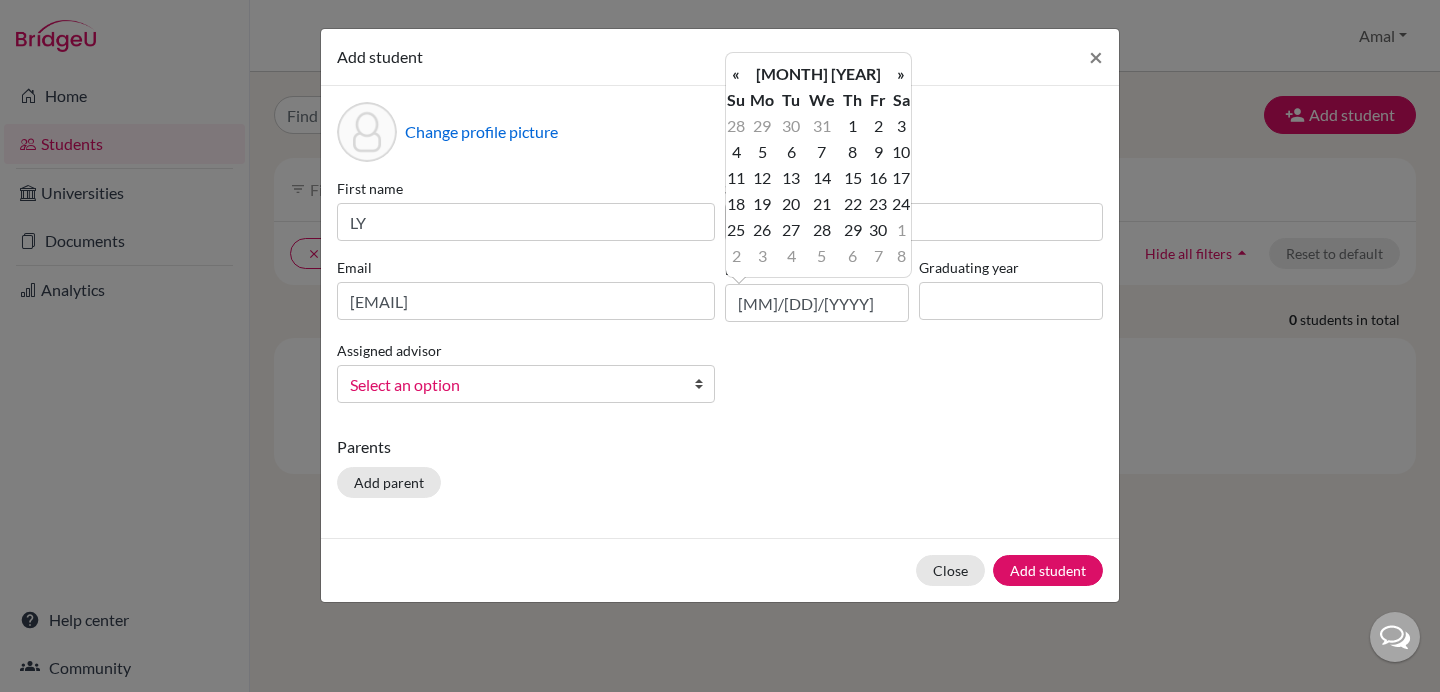 click on "«" at bounding box center [736, 74] 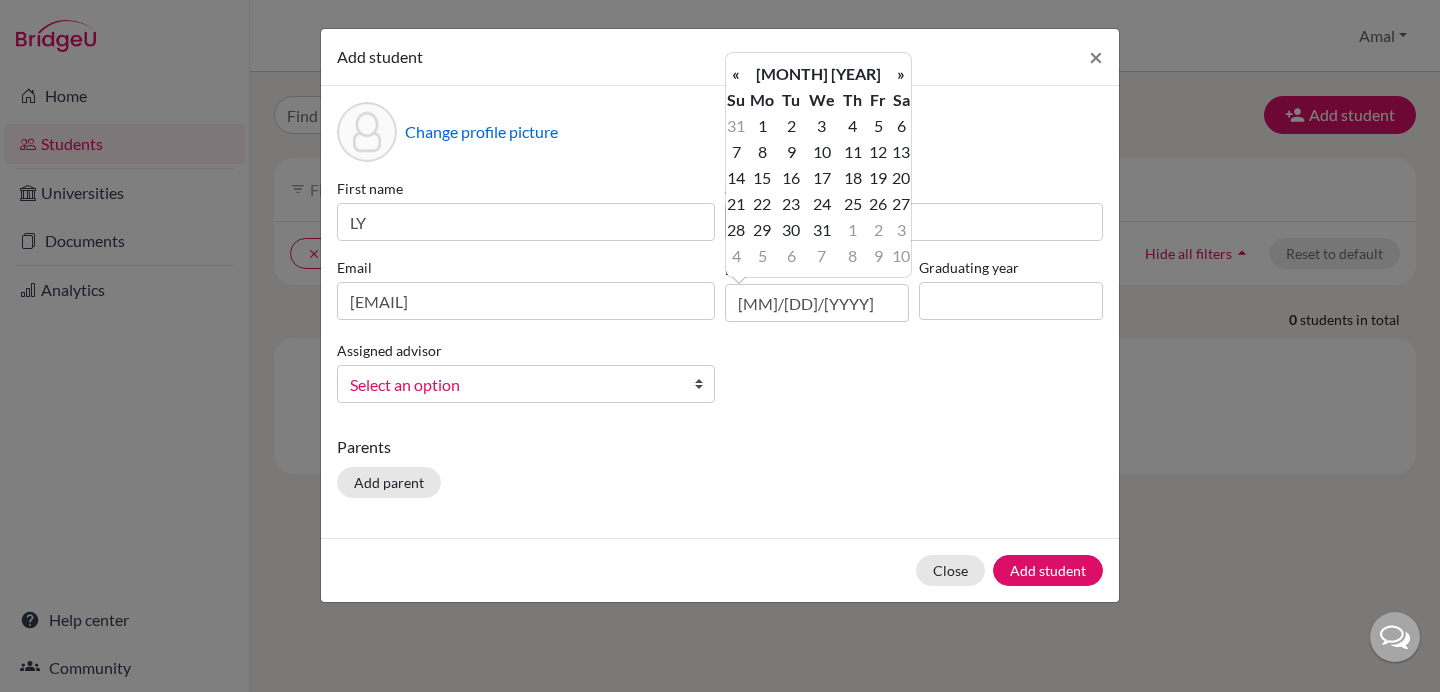 click on "«" at bounding box center [736, 74] 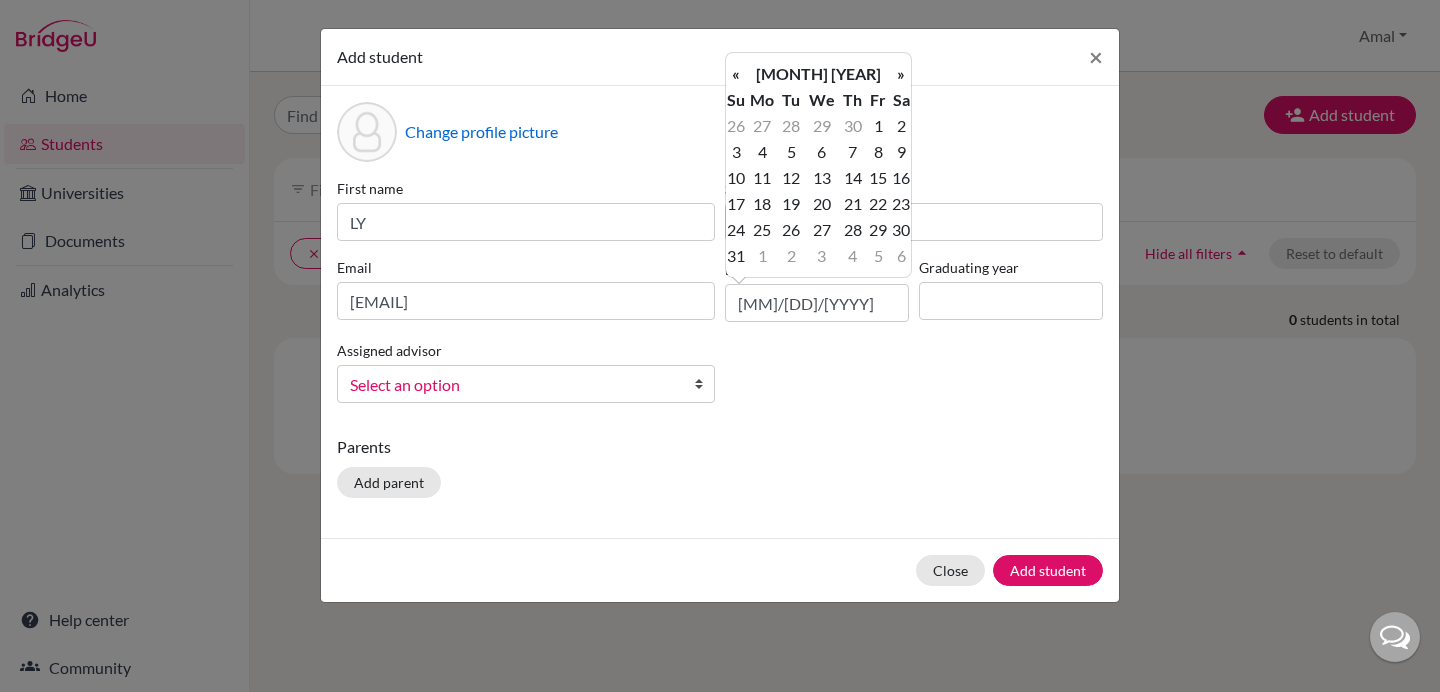 click on "«" at bounding box center [736, 74] 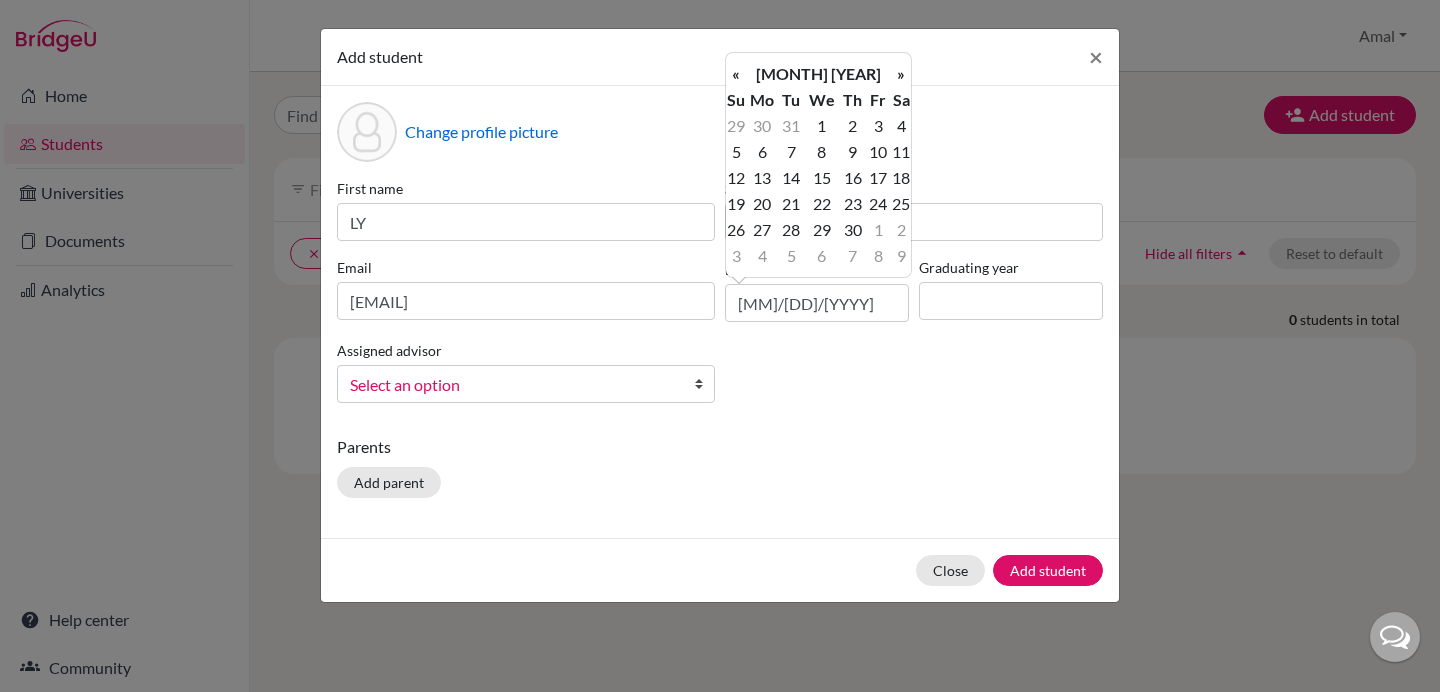 click on "«" at bounding box center [736, 74] 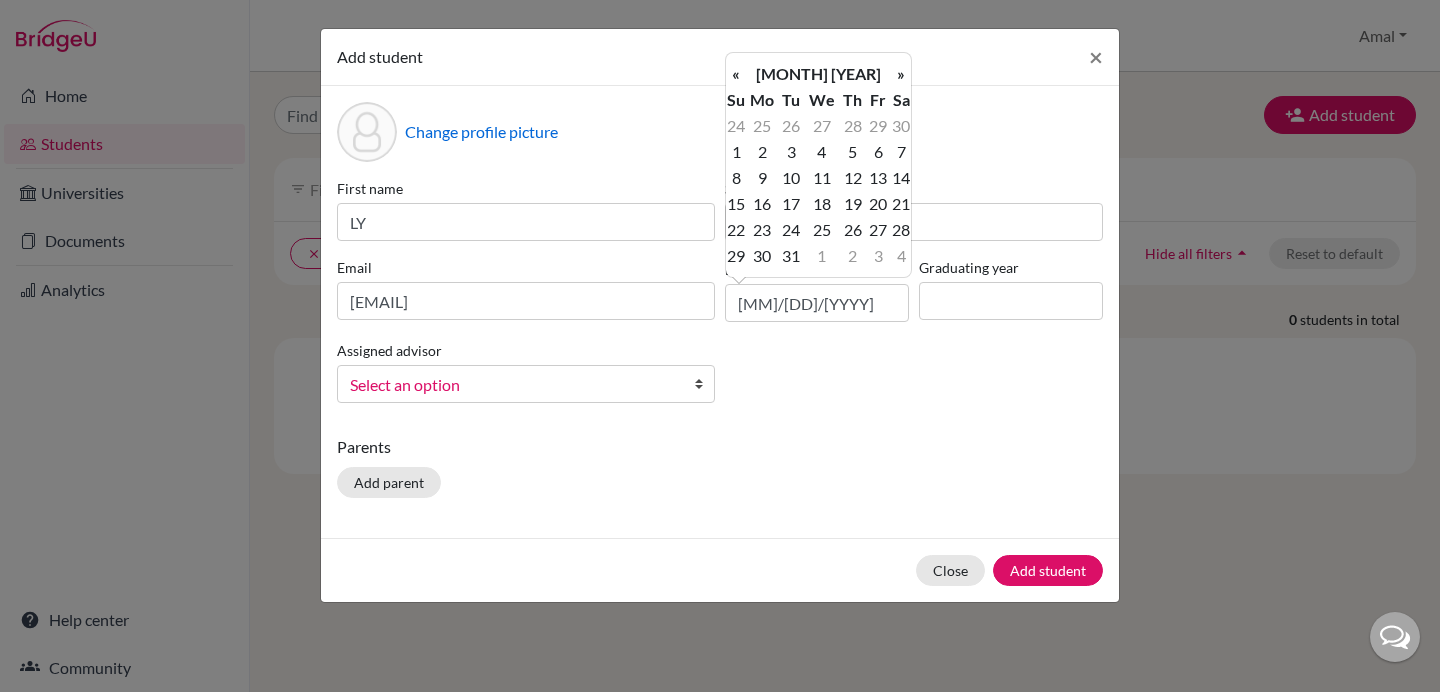 click on "«" at bounding box center (736, 74) 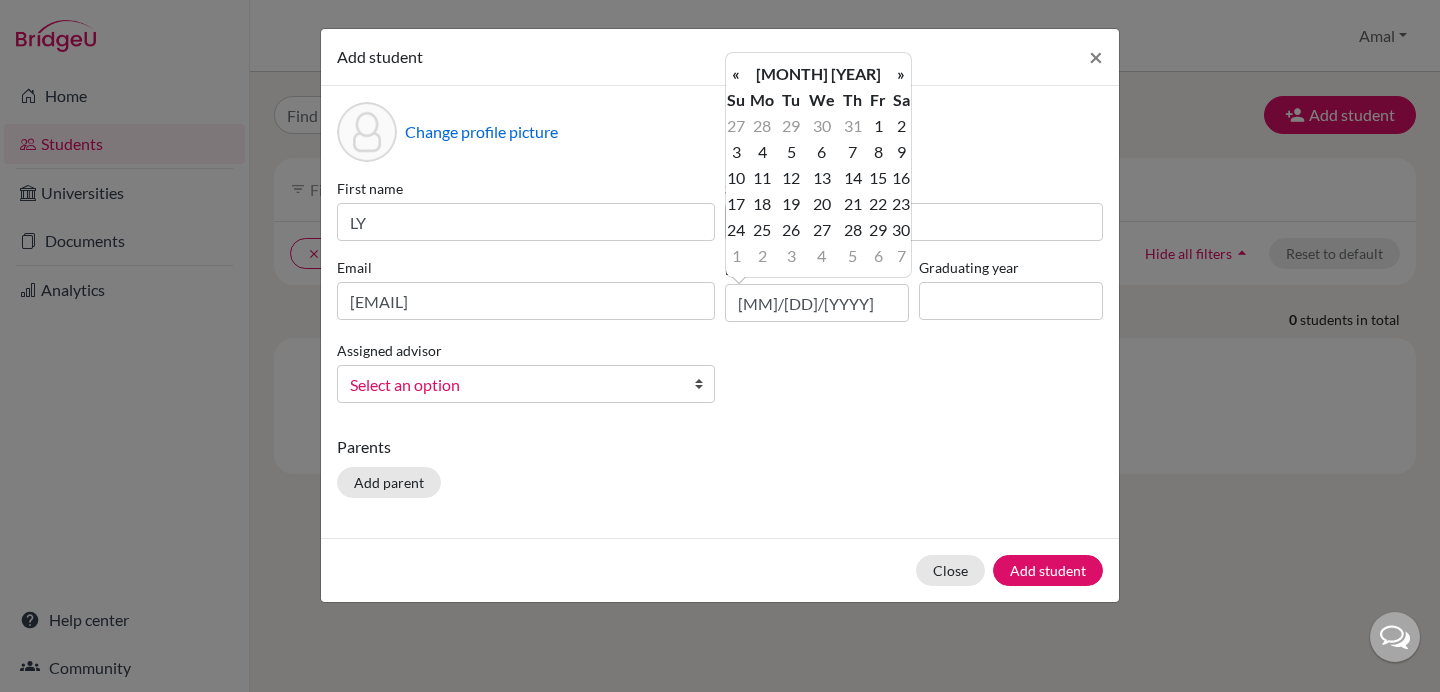 click on "«" at bounding box center [736, 74] 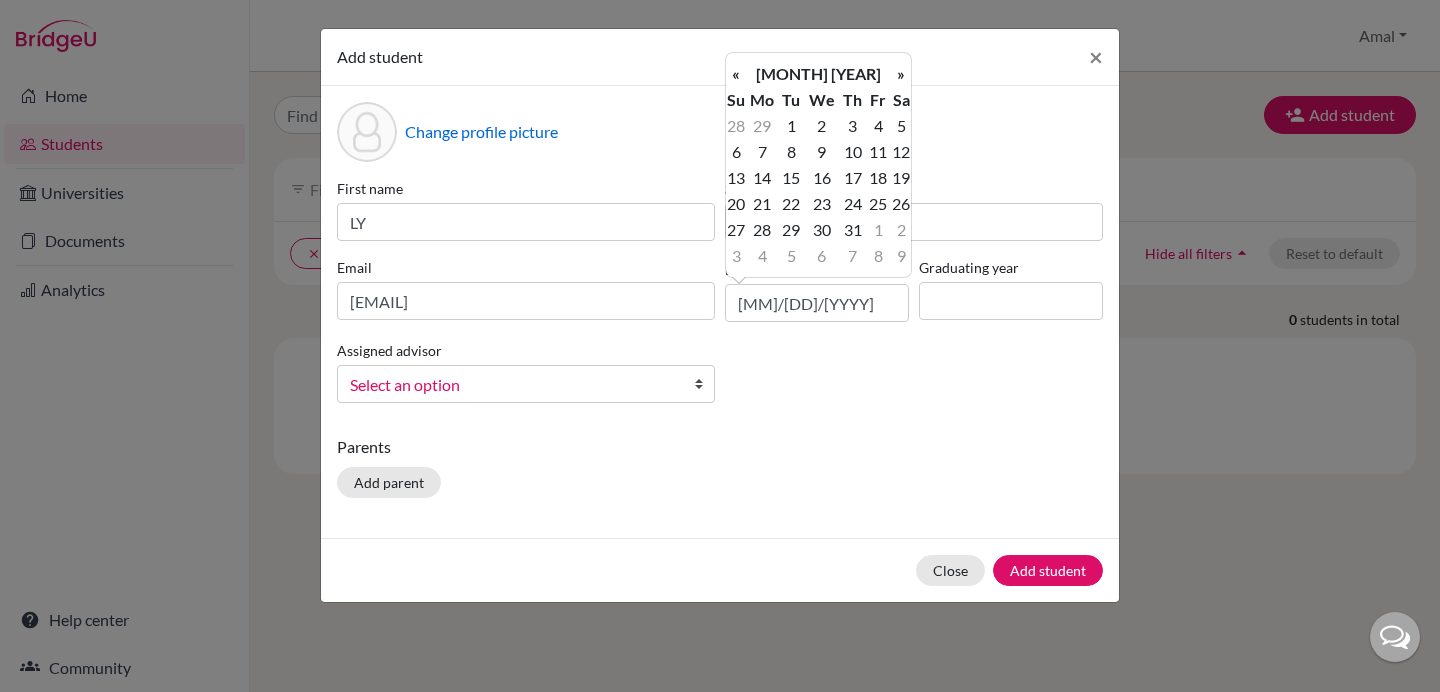 click on "«" at bounding box center [736, 74] 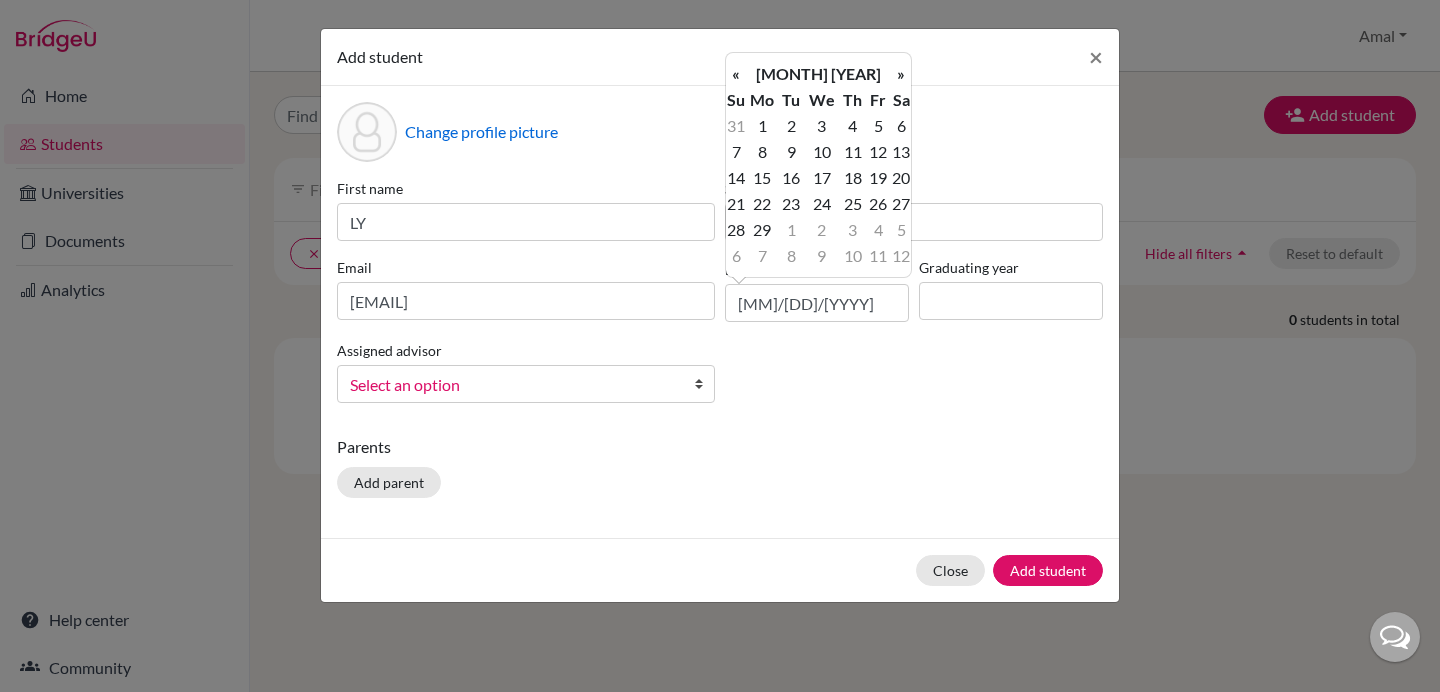 click on "«" at bounding box center [736, 74] 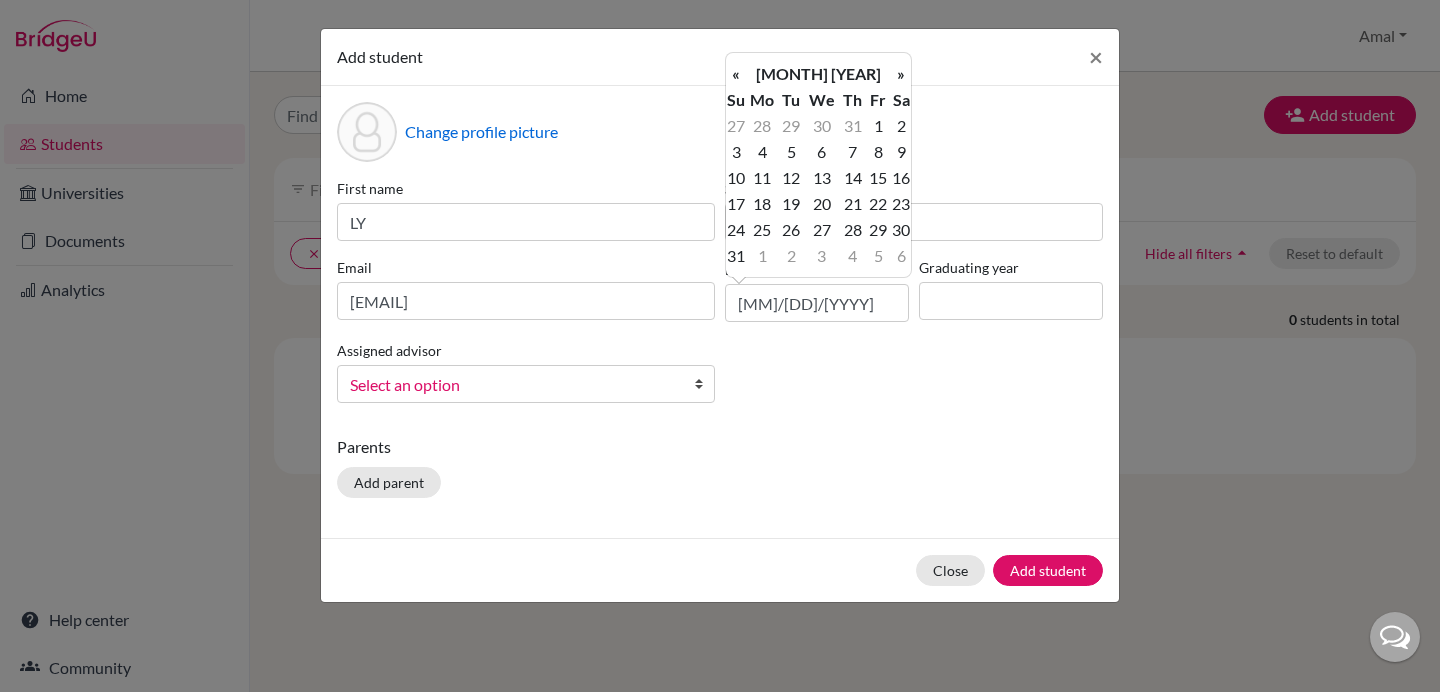 click on "«" at bounding box center [736, 74] 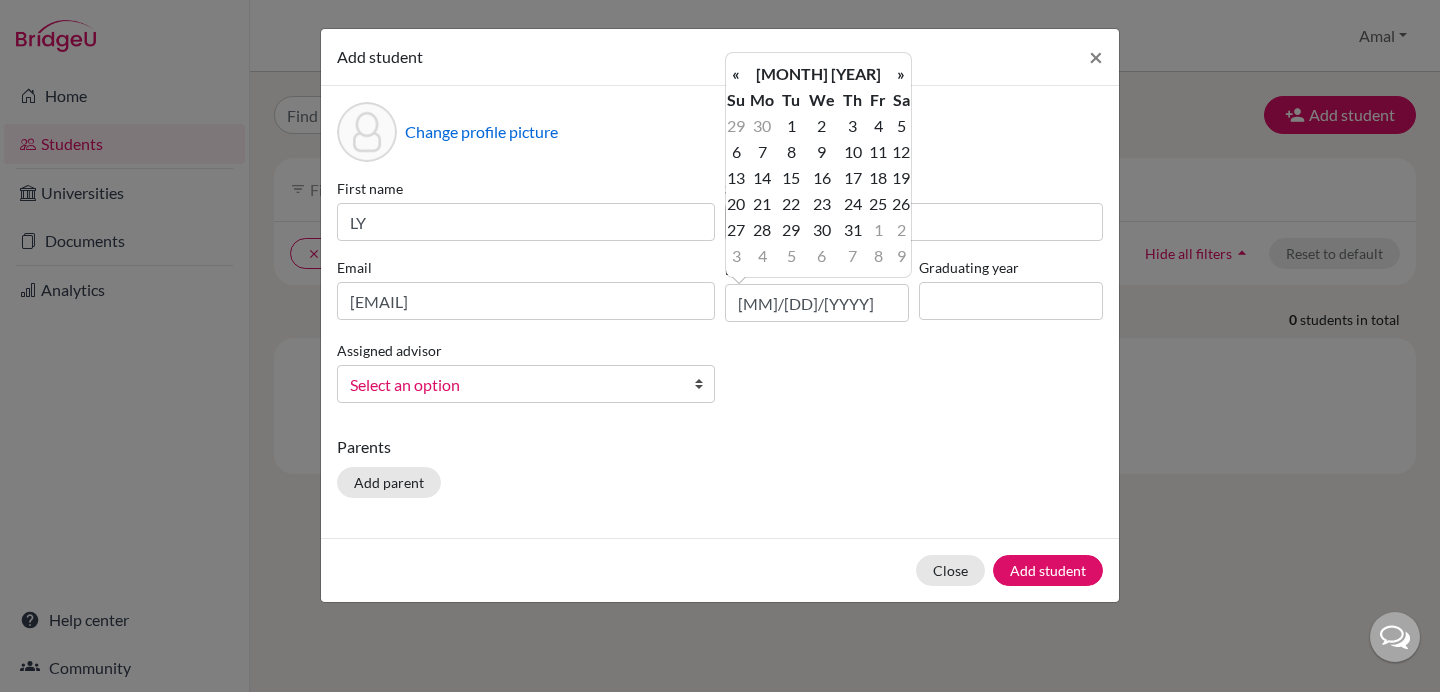 click on "«" at bounding box center (736, 74) 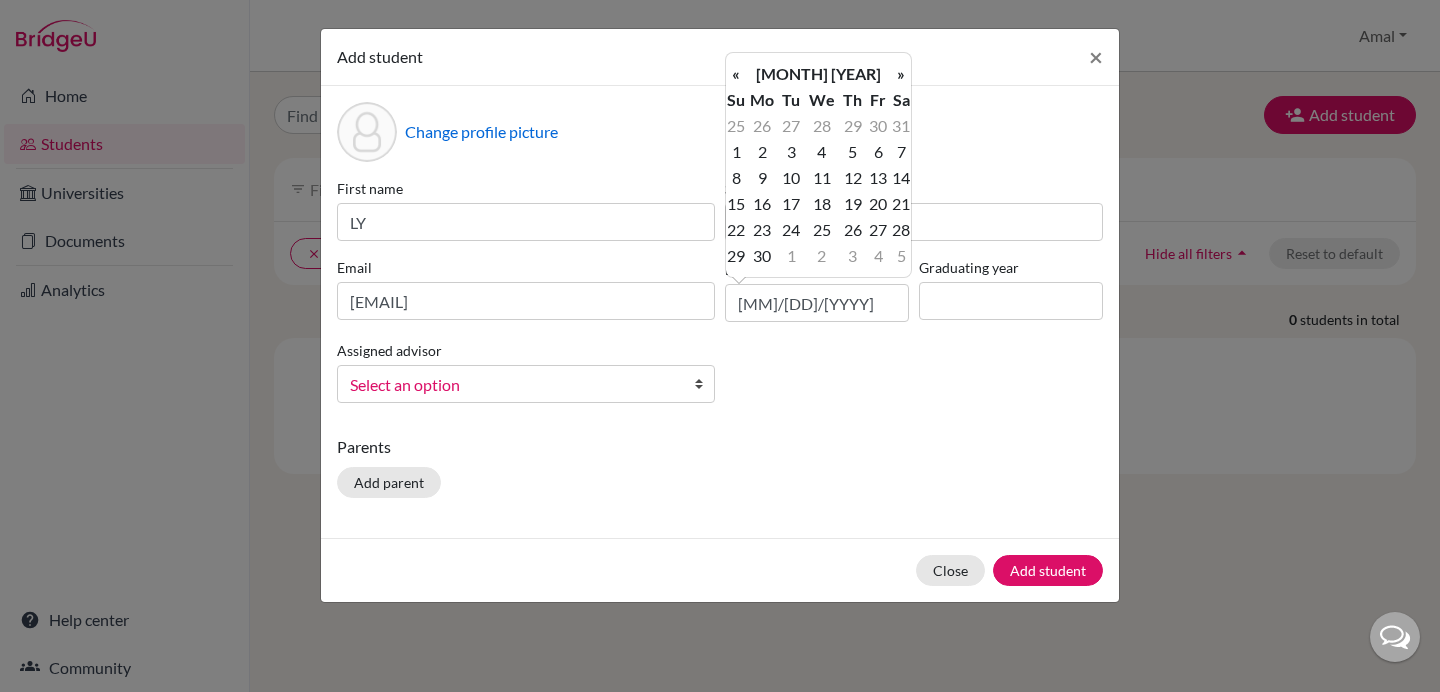 click on "«" at bounding box center (736, 74) 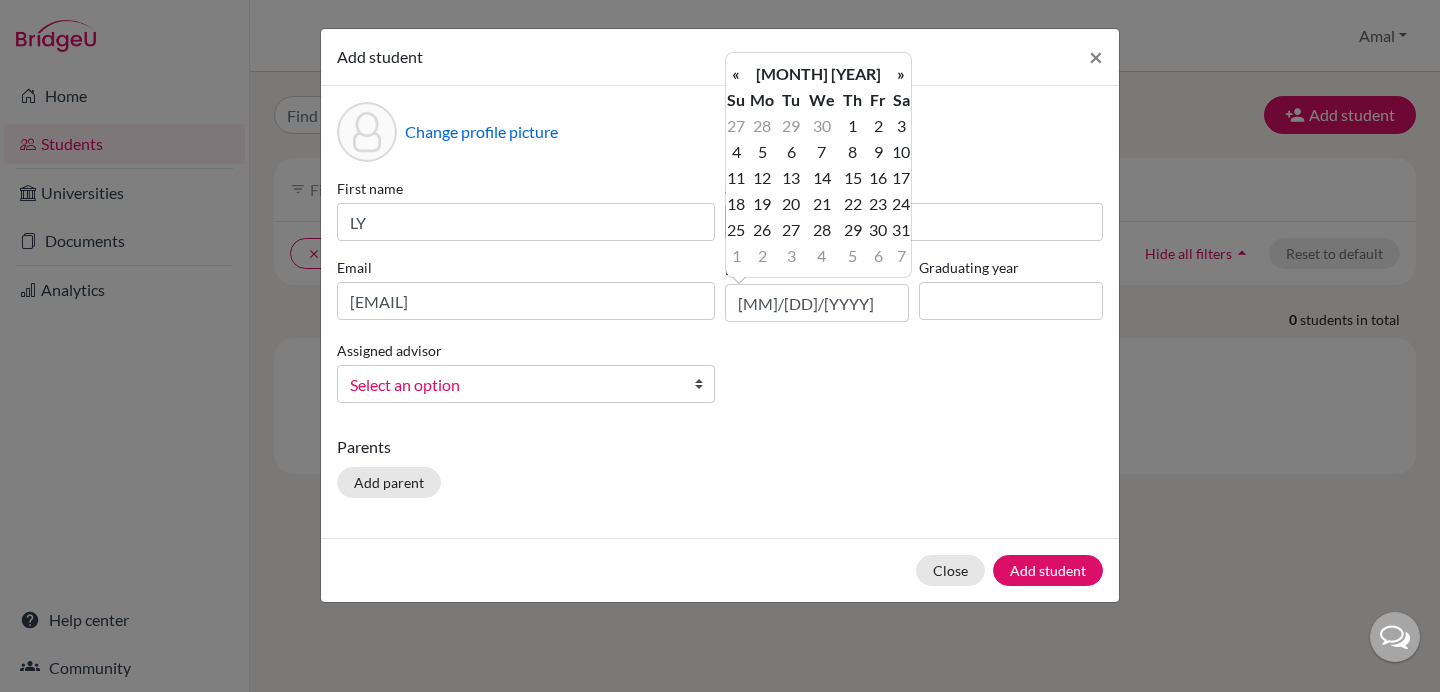 click on "«" at bounding box center [736, 74] 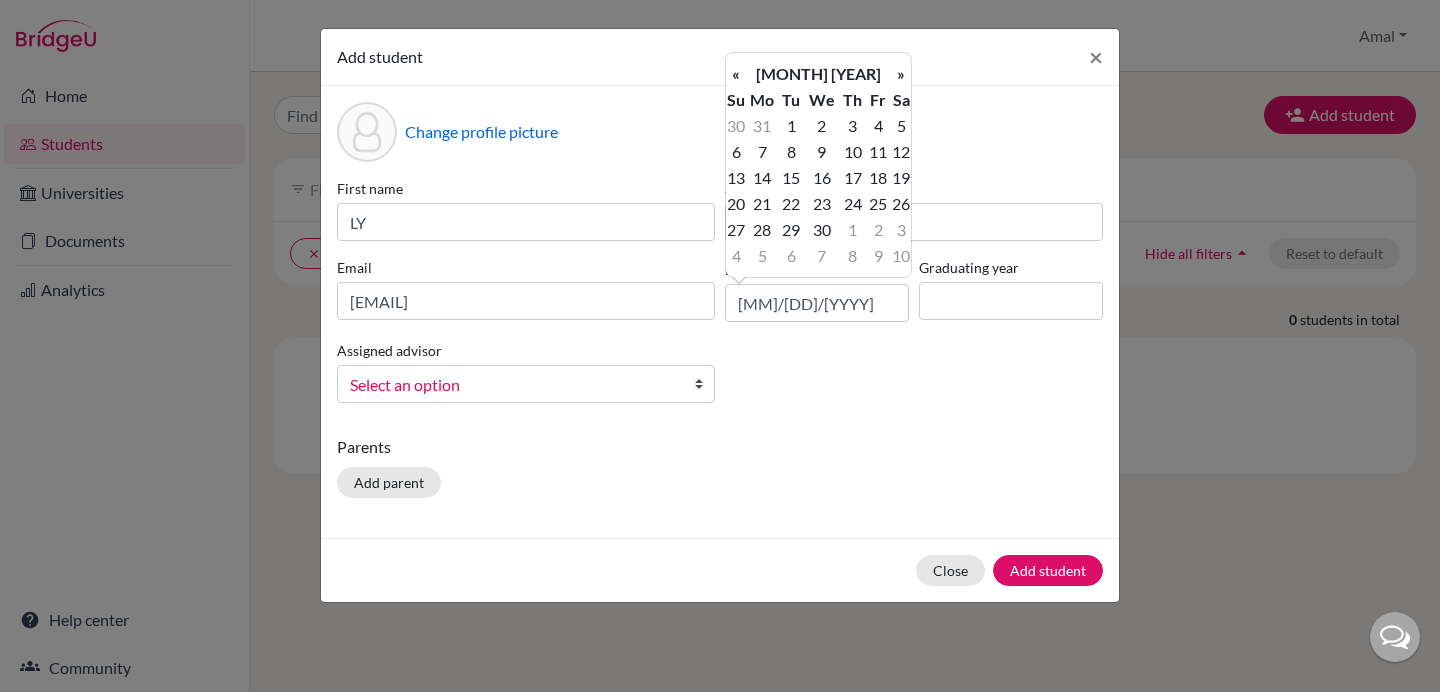 click on "«" at bounding box center (736, 74) 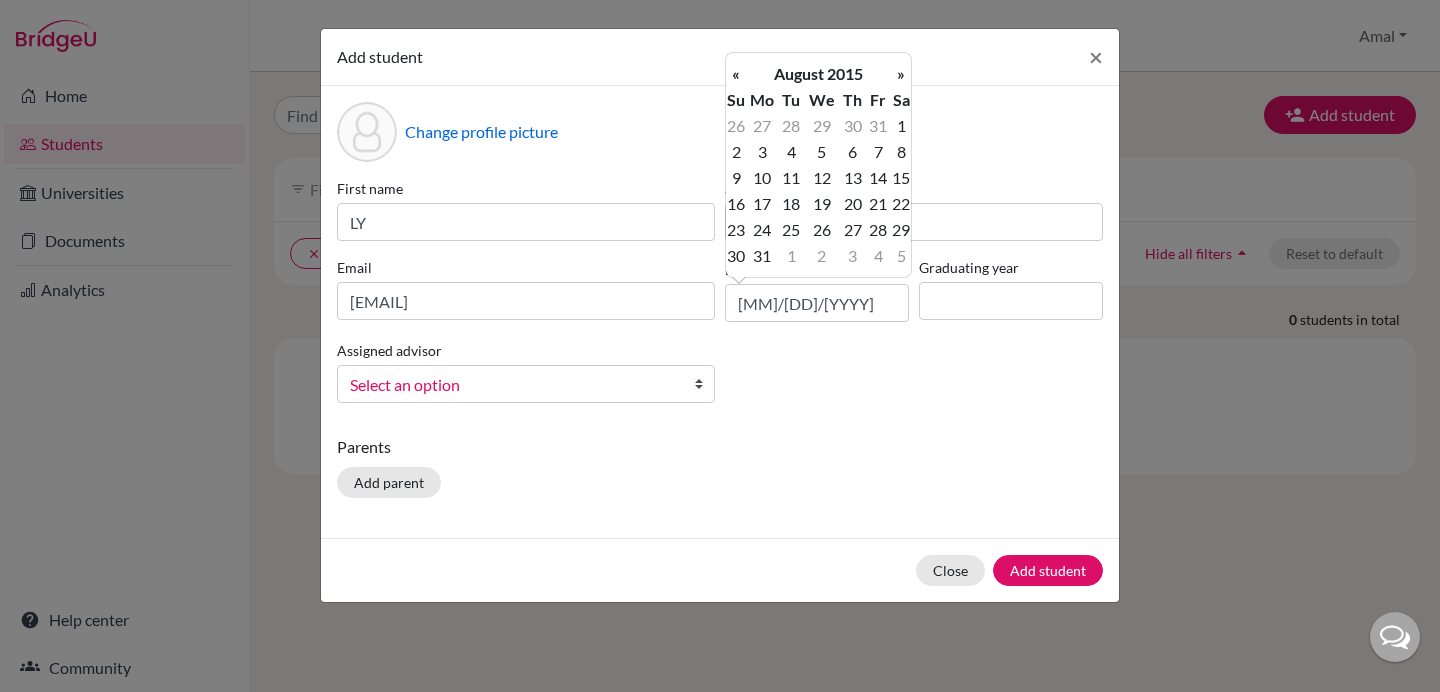 click on "«" at bounding box center (736, 74) 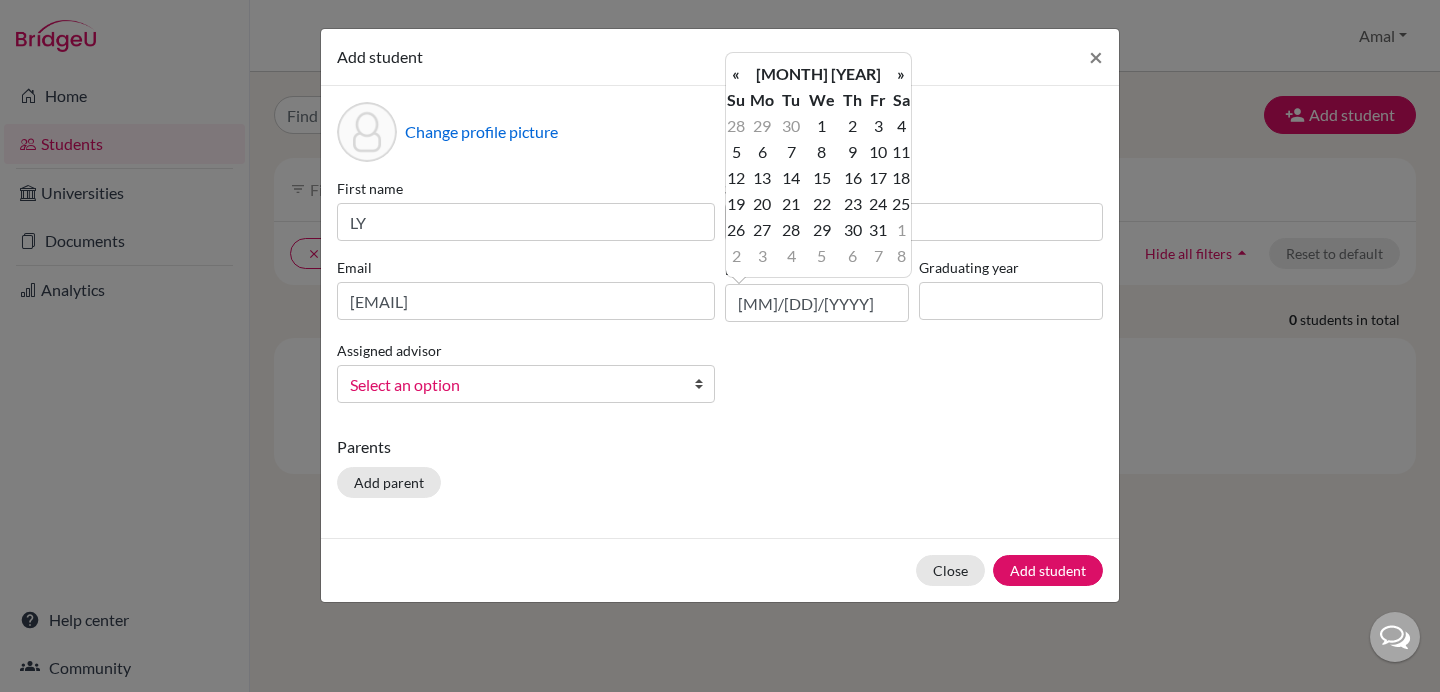 click on "«" at bounding box center [736, 74] 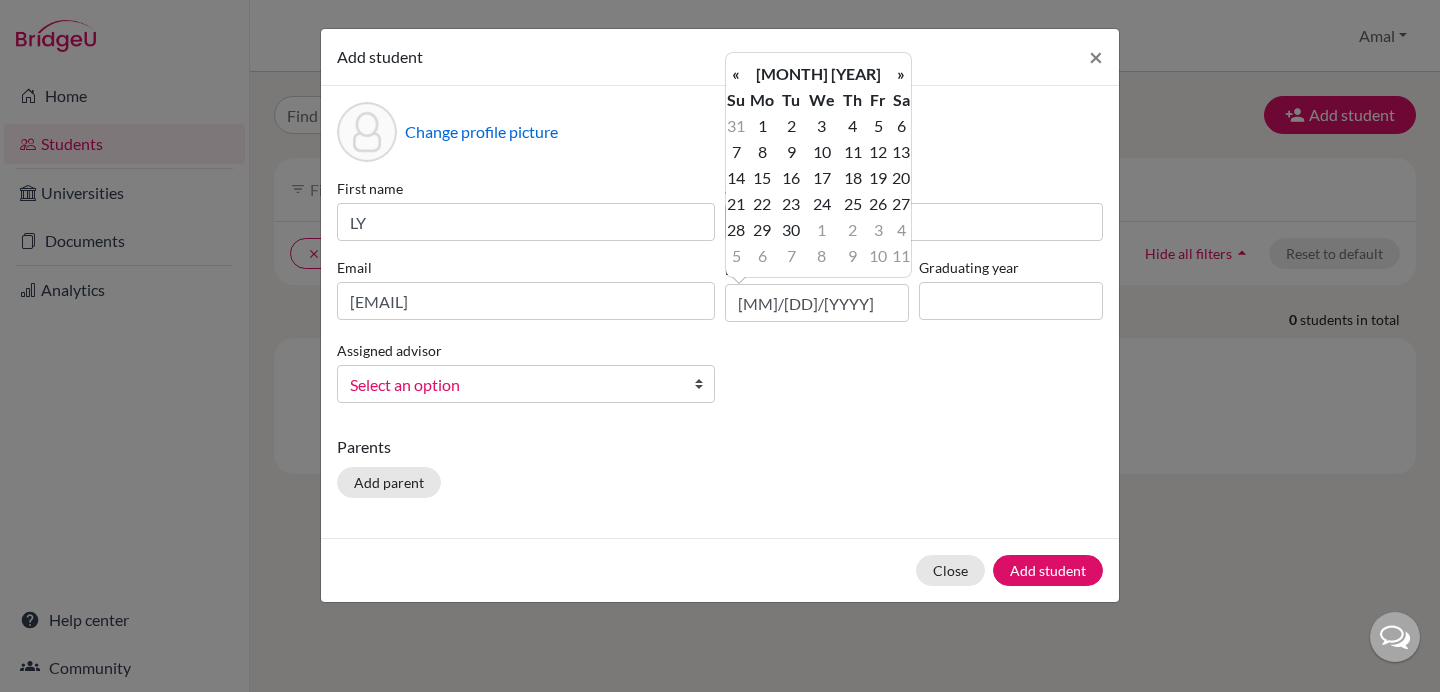 click on "«" at bounding box center (736, 74) 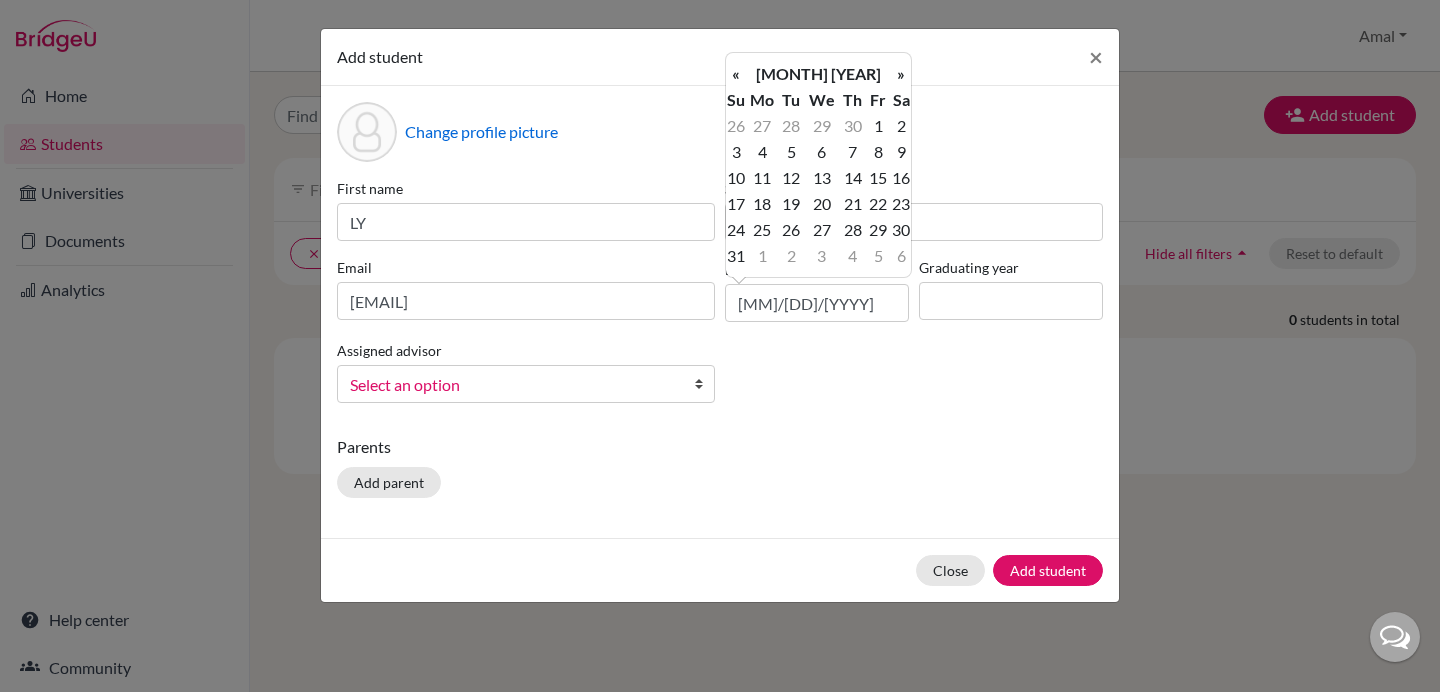 click on "«" at bounding box center [736, 74] 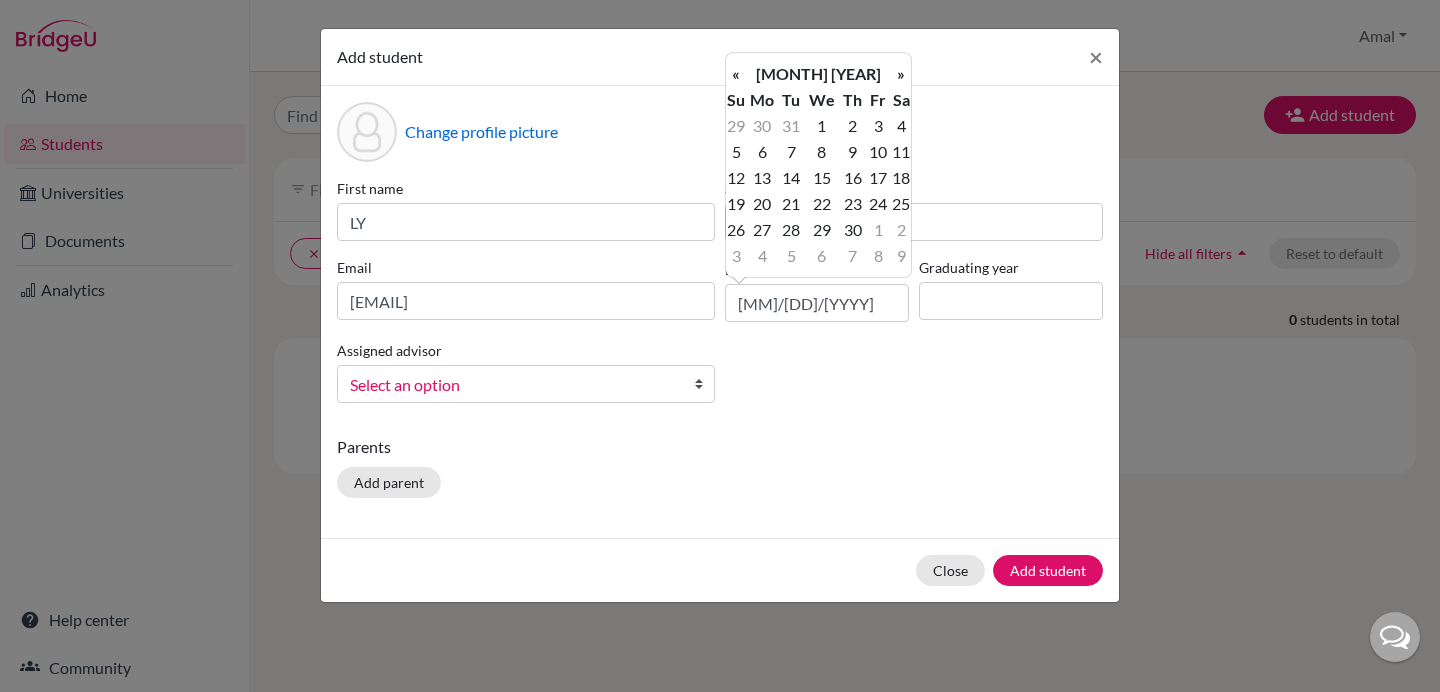 click on "«" at bounding box center (736, 74) 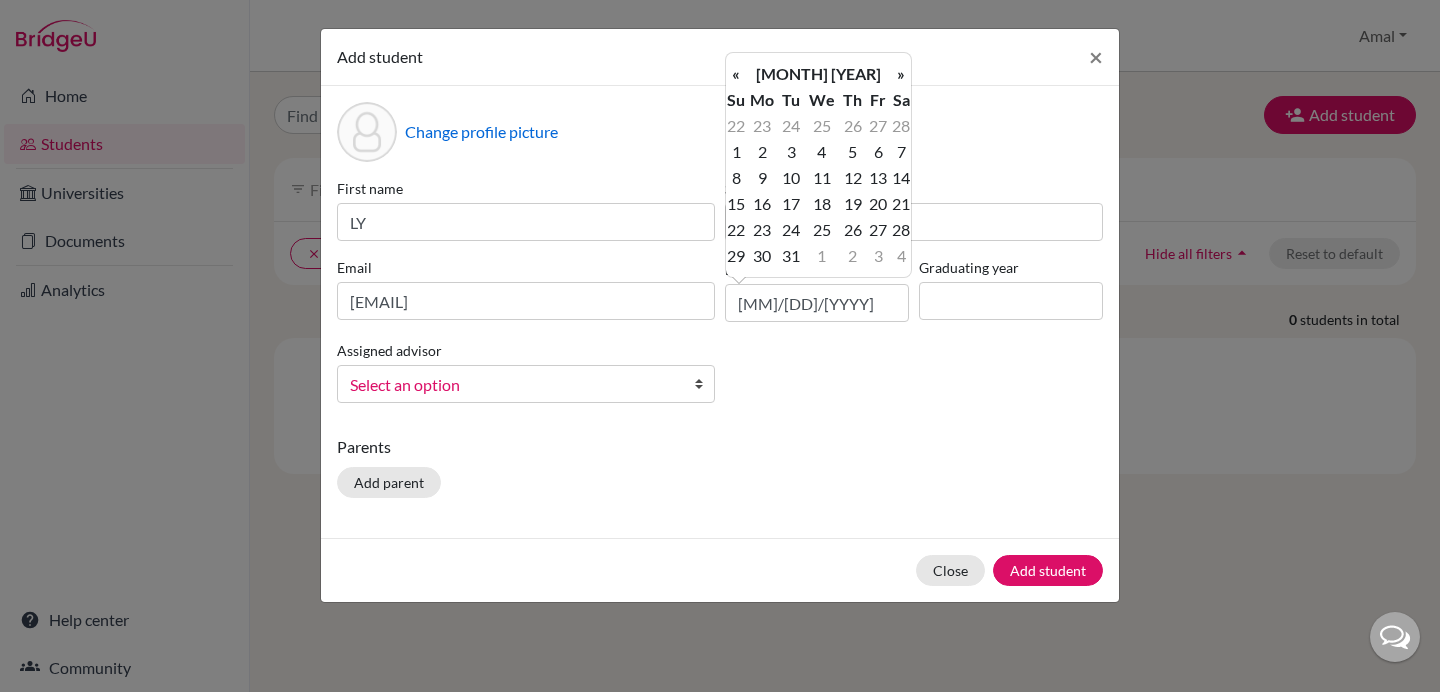 click on "«" at bounding box center (736, 74) 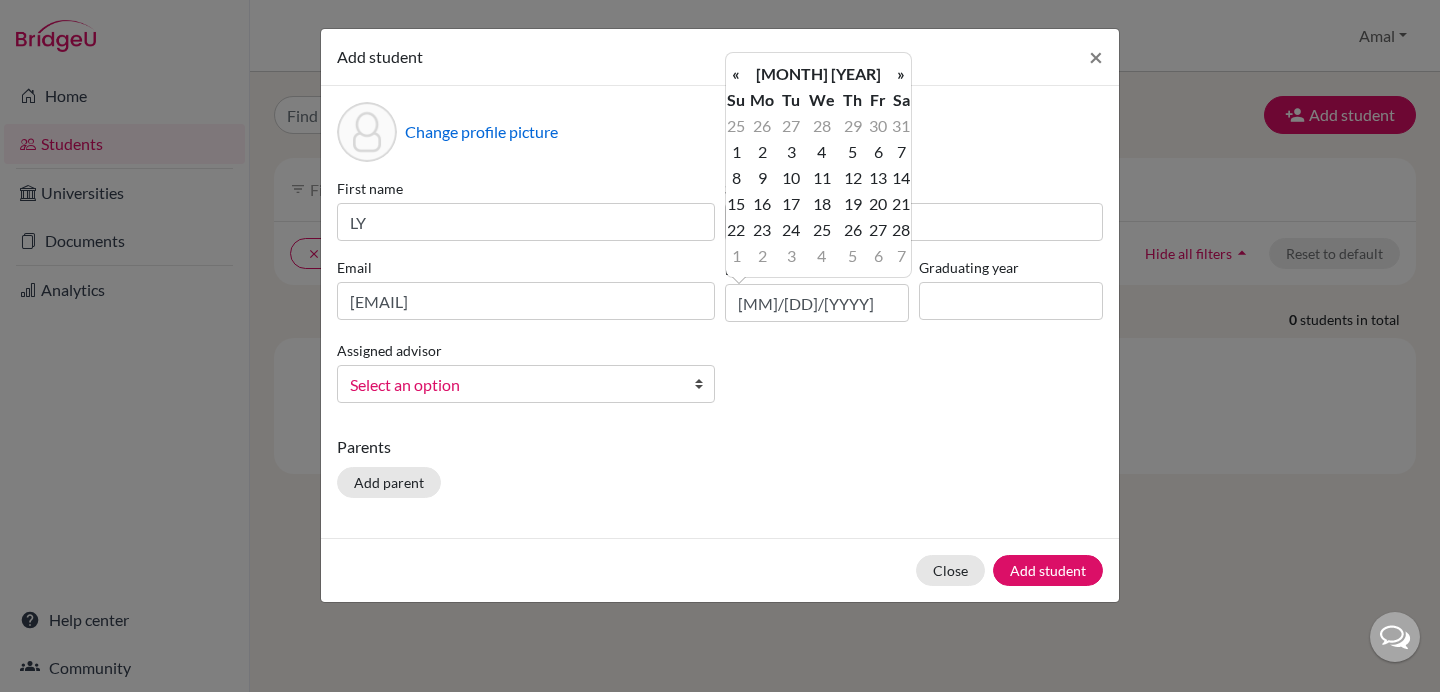 click on "«" at bounding box center [736, 74] 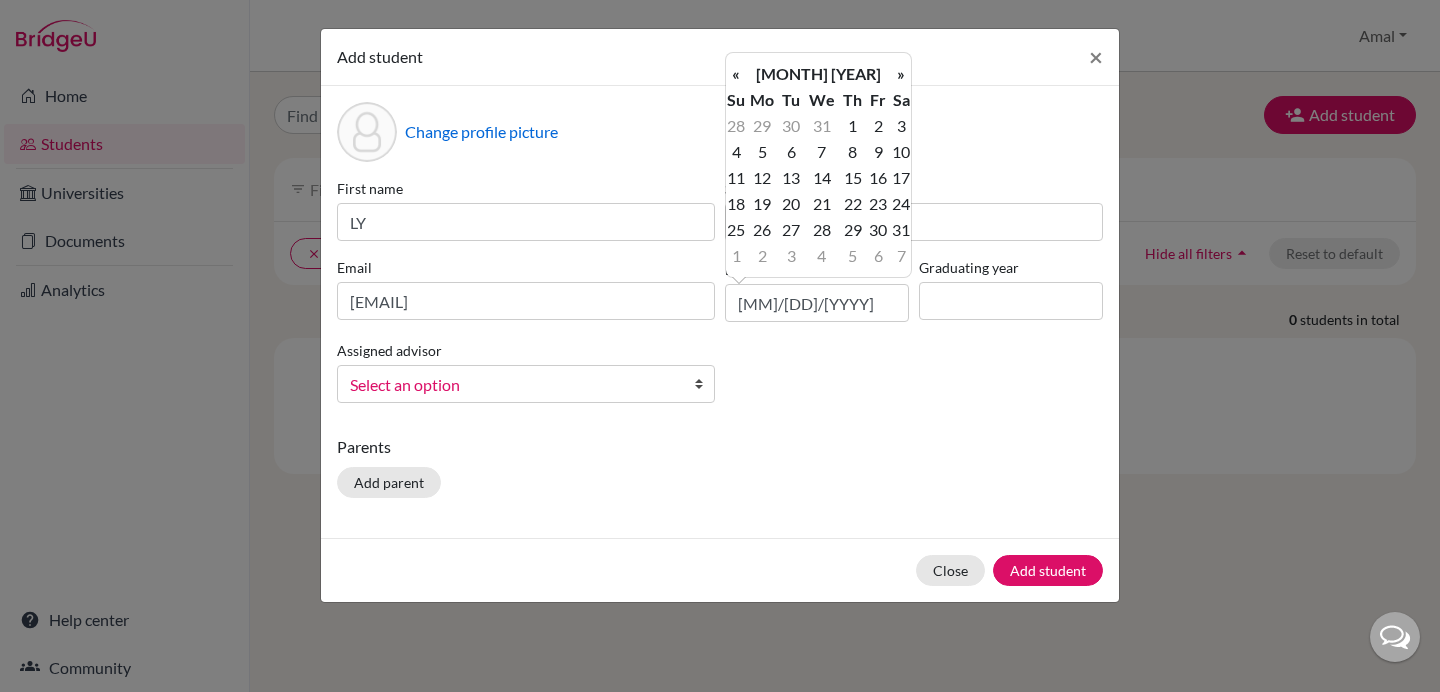 click on "«" at bounding box center [736, 74] 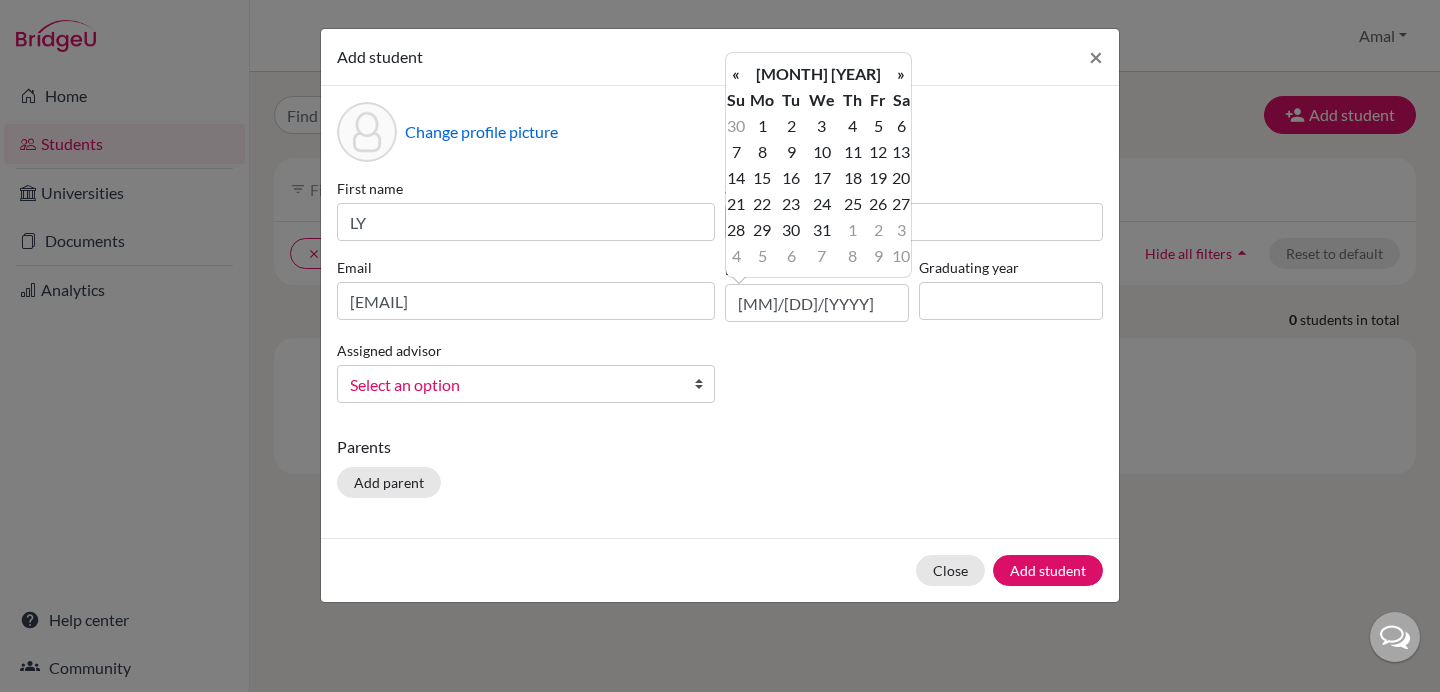 click on "«" at bounding box center (736, 74) 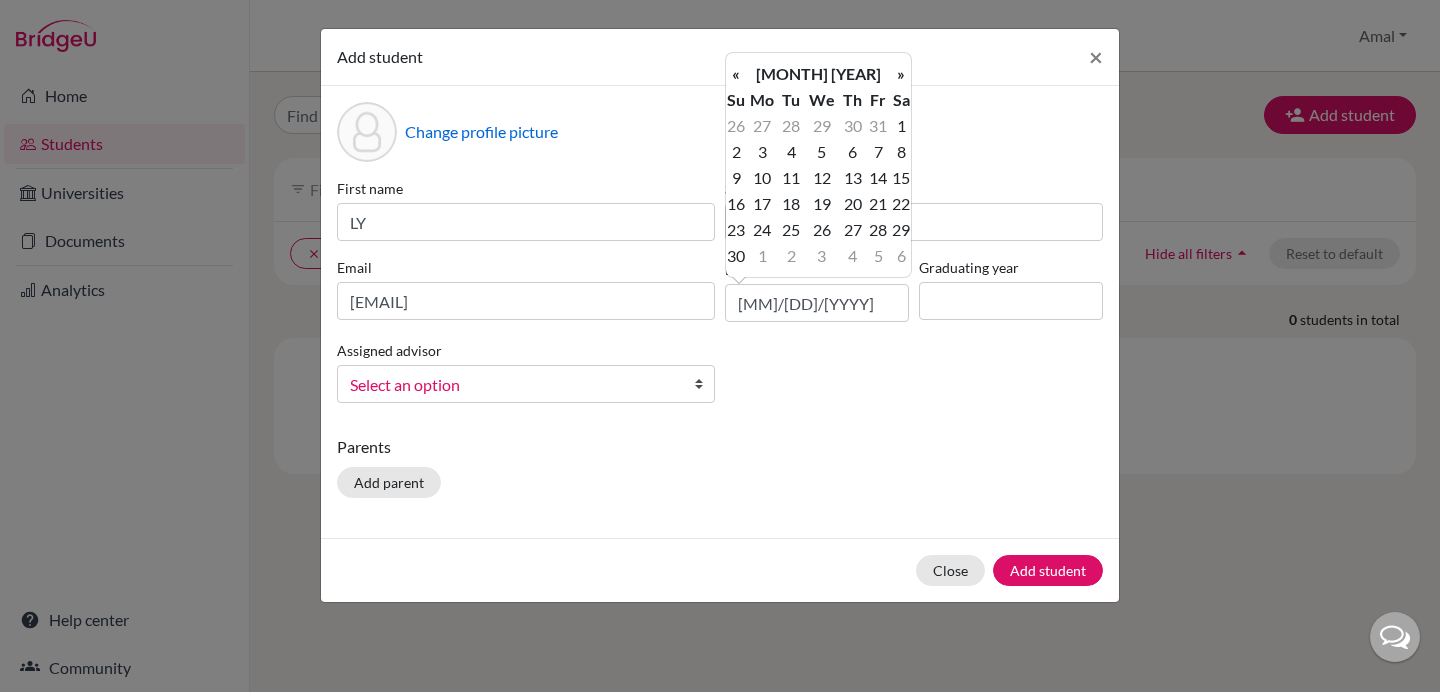 click on "«" at bounding box center (736, 74) 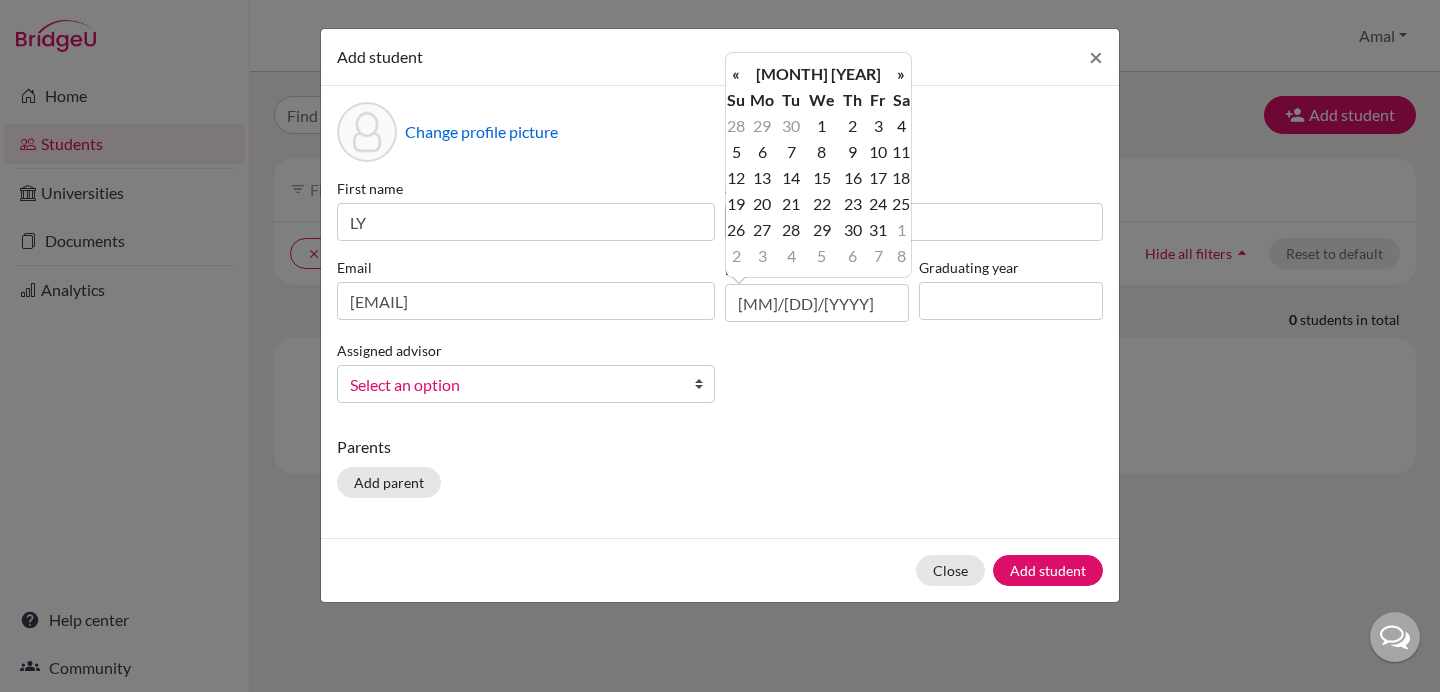 click on "«" at bounding box center [736, 74] 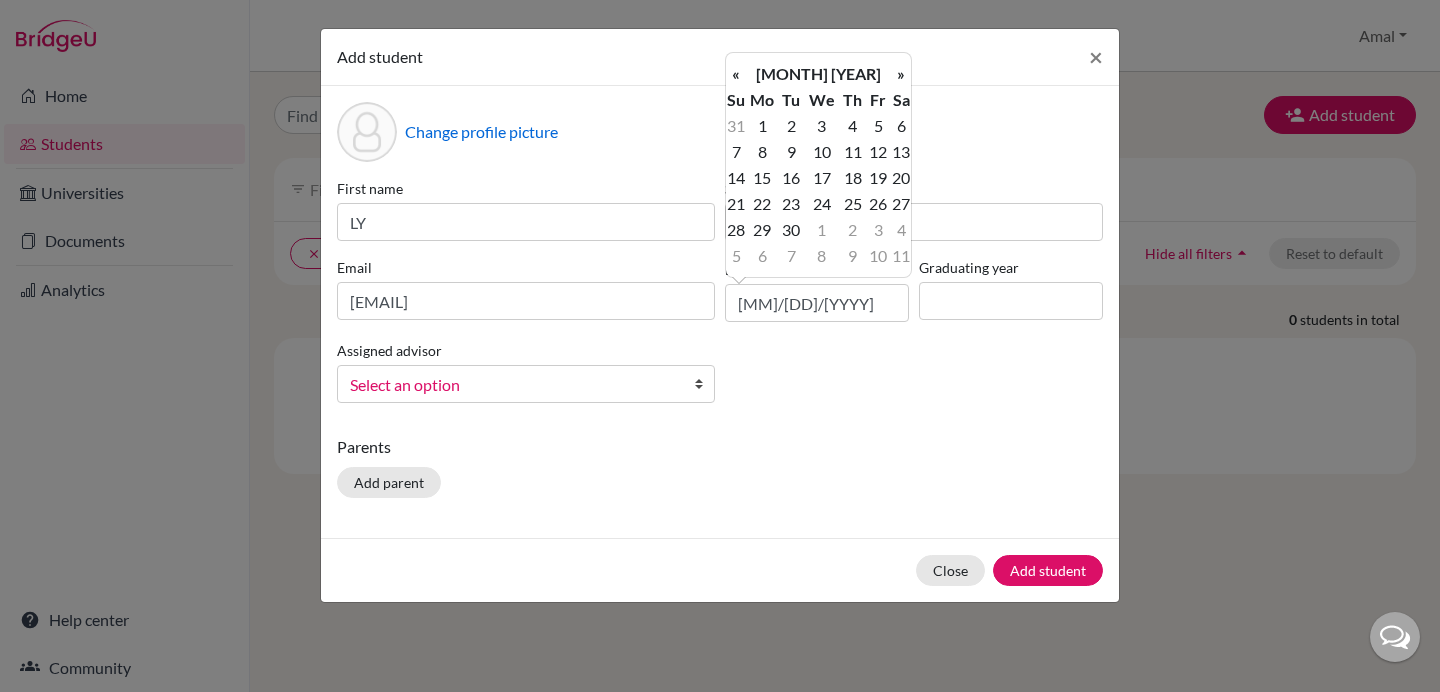 click on "«" at bounding box center (736, 74) 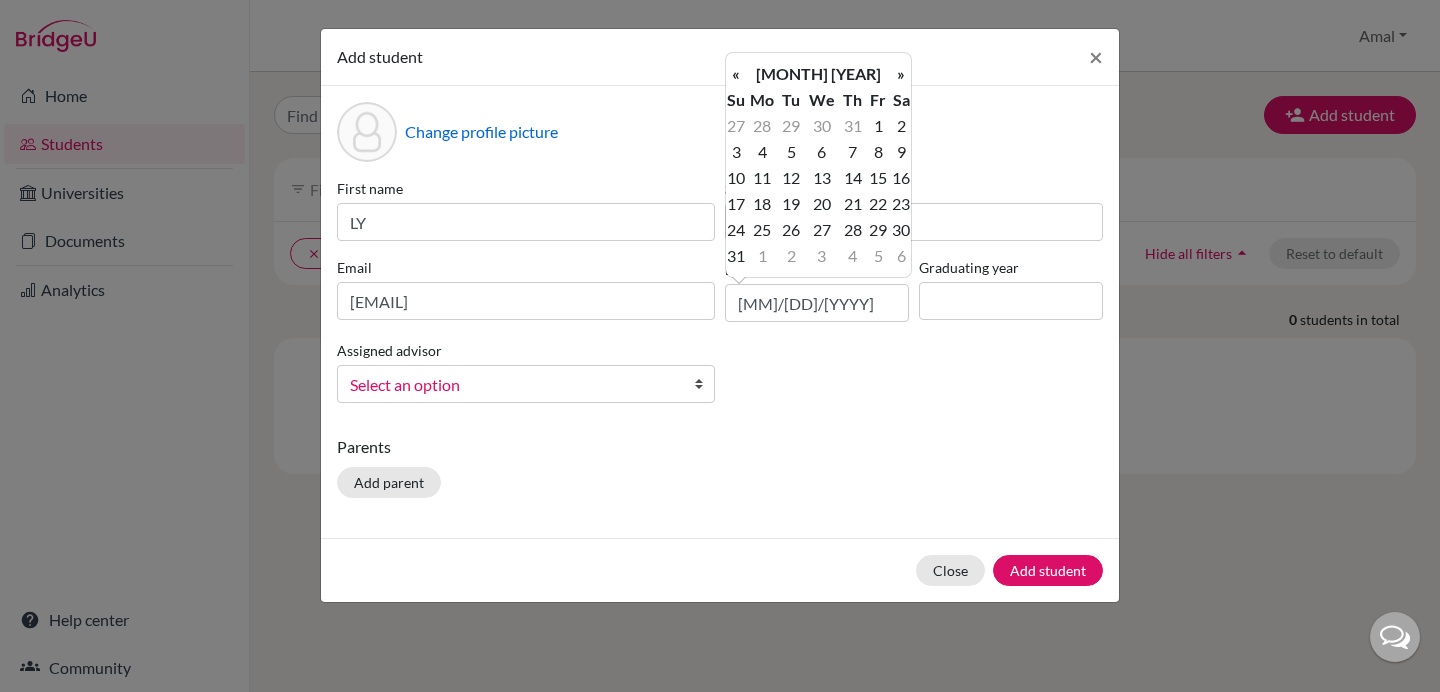 click on "«" at bounding box center [736, 74] 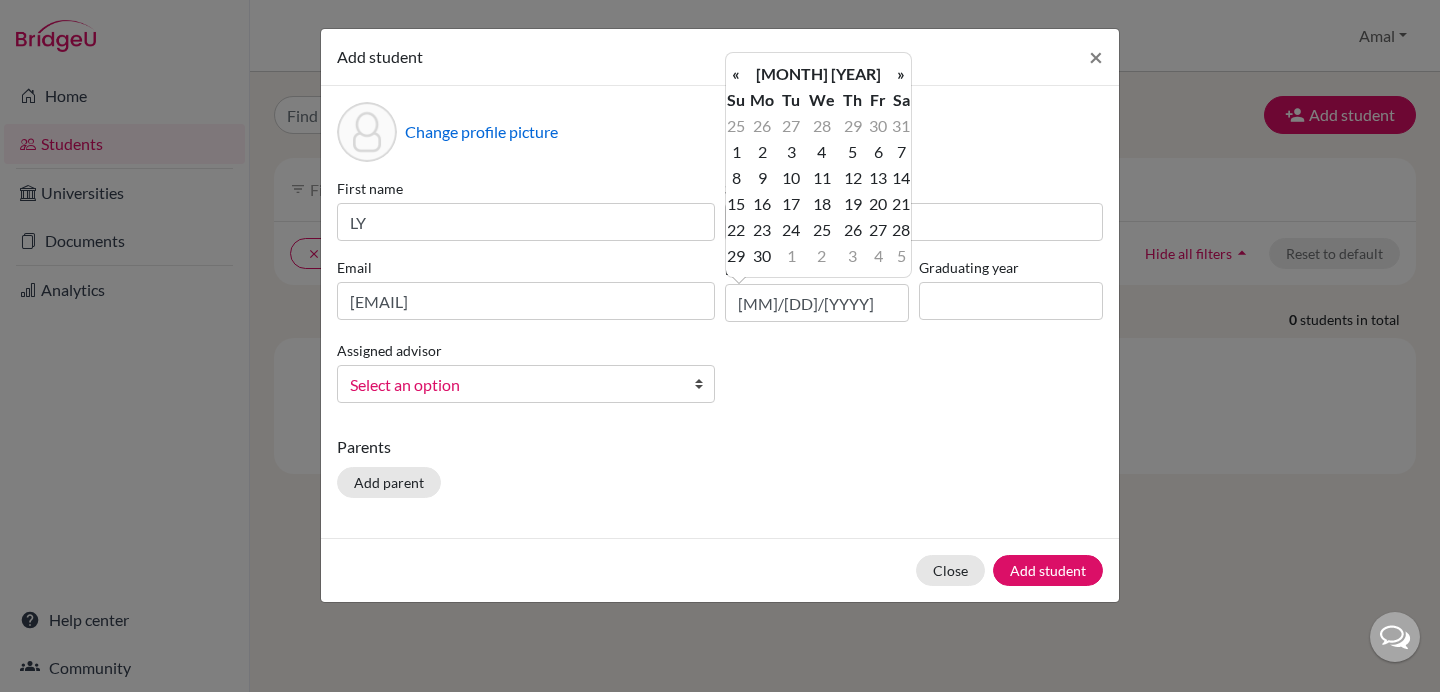 click on "«" at bounding box center [736, 74] 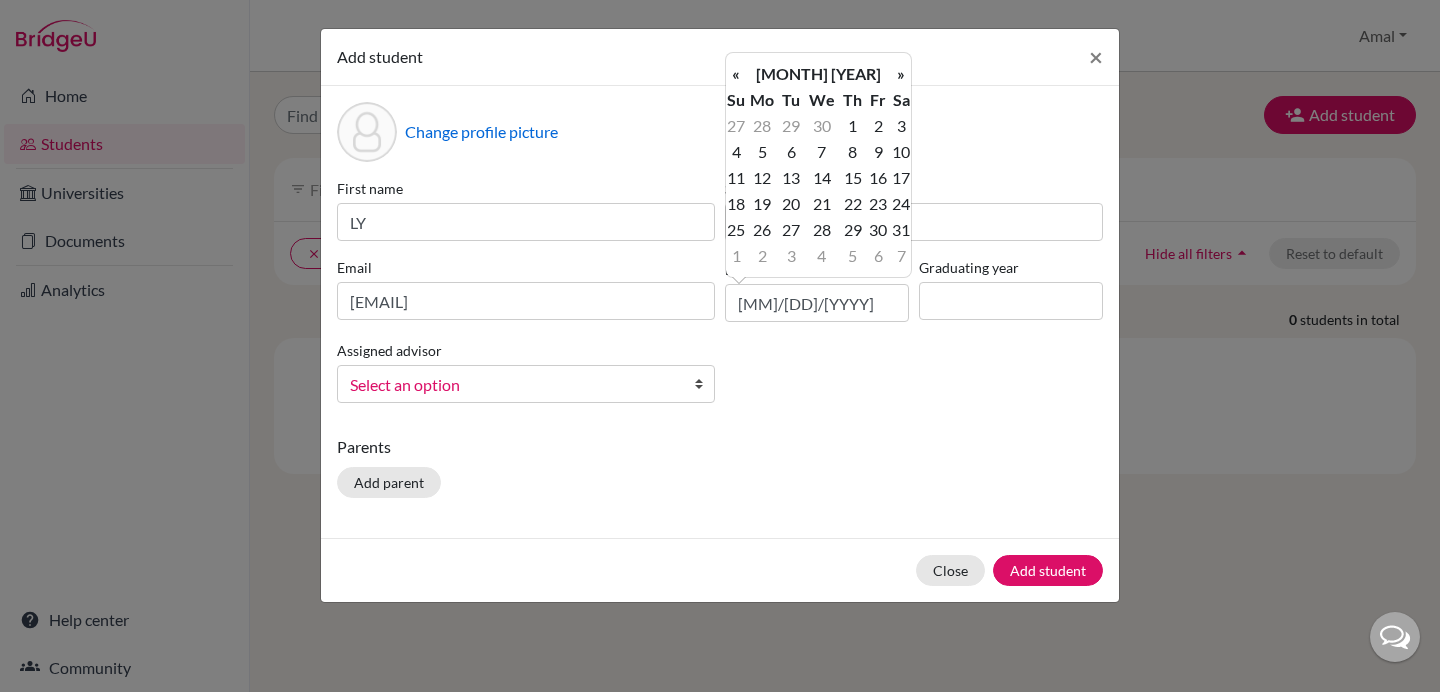 click on "«" at bounding box center (736, 74) 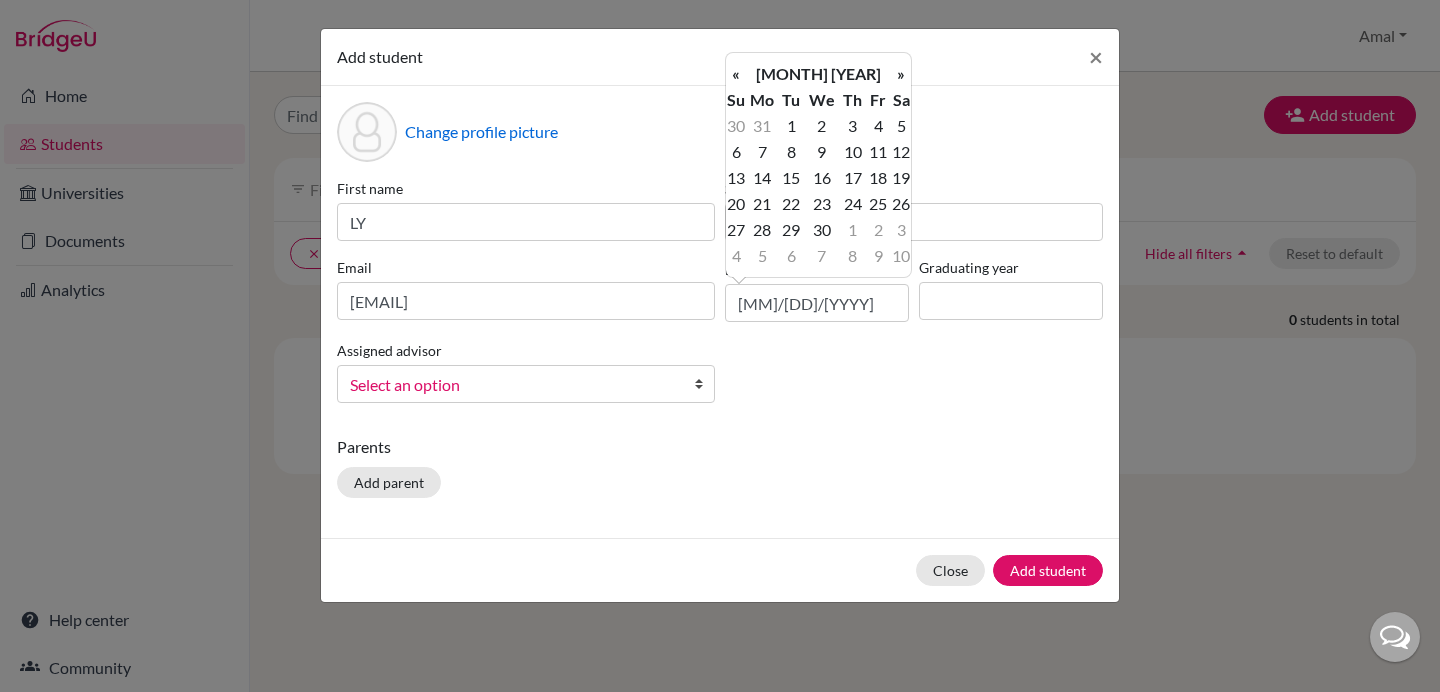 click on "«" at bounding box center (736, 74) 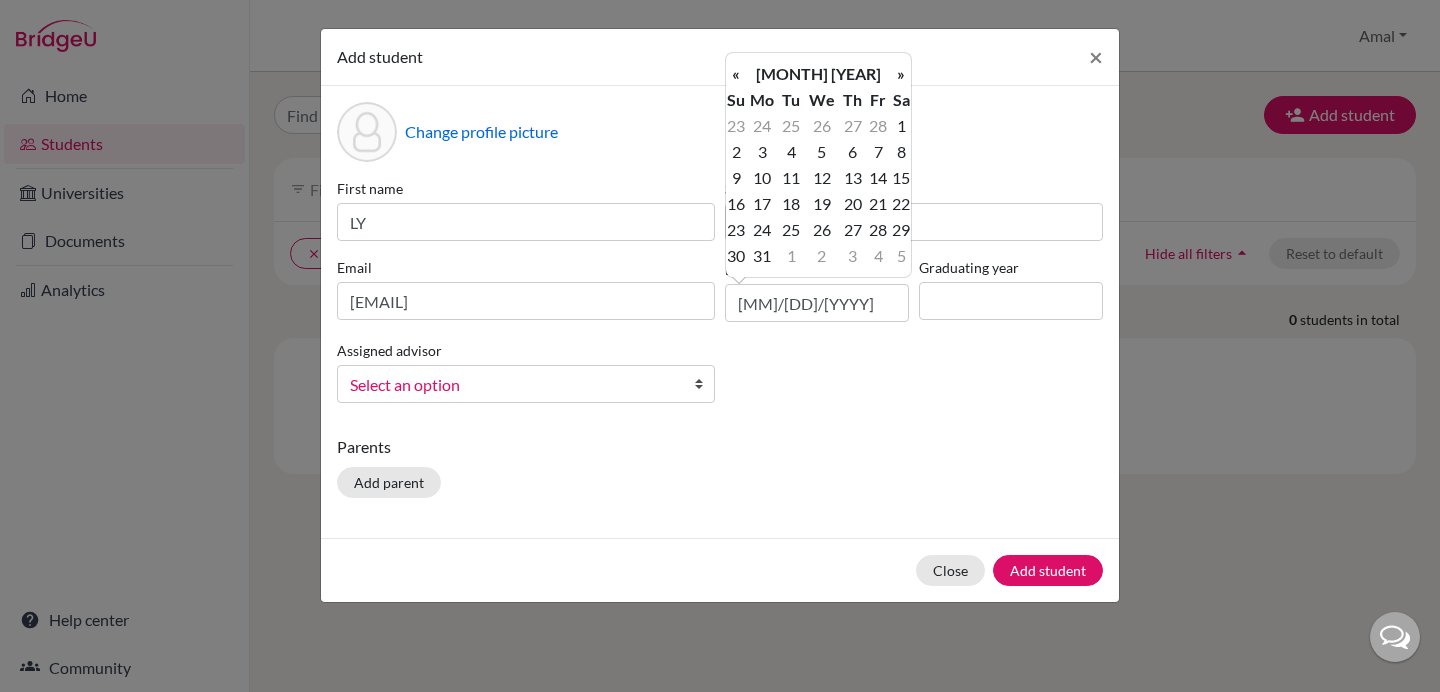 click on "«" at bounding box center [736, 74] 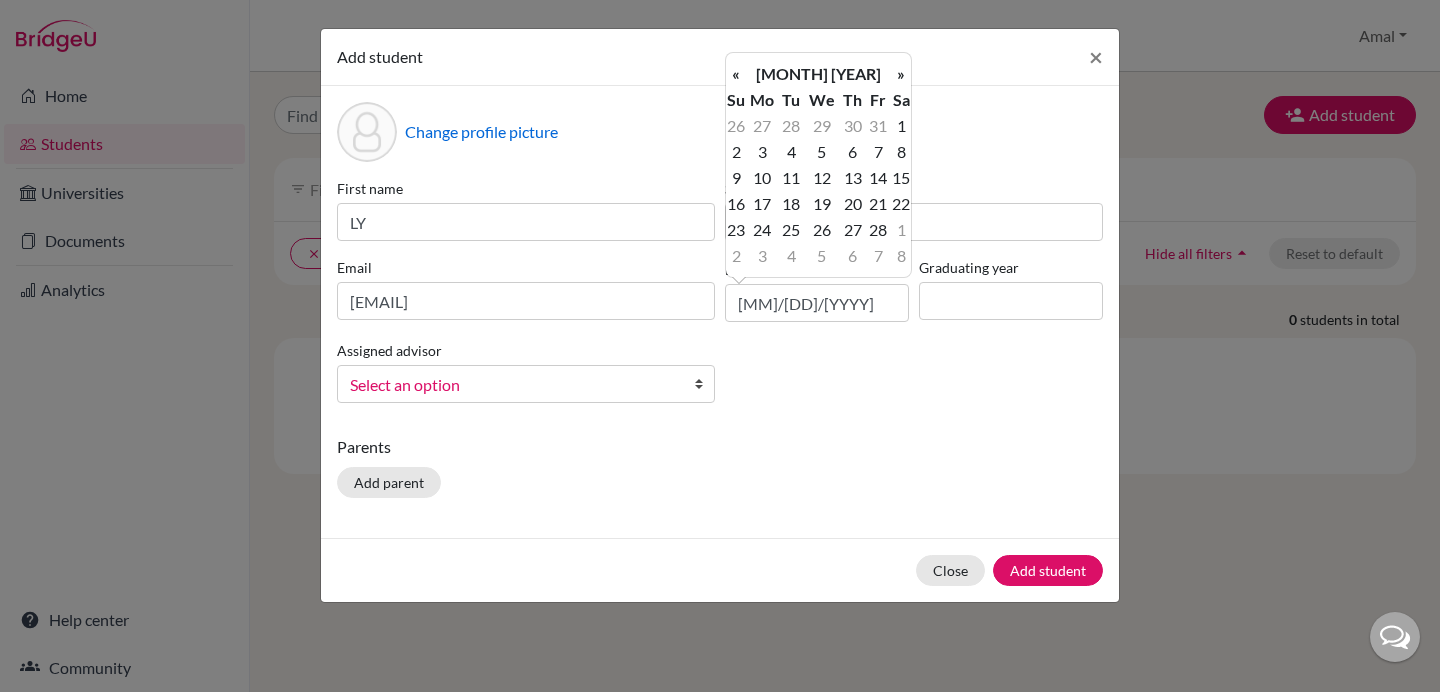 click on "«" at bounding box center (736, 74) 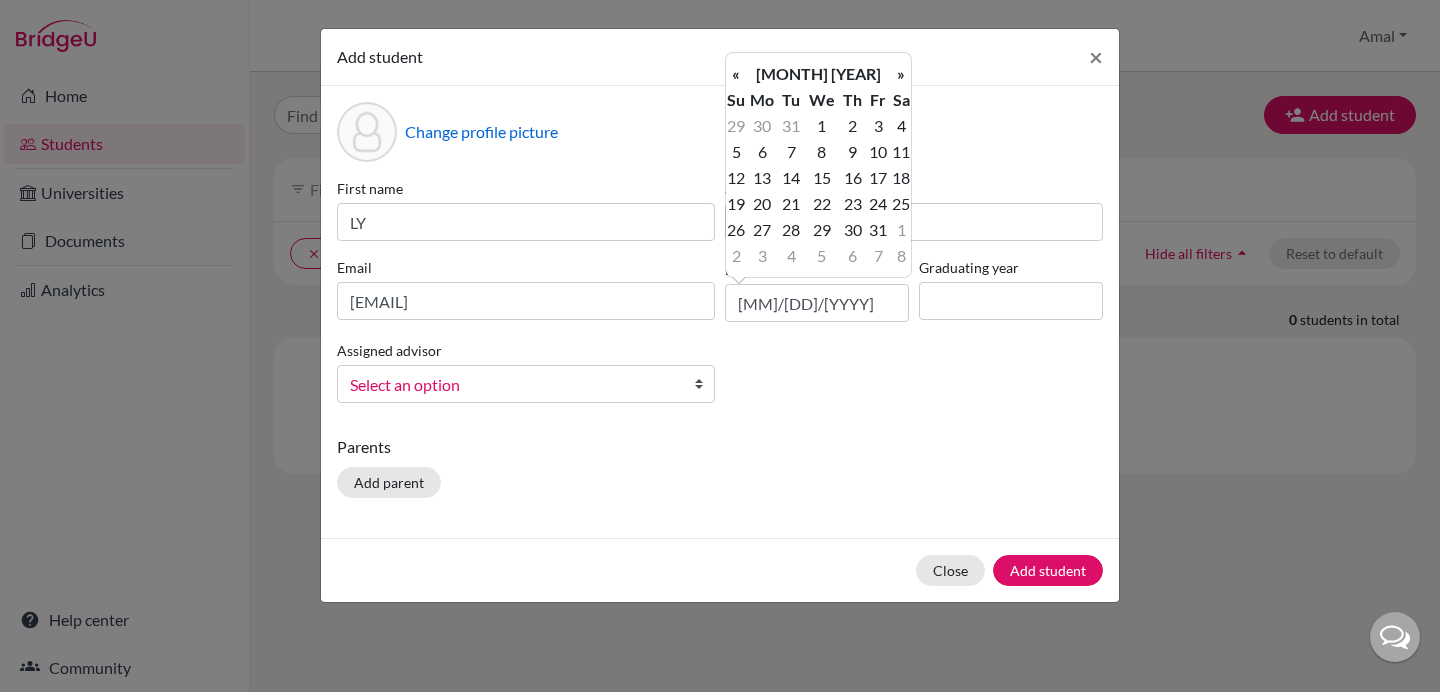 click on "«" at bounding box center [736, 74] 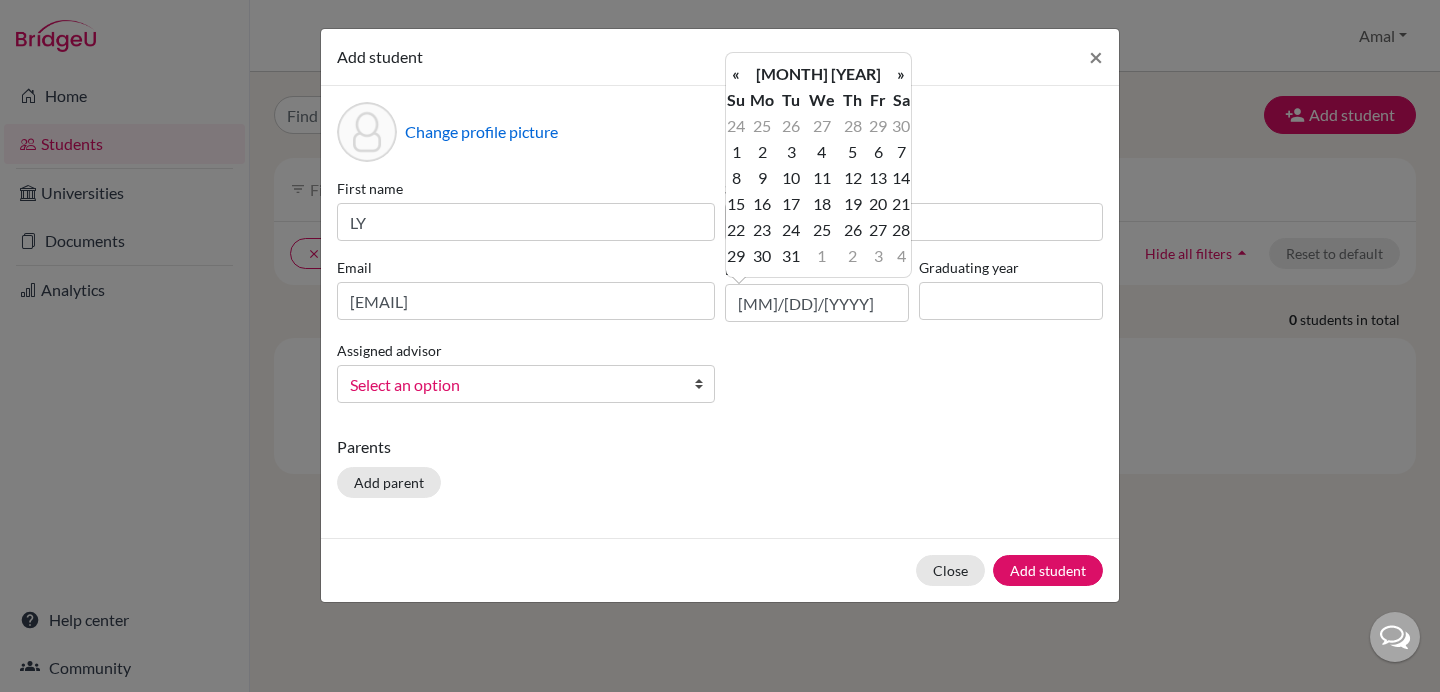 click on "«" at bounding box center (736, 74) 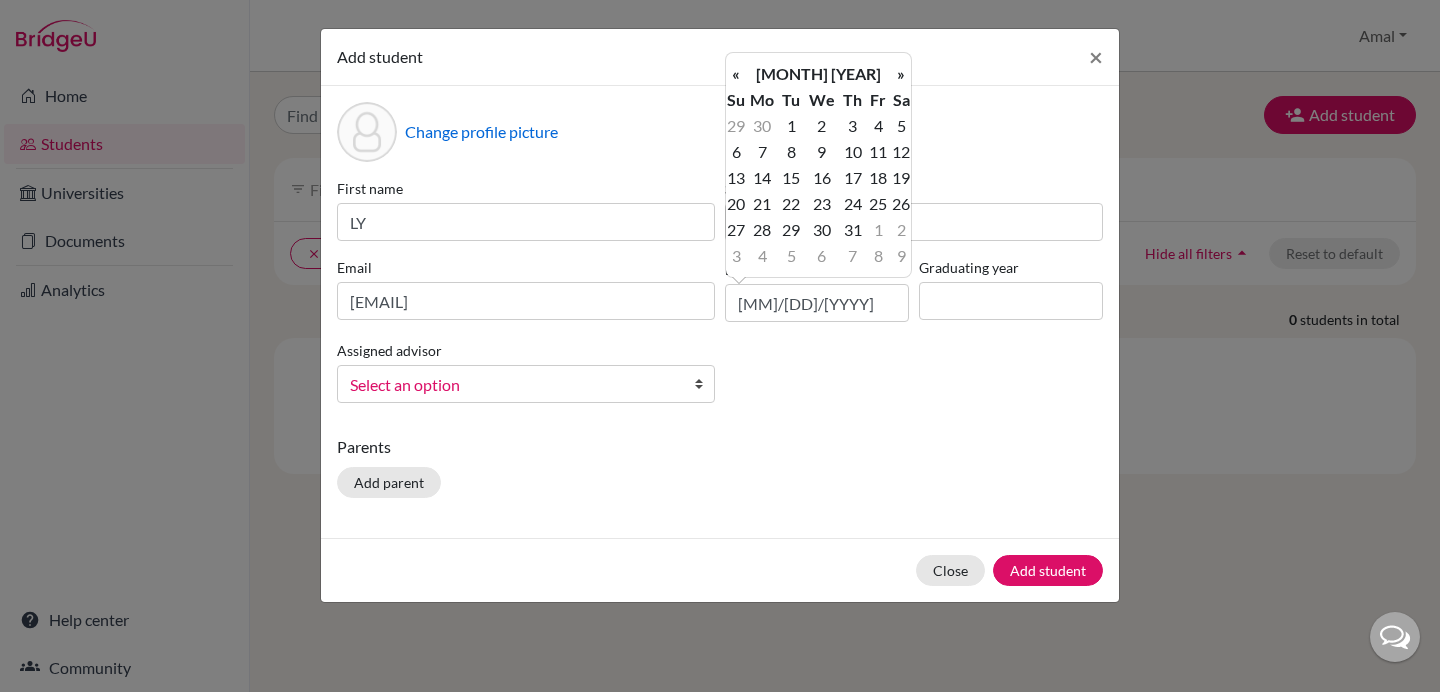 click on "«" at bounding box center (736, 74) 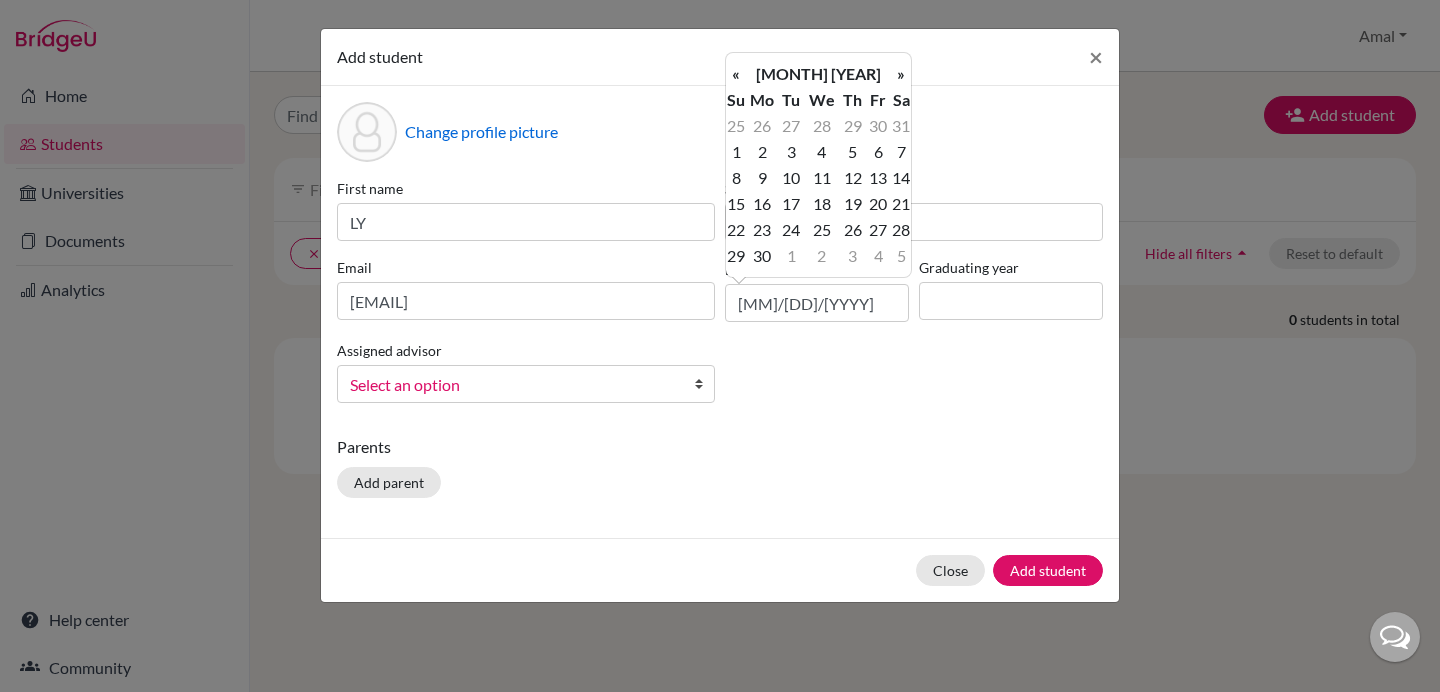 click on "«" at bounding box center (736, 74) 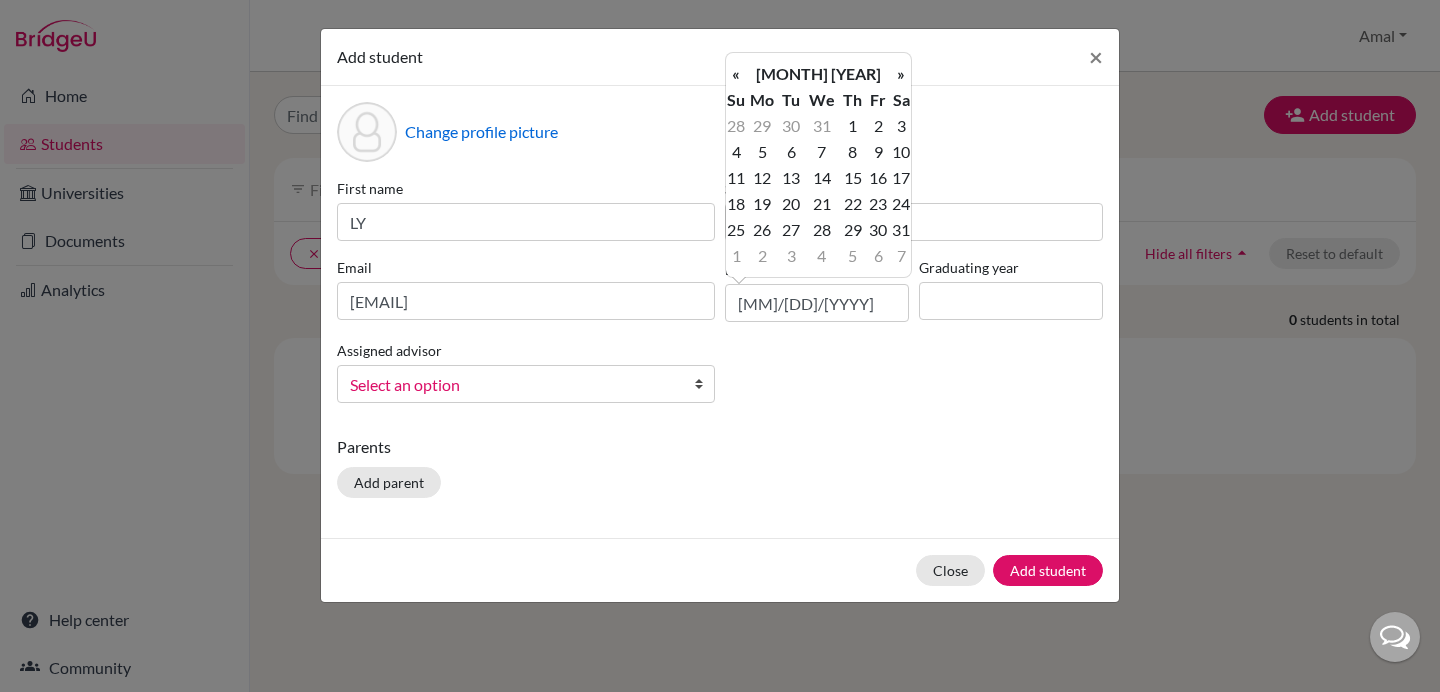 click on "«" at bounding box center (736, 74) 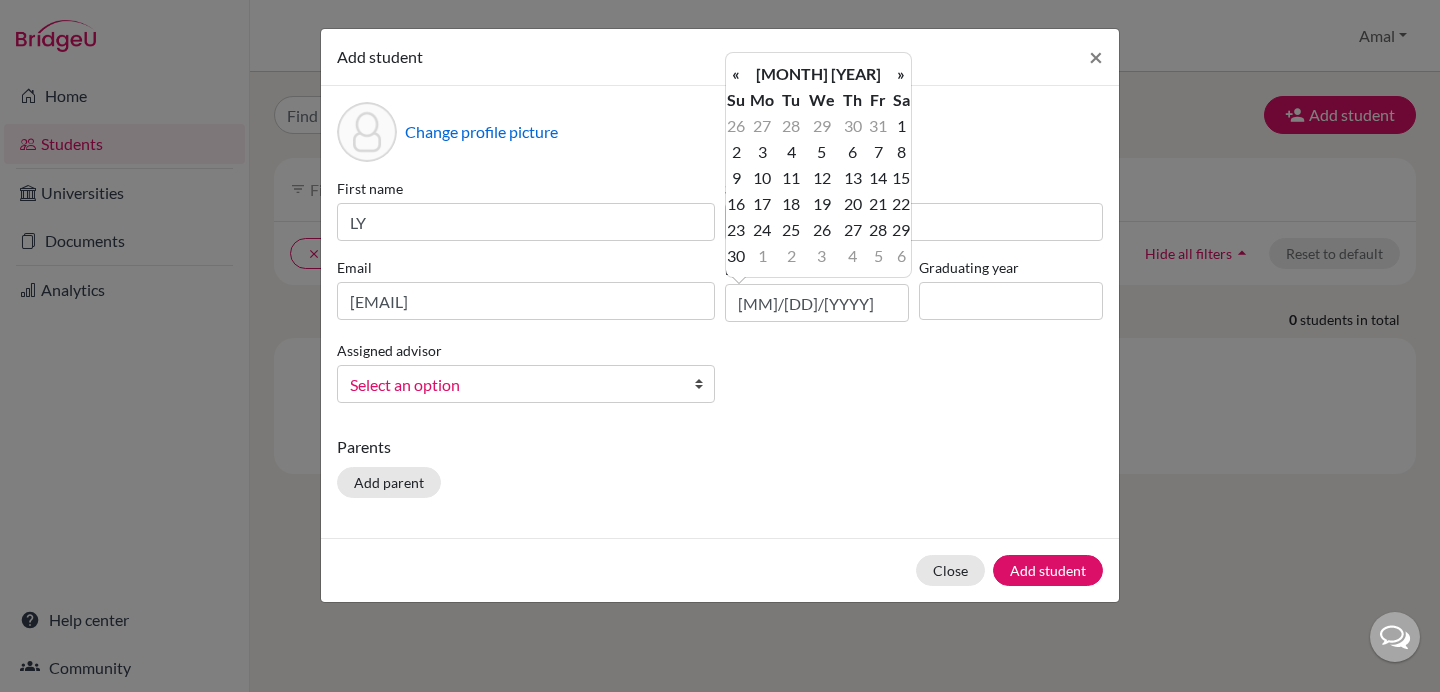 click on "«" at bounding box center (736, 74) 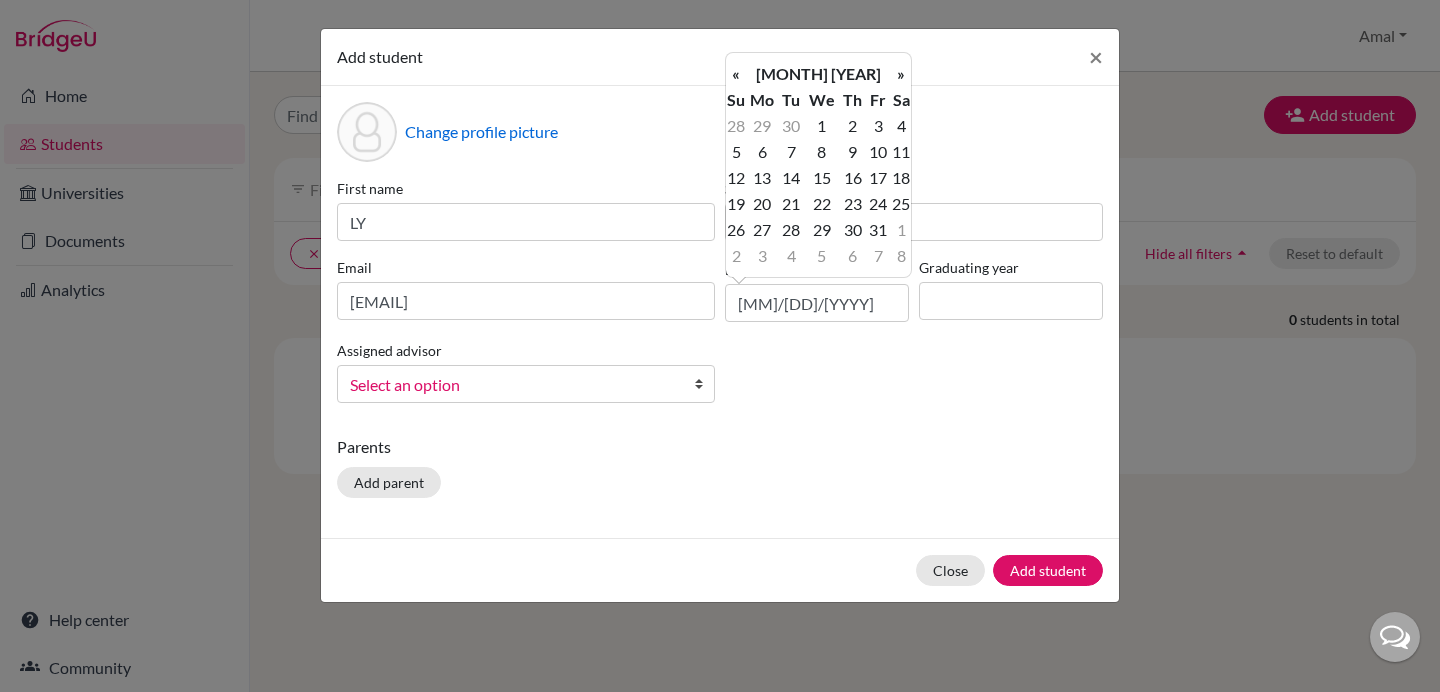 click on "«" at bounding box center [736, 74] 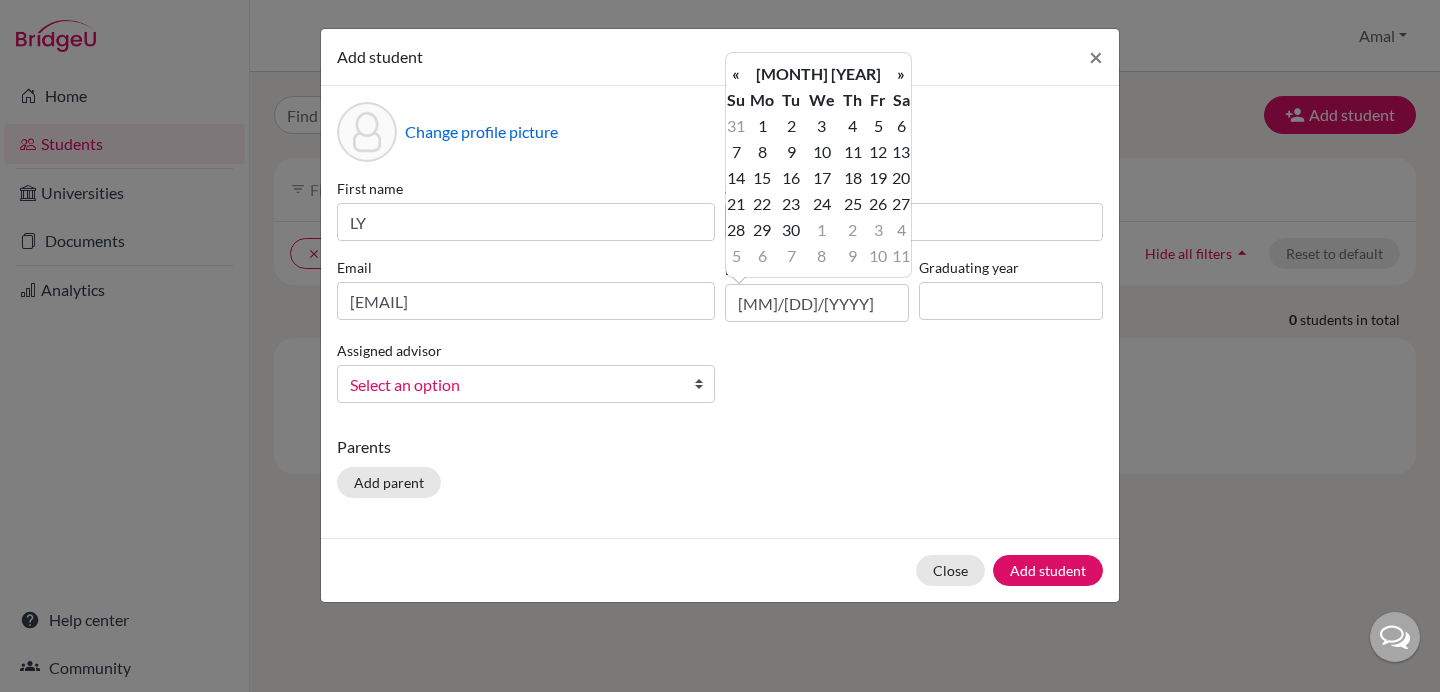 click on "«" at bounding box center (736, 74) 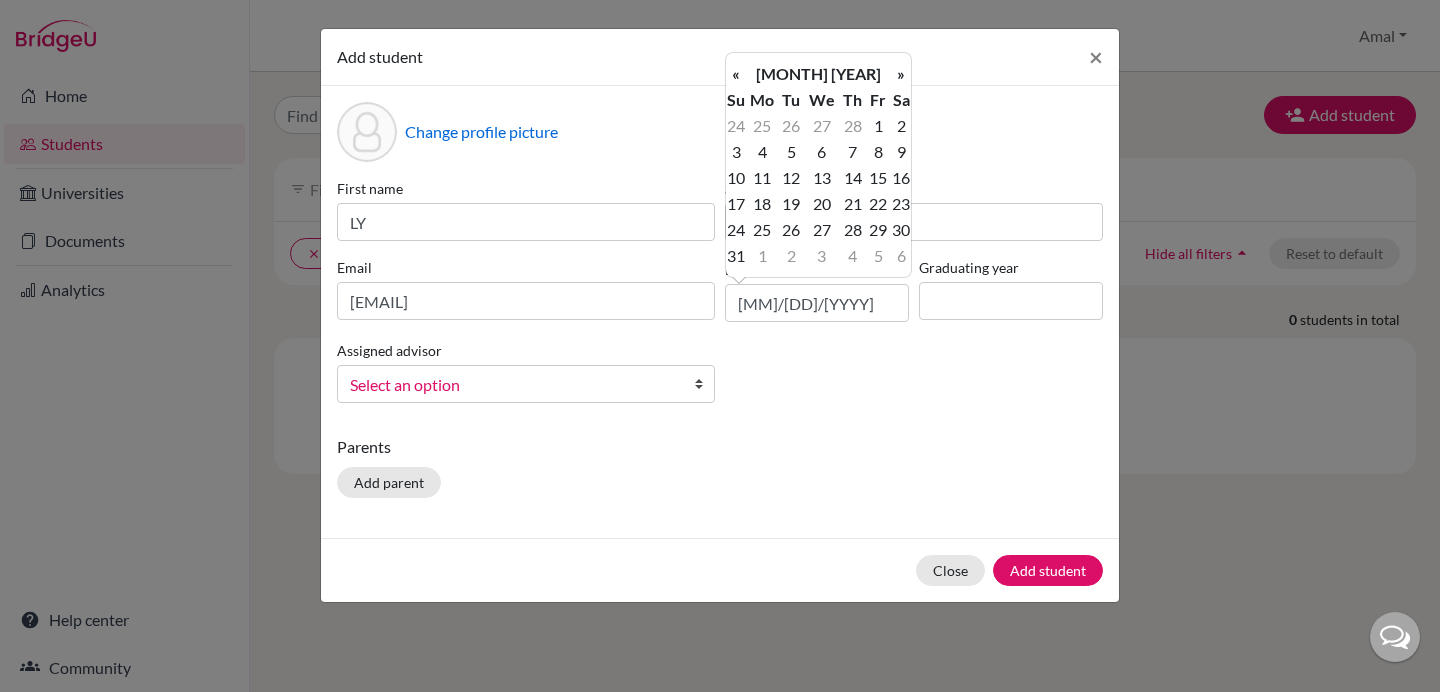 click on "«" at bounding box center [736, 74] 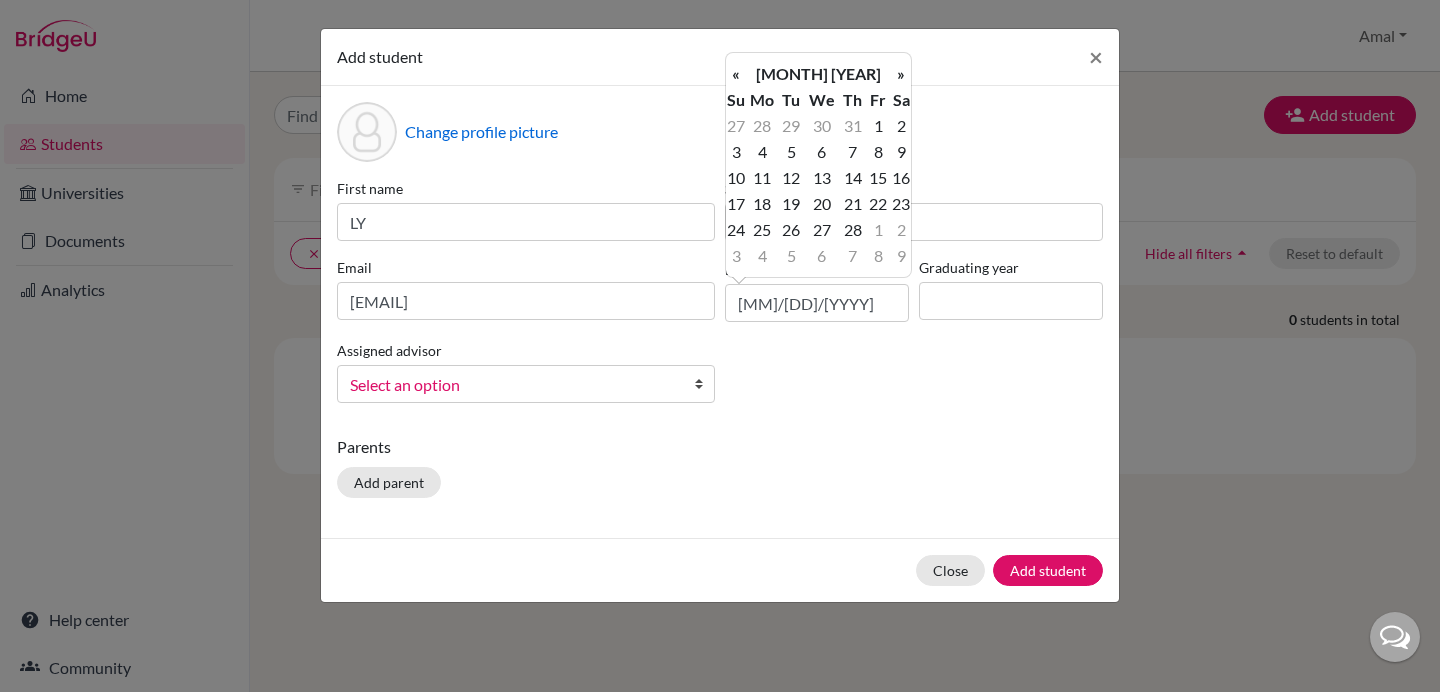 click on "«" at bounding box center [736, 74] 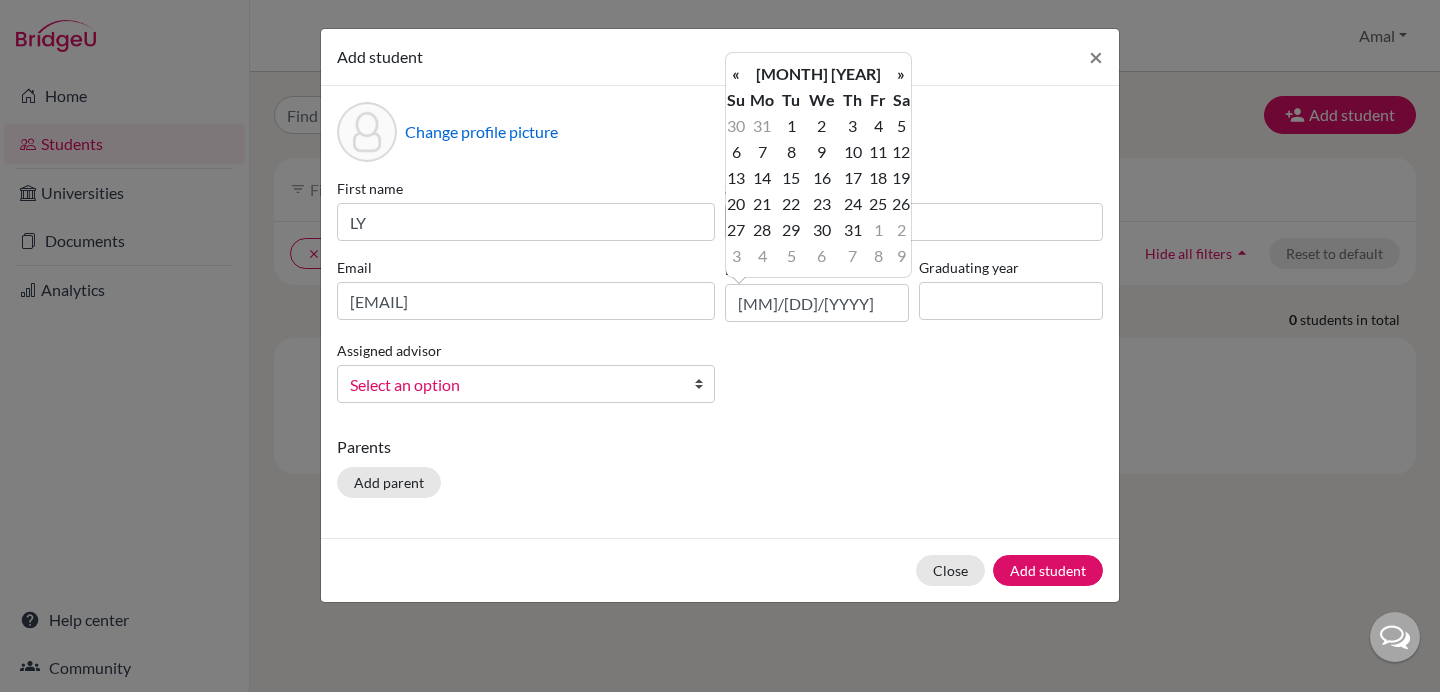 click on "«" at bounding box center [736, 74] 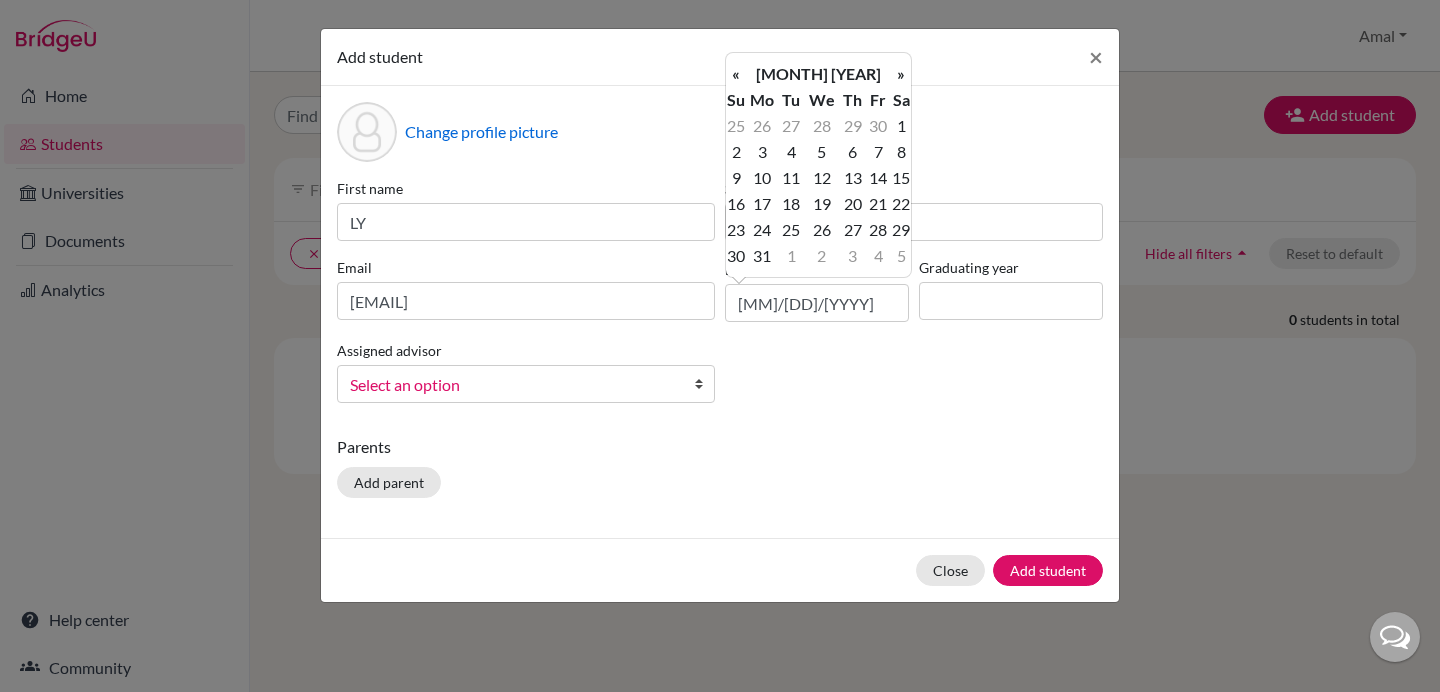 click on "«" at bounding box center (736, 74) 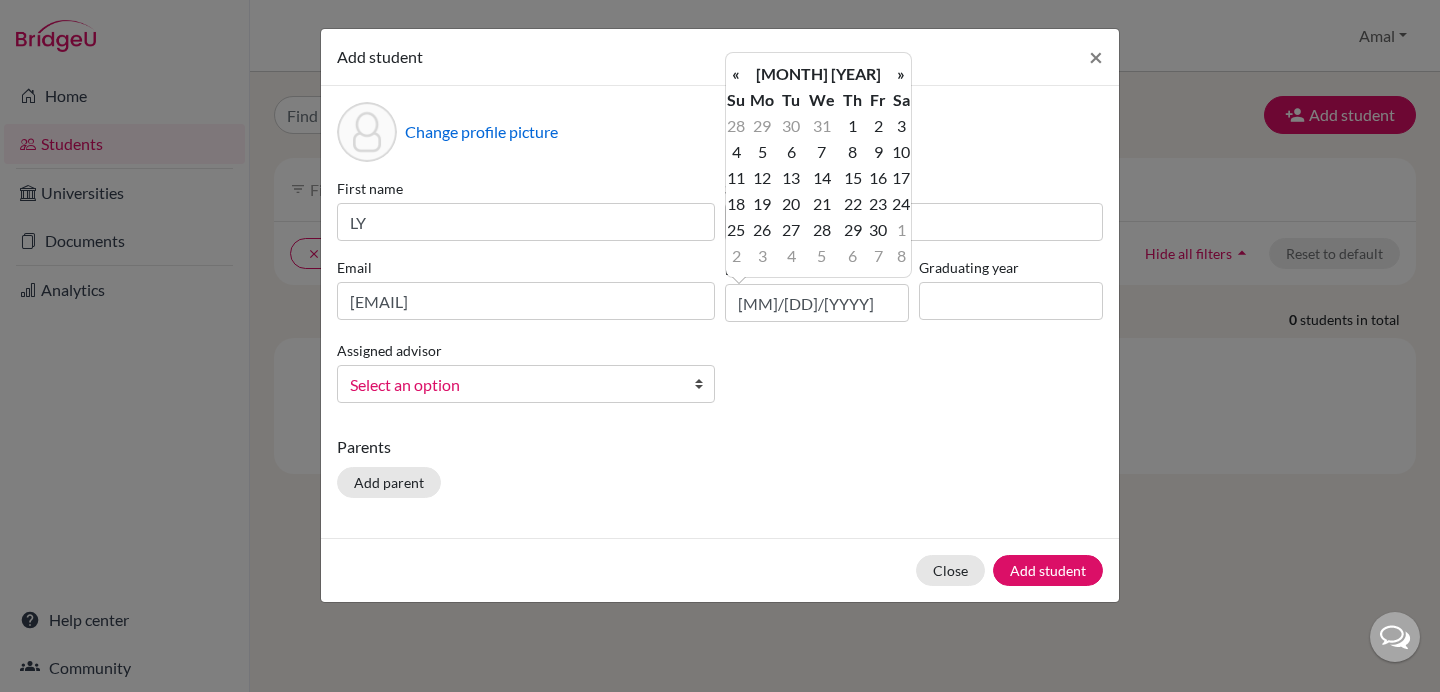 click on "«" at bounding box center [736, 74] 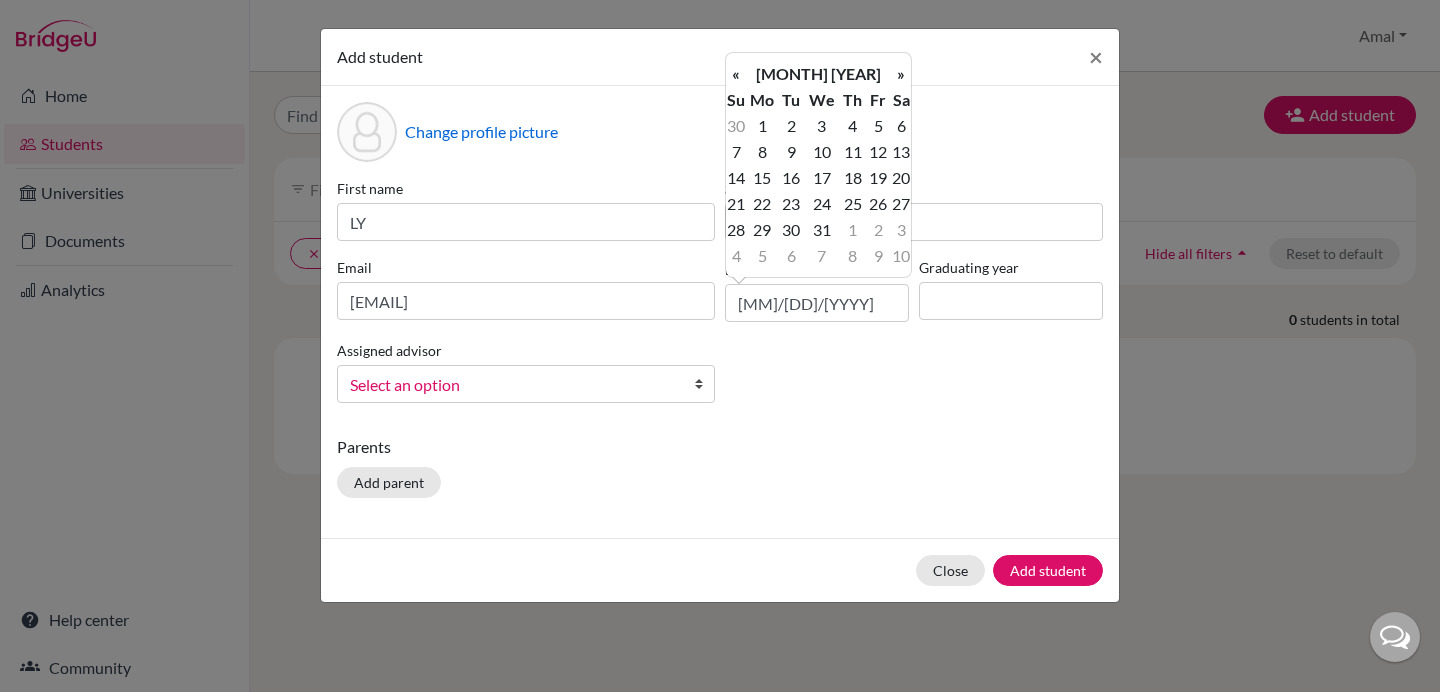 click on "«" at bounding box center (736, 74) 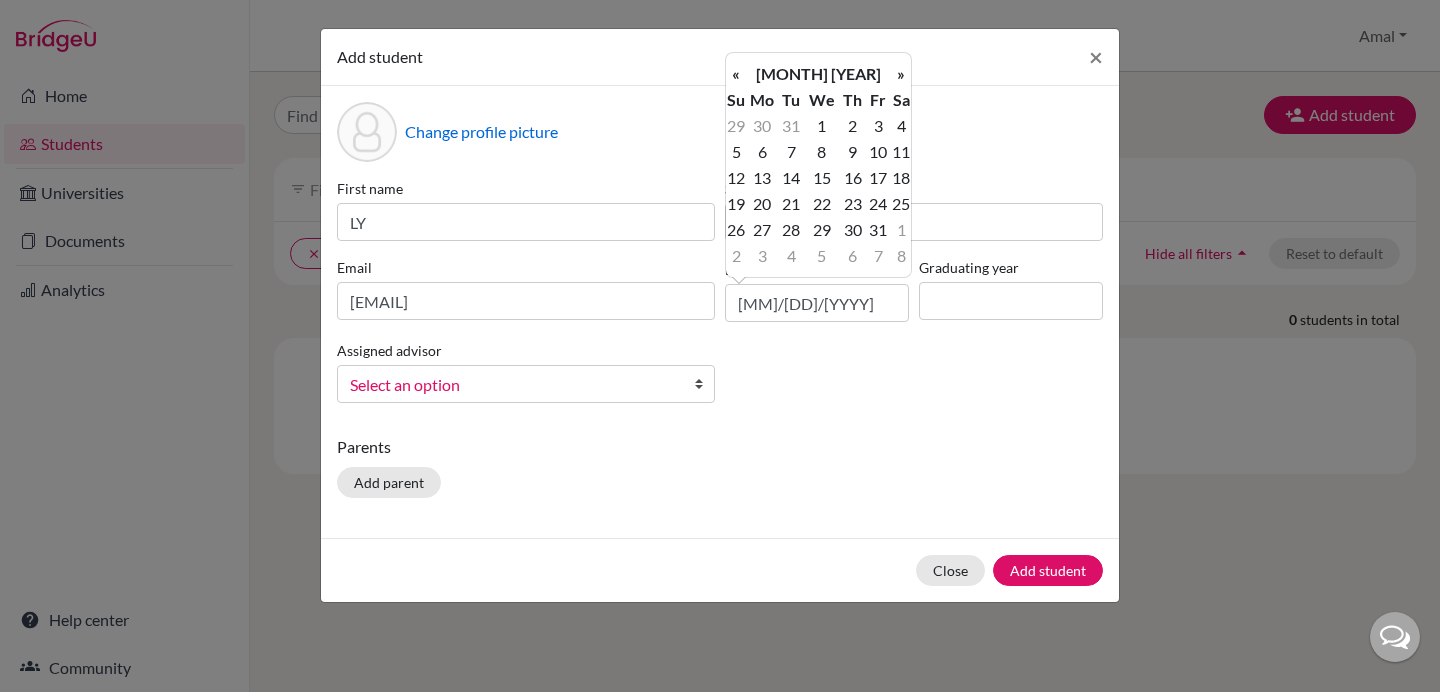 click on "«" at bounding box center [736, 74] 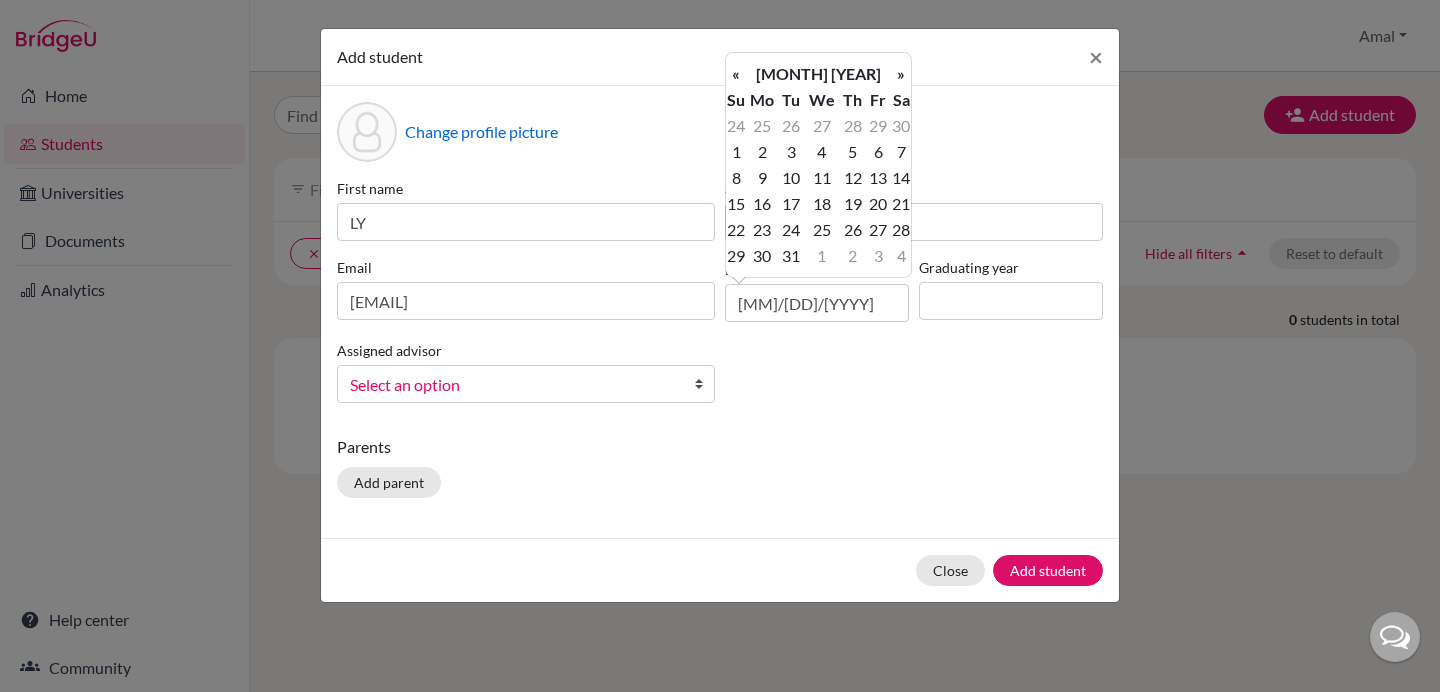 click on "«" at bounding box center [736, 74] 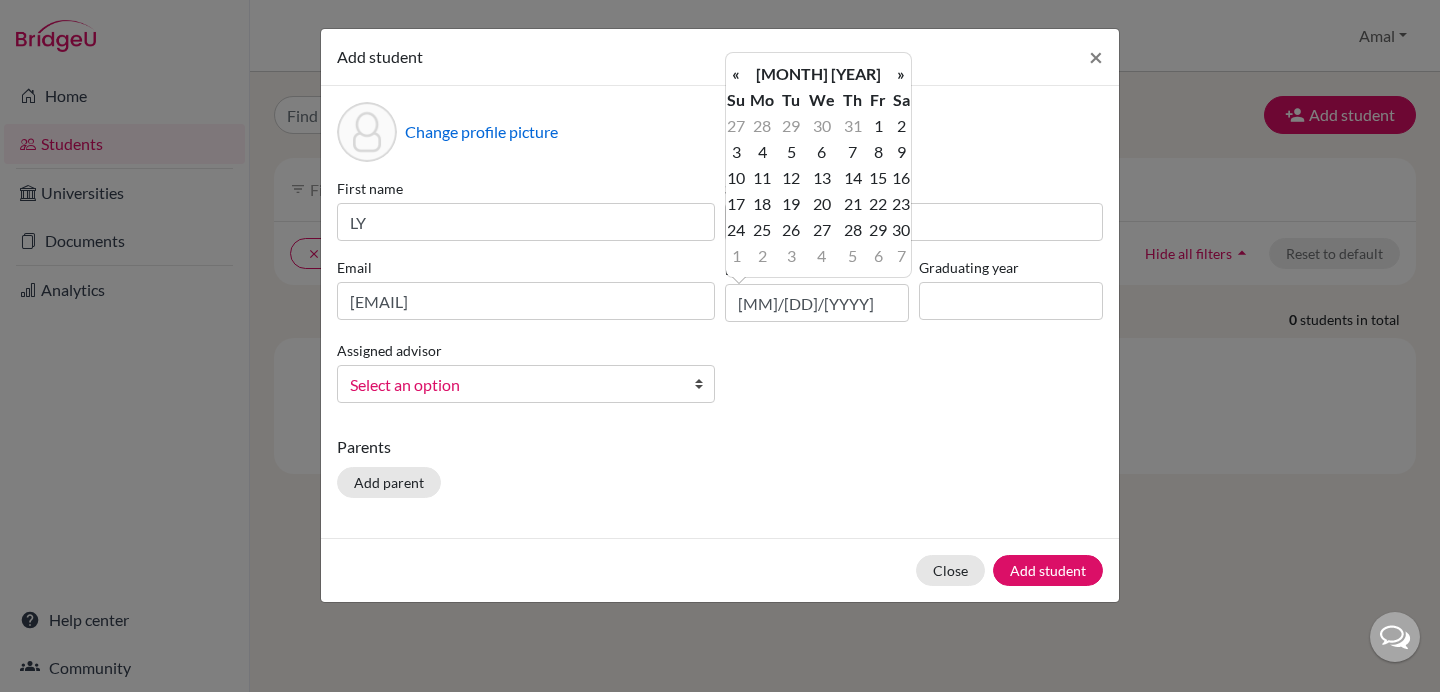 click on "«" at bounding box center (736, 74) 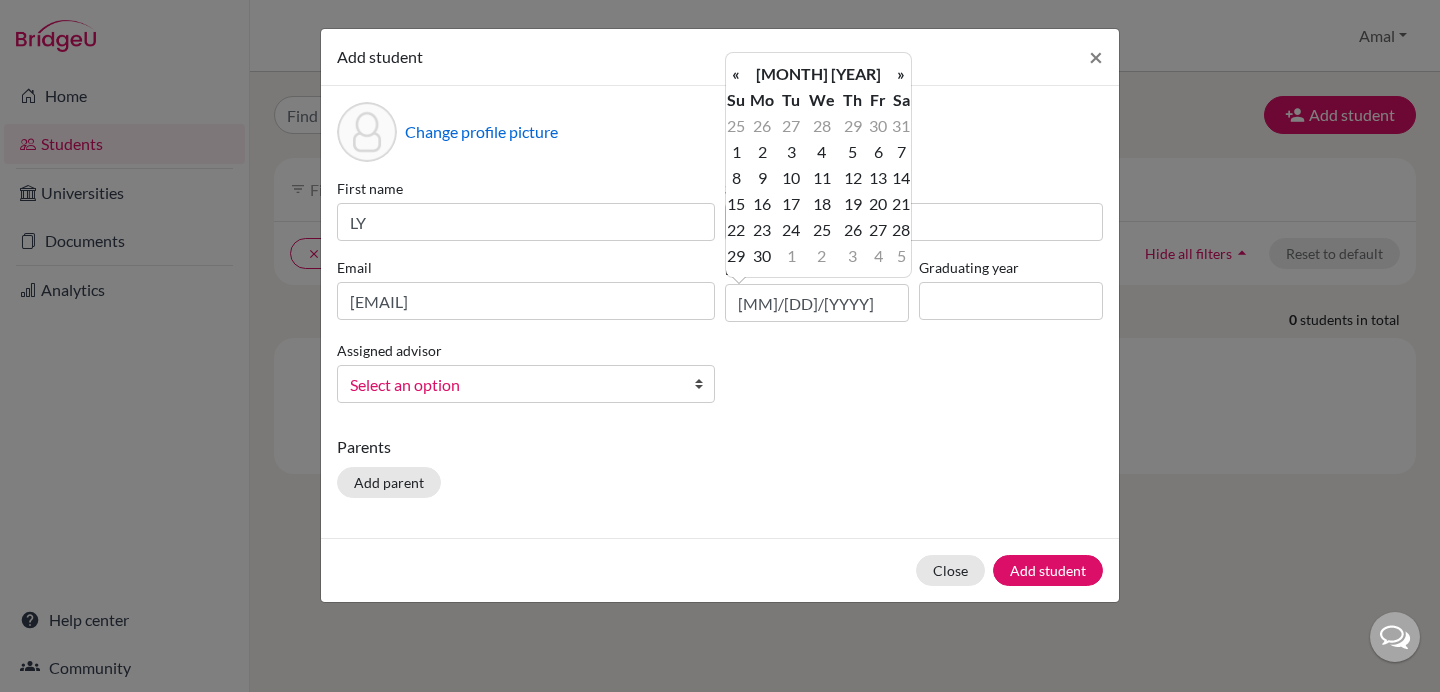 click on "«" at bounding box center (736, 74) 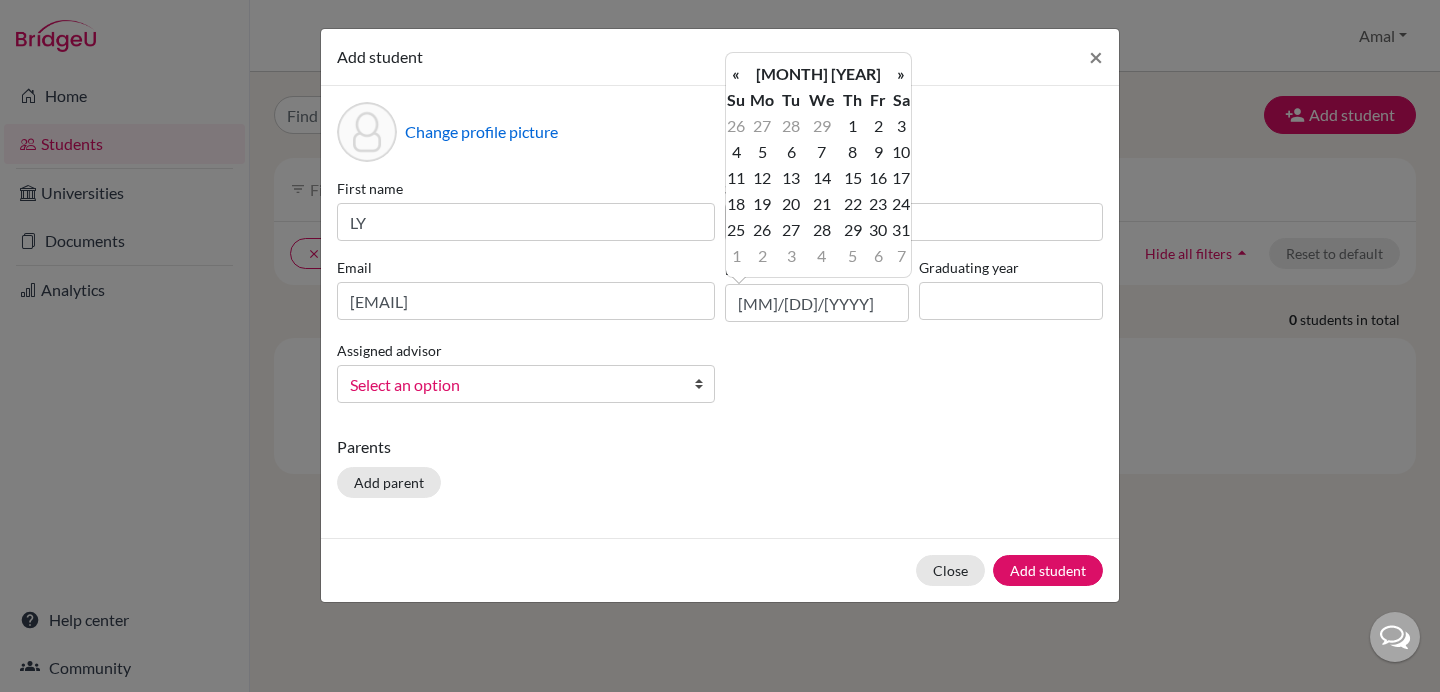 click on "«" at bounding box center (736, 74) 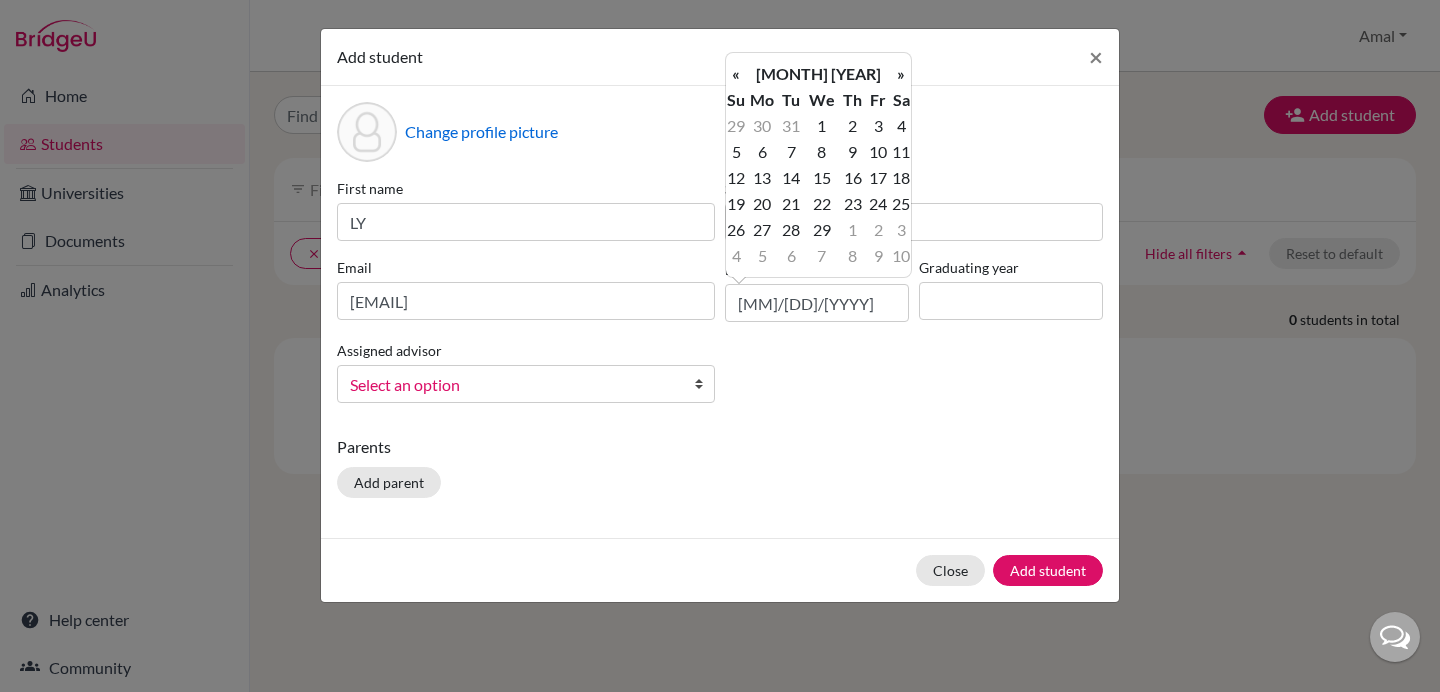click on "«" at bounding box center [736, 74] 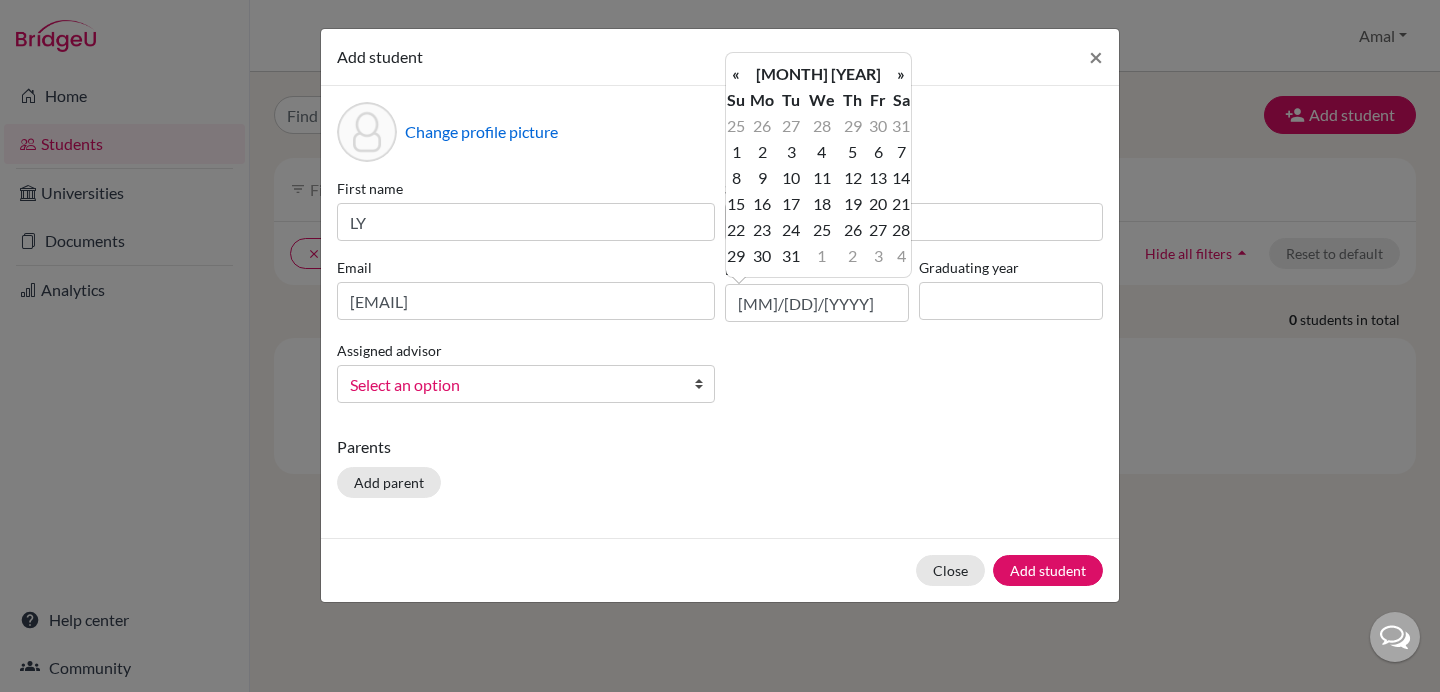 click on "«" at bounding box center [736, 74] 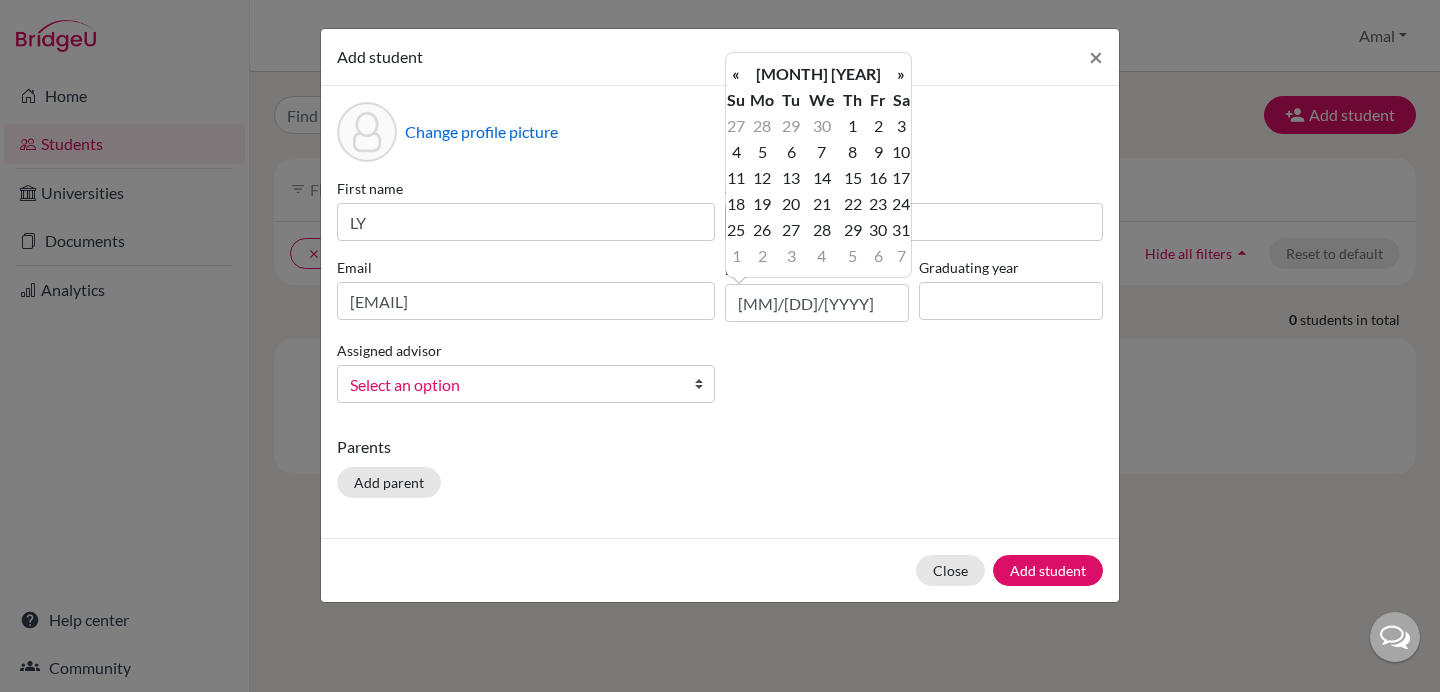 click on "«" at bounding box center (736, 74) 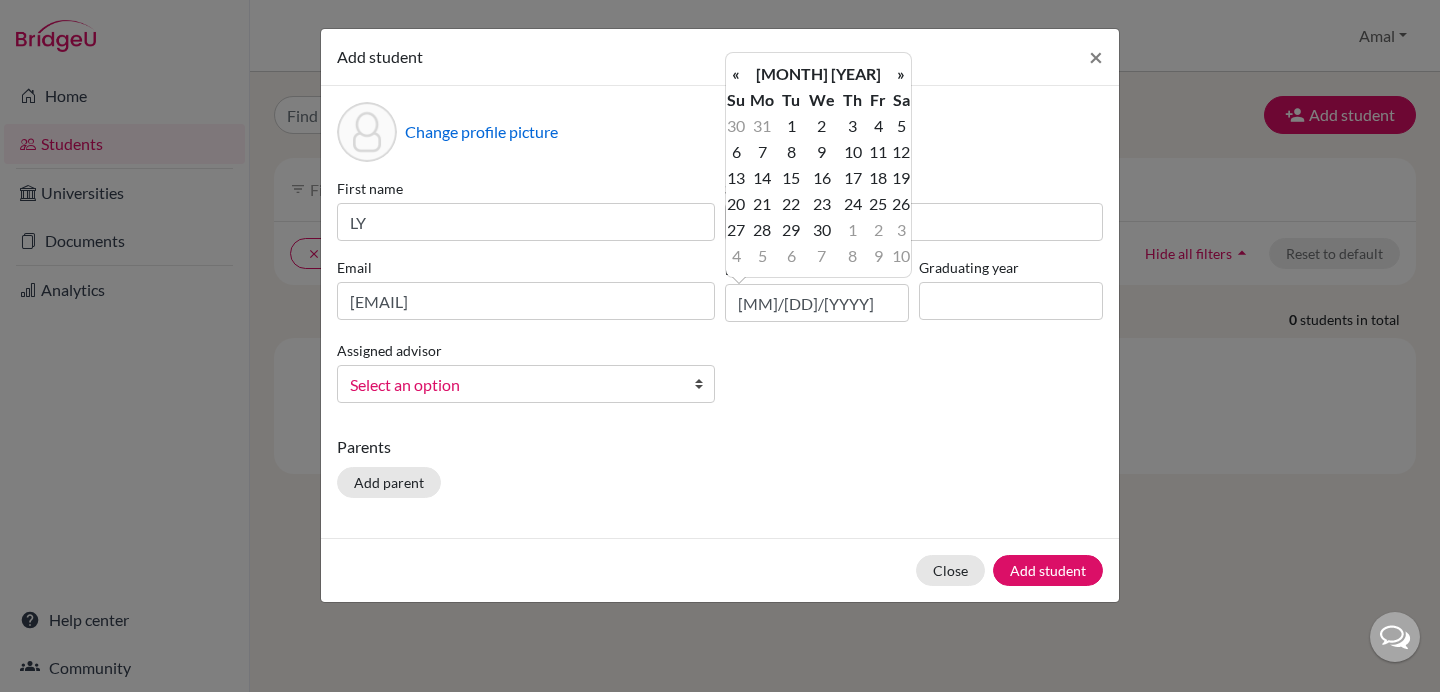 click on "«" at bounding box center [736, 74] 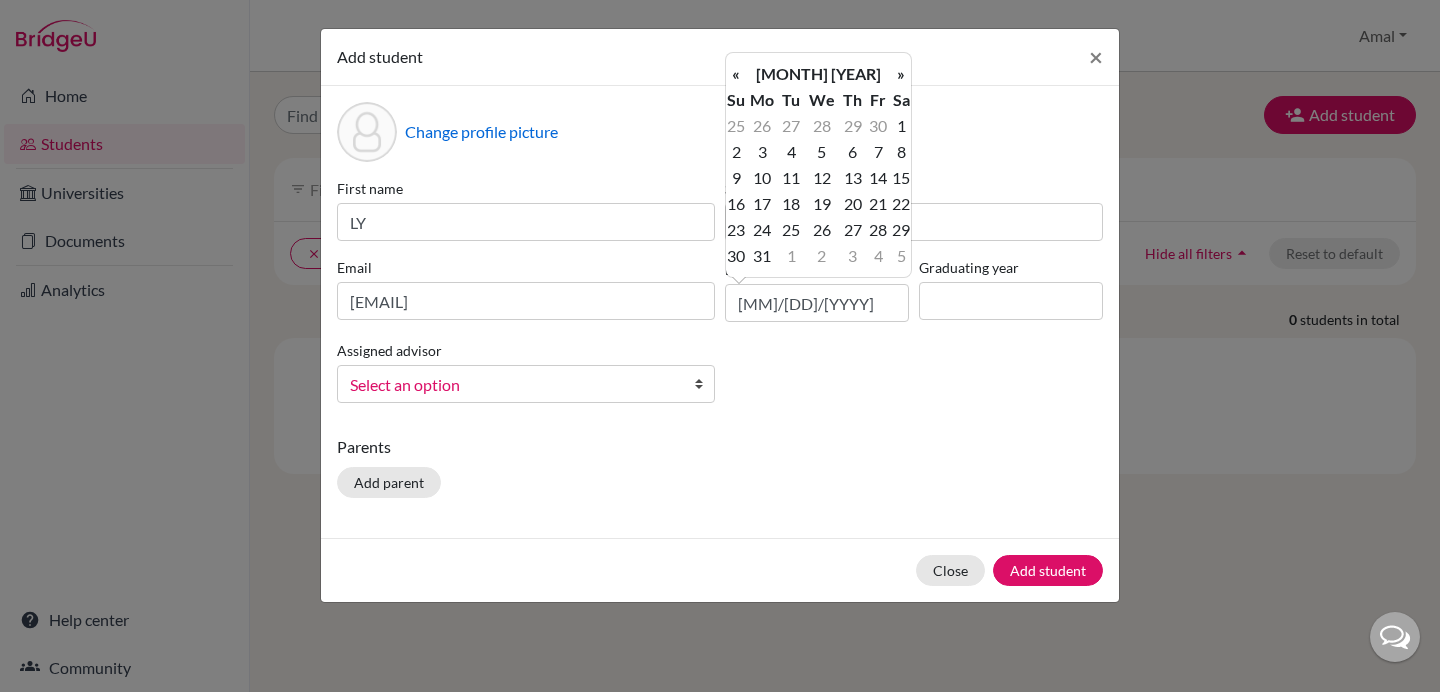 click on "«" at bounding box center [736, 74] 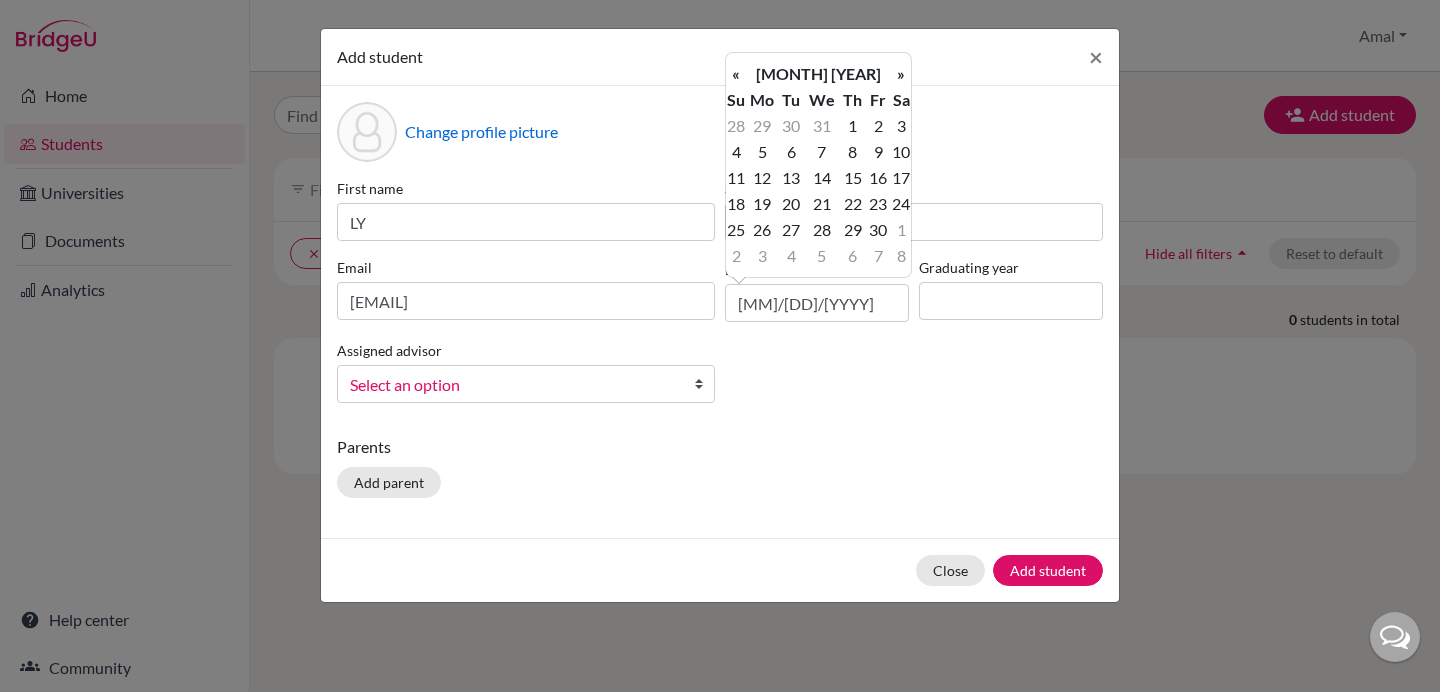click on "«" at bounding box center [736, 74] 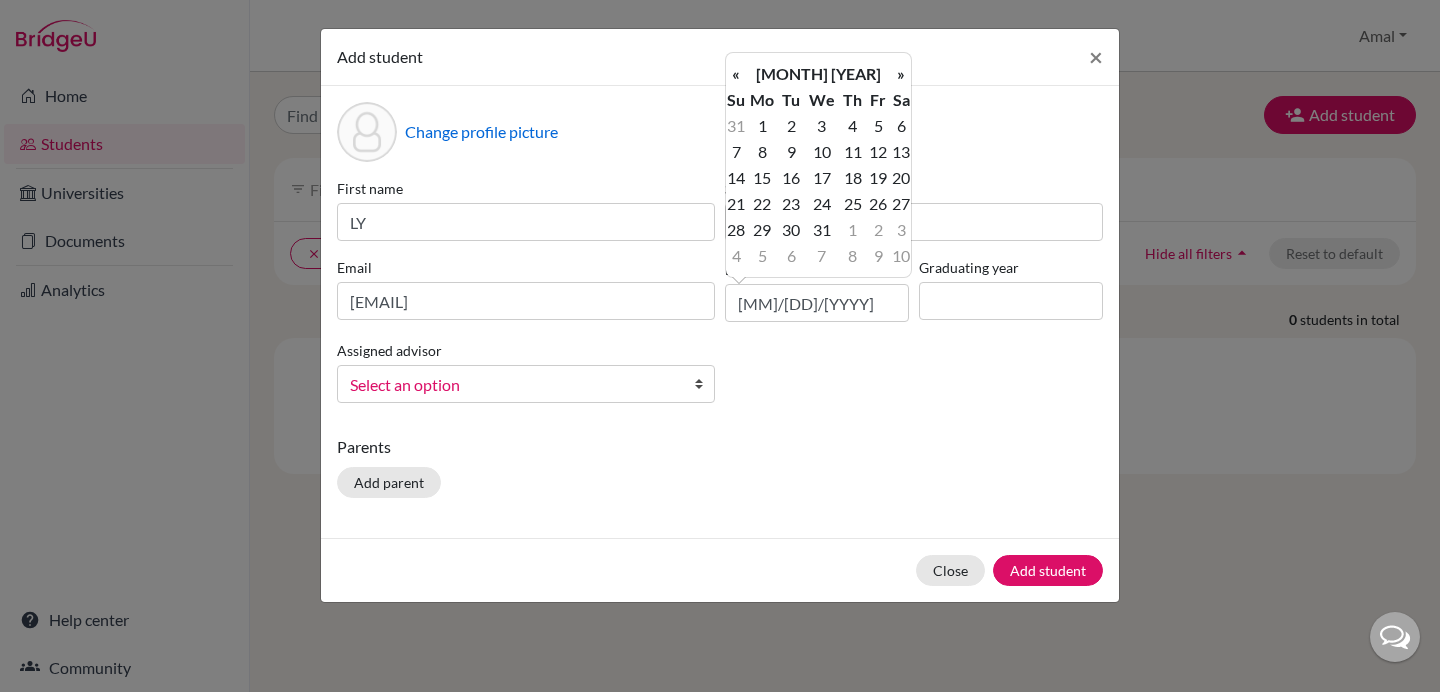 click on "«" at bounding box center (736, 74) 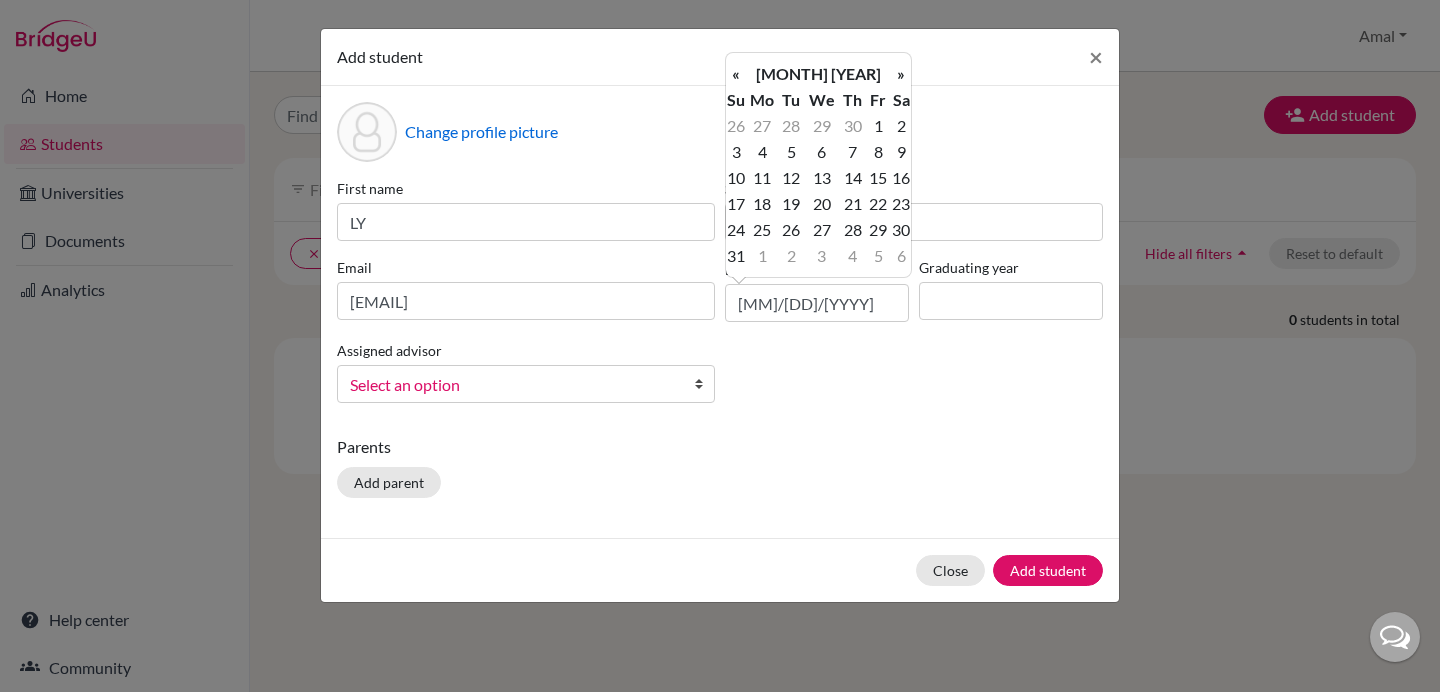 click on "«" at bounding box center [736, 74] 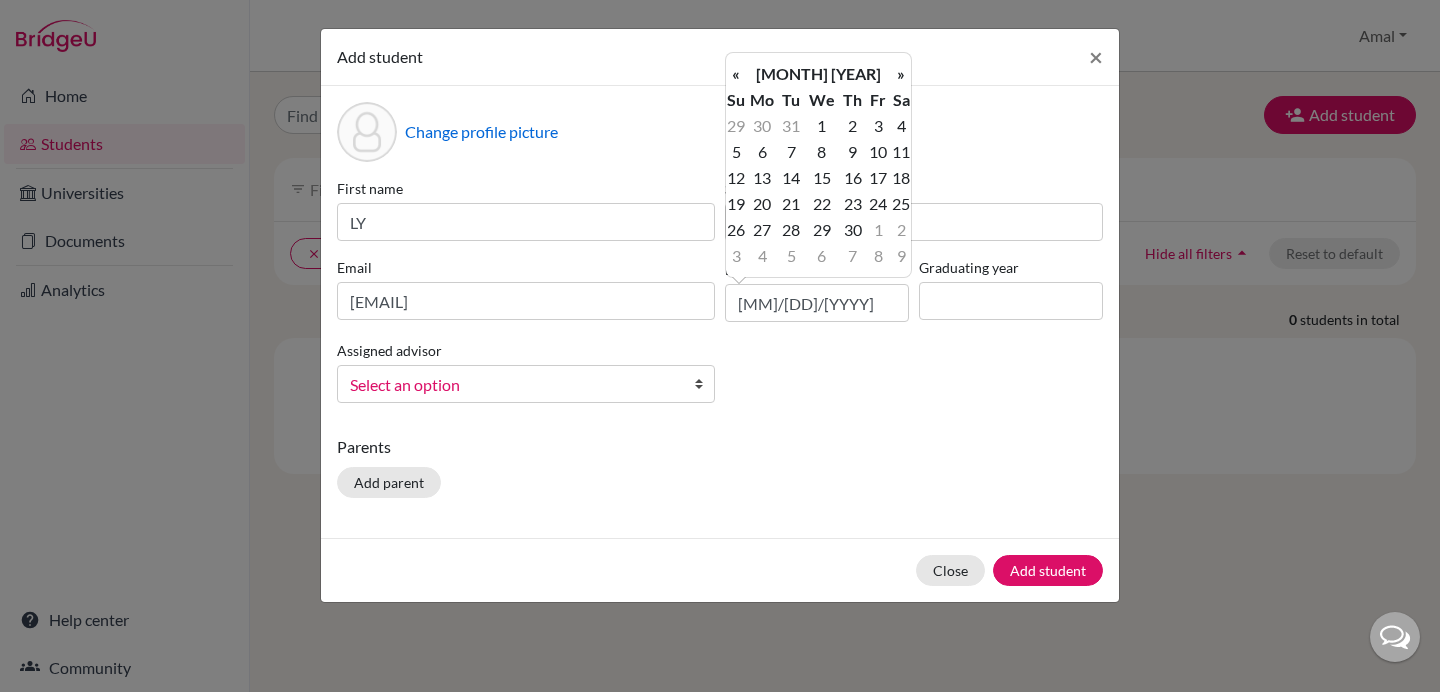 click on "«" at bounding box center (736, 74) 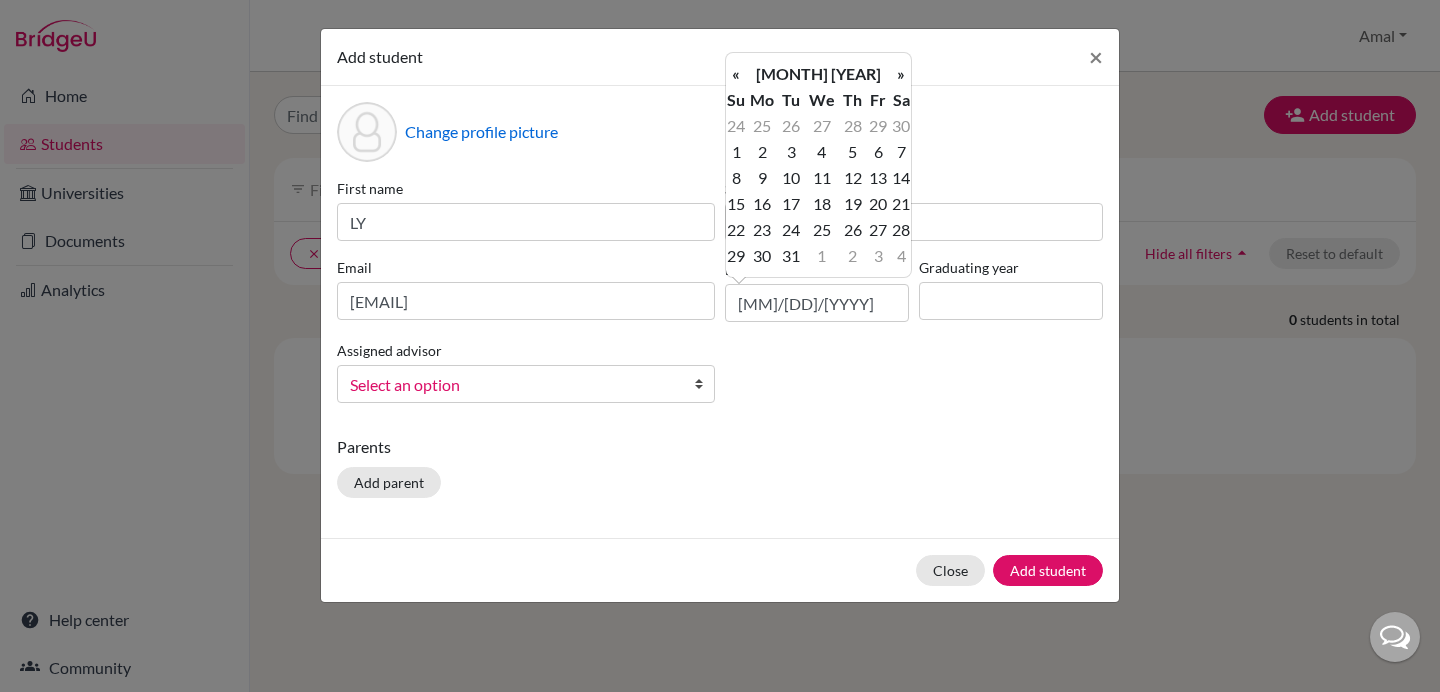 click on "«" at bounding box center (736, 74) 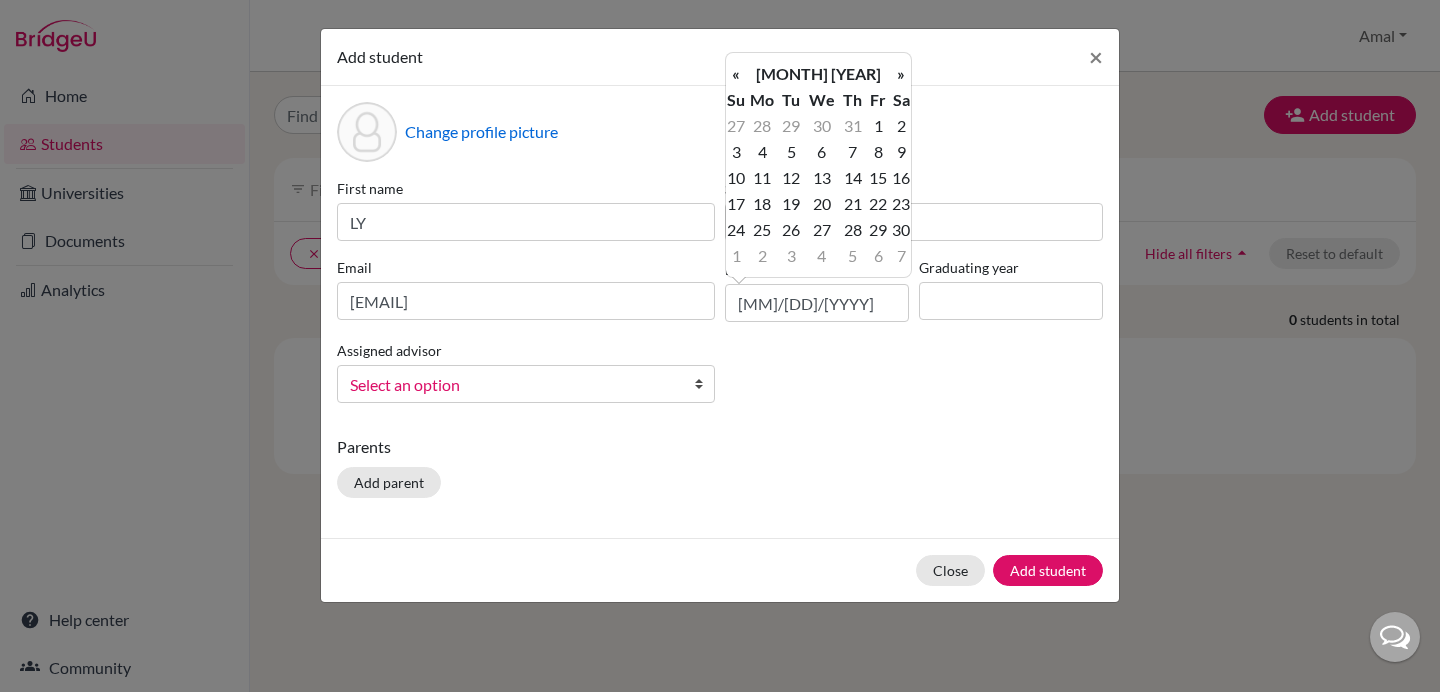click on "«" at bounding box center (736, 74) 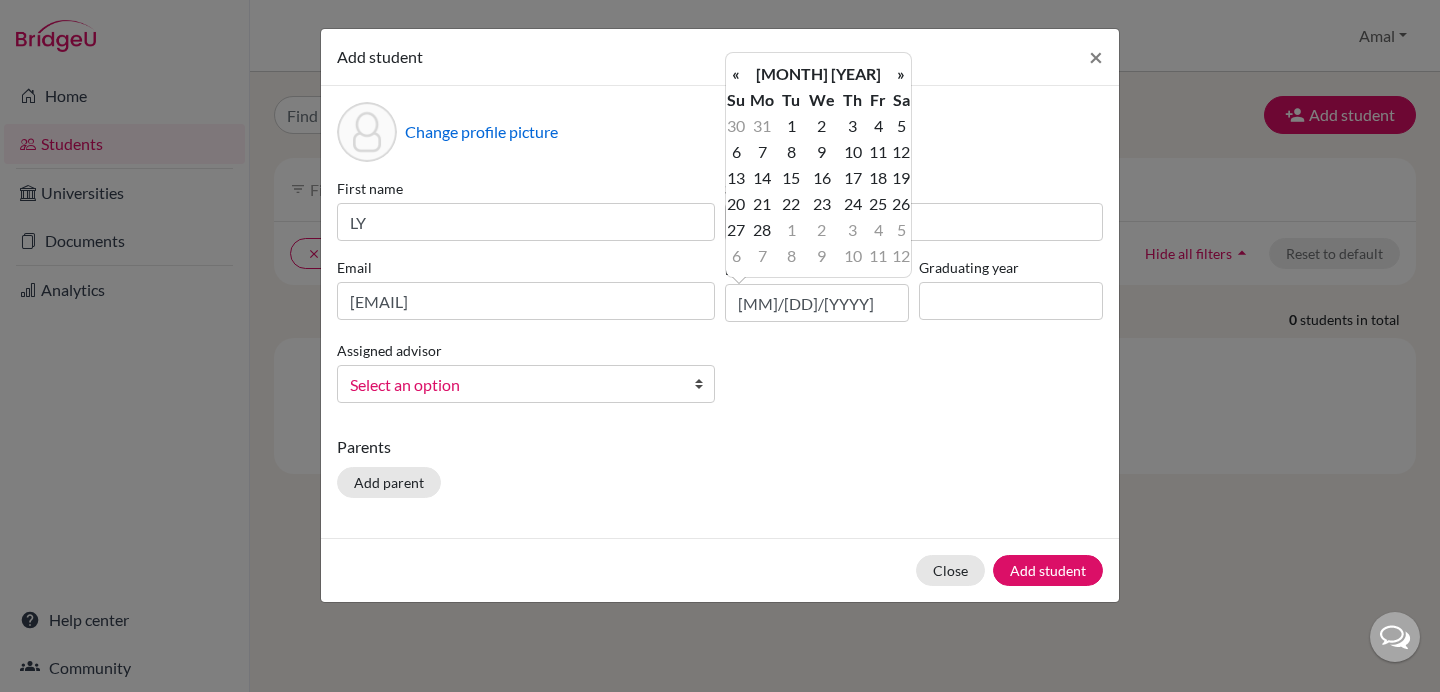 click on "«" at bounding box center (736, 74) 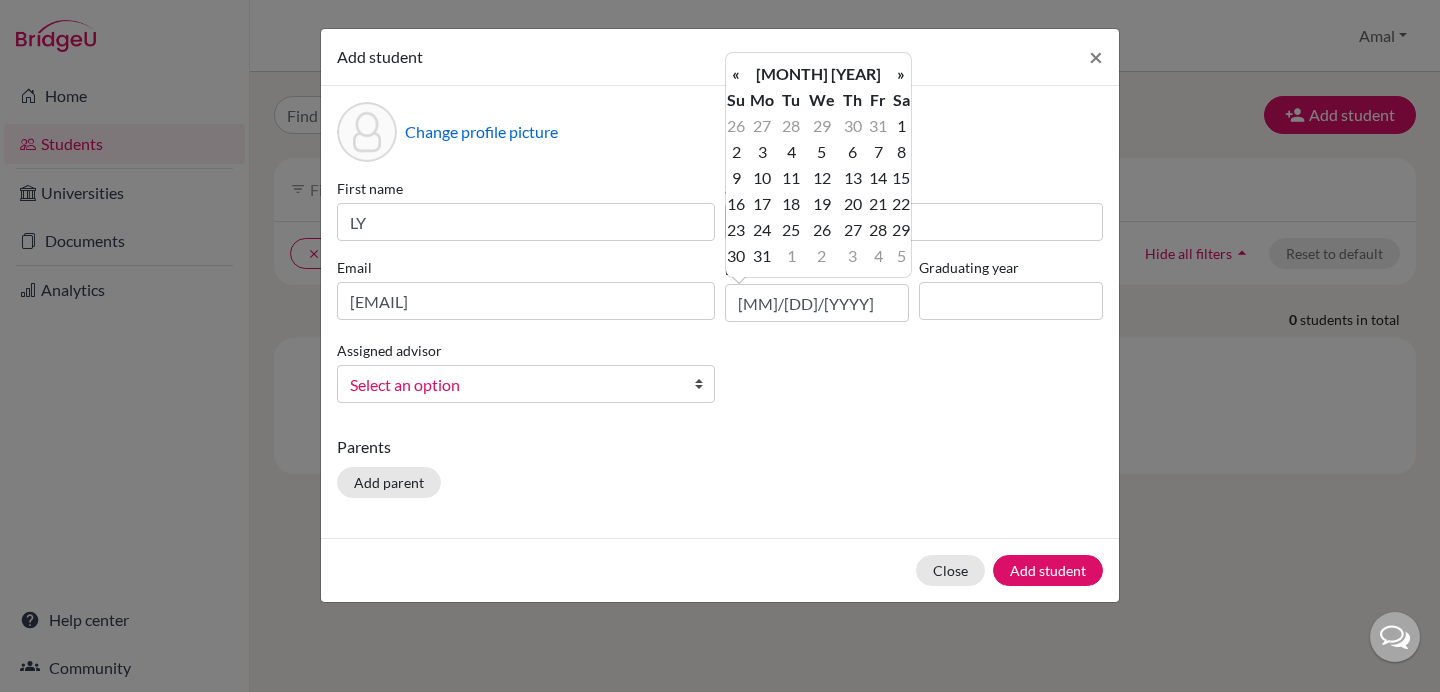 click on "«" at bounding box center (736, 74) 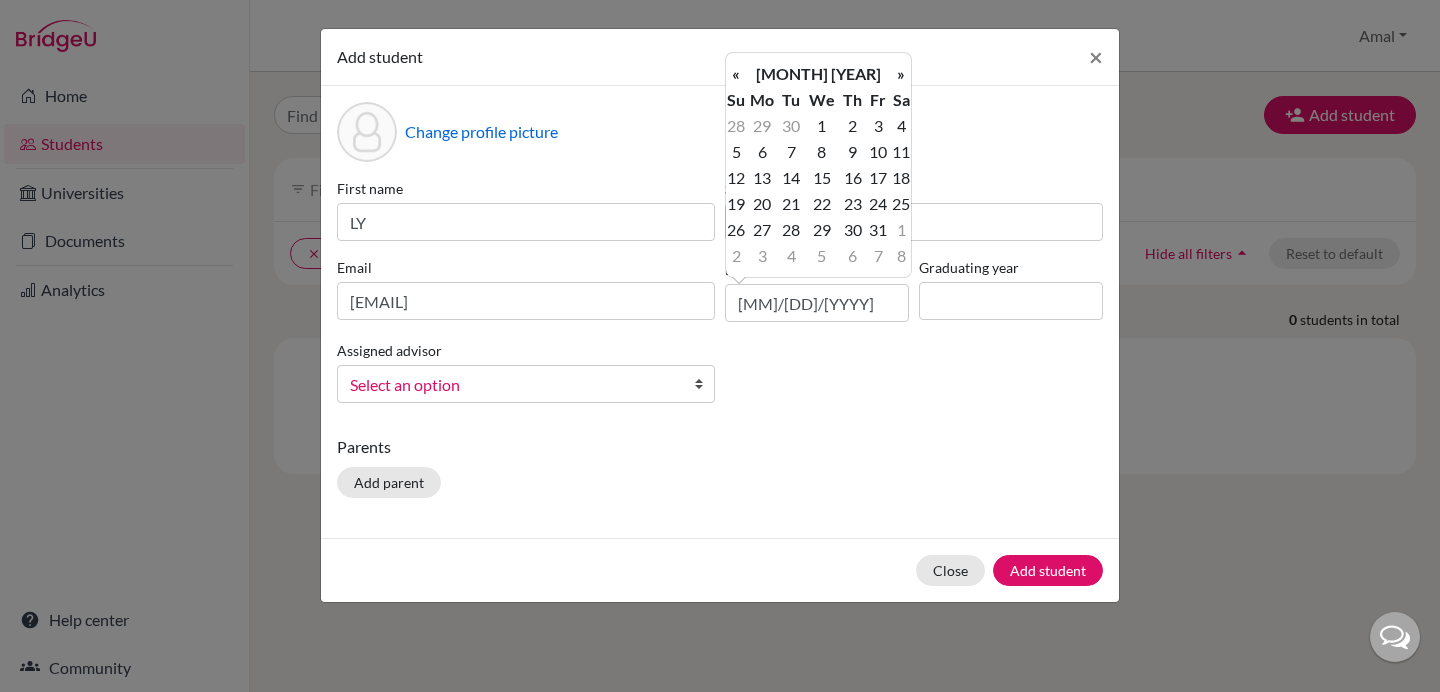 click on "«" at bounding box center (736, 74) 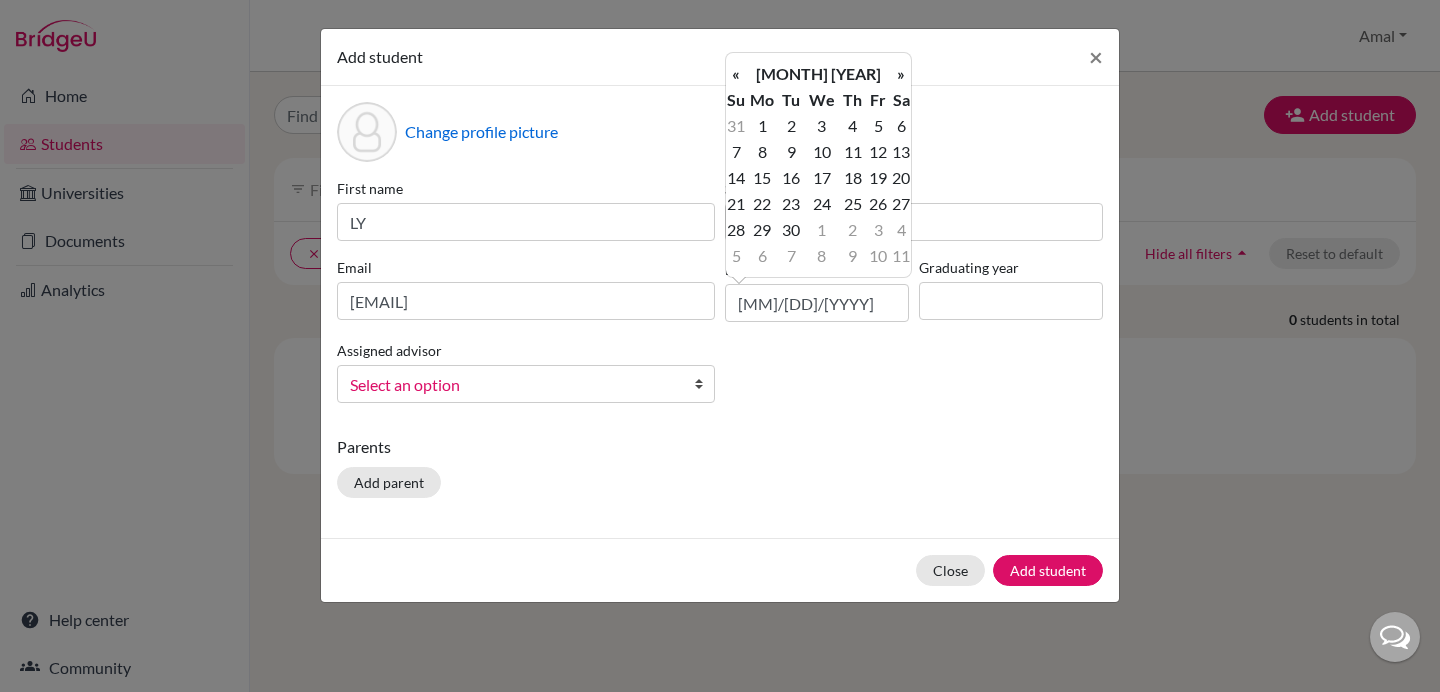 click on "«" at bounding box center (736, 74) 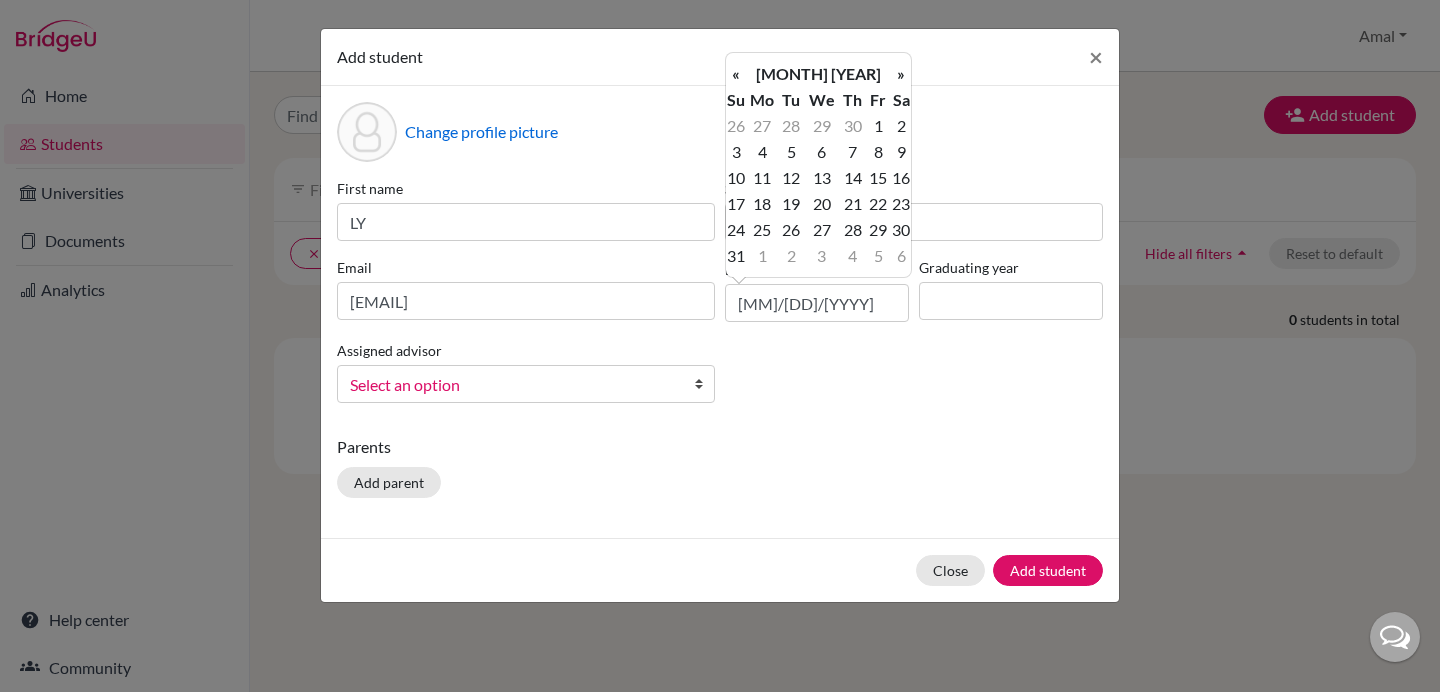 click on "«" at bounding box center (736, 74) 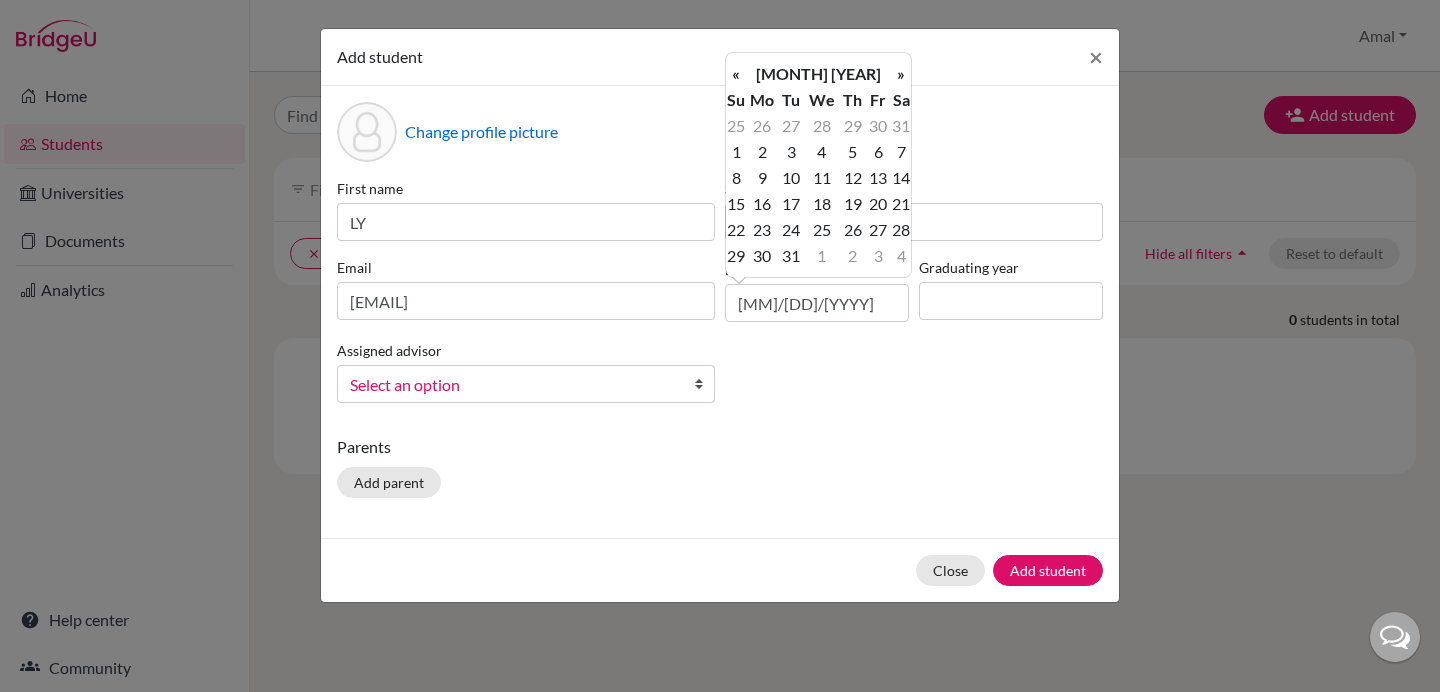 click on "«" at bounding box center (736, 74) 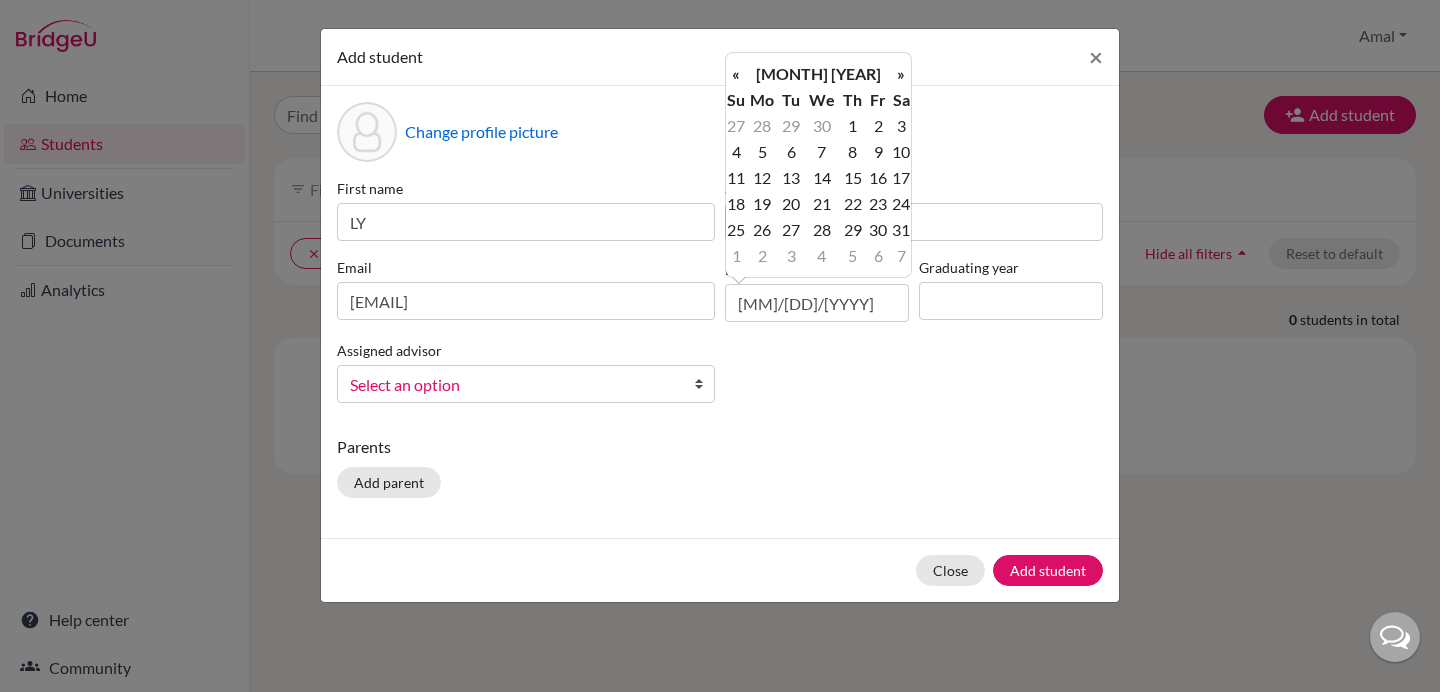 click on "«" at bounding box center (736, 74) 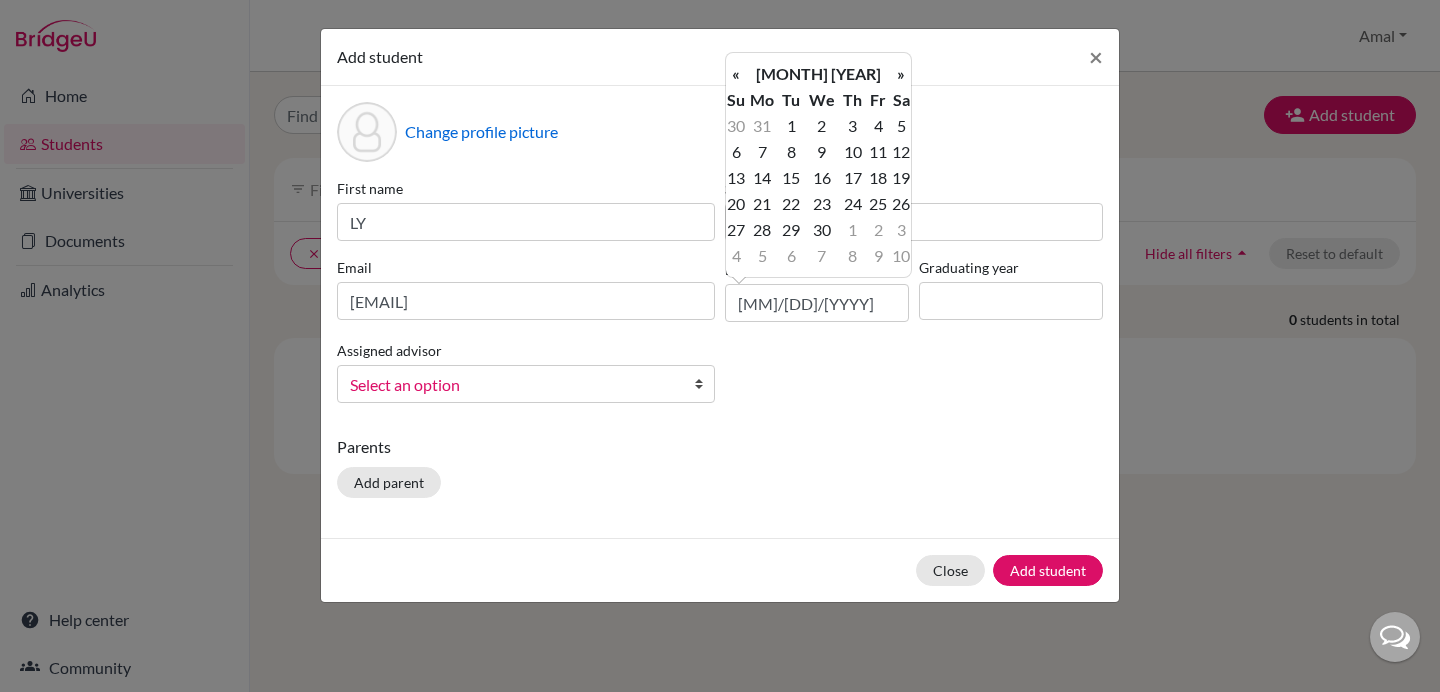 click on "«" at bounding box center [736, 74] 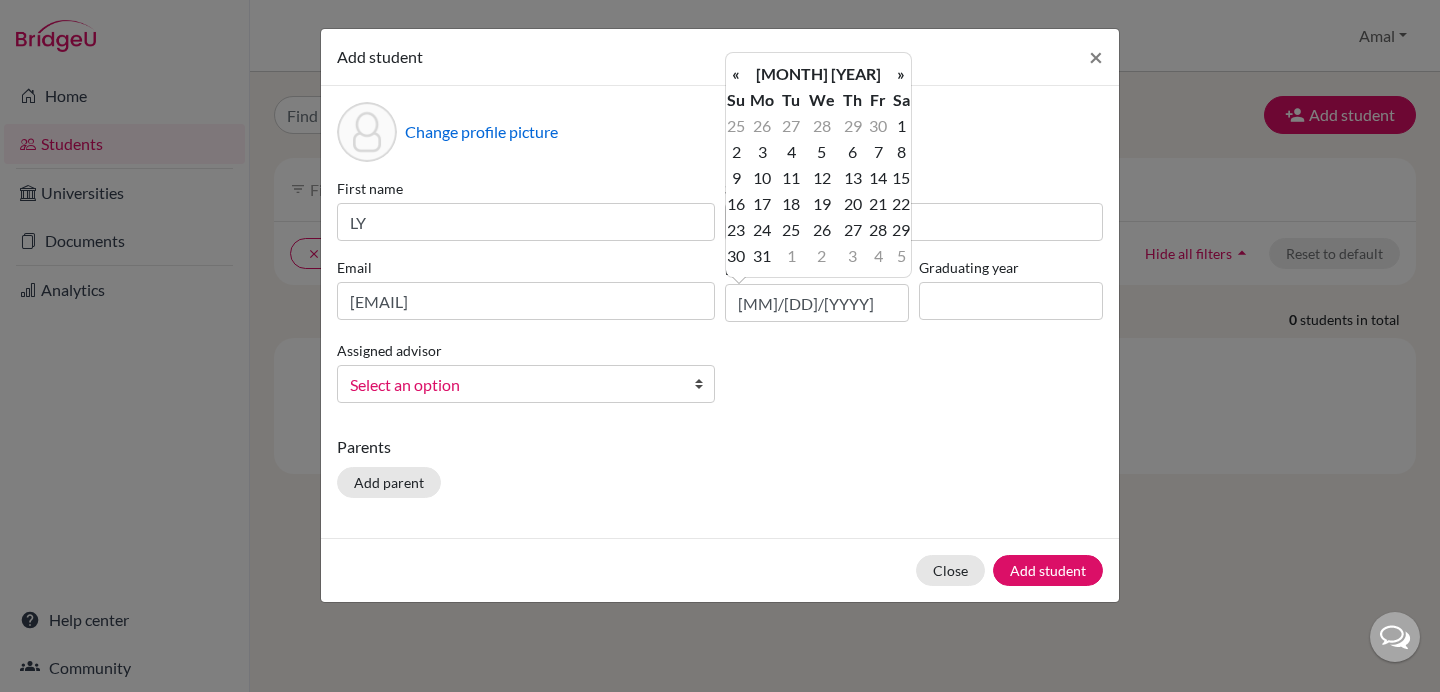 click on "«" at bounding box center [736, 74] 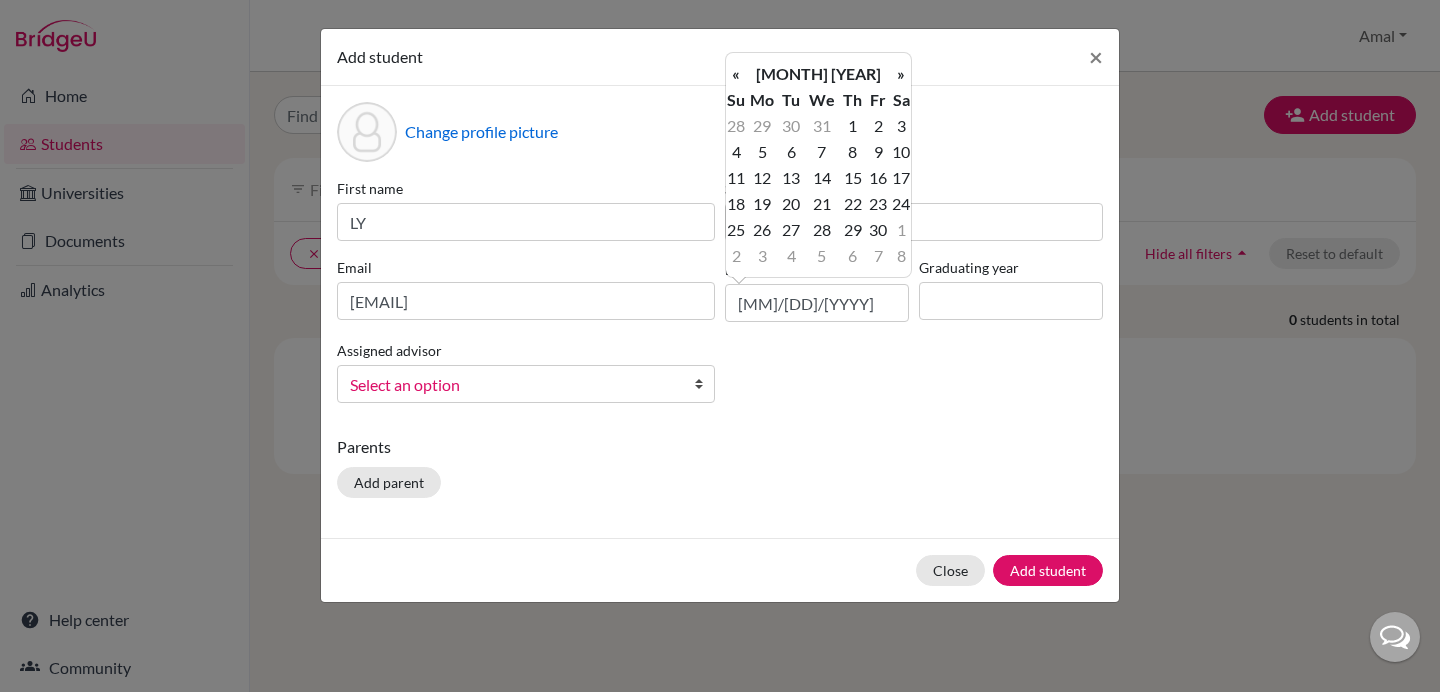 click on "«" at bounding box center (736, 74) 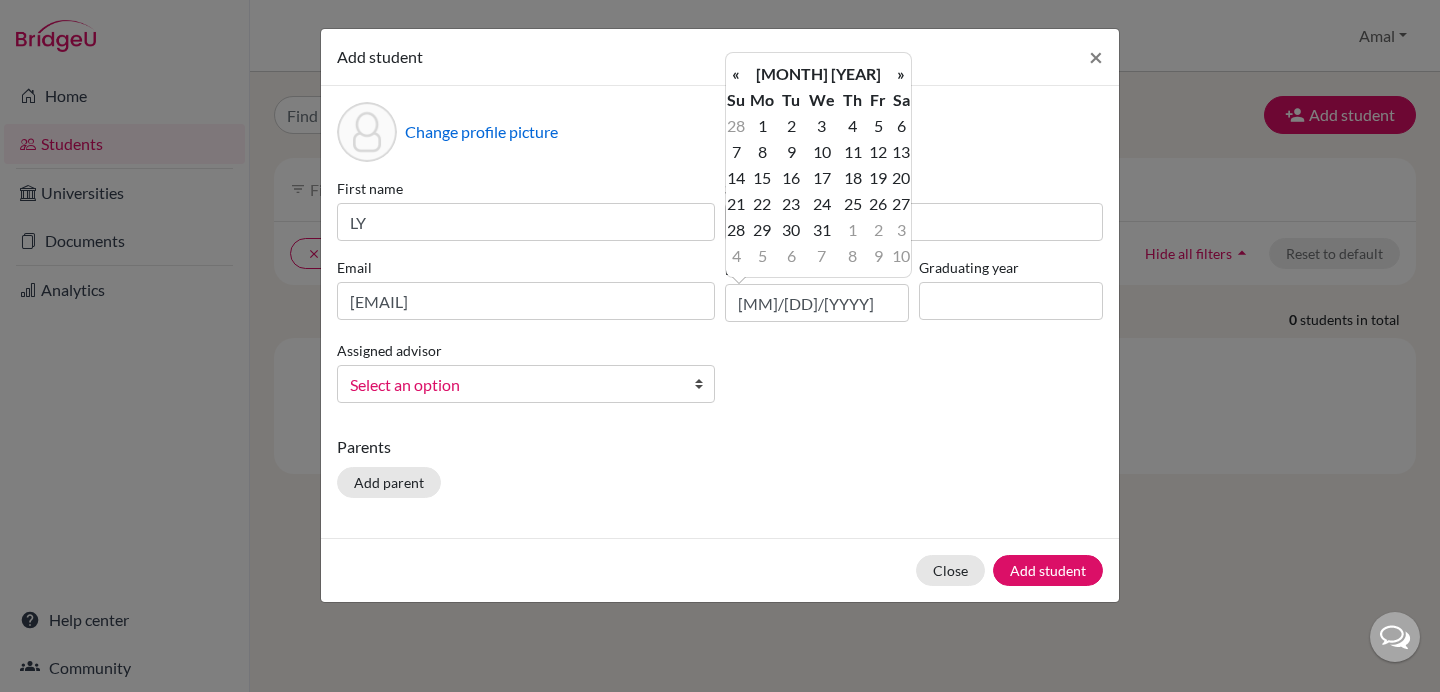 click on "«" at bounding box center [736, 74] 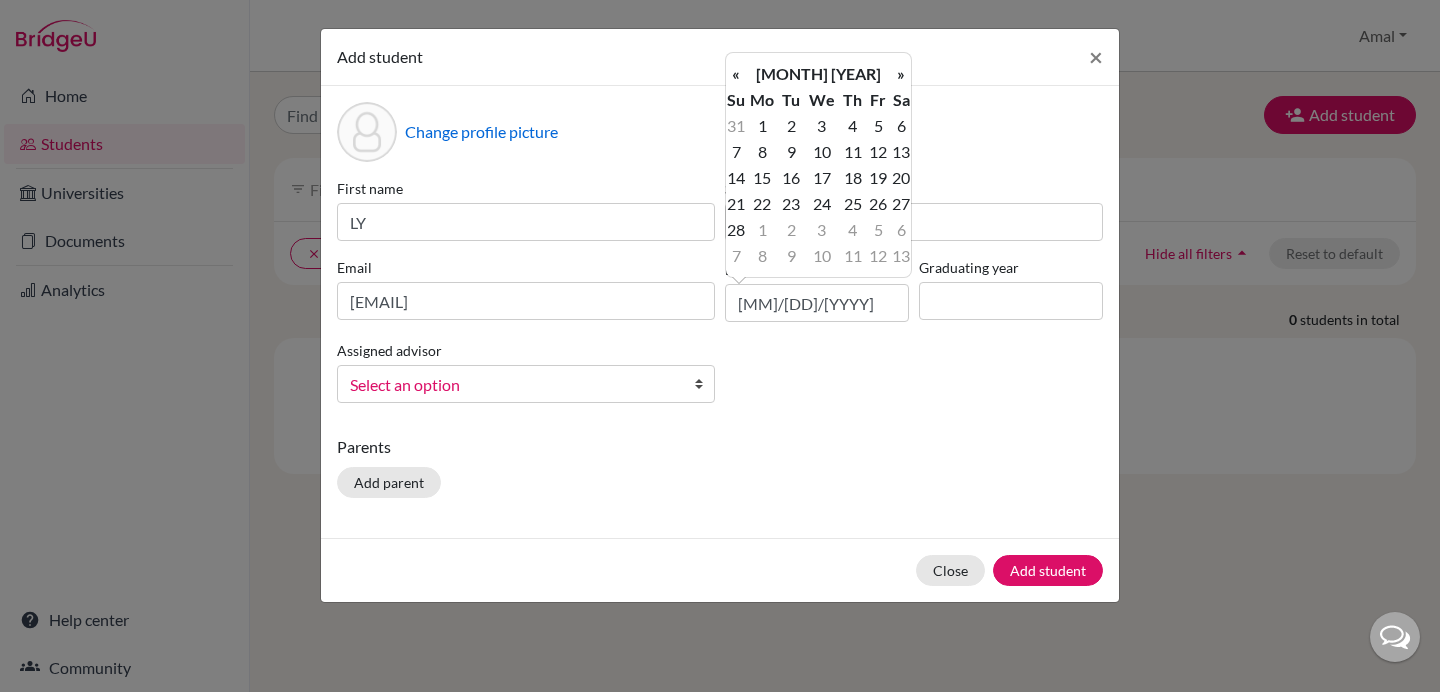 click on "«" at bounding box center (736, 74) 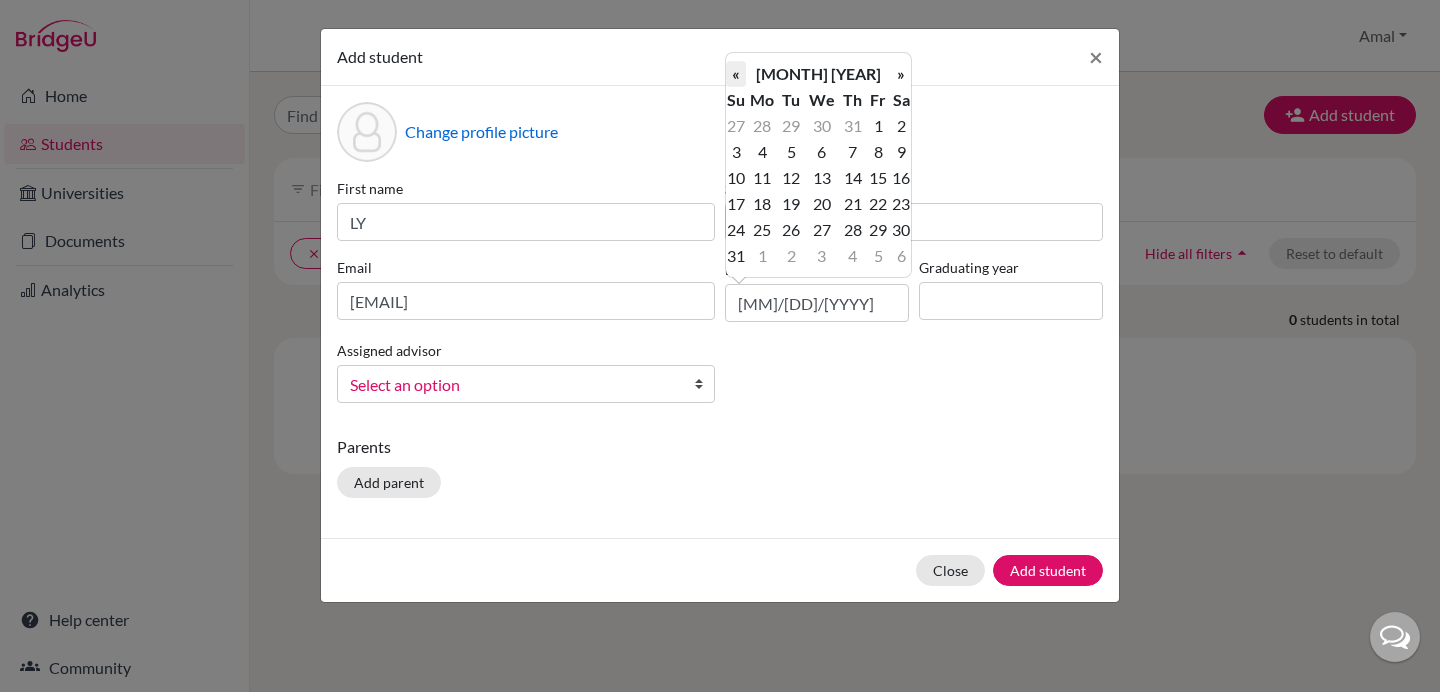 click on "«" at bounding box center [736, 74] 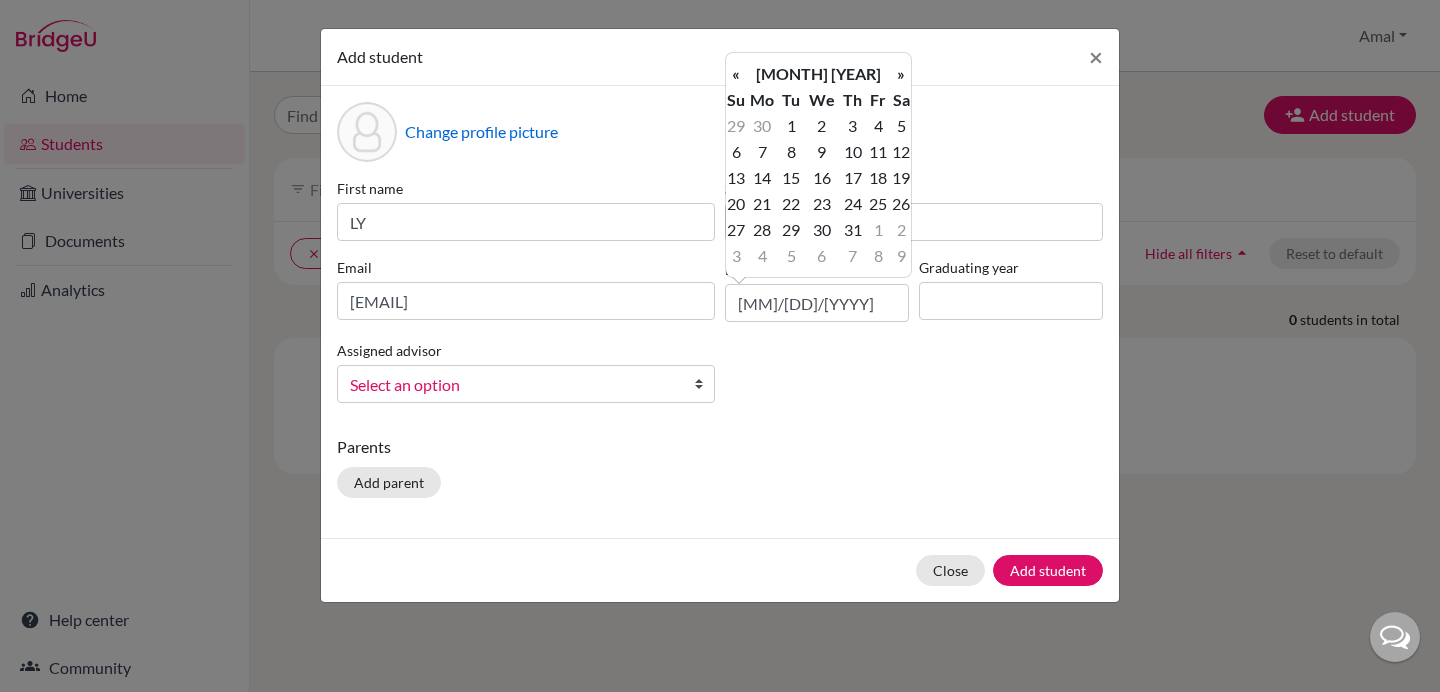 click on "«" at bounding box center (736, 74) 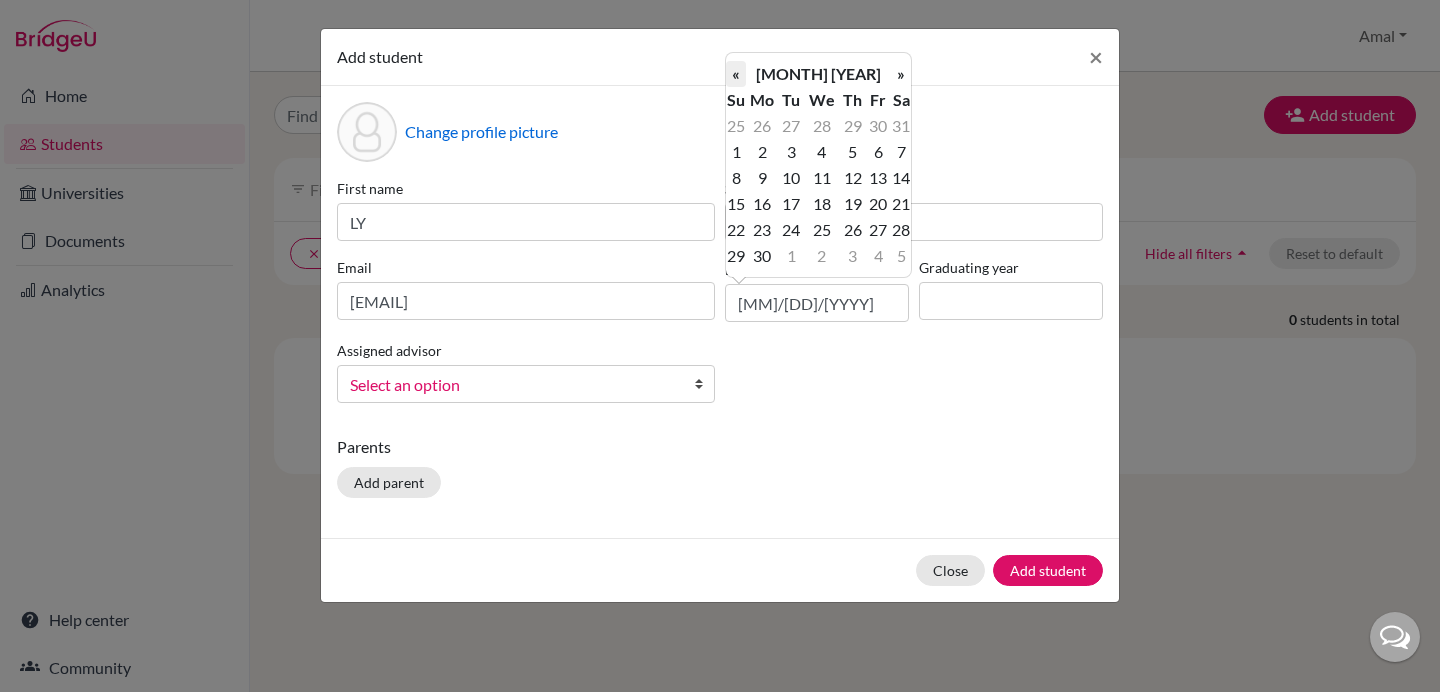 click on "«" at bounding box center (736, 74) 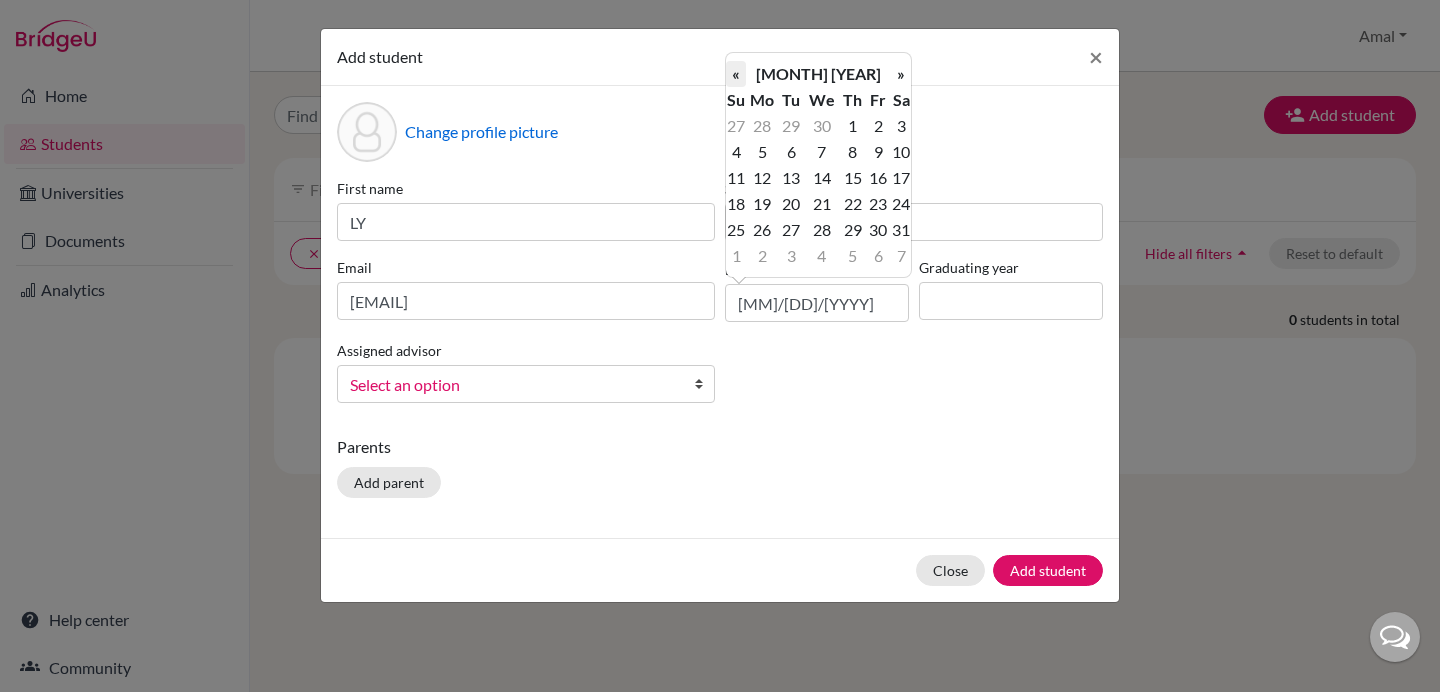 click on "«" at bounding box center [736, 74] 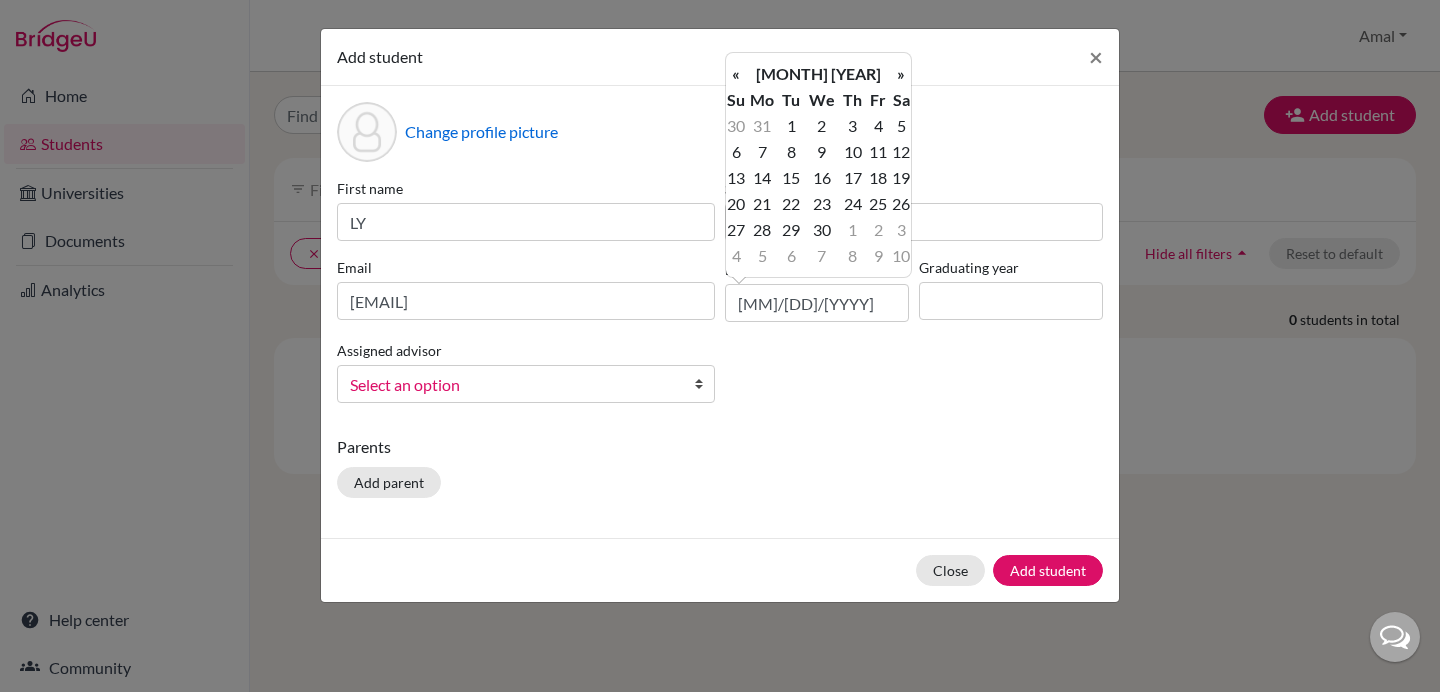 click on "«" at bounding box center [736, 74] 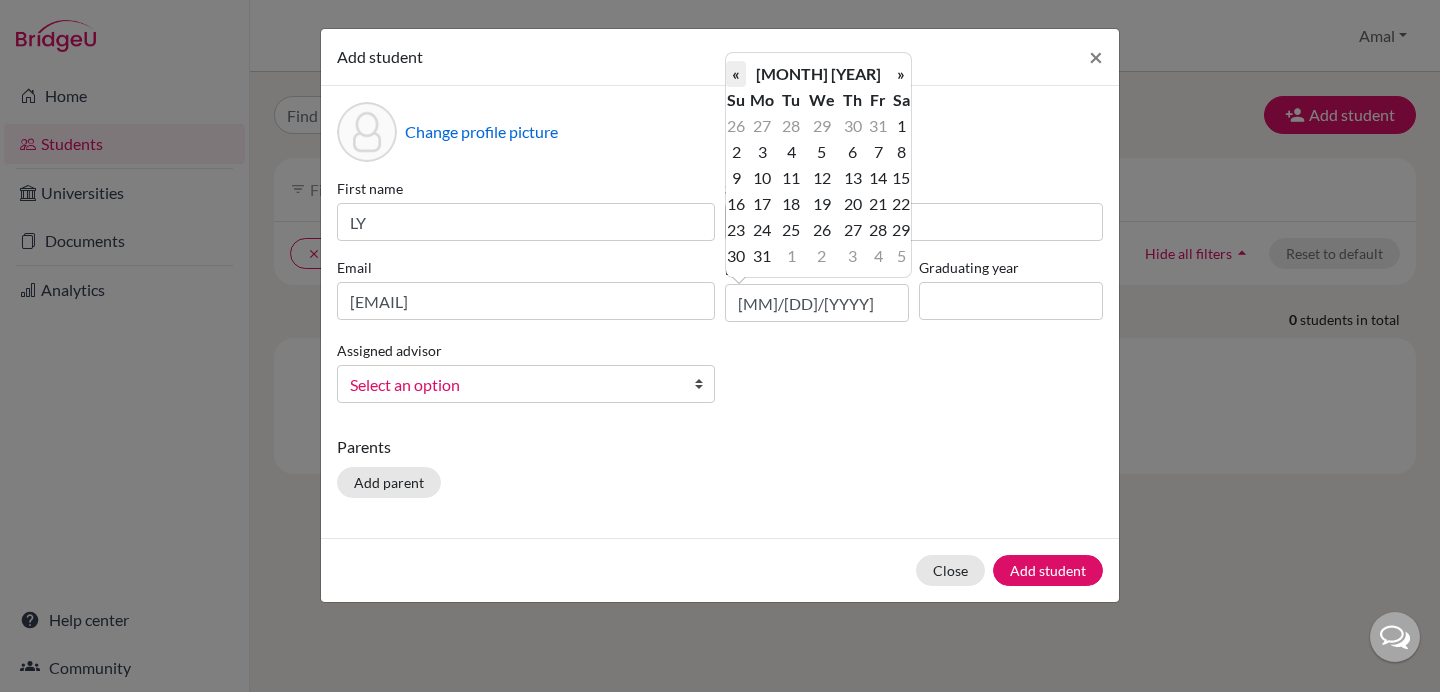 click on "«" at bounding box center (736, 74) 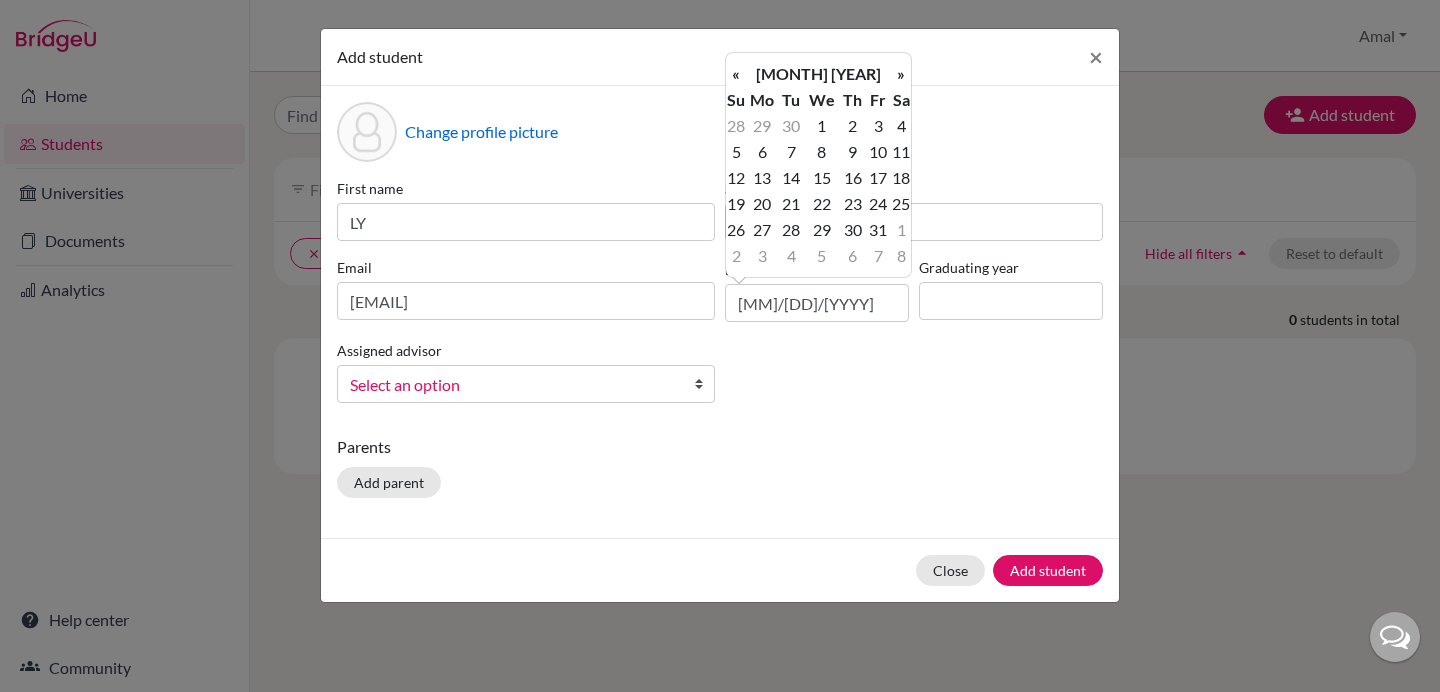 click on "«" at bounding box center (736, 74) 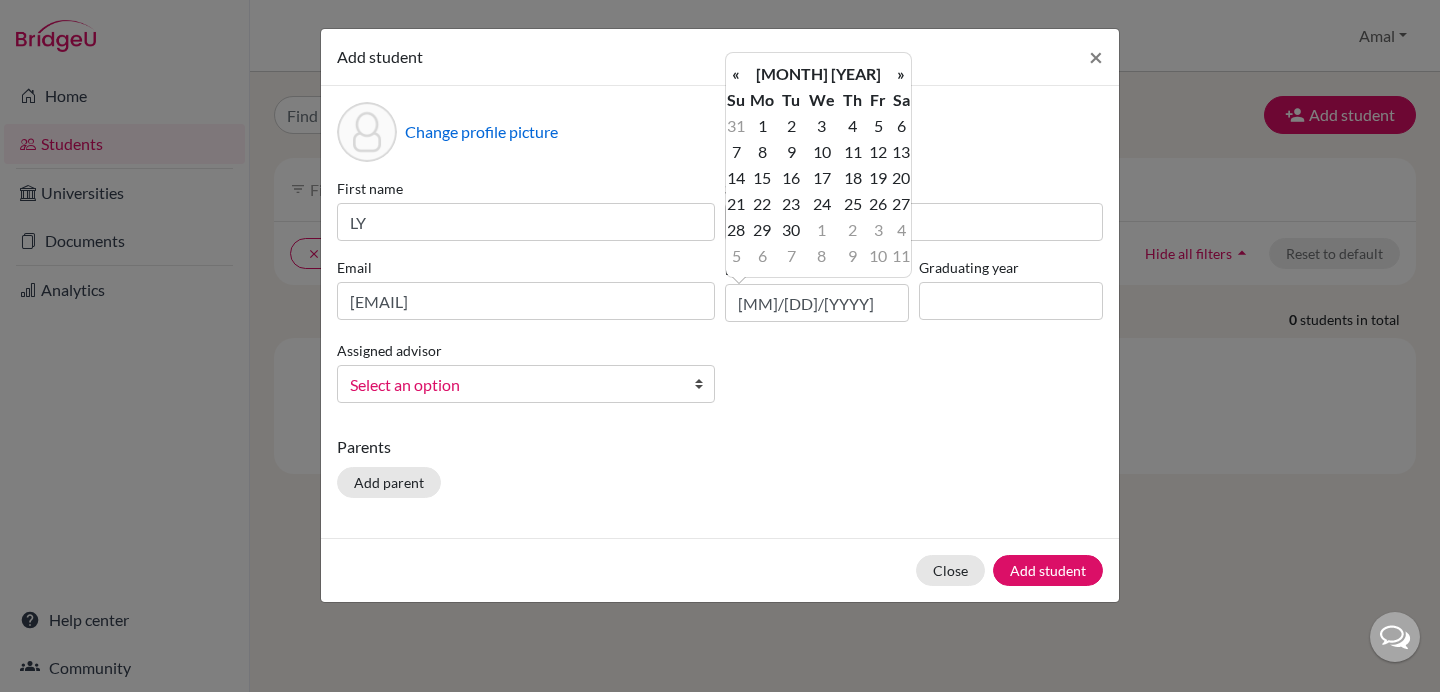 click on "«" at bounding box center (736, 74) 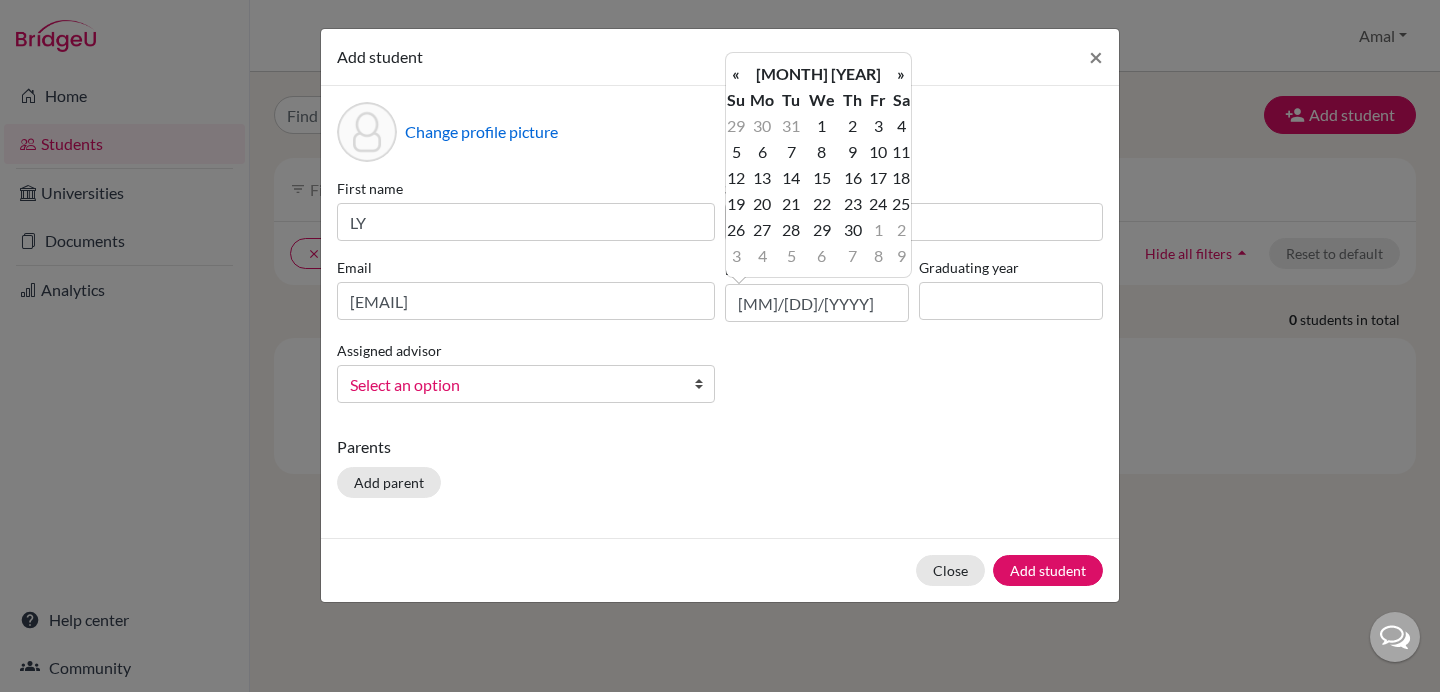 click on "«" at bounding box center [736, 74] 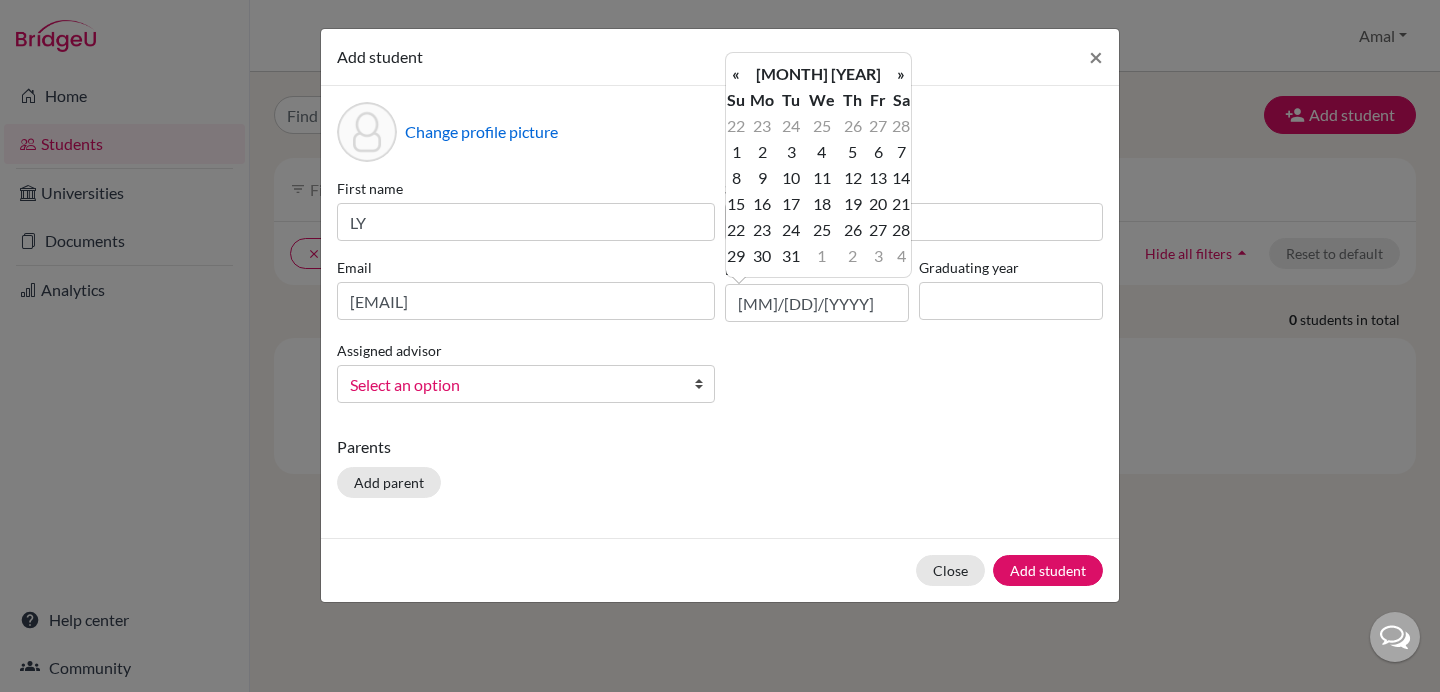 click on "«" at bounding box center (736, 74) 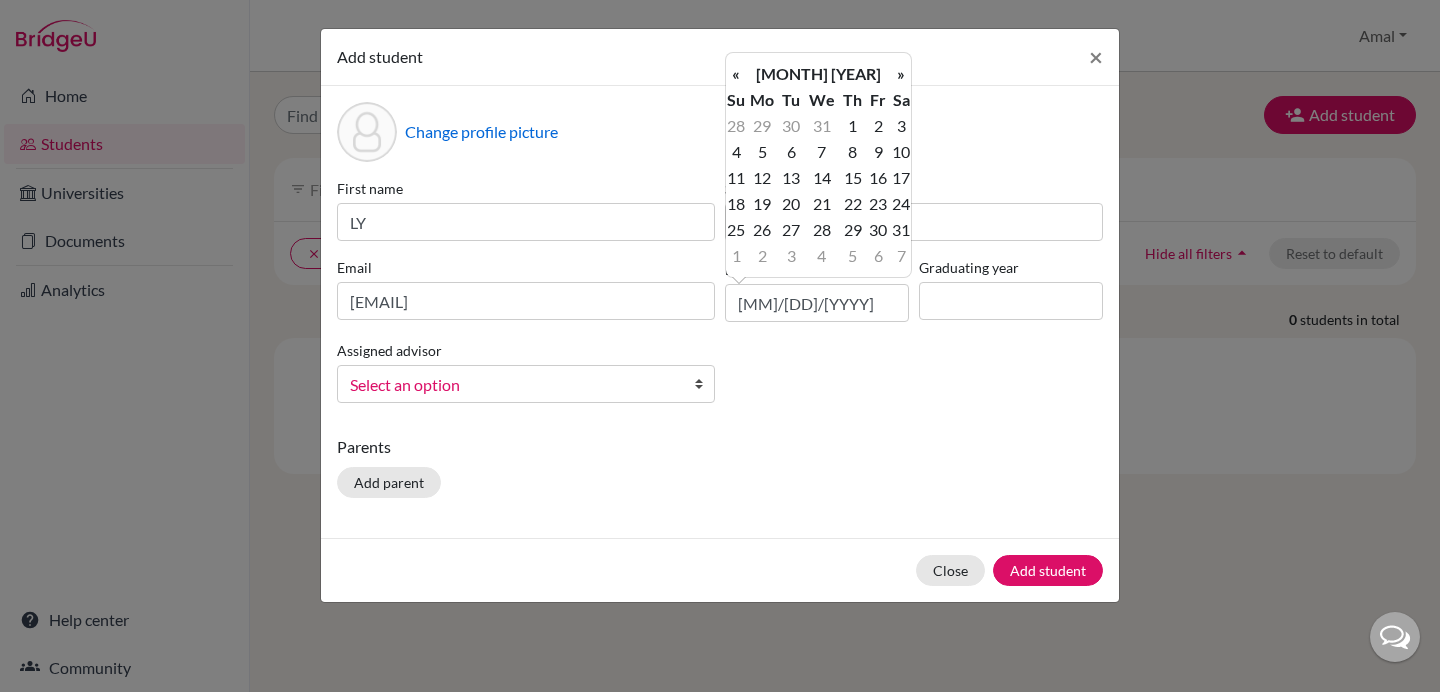 click on "«" at bounding box center (736, 74) 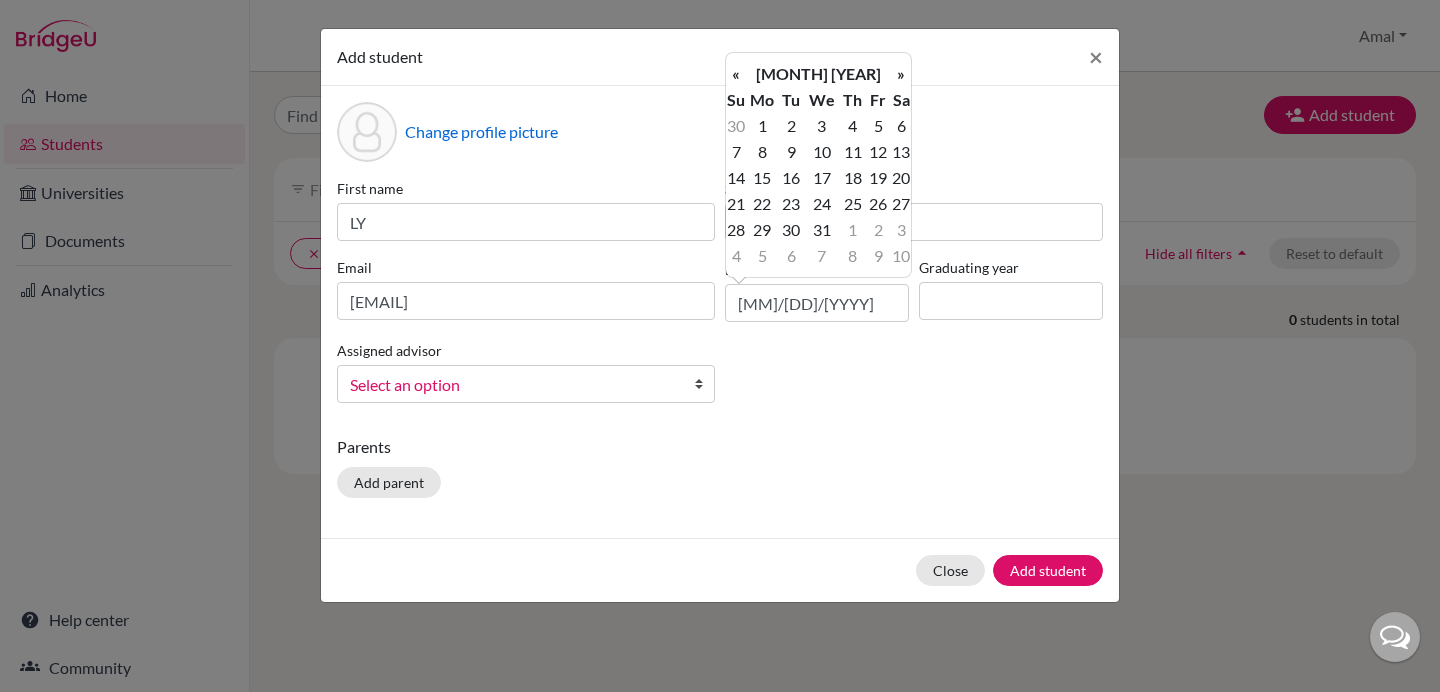 click on "«" at bounding box center (736, 74) 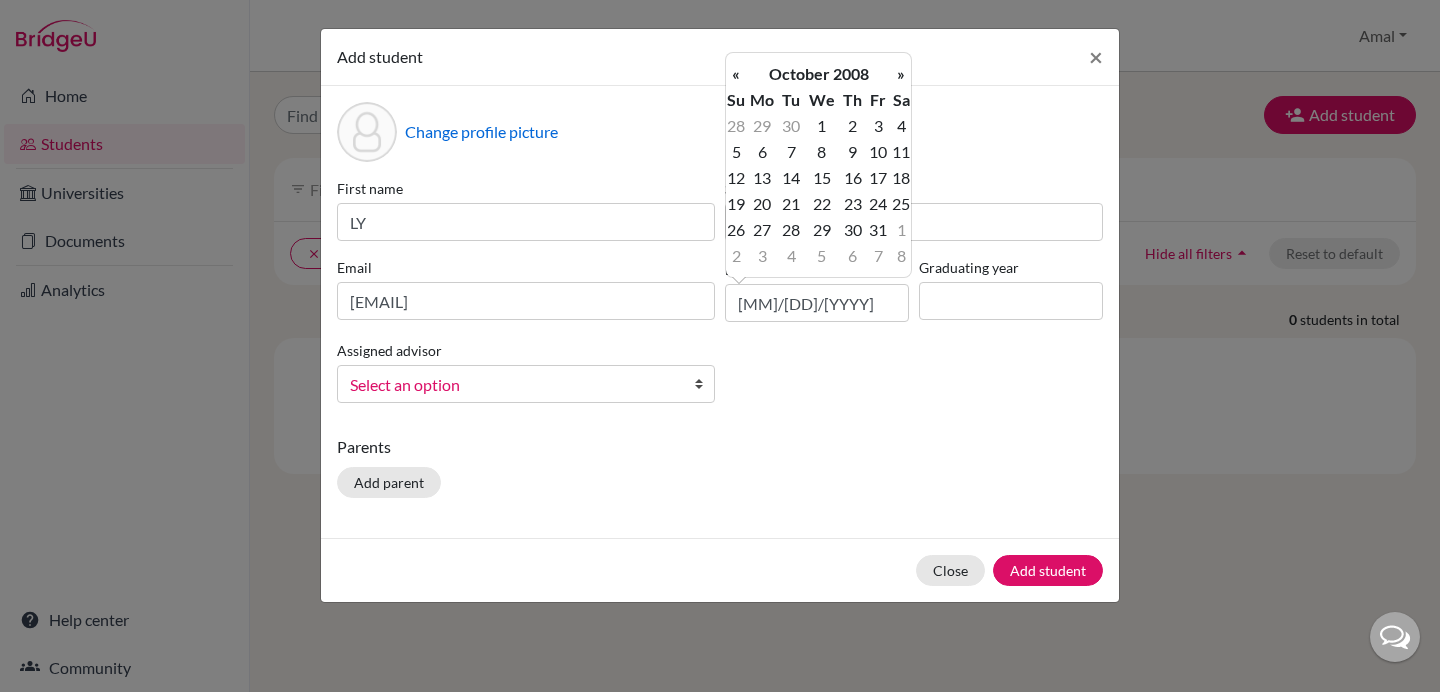 click on "«" at bounding box center (736, 74) 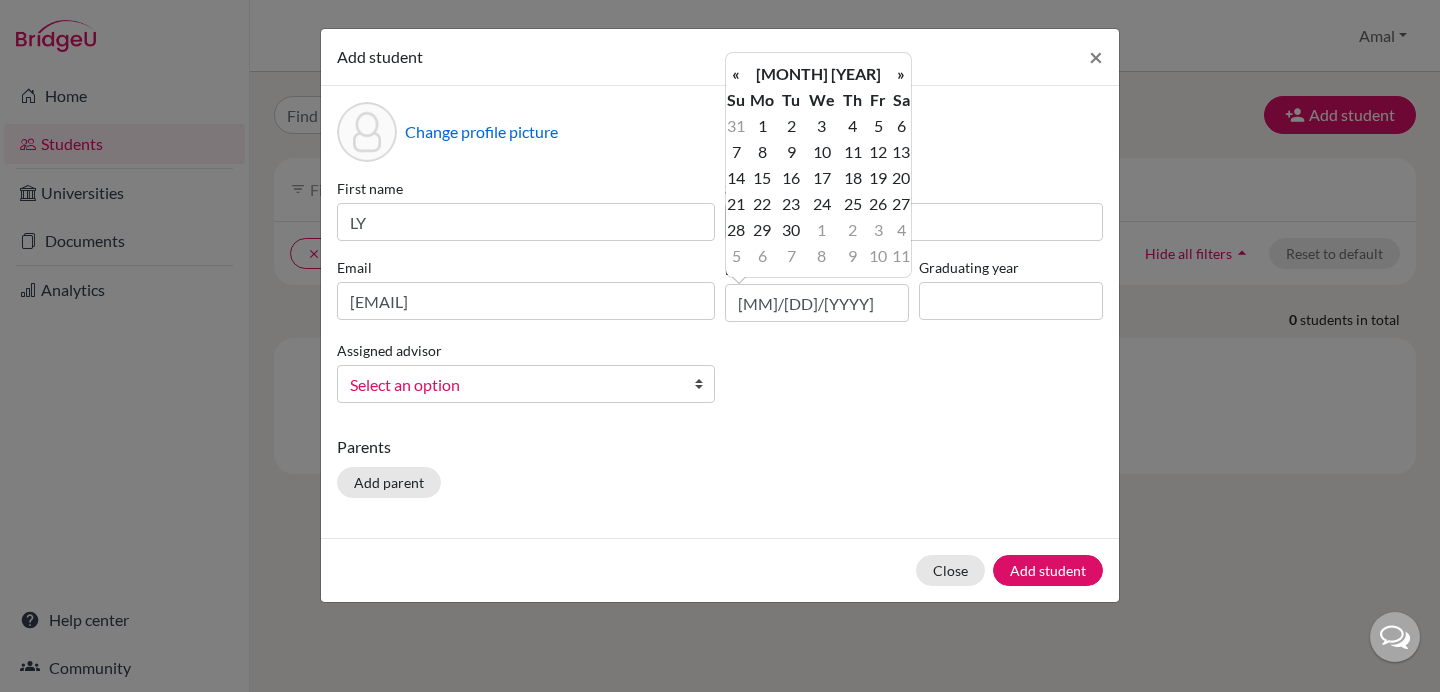 click on "«" at bounding box center (736, 74) 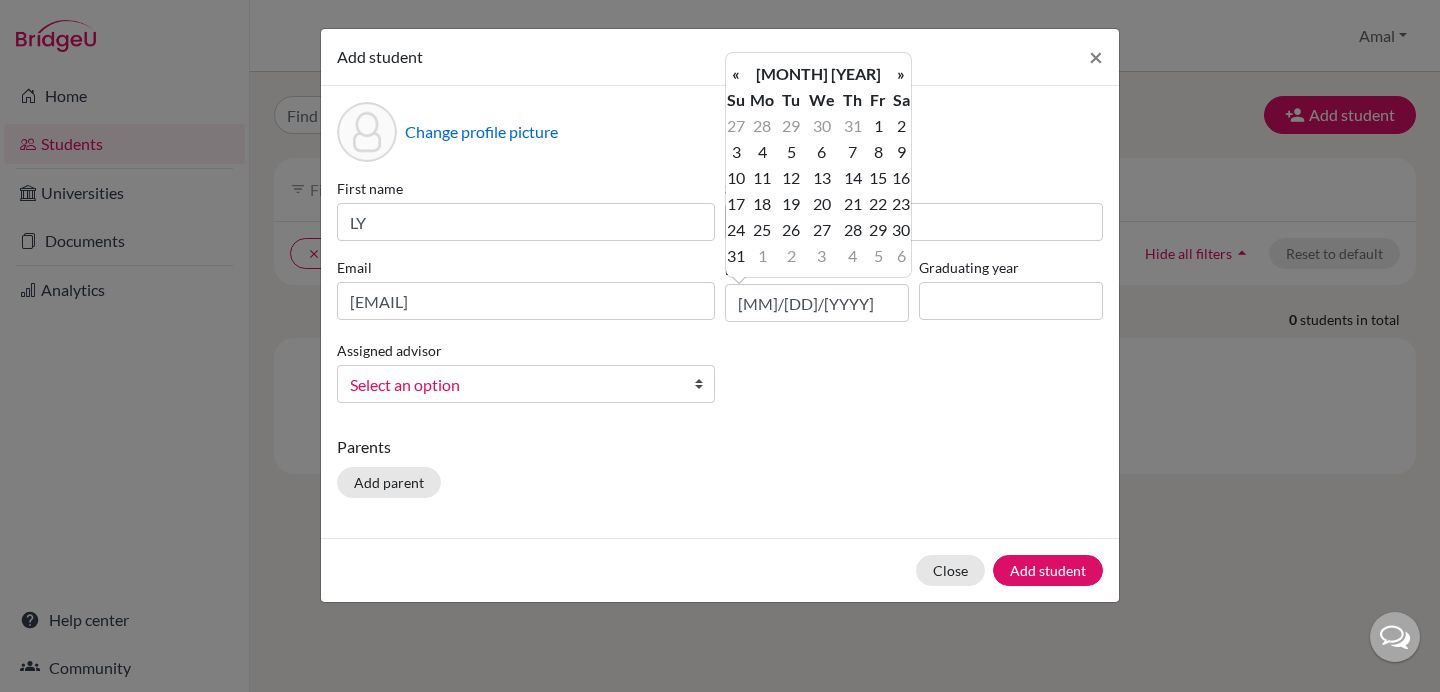 click on "«" at bounding box center (736, 74) 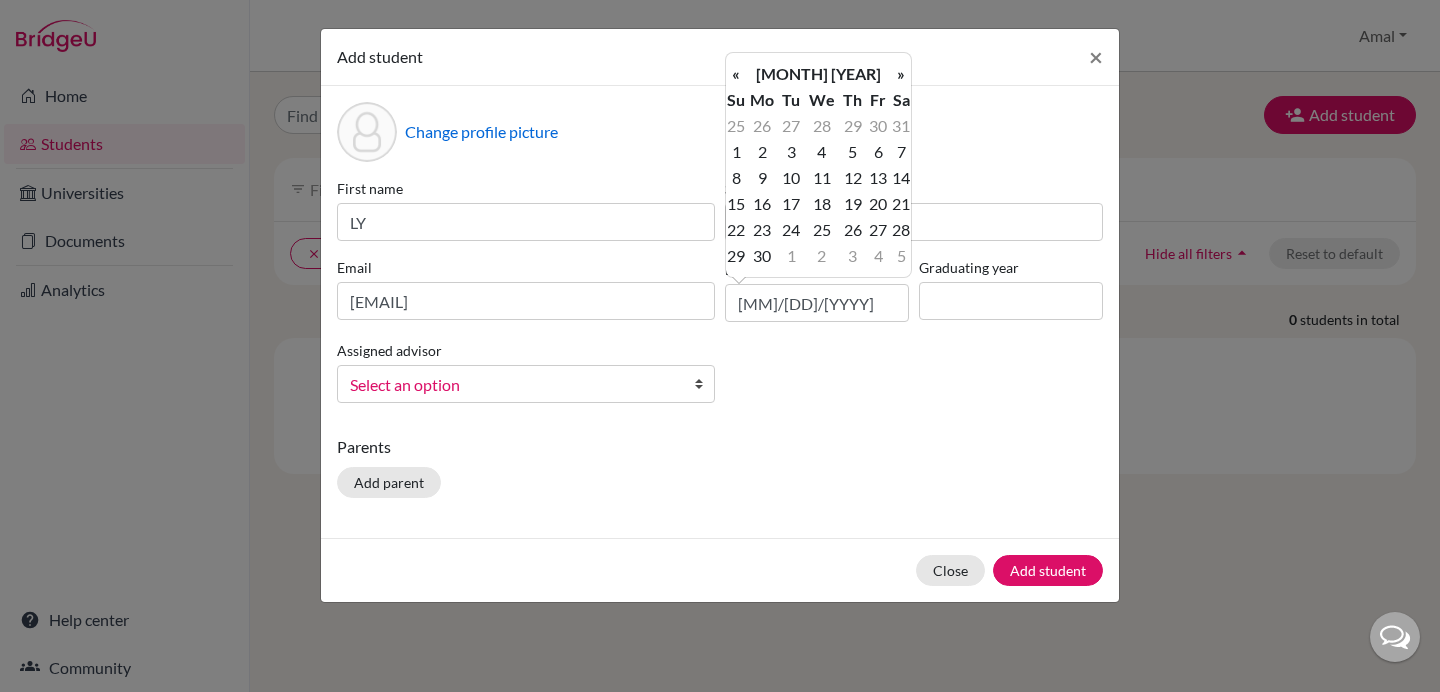 click on "«" at bounding box center [736, 74] 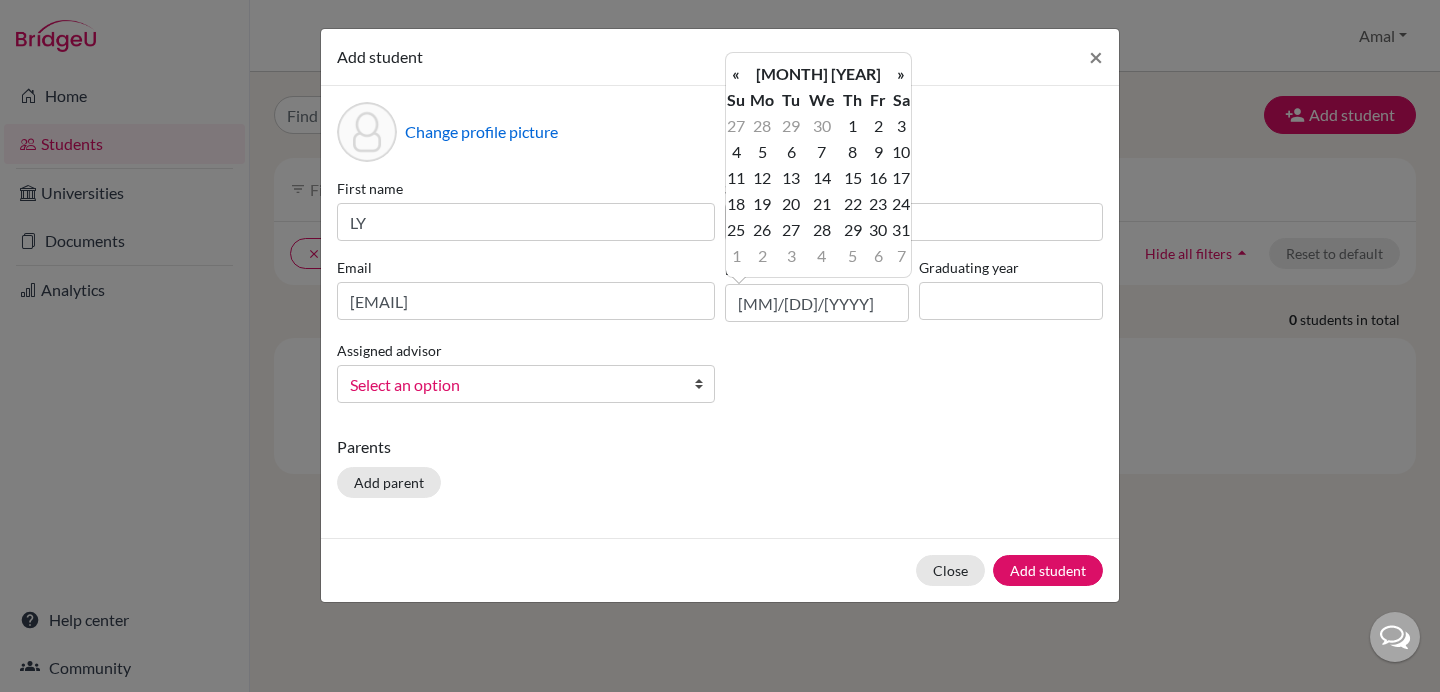 click on "«" at bounding box center (736, 74) 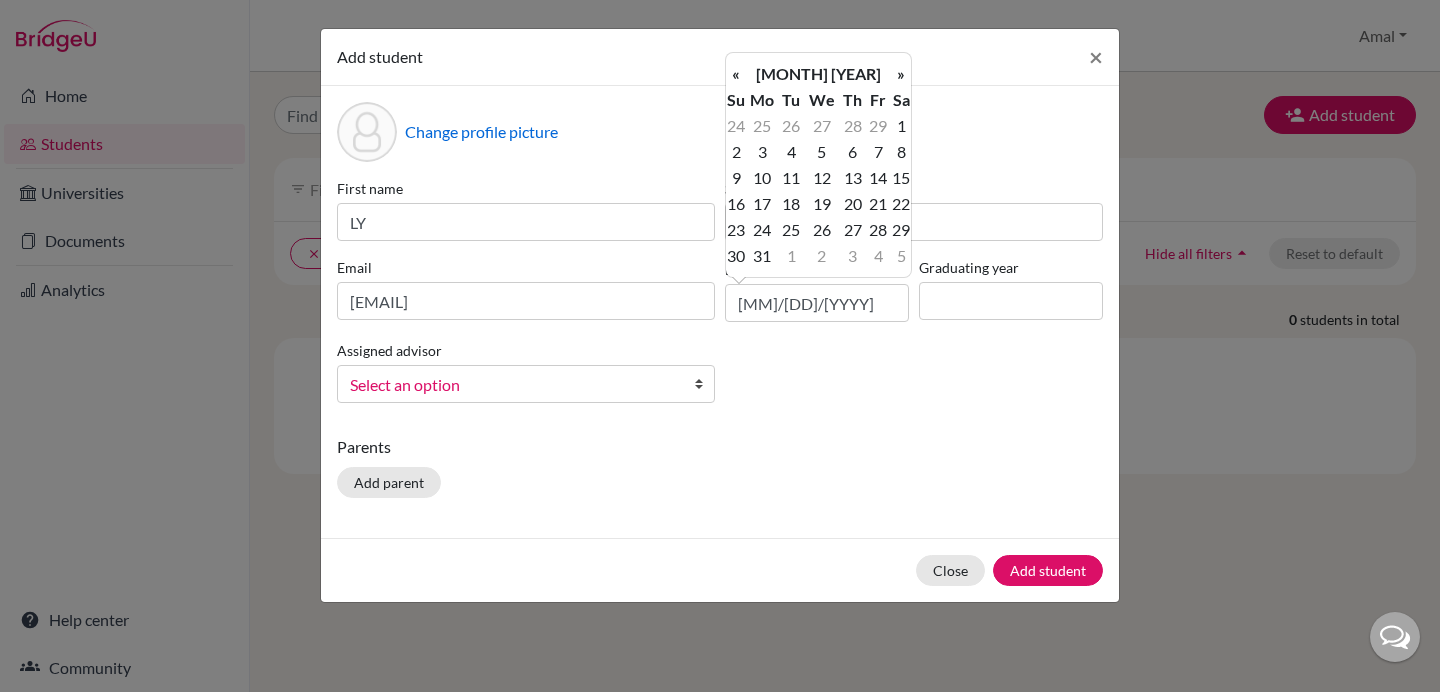 click on "«" at bounding box center (736, 74) 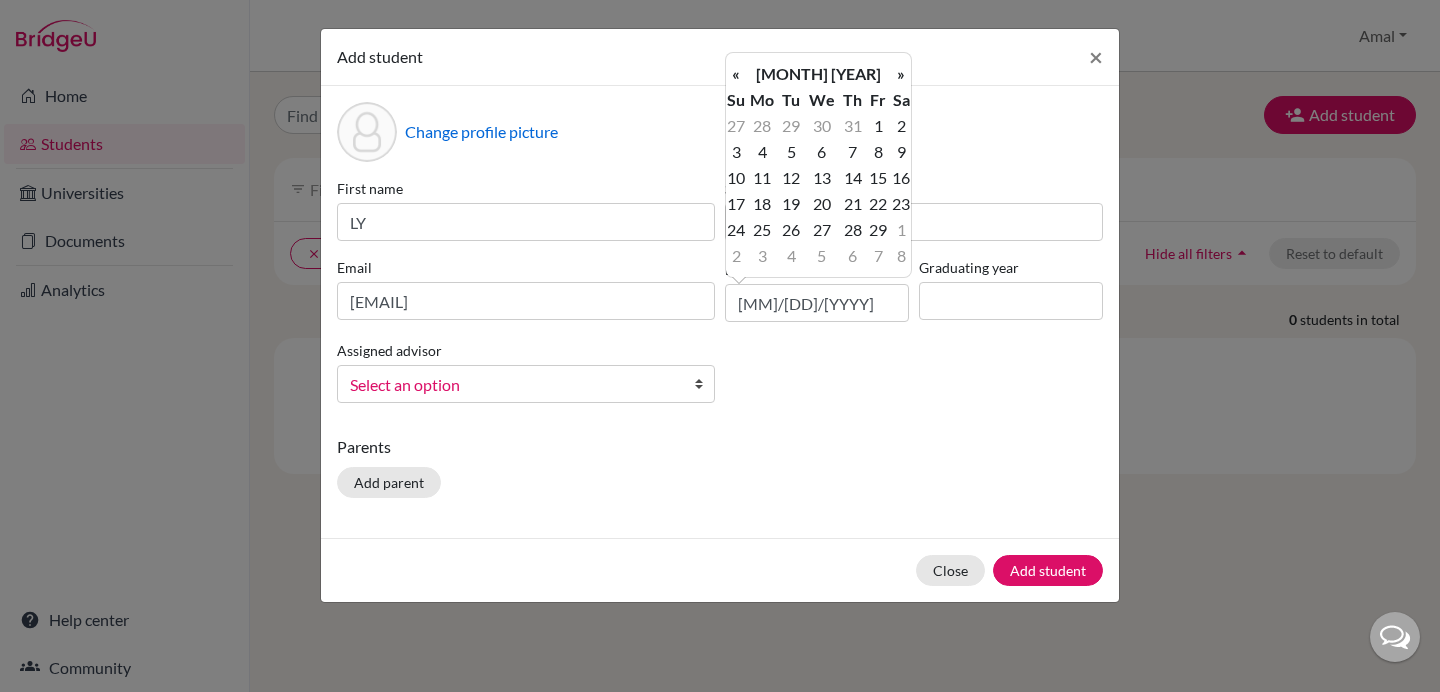 click on "«" at bounding box center [736, 74] 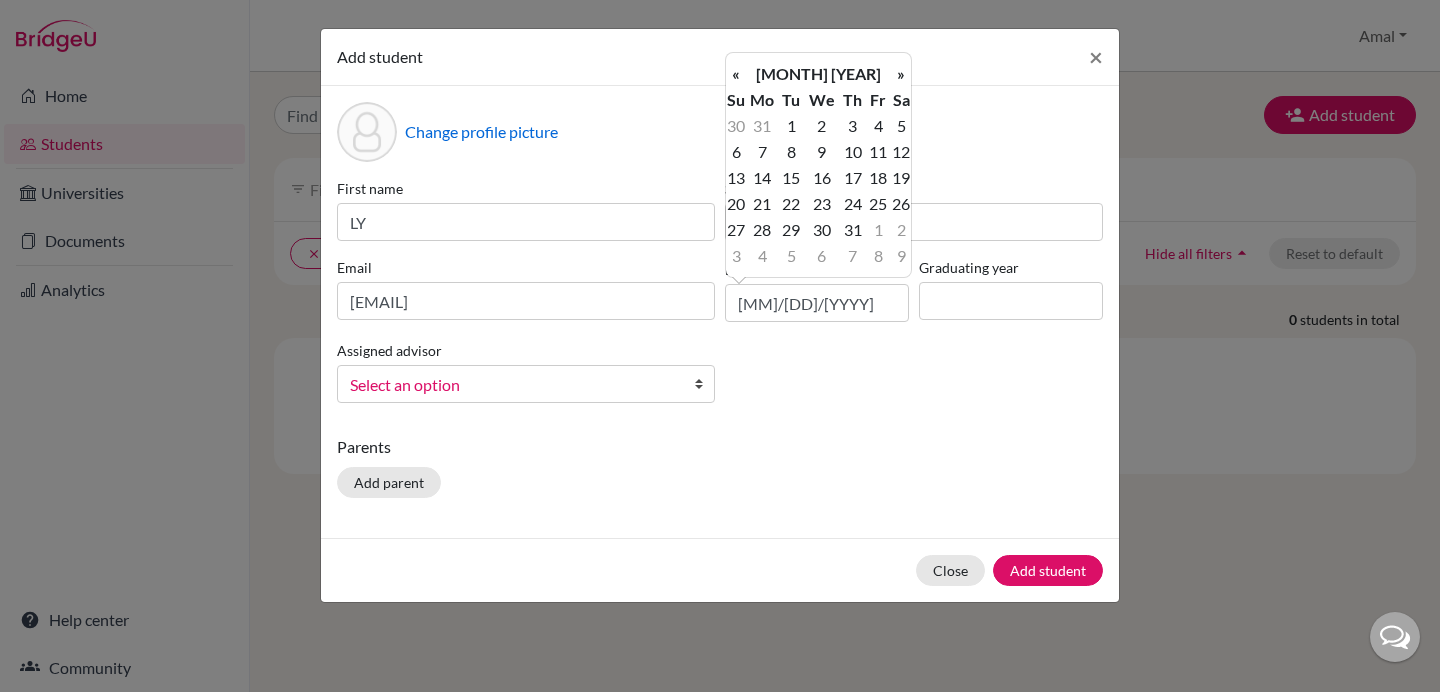 click on "«" at bounding box center [736, 74] 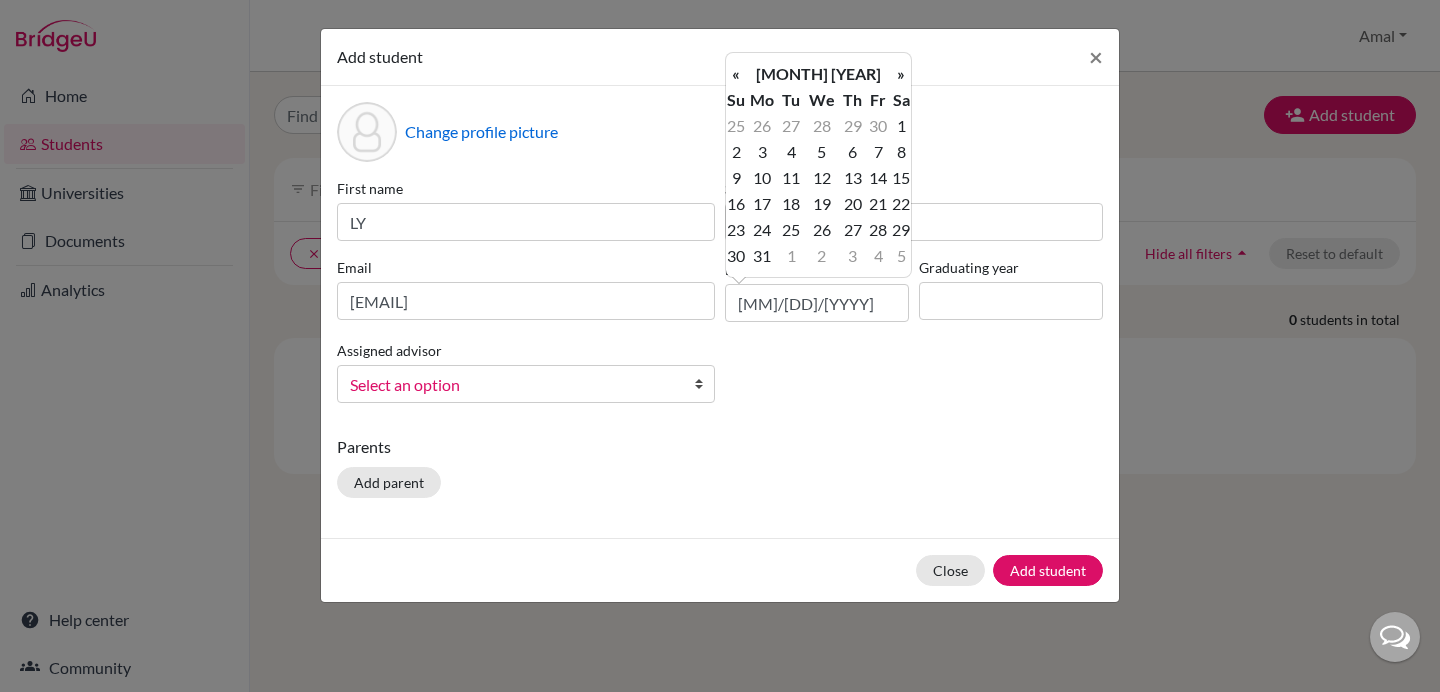 click on "«" at bounding box center (736, 74) 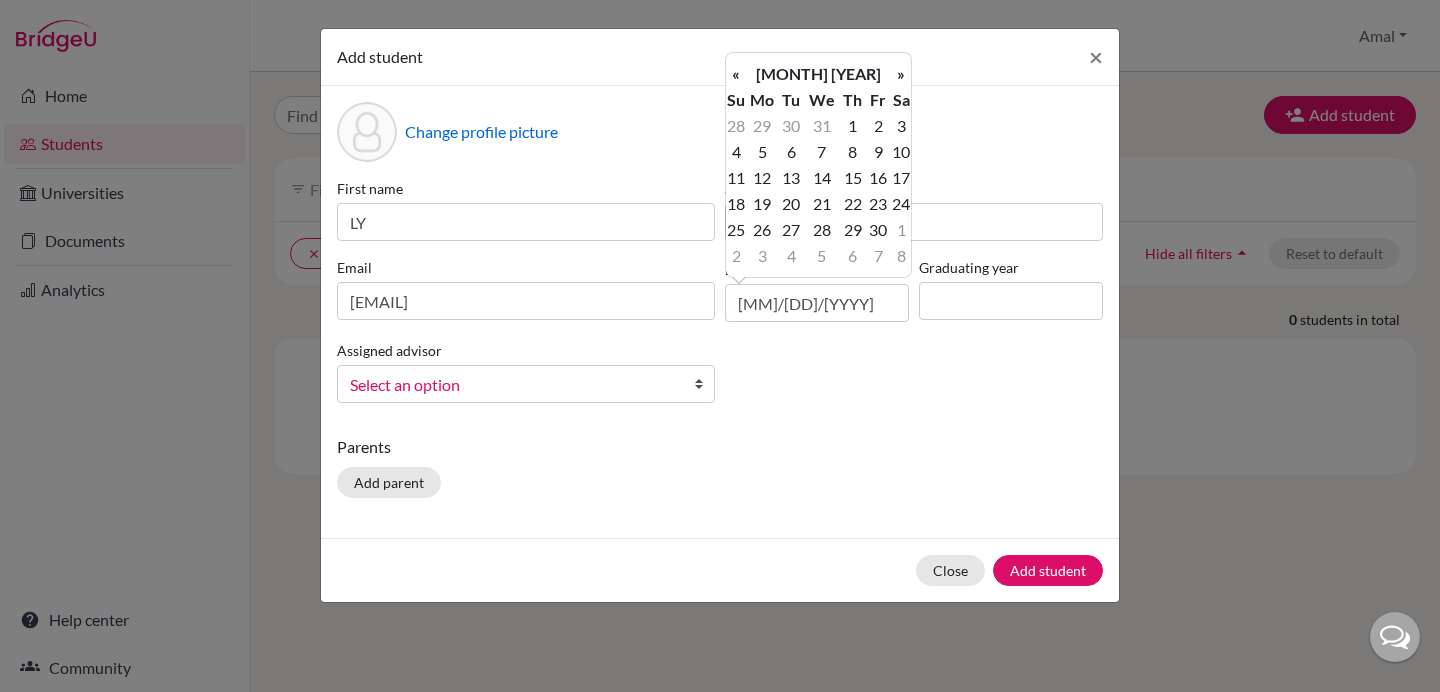 click on "«" at bounding box center (736, 74) 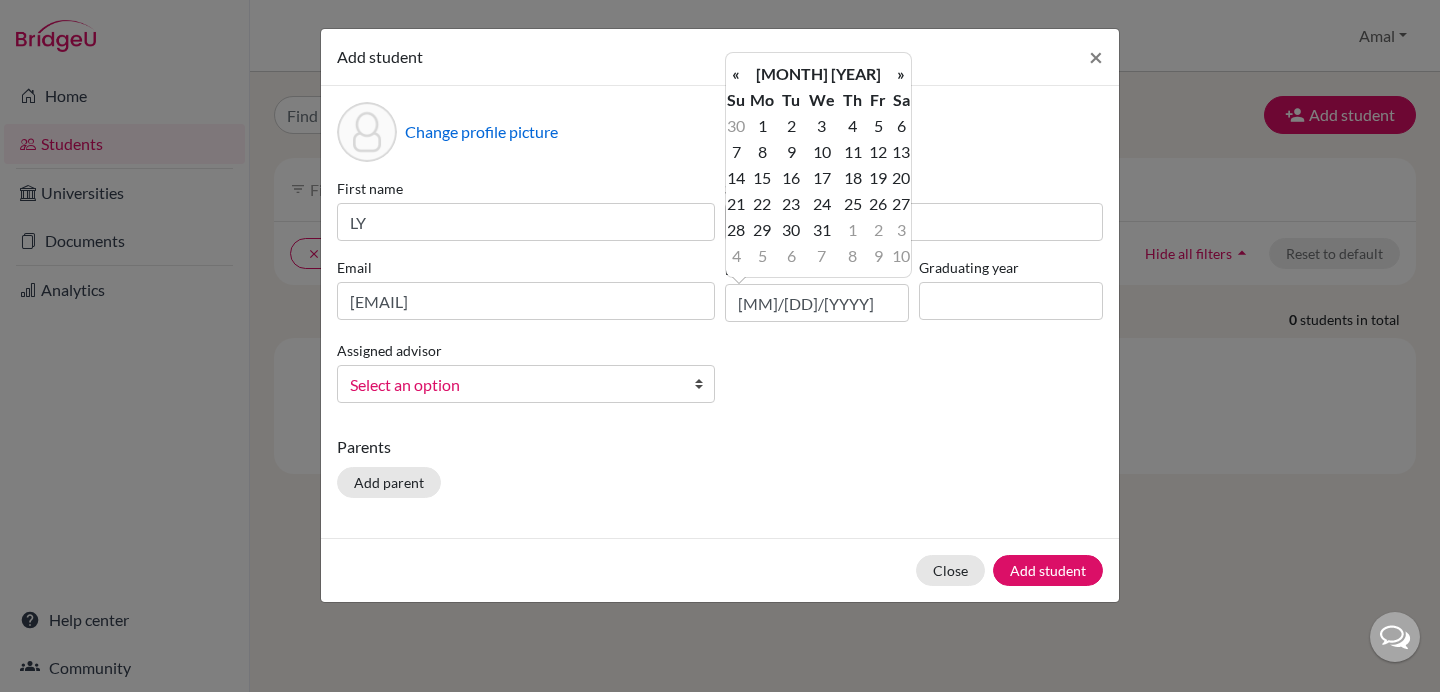 click on "«" at bounding box center [736, 74] 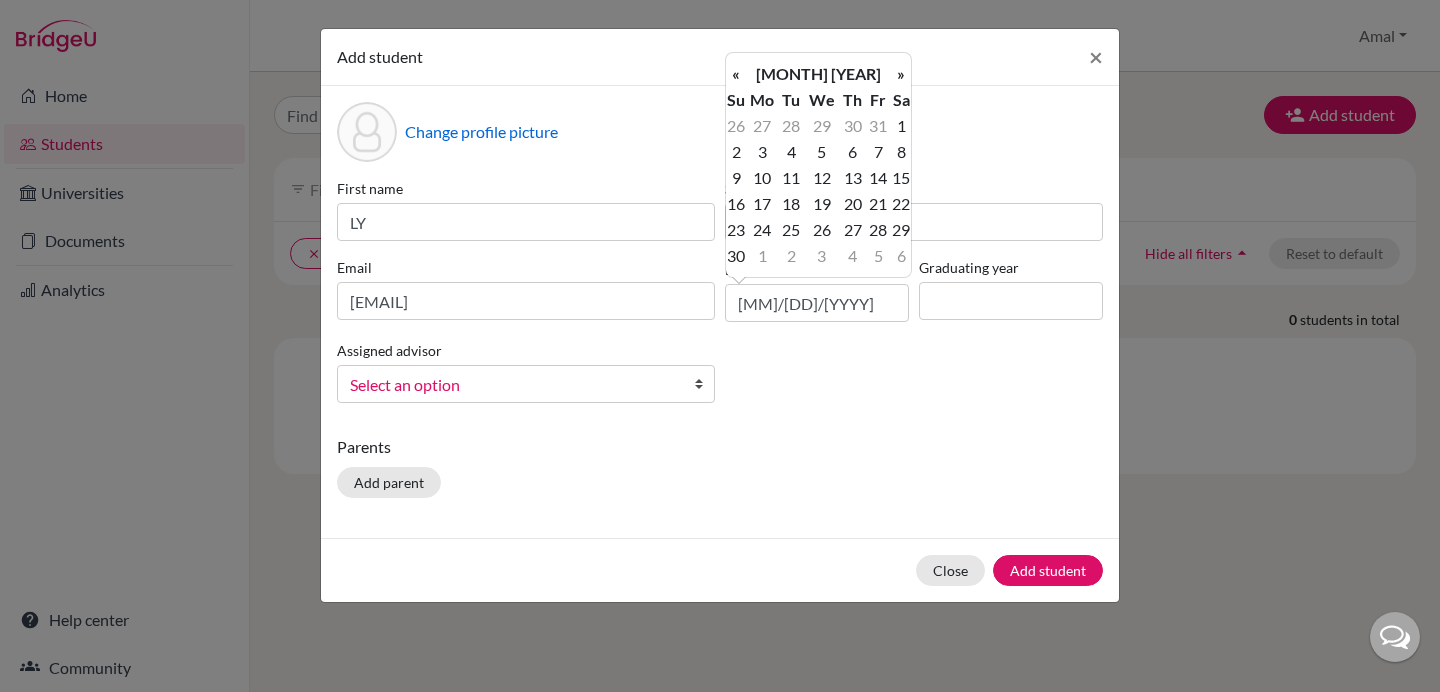 click on "«" at bounding box center [736, 74] 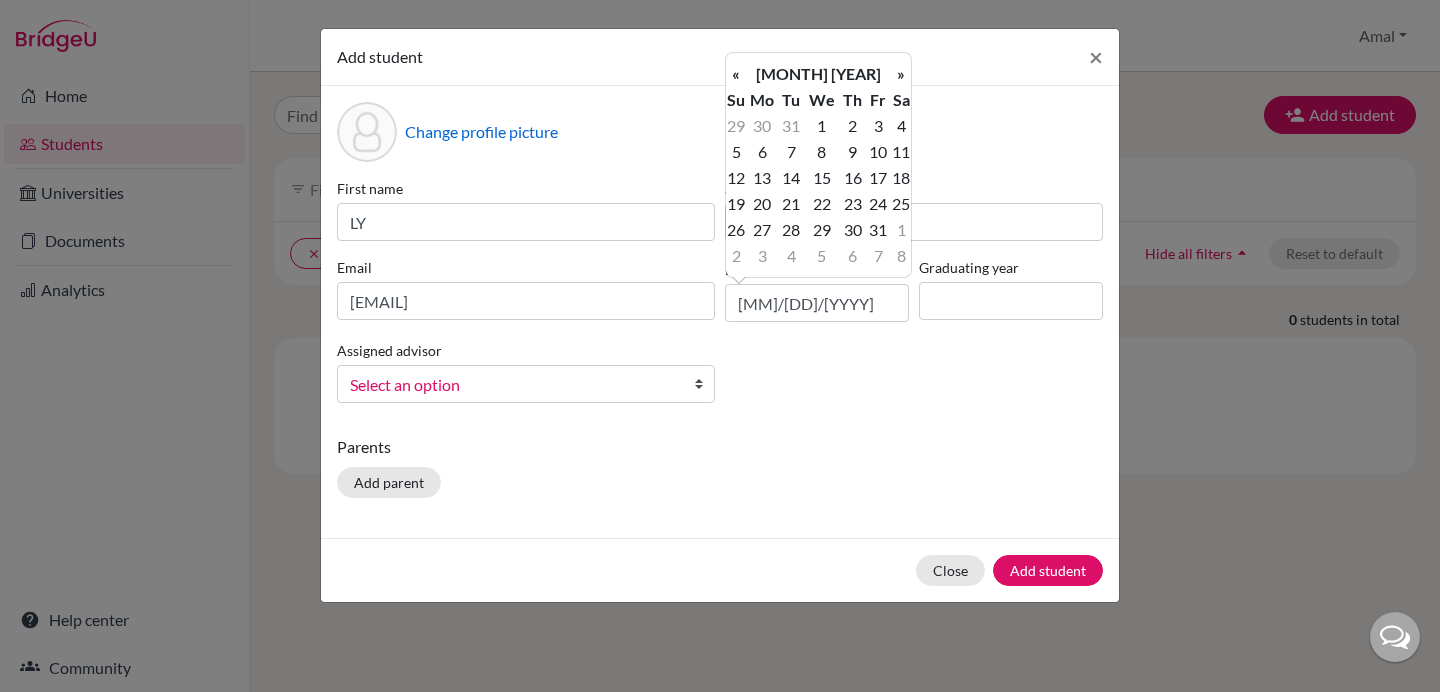 click on "«" at bounding box center (736, 74) 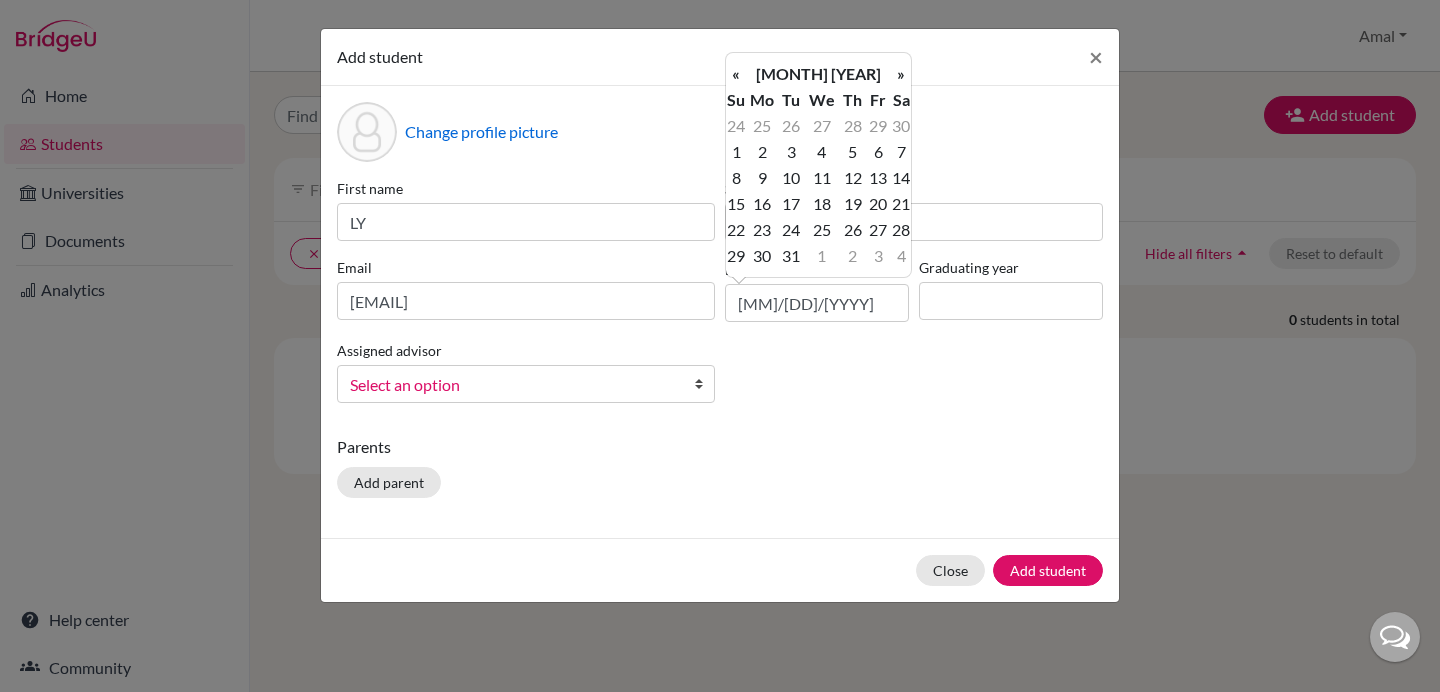 click on "«" at bounding box center [736, 74] 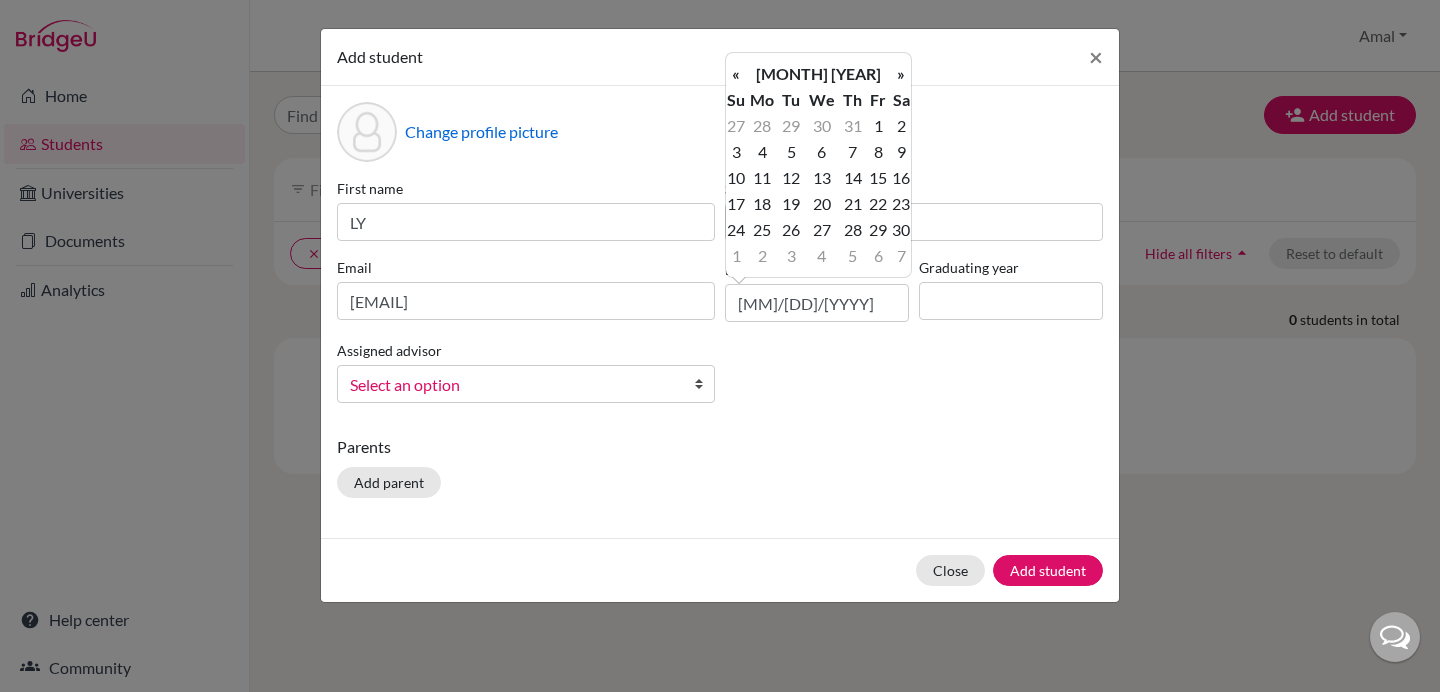 click on "«" at bounding box center [736, 74] 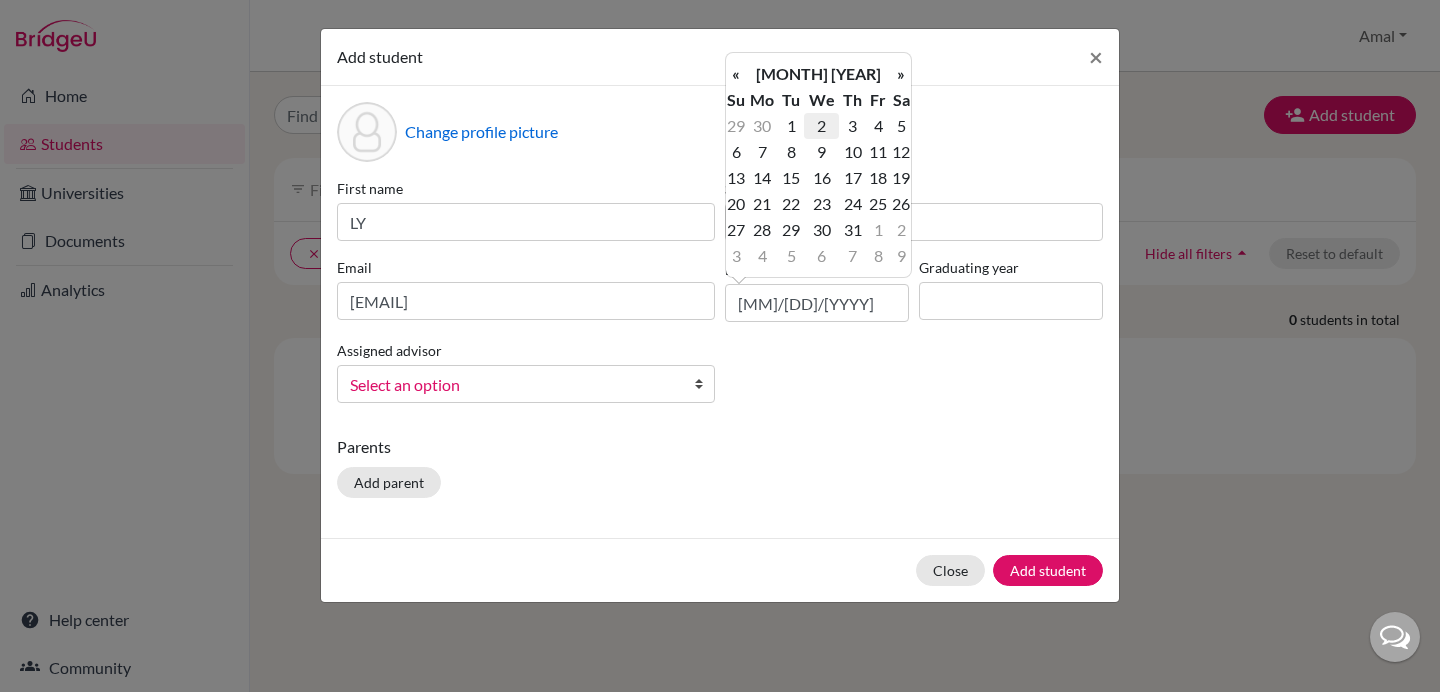 click on "2" at bounding box center [821, 126] 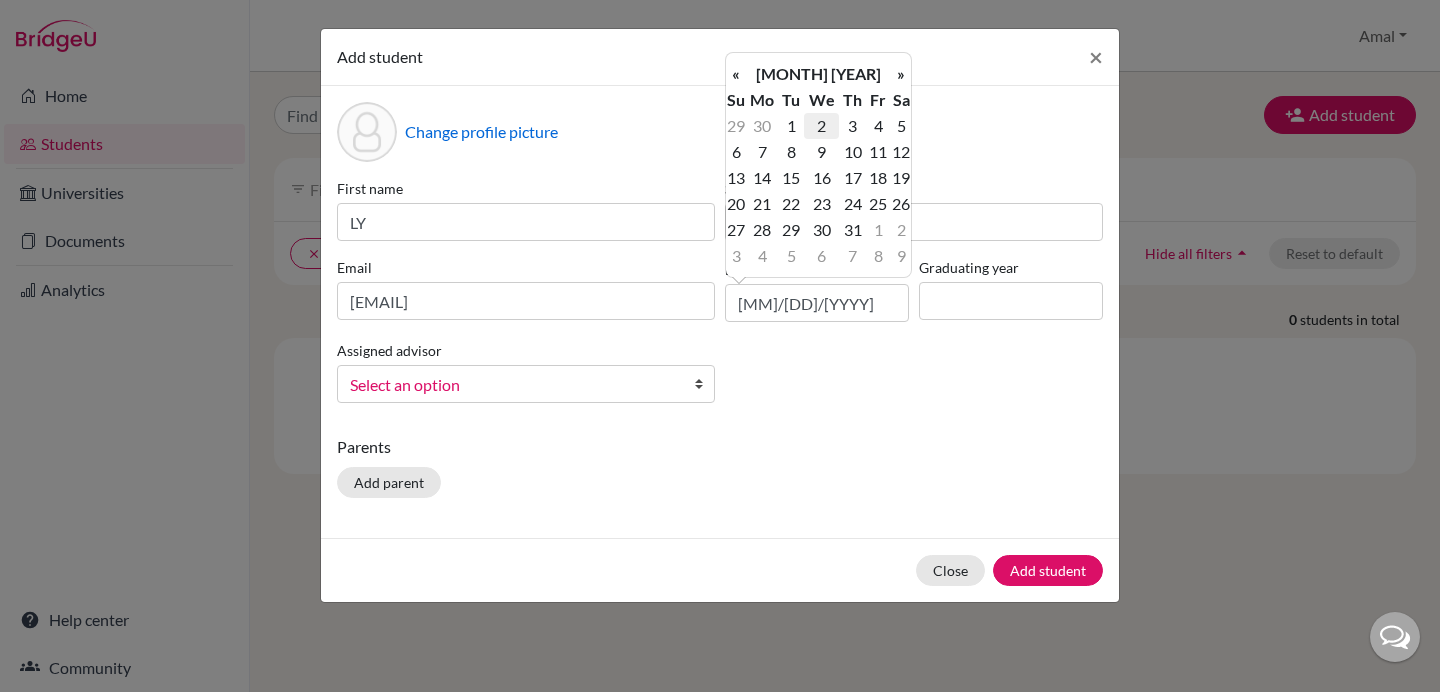 type on "02/05/2007" 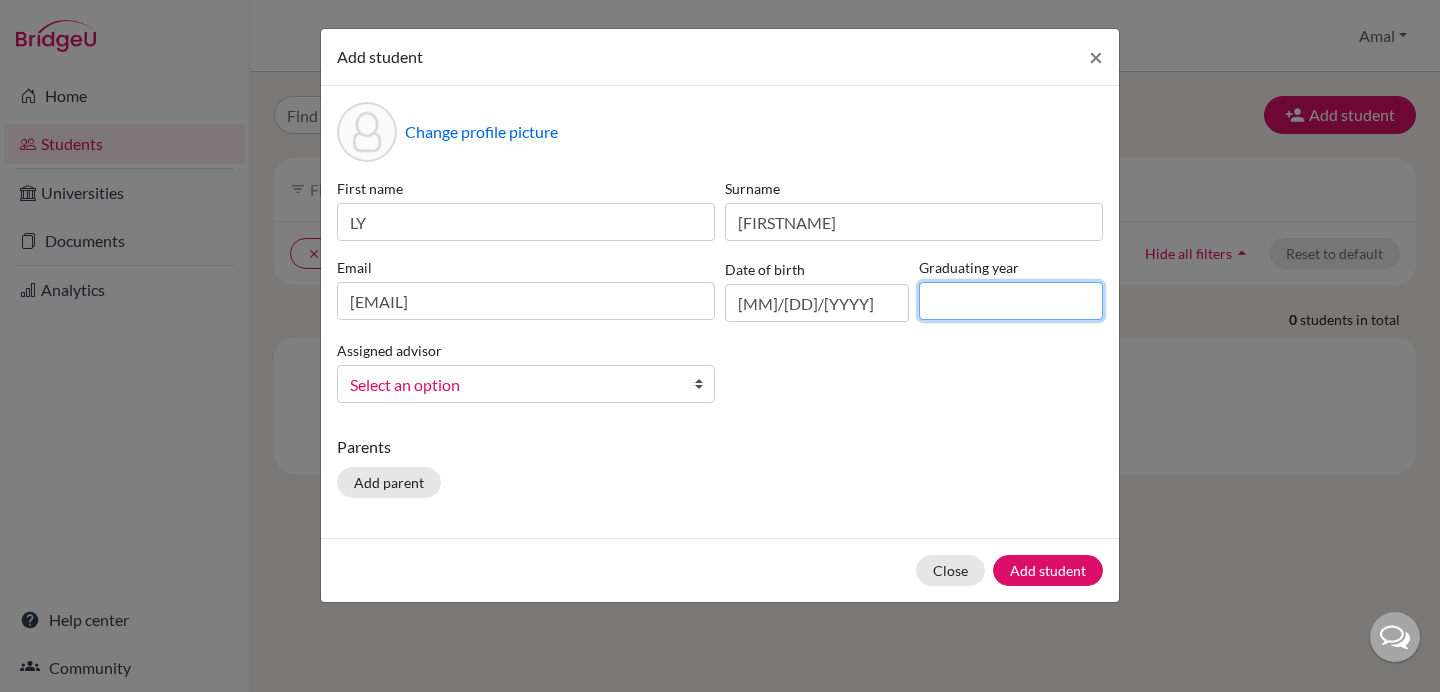 click at bounding box center [1011, 301] 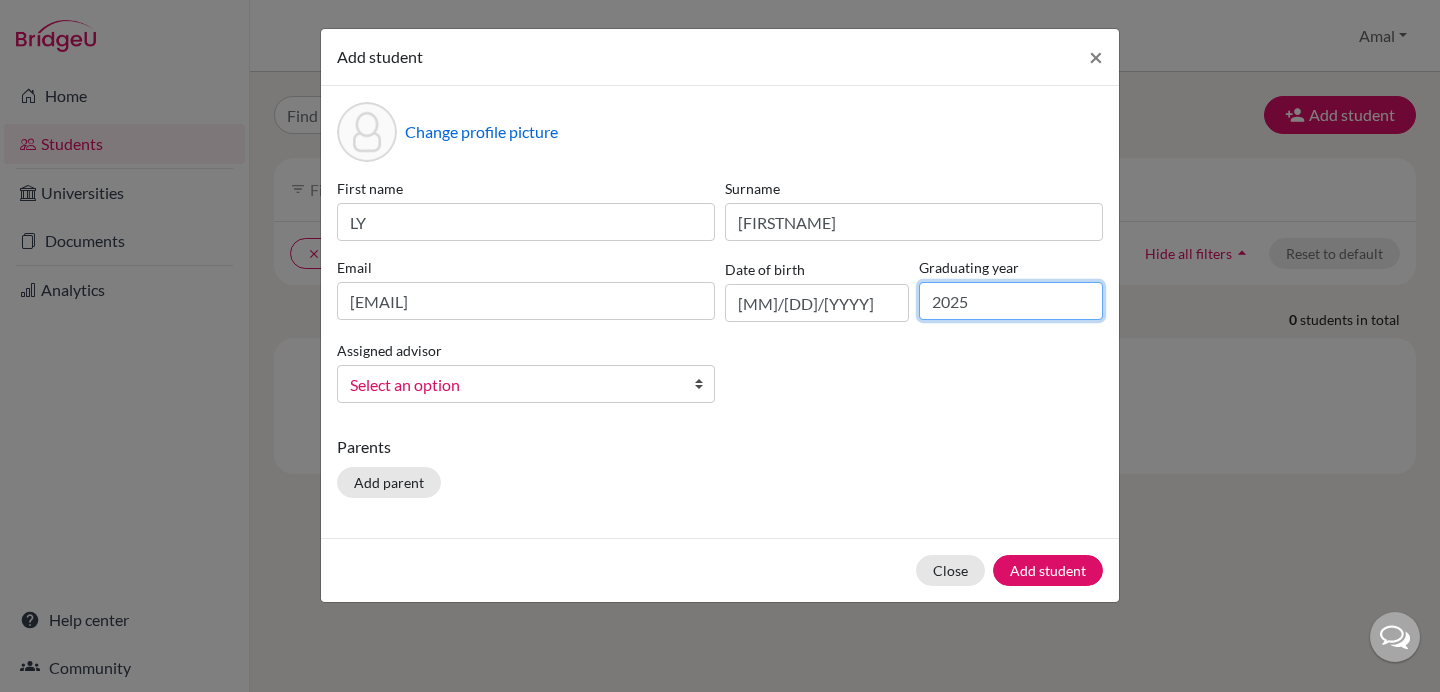 type on "2025" 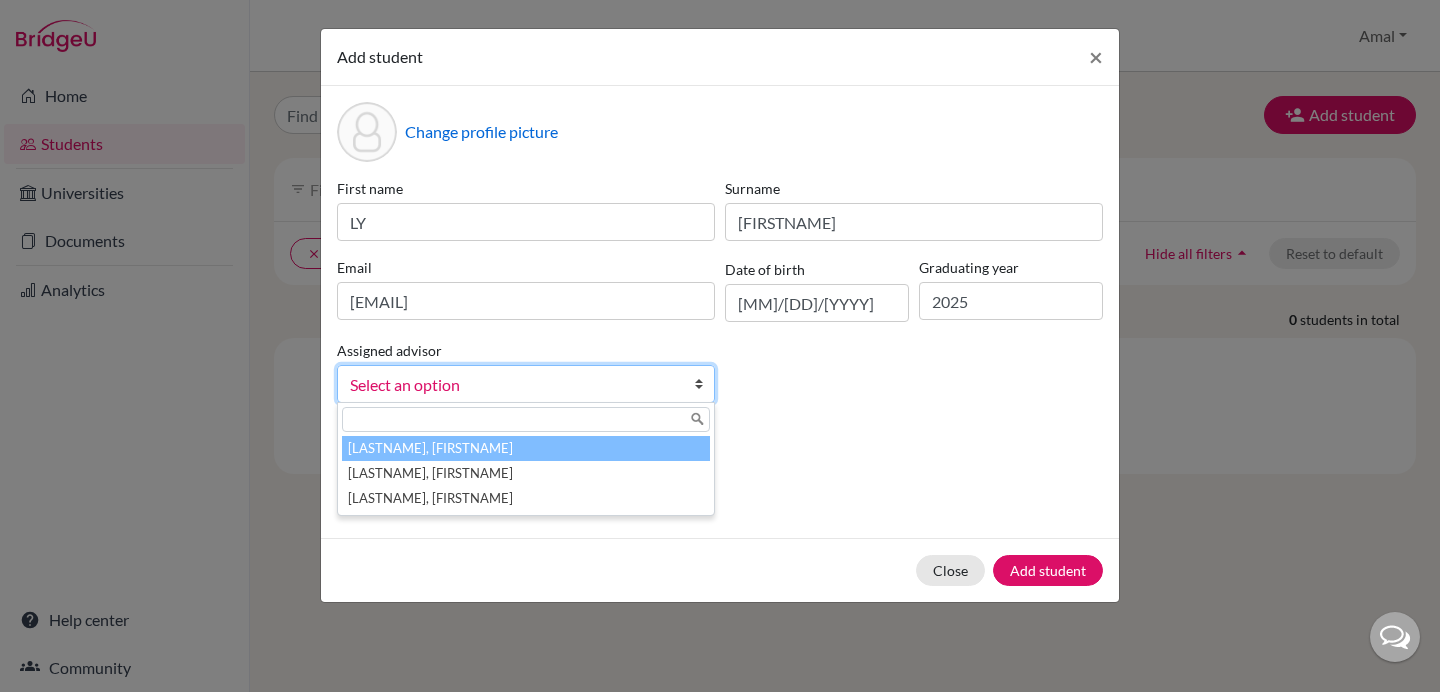 click at bounding box center [704, 384] 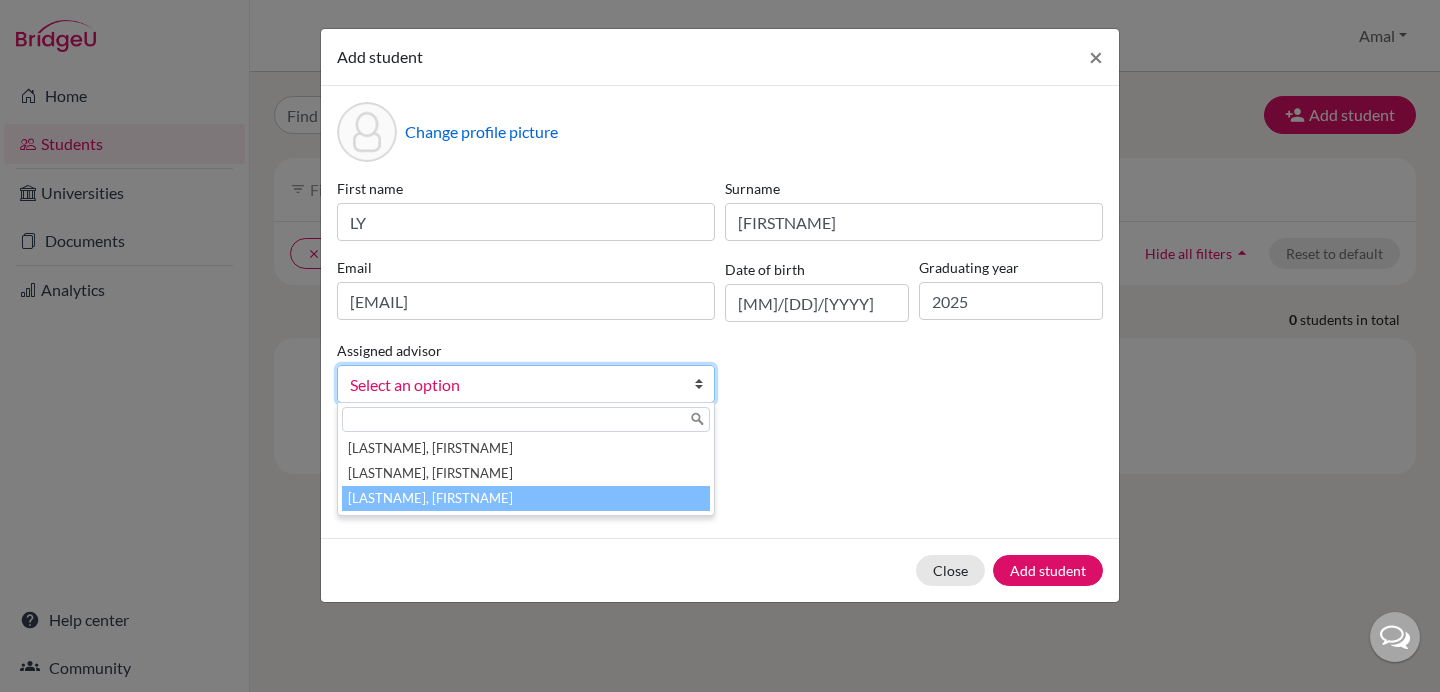 click on "[LAST], [FIRST]" at bounding box center (526, 498) 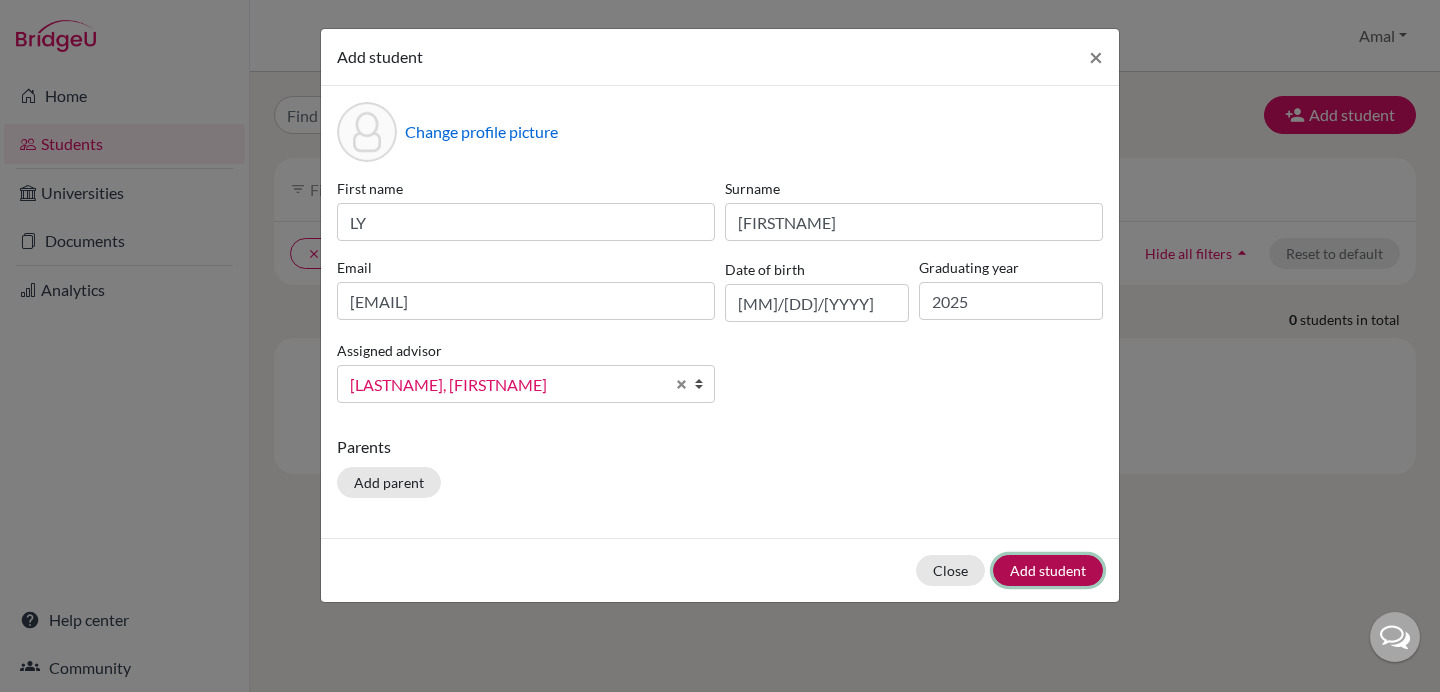 click on "Add student" at bounding box center [1048, 570] 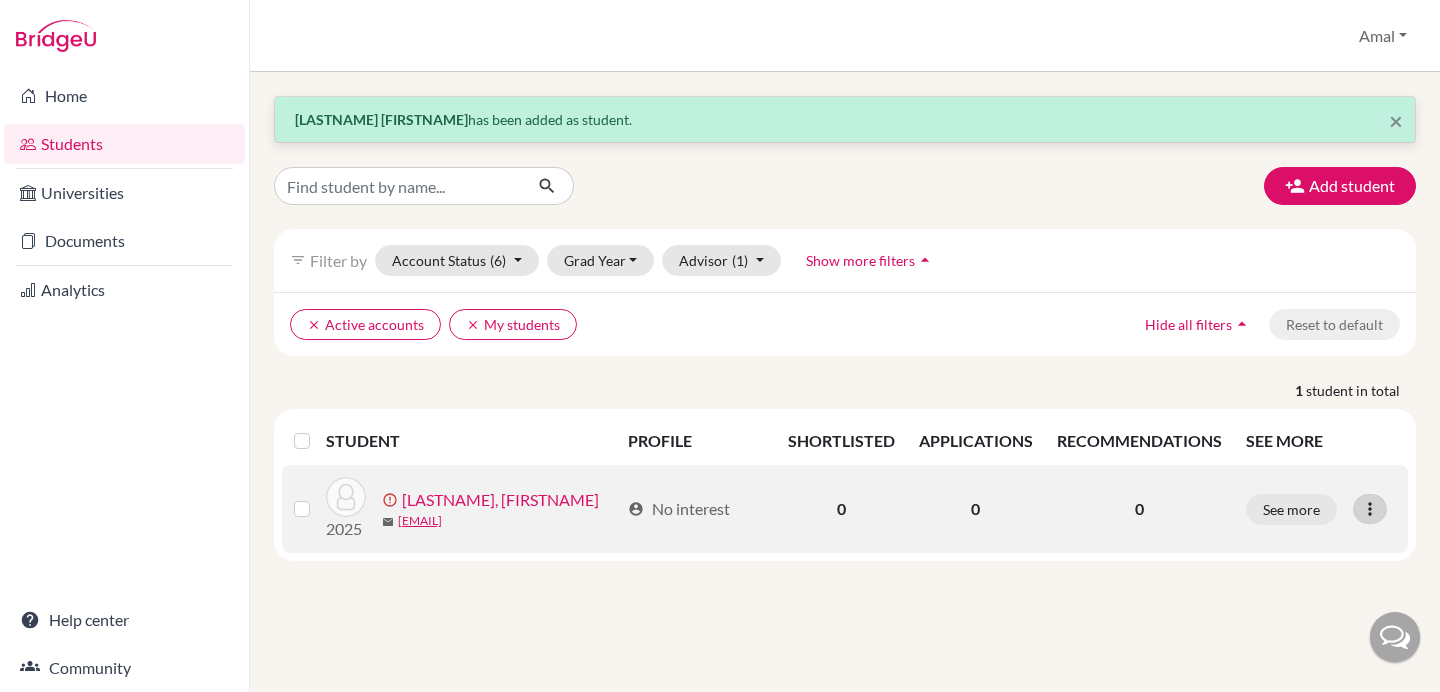 click at bounding box center [1370, 509] 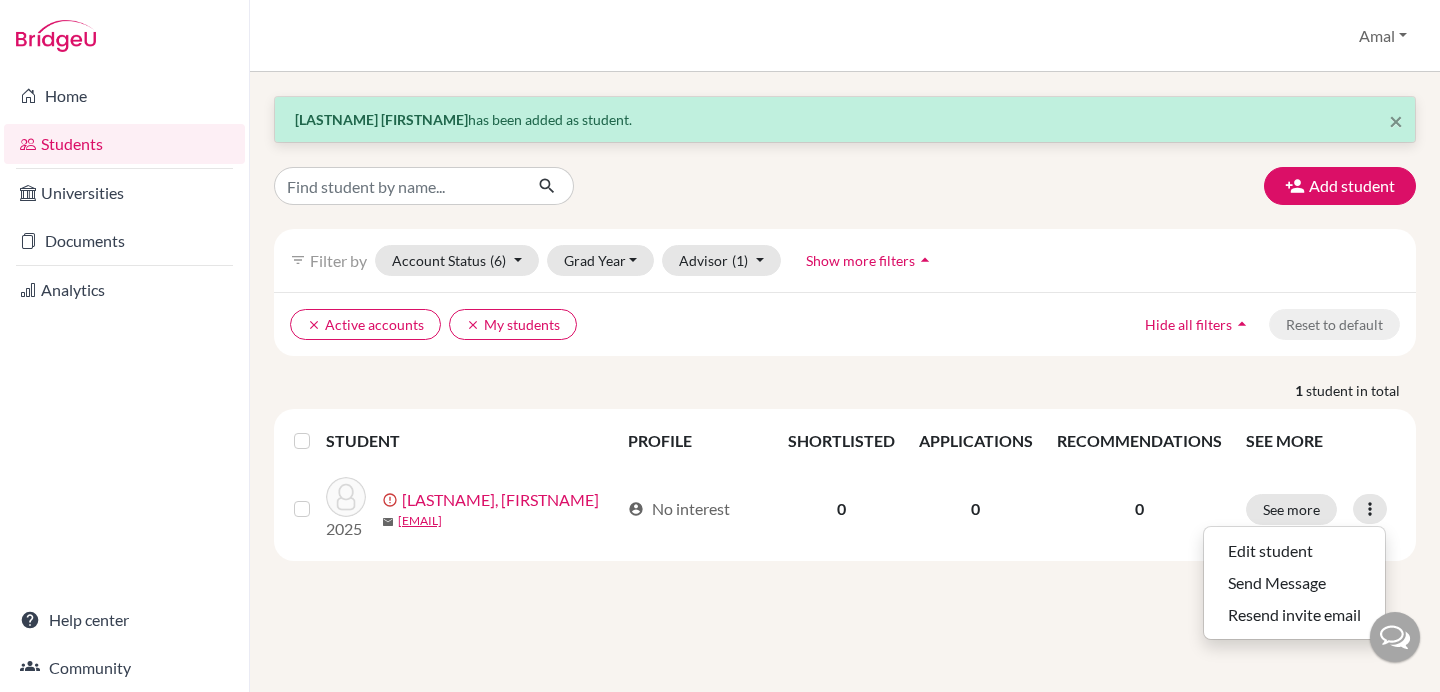click on "× LY Safia  has been added as student. Add student filter_list Filter by Account Status (6) Active accounts done Archived accounts Registered Unregistered Grad Year 2000 Advisor (1) My students done Without advisor Decker, Mark Diatsiuk, Alex Show more filters arrow_drop_up clear Active accounts clear My students Hide all filters arrow_drop_up Reset to default 1  student in total STUDENT PROFILE SHORTLISTED APPLICATIONS RECOMMENDATIONS SEE MORE 2025 error_outline Safia, LY mail safialy9@gmail.com account_circle No interest 0 0 0 See more Edit student Send Message Resend invite email" at bounding box center (845, 382) 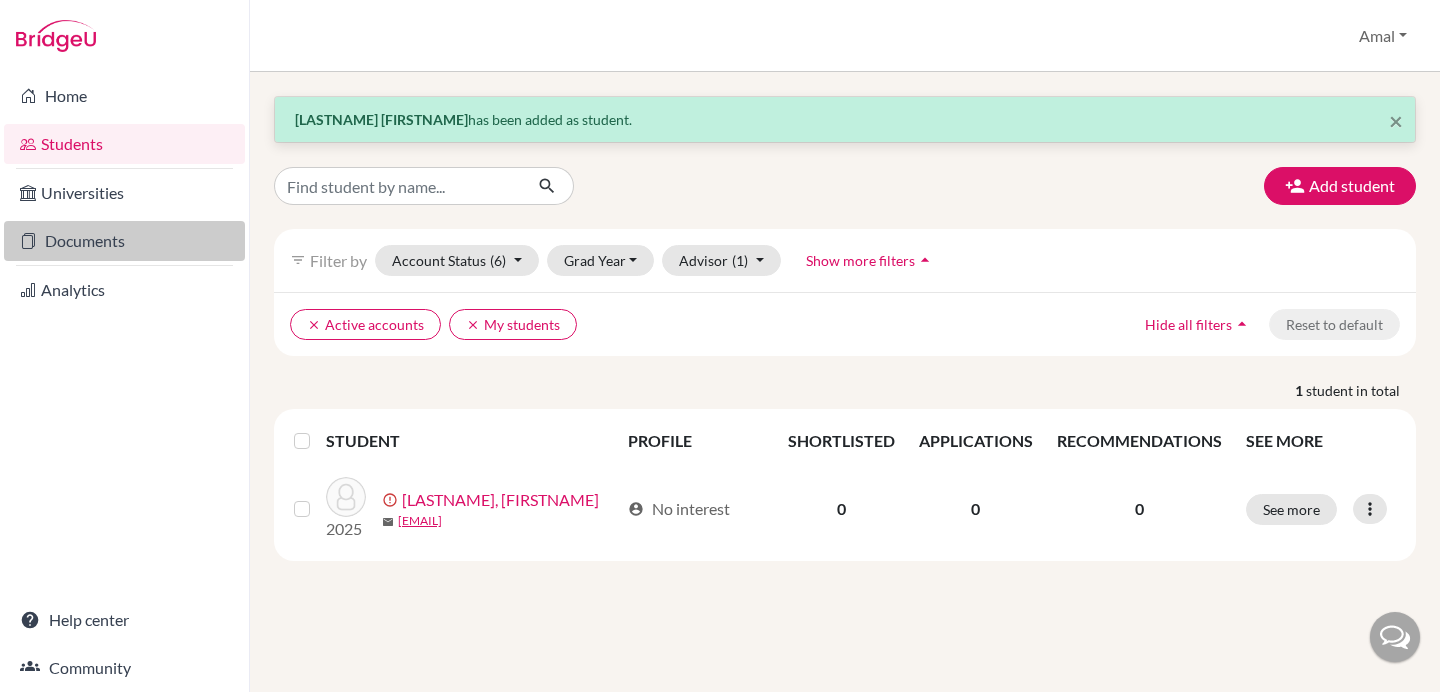 click on "Documents" at bounding box center [124, 241] 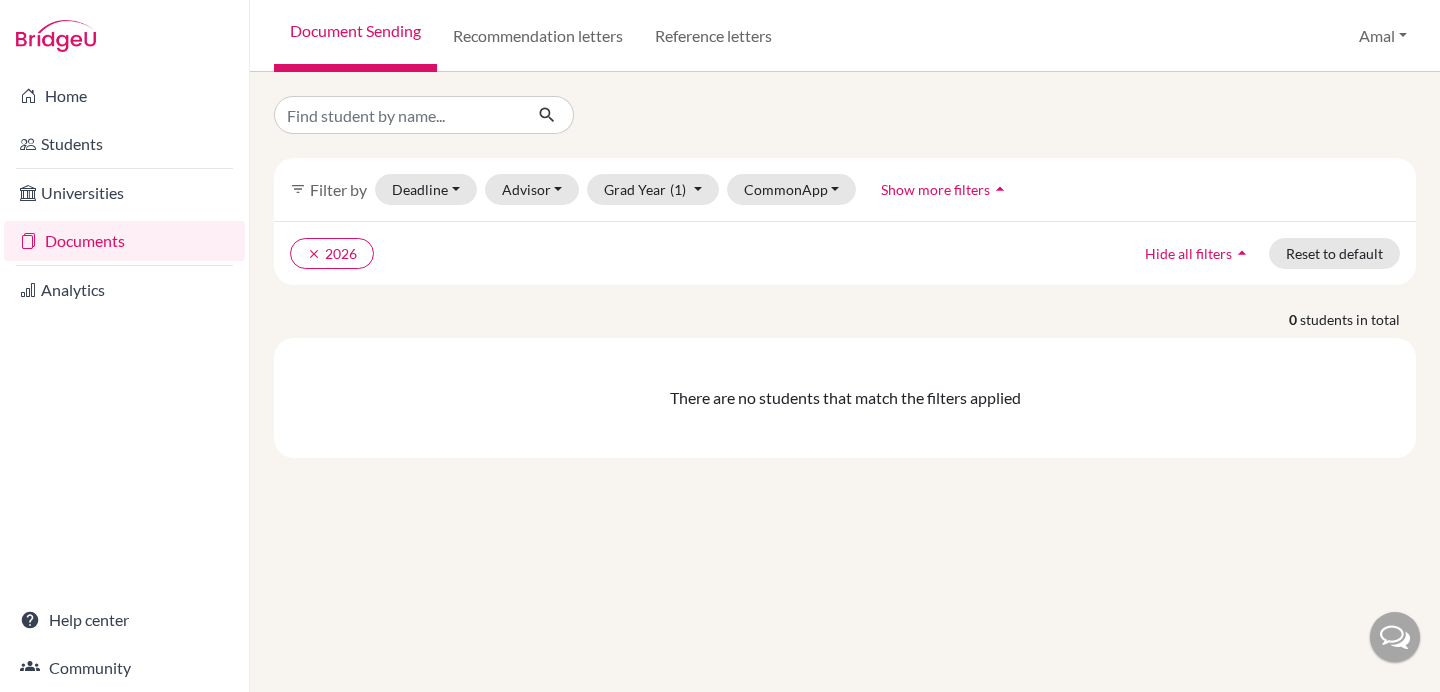 scroll, scrollTop: 0, scrollLeft: 0, axis: both 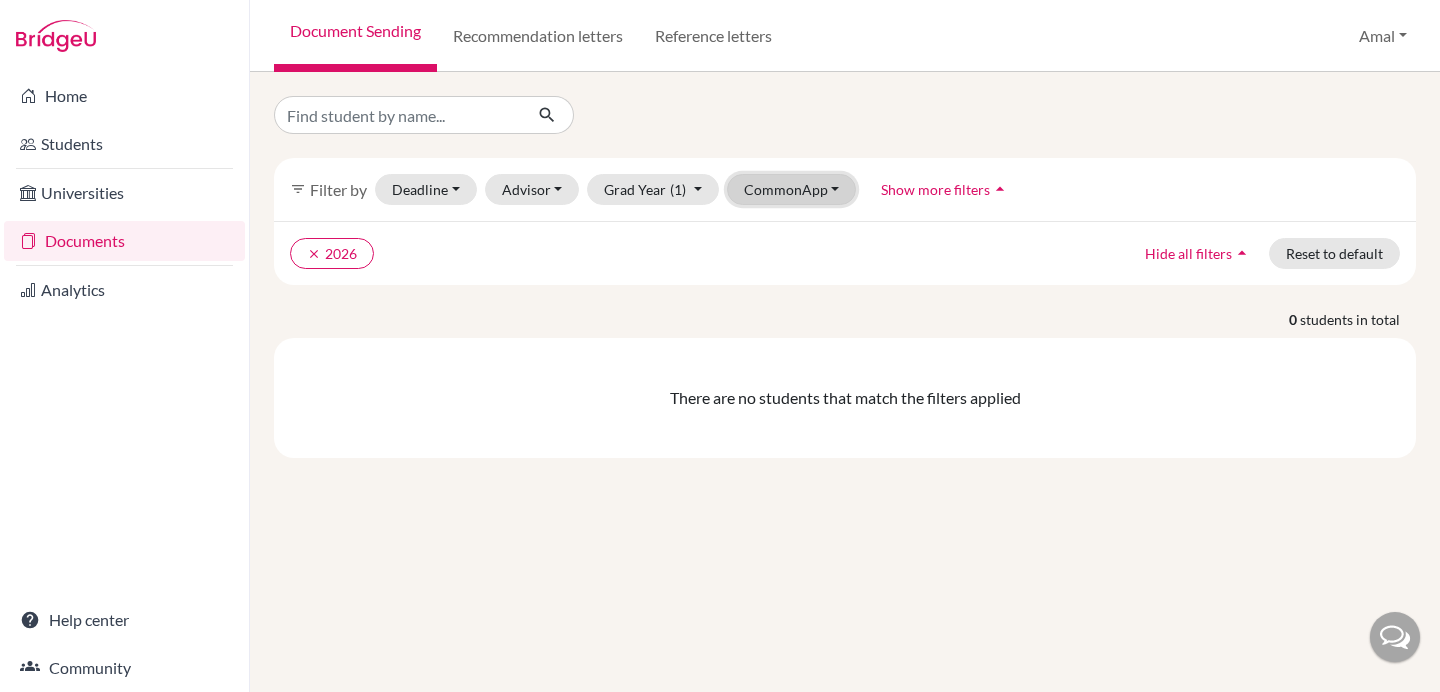 click on "CommonApp" at bounding box center (792, 189) 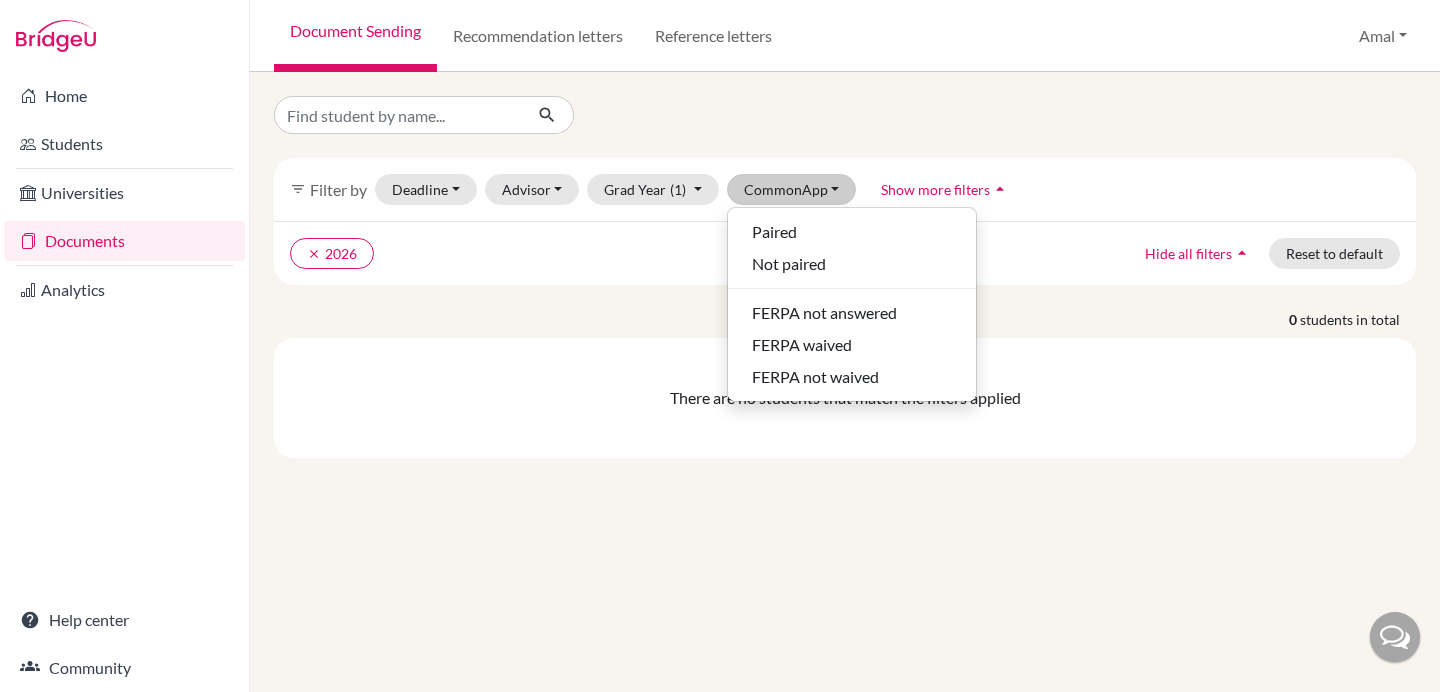 click on "clear 2026 Hide all filters arrow_drop_up Reset to default" at bounding box center [845, 253] 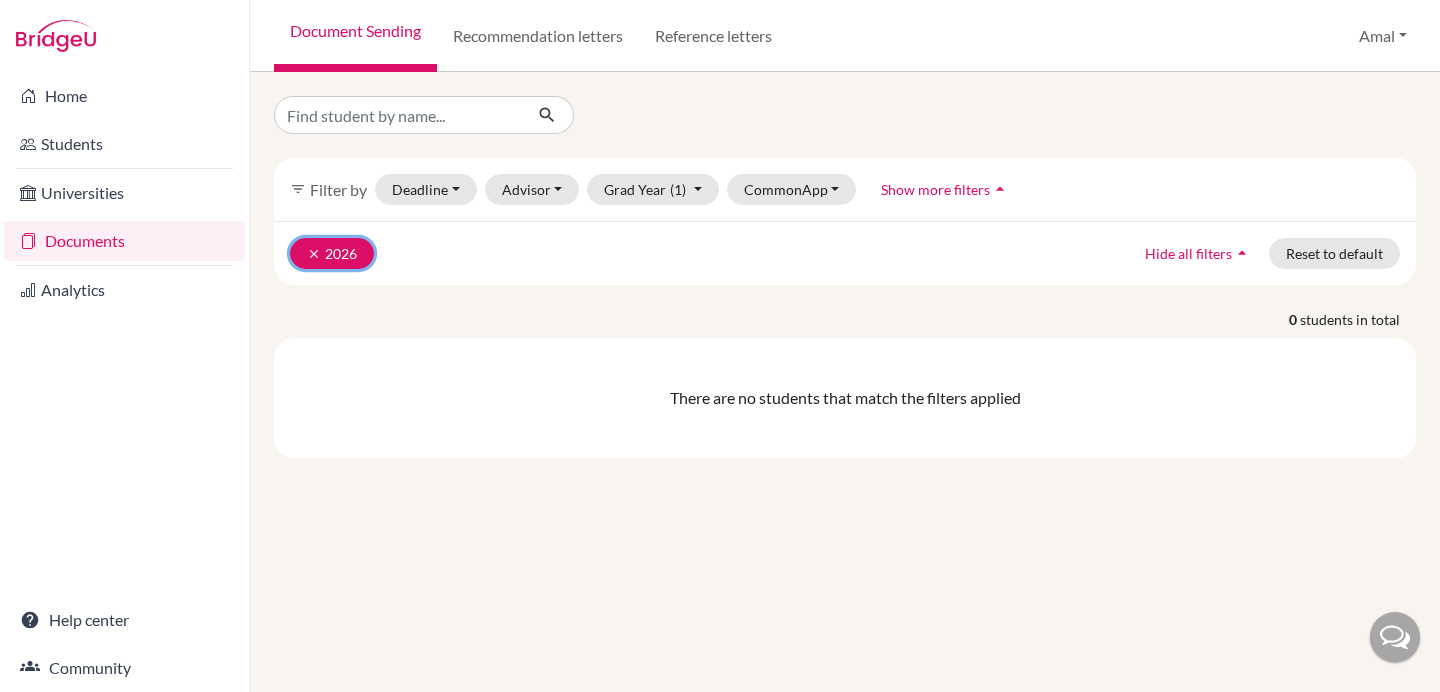 click on "clear 2026" at bounding box center (332, 253) 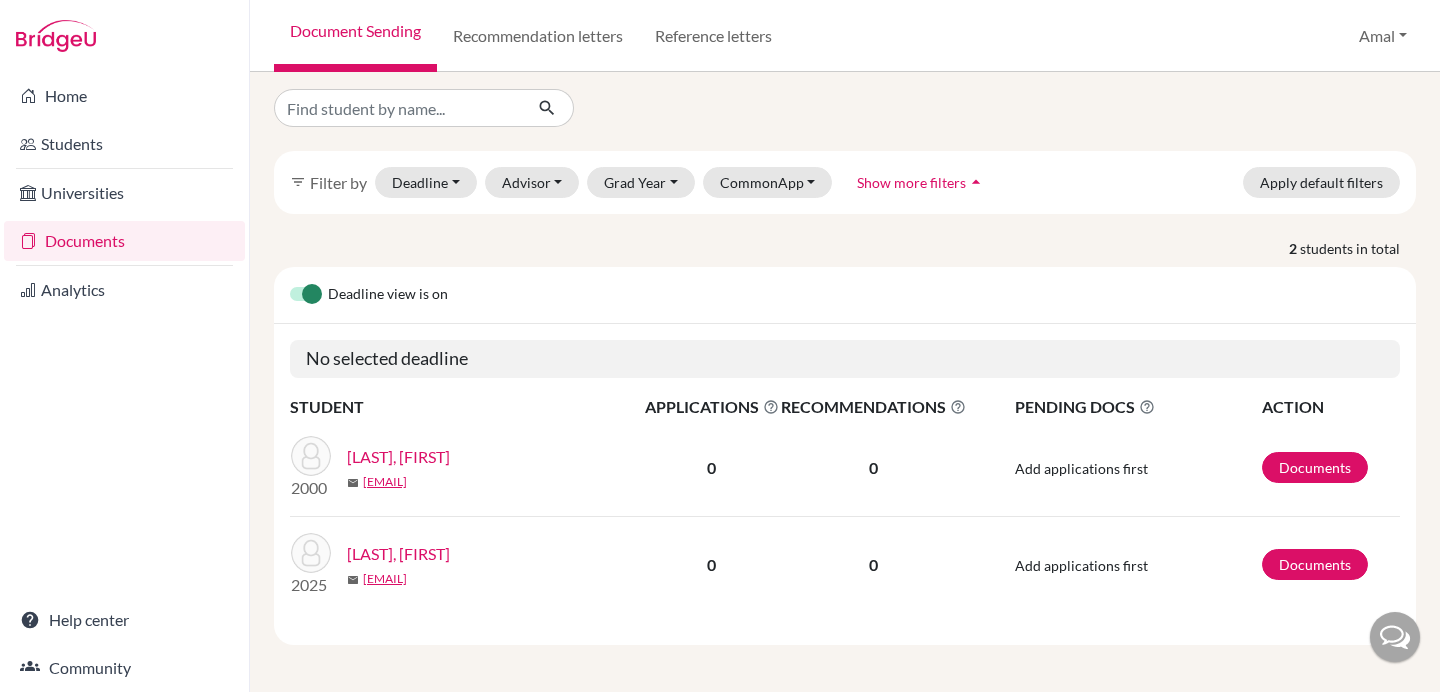 scroll, scrollTop: 0, scrollLeft: 0, axis: both 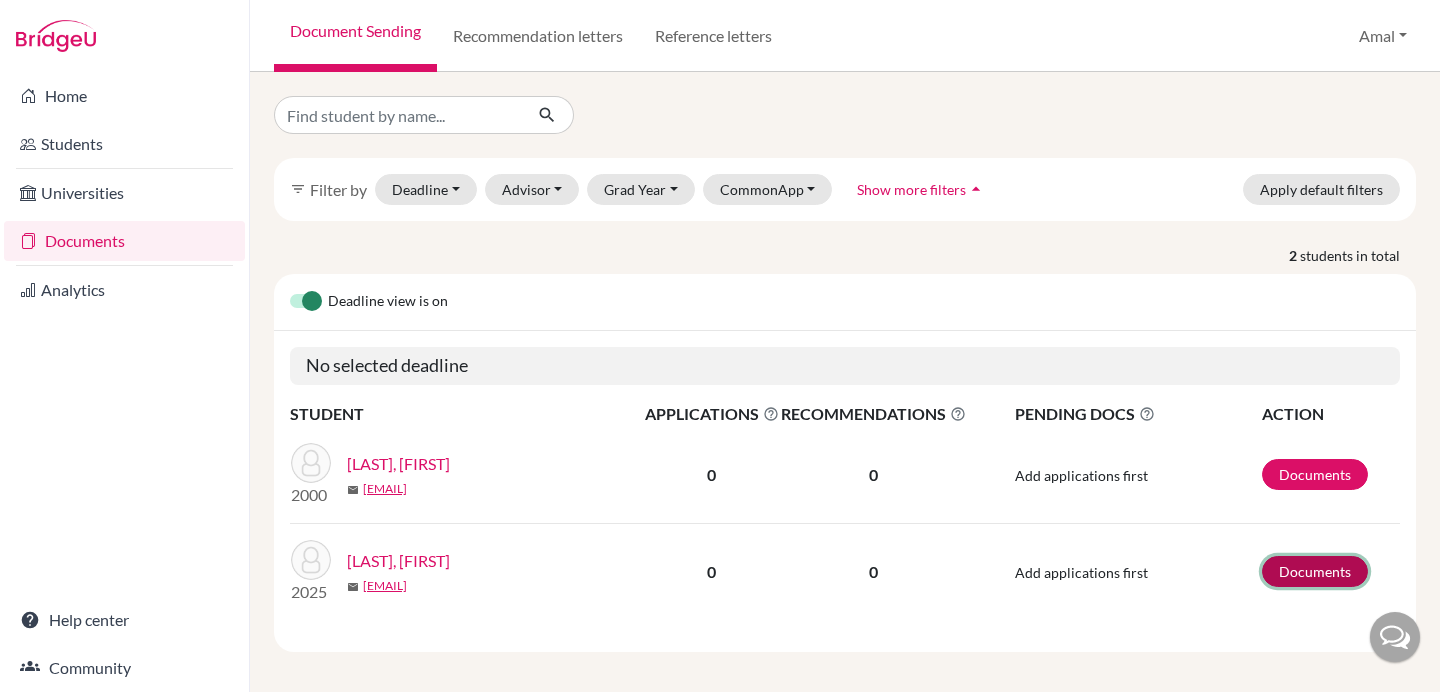 click on "Documents" at bounding box center (1315, 571) 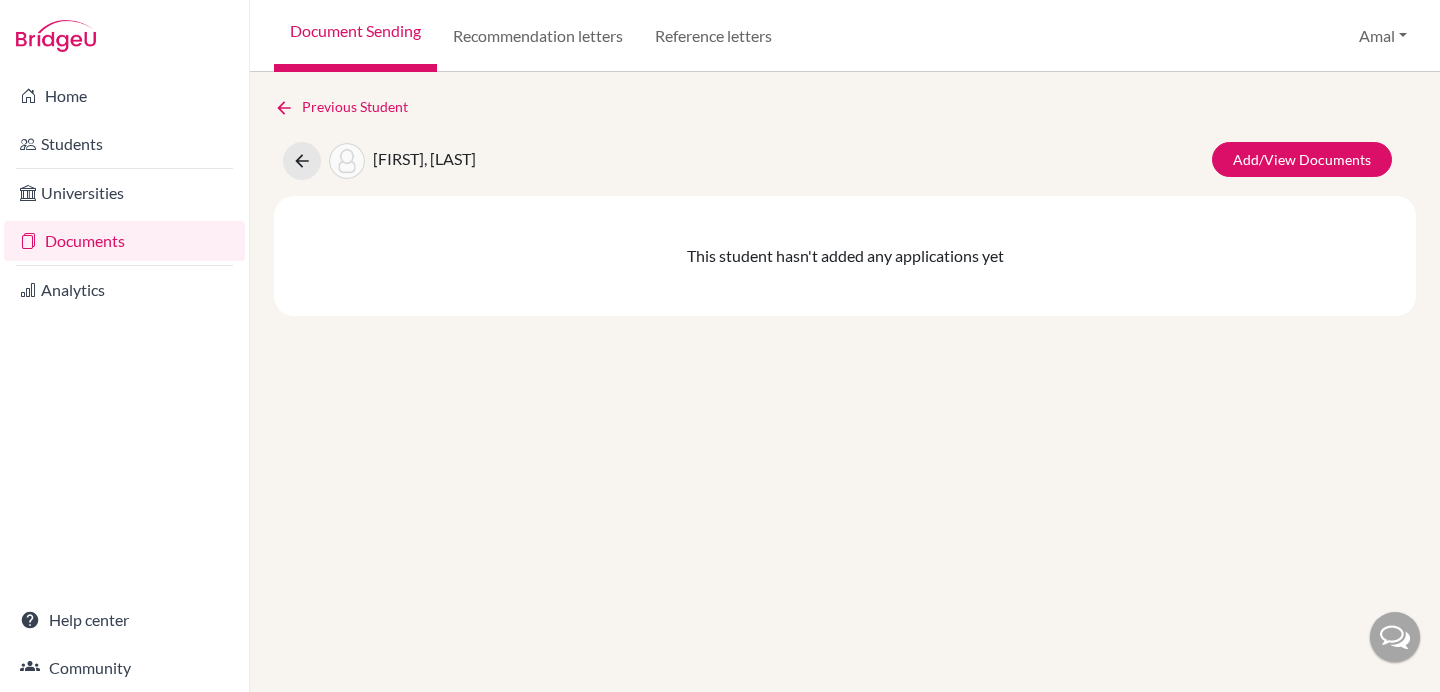 scroll, scrollTop: 0, scrollLeft: 0, axis: both 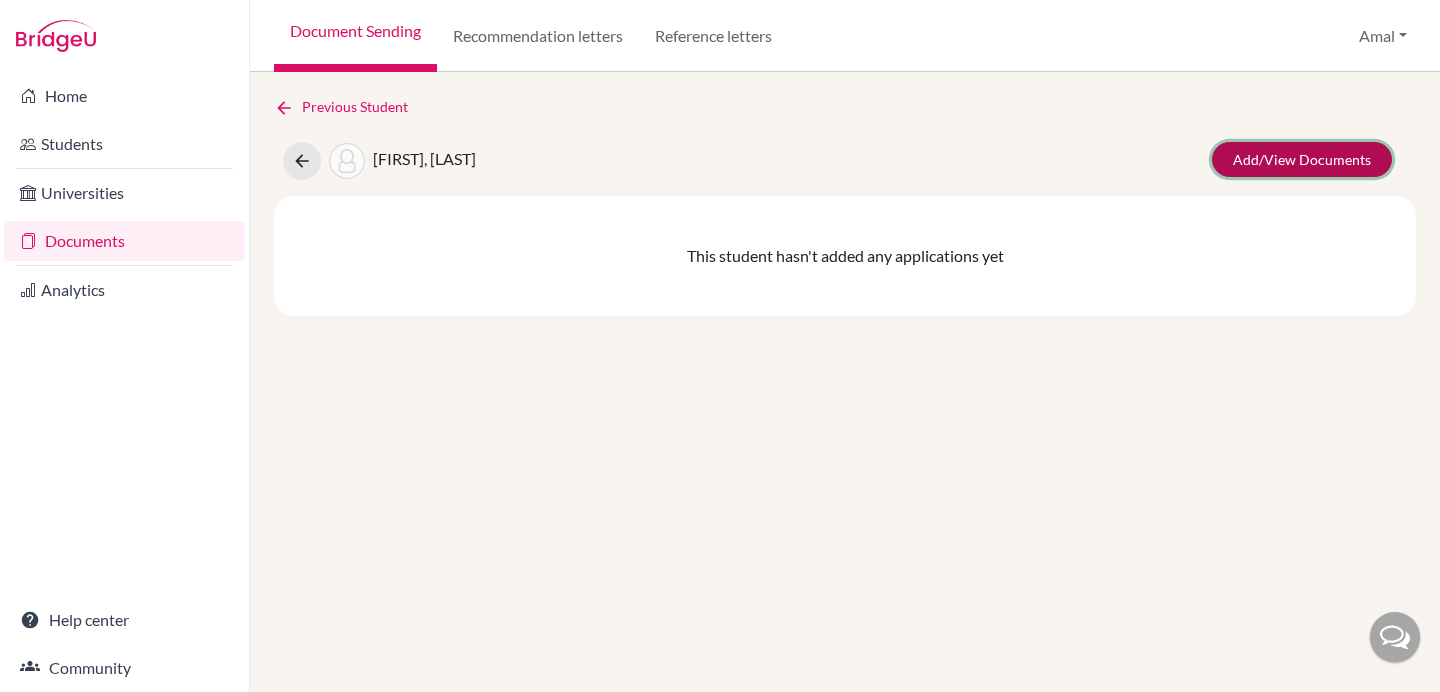 click on "Add/View Documents" at bounding box center (1302, 159) 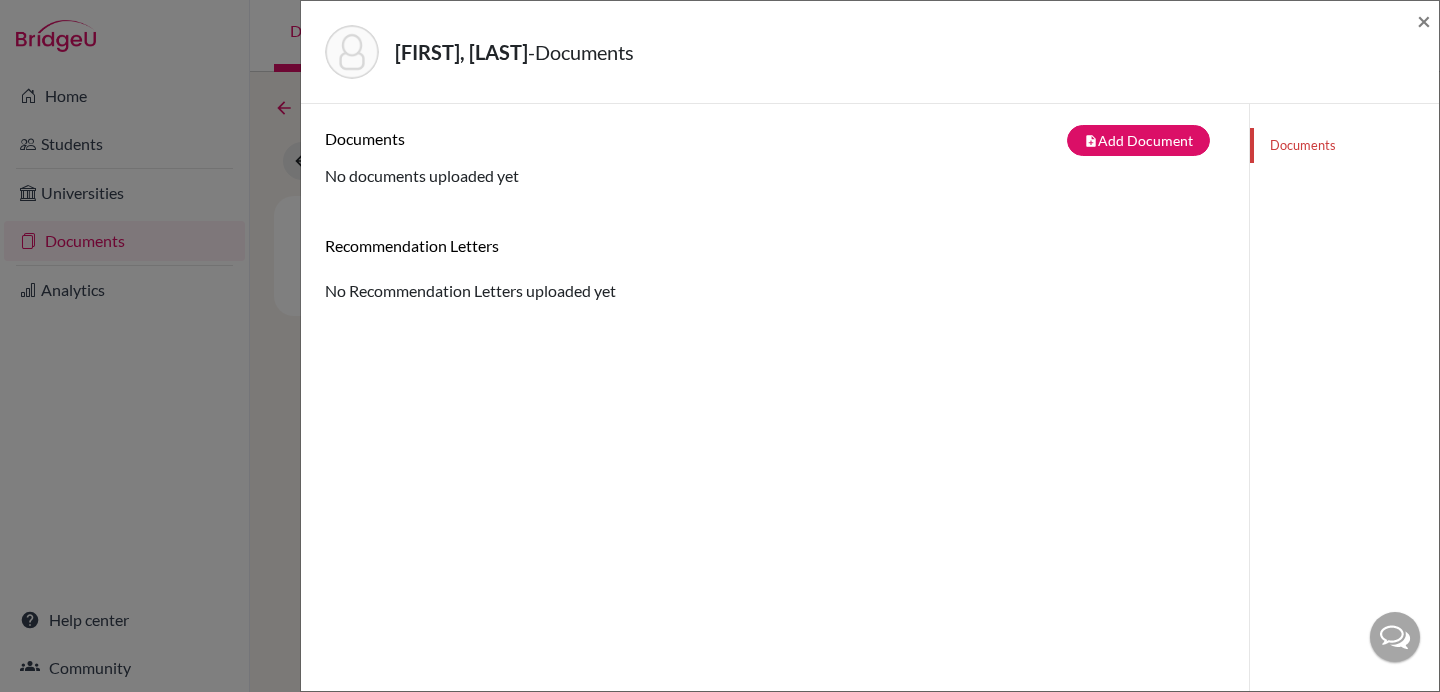 scroll, scrollTop: 0, scrollLeft: 0, axis: both 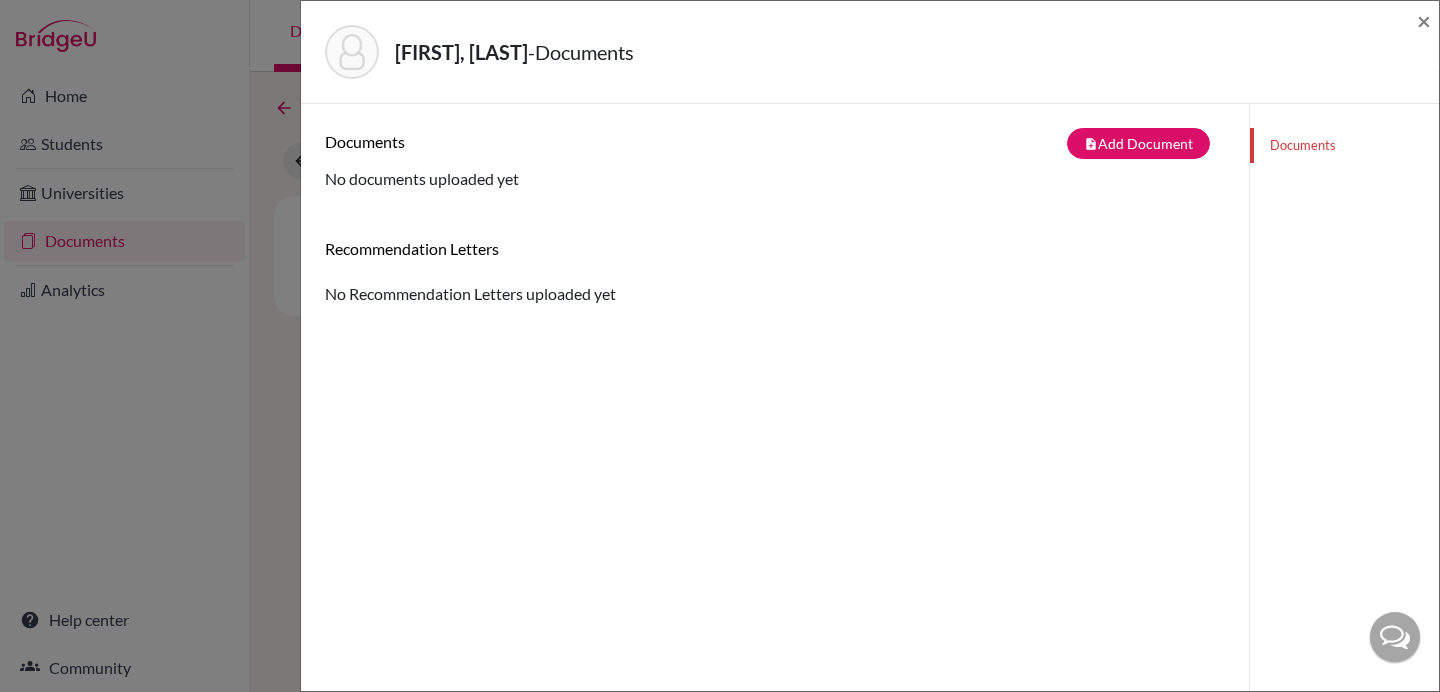 click on "[FIRST], [LAST]  -  Documents × Documents note_add  Add Document Document type Change explanation for Common App reports Counselor recommendation Fee waiver International official results School profile School report Teacher recommendation Transcript Transcript Courses Other Document name File - PDFs only Choose file publish  Upload Cancel No documents uploaded yet Recommendation Letters No Recommendation Letters uploaded yet Documents" 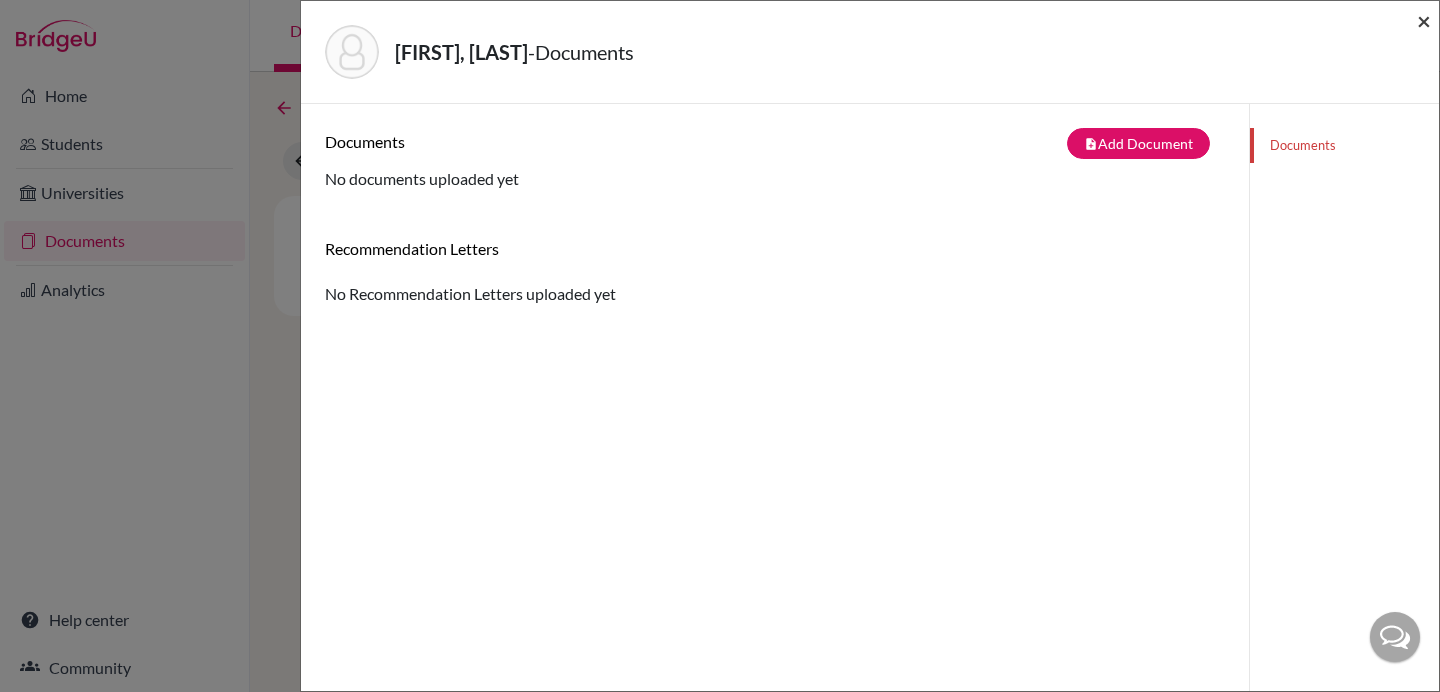 click on "×" at bounding box center (1424, 20) 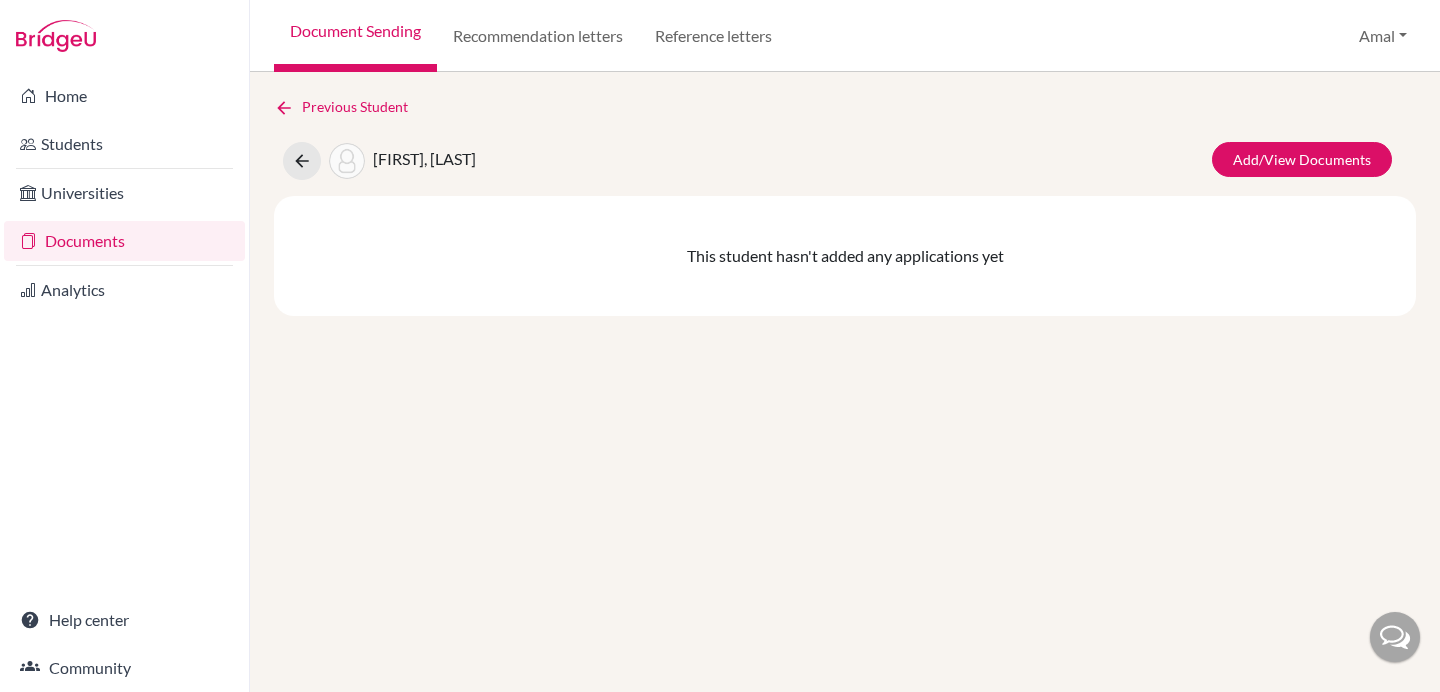 click on "Documents" at bounding box center [124, 241] 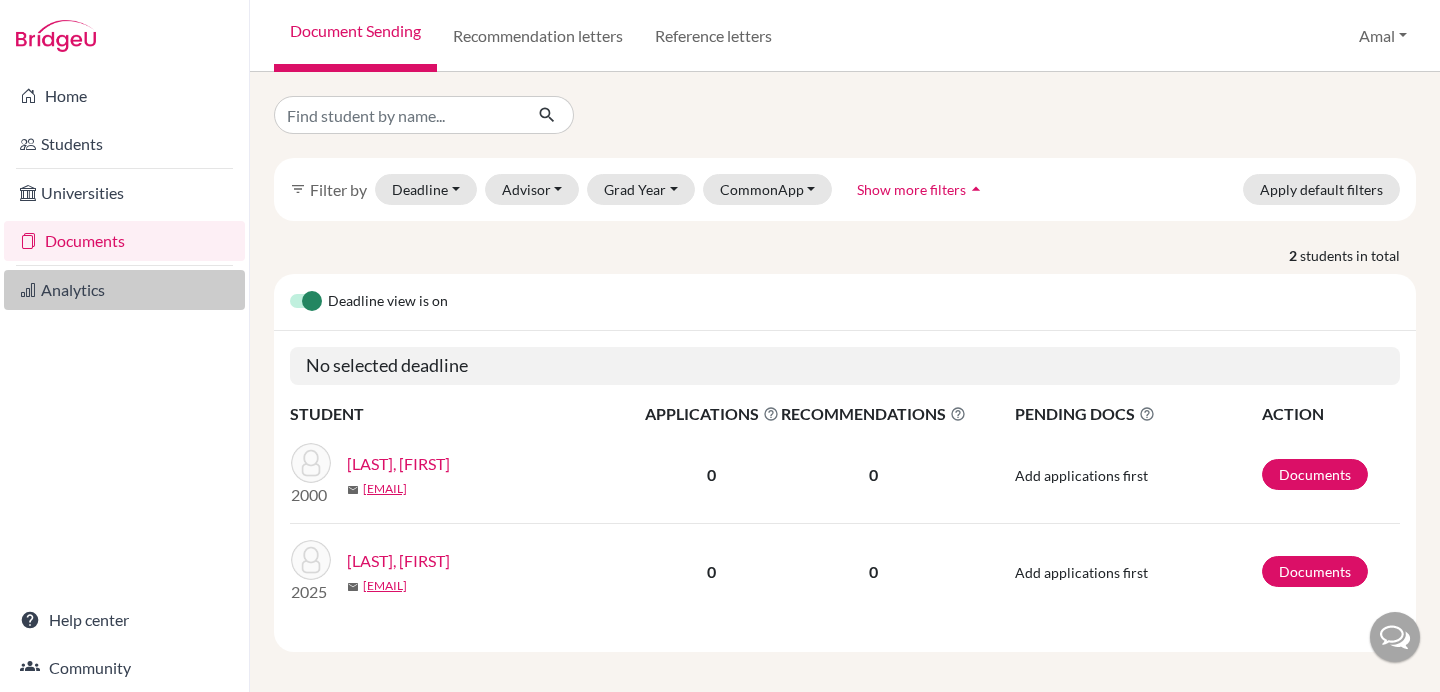 scroll, scrollTop: 0, scrollLeft: 0, axis: both 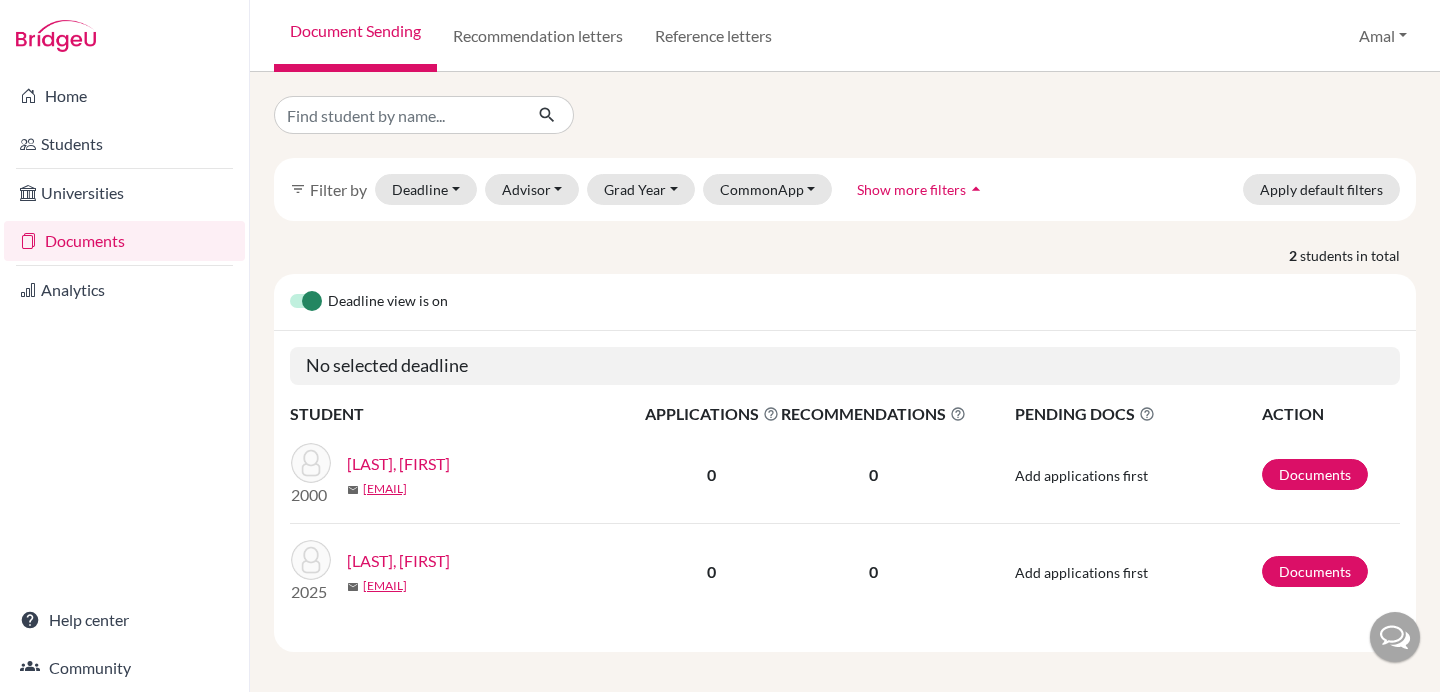 click on "[FIRST], [LAST]" at bounding box center (398, 561) 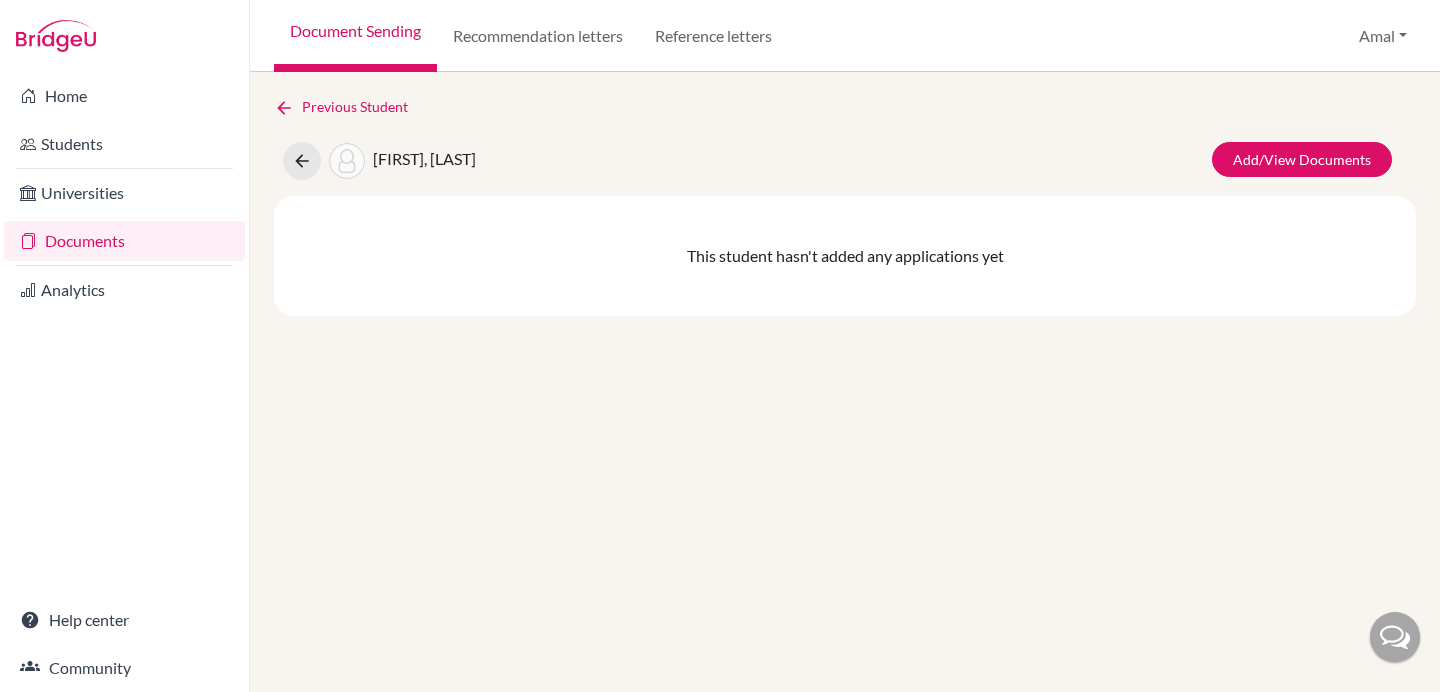 scroll, scrollTop: 0, scrollLeft: 0, axis: both 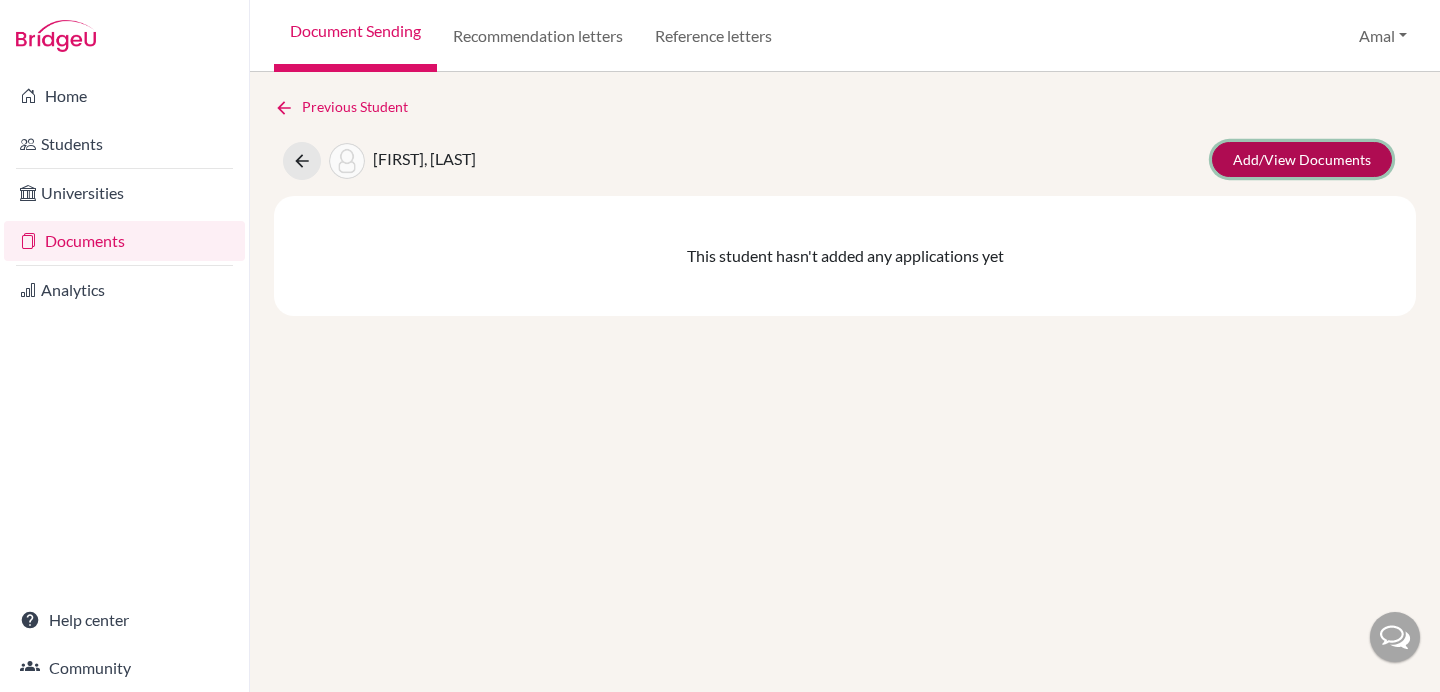 click on "Add/View Documents" at bounding box center [1302, 159] 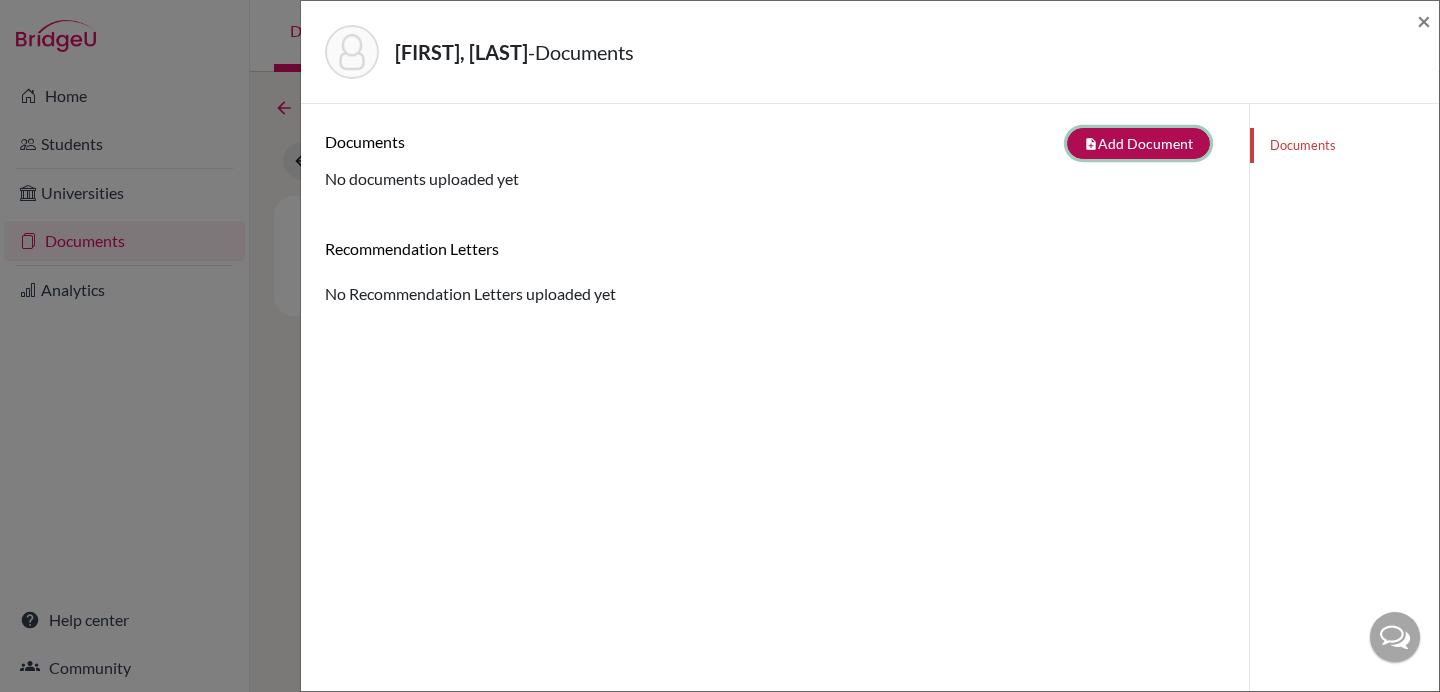 click on "note_add  Add Document" at bounding box center [1138, 143] 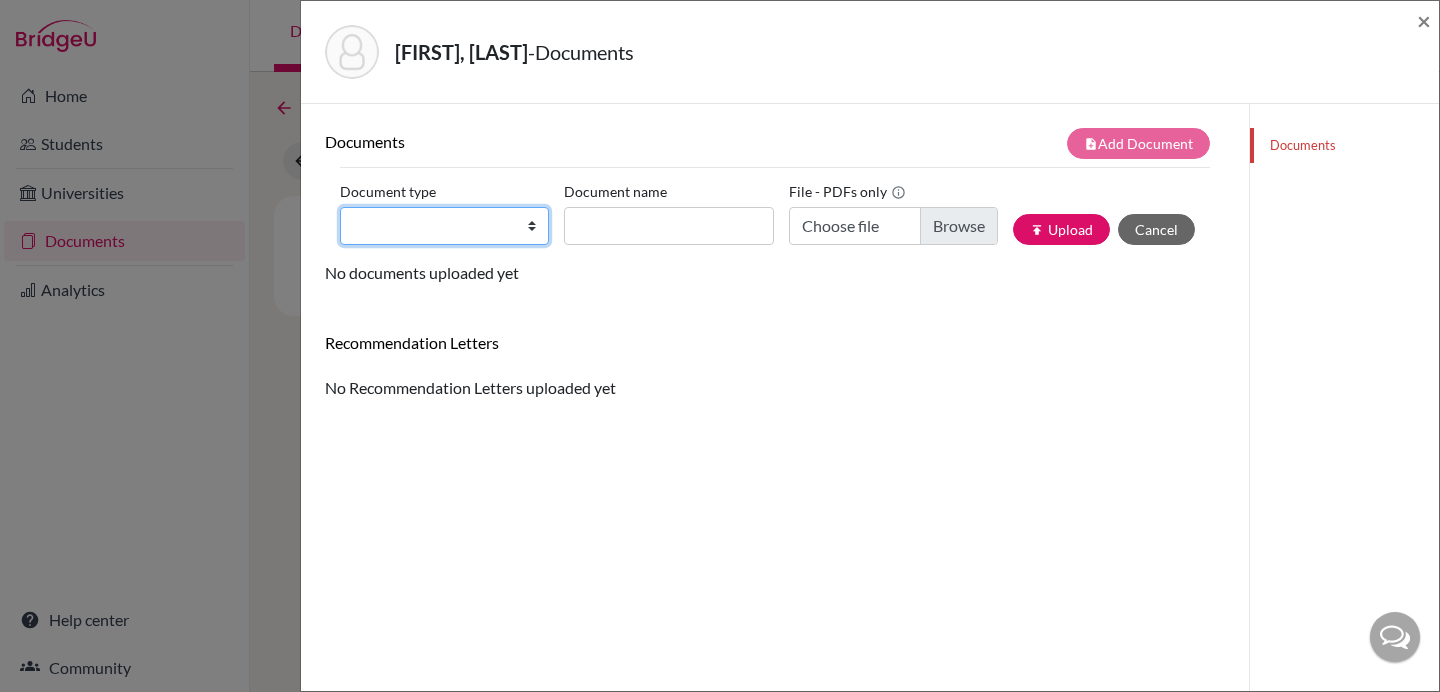 click on "Change explanation for Common App reports Counselor recommendation Fee waiver International official results School profile School report Teacher recommendation Transcript Transcript Courses Other" at bounding box center (444, 226) 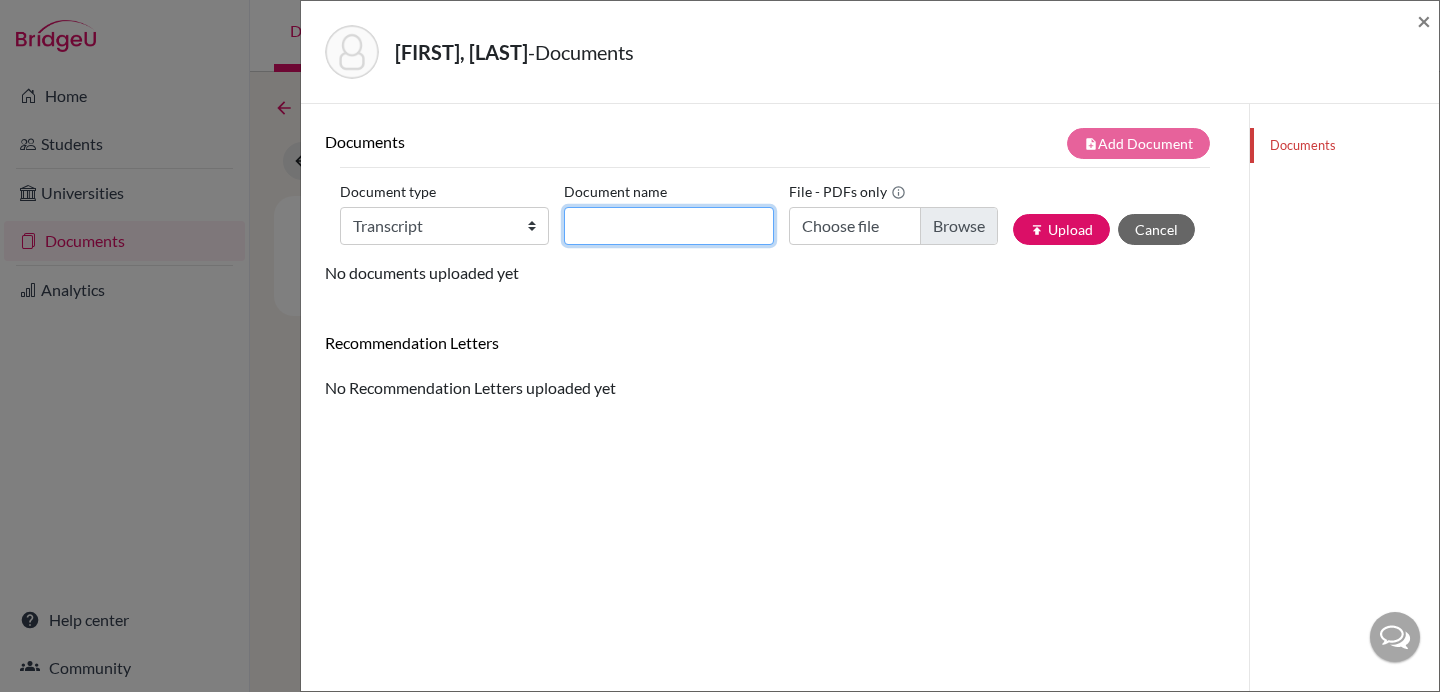 click on "Document name" 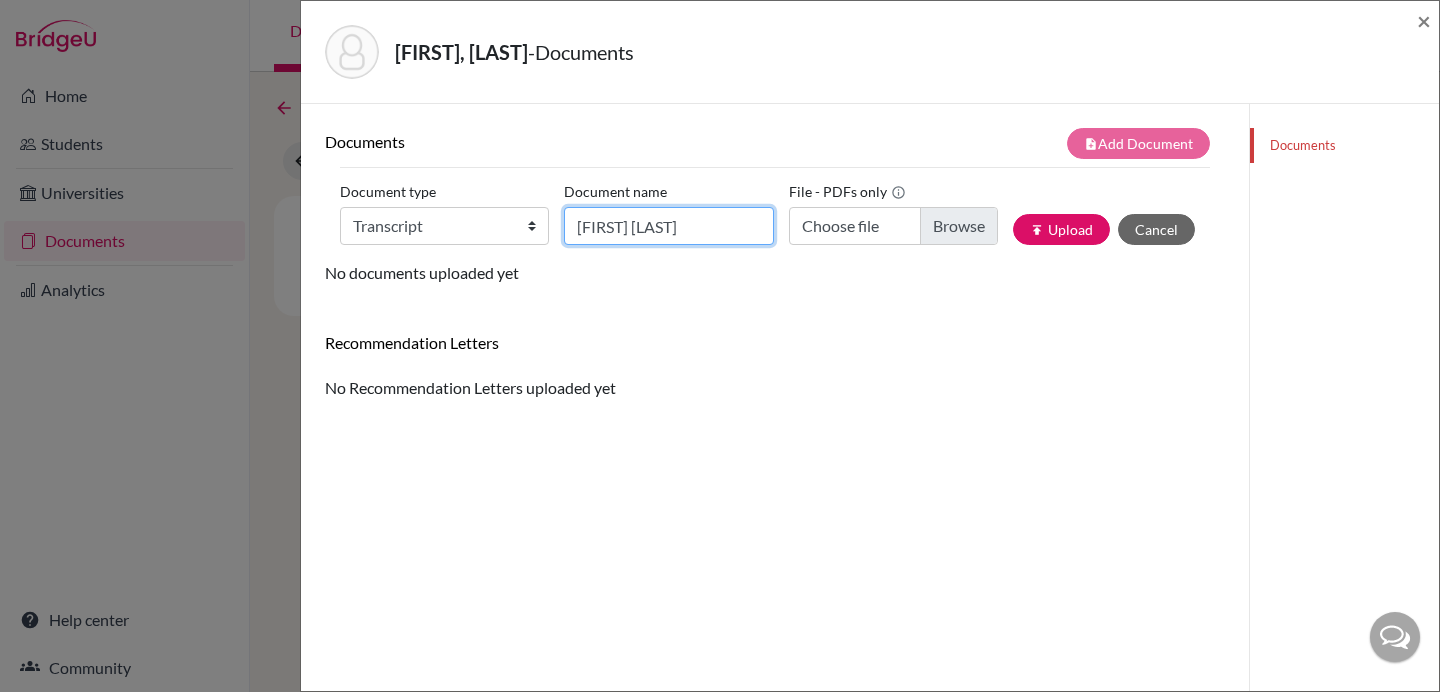 type on "Safia LY" 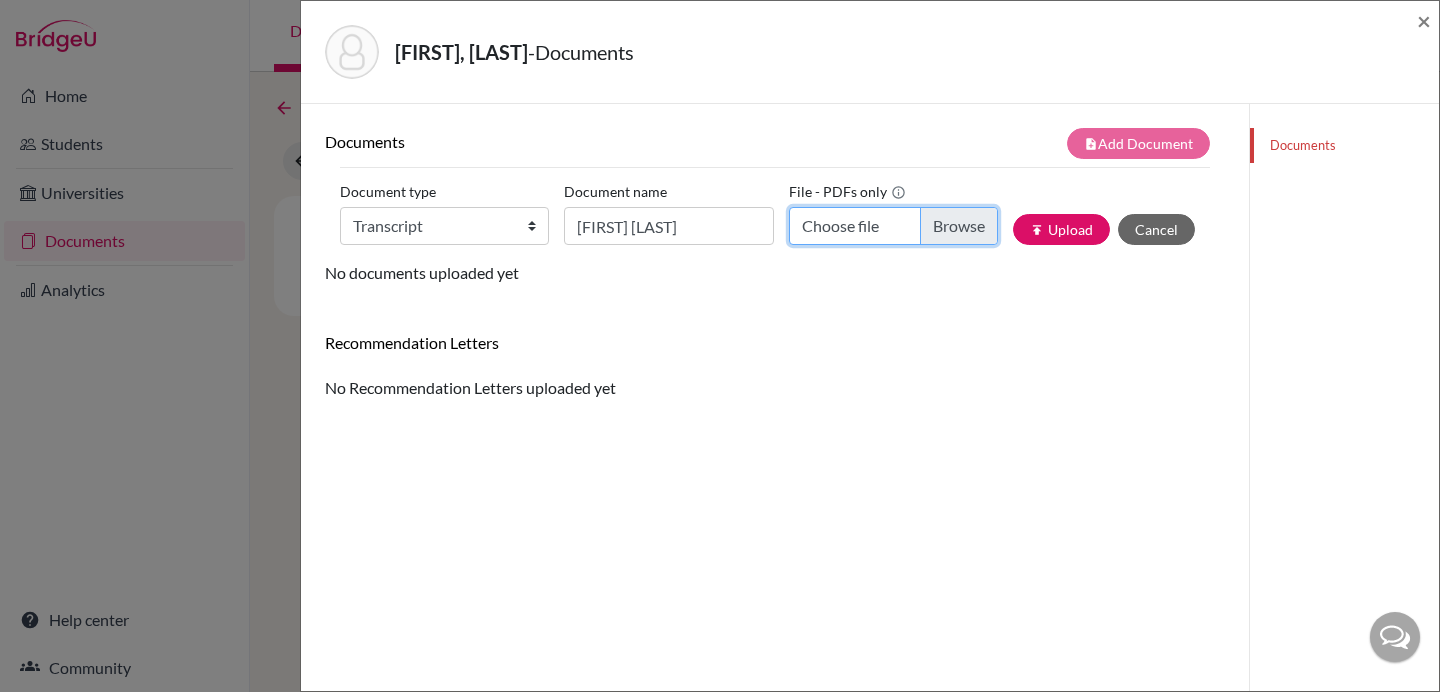 click on "Choose file" at bounding box center (893, 226) 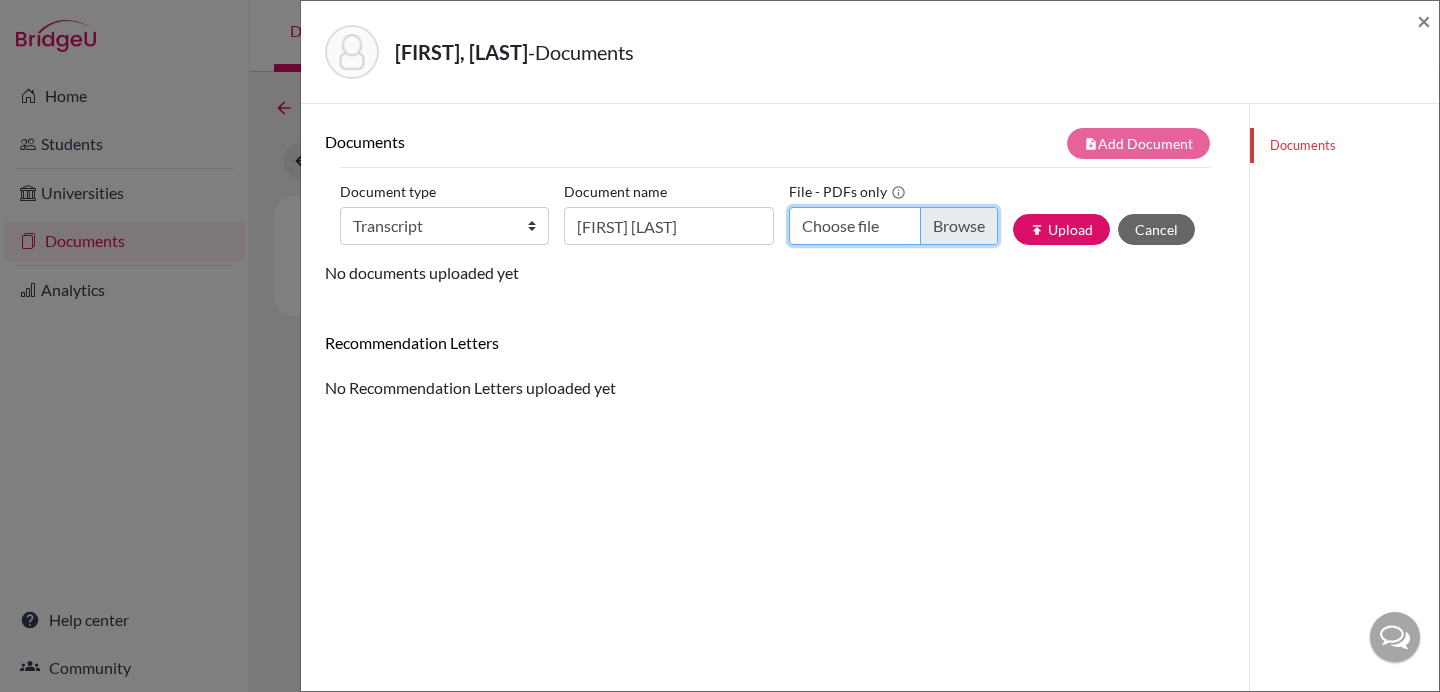 type on "C:\fakepath\Ly_Safia-Marie_Transcript .pdf" 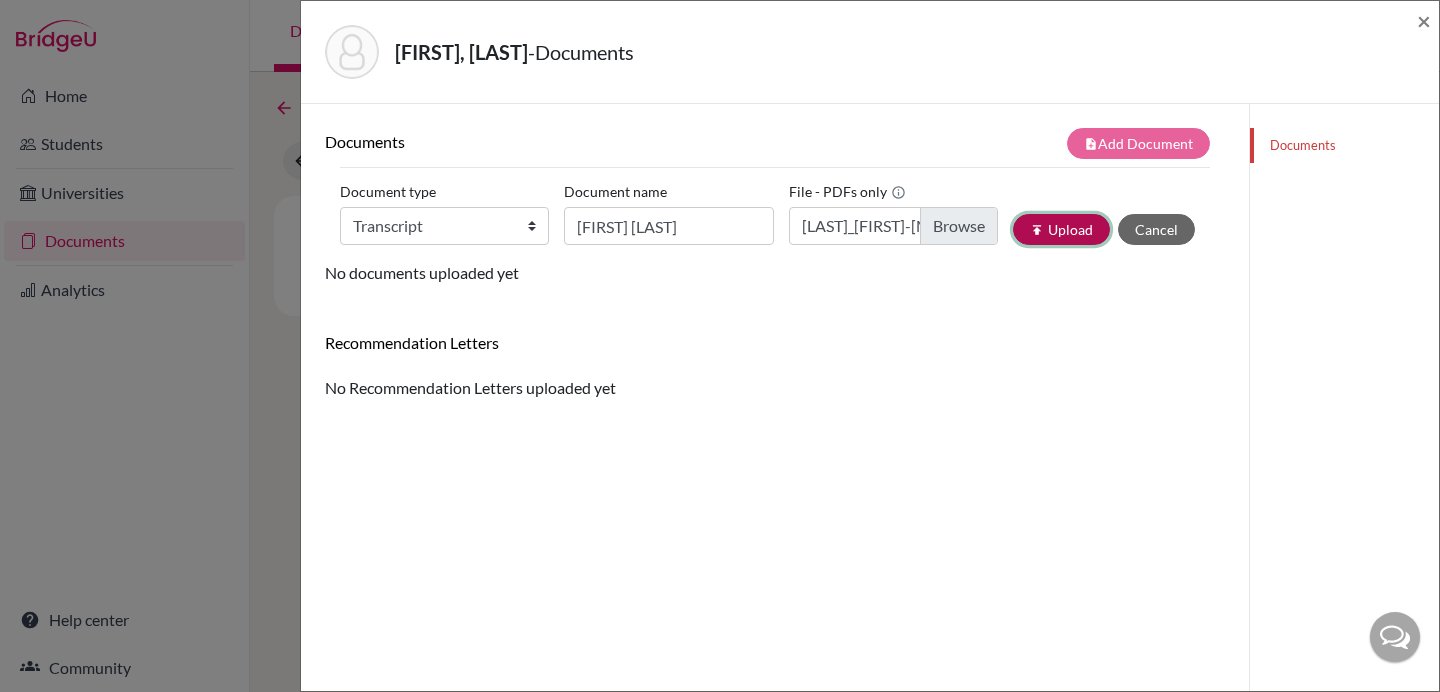 click on "publish  Upload" at bounding box center (1061, 229) 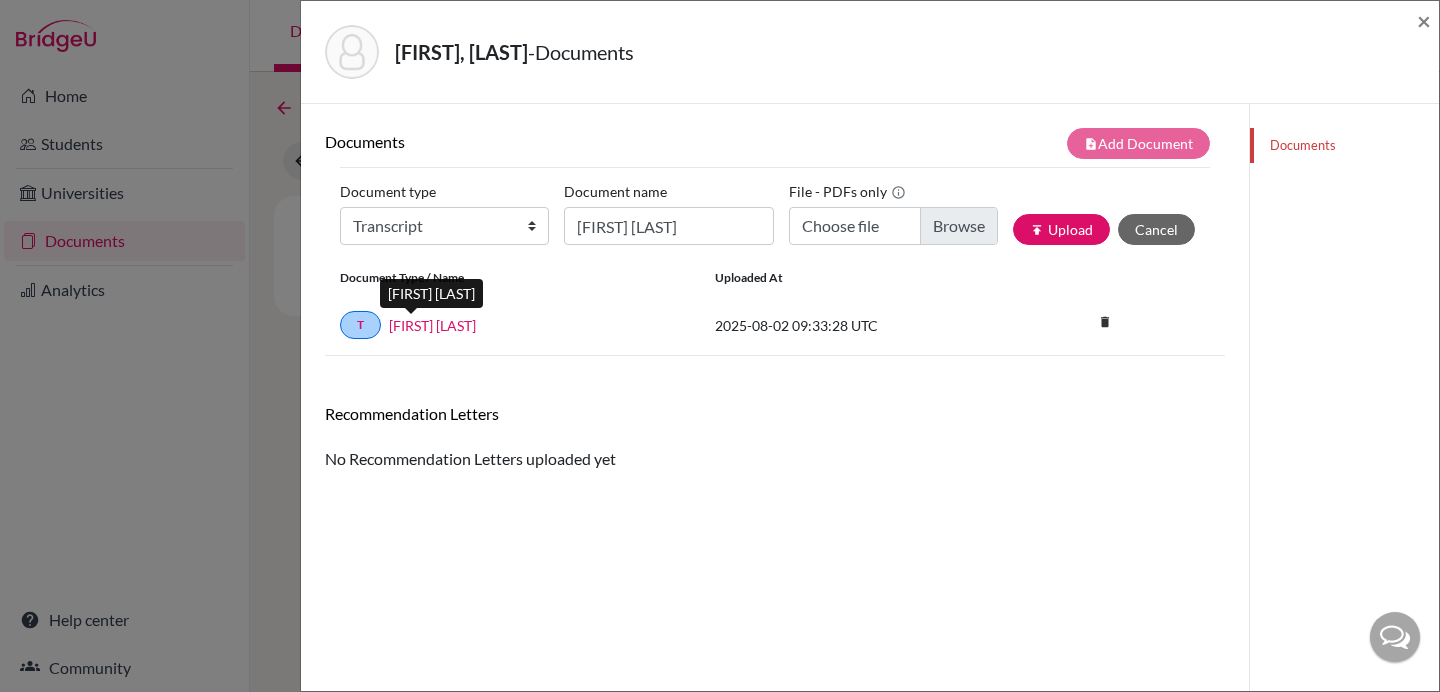 click on "Safia LY" at bounding box center (432, 325) 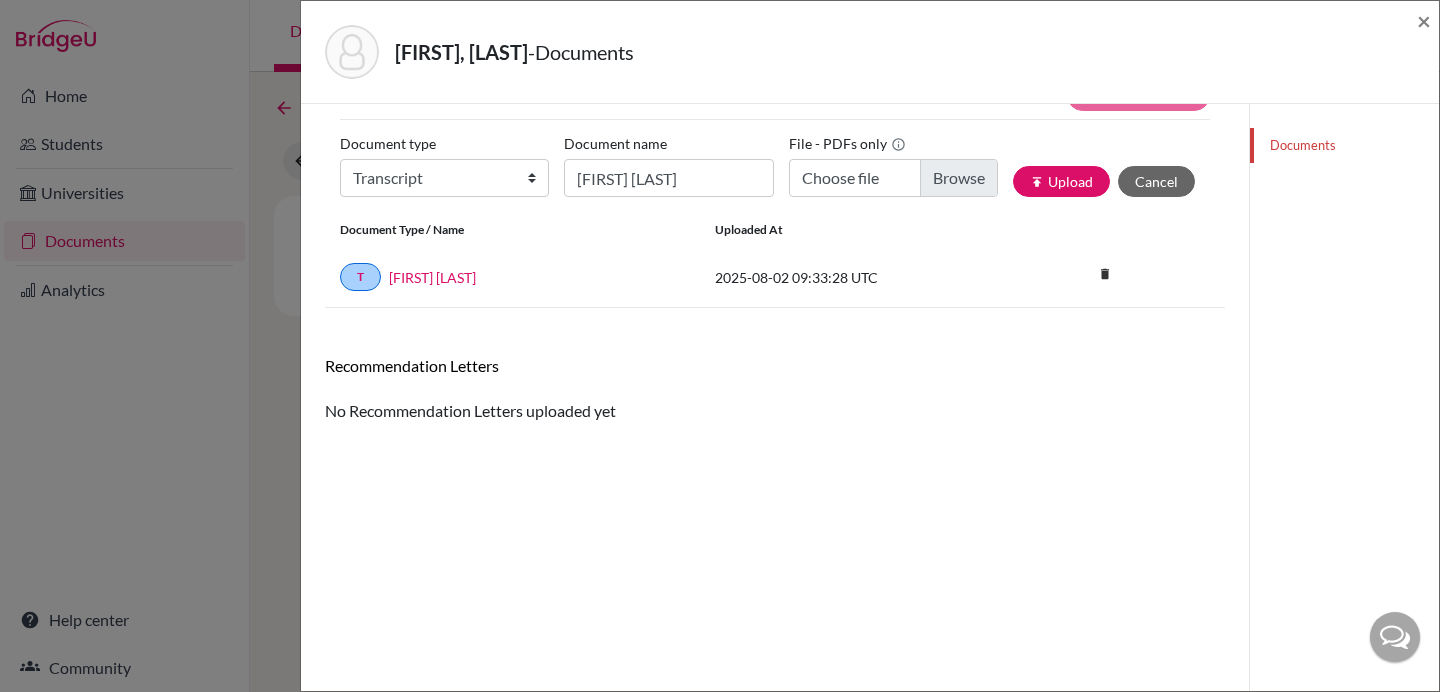 scroll, scrollTop: 0, scrollLeft: 0, axis: both 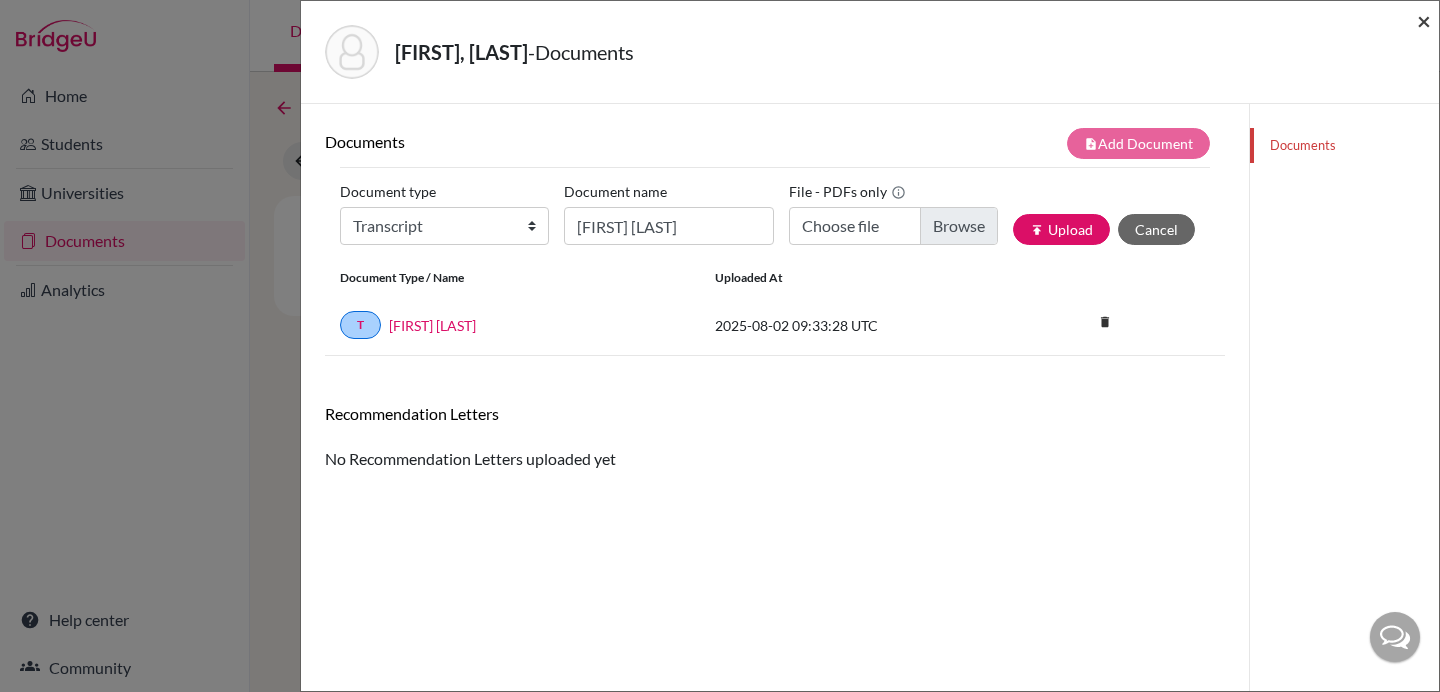 click on "×" at bounding box center (1424, 20) 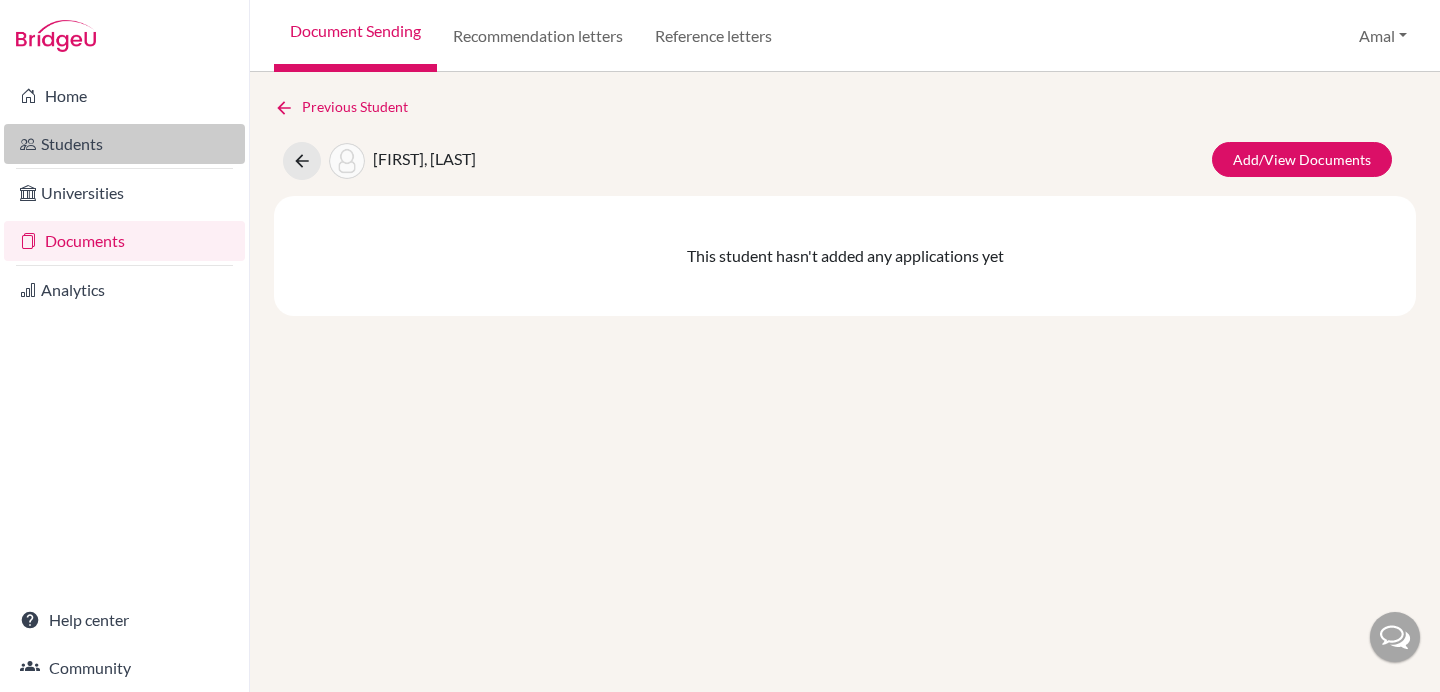 click on "Students" at bounding box center [124, 144] 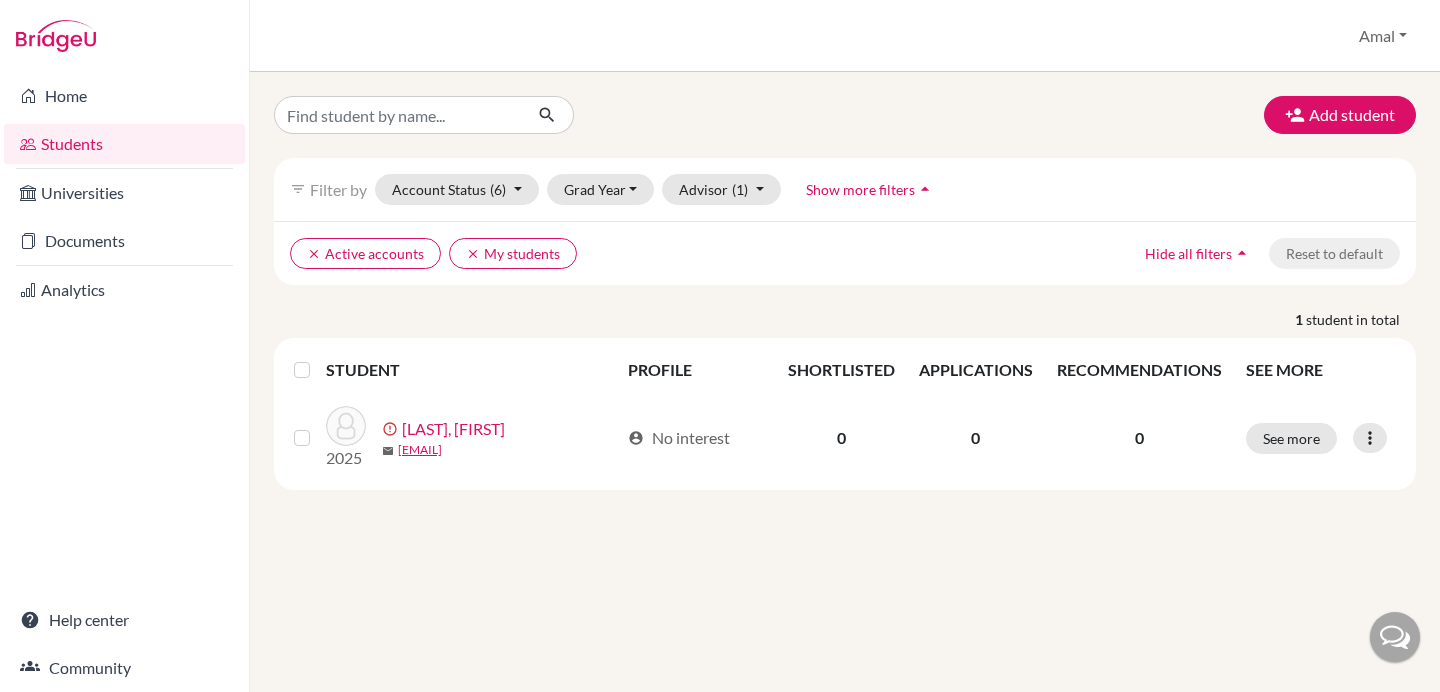 scroll, scrollTop: 0, scrollLeft: 0, axis: both 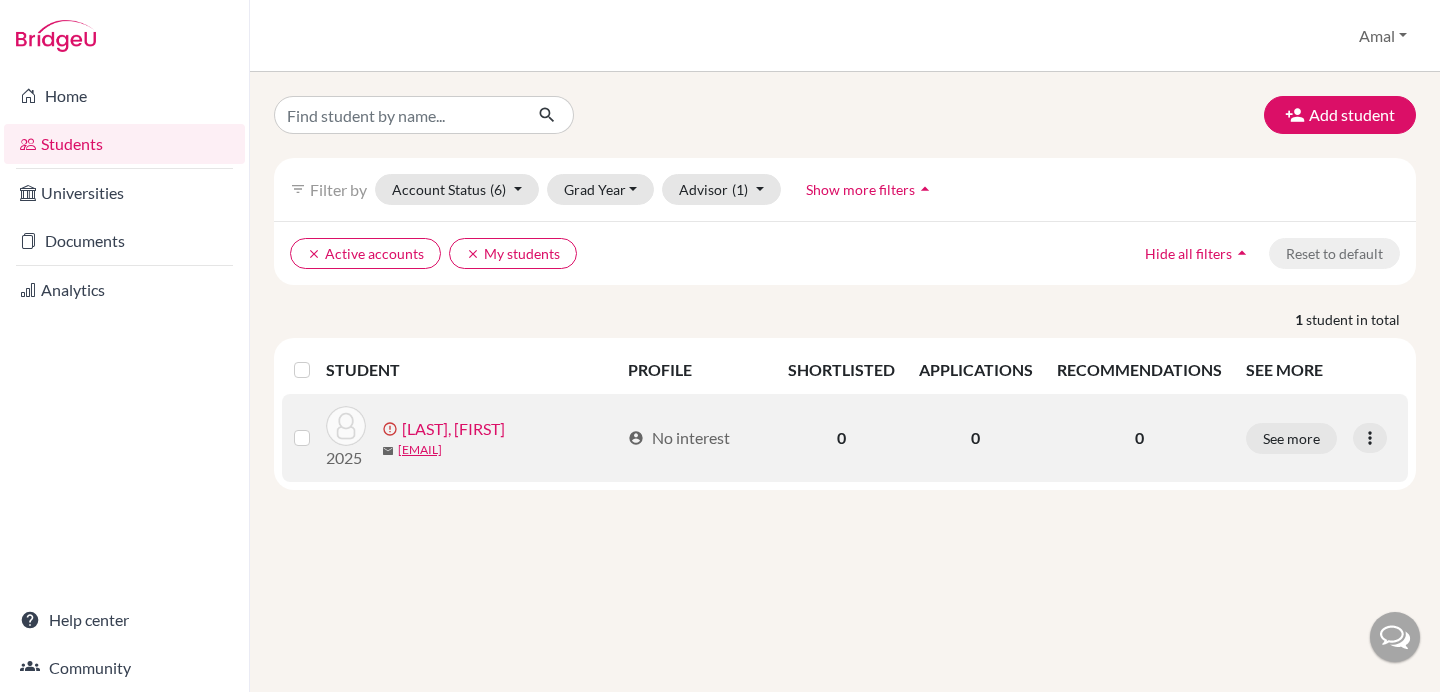 click on "[LAST], [FIRST]" at bounding box center [453, 429] 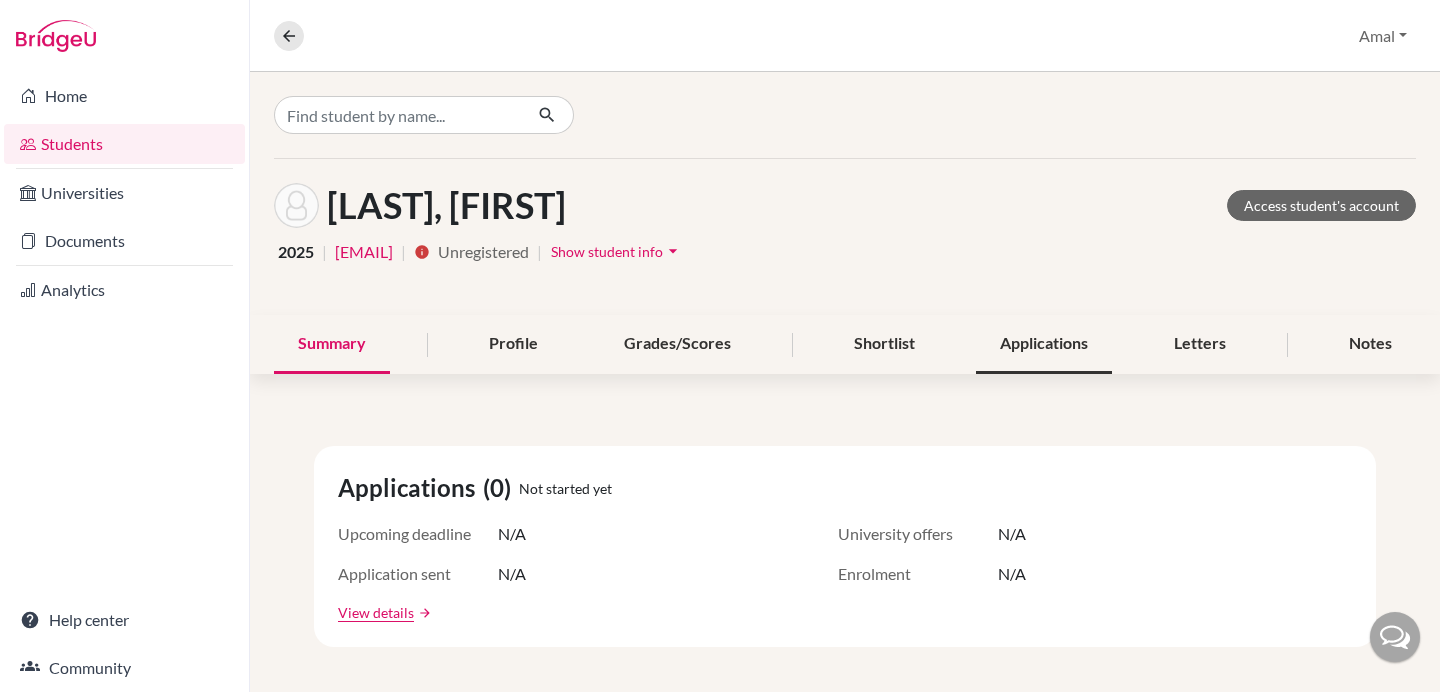 click on "Applications" at bounding box center (1044, 344) 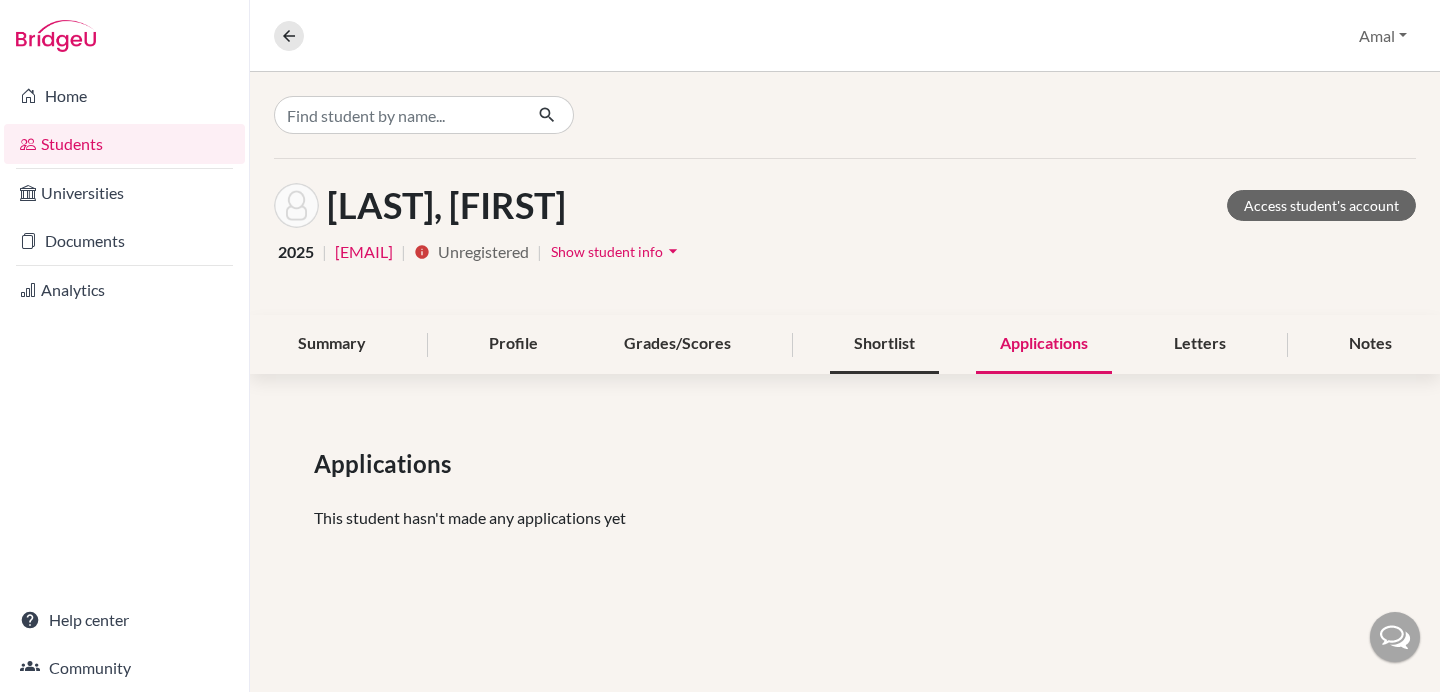 click on "Shortlist" at bounding box center [884, 344] 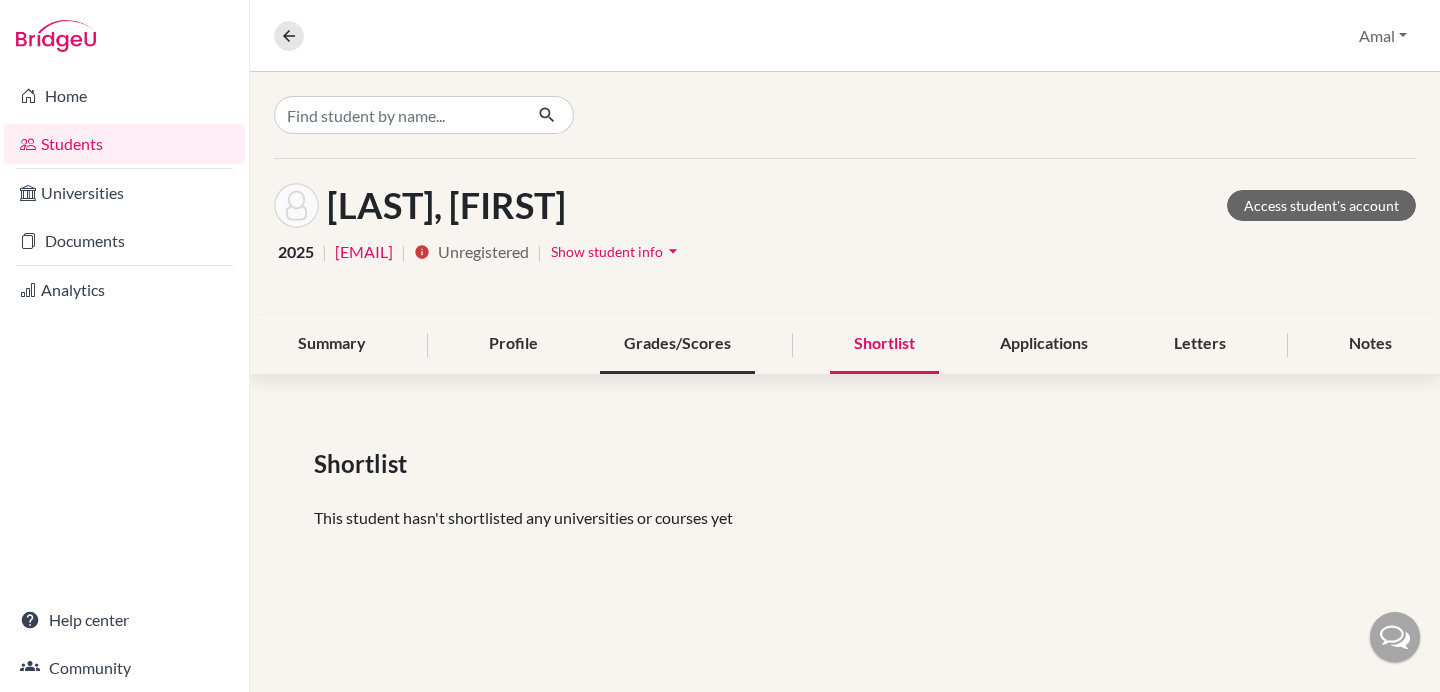 click on "Grades/Scores" at bounding box center [677, 344] 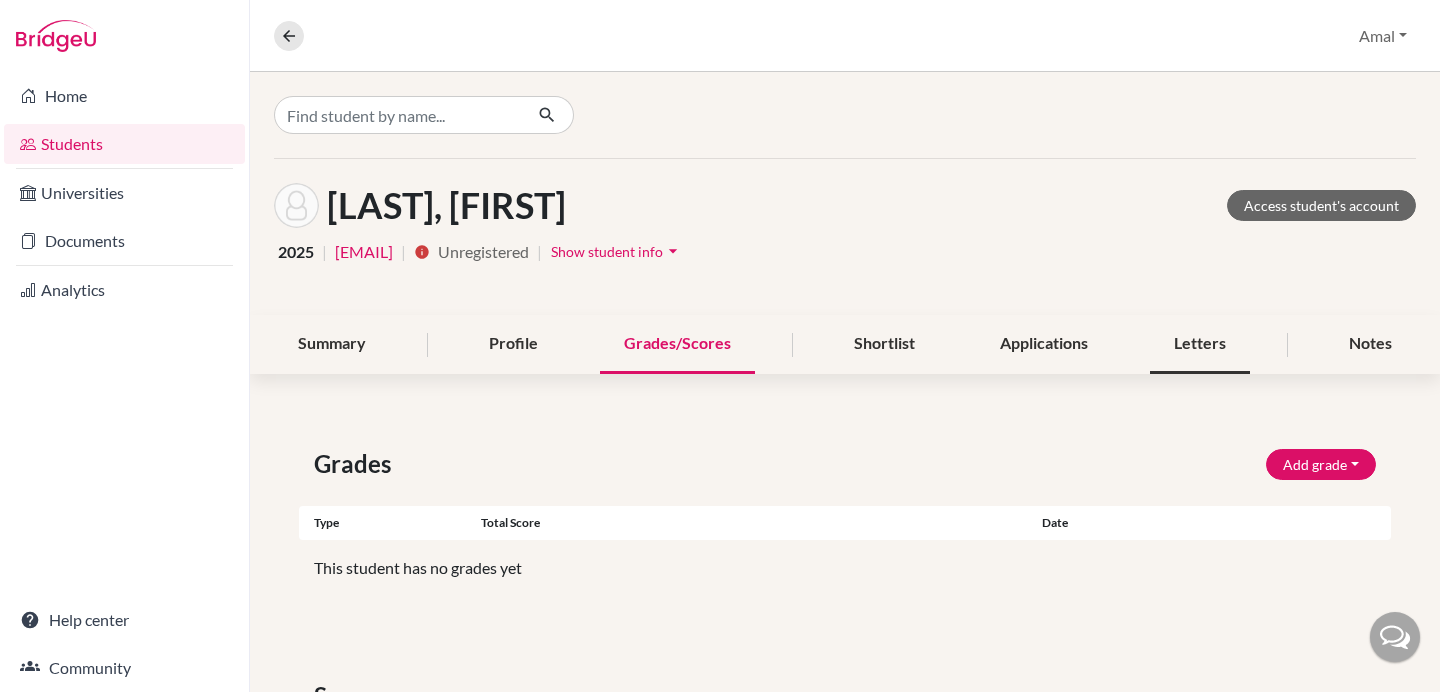 click on "Letters" at bounding box center [1200, 344] 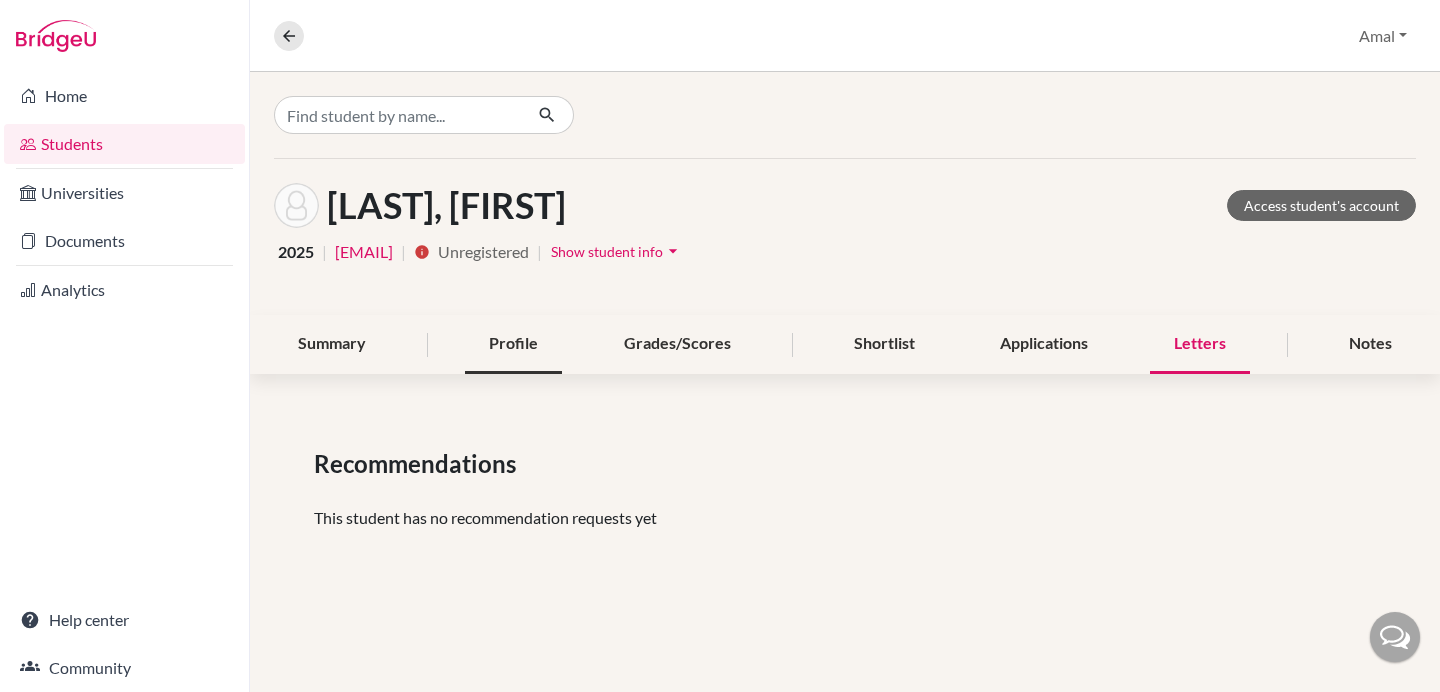 click on "Profile" at bounding box center (513, 344) 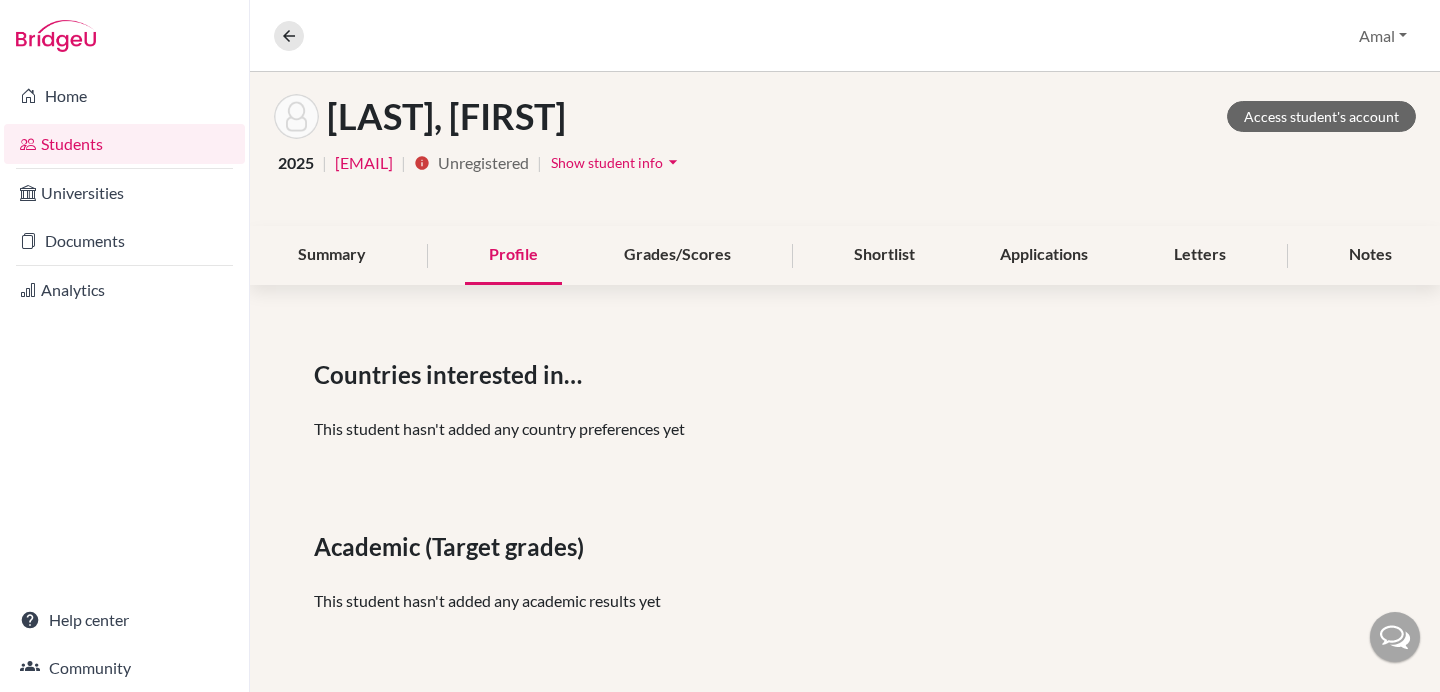 scroll, scrollTop: 0, scrollLeft: 0, axis: both 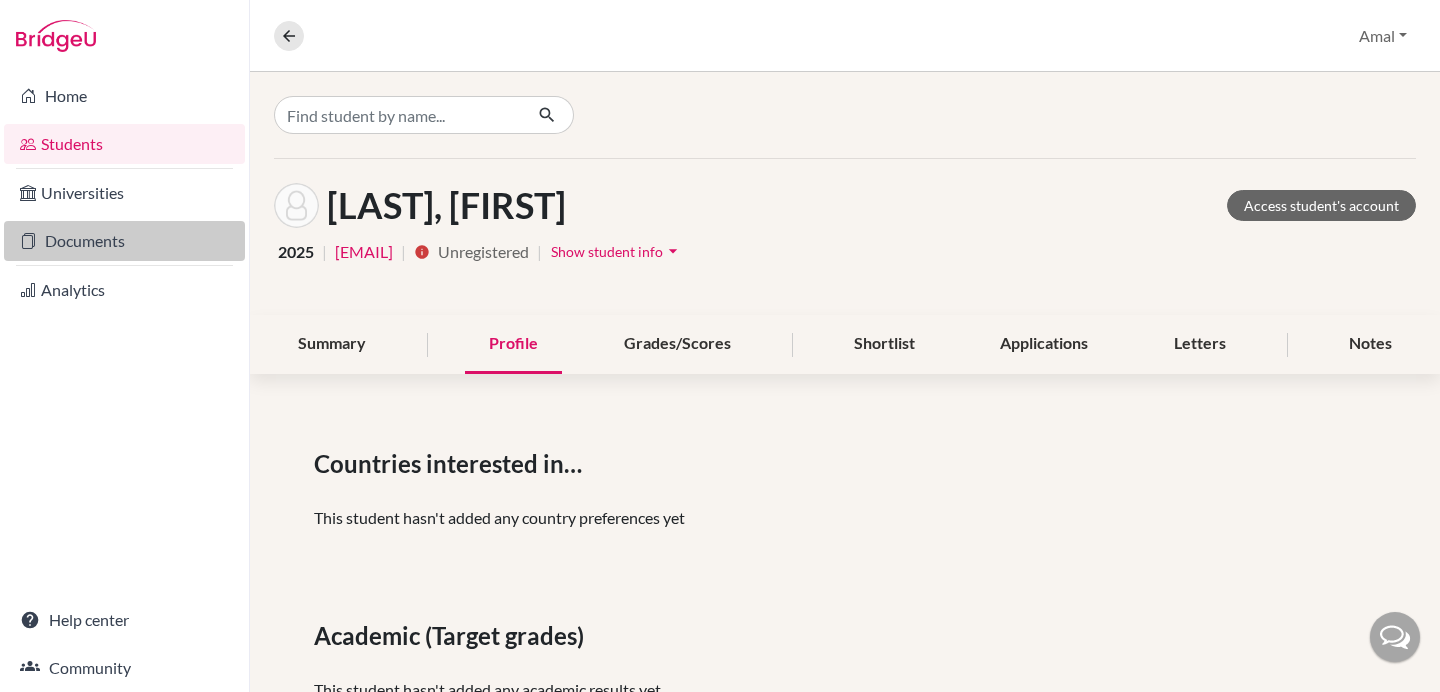 click on "Documents" at bounding box center [124, 241] 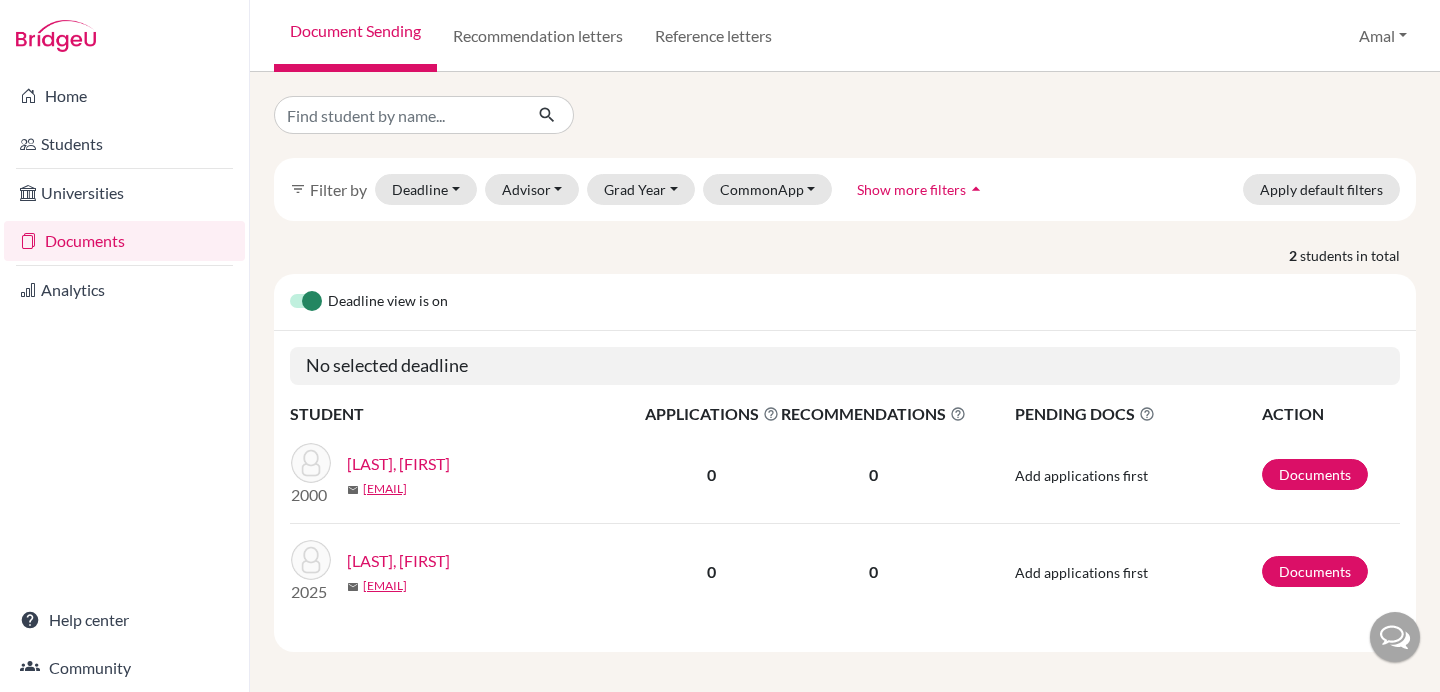 scroll, scrollTop: 0, scrollLeft: 0, axis: both 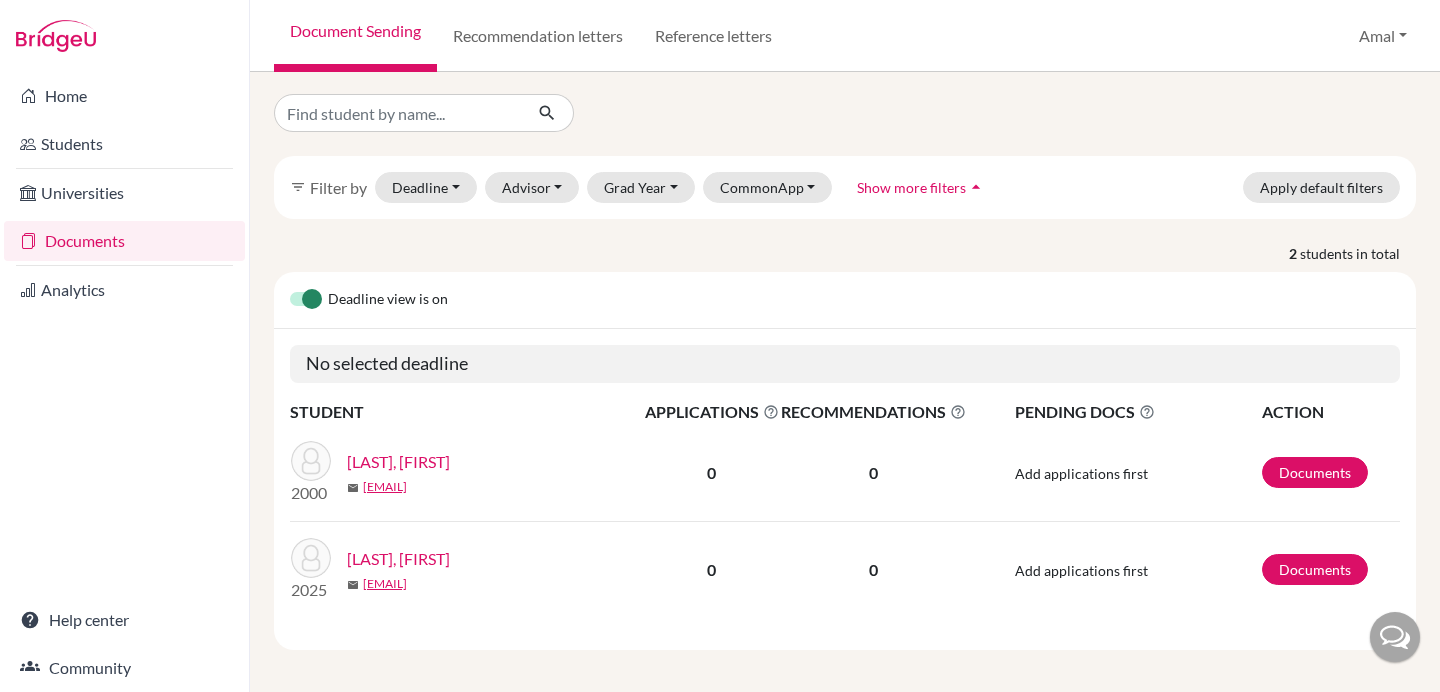 click on "[LAST], [FIRST]" at bounding box center [398, 559] 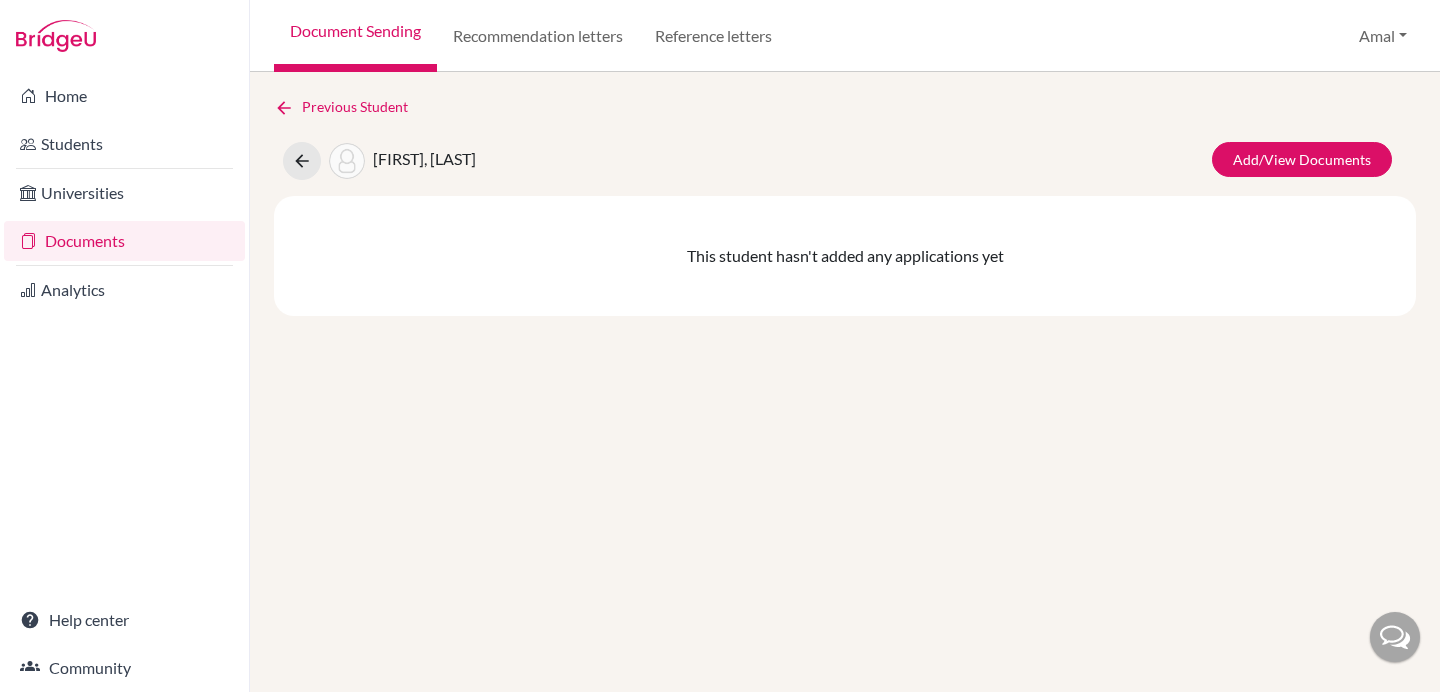 scroll, scrollTop: 0, scrollLeft: 0, axis: both 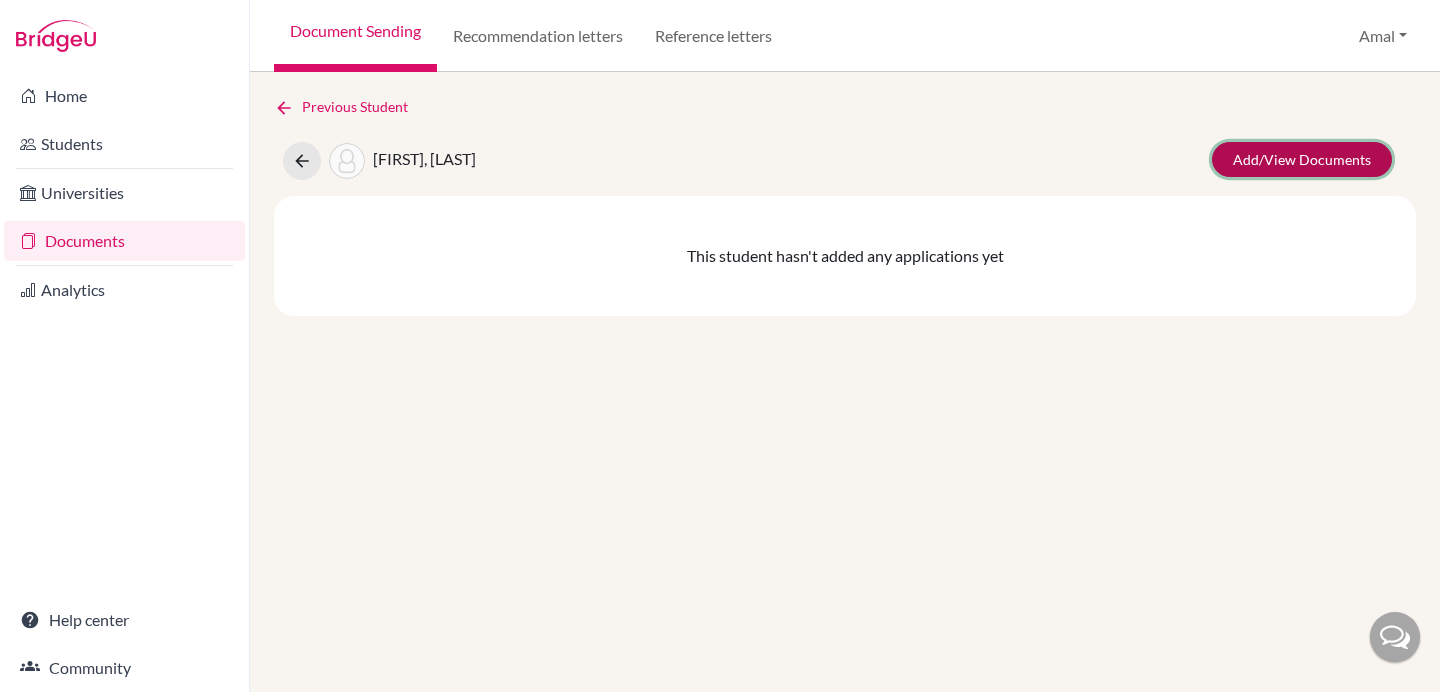 click on "Add/View Documents" at bounding box center (1302, 159) 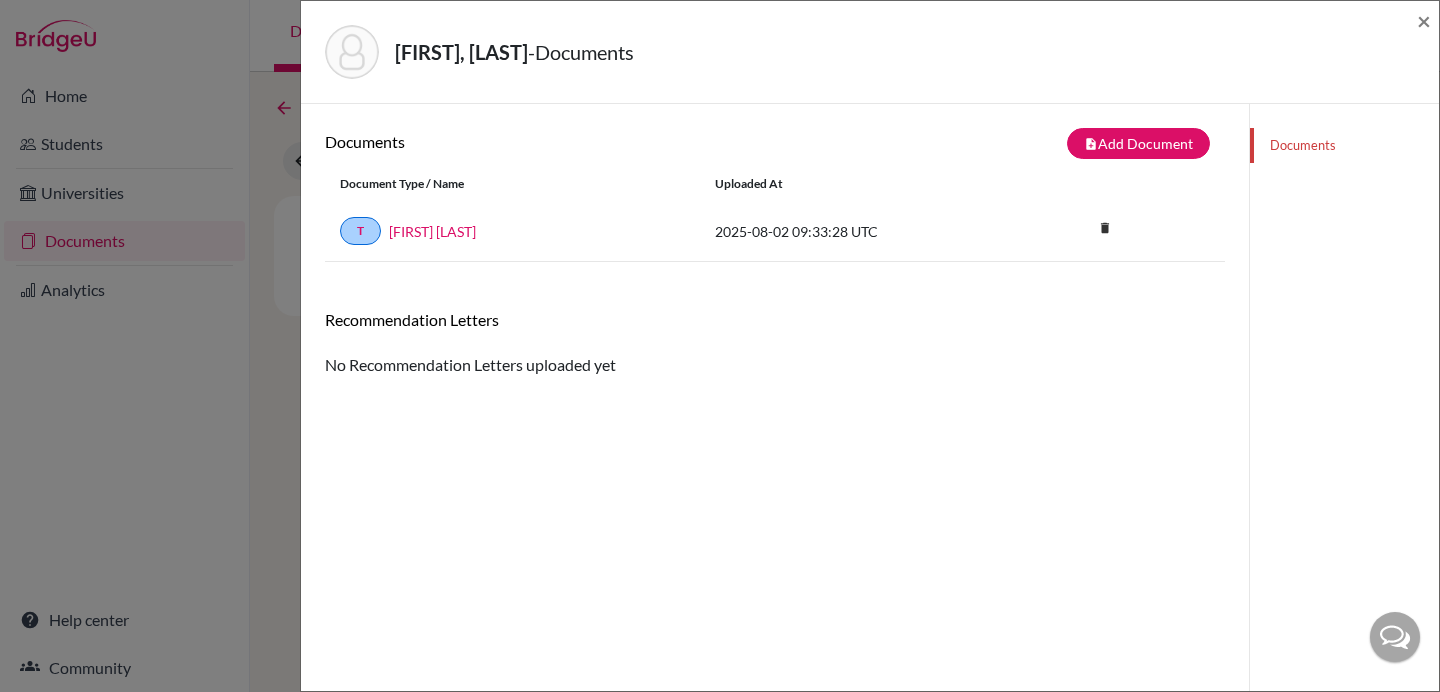 scroll, scrollTop: 5, scrollLeft: 0, axis: vertical 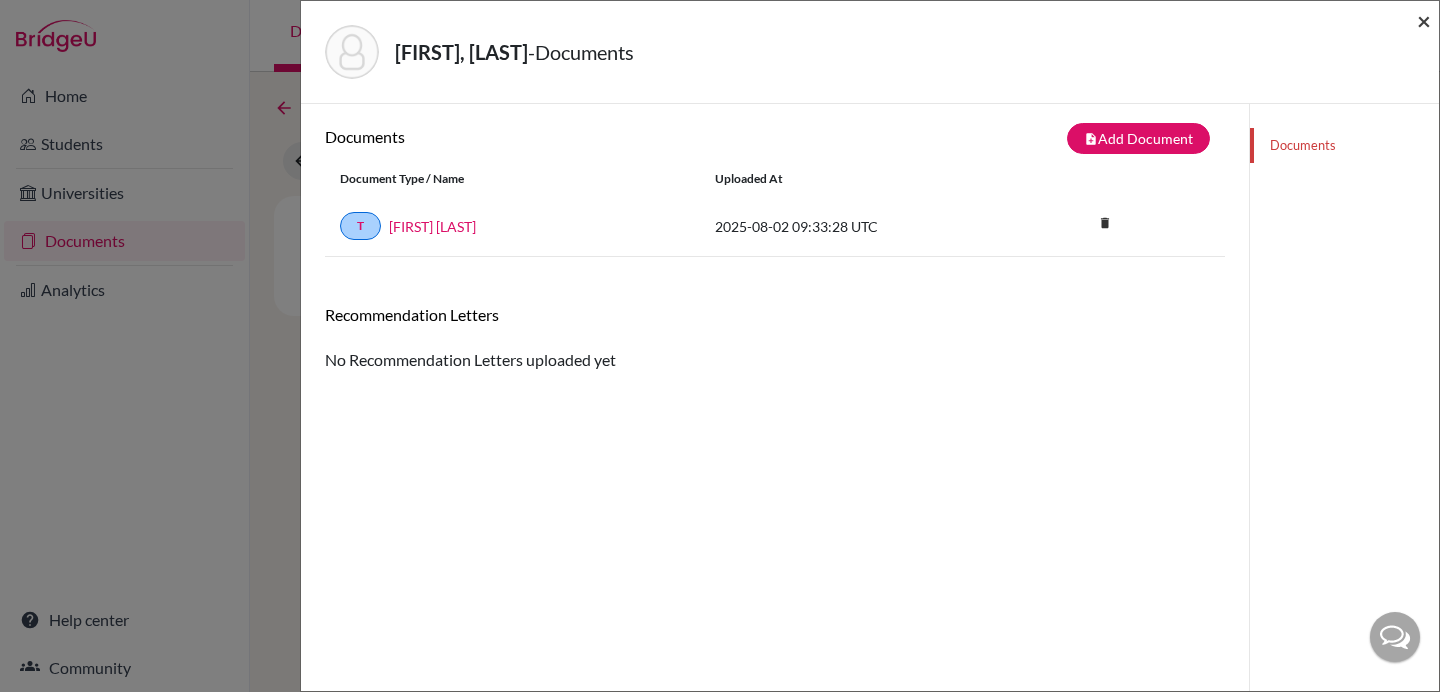 click on "×" at bounding box center (1424, 20) 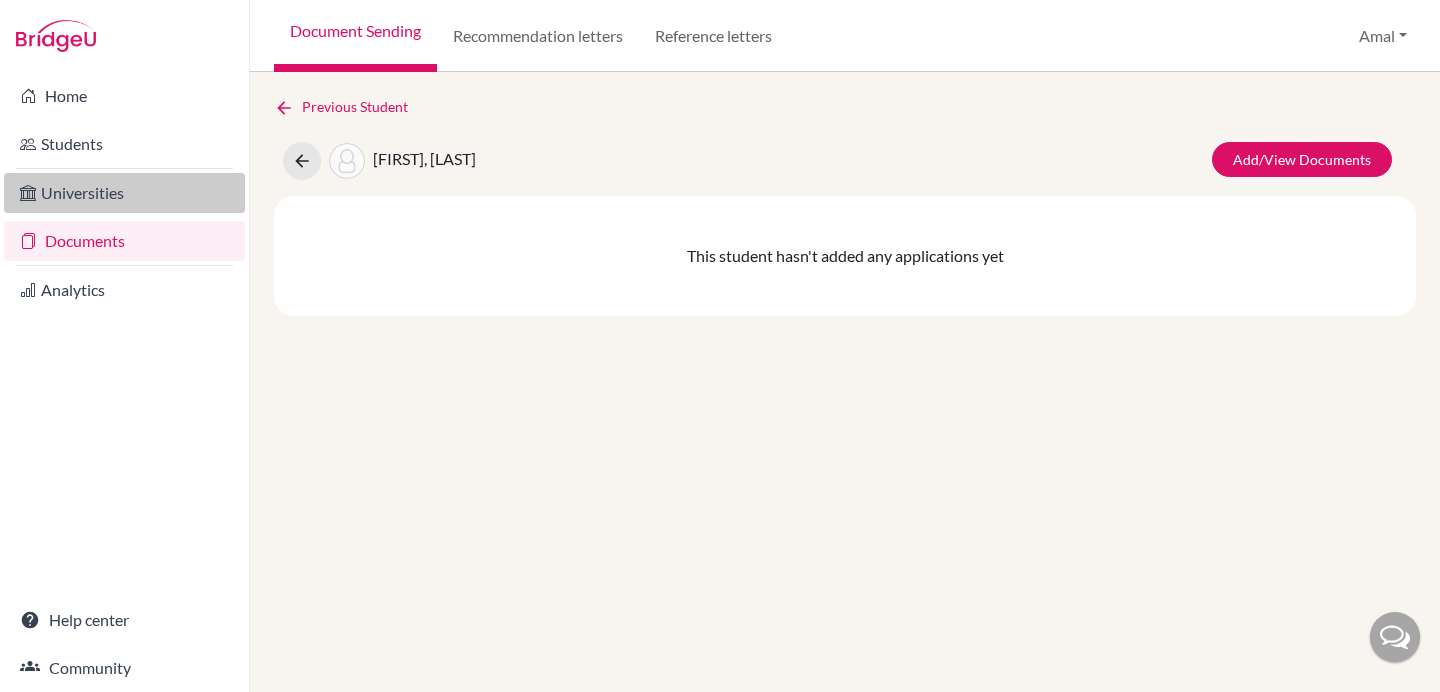 click on "Universities" at bounding box center (124, 193) 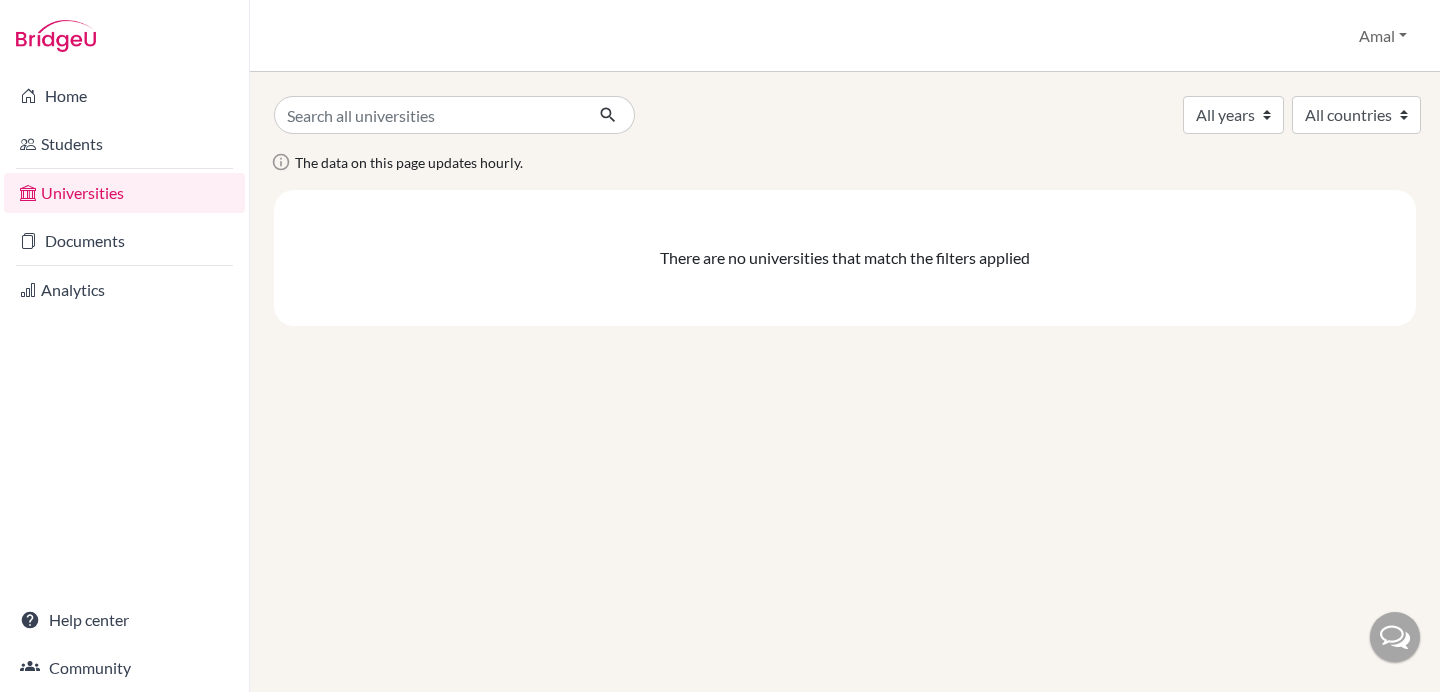 scroll, scrollTop: 0, scrollLeft: 0, axis: both 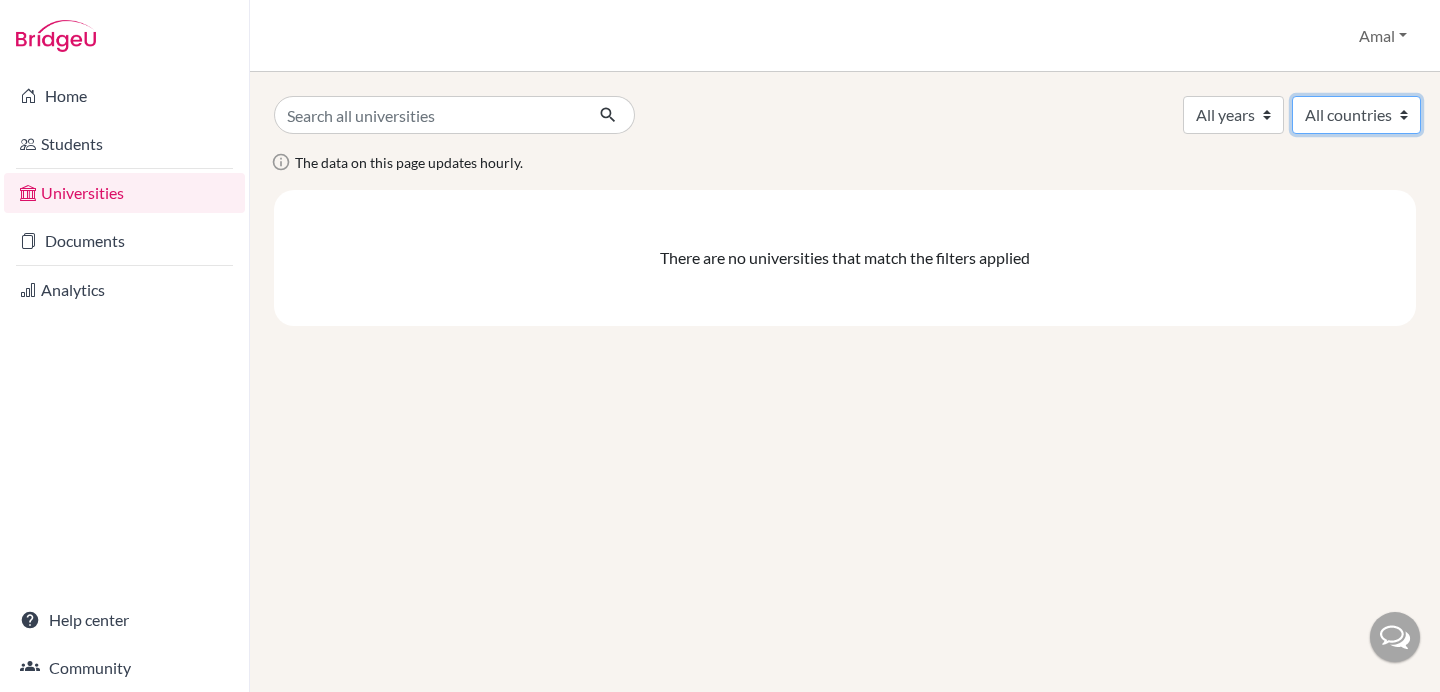 click on "All countries" at bounding box center (1356, 115) 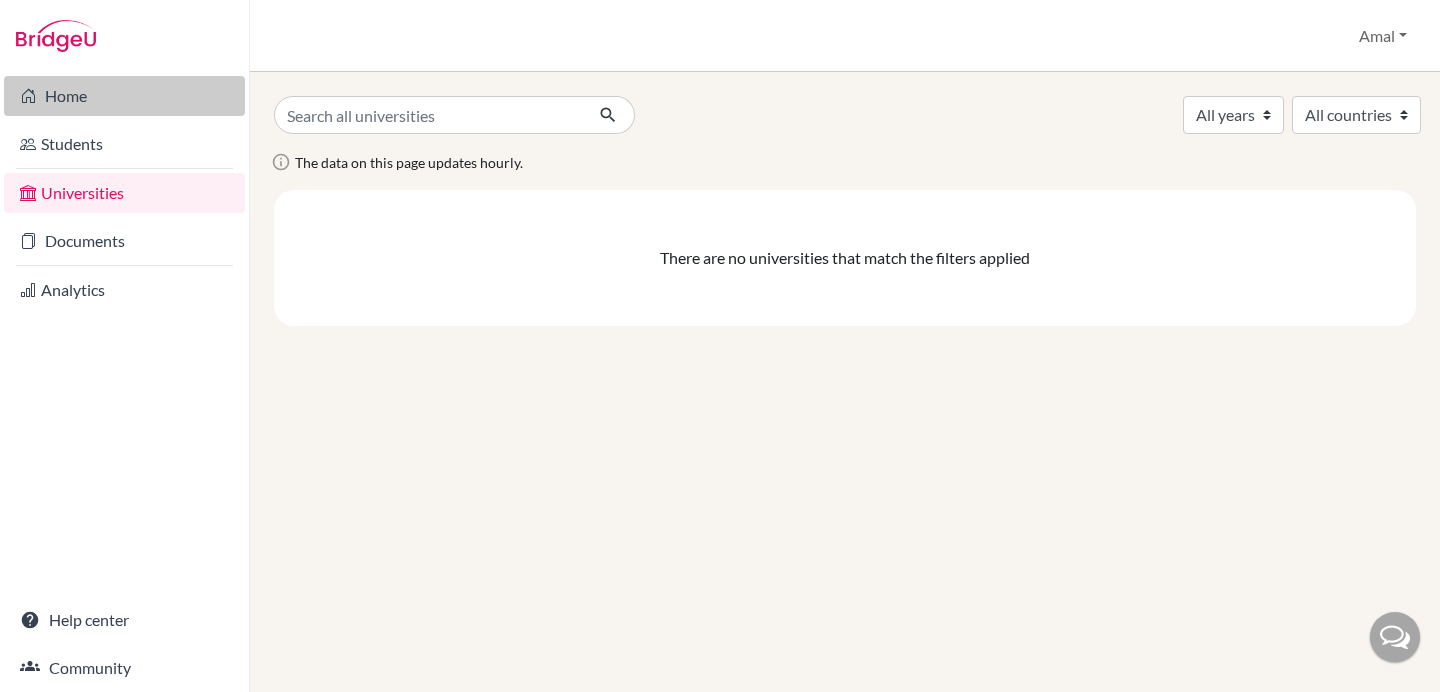 click on "Home" at bounding box center (124, 96) 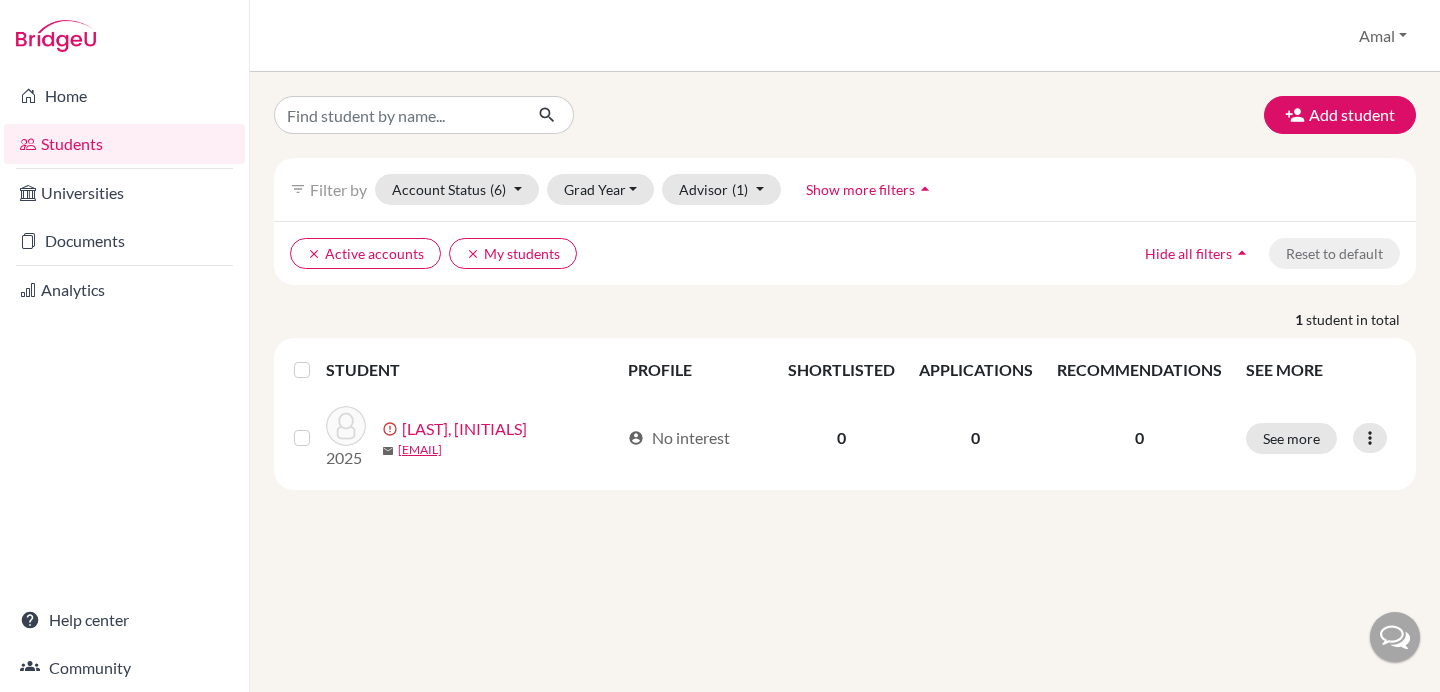 scroll, scrollTop: 0, scrollLeft: 0, axis: both 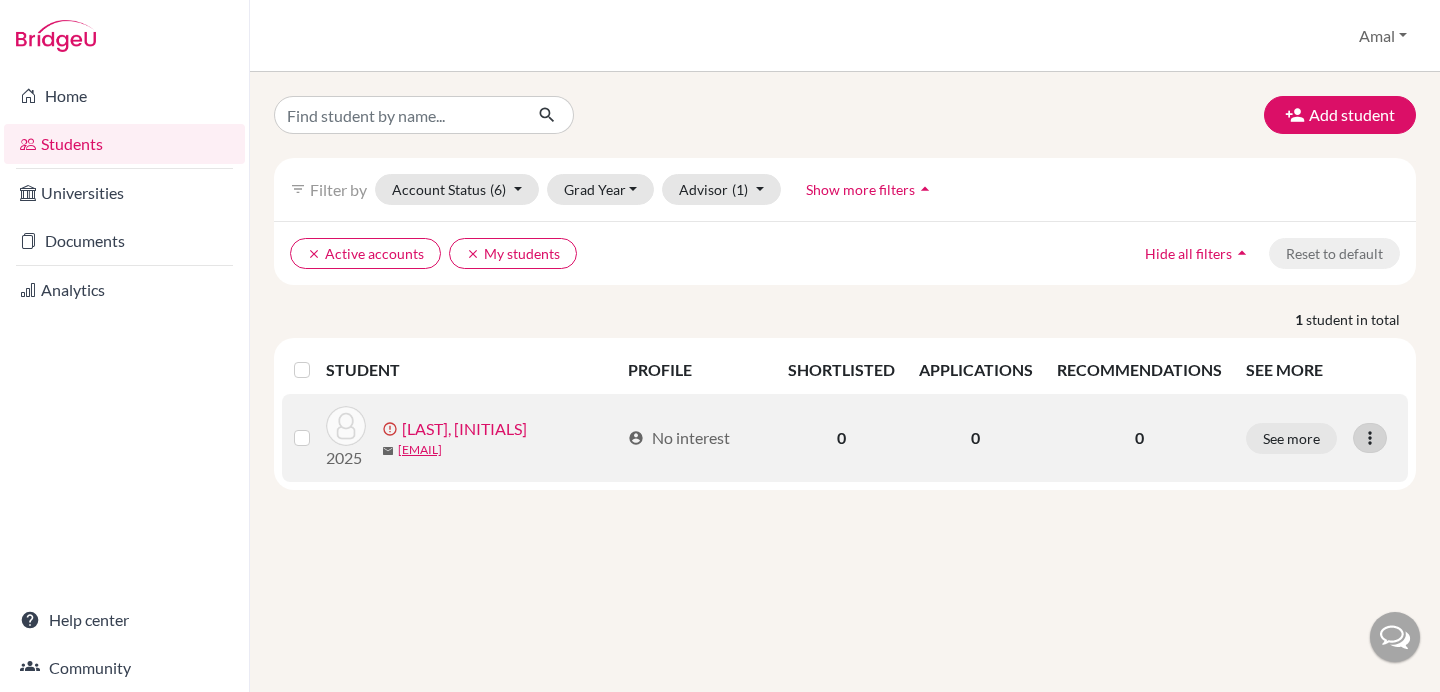 click at bounding box center (1370, 438) 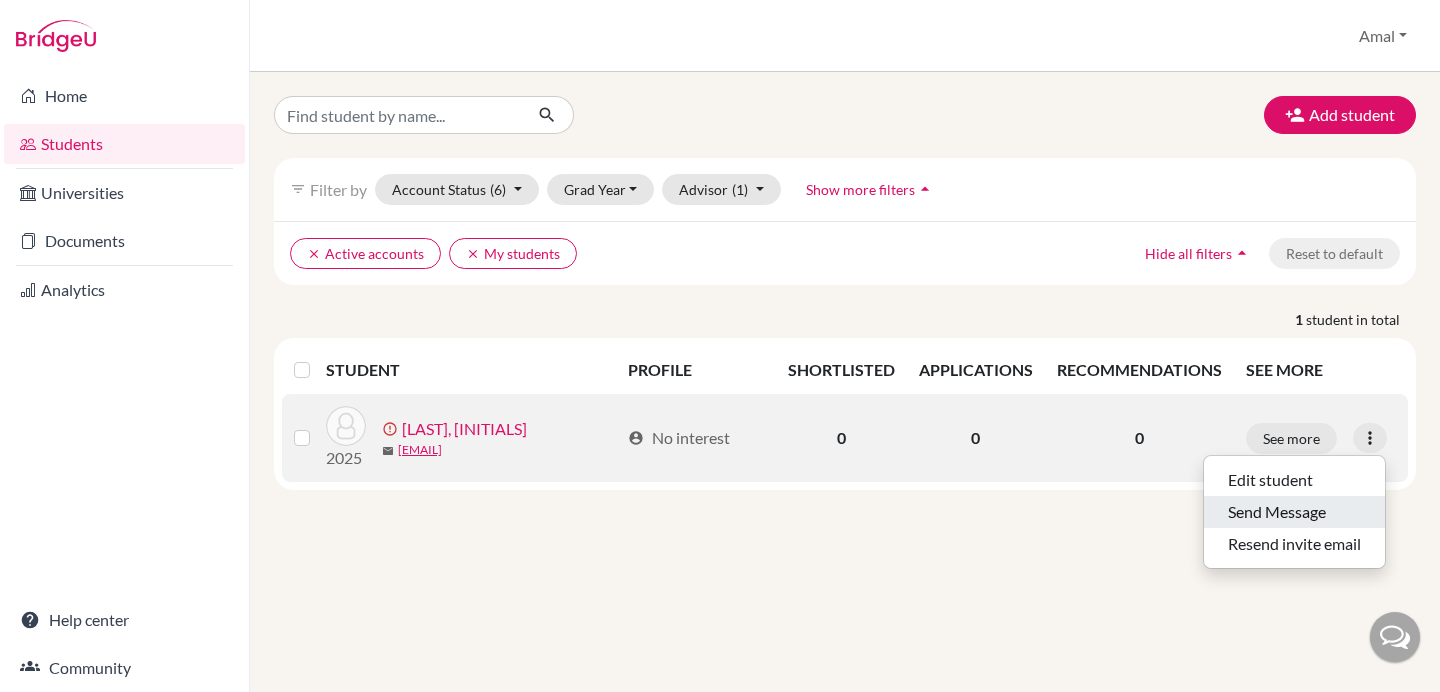 click on "Send Message" at bounding box center [1294, 512] 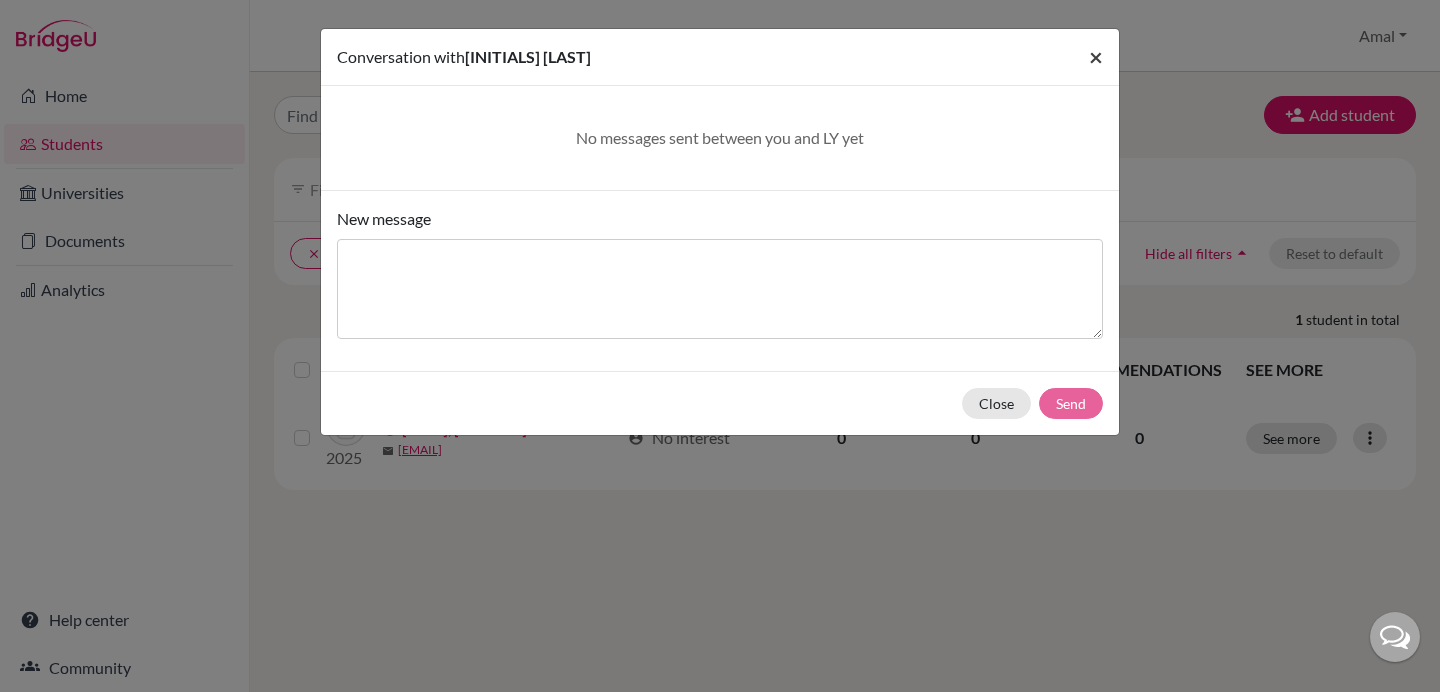click on "×" at bounding box center [1096, 56] 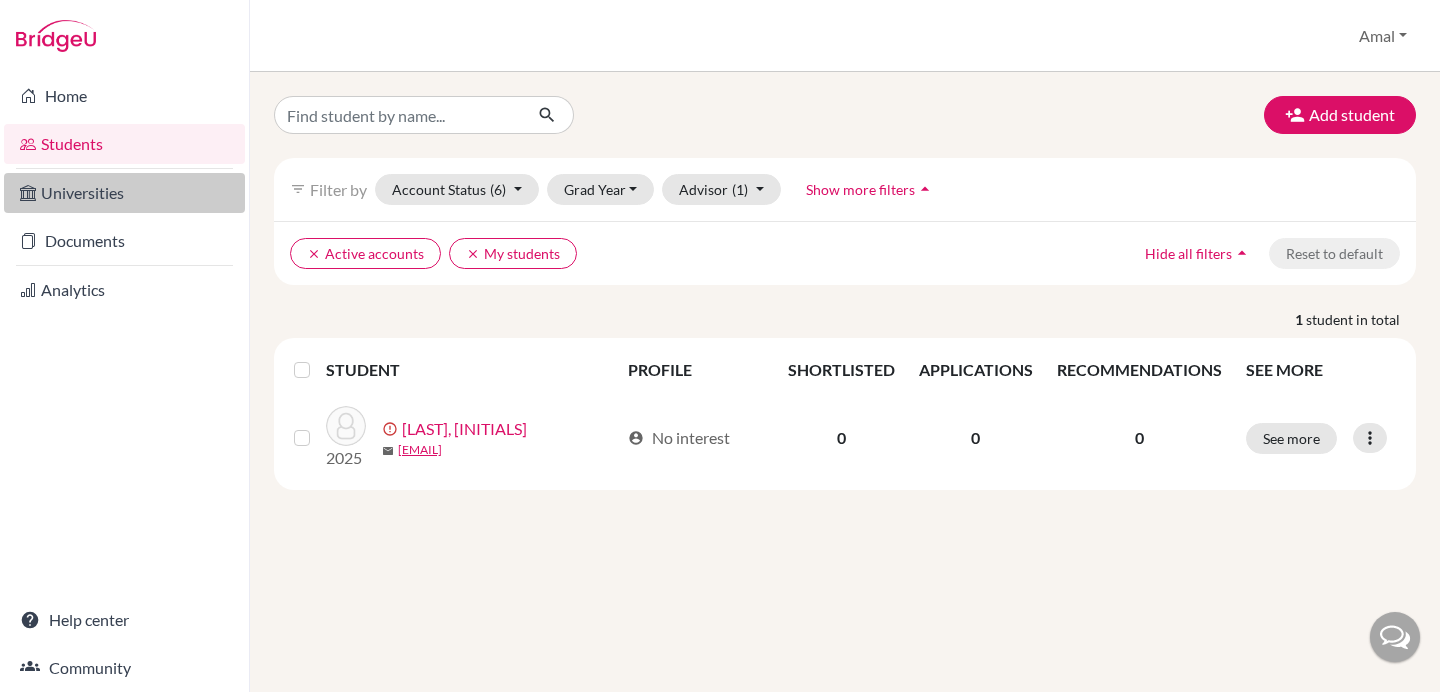 click on "Universities" at bounding box center (124, 193) 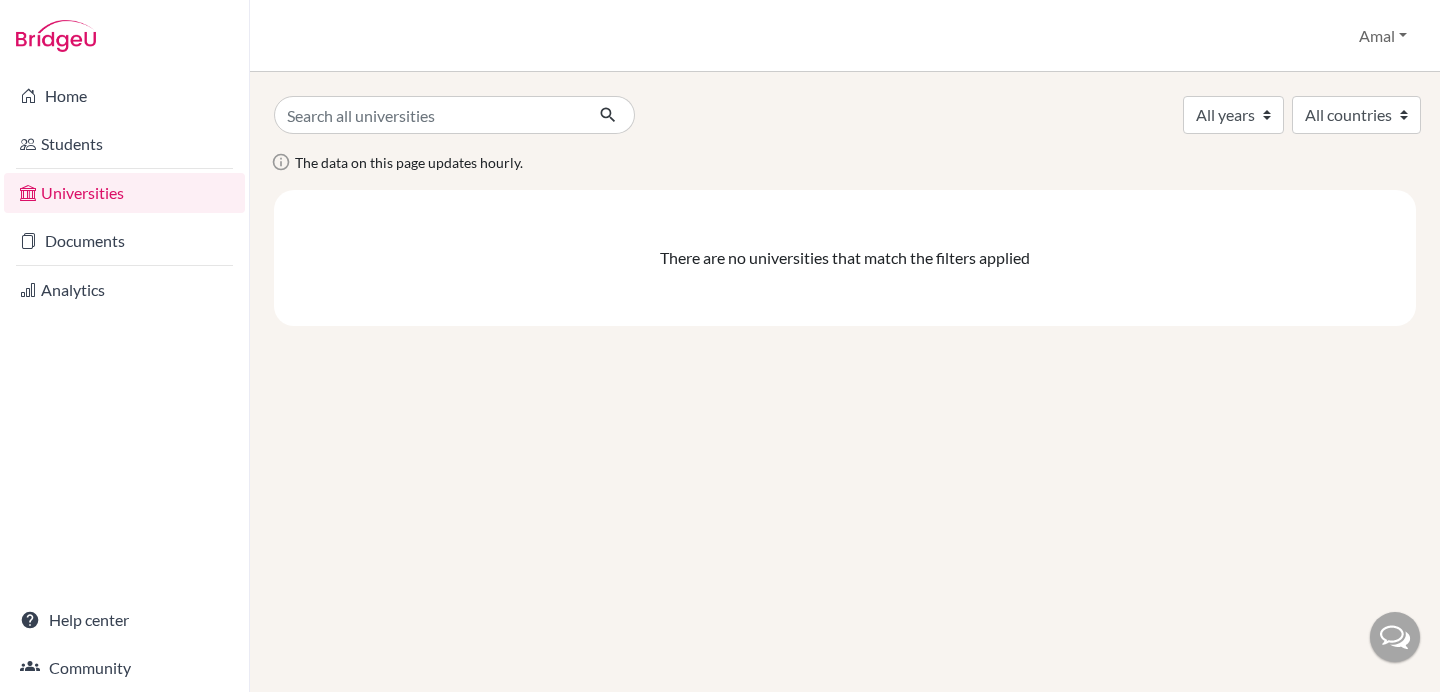scroll, scrollTop: 0, scrollLeft: 0, axis: both 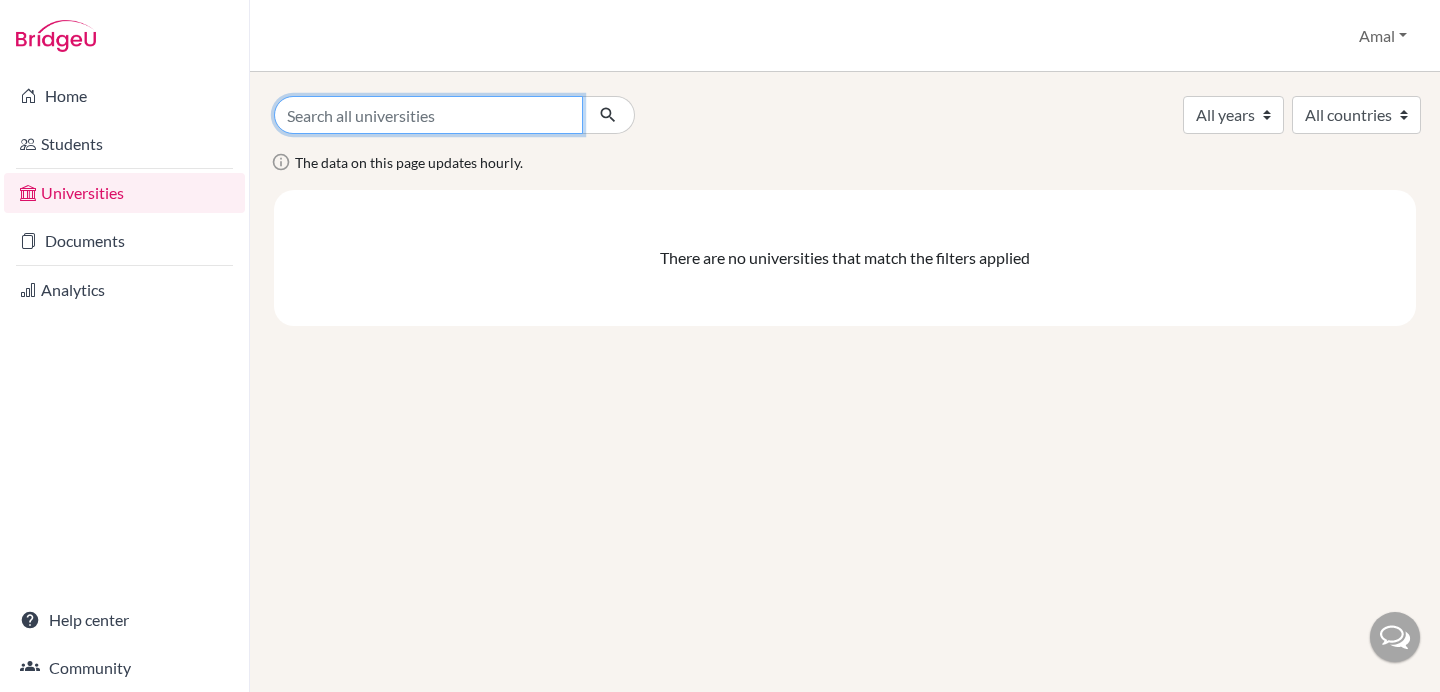 click at bounding box center [428, 115] 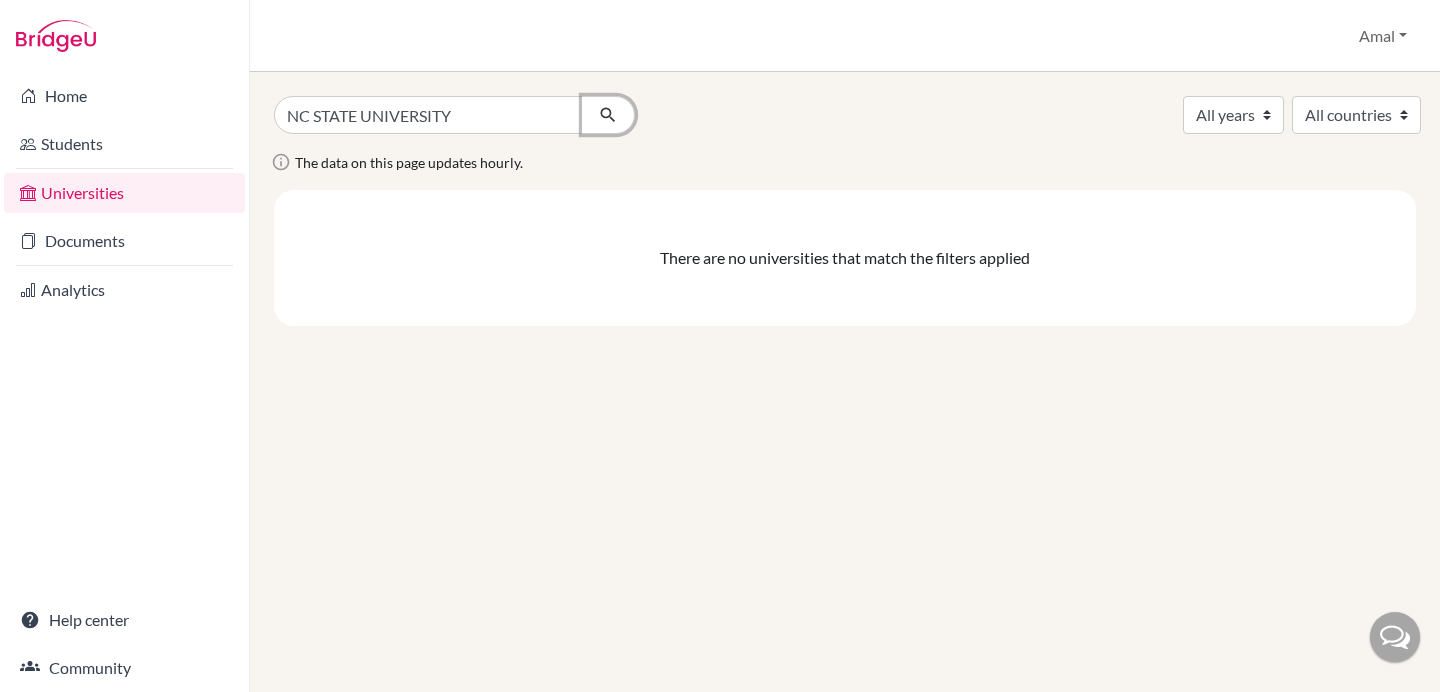 click at bounding box center [608, 115] 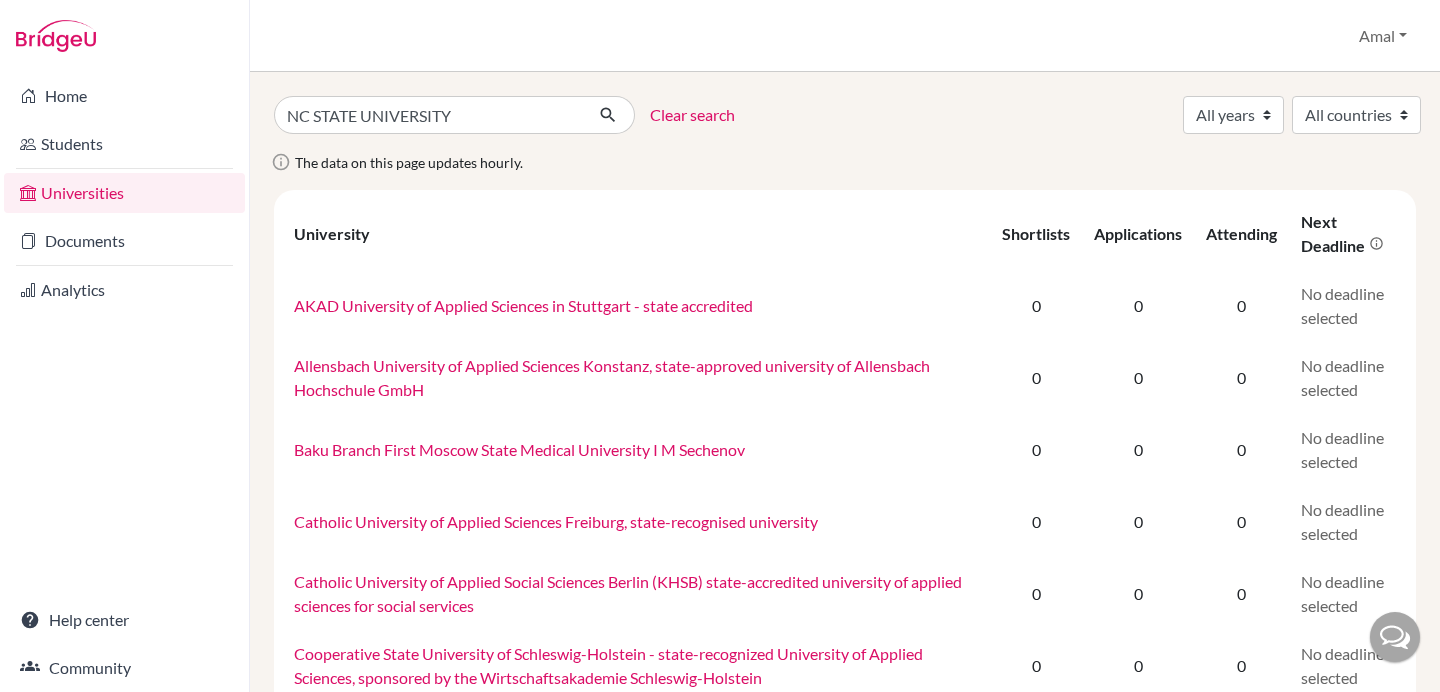 scroll, scrollTop: 0, scrollLeft: 0, axis: both 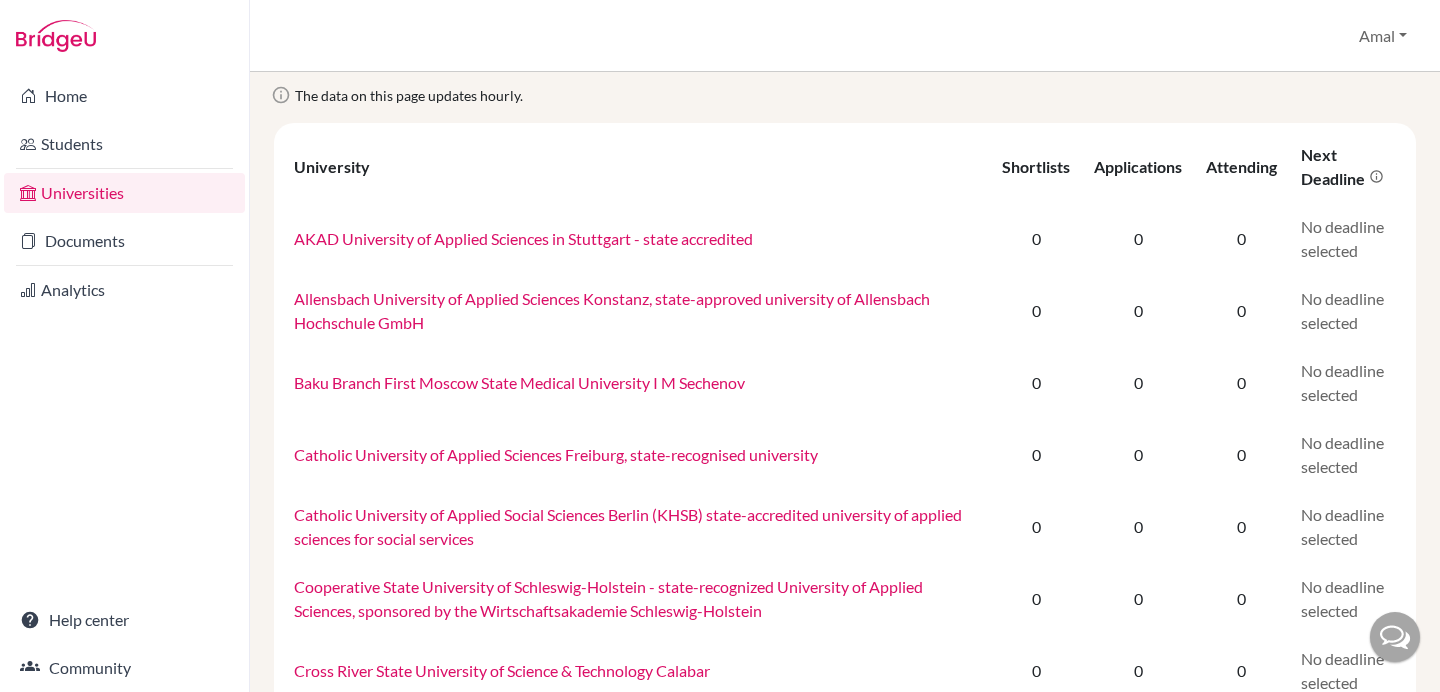 click on "Universities" at bounding box center (124, 193) 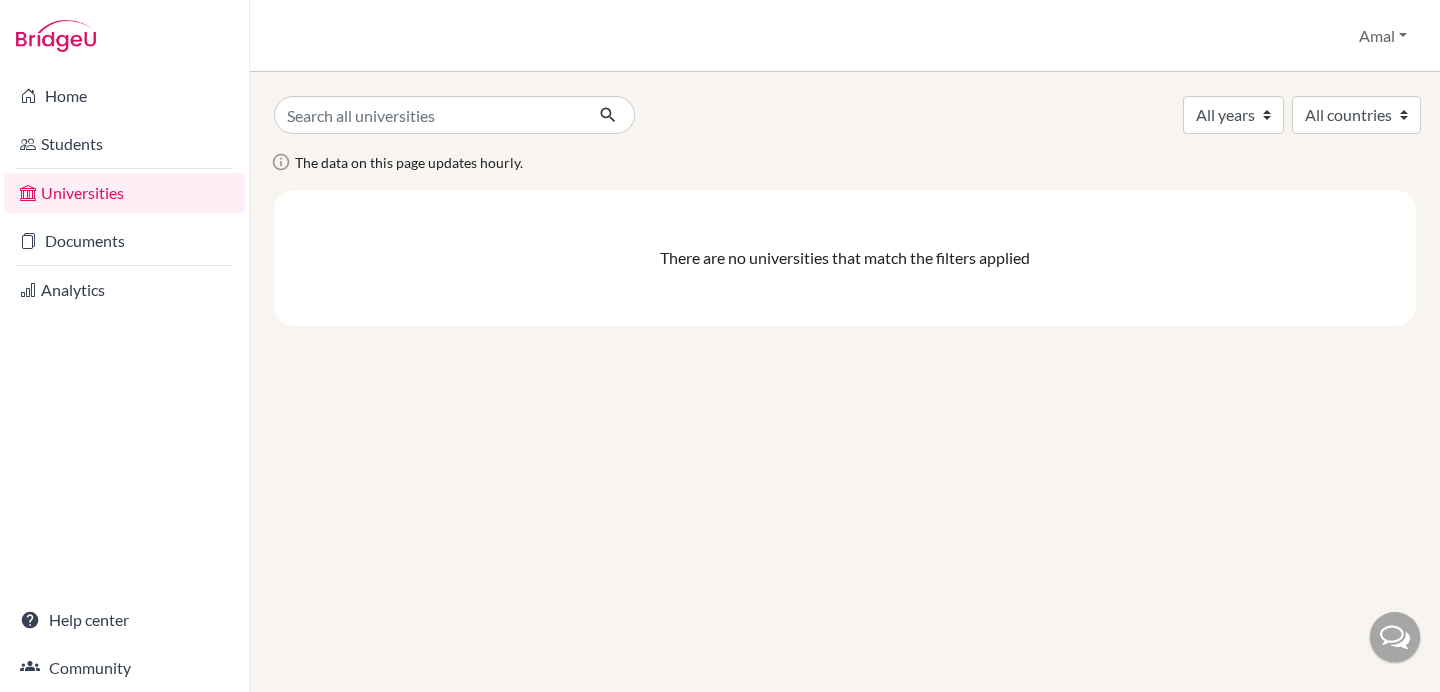 scroll, scrollTop: 0, scrollLeft: 0, axis: both 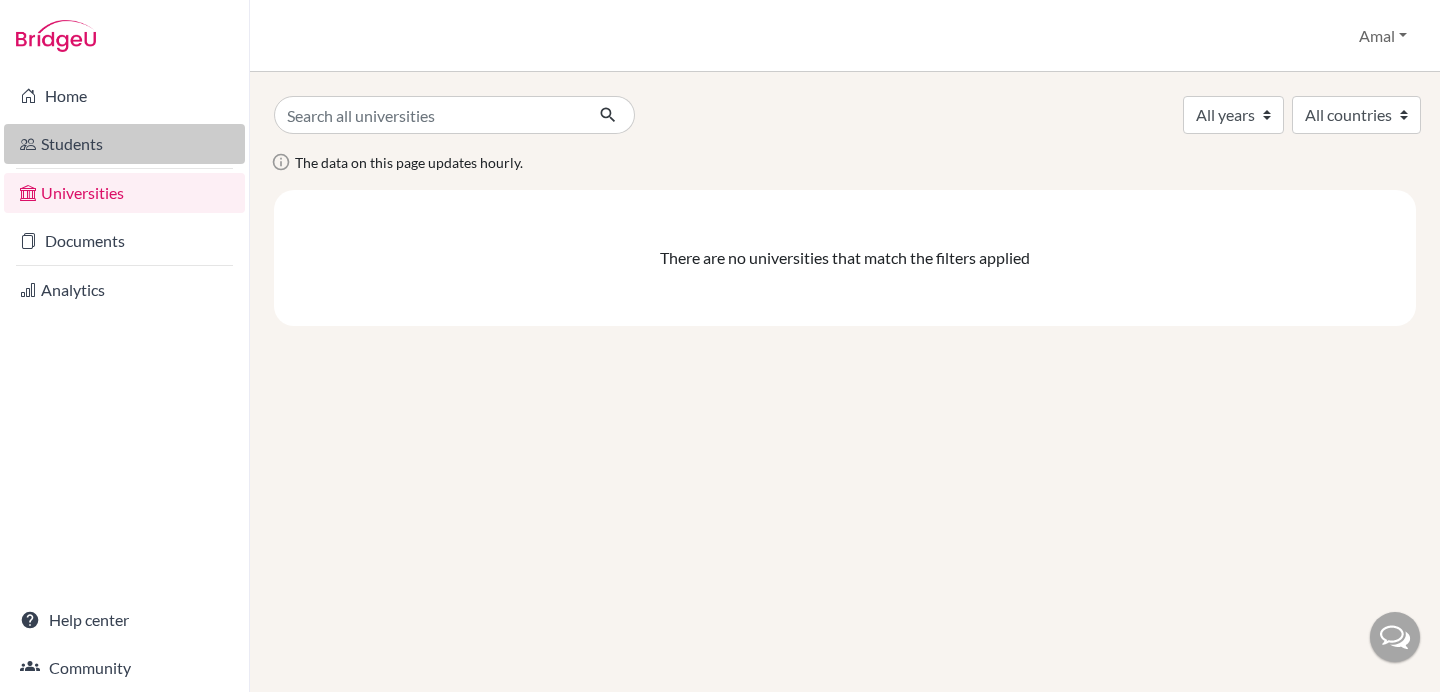 click on "Students" at bounding box center [124, 144] 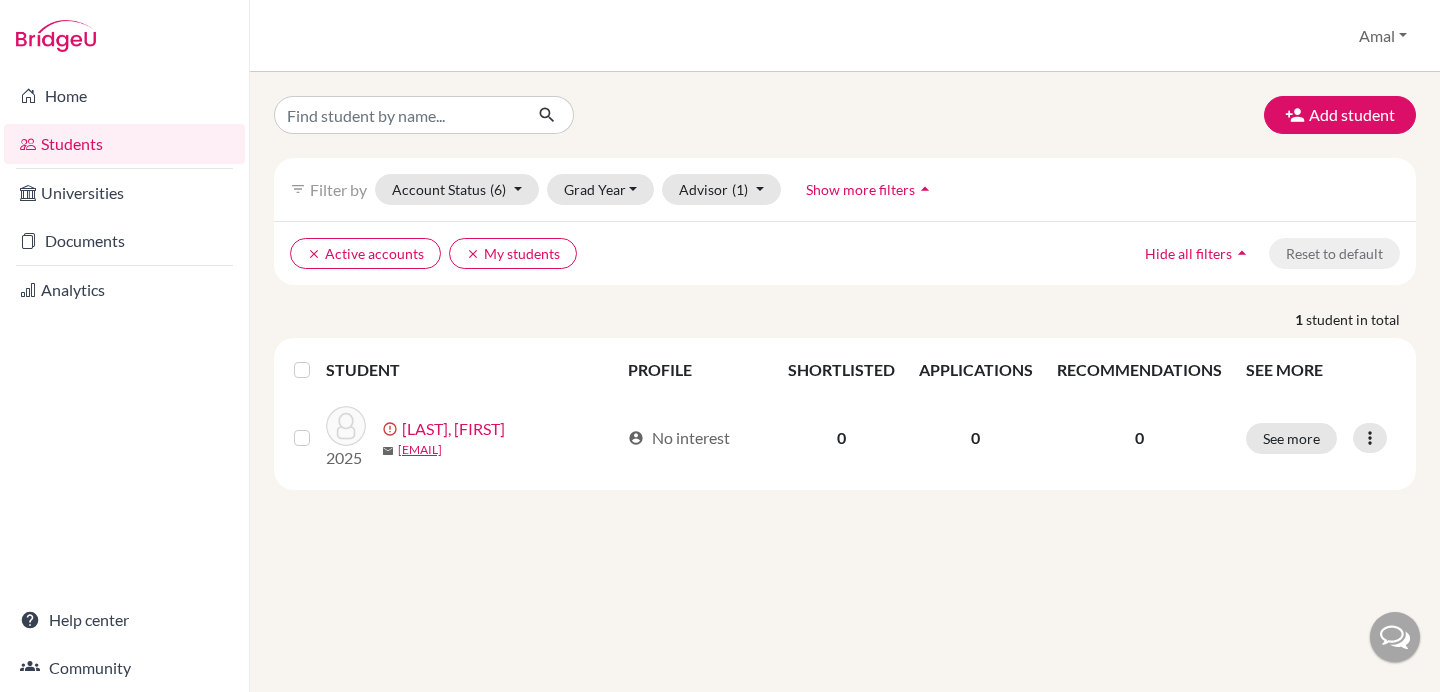 scroll, scrollTop: 0, scrollLeft: 0, axis: both 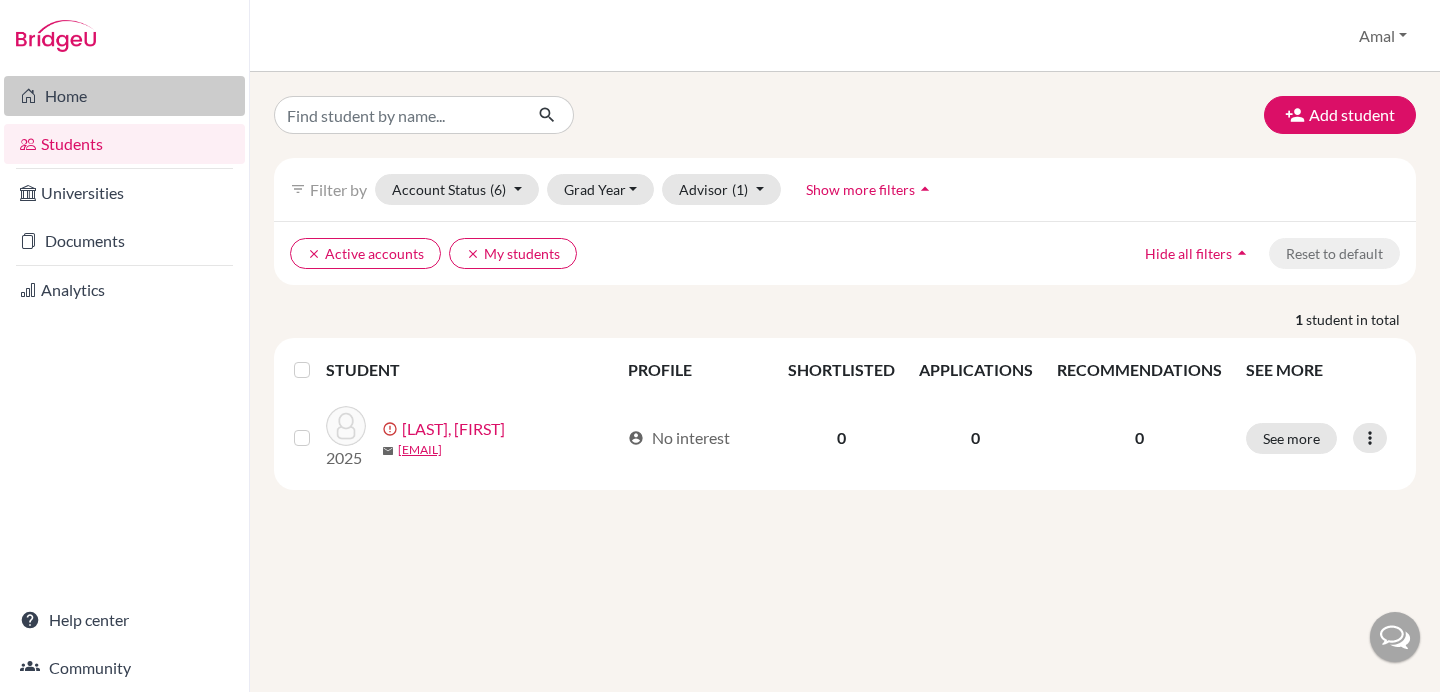 click on "Home" at bounding box center (124, 96) 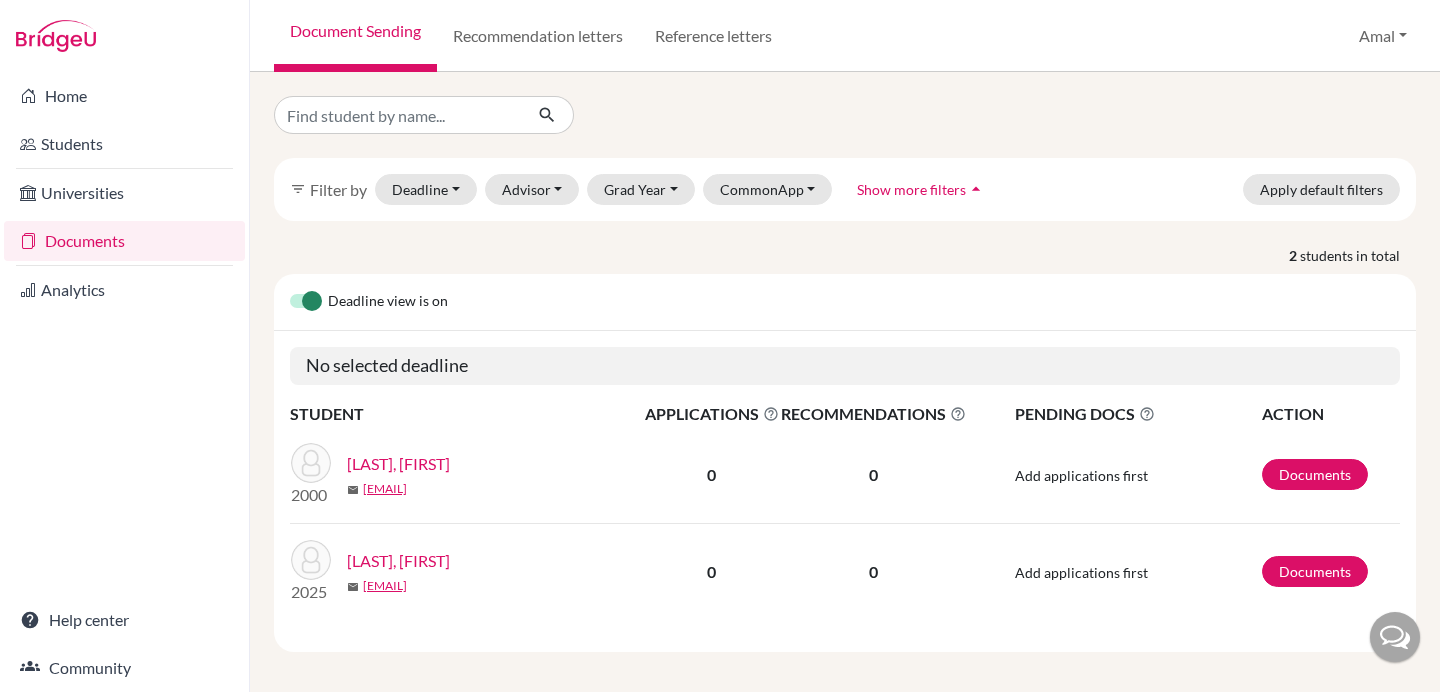 scroll, scrollTop: 0, scrollLeft: 0, axis: both 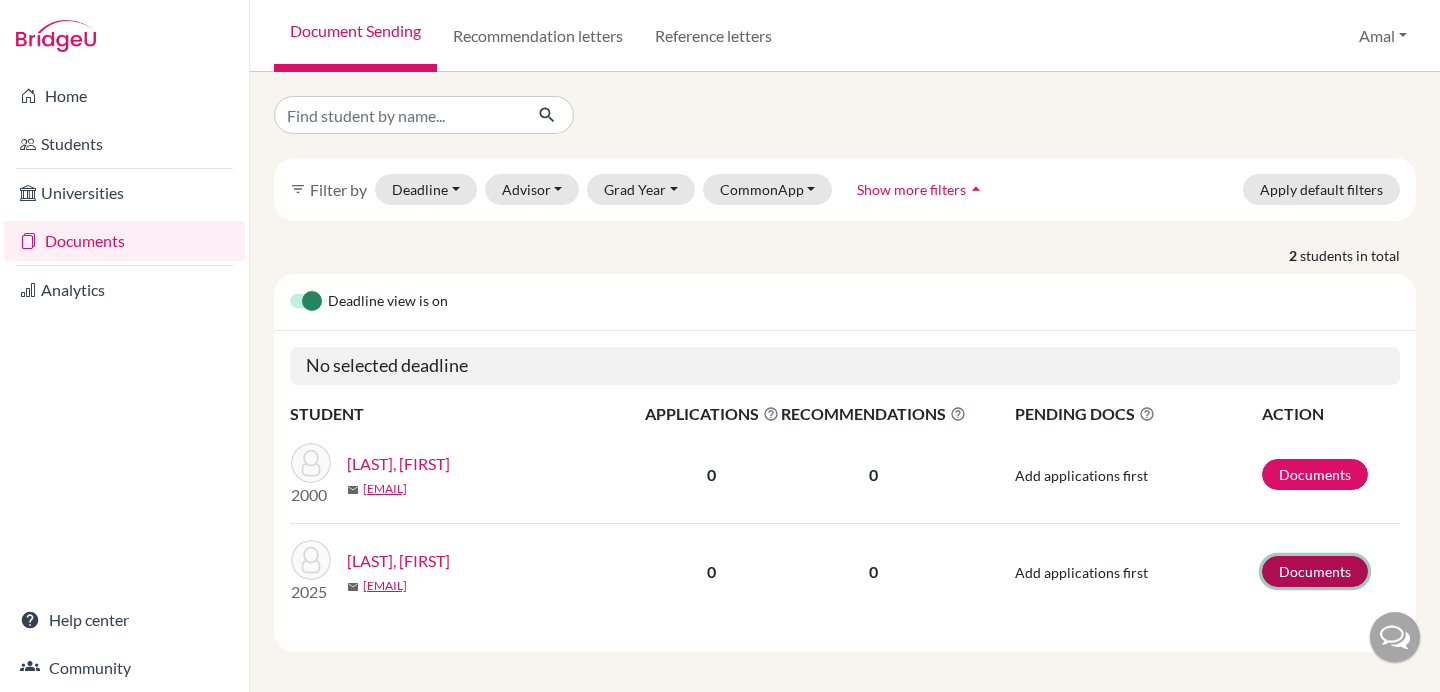 click on "Documents" at bounding box center [1315, 571] 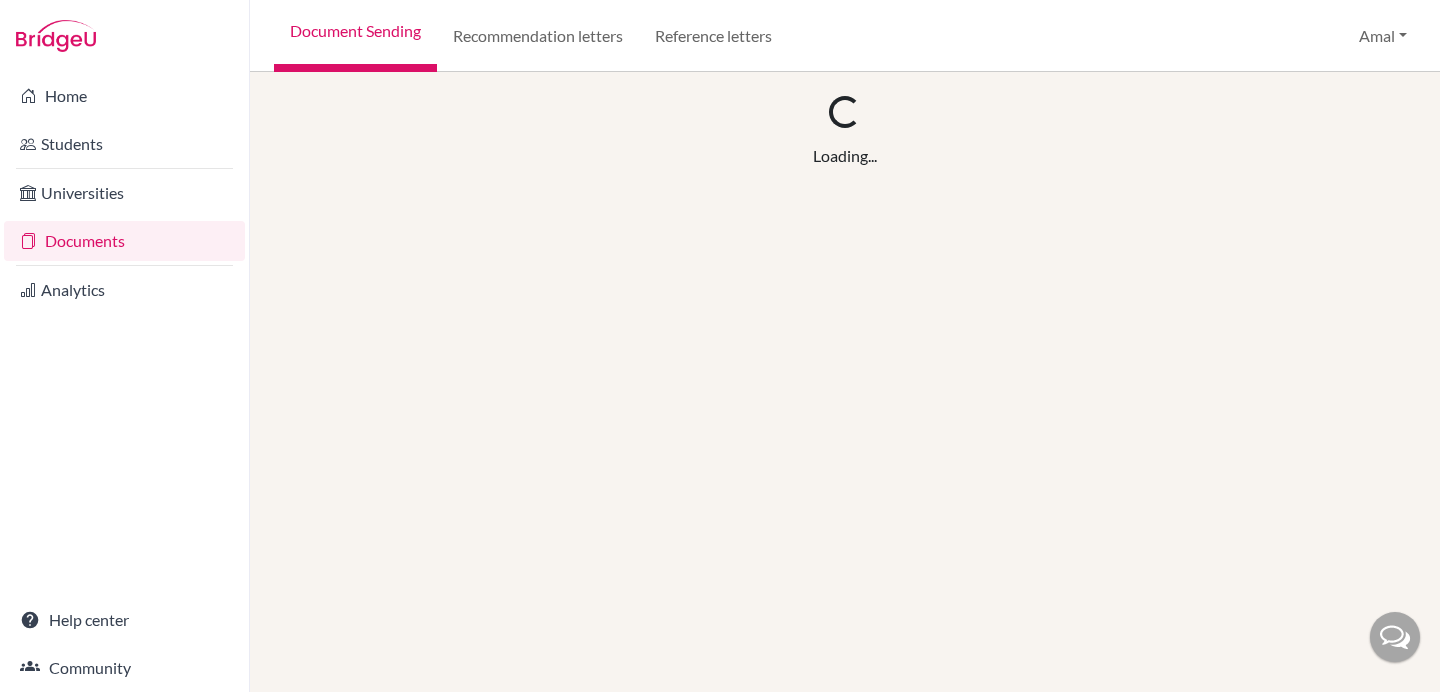 scroll, scrollTop: 0, scrollLeft: 0, axis: both 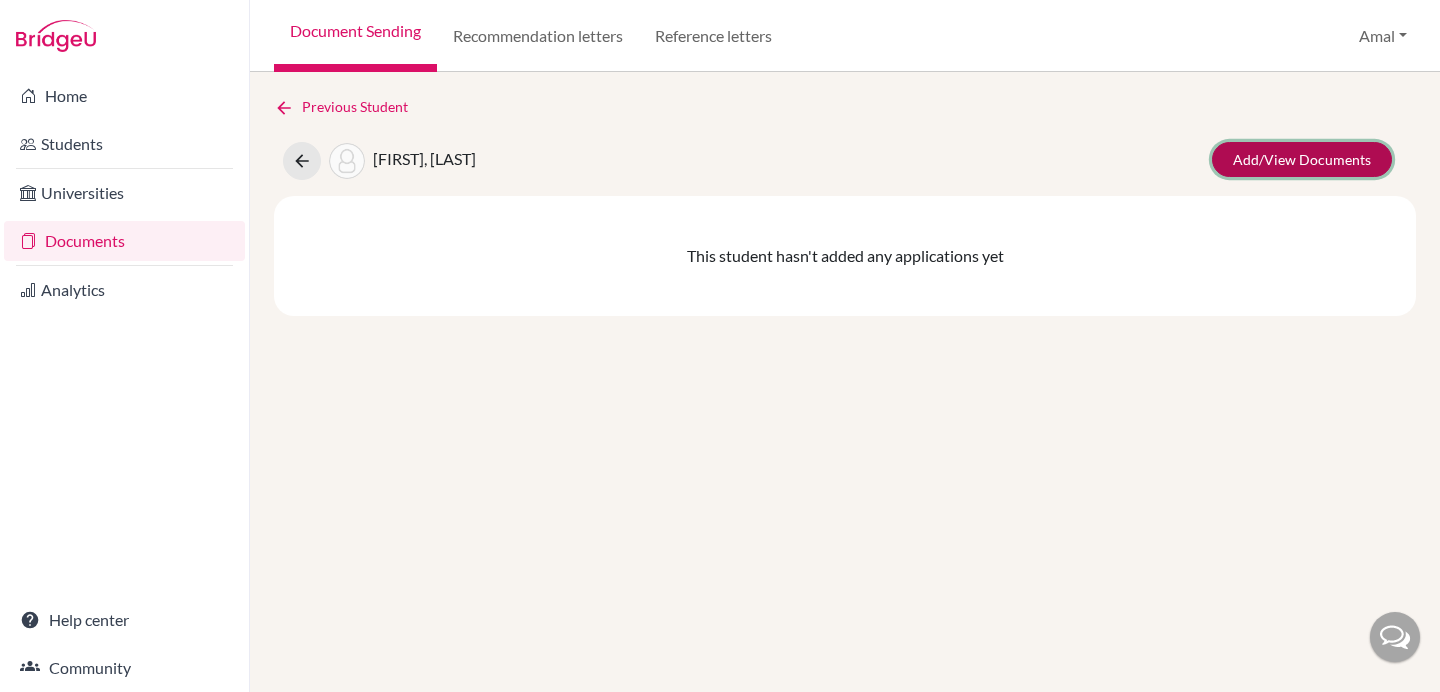 click on "Add/View Documents" at bounding box center [1302, 159] 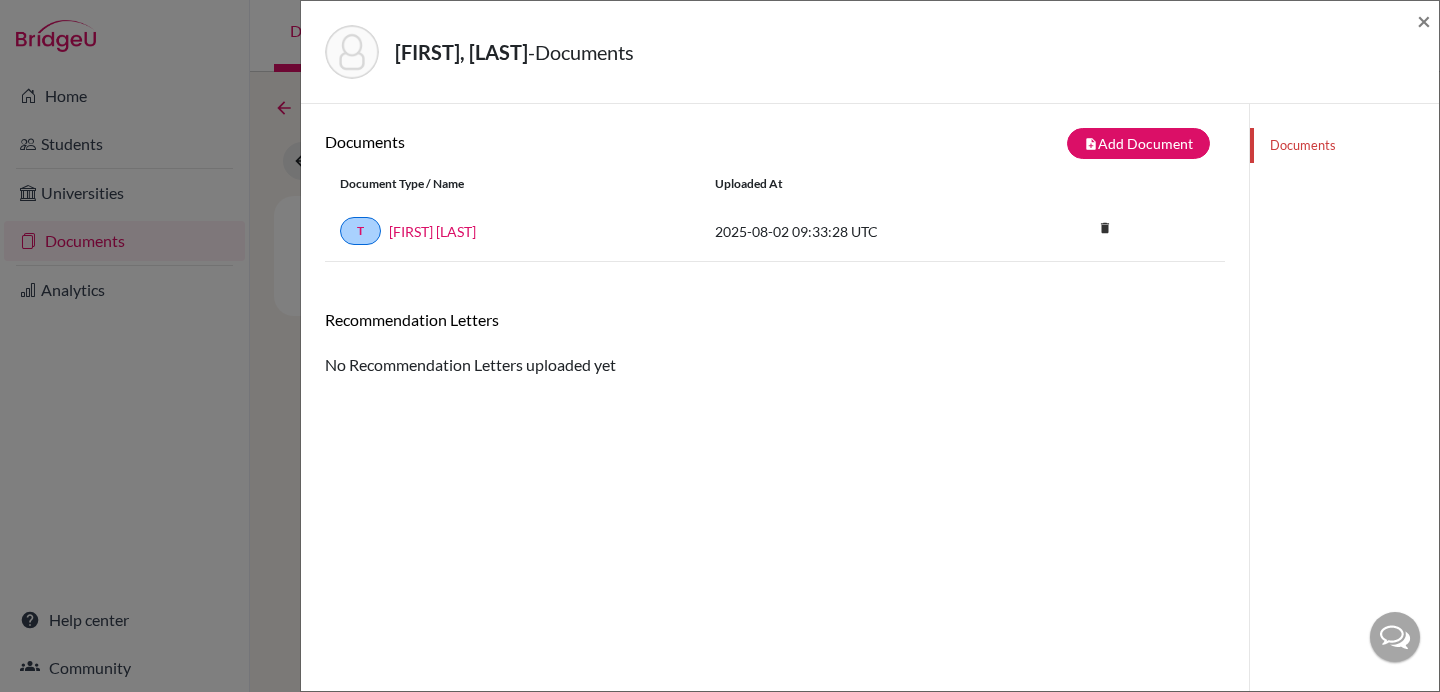 click at bounding box center [1395, 637] 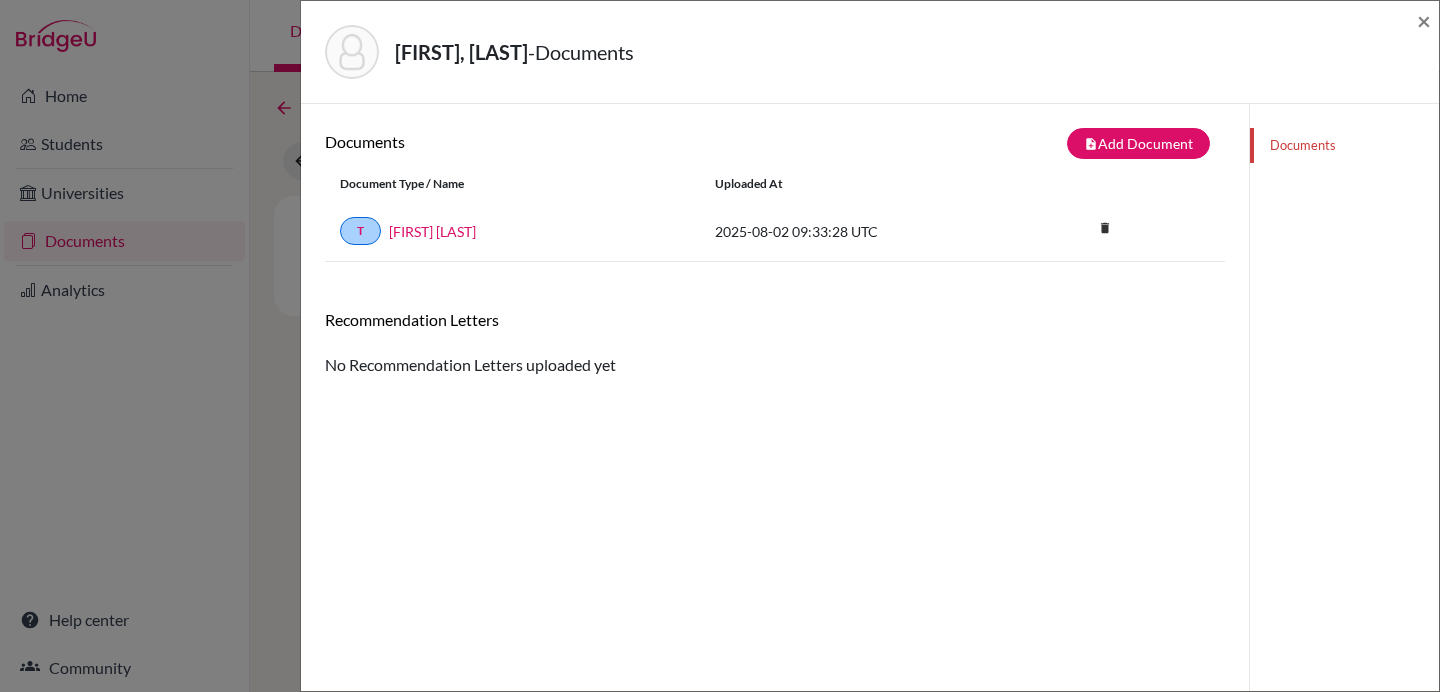 scroll, scrollTop: 0, scrollLeft: 0, axis: both 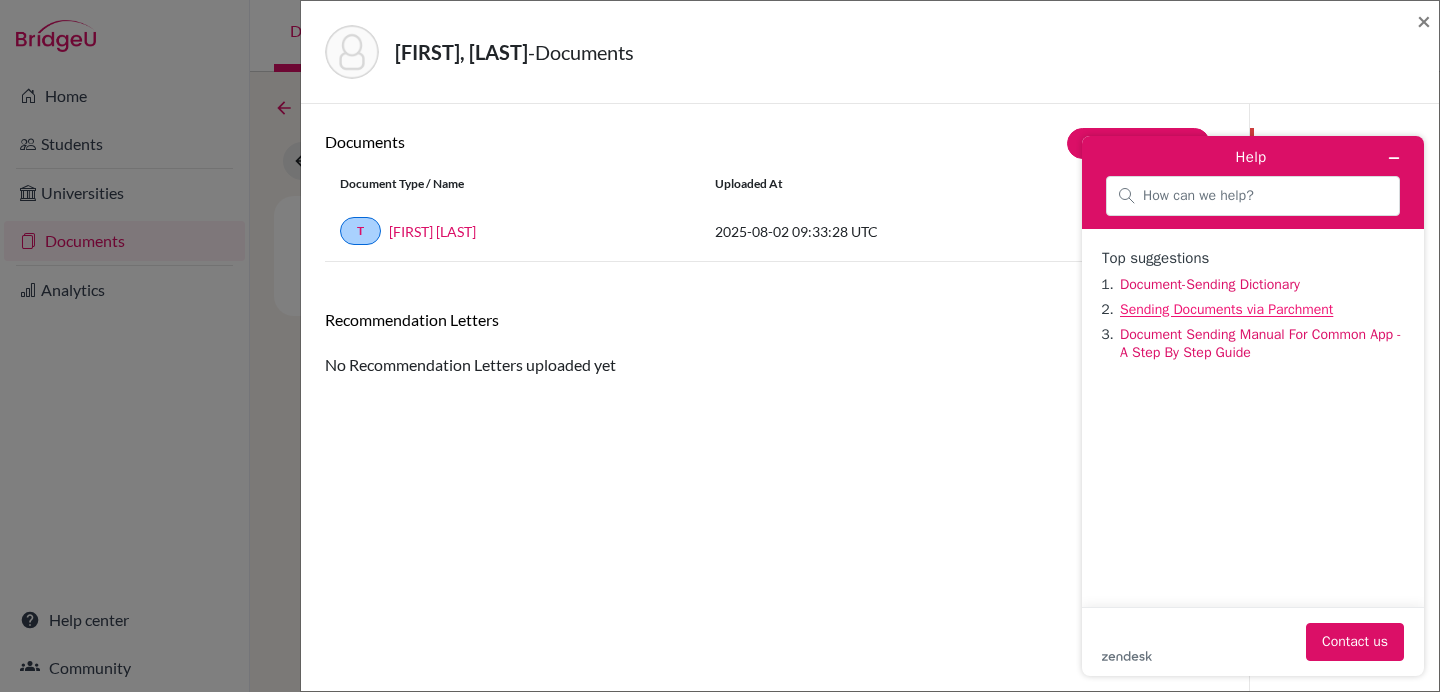 click on "Sending Documents via Parchment" at bounding box center (1226, 309) 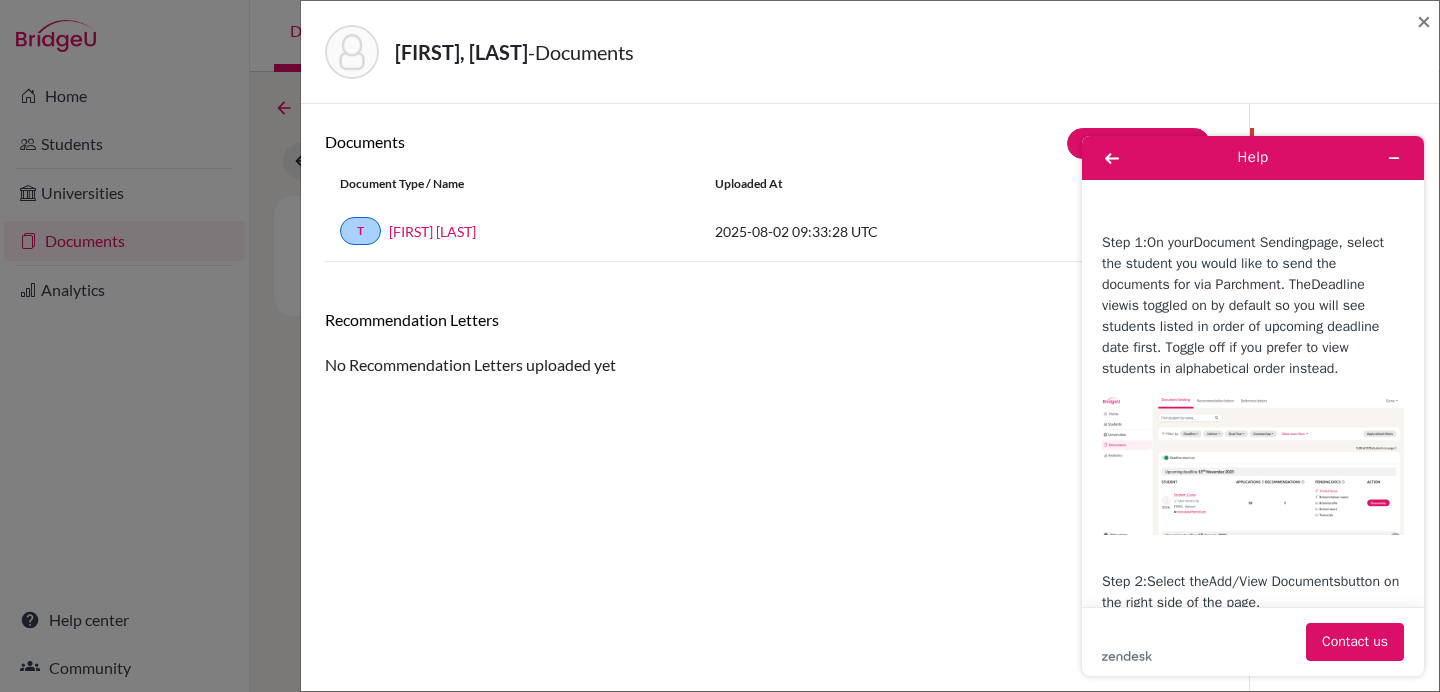 scroll, scrollTop: 381, scrollLeft: 0, axis: vertical 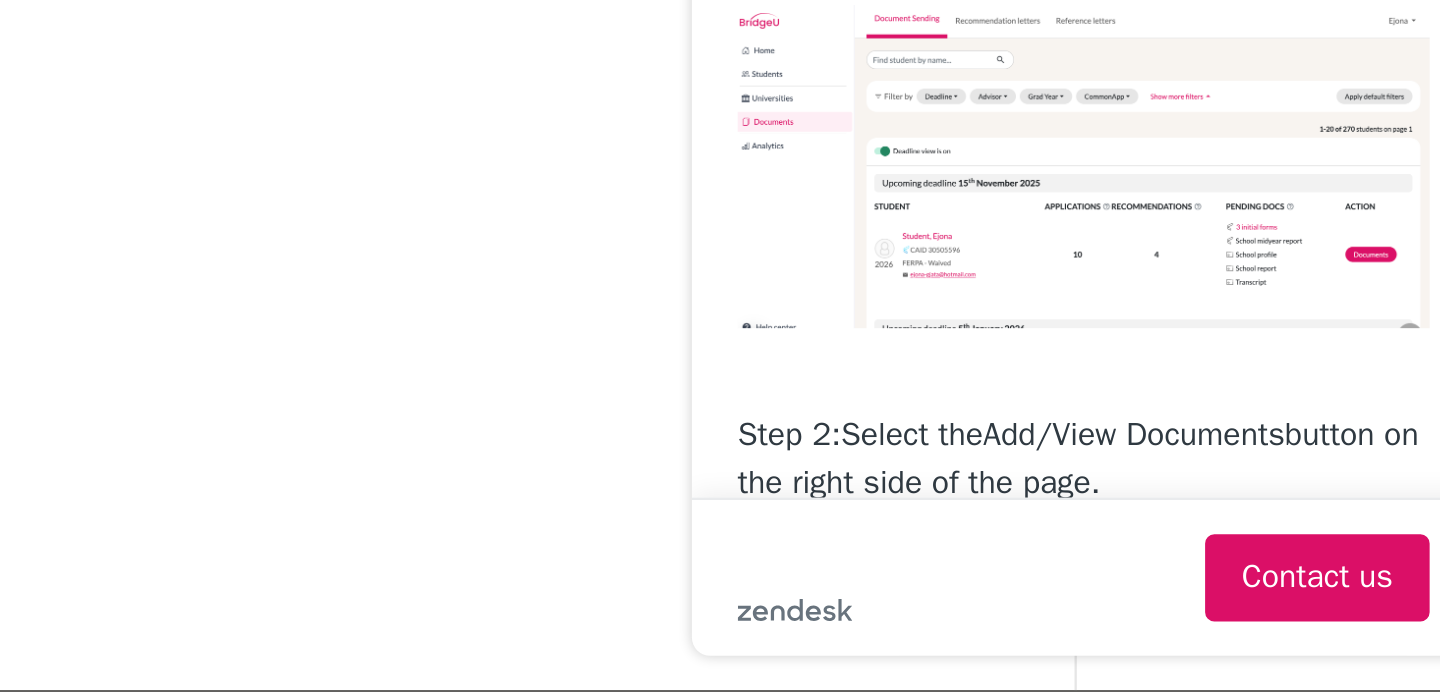 click on "Documents note_add  Add Document Document type Change explanation for Common App reports Counselor recommendation Fee waiver International official results School profile School report Teacher recommendation Transcript Transcript Courses Other Document name File - PDFs only Choose file publish  Upload Cancel Document Type / Name Uploaded at T Safia LY 2025-08-02 09:33:28 UTC delete Delete this document? Cancel Delete Recommendation Letters No Recommendation Letters uploaded yet" 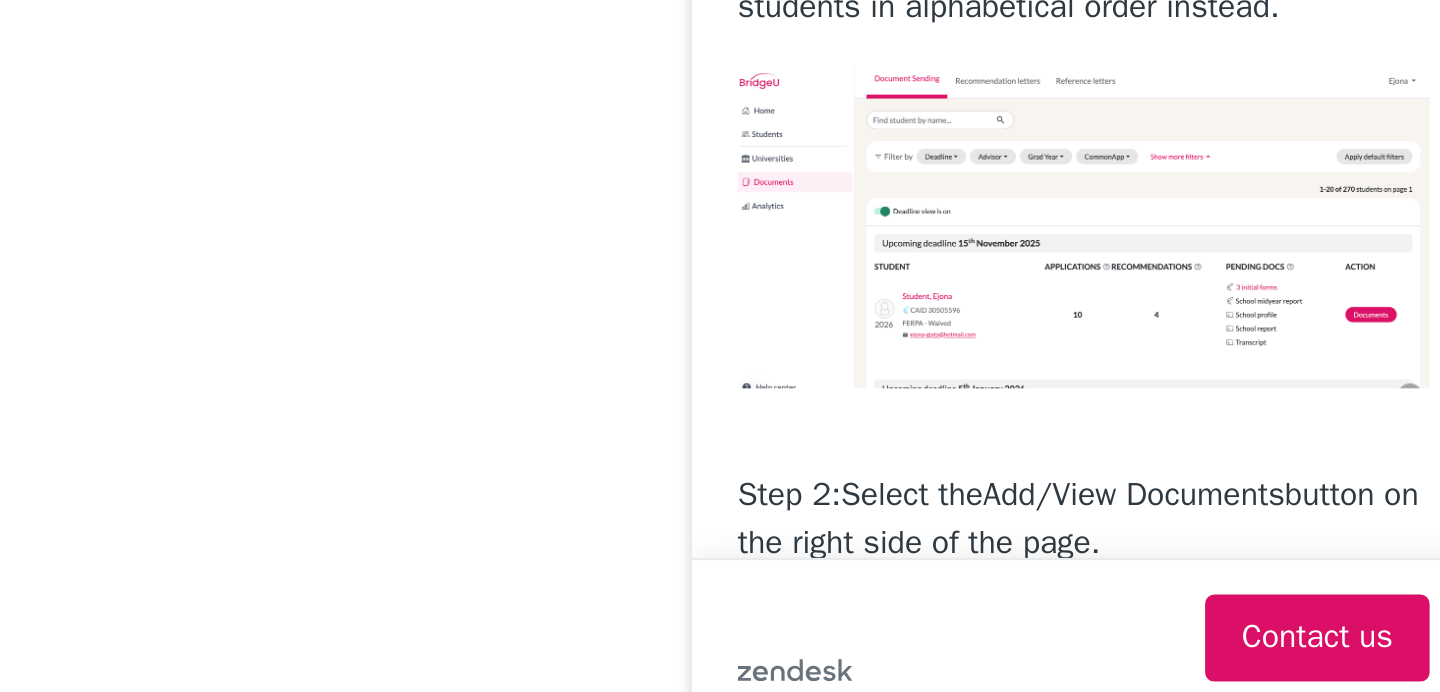 scroll, scrollTop: 0, scrollLeft: 0, axis: both 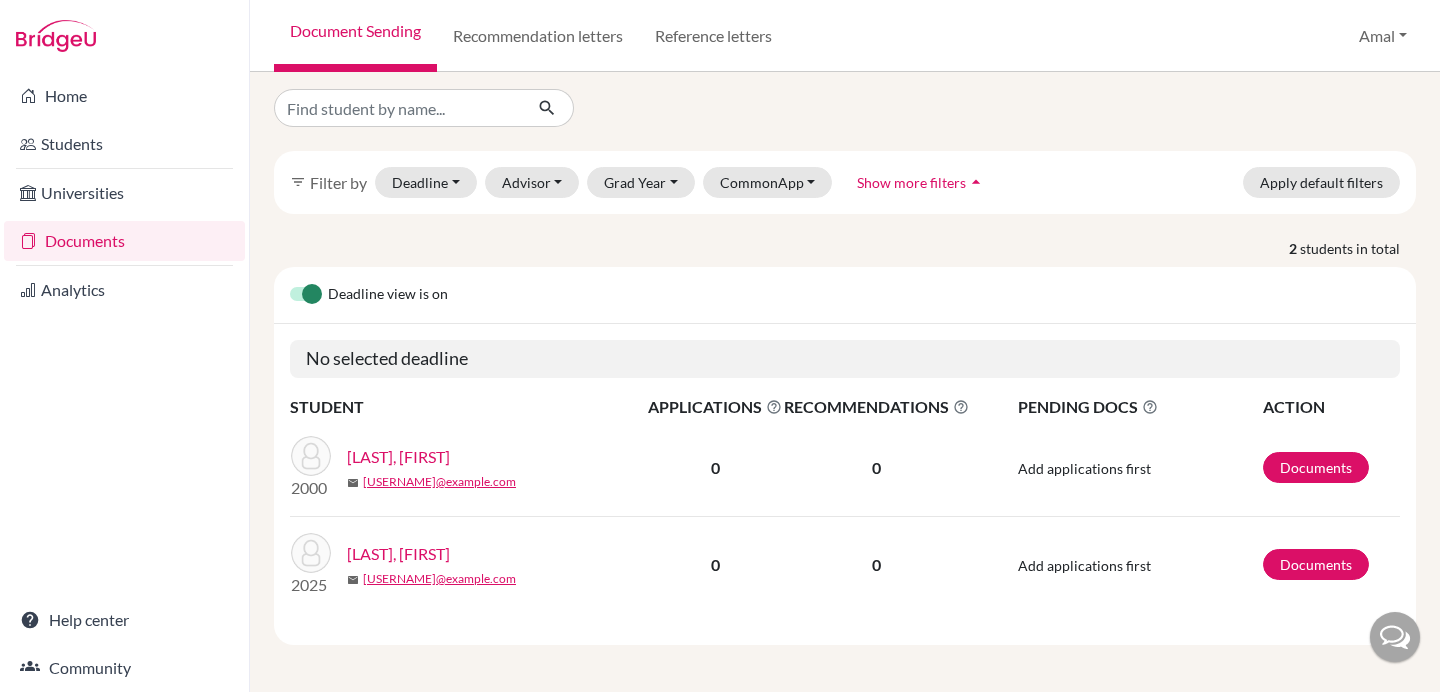 click at bounding box center (1395, 637) 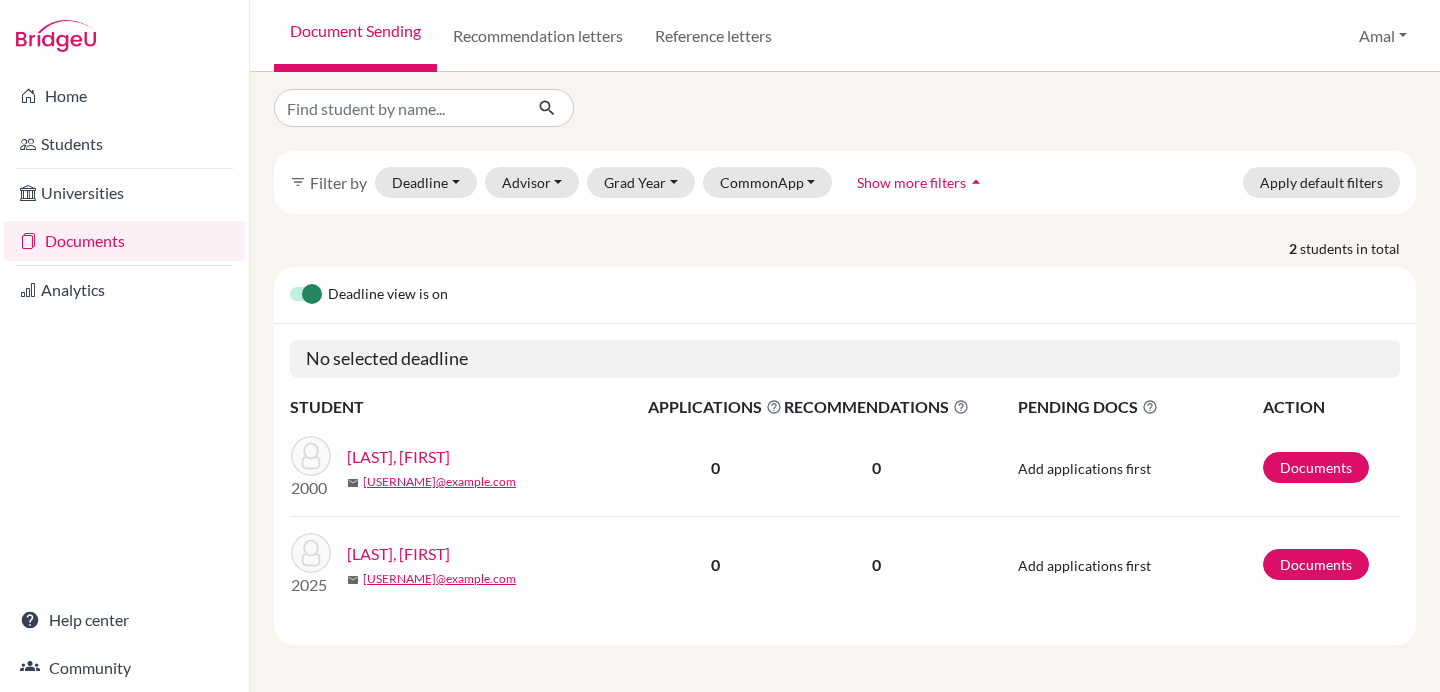 scroll, scrollTop: 0, scrollLeft: 0, axis: both 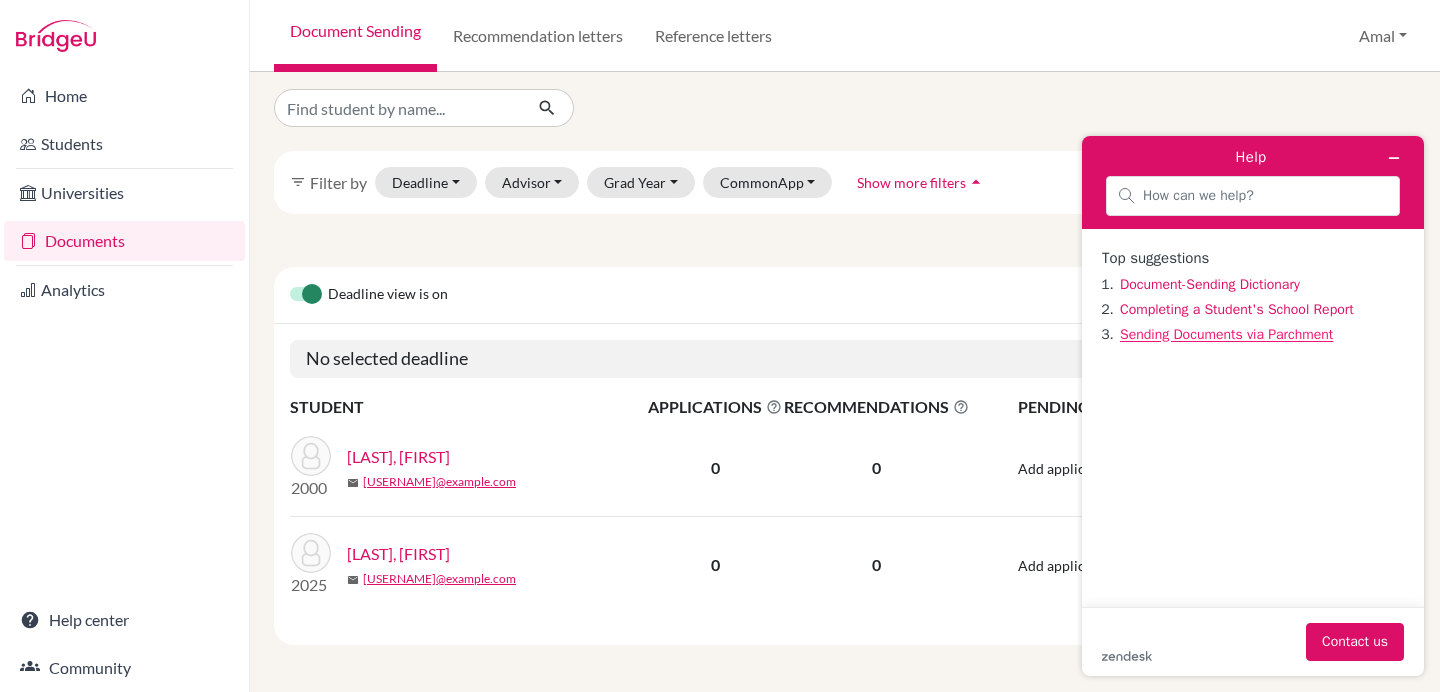 click on "Sending Documents via Parchment" at bounding box center (1226, 334) 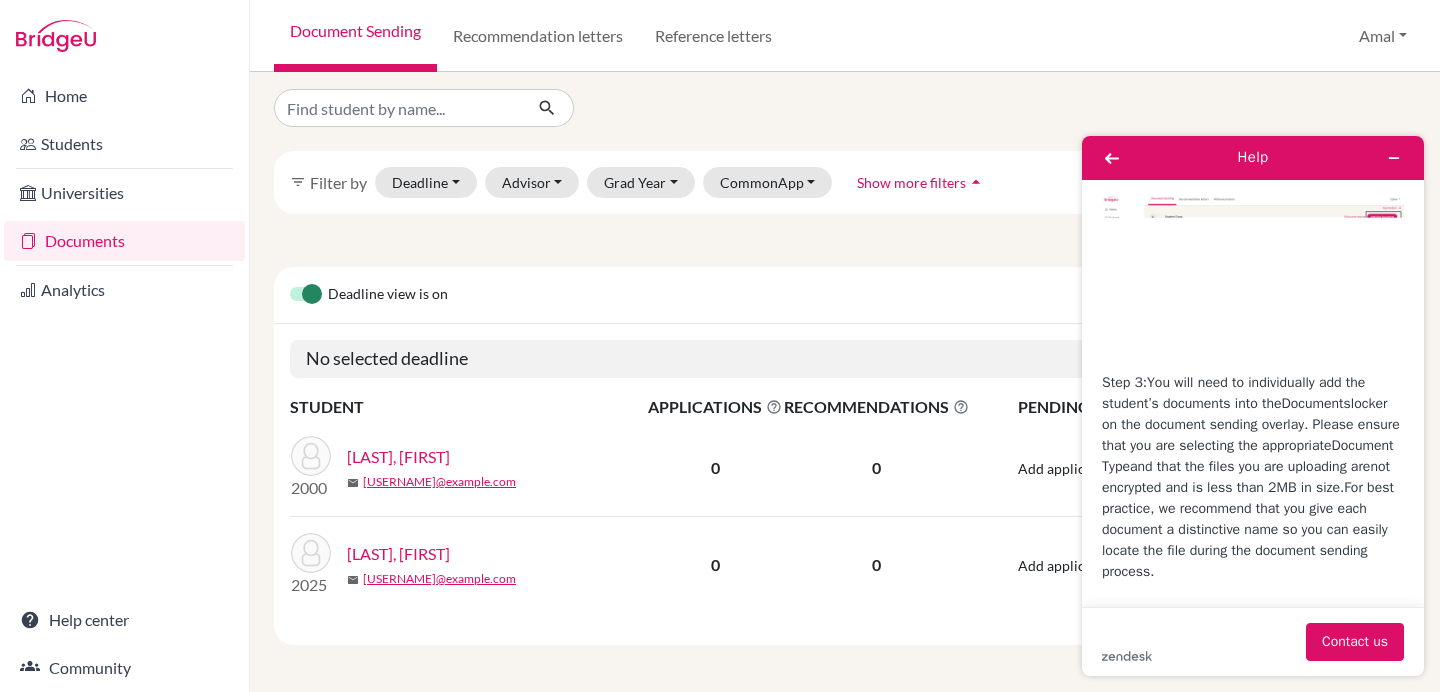 scroll, scrollTop: 674, scrollLeft: 0, axis: vertical 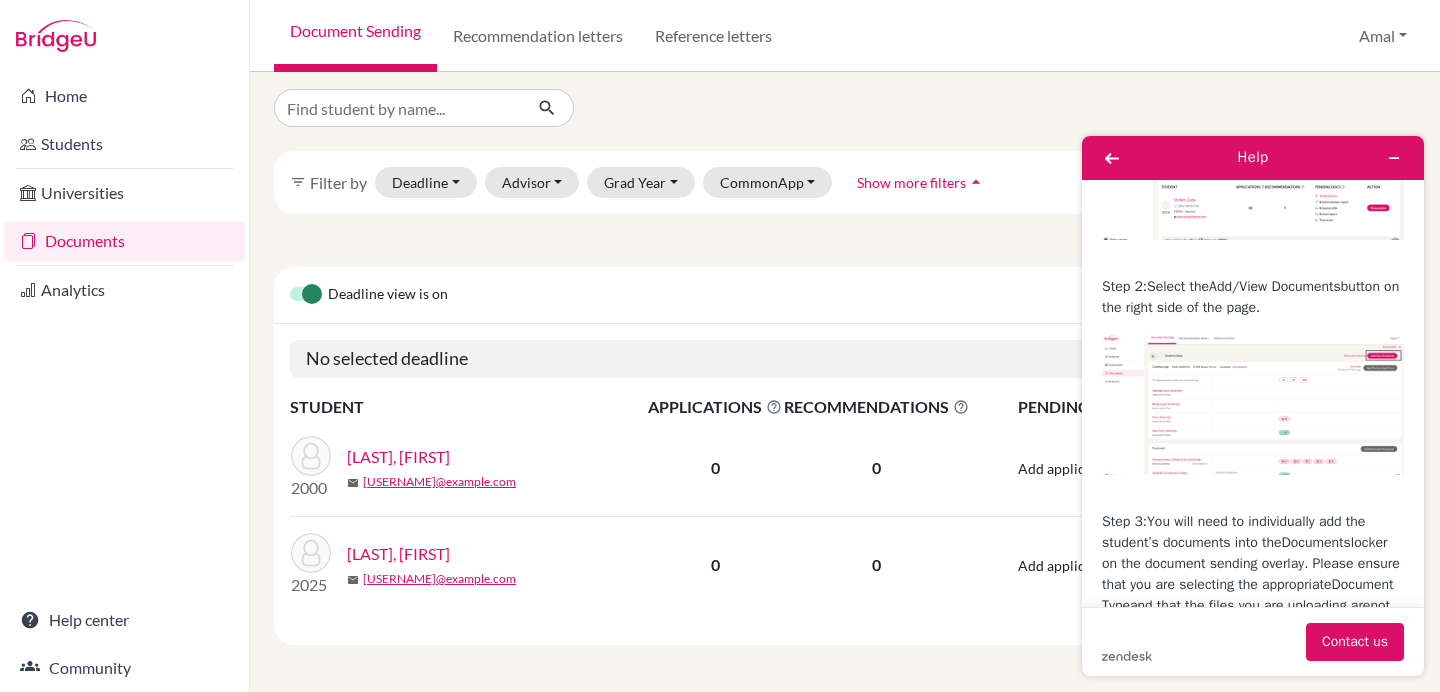 click on "[LAST], [FIRST]" at bounding box center (398, 554) 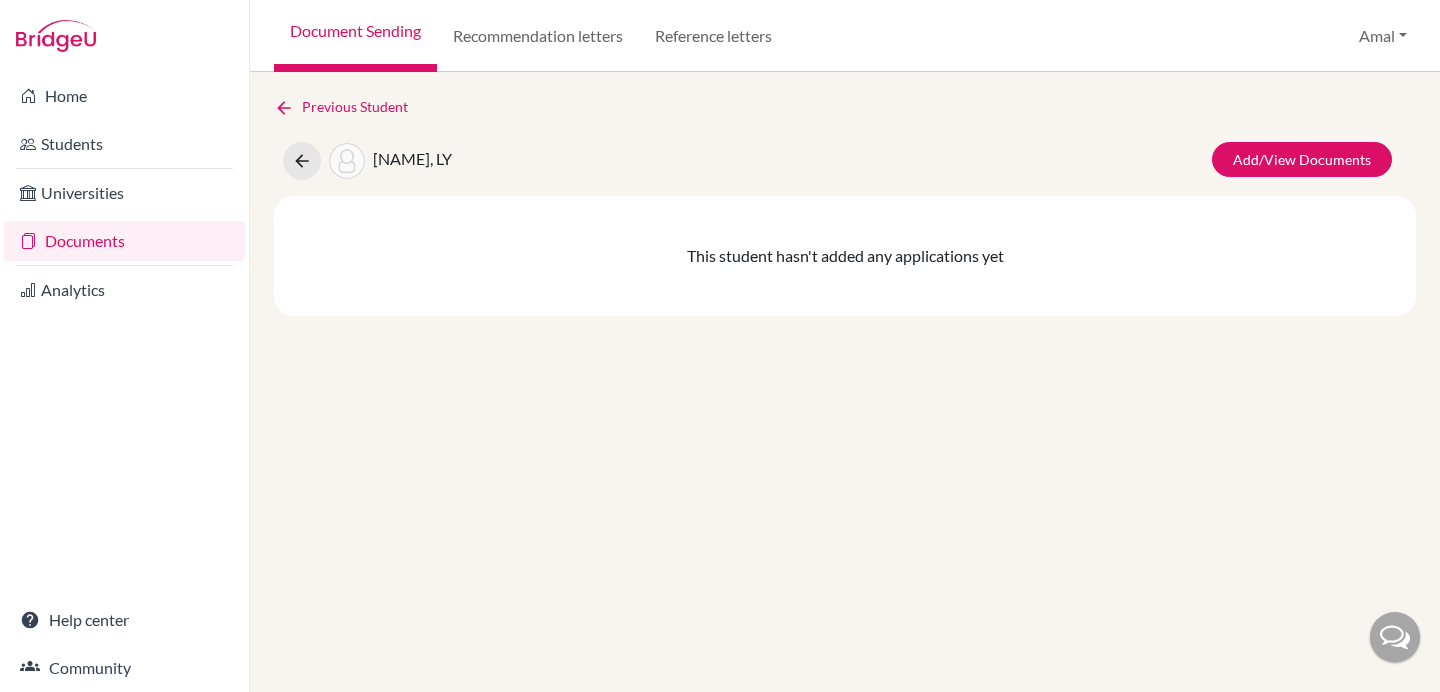 scroll, scrollTop: 0, scrollLeft: 0, axis: both 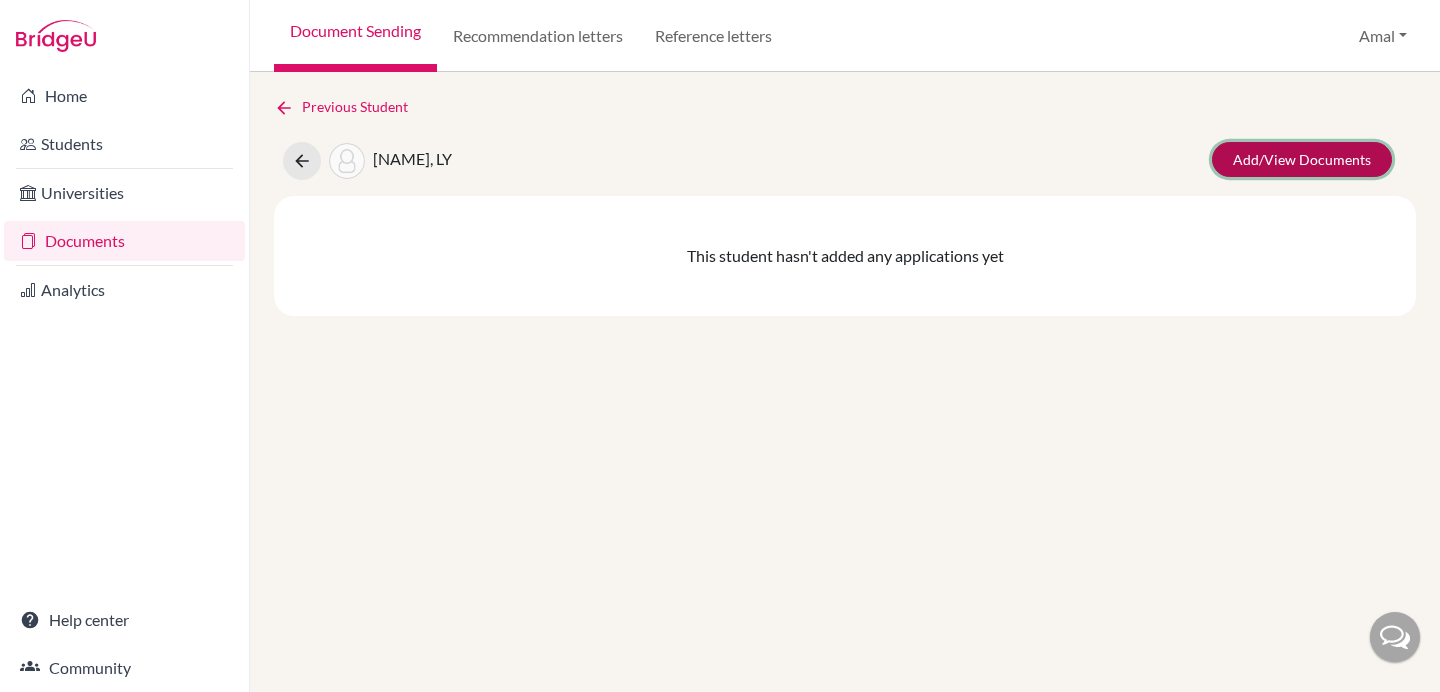 click on "Add/View Documents" at bounding box center [1302, 159] 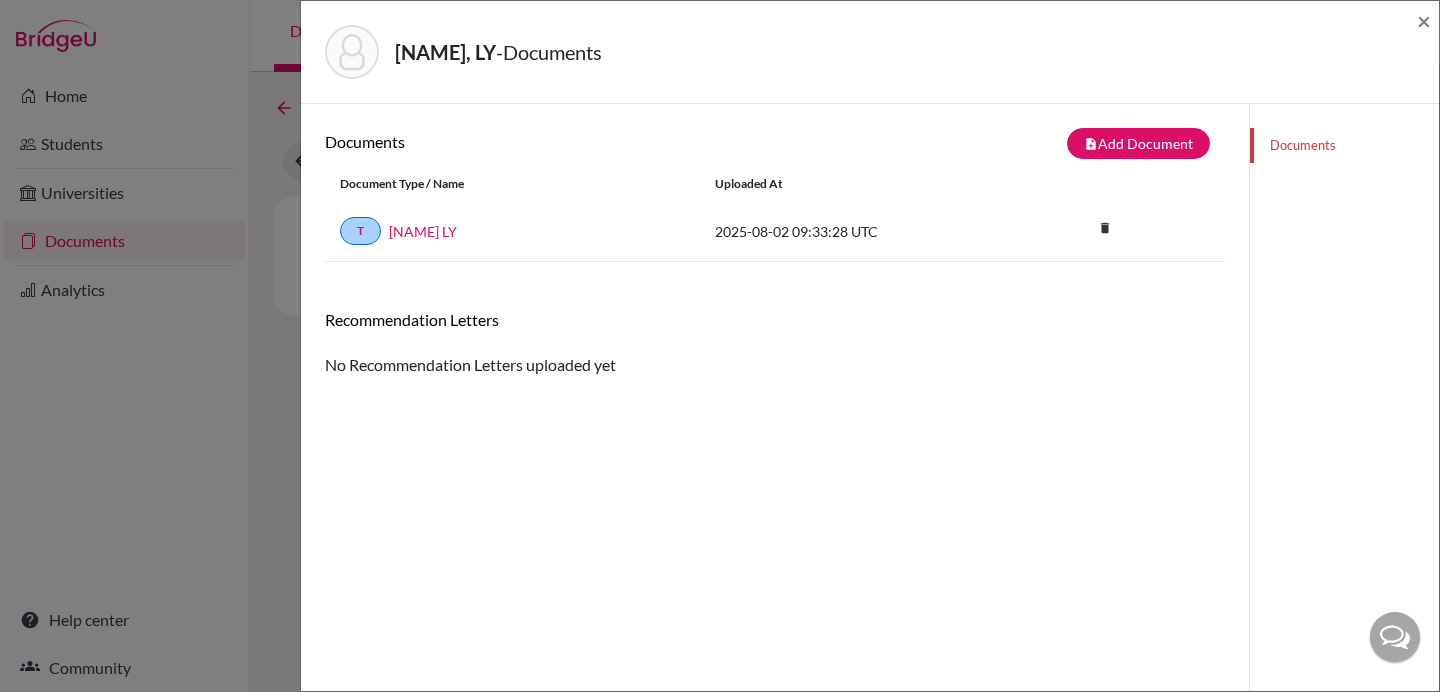 scroll, scrollTop: 6, scrollLeft: 0, axis: vertical 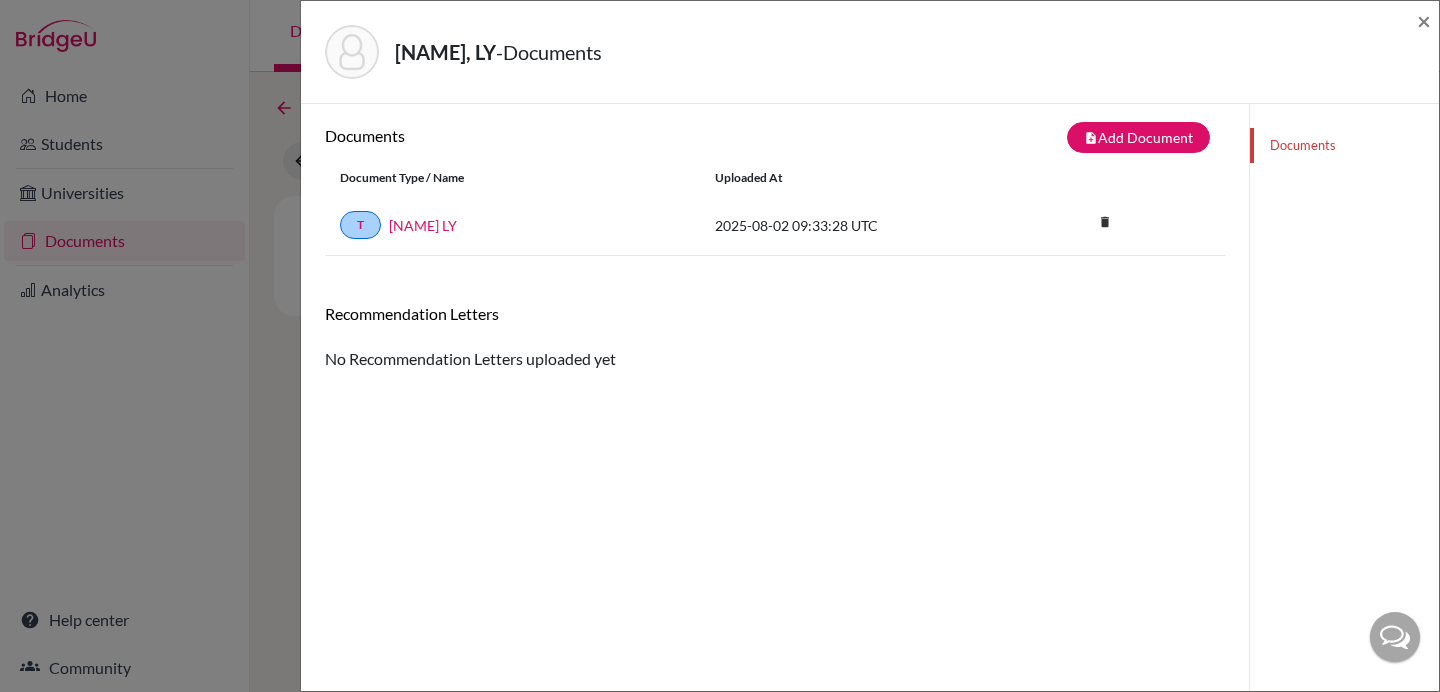 click at bounding box center [1395, 637] 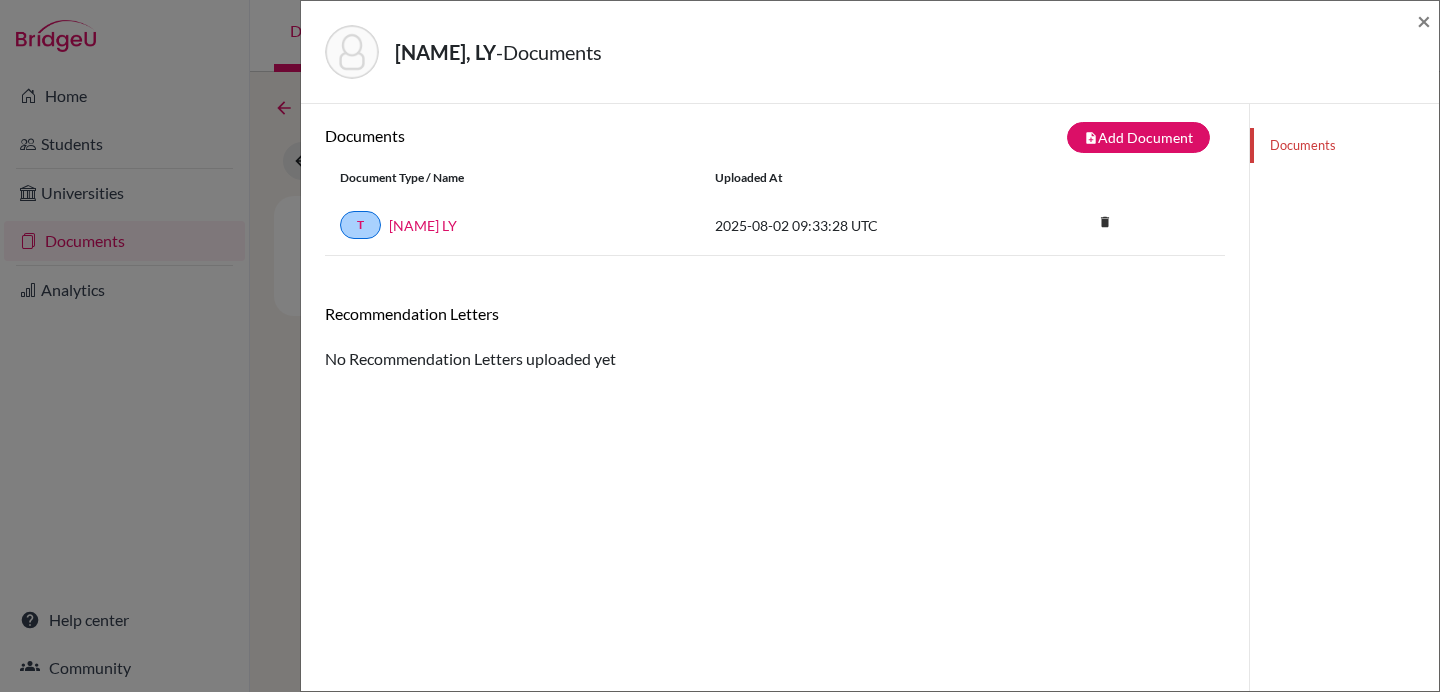 scroll, scrollTop: 0, scrollLeft: 0, axis: both 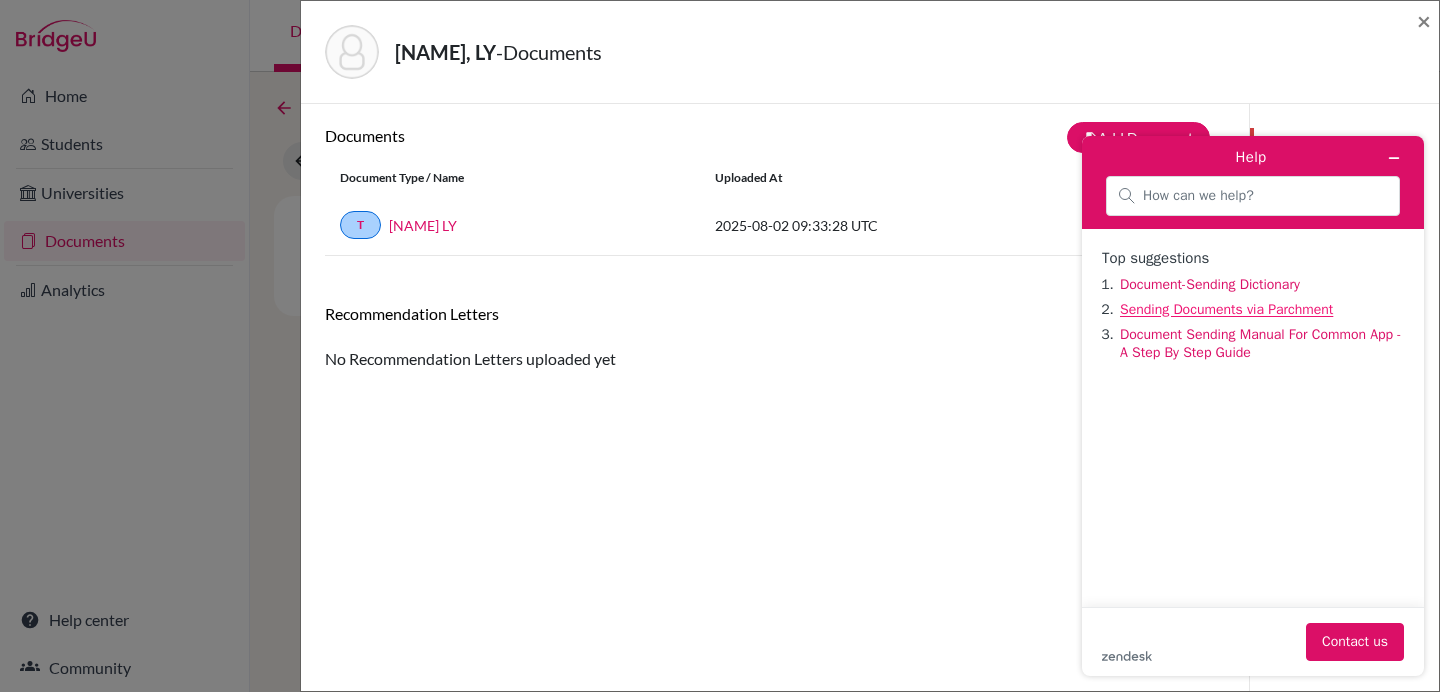 click on "Sending Documents via Parchment" at bounding box center (1226, 309) 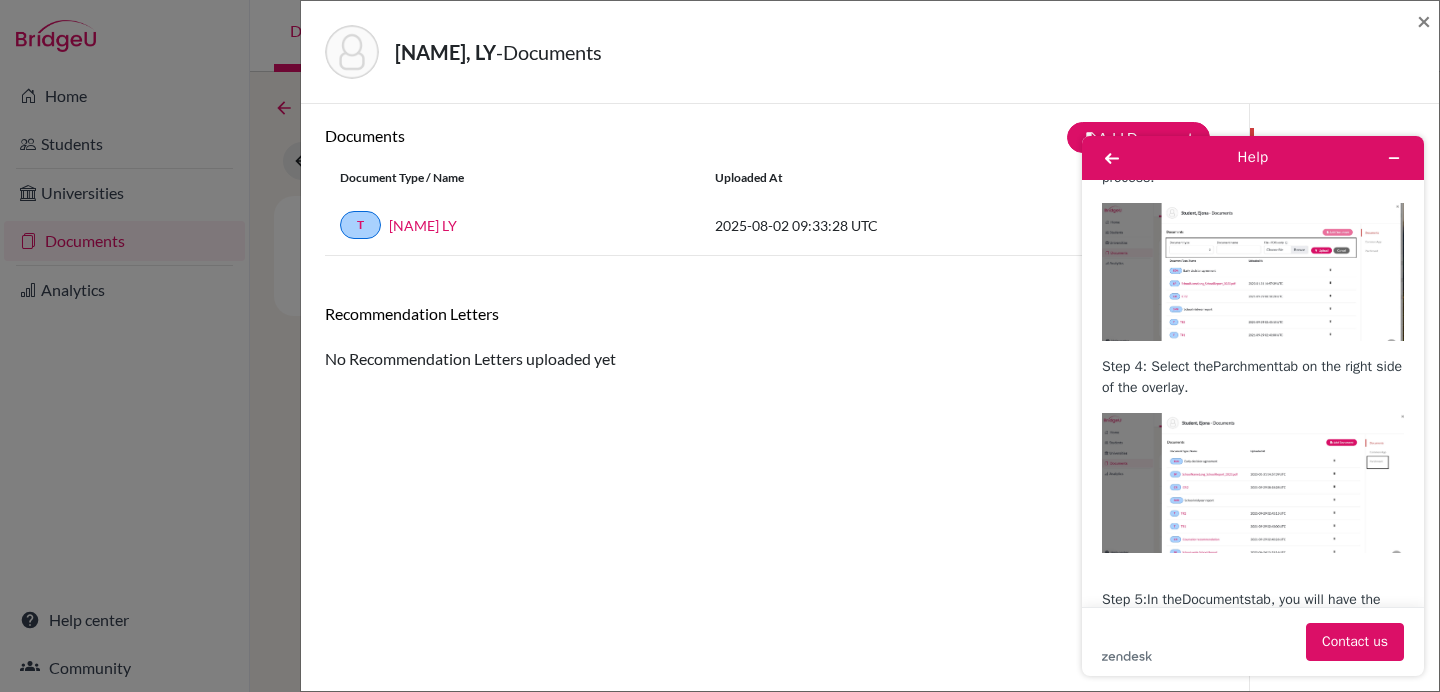 scroll, scrollTop: 1210, scrollLeft: 0, axis: vertical 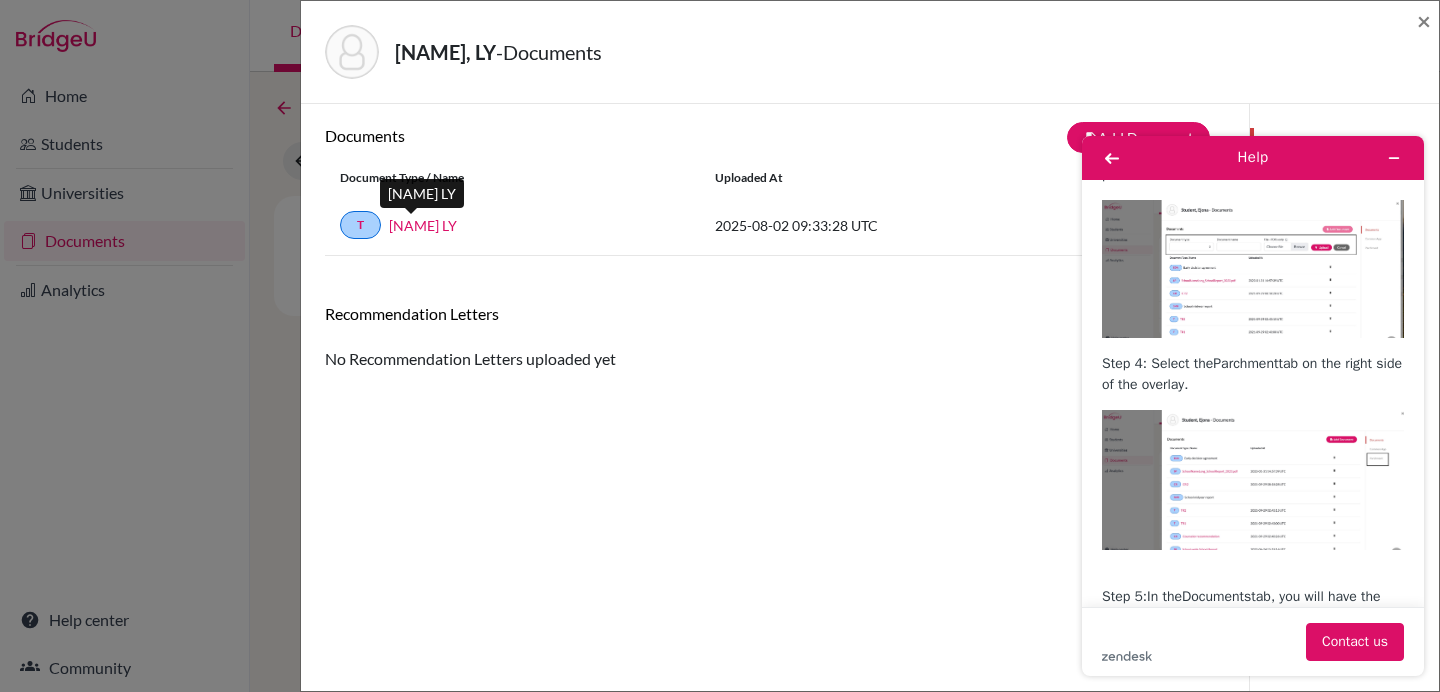 click on "Safia LY" at bounding box center [423, 225] 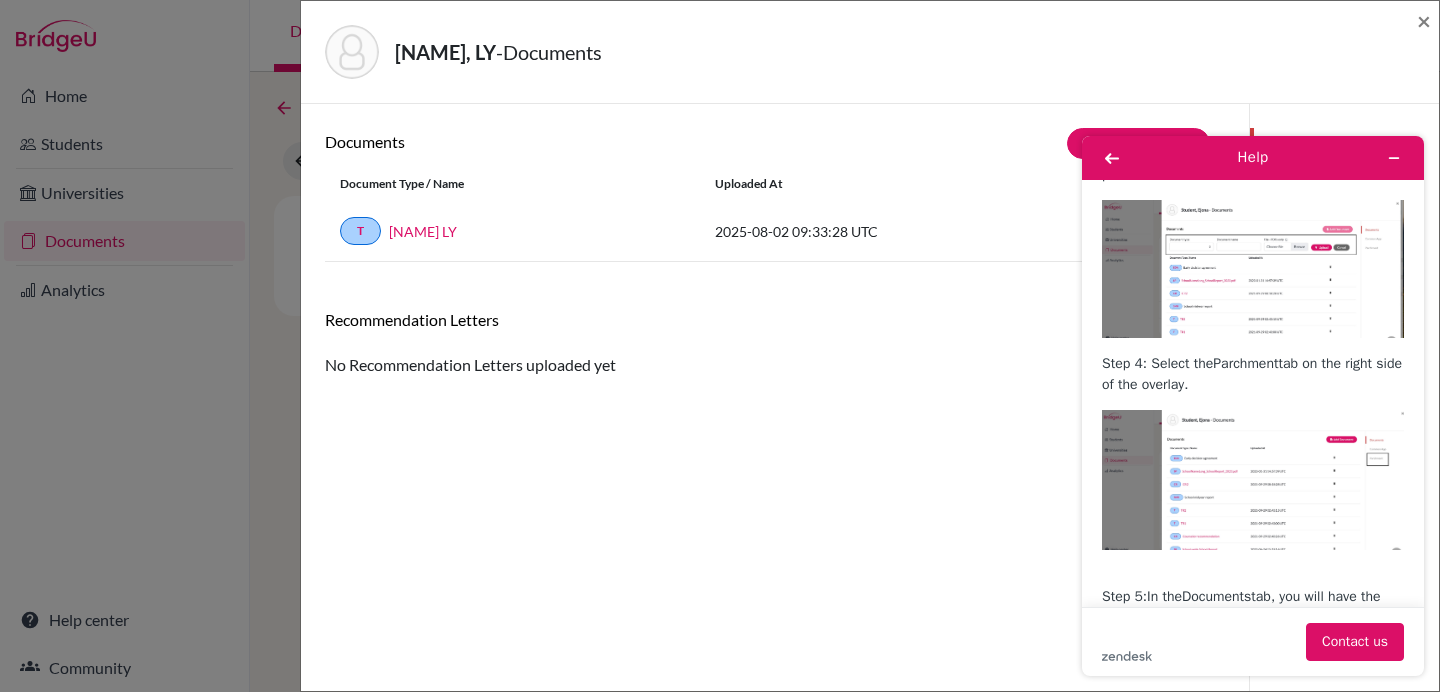 scroll, scrollTop: 1, scrollLeft: 0, axis: vertical 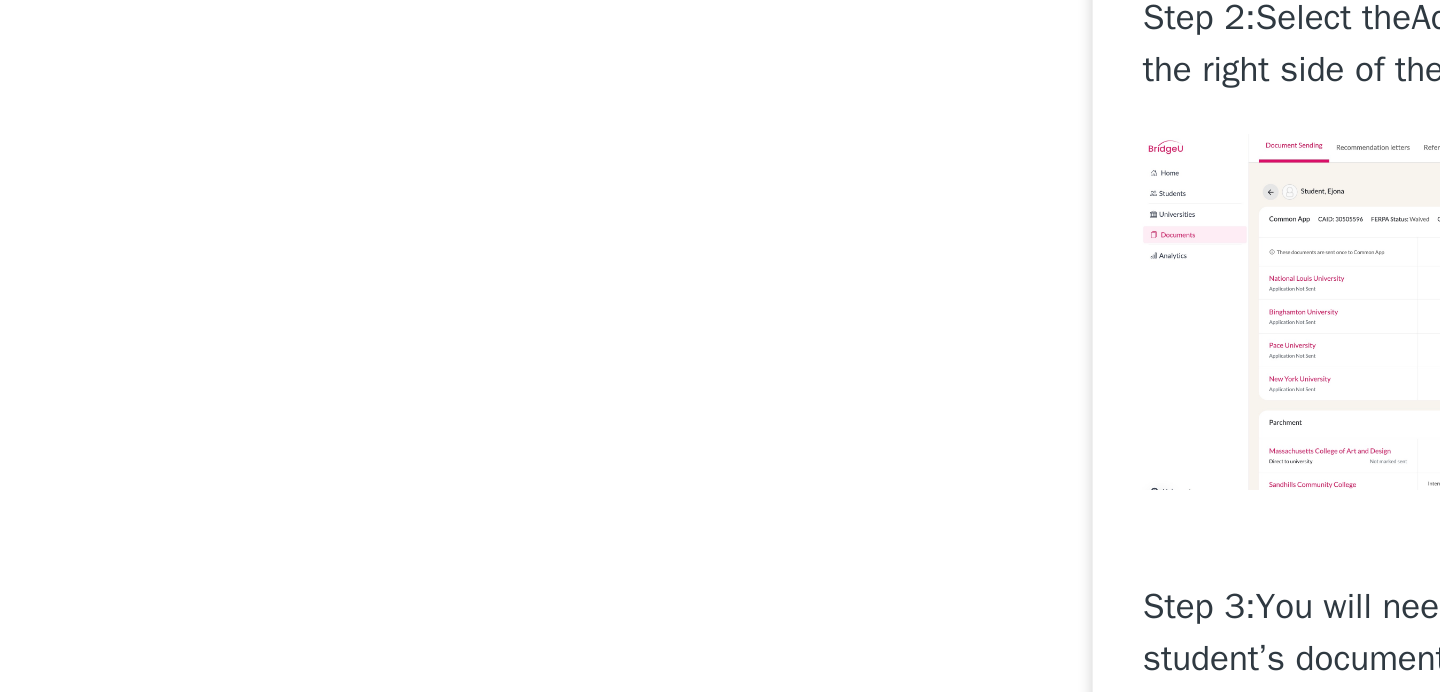 drag, startPoint x: 17, startPoint y: 206, endPoint x: 889, endPoint y: 327, distance: 880.35504 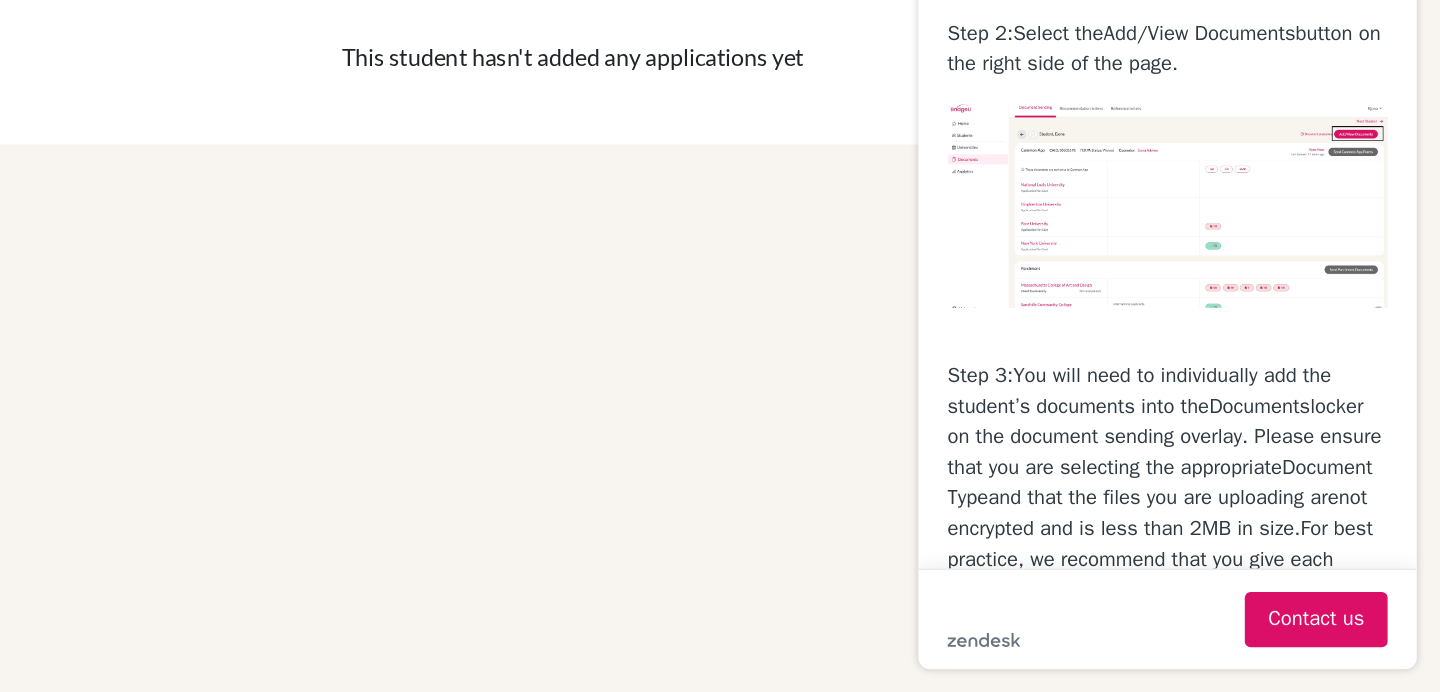 scroll, scrollTop: 0, scrollLeft: 0, axis: both 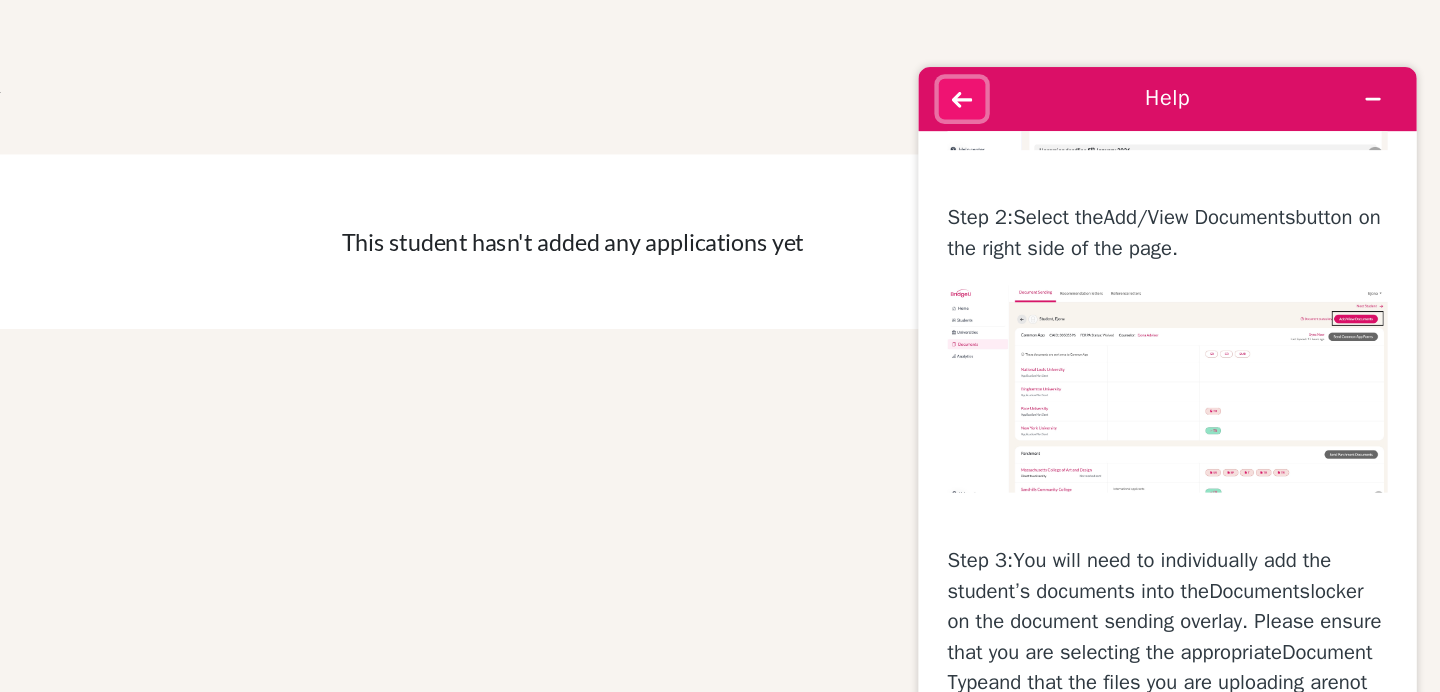 click 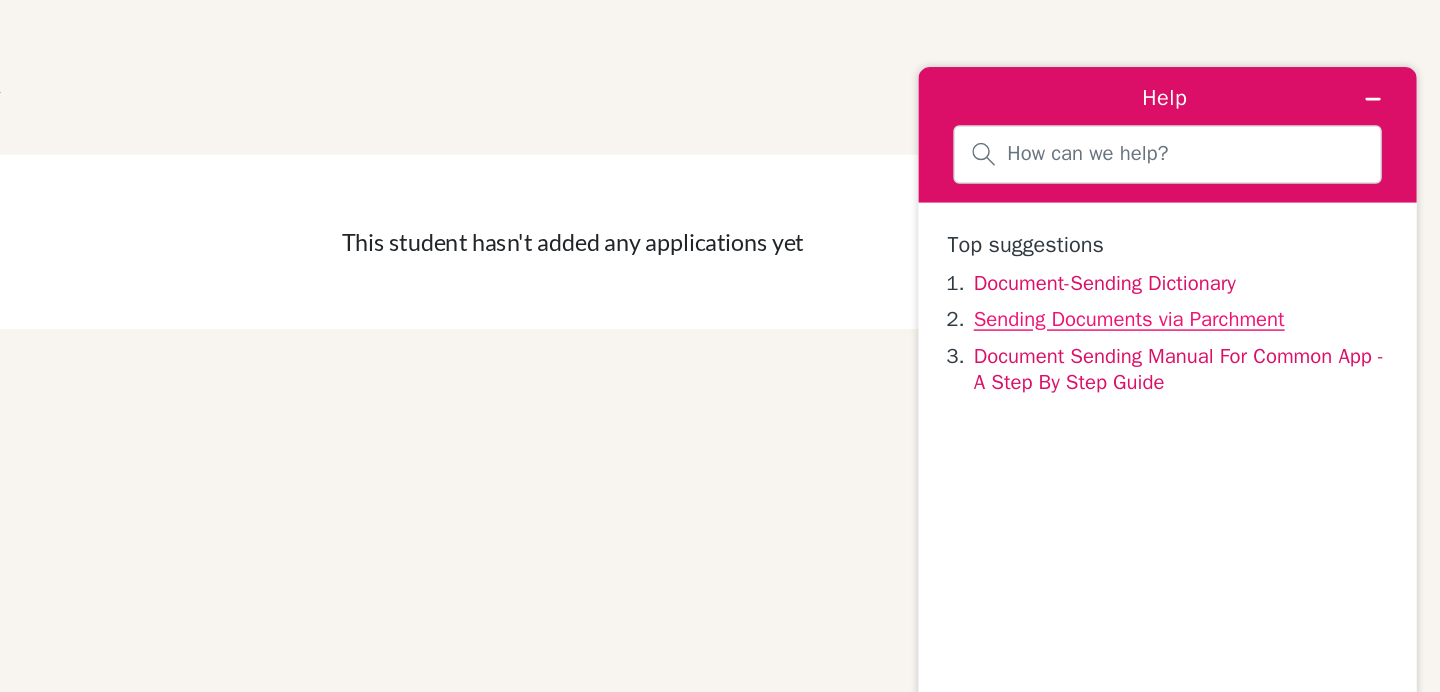 click on "Sending Documents via Parchment" at bounding box center [1055, 232] 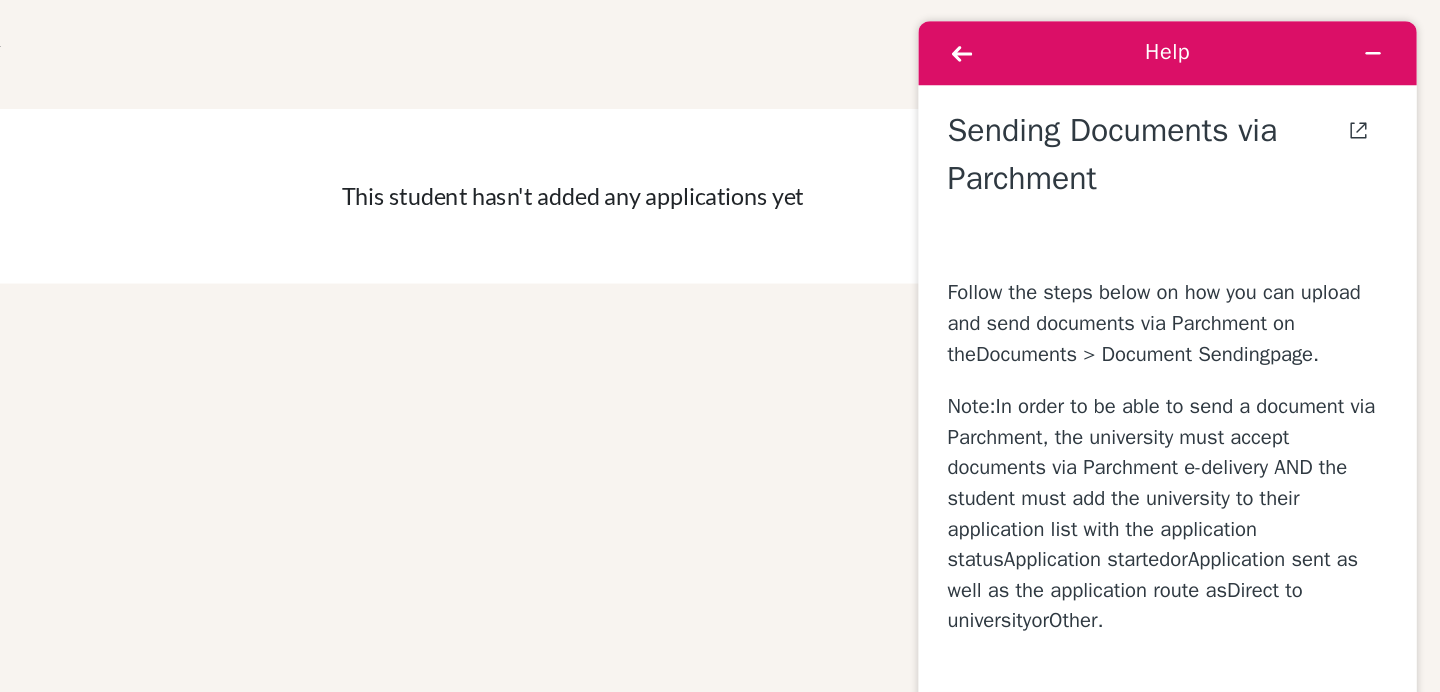 scroll, scrollTop: 0, scrollLeft: 0, axis: both 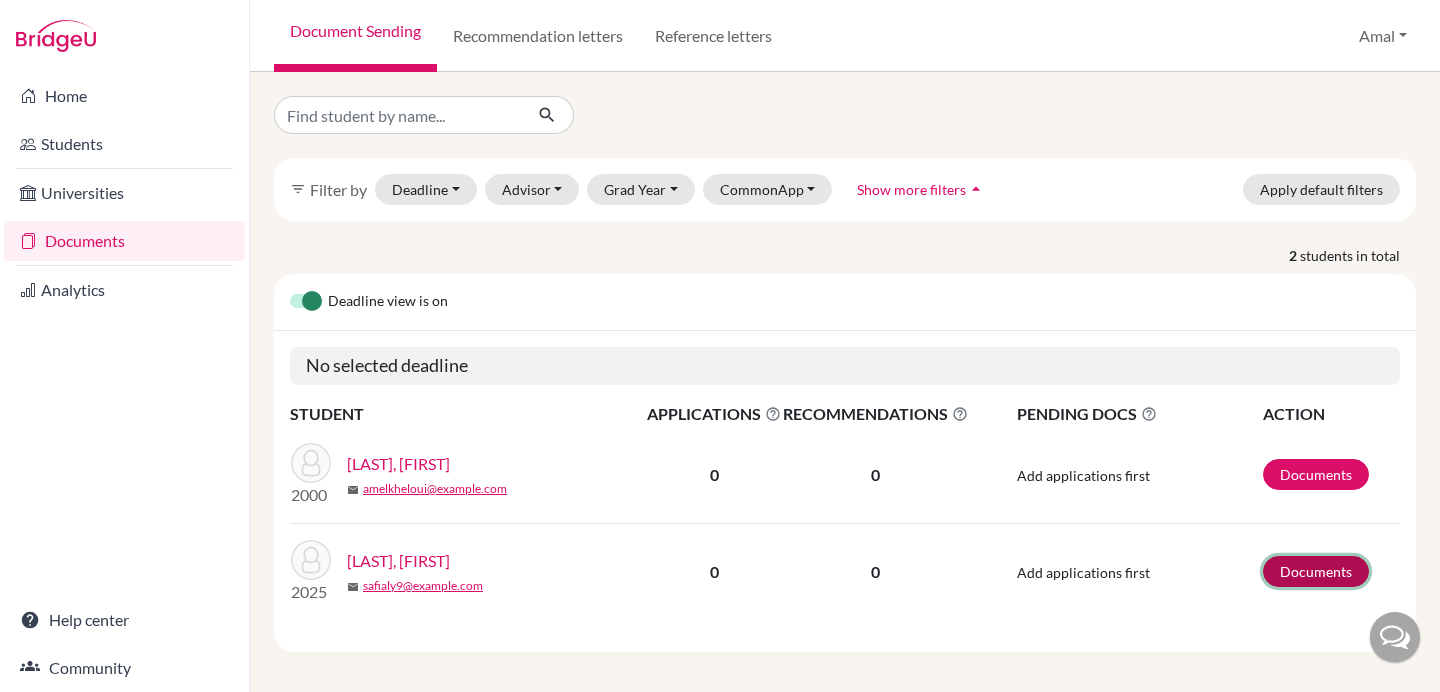 click on "Documents" at bounding box center (1316, 571) 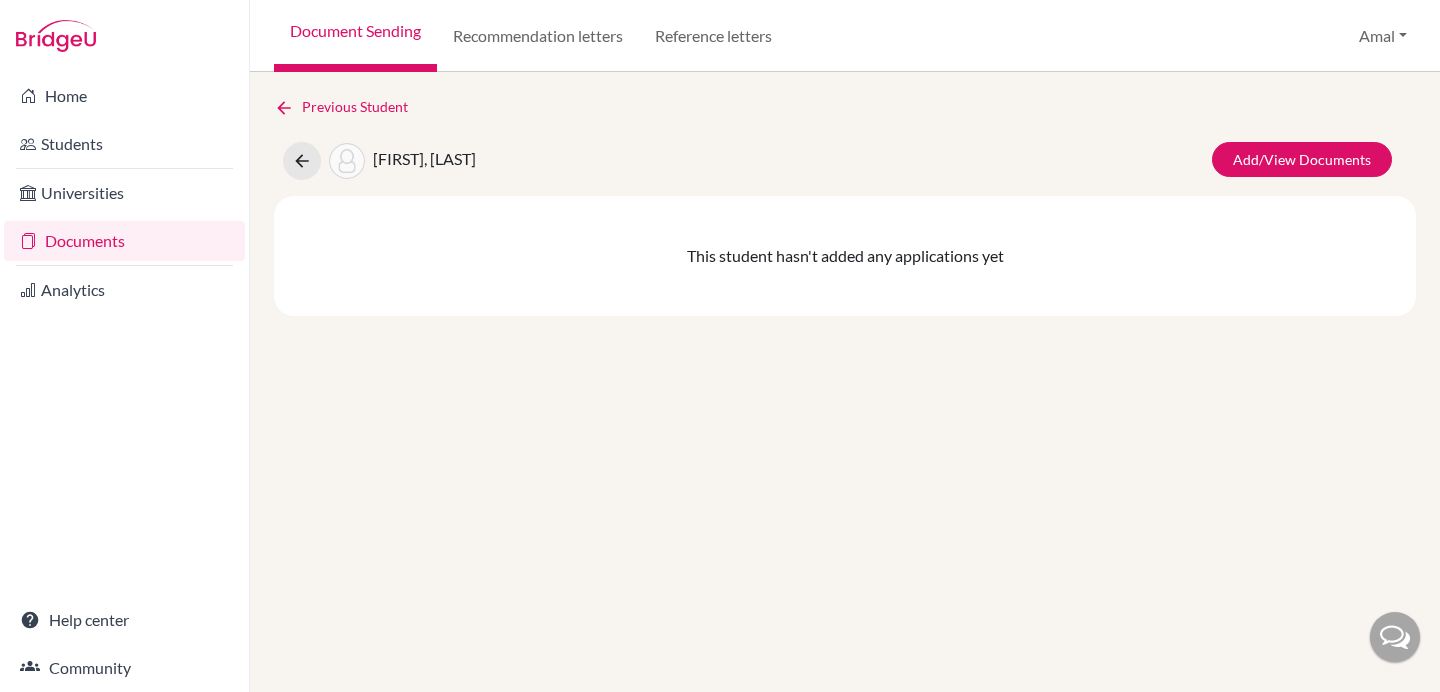 scroll, scrollTop: 0, scrollLeft: 0, axis: both 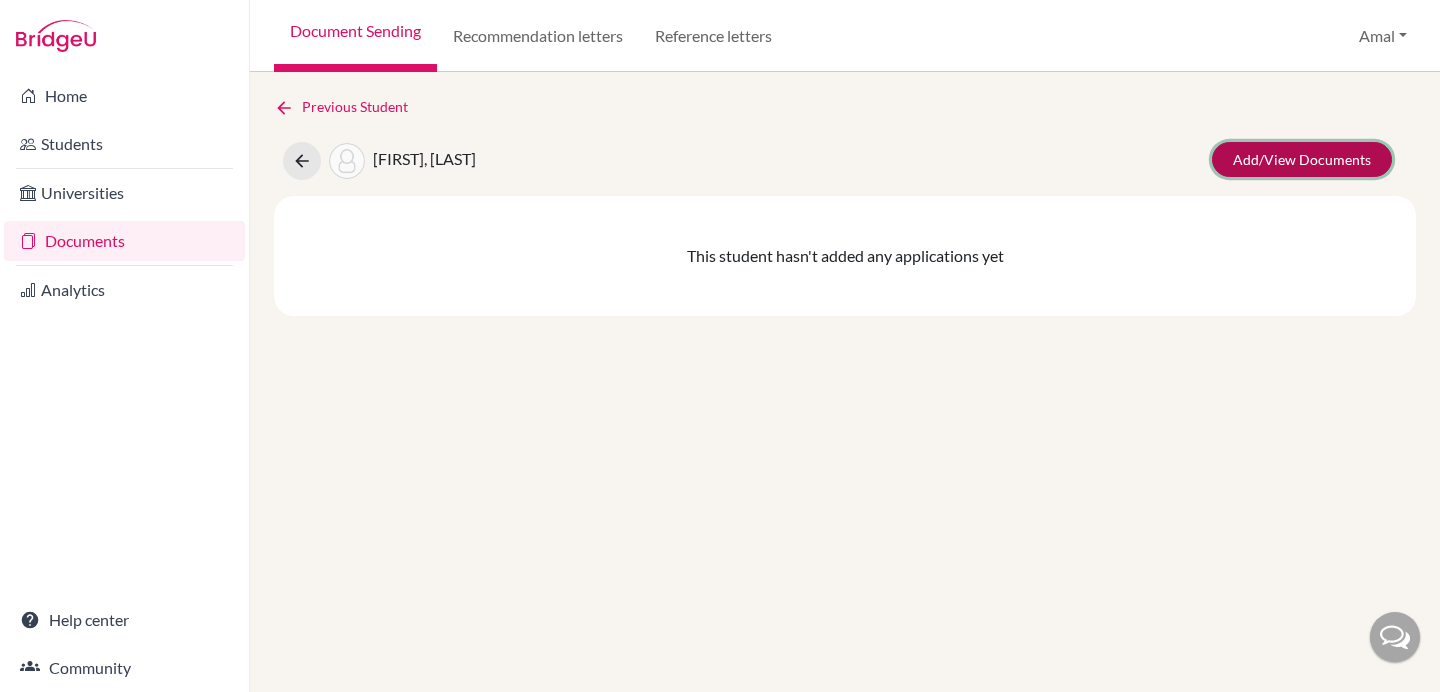 click on "Add/View Documents" at bounding box center (1302, 159) 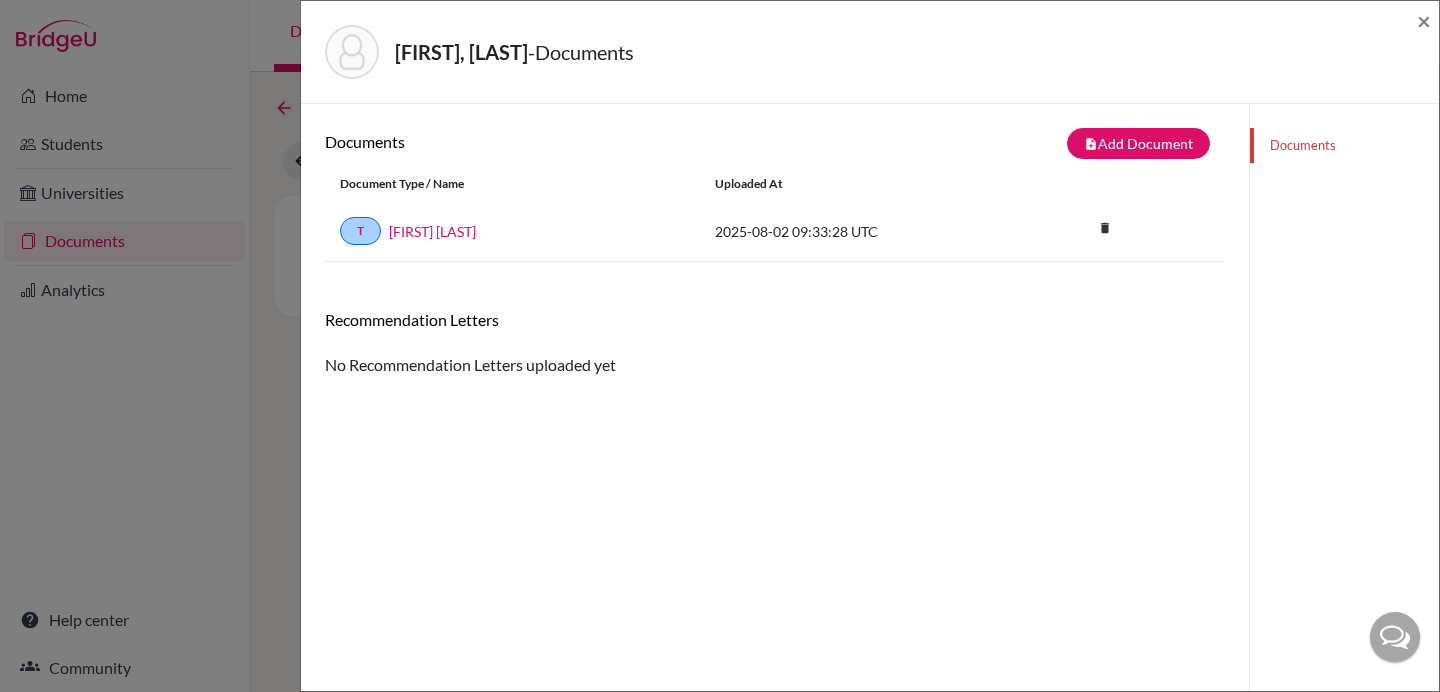 scroll, scrollTop: 1, scrollLeft: 0, axis: vertical 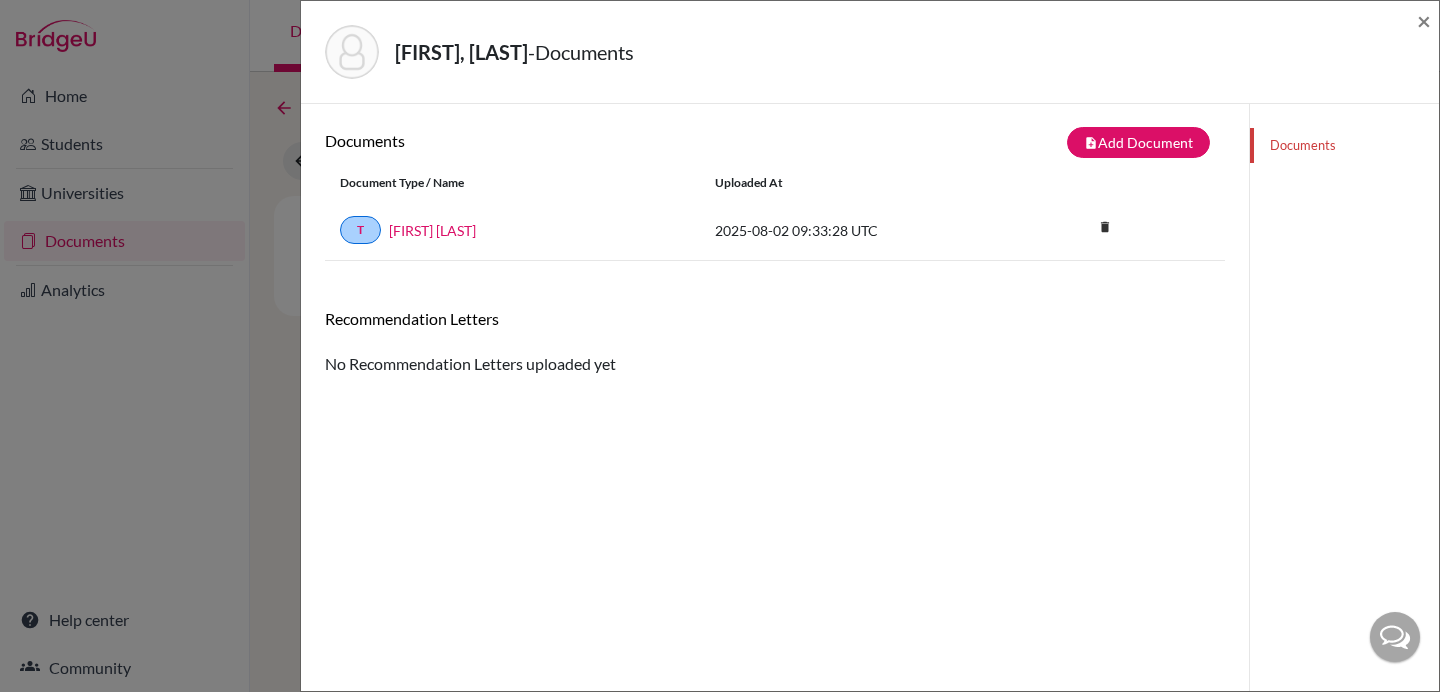 click on "Documents" 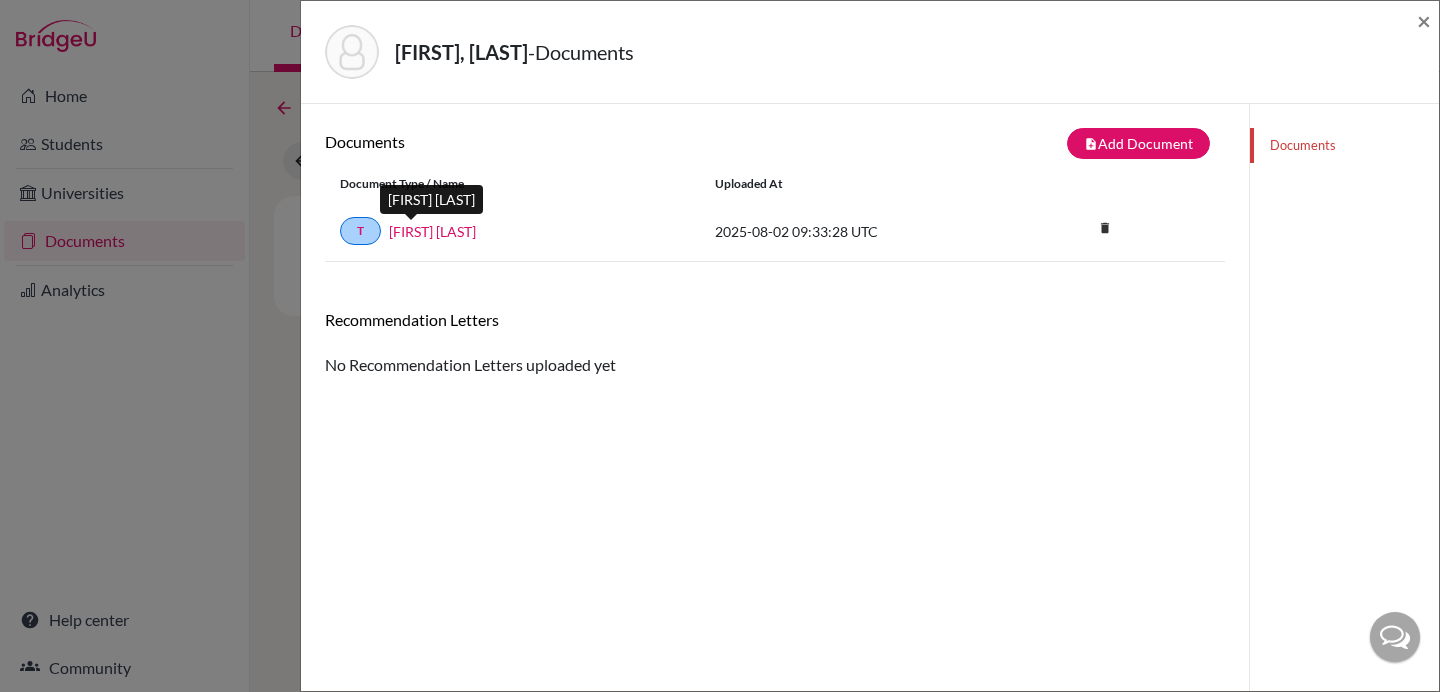 click on "[FIRST] [LAST]" at bounding box center [432, 231] 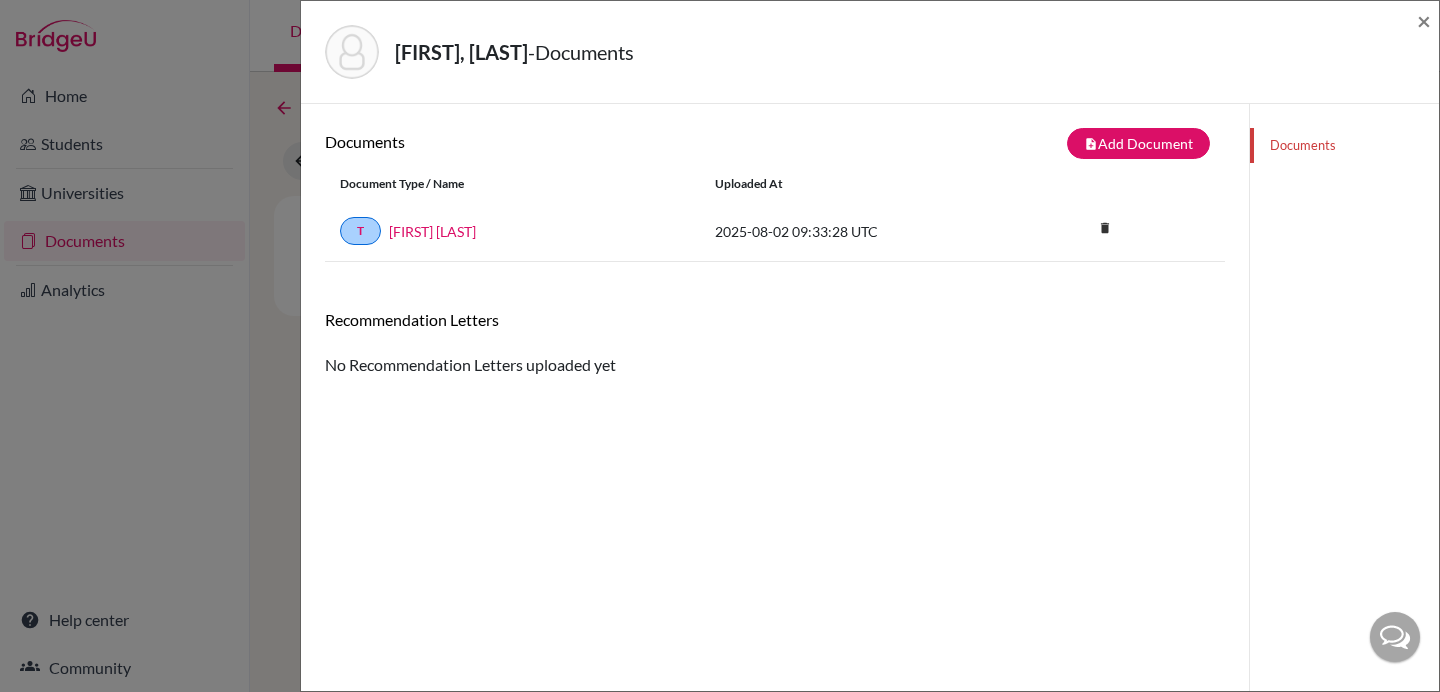 click at bounding box center [1395, 637] 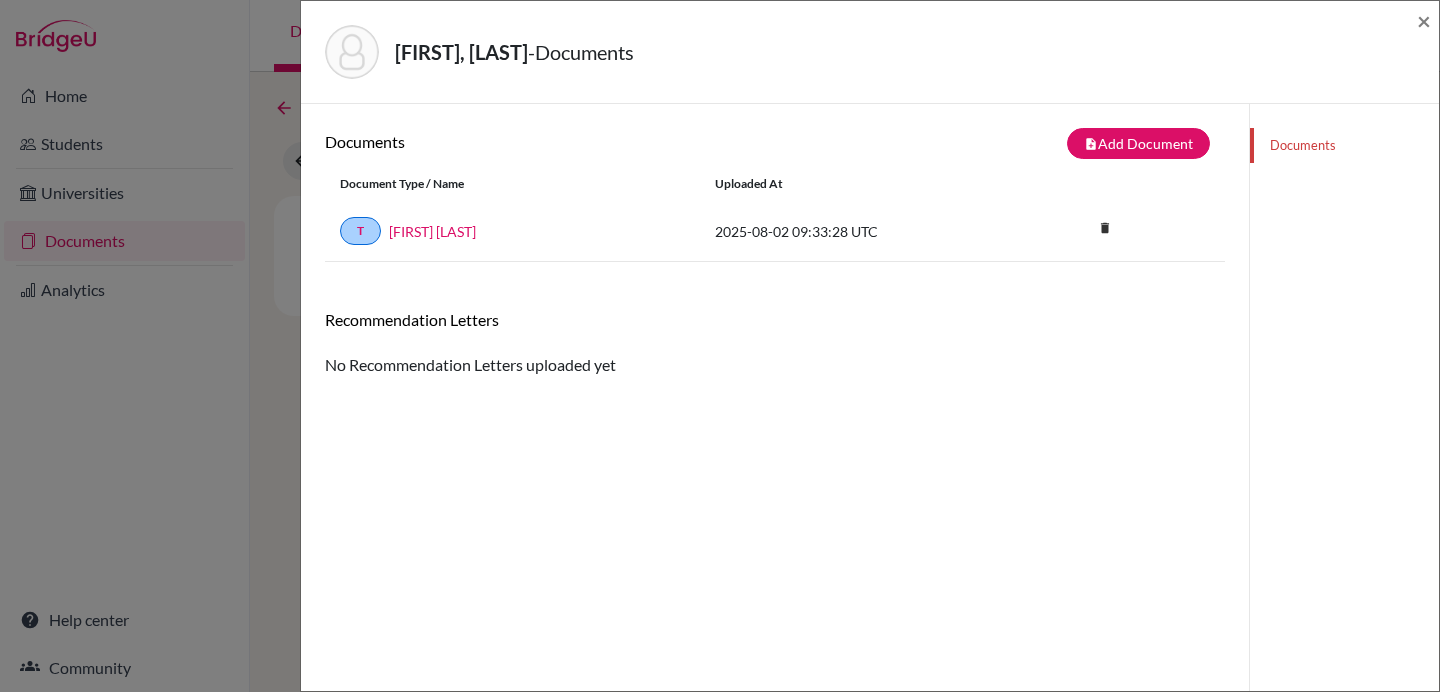 scroll, scrollTop: 0, scrollLeft: 0, axis: both 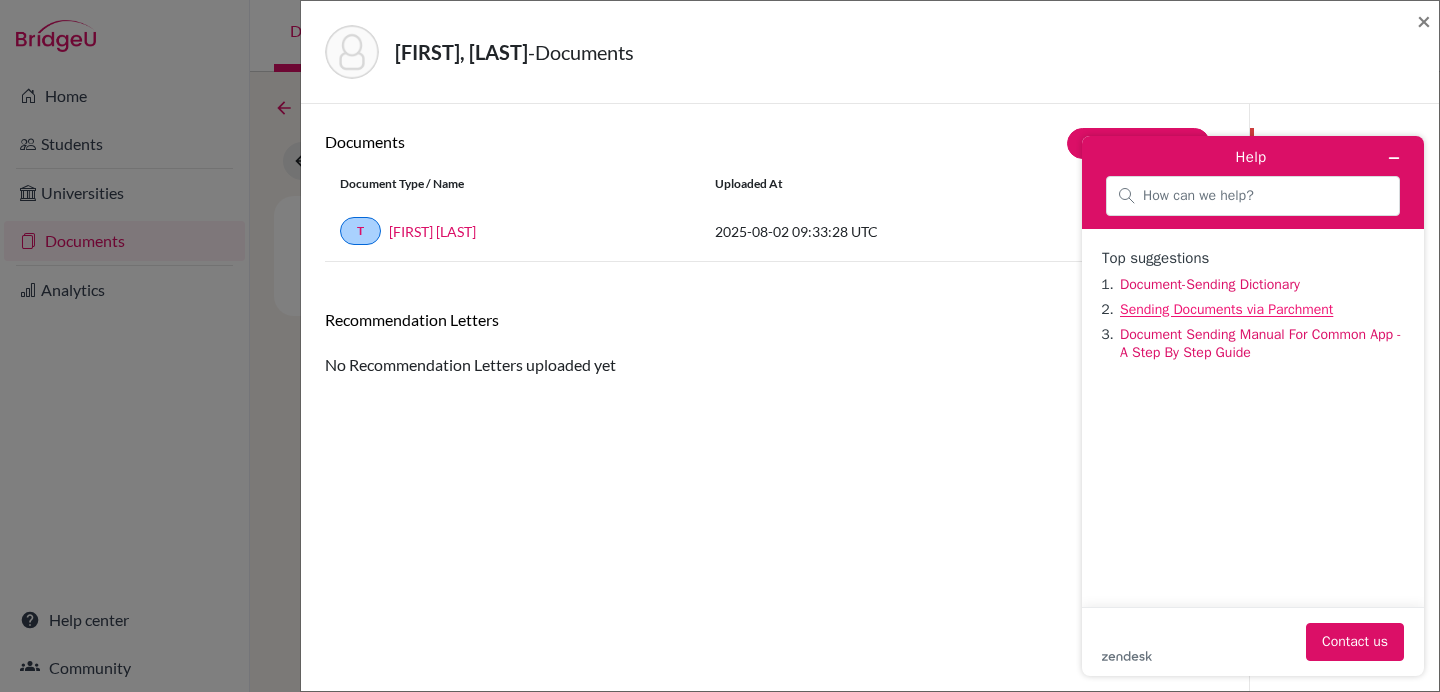 click on "Sending Documents via Parchment" at bounding box center [1226, 309] 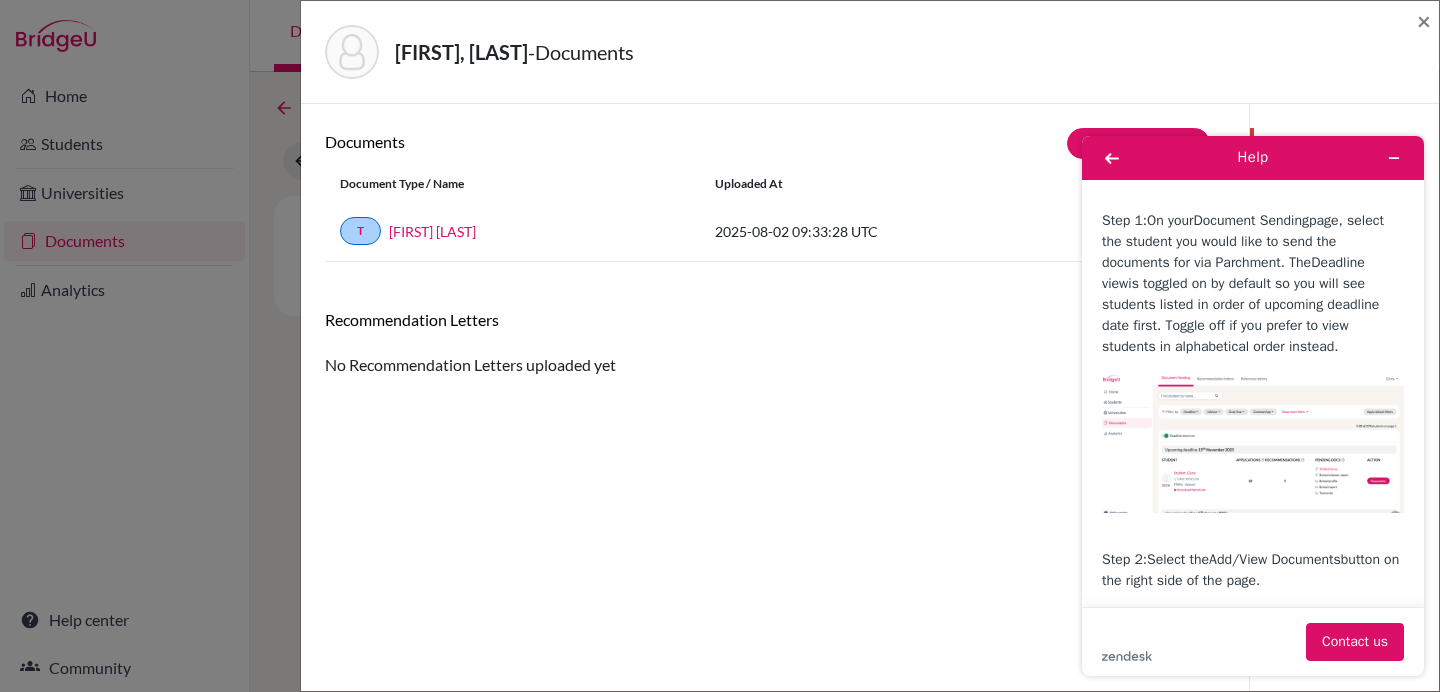 scroll, scrollTop: 403, scrollLeft: 0, axis: vertical 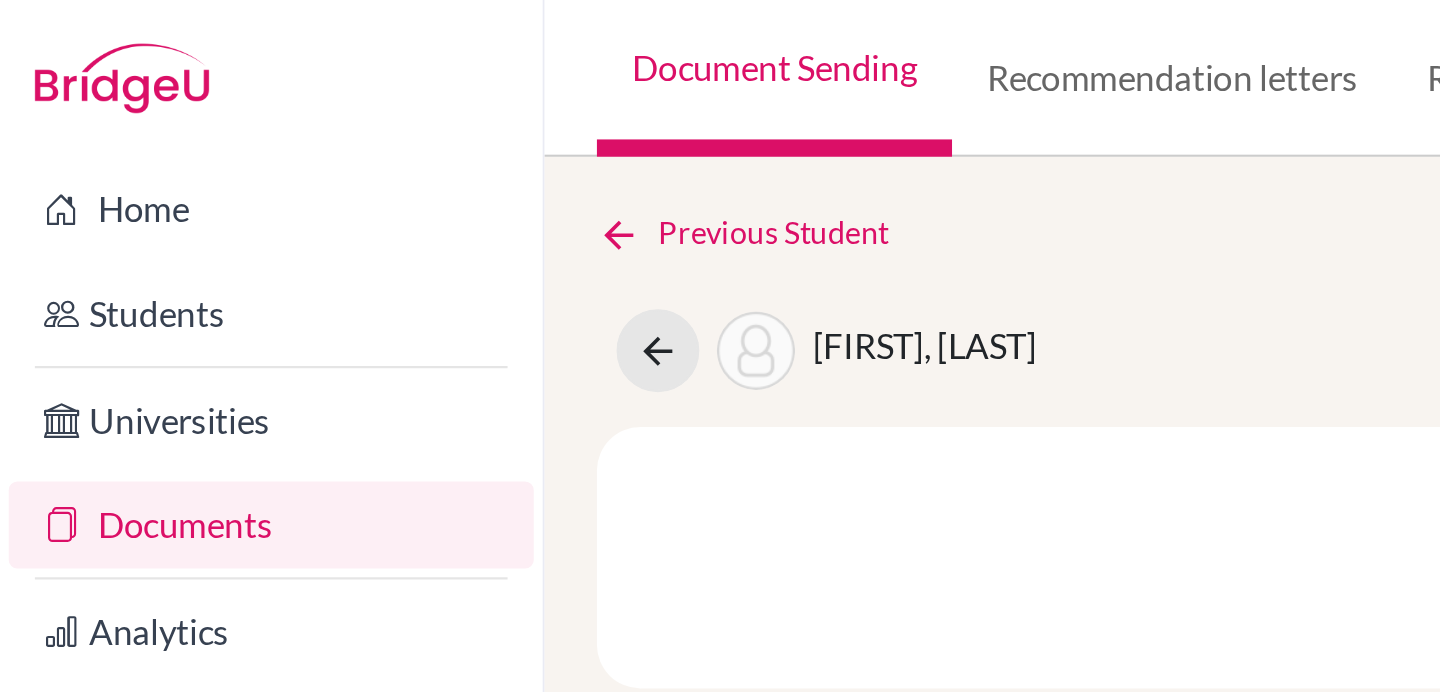 click on "Document Sending" at bounding box center (355, 36) 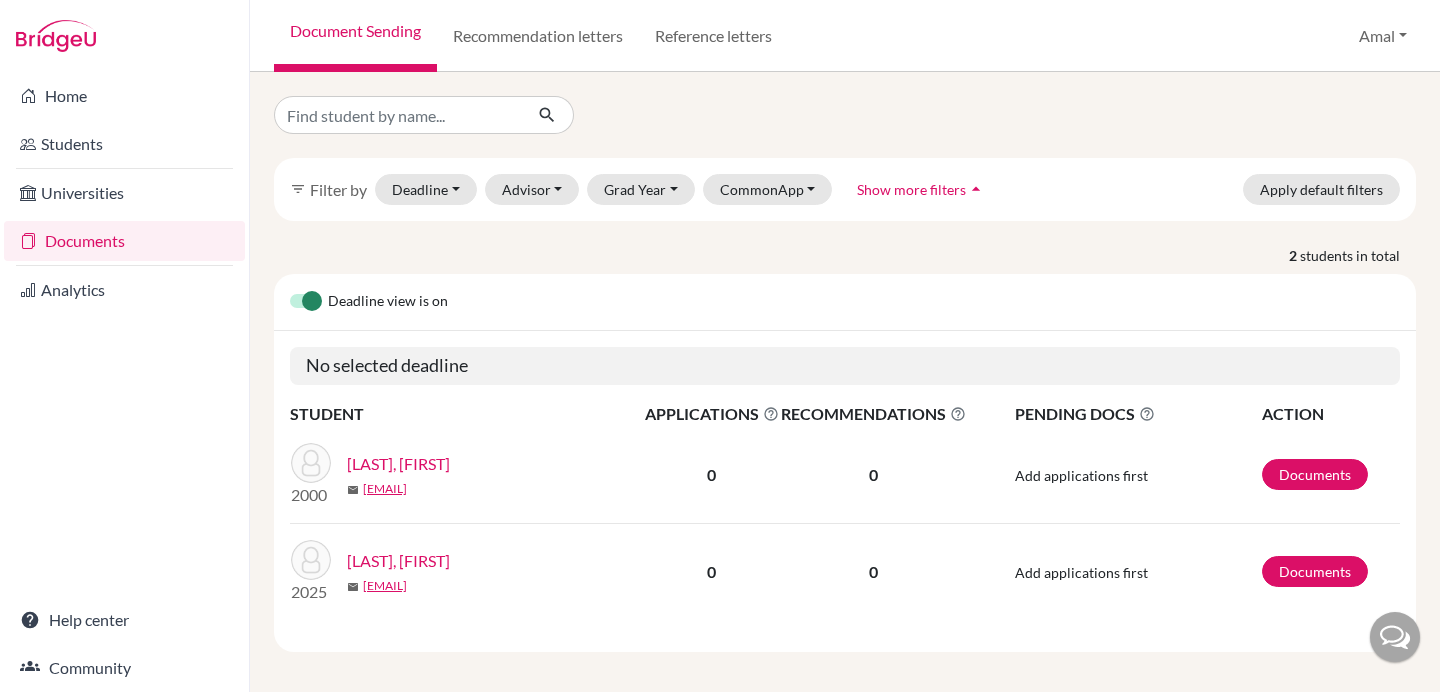 scroll, scrollTop: 0, scrollLeft: 0, axis: both 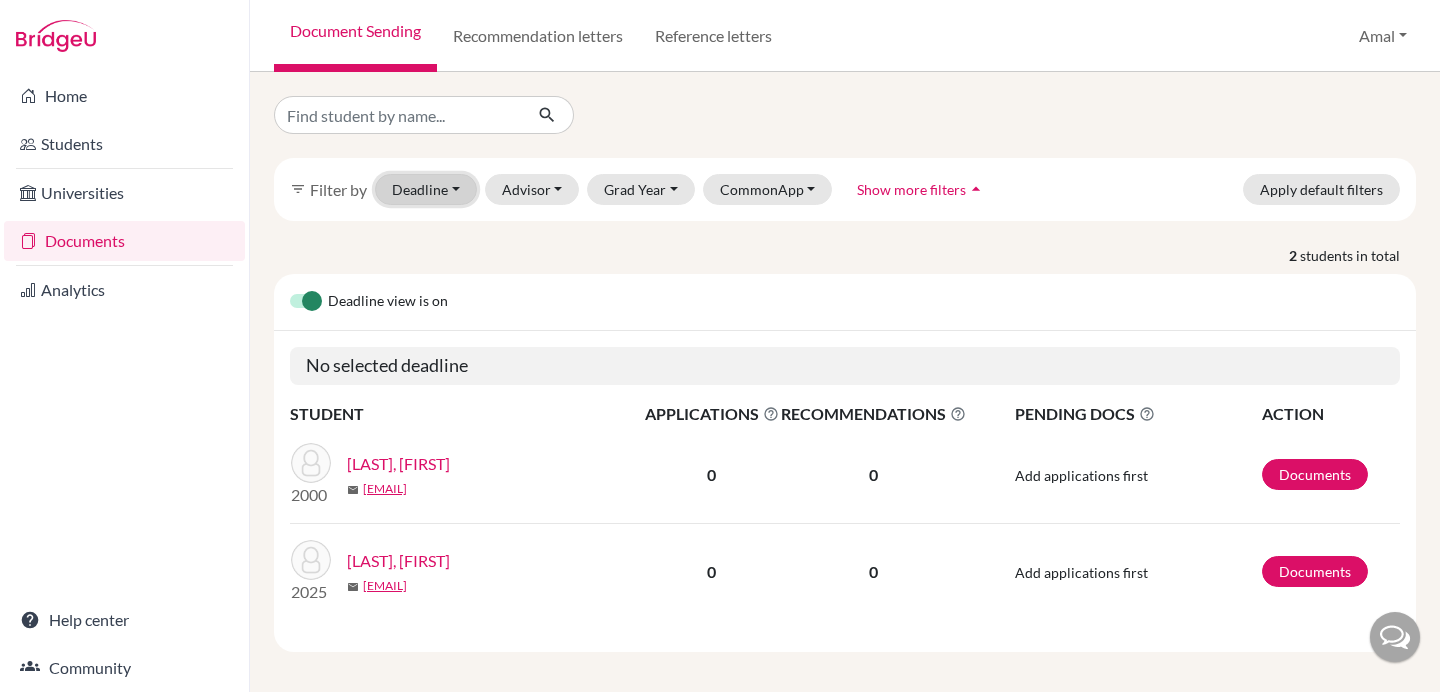 click on "Deadline     -  Select a date range Or double click for a single date selection Today Within 2 weeks Within 1 month This cycle January February March April May June July August September October November December 2025 M T W T F S S 28 29 30 31 1 2 3 4 5 6 7 8 9 10 11 12 13 14 15 16 17 18 19 20 21 22 23 24 25 26 27 28 29 30 31 1 2 3 4 5 6 7 January February March April May June July August September October November December 2025 M T W T F S S 25 26 27 28 29 30 31 1 2 3 4 5 6 7 8 9 10 11 12 13 14 15 16 17 18 19 20 21 22 23 24 25 26 27 28 29 30 1 2 3 4 5" at bounding box center (426, 189) 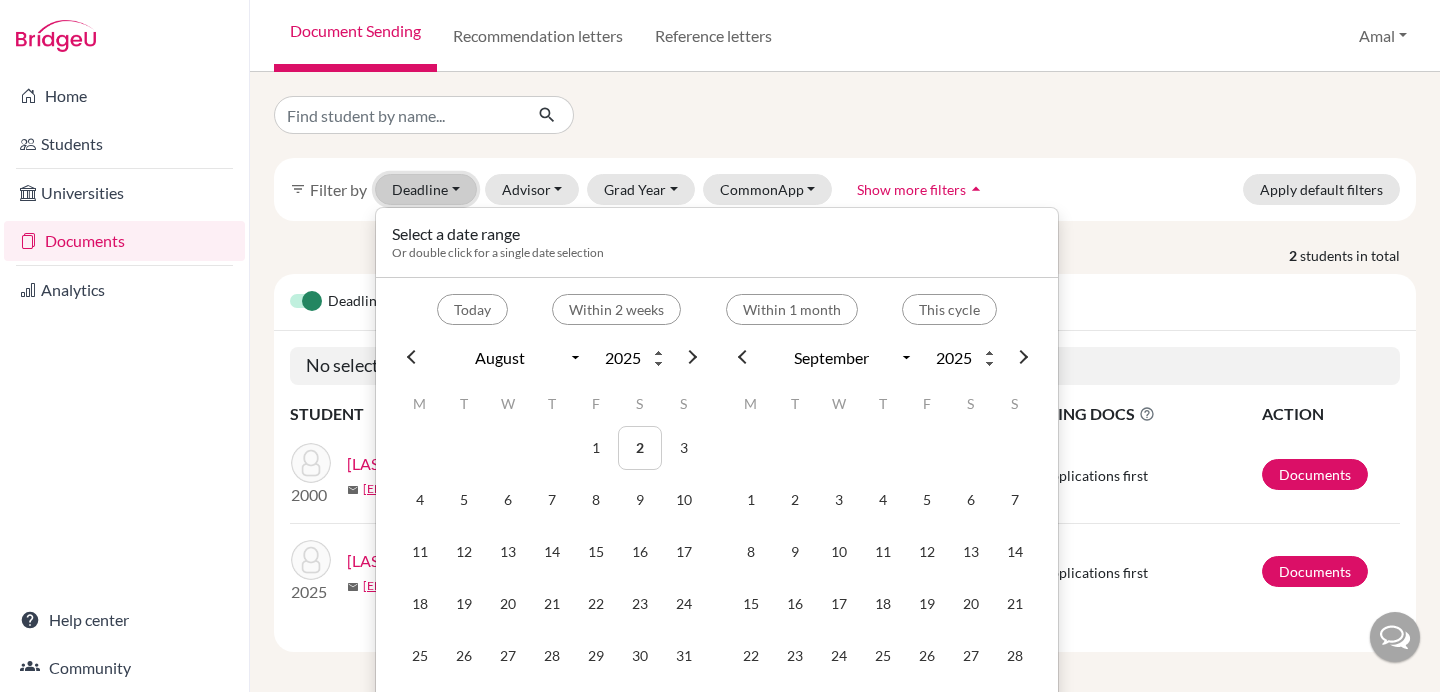 click on "Deadline     -  Select a date range Or double click for a single date selection Today Within 2 weeks Within 1 month This cycle January February March April May June July August September October November December 2025 M T W T F S S 28 29 30 31 1 2 3 4 5 6 7 8 9 10 11 12 13 14 15 16 17 18 19 20 21 22 23 24 25 26 27 28 29 30 31 1 2 3 4 5 6 7 January February March April May June July August September October November December 2025 M T W T F S S 25 26 27 28 29 30 31 1 2 3 4 5 6 7 8 9 10 11 12 13 14 15 16 17 18 19 20 21 22 23 24 25 26 27 28 29 30 1 2 3 4 5" at bounding box center [426, 189] 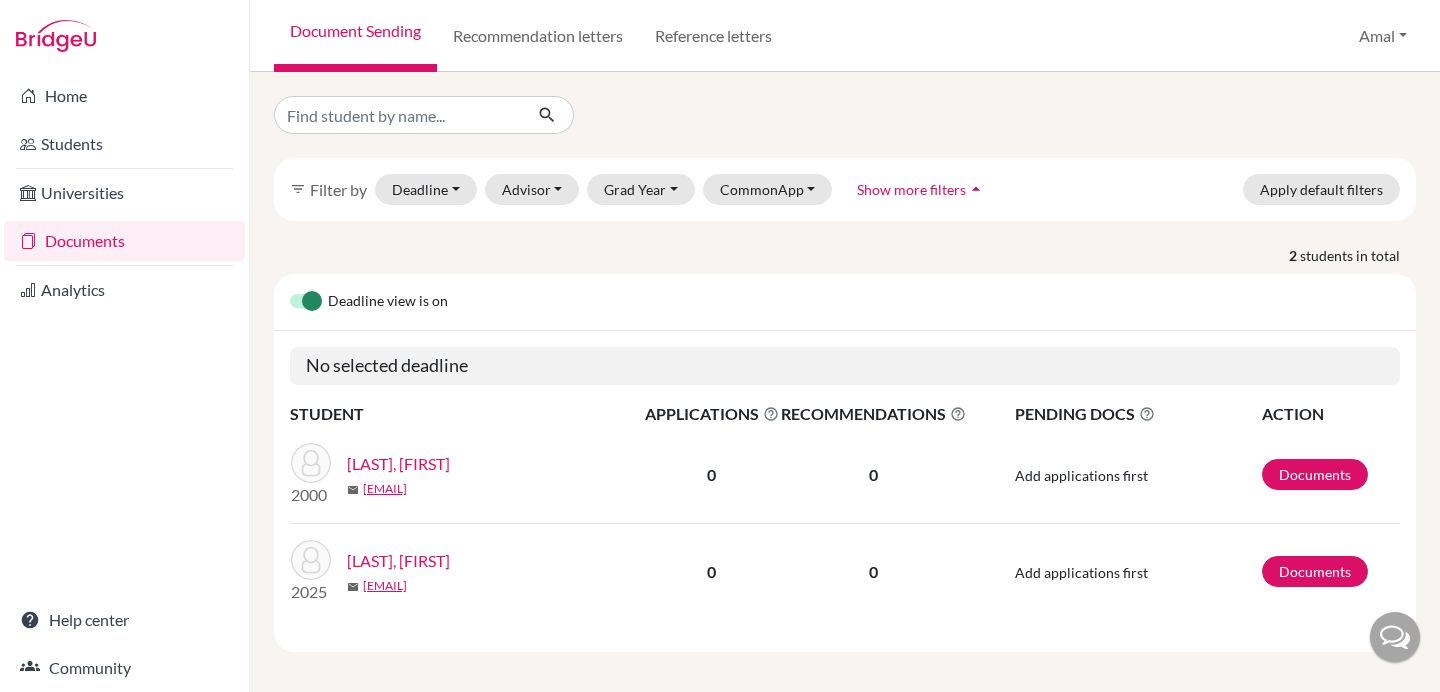 click at bounding box center [1395, 637] 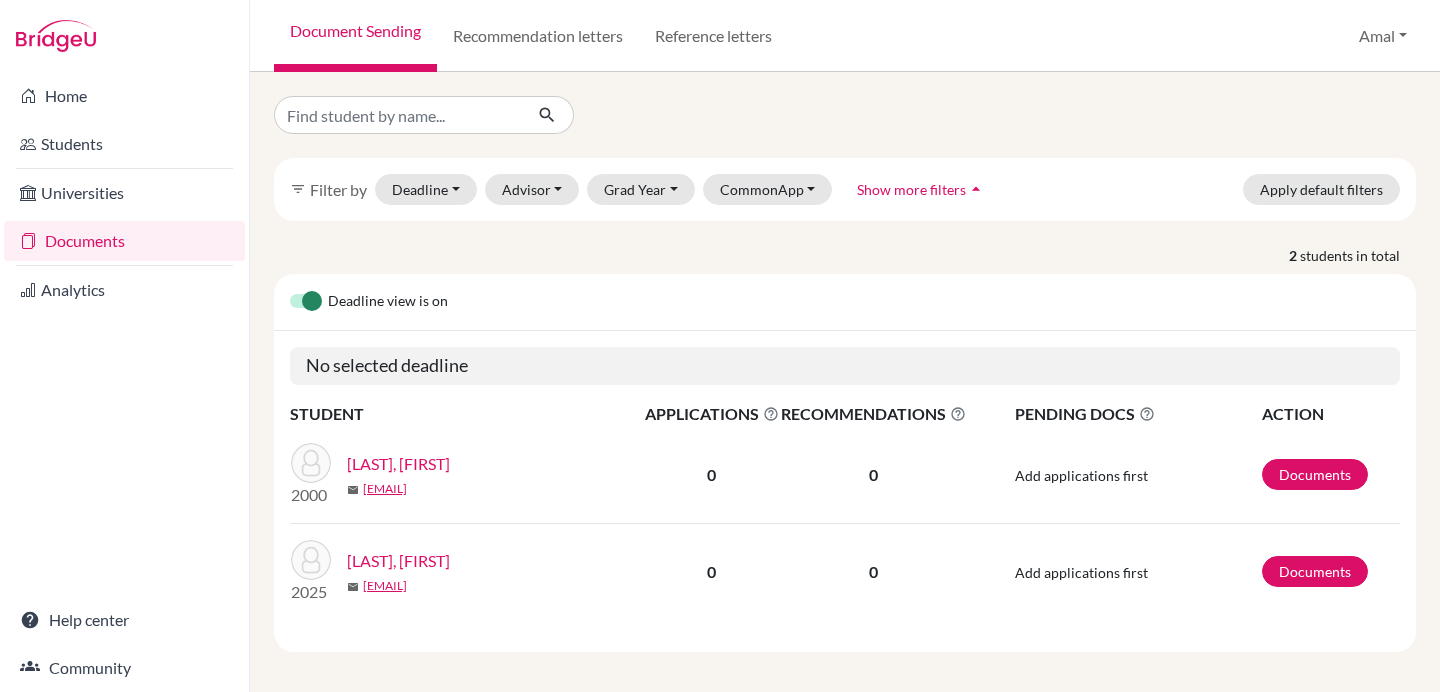 scroll, scrollTop: 0, scrollLeft: 0, axis: both 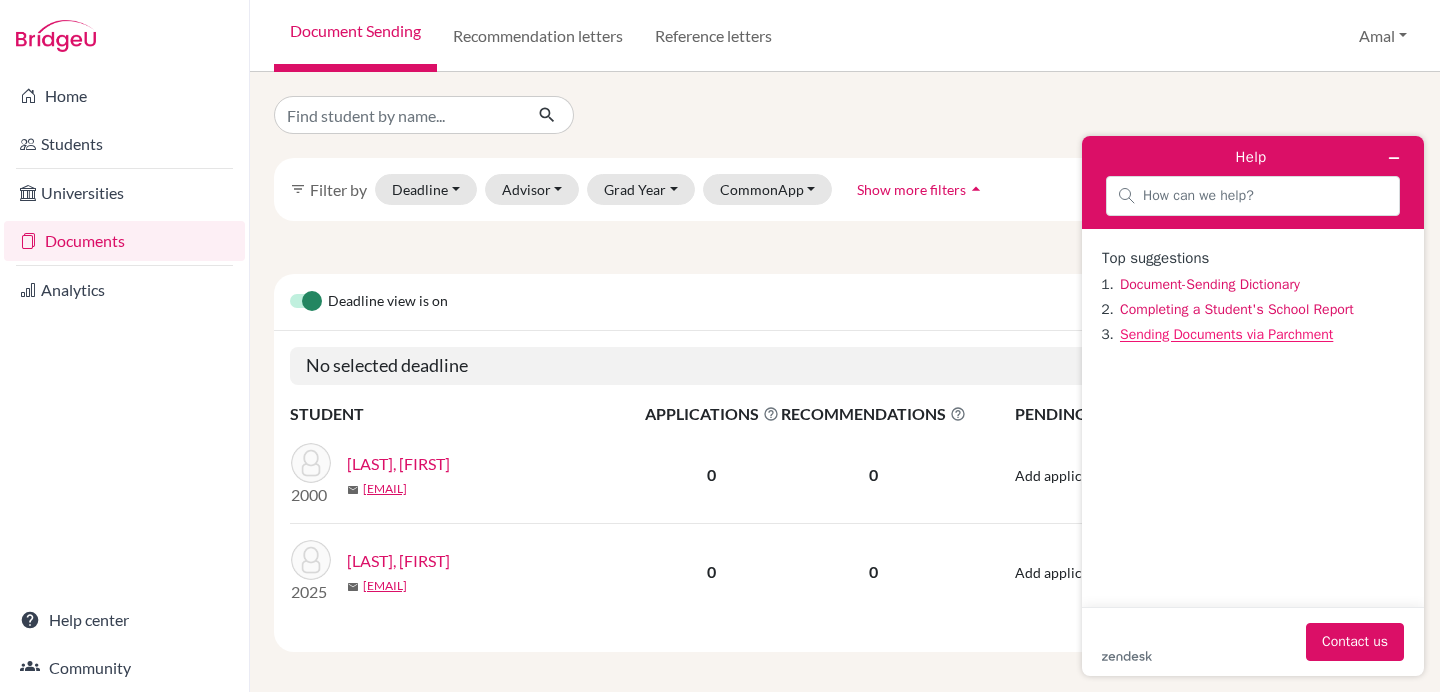 click on "Sending Documents via Parchment" at bounding box center (1226, 334) 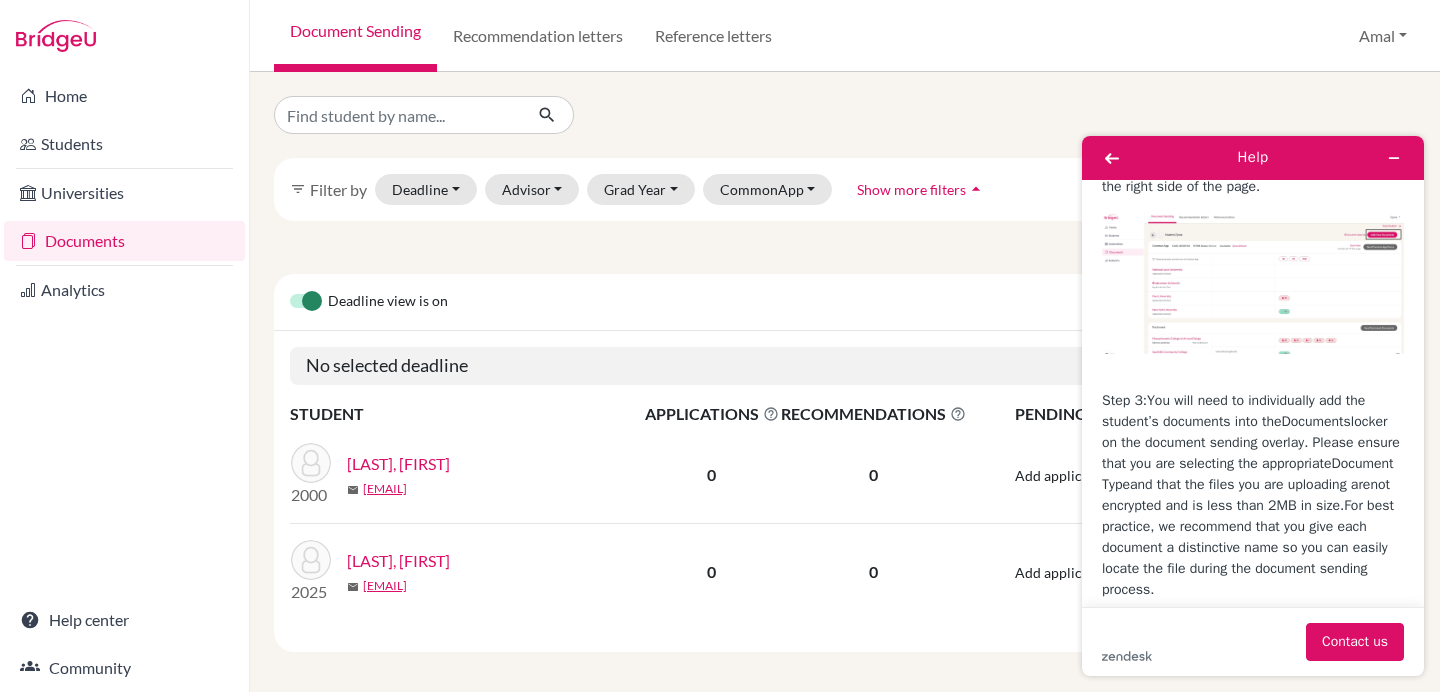 scroll, scrollTop: 797, scrollLeft: 0, axis: vertical 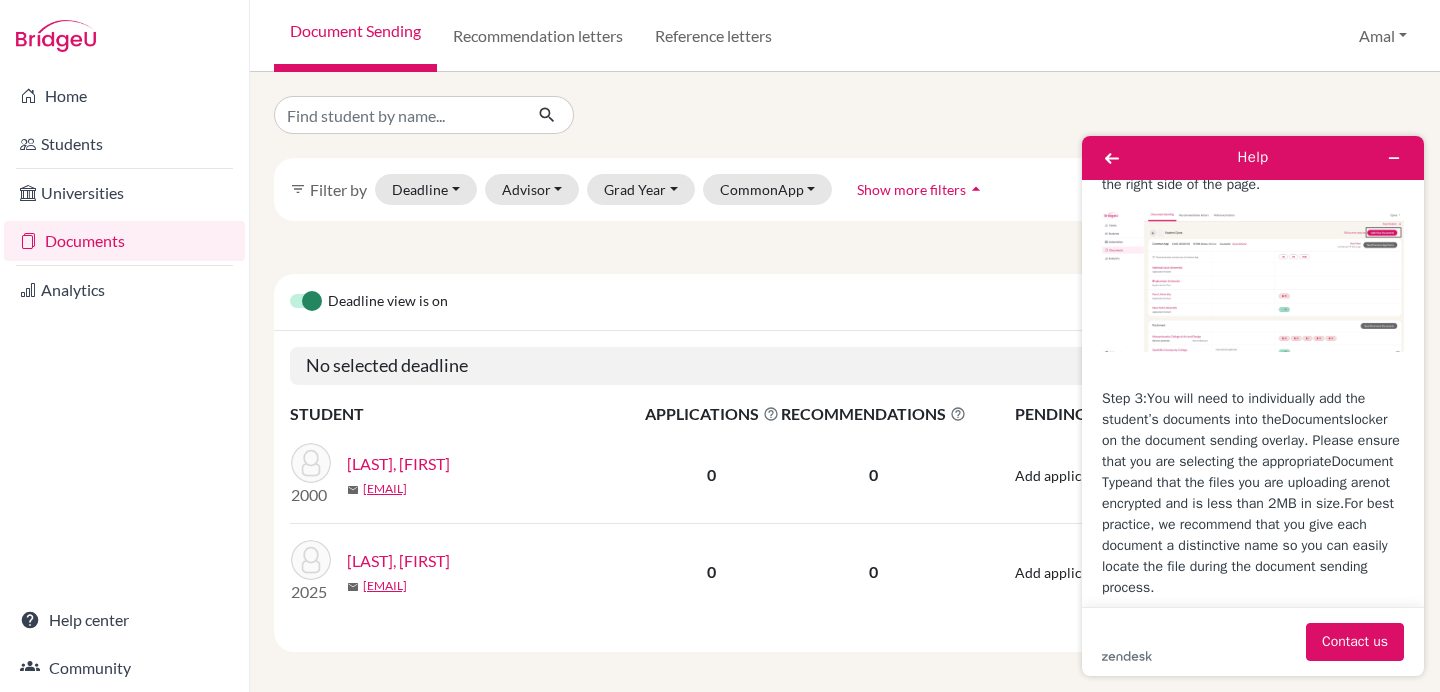 click on "[FIRST], [LAST]" at bounding box center (398, 561) 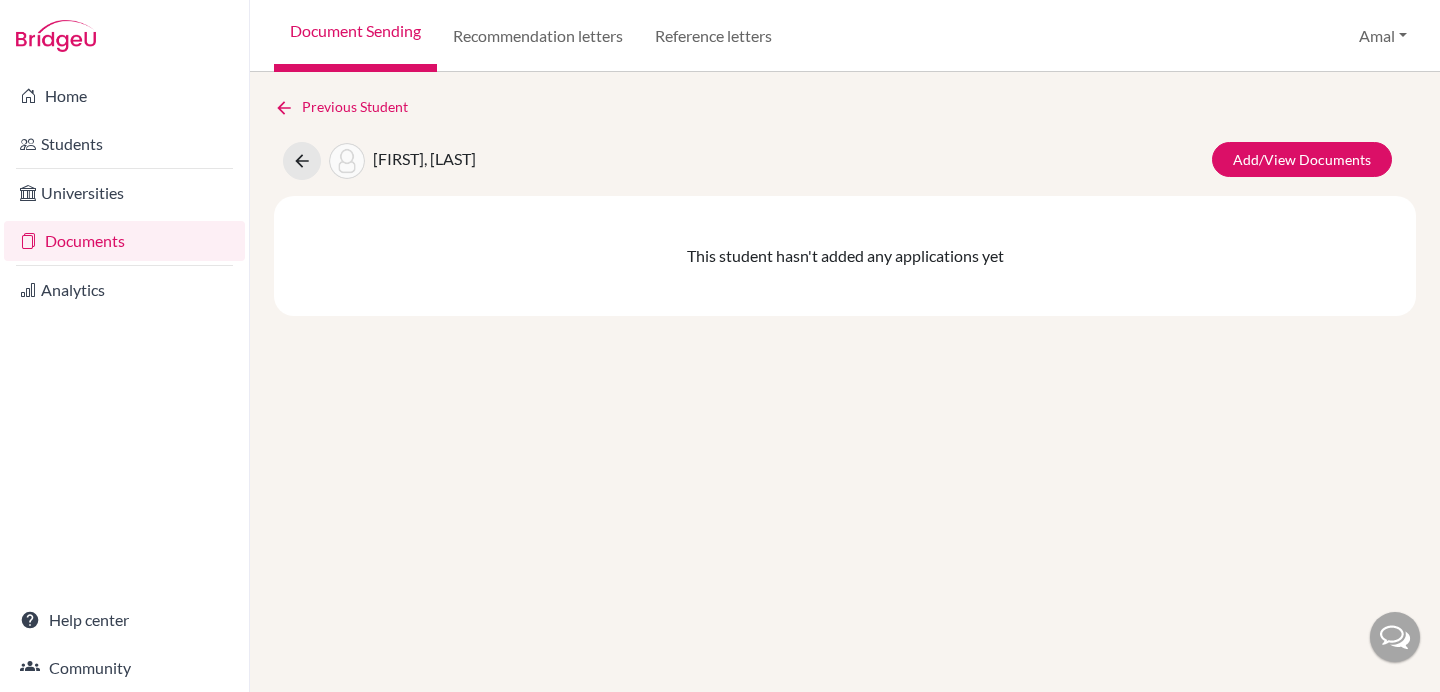 scroll, scrollTop: 0, scrollLeft: 0, axis: both 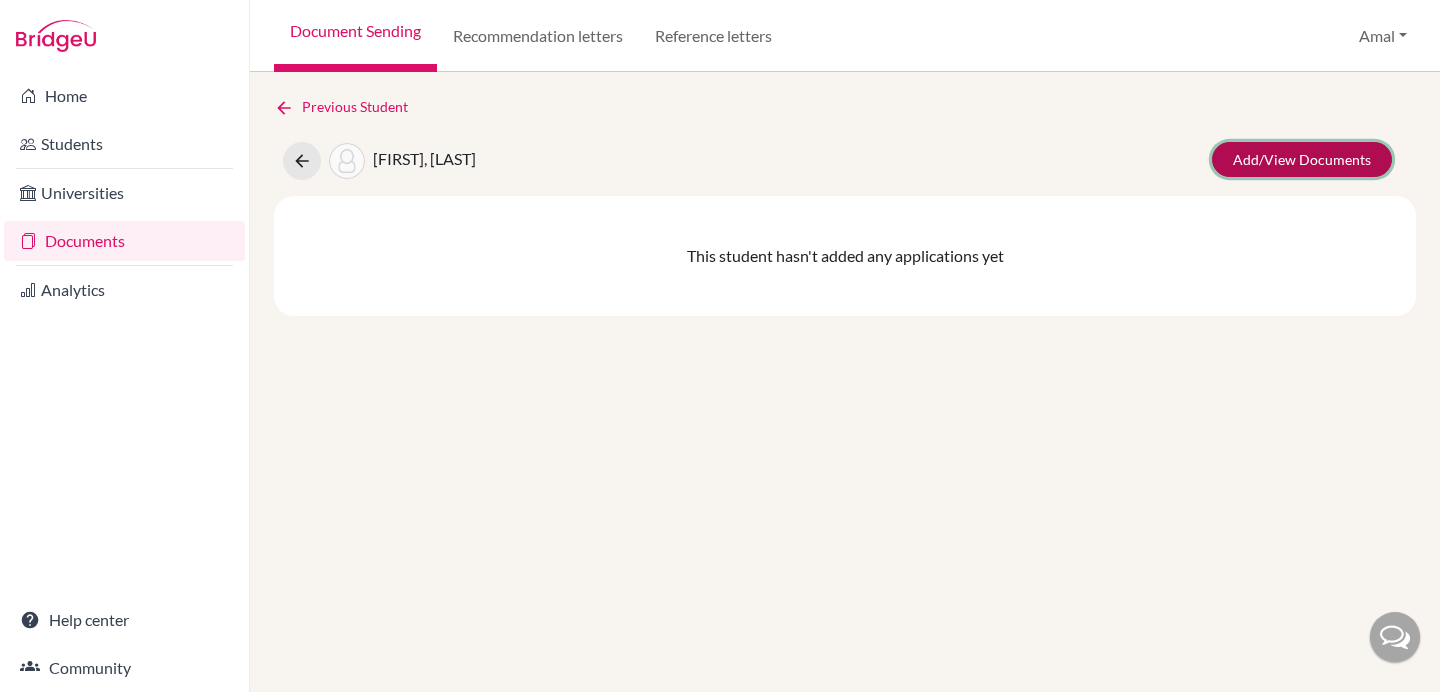 click on "Add/View Documents" at bounding box center [1302, 159] 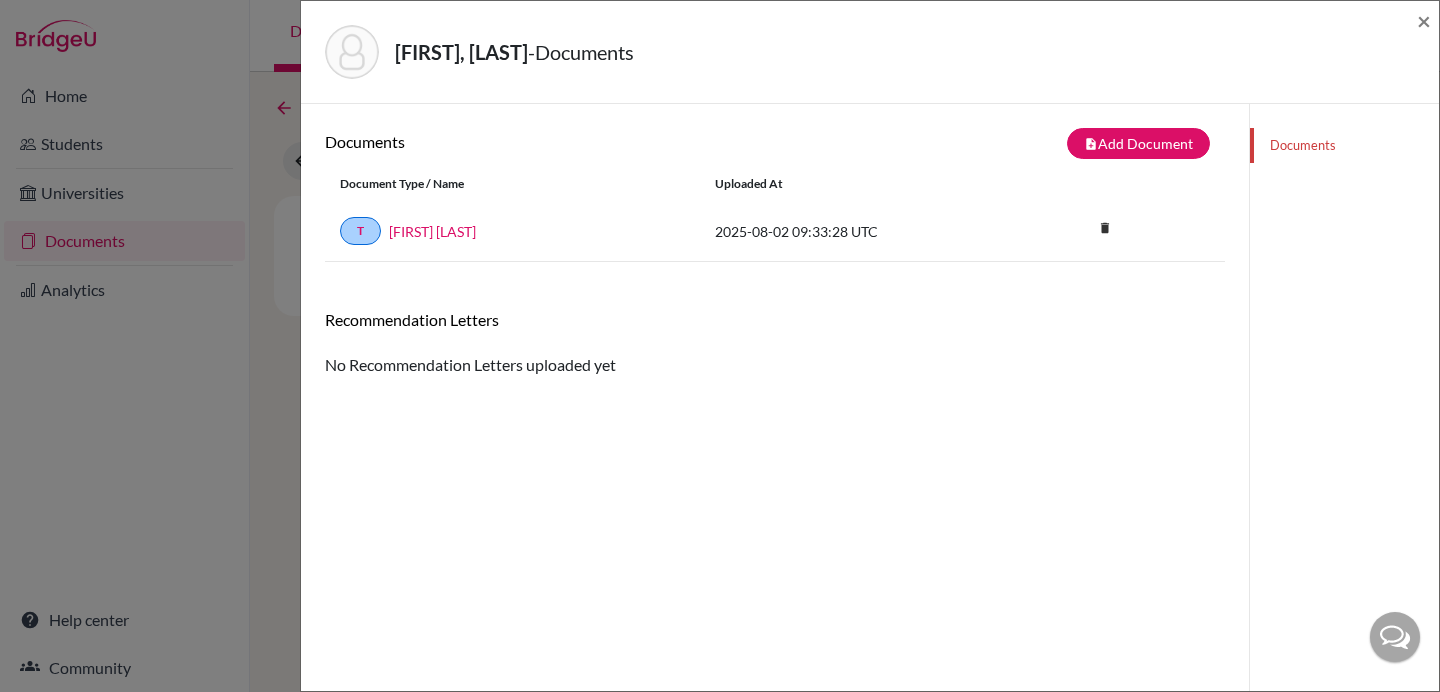 click on "Documents" 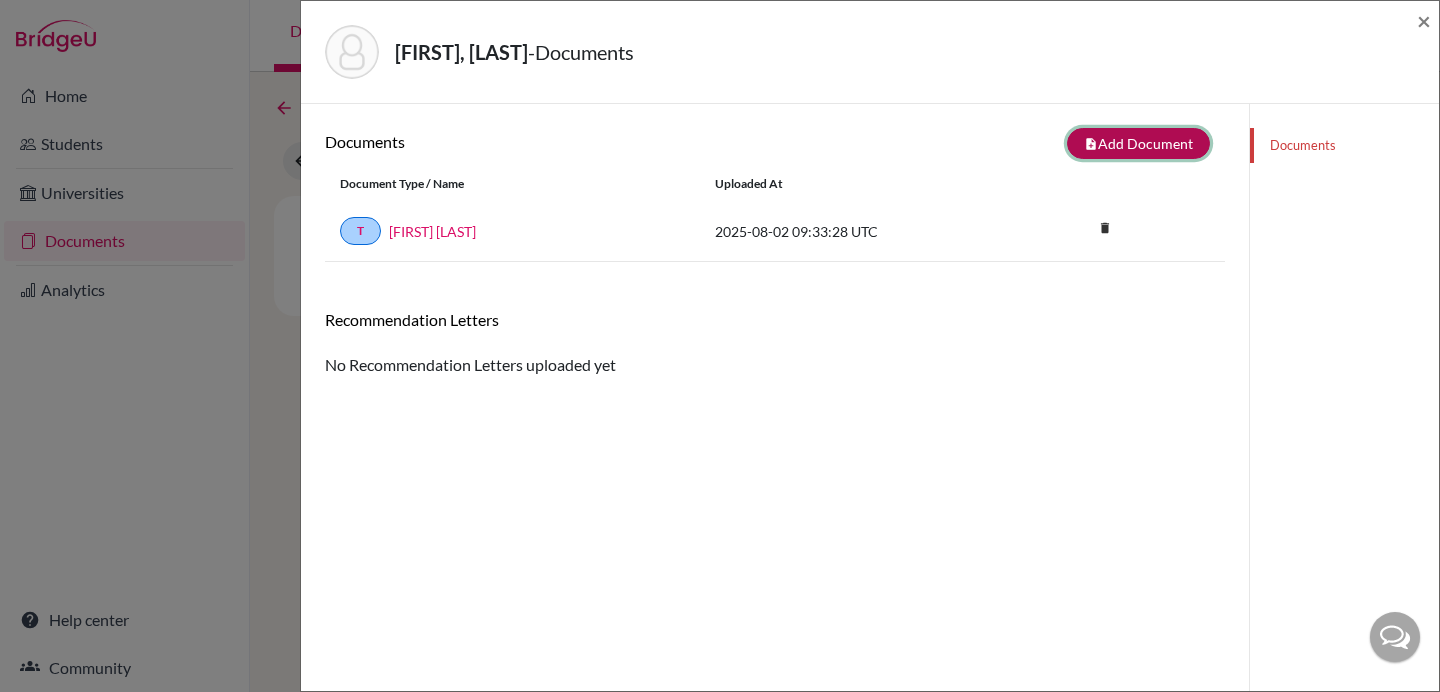click on "note_add  Add Document" at bounding box center [1138, 143] 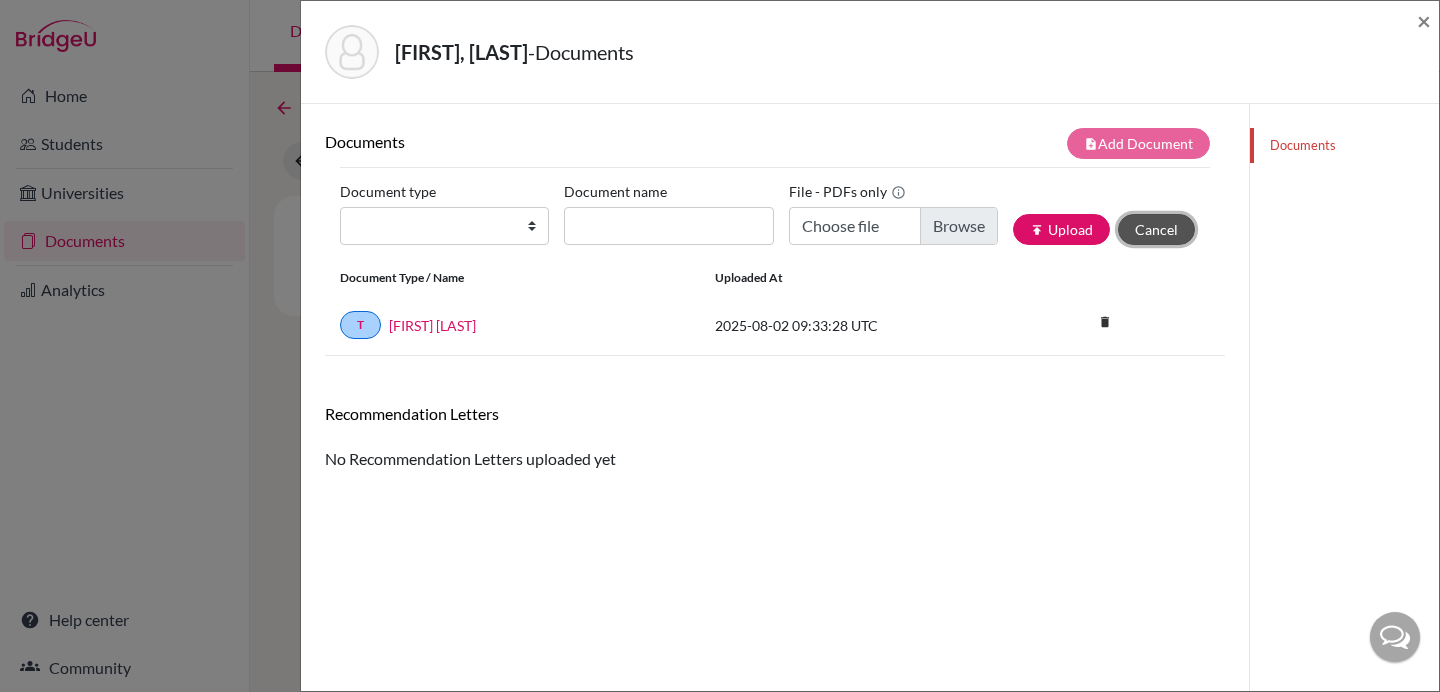 click on "Cancel" at bounding box center [1156, 229] 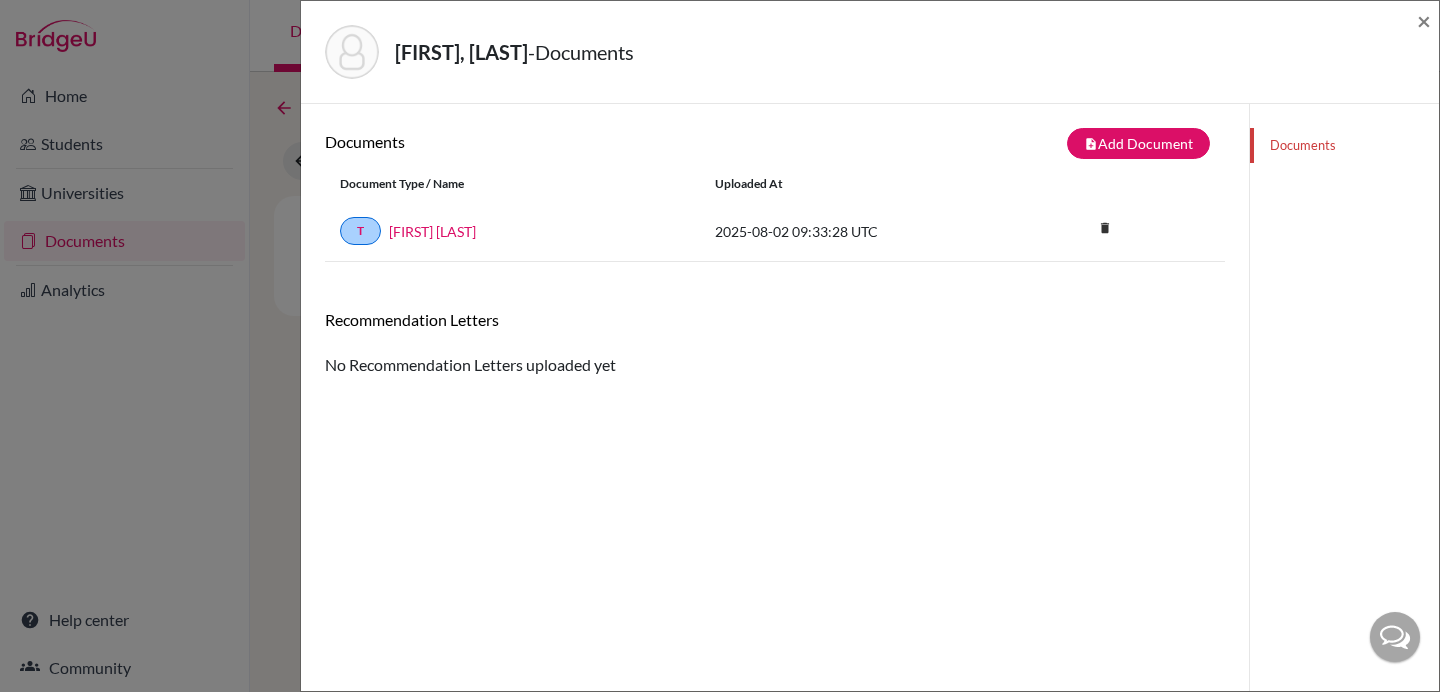 click at bounding box center [1395, 637] 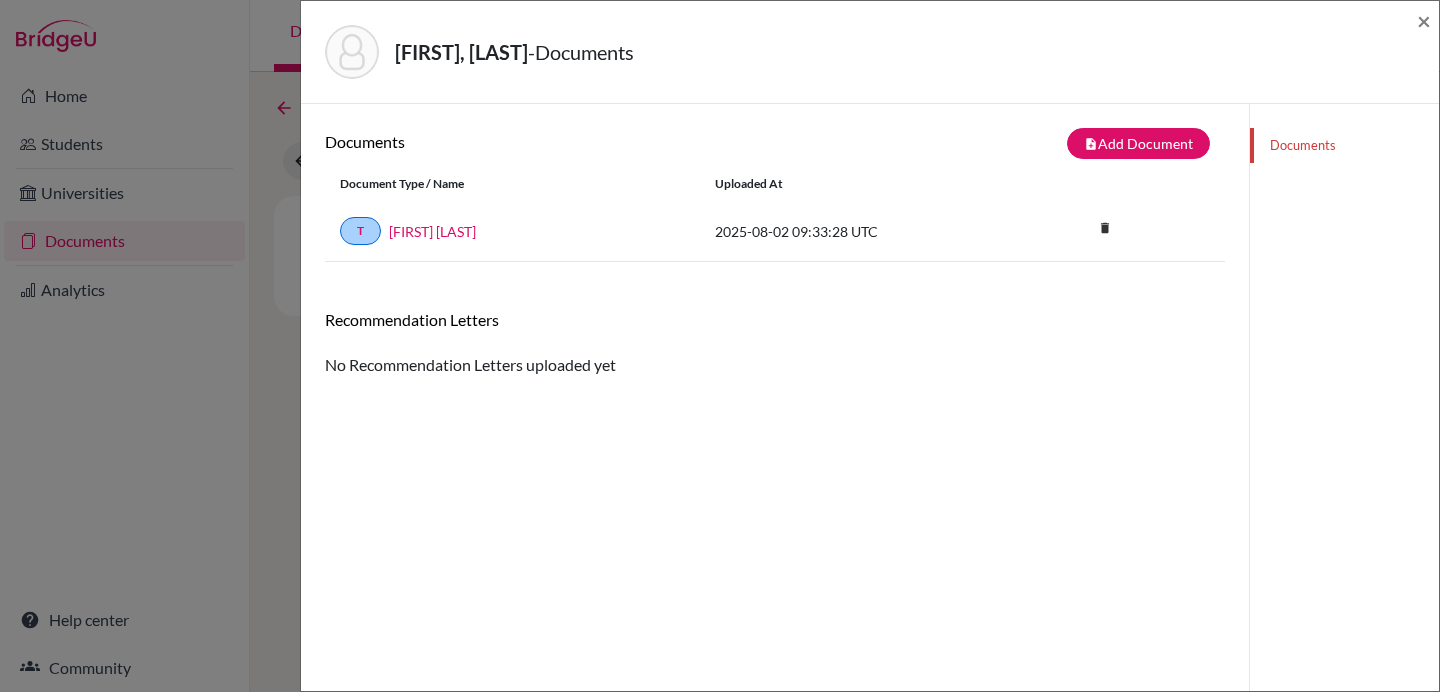 scroll, scrollTop: 0, scrollLeft: 0, axis: both 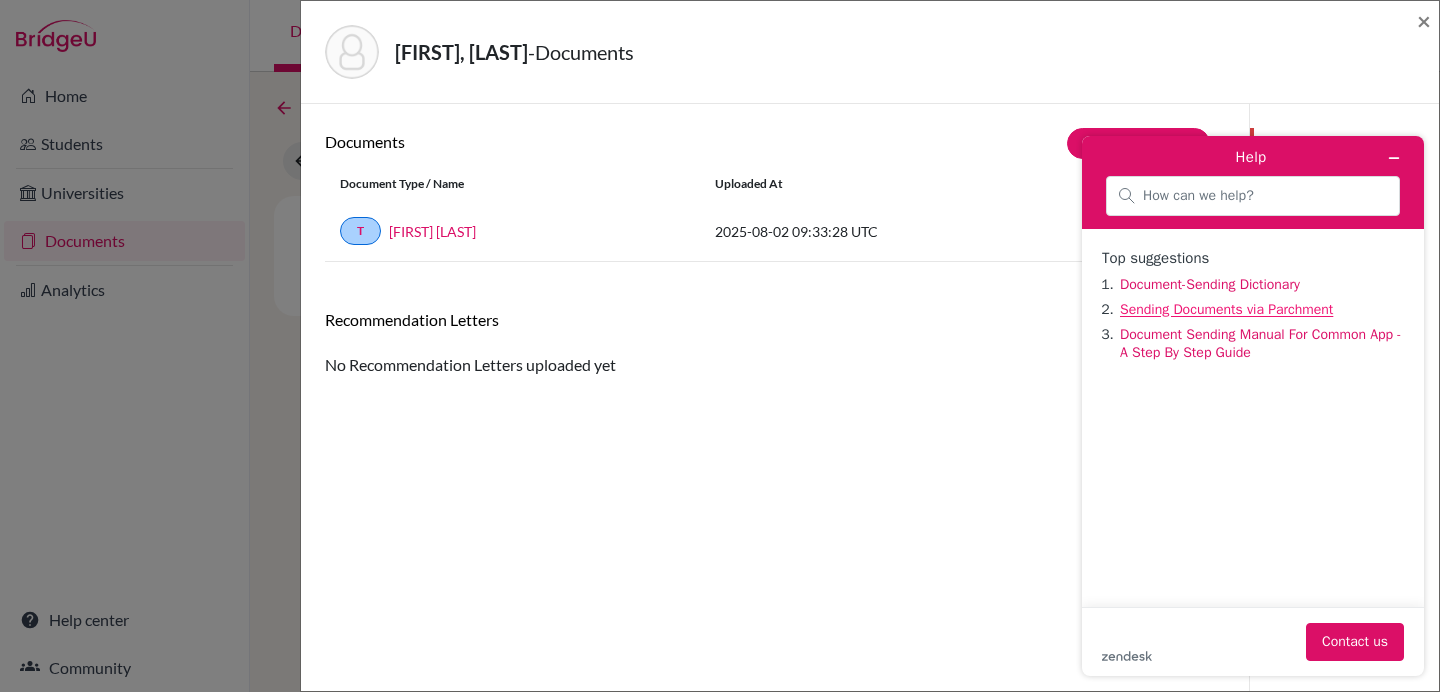 click on "Sending Documents via Parchment" at bounding box center [1226, 309] 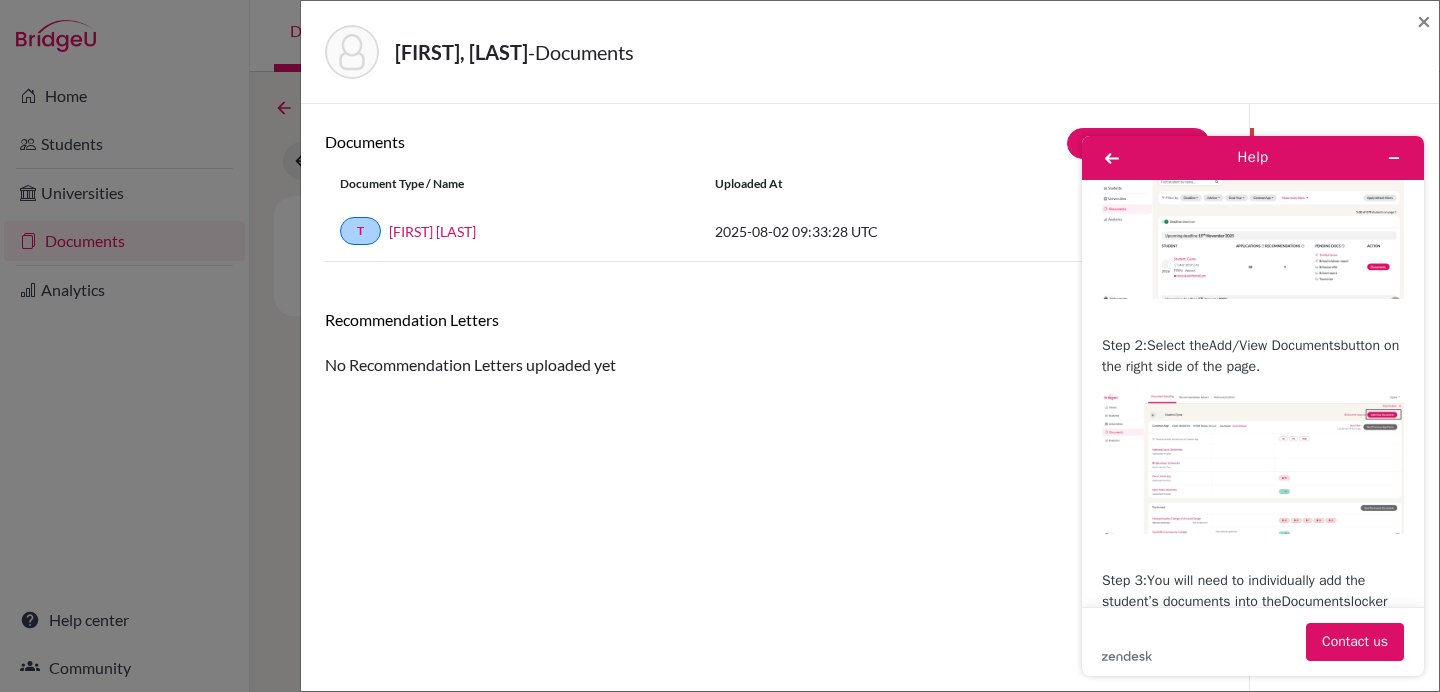 scroll, scrollTop: 616, scrollLeft: 0, axis: vertical 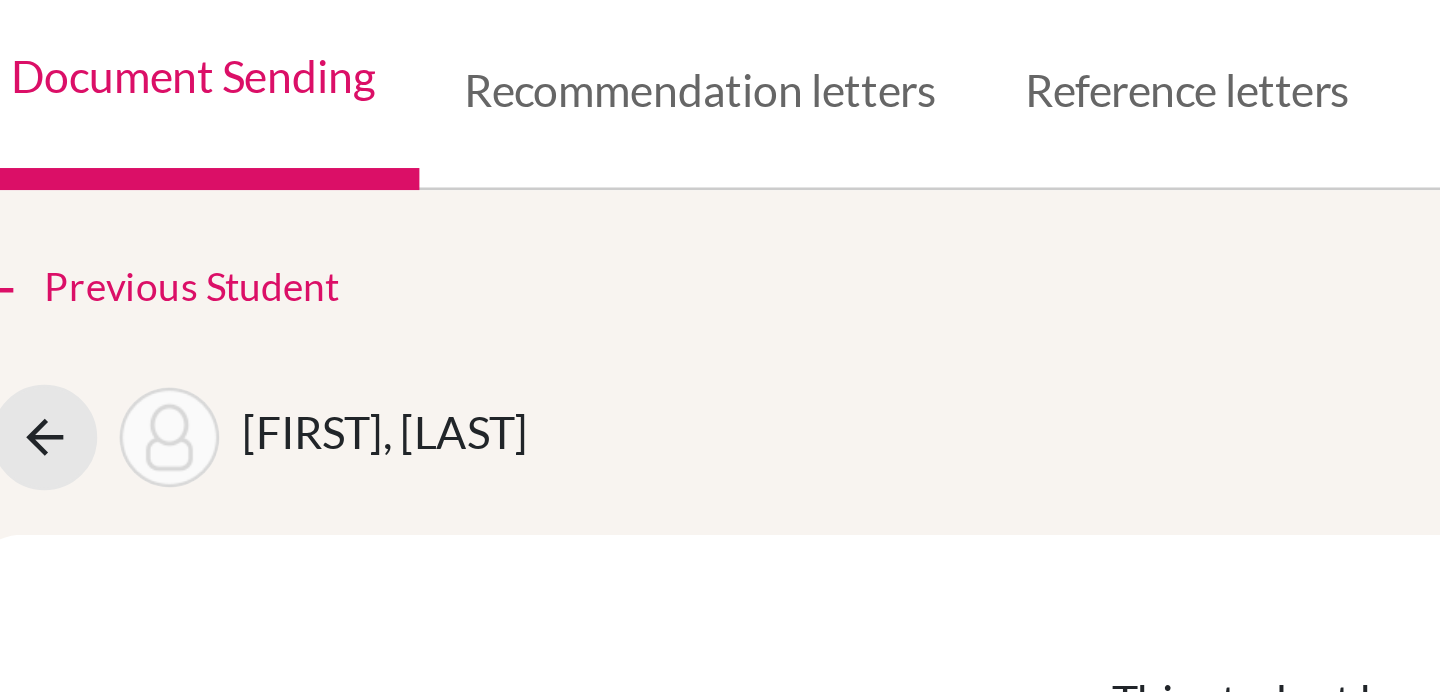 click on "Document Sending" at bounding box center (355, 36) 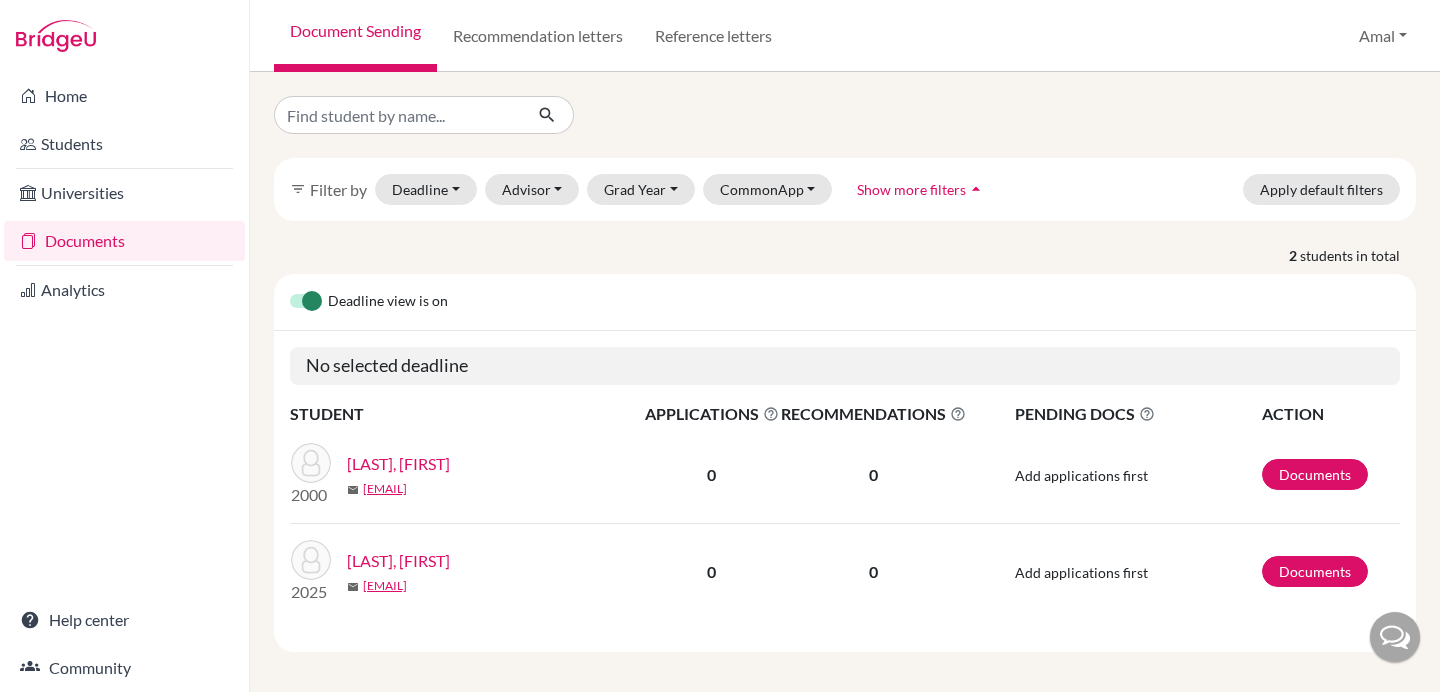 scroll, scrollTop: 0, scrollLeft: 0, axis: both 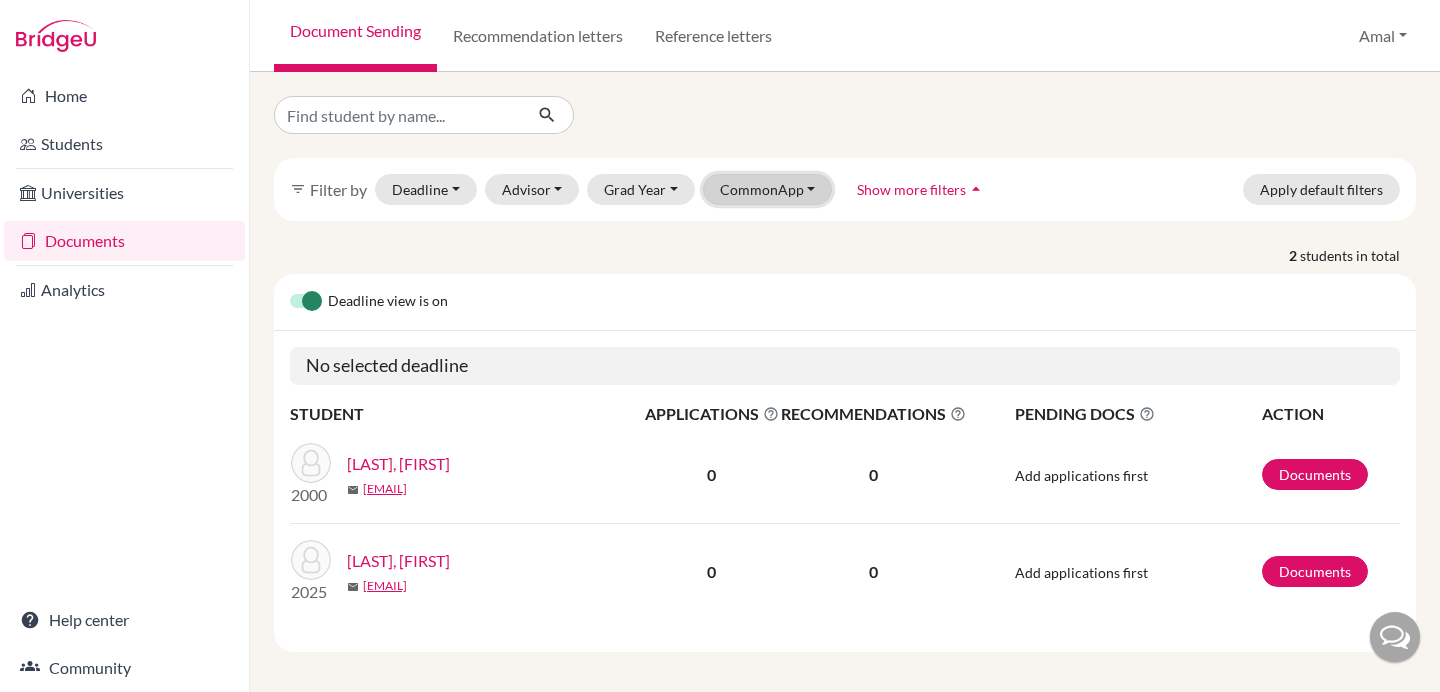 click on "CommonApp" at bounding box center (768, 189) 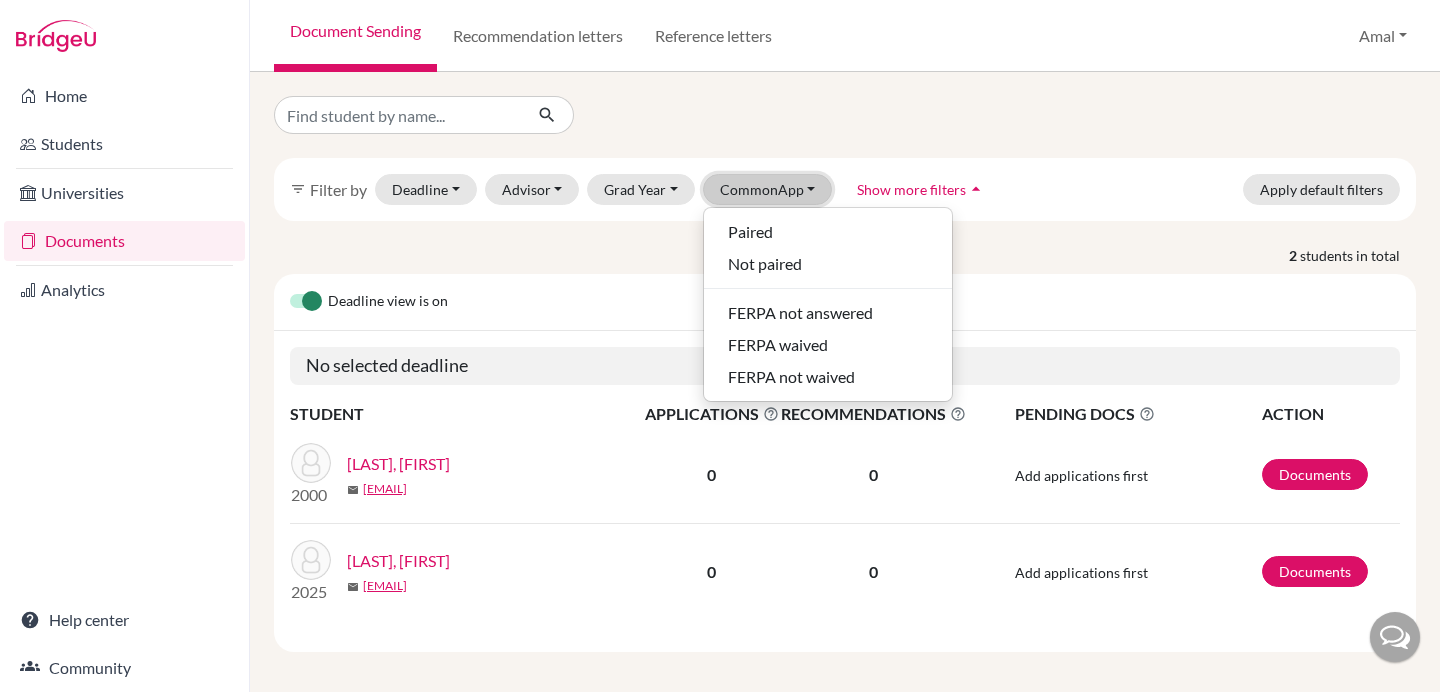 click on "CommonApp" at bounding box center (768, 189) 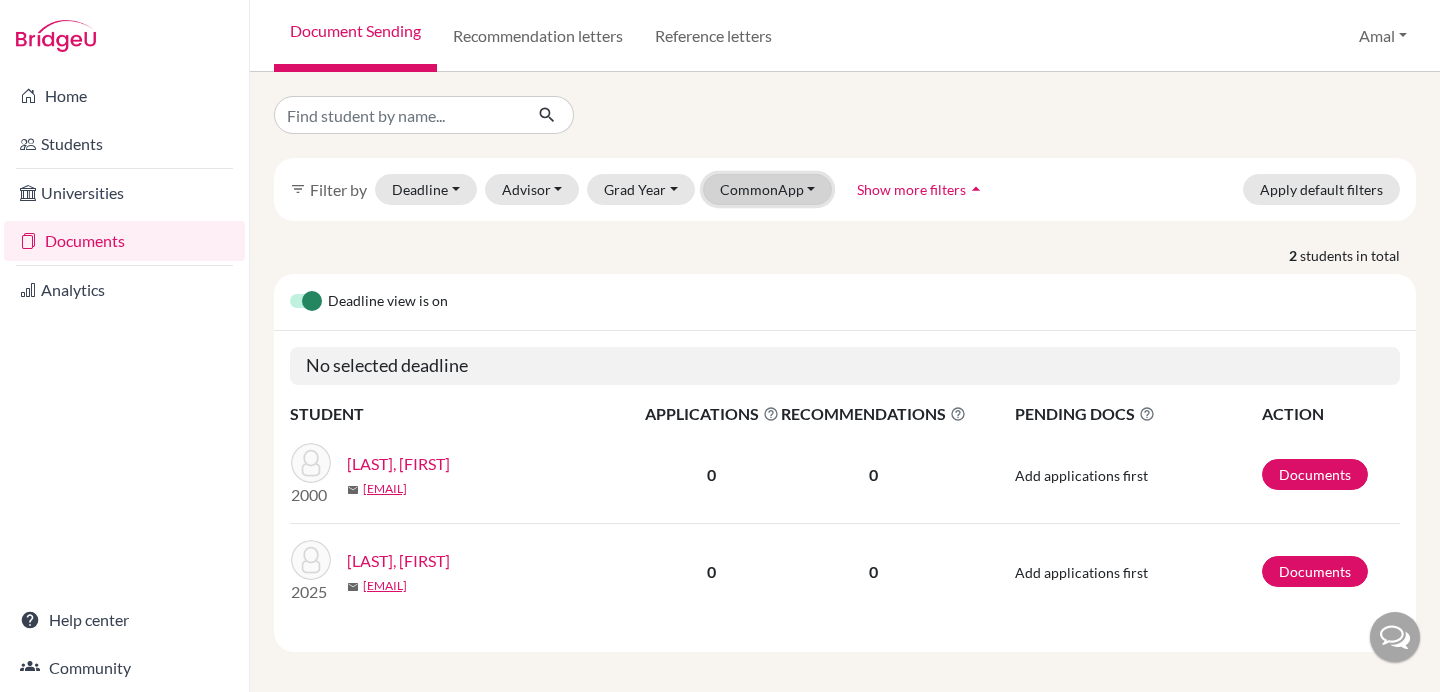 scroll, scrollTop: 7, scrollLeft: 0, axis: vertical 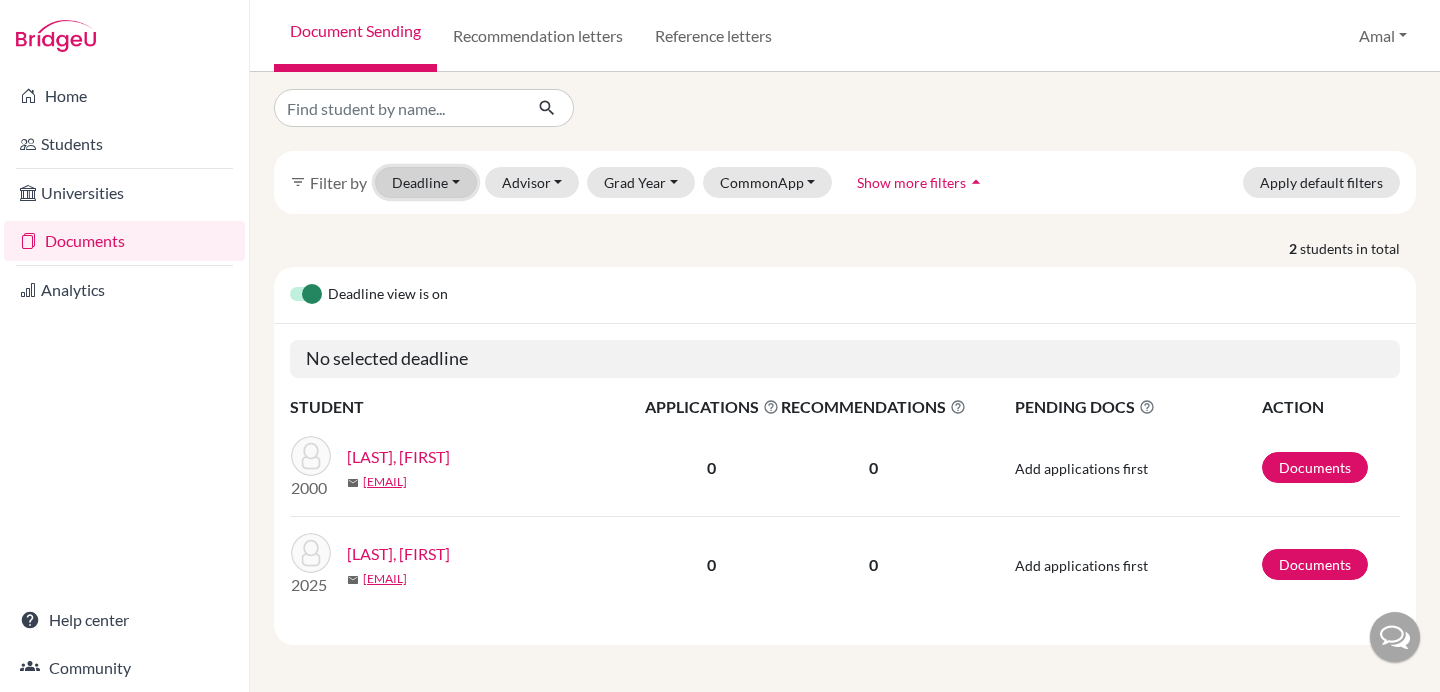 click on "Deadline     -  Select a date range Or double click for a single date selection Today Within 2 weeks Within 1 month This cycle January February March April May June July August September October November December 2025 M T W T F S S 28 29 30 31 1 2 3 4 5 6 7 8 9 10 11 12 13 14 15 16 17 18 19 20 21 22 23 24 25 26 27 28 29 30 31 1 2 3 4 5 6 7 January February March April May June July August September October November December 2025 M T W T F S S 25 26 27 28 29 30 31 1 2 3 4 5 6 7 8 9 10 11 12 13 14 15 16 17 18 19 20 21 22 23 24 25 26 27 28 29 30 1 2 3 4 5" at bounding box center [426, 182] 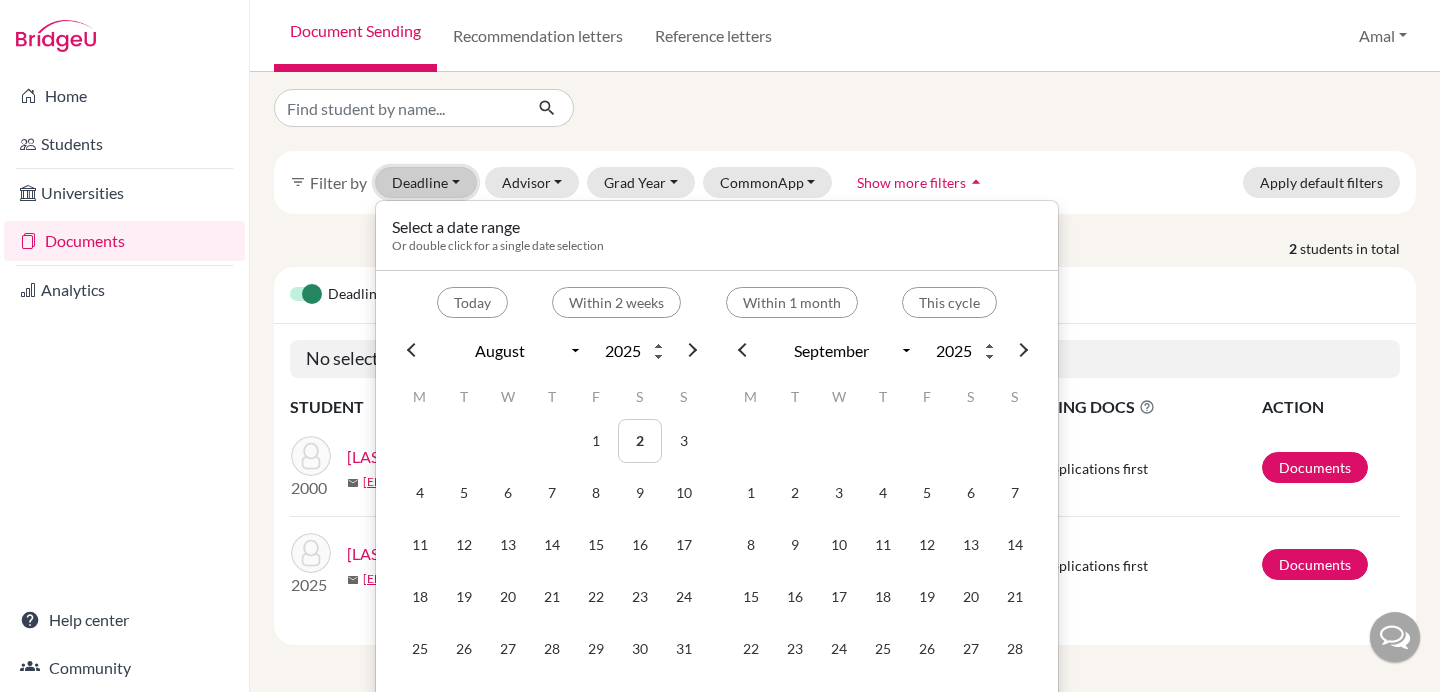 click on "Deadline     -  Select a date range Or double click for a single date selection Today Within 2 weeks Within 1 month This cycle January February March April May June July August September October November December 2025 M T W T F S S 28 29 30 31 1 2 3 4 5 6 7 8 9 10 11 12 13 14 15 16 17 18 19 20 21 22 23 24 25 26 27 28 29 30 31 1 2 3 4 5 6 7 January February March April May June July August September October November December 2025 M T W T F S S 25 26 27 28 29 30 31 1 2 3 4 5 6 7 8 9 10 11 12 13 14 15 16 17 18 19 20 21 22 23 24 25 26 27 28 29 30 1 2 3 4 5" at bounding box center (426, 182) 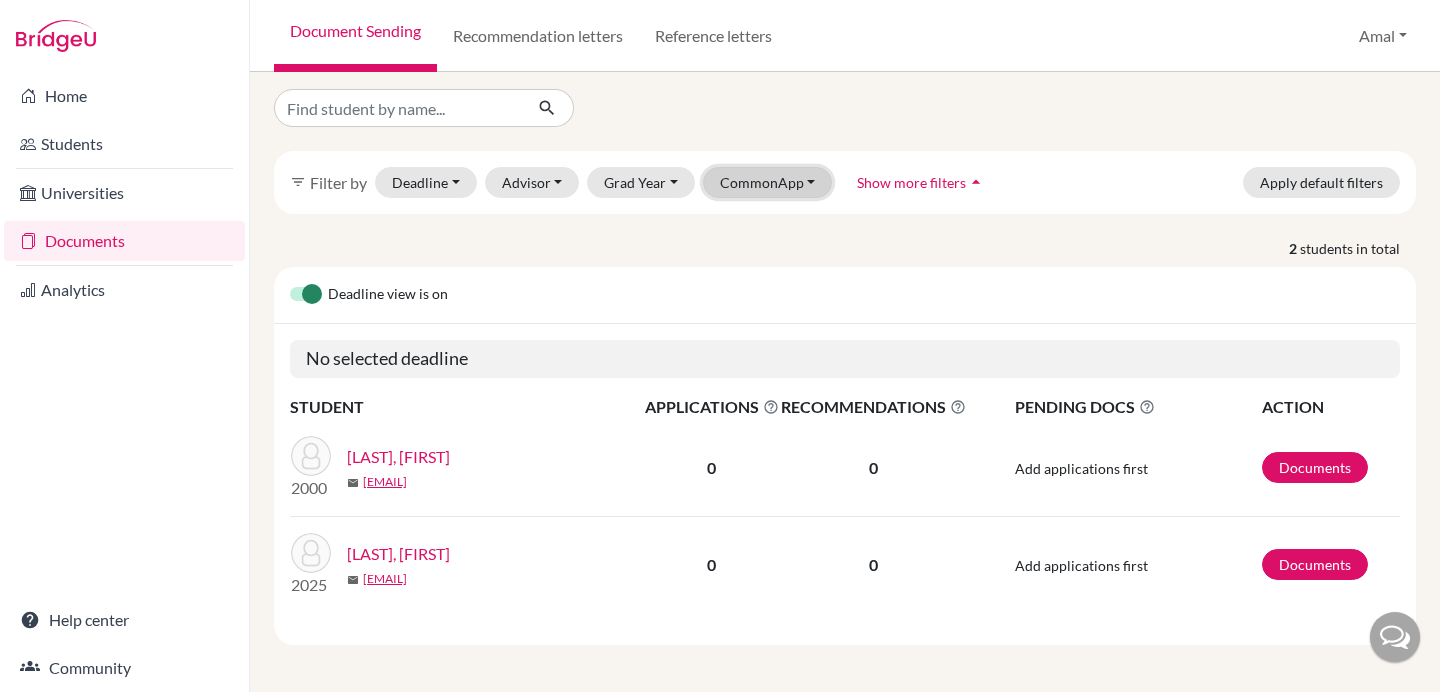 click on "CommonApp" at bounding box center (768, 182) 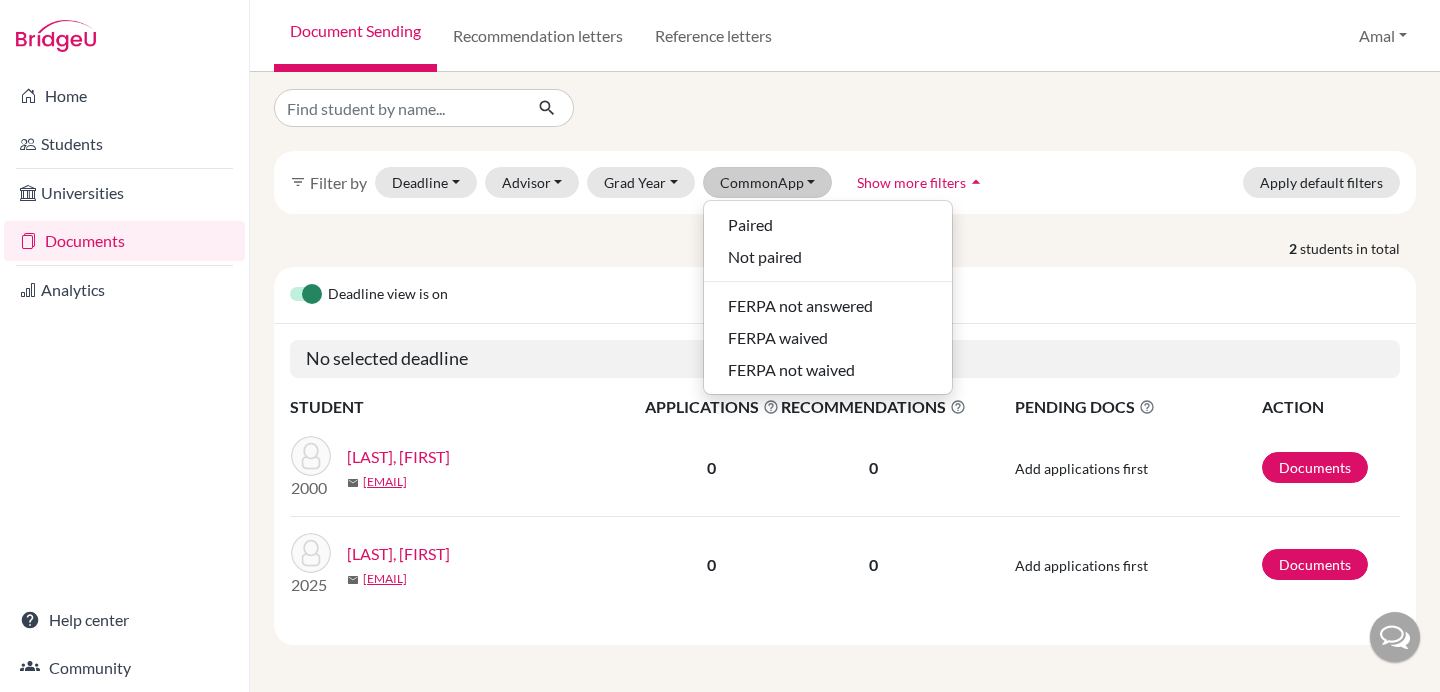 click on "filter_list Filter by Deadline     -  Select a date range Or double click for a single date selection Today Within 2 weeks Within 1 month This cycle January February March April May June July August September October November December 2025 M T W T F S S 28 29 30 31 1 2 3 4 5 6 7 8 9 10 11 12 13 14 15 16 17 18 19 20 21 22 23 24 25 26 27 28 29 30 31 1 2 3 4 5 6 7 January February March April May June July August September October November December 2025 M T W T F S S 25 26 27 28 29 30 31 1 2 3 4 5 6 7 8 9 10 11 12 13 14 15 16 17 18 19 20 21 22 23 24 25 26 27 28 29 30 1 2 3 4 5 Advisor My students Without advisor Decker, [NAME] Diatsiuk, [NAME] Grad Year 2026 2025 2000 CommonApp Paired Not paired FERPA not answered FERPA waived FERPA not waived Show more filters arrow_drop_up Apply default filters" at bounding box center (845, 182) 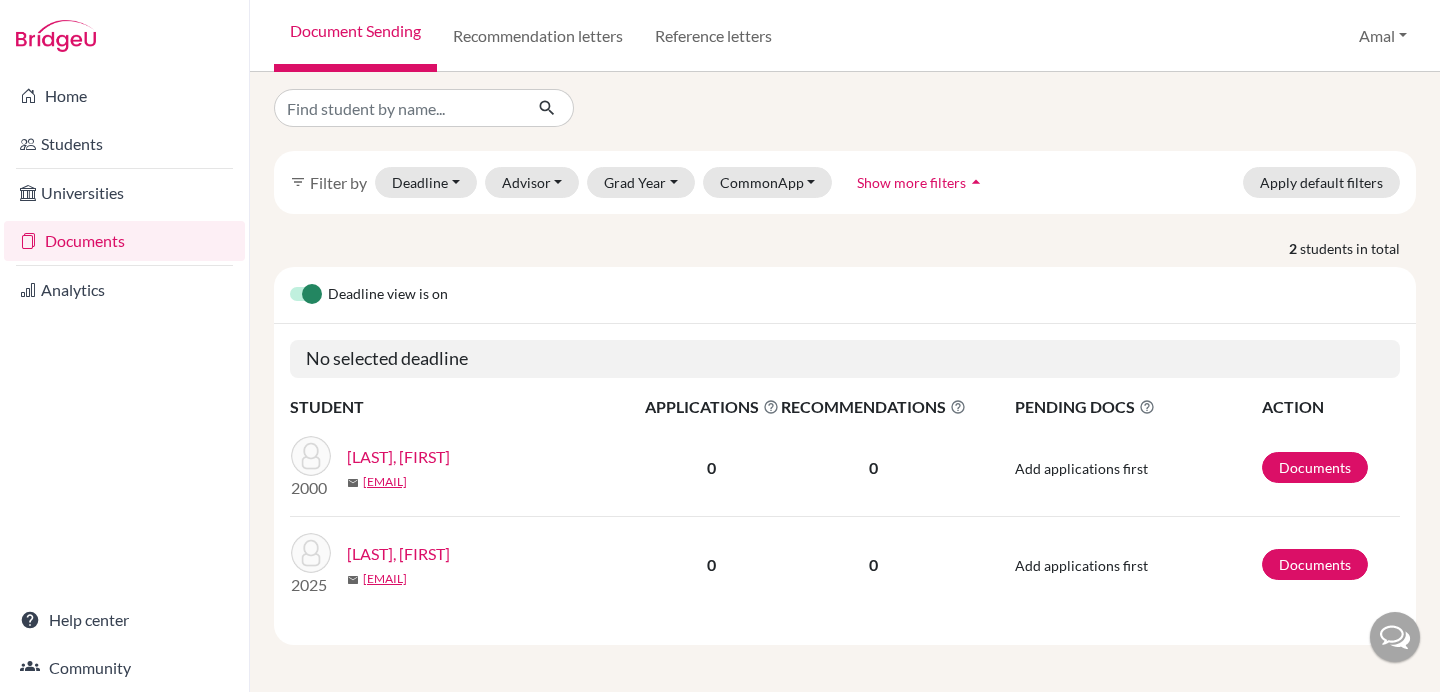 click on "arrow_drop_up" at bounding box center [976, 182] 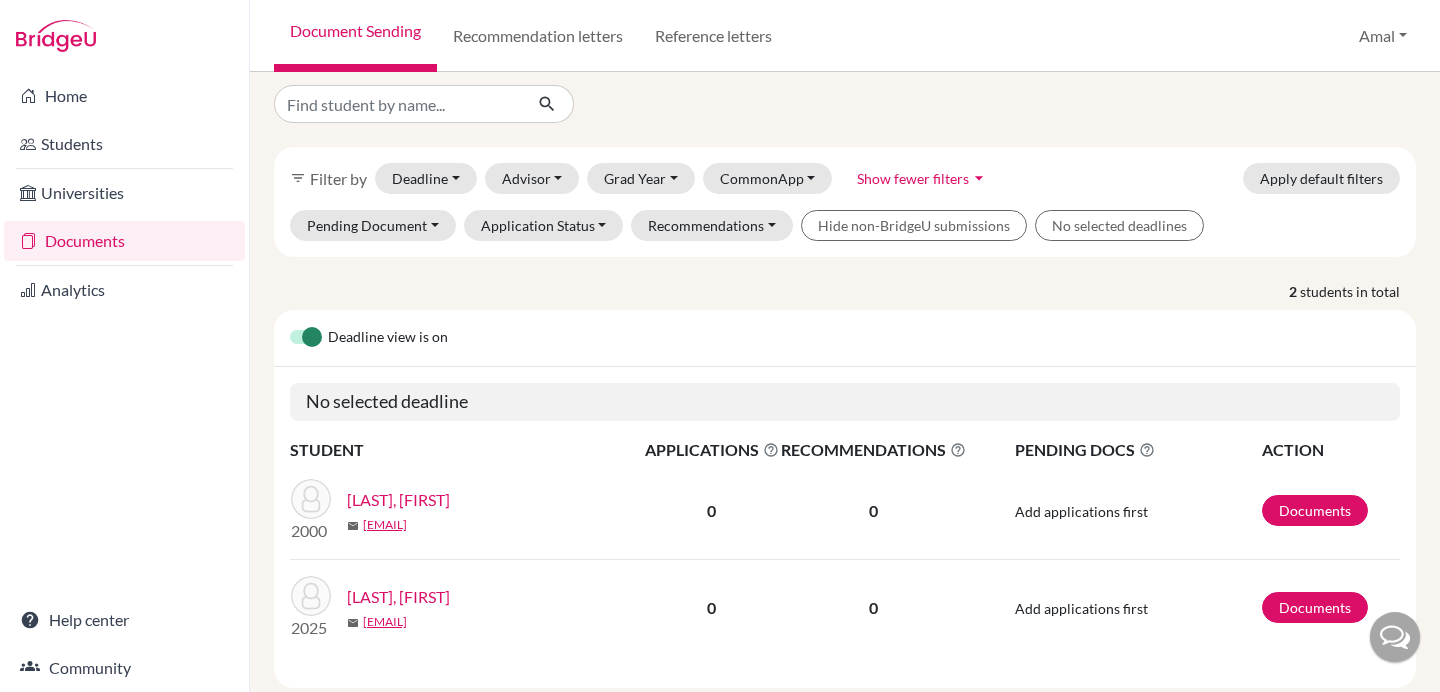 scroll, scrollTop: 7, scrollLeft: 0, axis: vertical 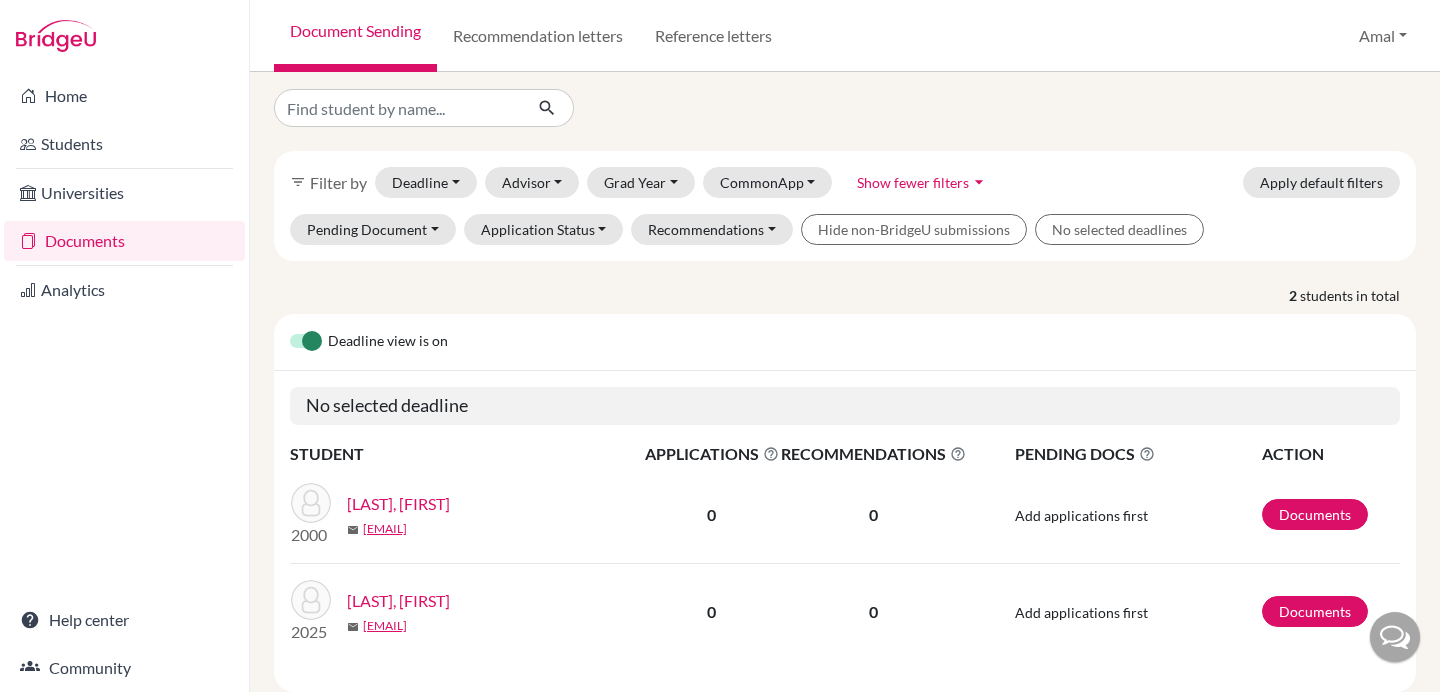 click on "arrow_drop_down" at bounding box center [979, 182] 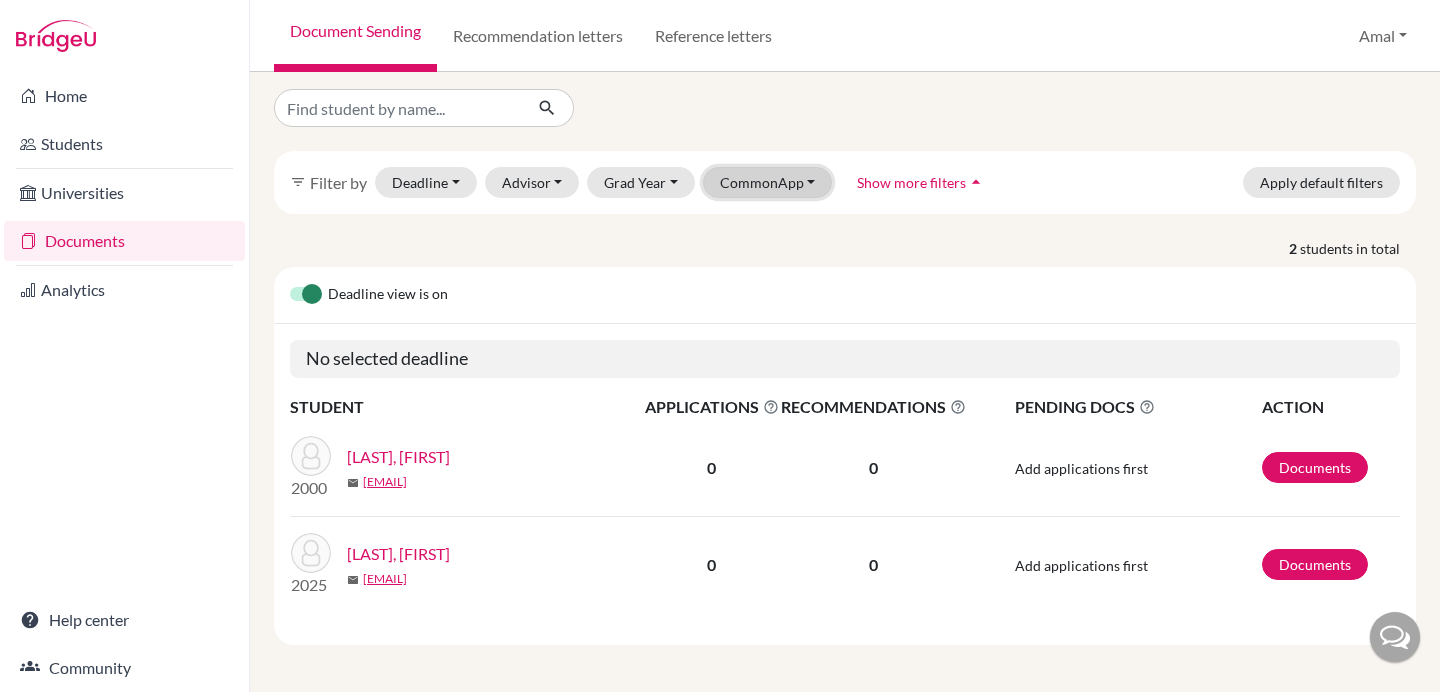 click on "CommonApp" at bounding box center (768, 182) 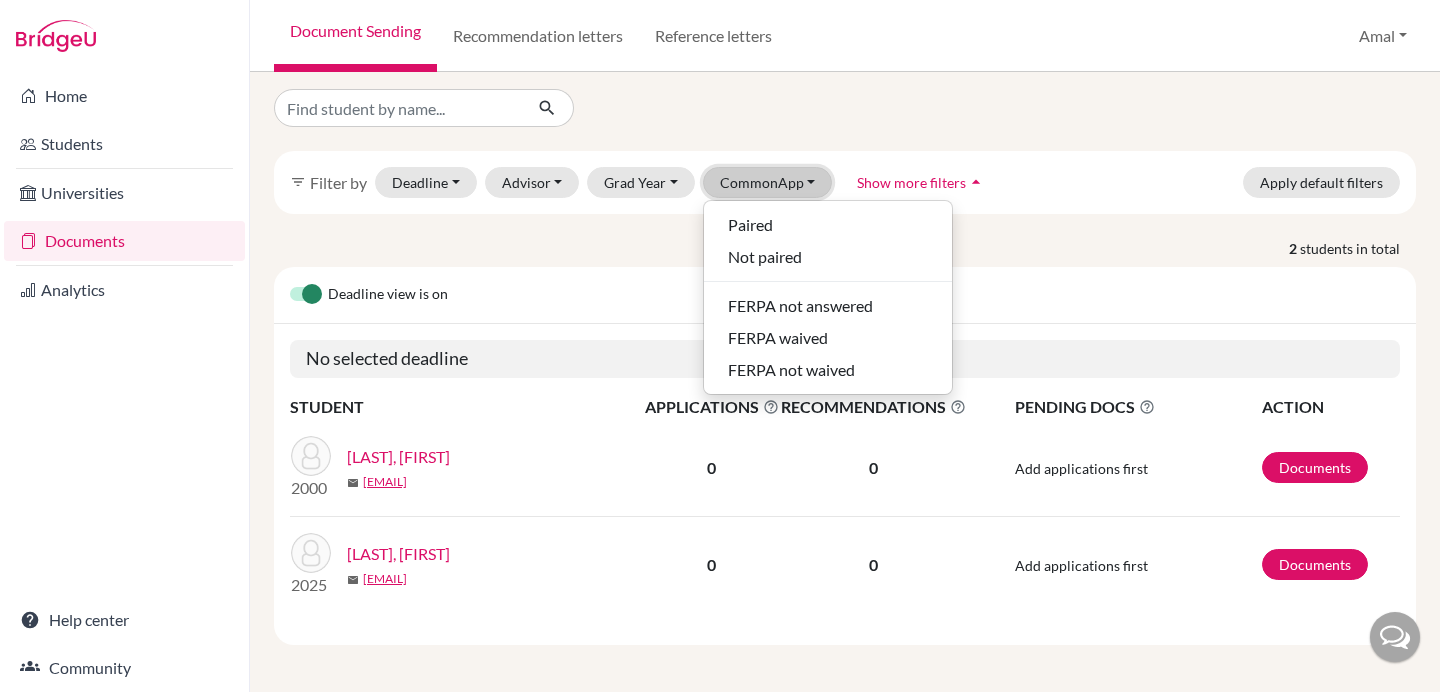 click on "CommonApp" at bounding box center (768, 182) 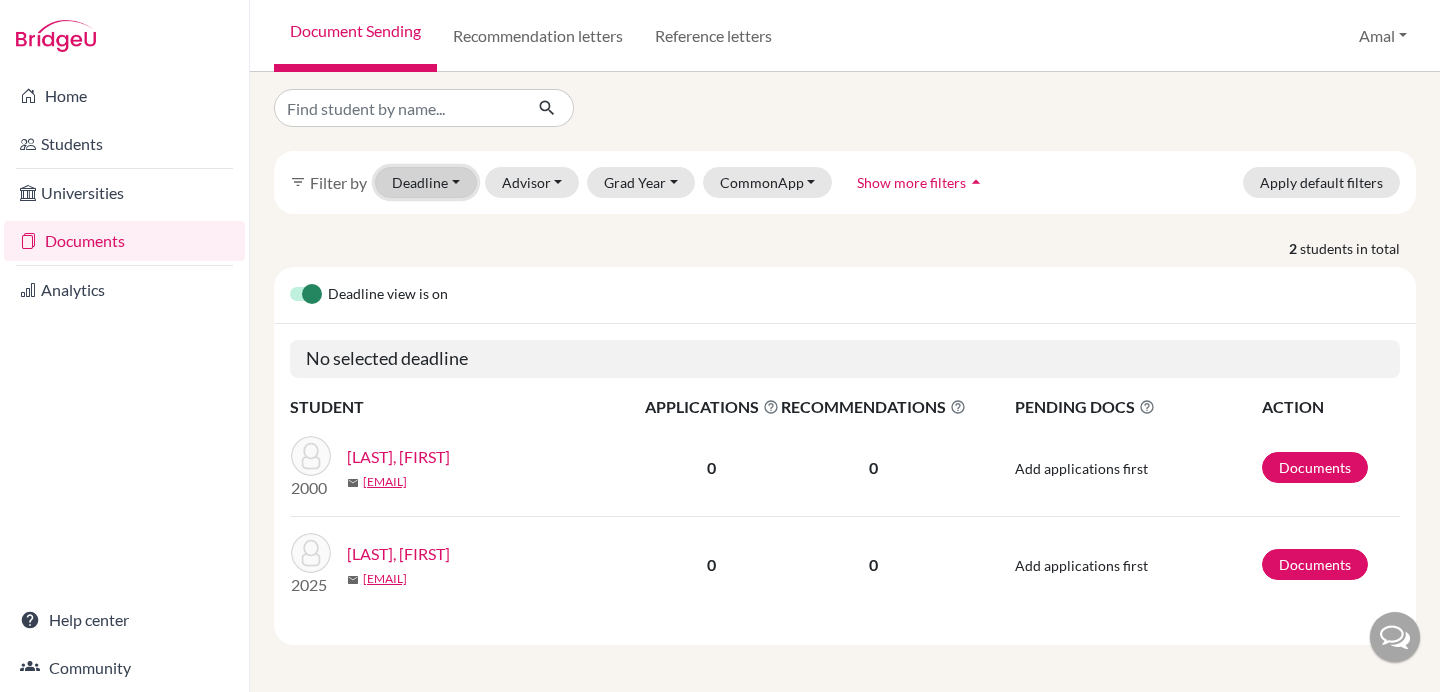 click on "Deadline     -  Select a date range Or double click for a single date selection Today Within 2 weeks Within 1 month This cycle January February March April May June July August September October November December 2025 M T W T F S S 28 29 30 31 1 2 3 4 5 6 7 8 9 10 11 12 13 14 15 16 17 18 19 20 21 22 23 24 25 26 27 28 29 30 31 1 2 3 4 5 6 7 January February March April May June July August September October November December 2025 M T W T F S S 25 26 27 28 29 30 31 1 2 3 4 5 6 7 8 9 10 11 12 13 14 15 16 17 18 19 20 21 22 23 24 25 26 27 28 29 30 1 2 3 4 5" at bounding box center (426, 182) 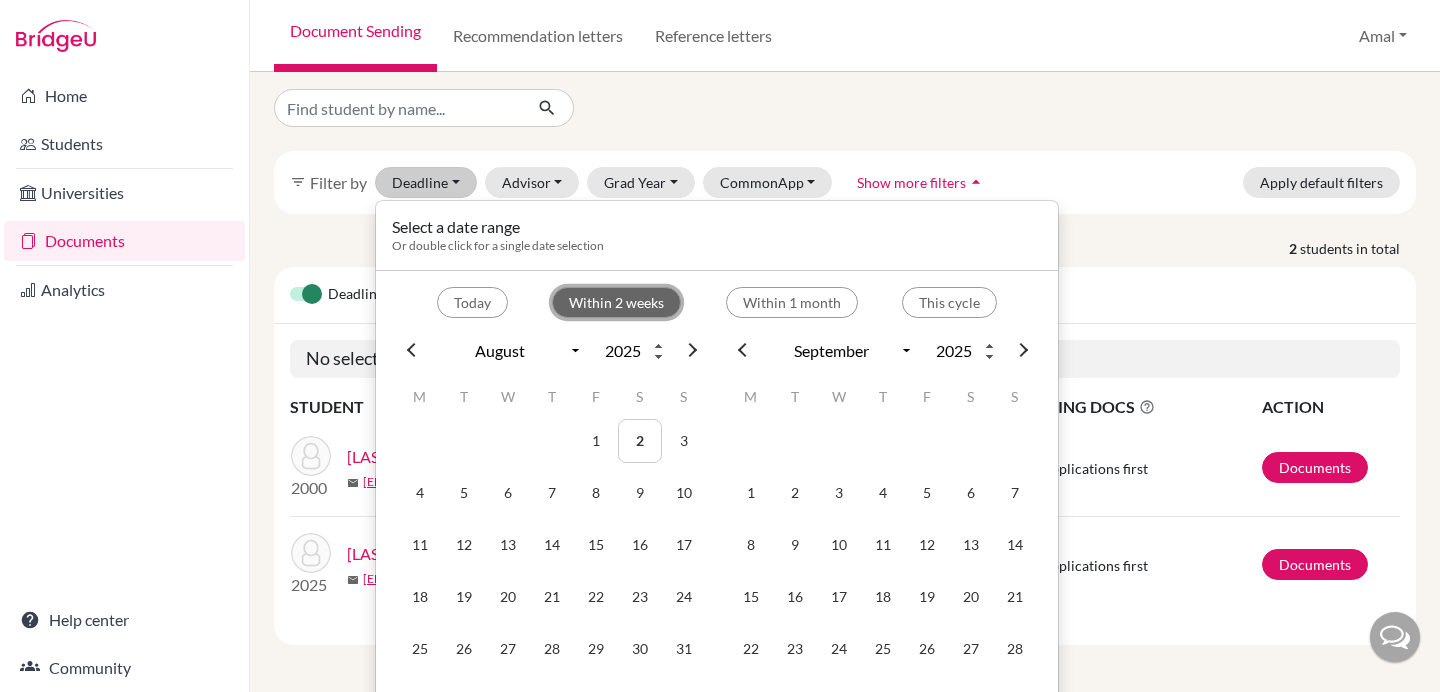 click on "Within 2 weeks" 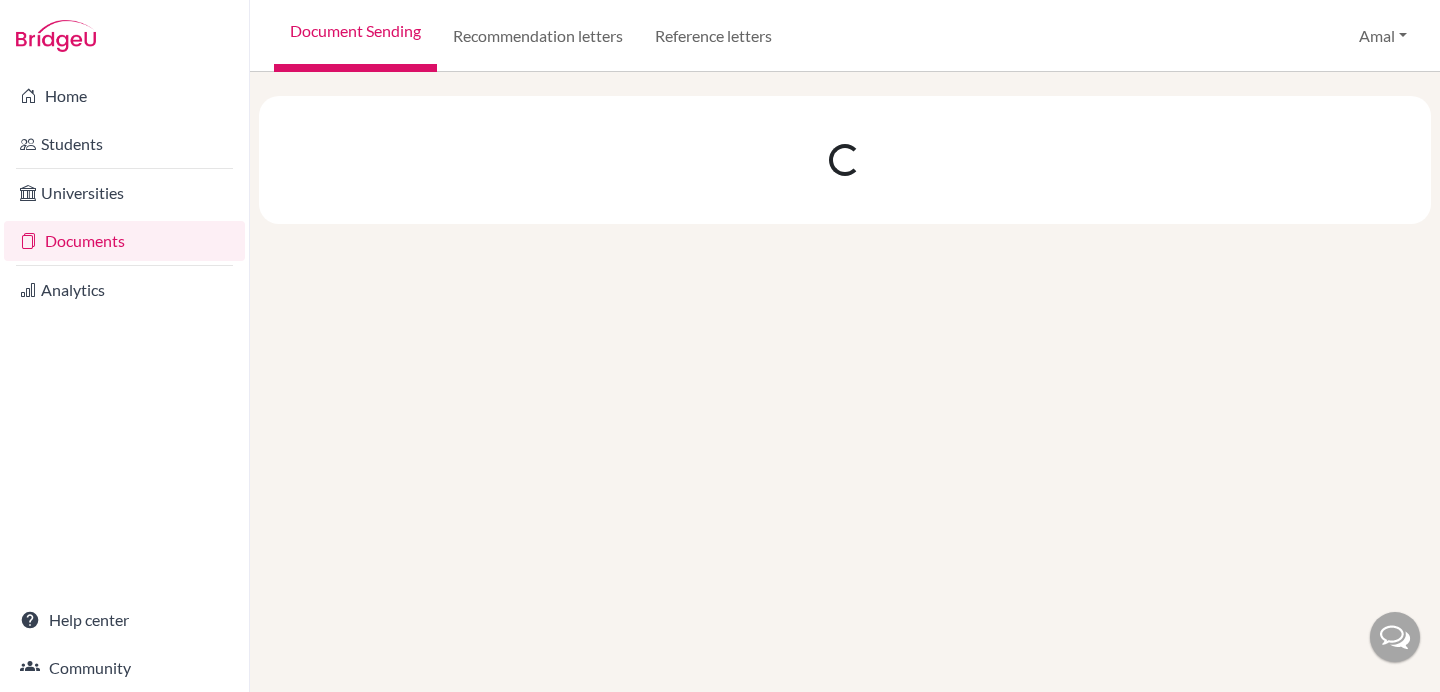 scroll, scrollTop: 0, scrollLeft: 0, axis: both 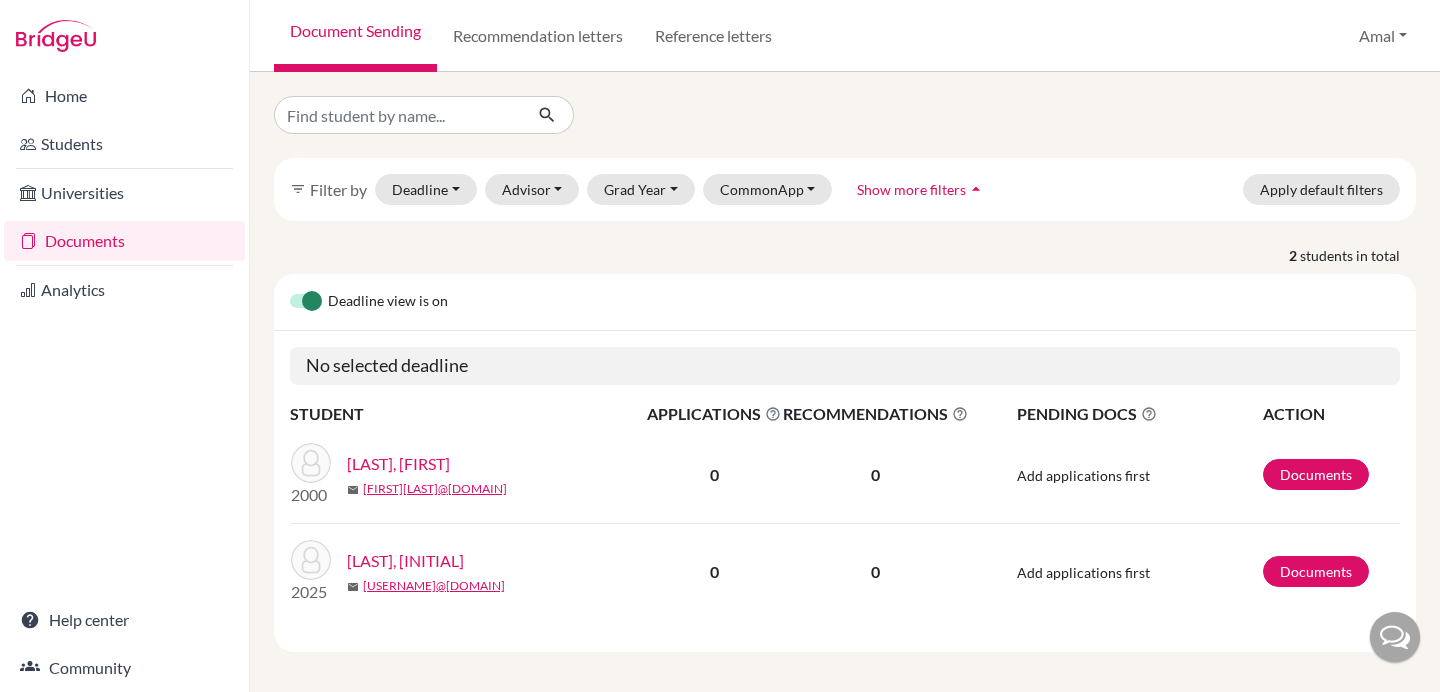 click at bounding box center (1395, 637) 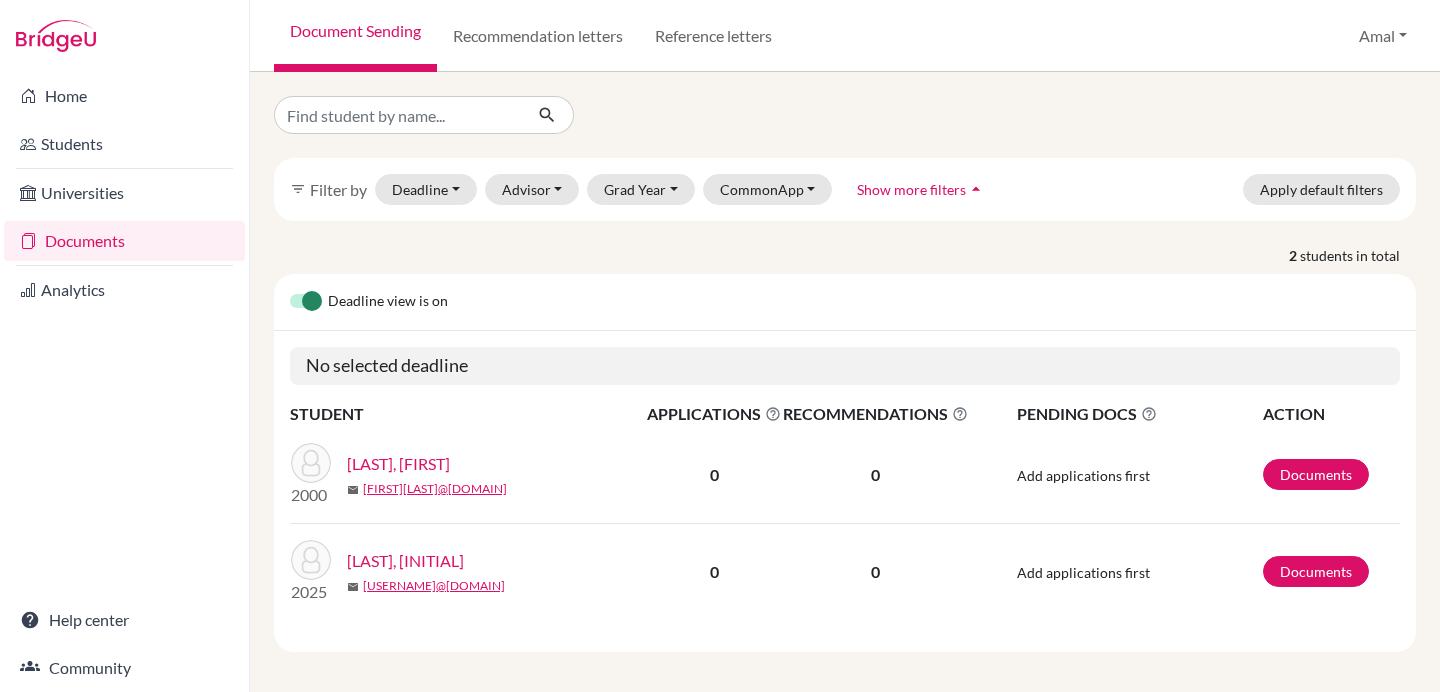 scroll, scrollTop: 0, scrollLeft: 0, axis: both 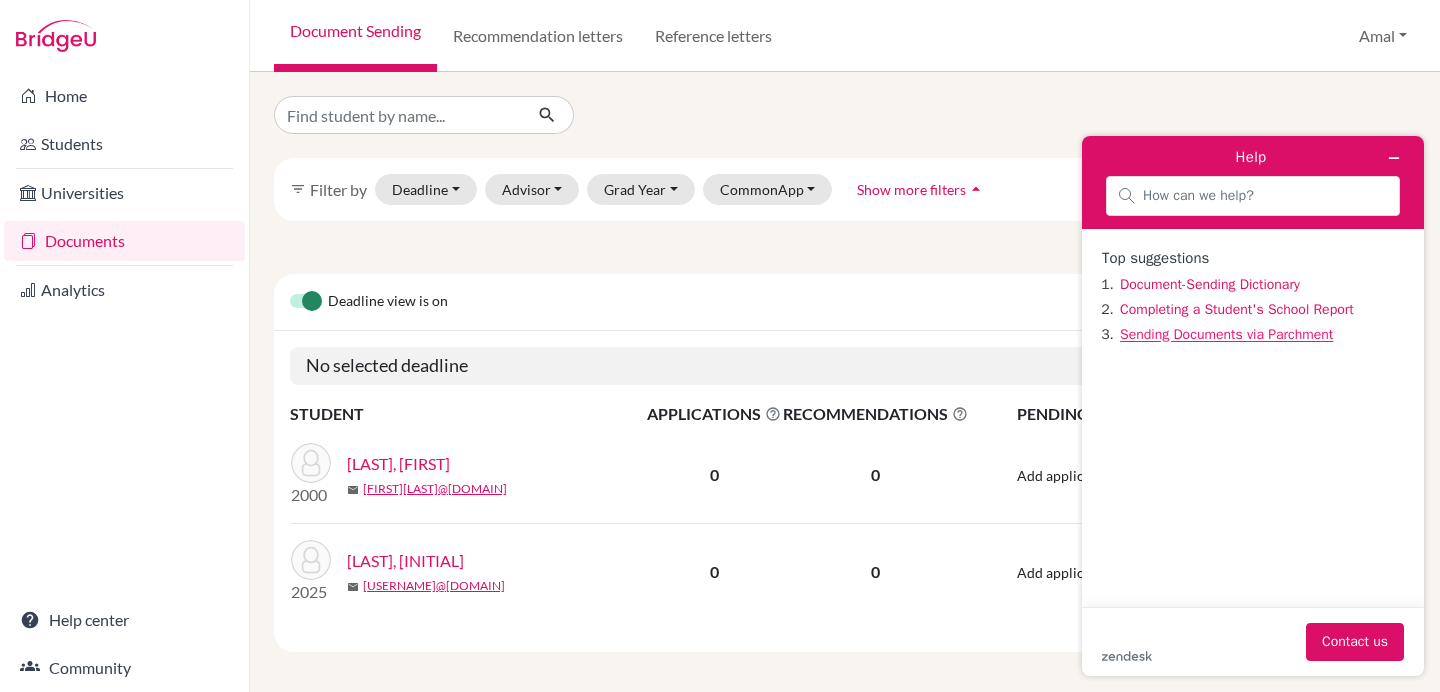 click on "Sending Documents via Parchment" at bounding box center [1226, 334] 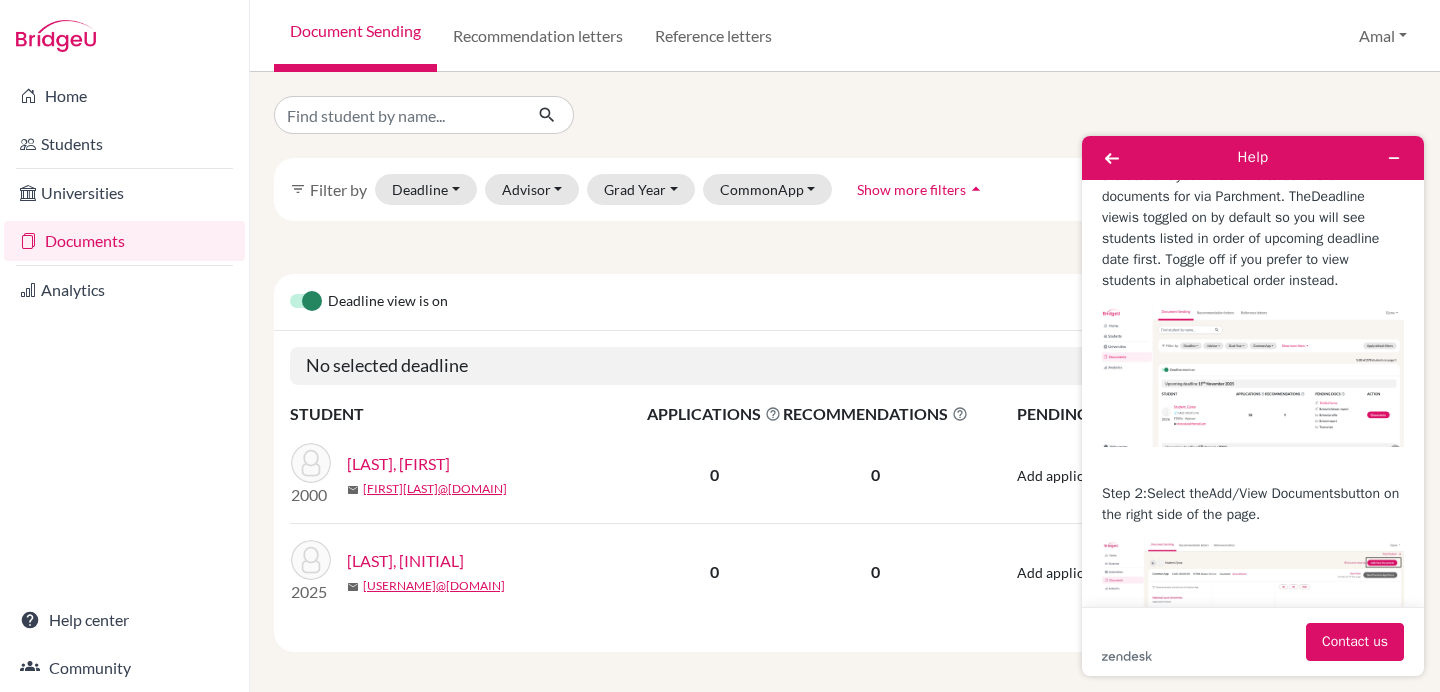 scroll, scrollTop: 468, scrollLeft: 0, axis: vertical 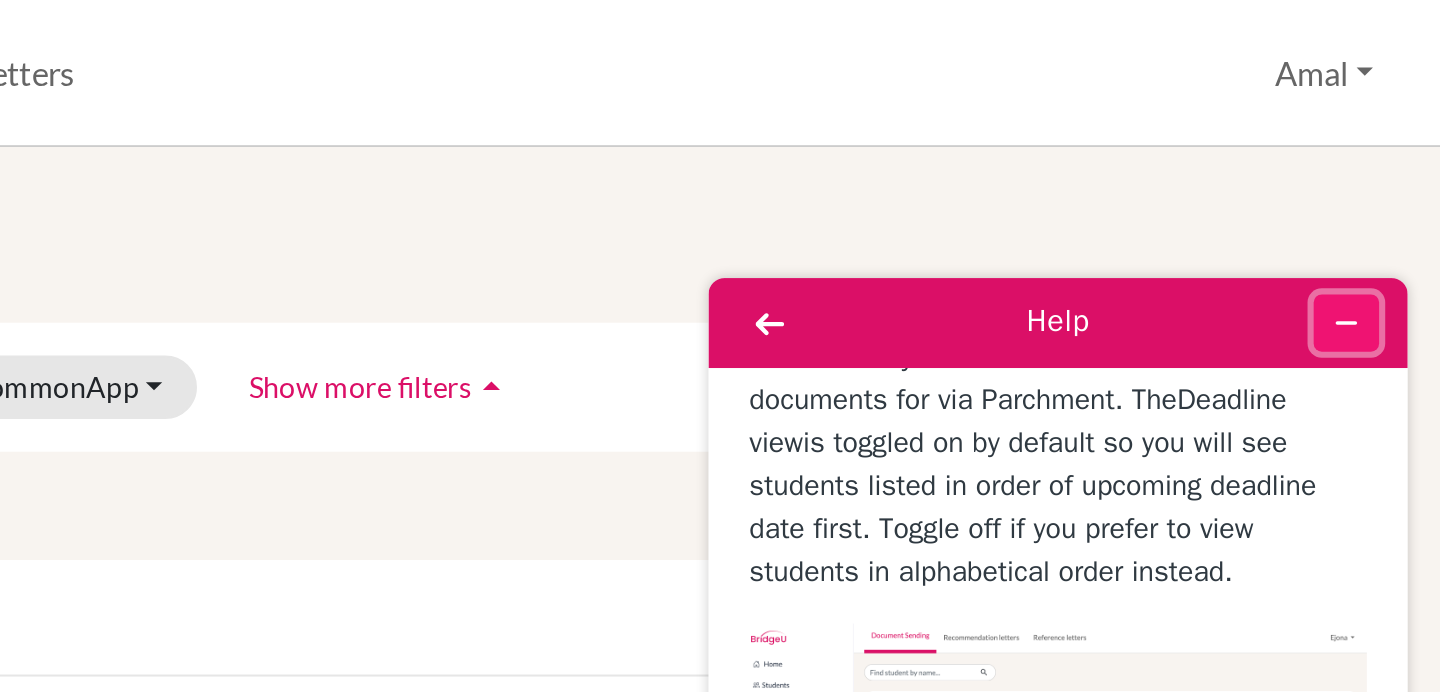 click 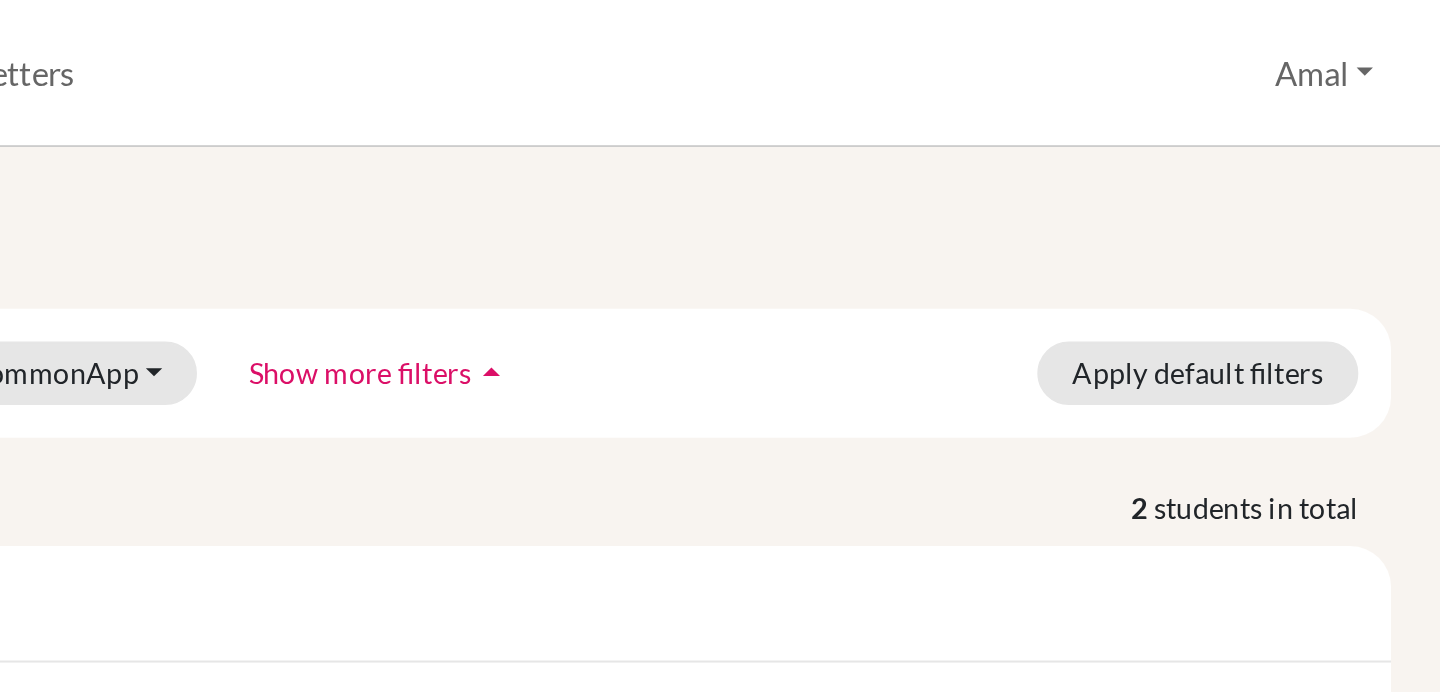 scroll, scrollTop: 0, scrollLeft: 0, axis: both 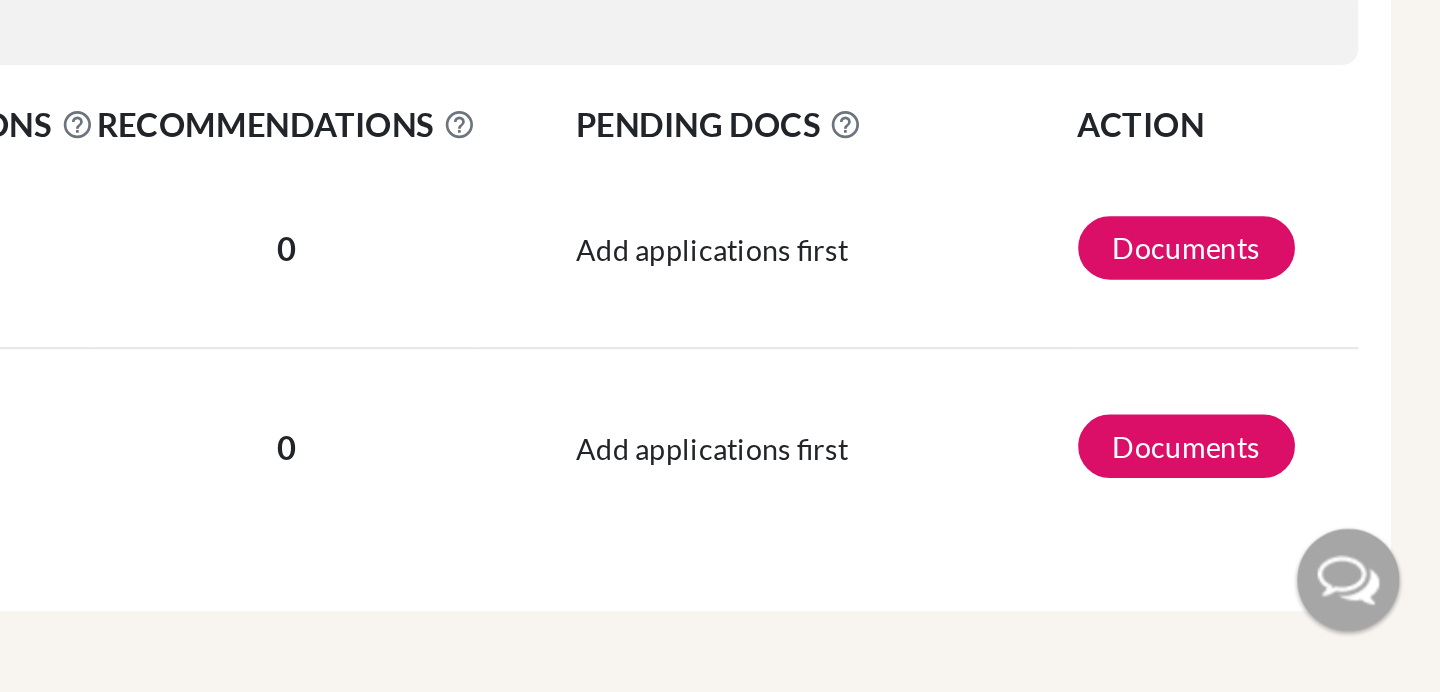 click at bounding box center [1395, 637] 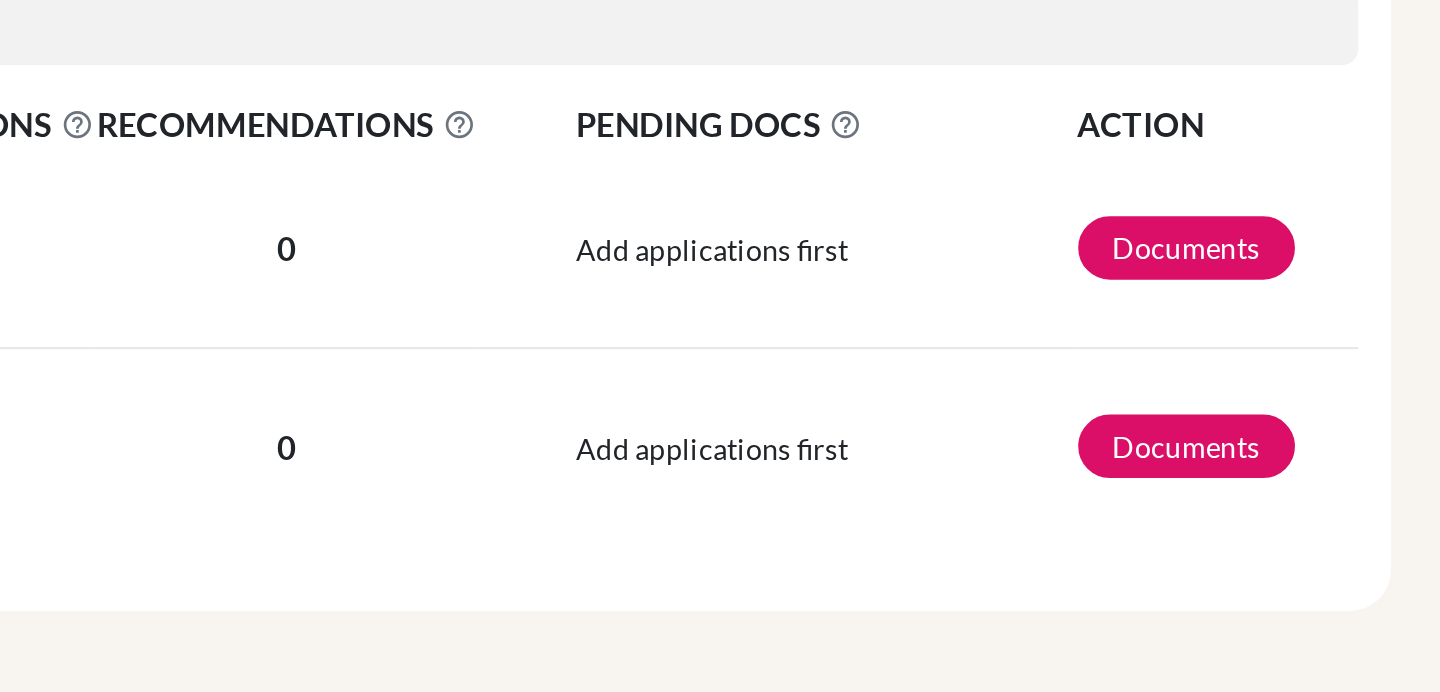 scroll, scrollTop: 0, scrollLeft: 0, axis: both 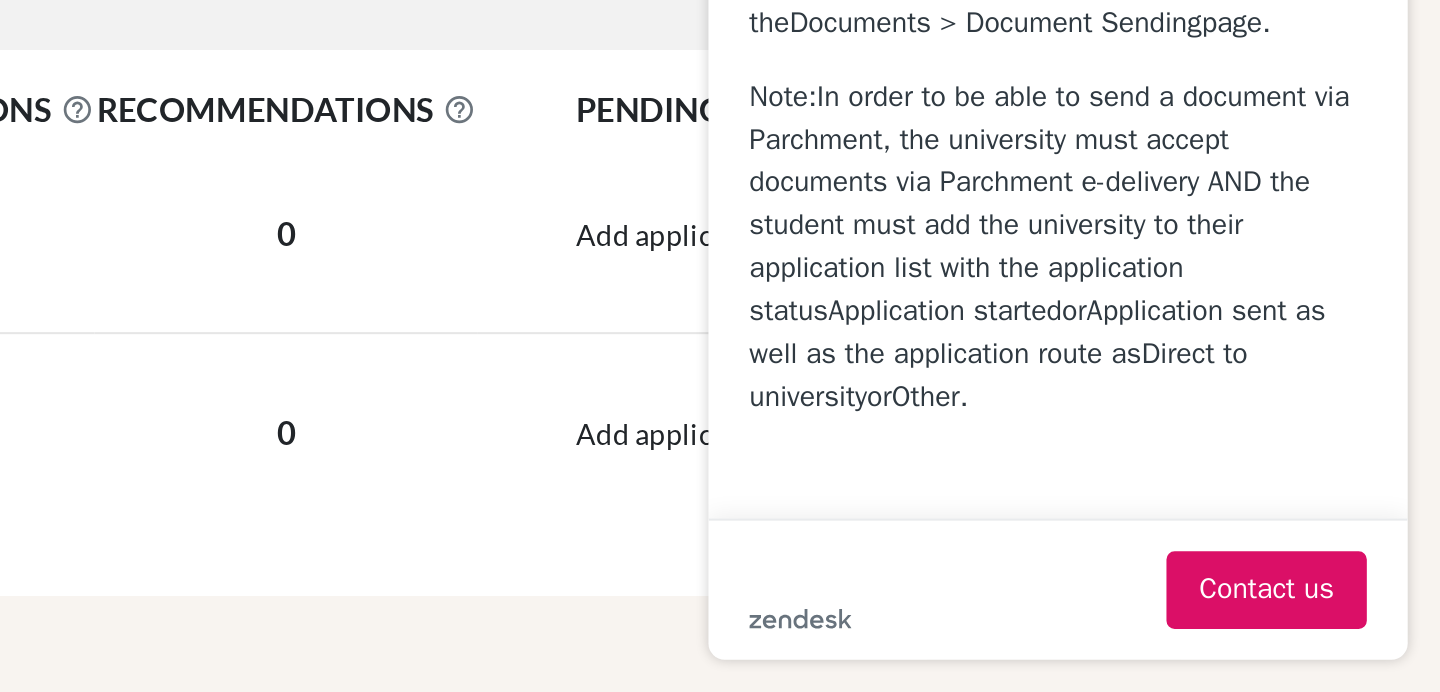 click on "Follow the steps below on how you can upload and send documents via Parchment on the  Documents >   Document Sending   page. Note:  In order to be able to send a document via Parchment, the university must accept documents via Parchment e-delivery AND the student must add the university to their application list with the application status  Application started  or  Application sent   as well as the application route as  Direct to university  or  Other .    Step 1:  On your  Document Sending  page, select the student you would like to send the documents for via Parchment. The  Deadline view  is toggled on by default so you will see students listed in order of upcoming deadline date first. Toggle off if you prefer to view students in alphabetical order instead.   Step 2 :  Select the  Add/View Documents  button on the right side of the page. Step 3:  You will need to individually add the student’s documents into the  Documents Document Type  and that the files you are uploading are Step 4 Parchment ." at bounding box center (862, 893) 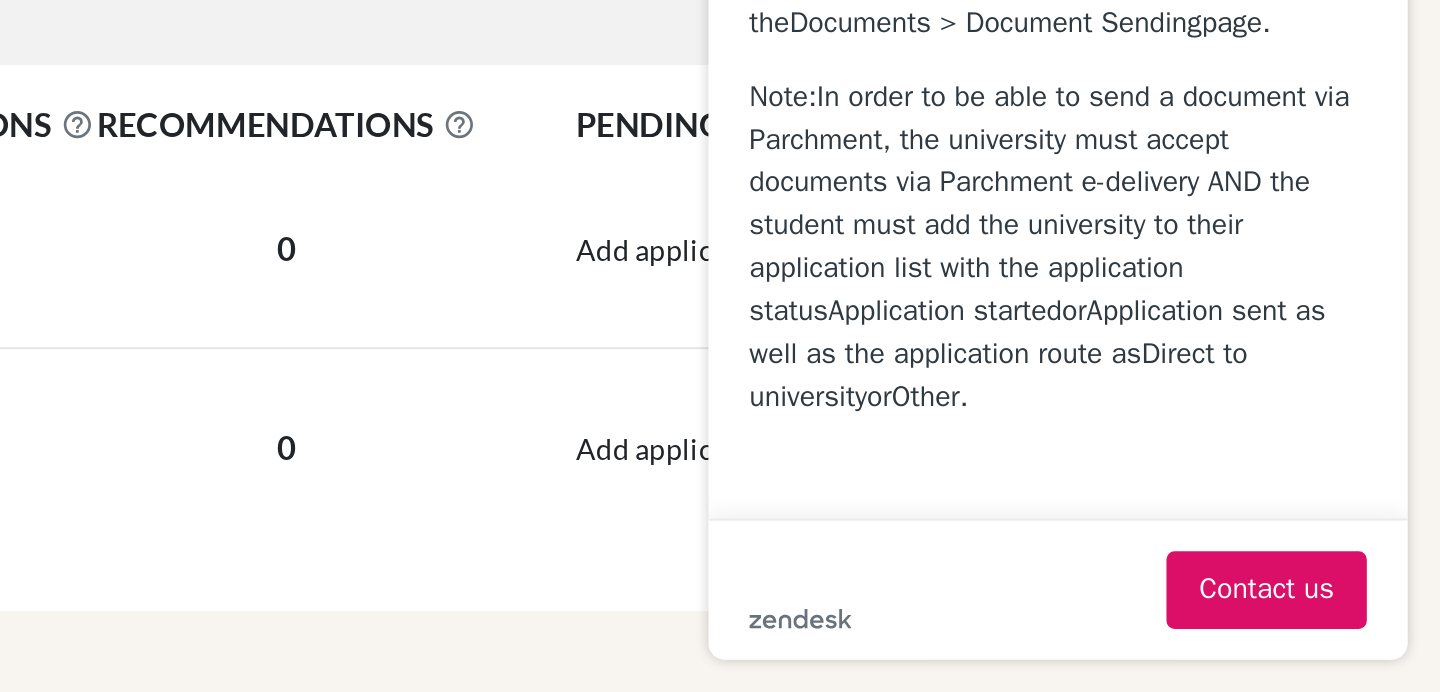 scroll, scrollTop: 0, scrollLeft: 0, axis: both 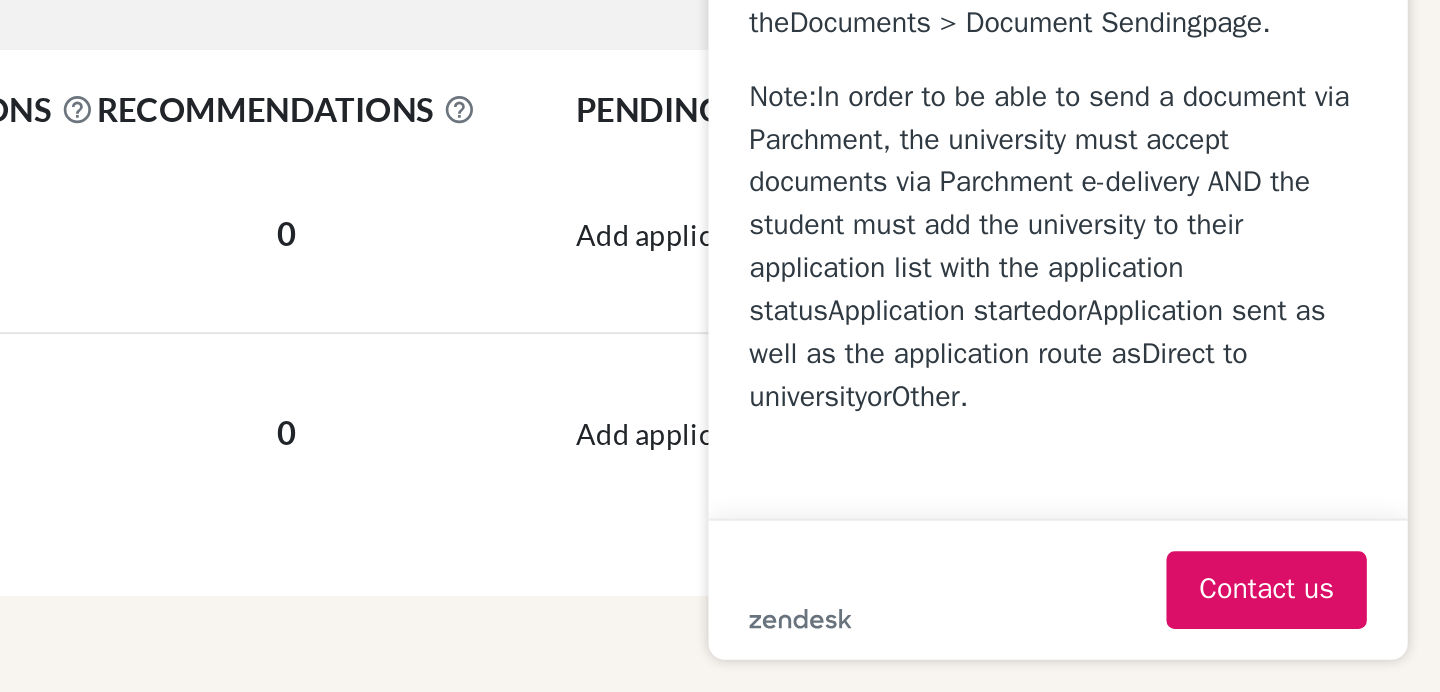 click on "Note:  In order to be able to send a document via Parchment, the university must accept documents via Parchment e-delivery AND the student must add the university to their application list with the application status  Application started  or  Application sent   as well as the application route as  Direct to university  or  Other ." at bounding box center [862, -123] 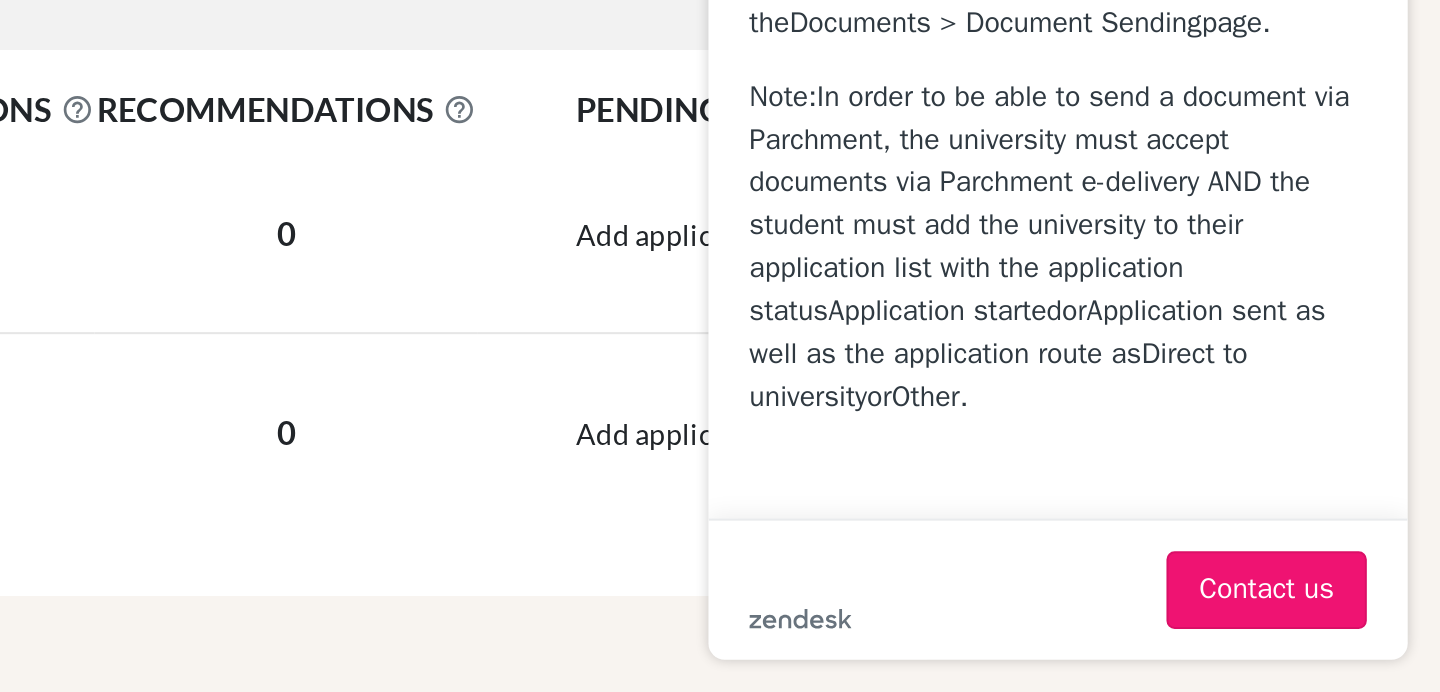 click on "Contact us" at bounding box center [964, 45] 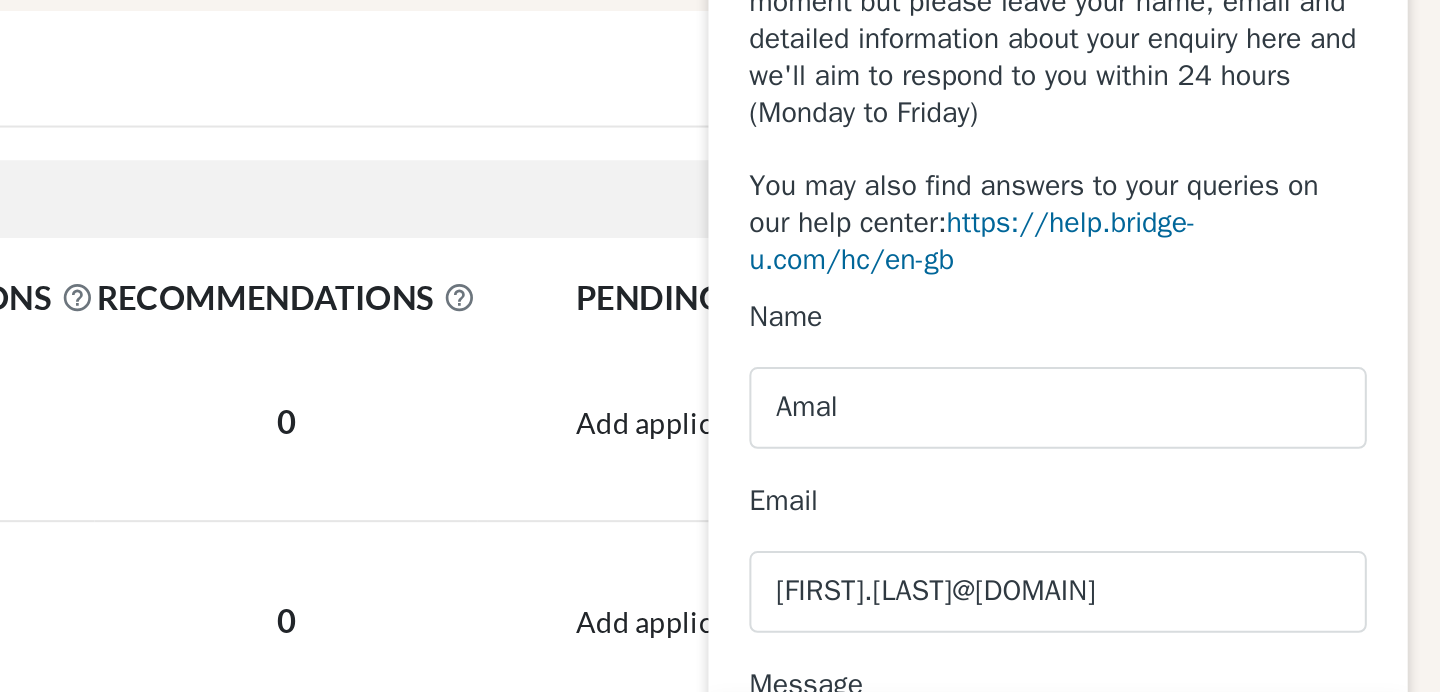scroll, scrollTop: 0, scrollLeft: 0, axis: both 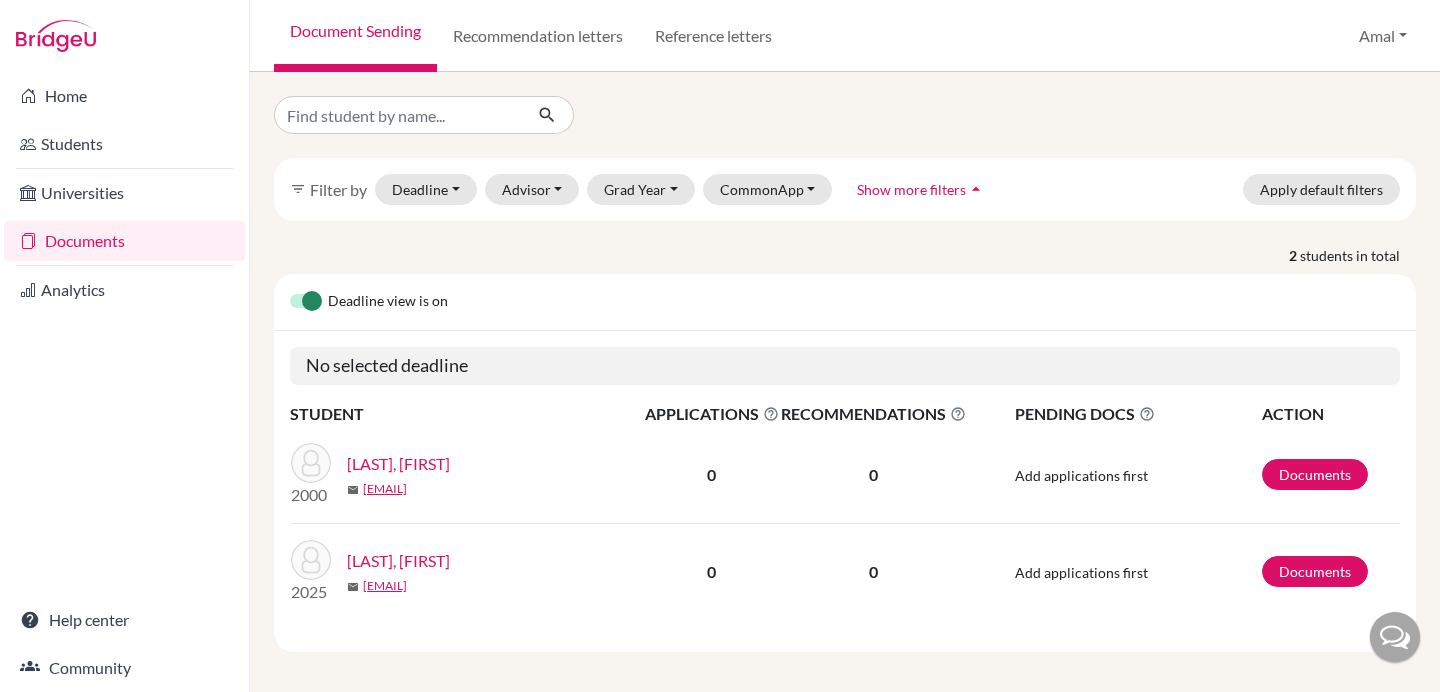 click at bounding box center [1395, 637] 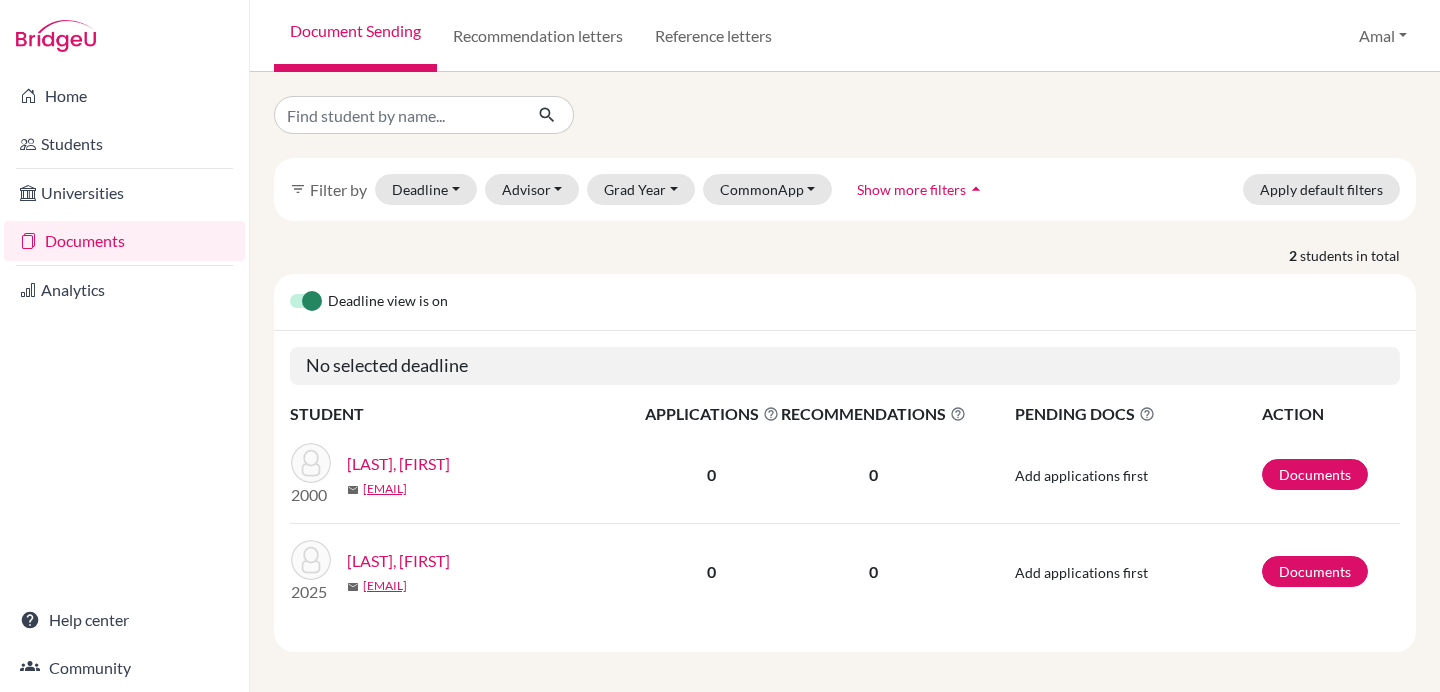 scroll, scrollTop: 0, scrollLeft: 0, axis: both 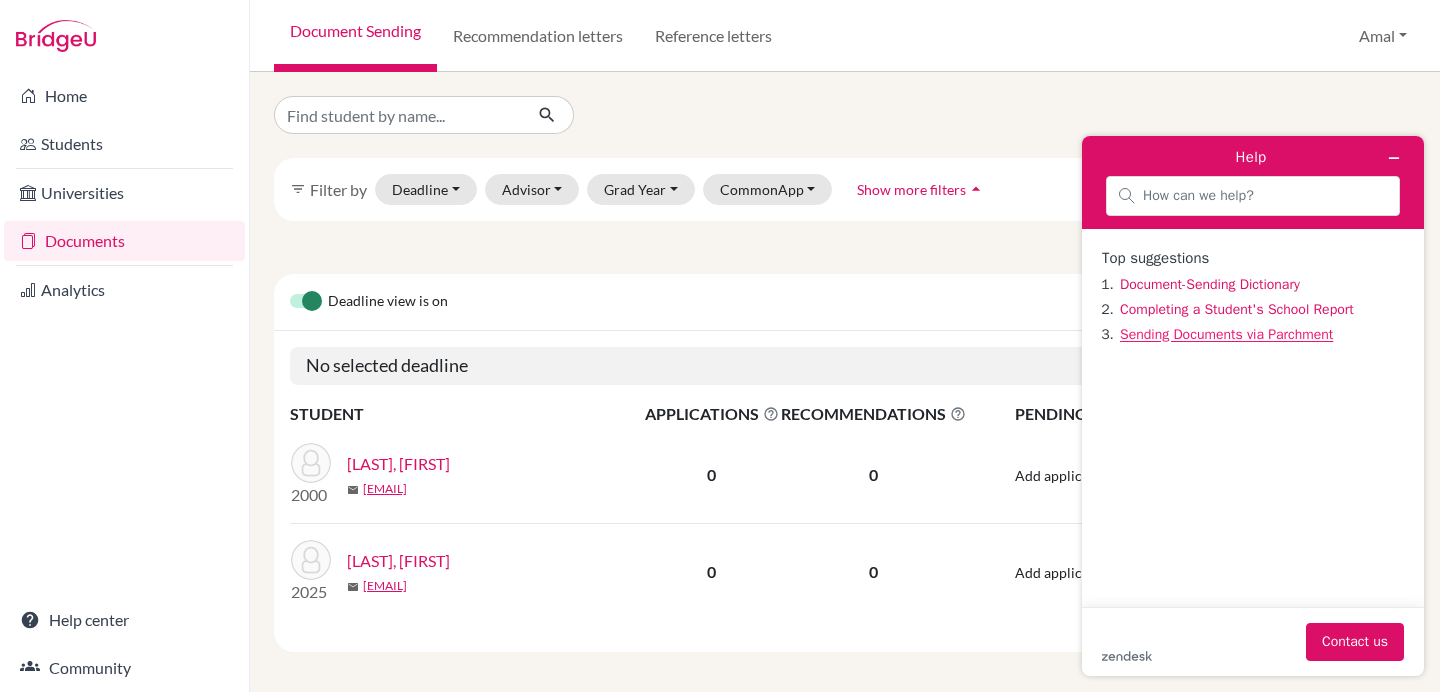 click on "Sending Documents via Parchment" at bounding box center (1226, 334) 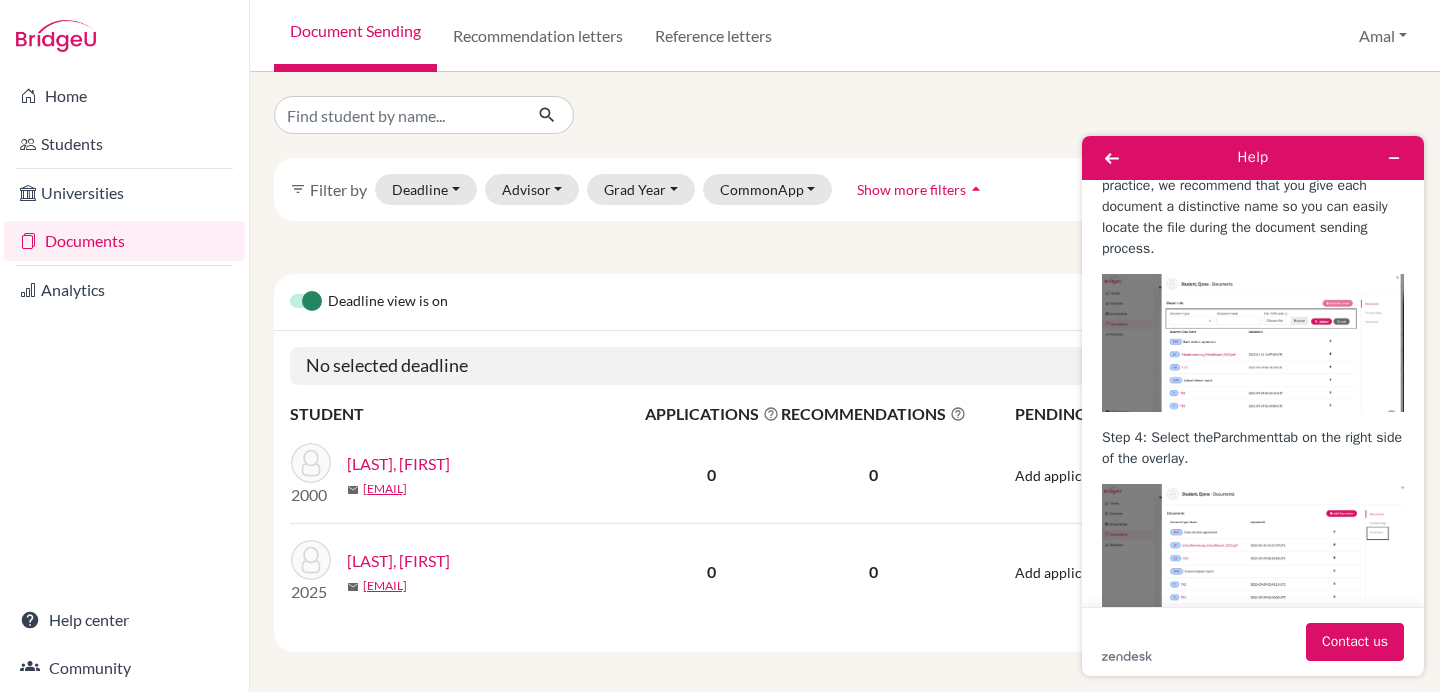 scroll, scrollTop: 1135, scrollLeft: 0, axis: vertical 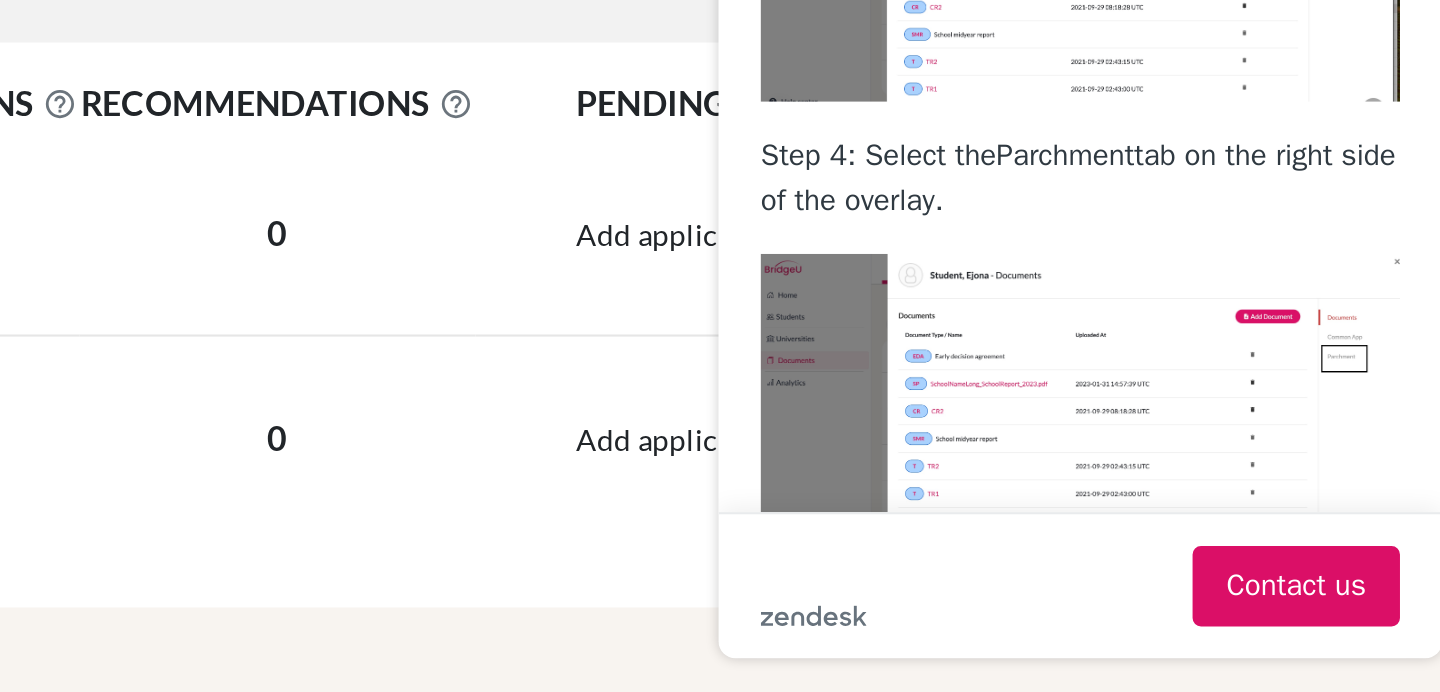 click on "Add applications first" at bounding box center (1114, 475) 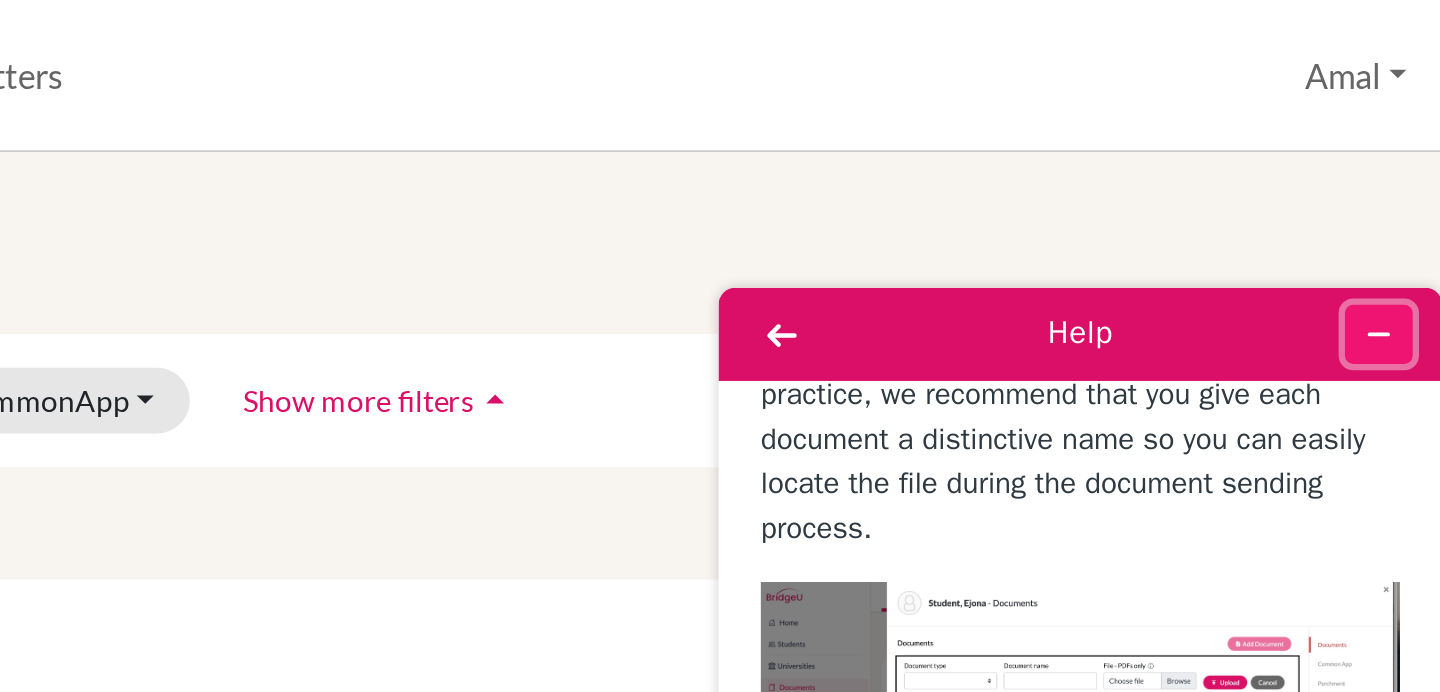 click 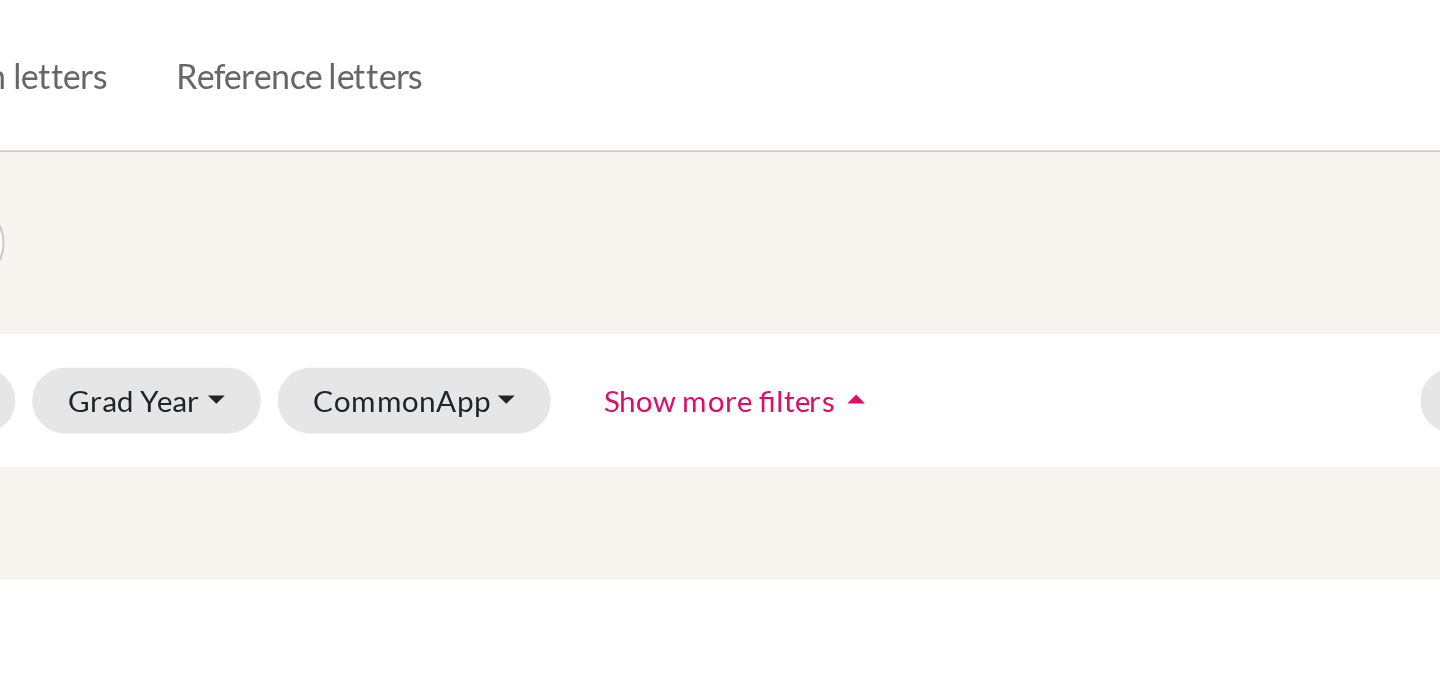 scroll, scrollTop: 7, scrollLeft: 0, axis: vertical 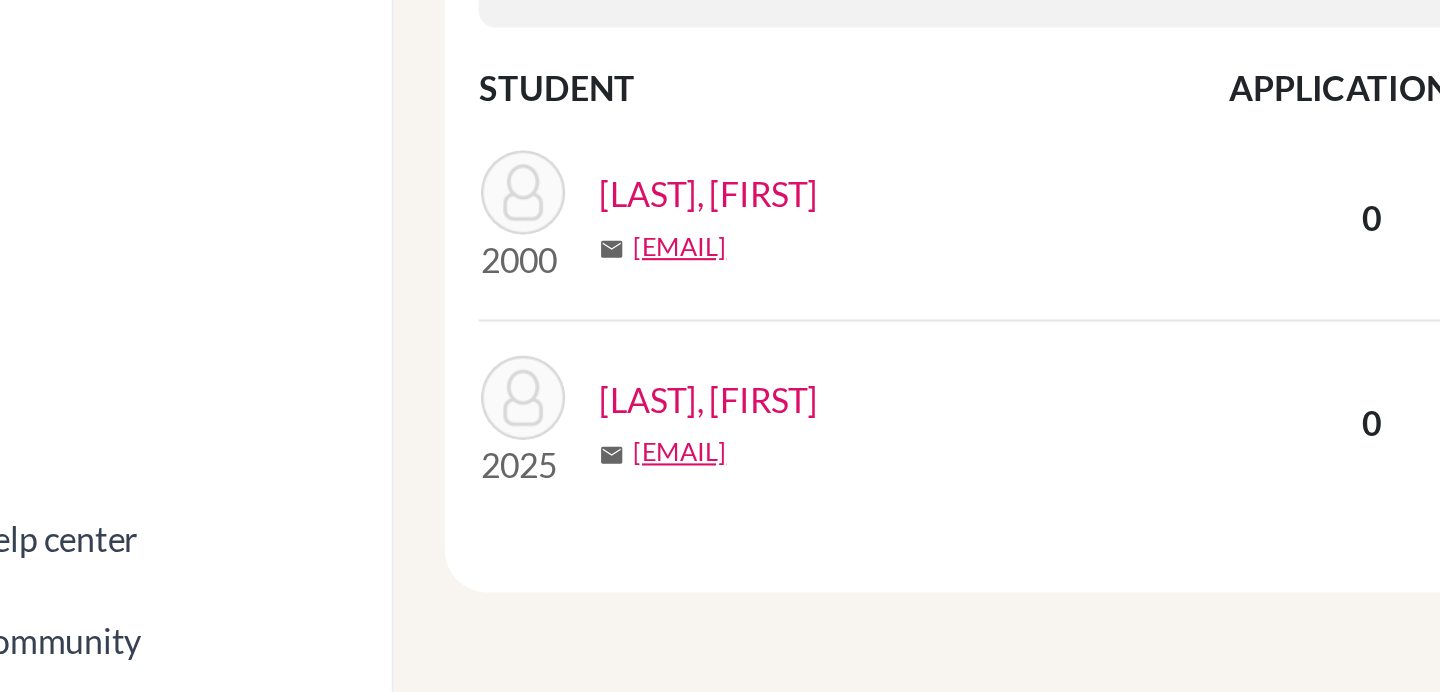 click on "[LAST], [FIRST]" at bounding box center [398, 554] 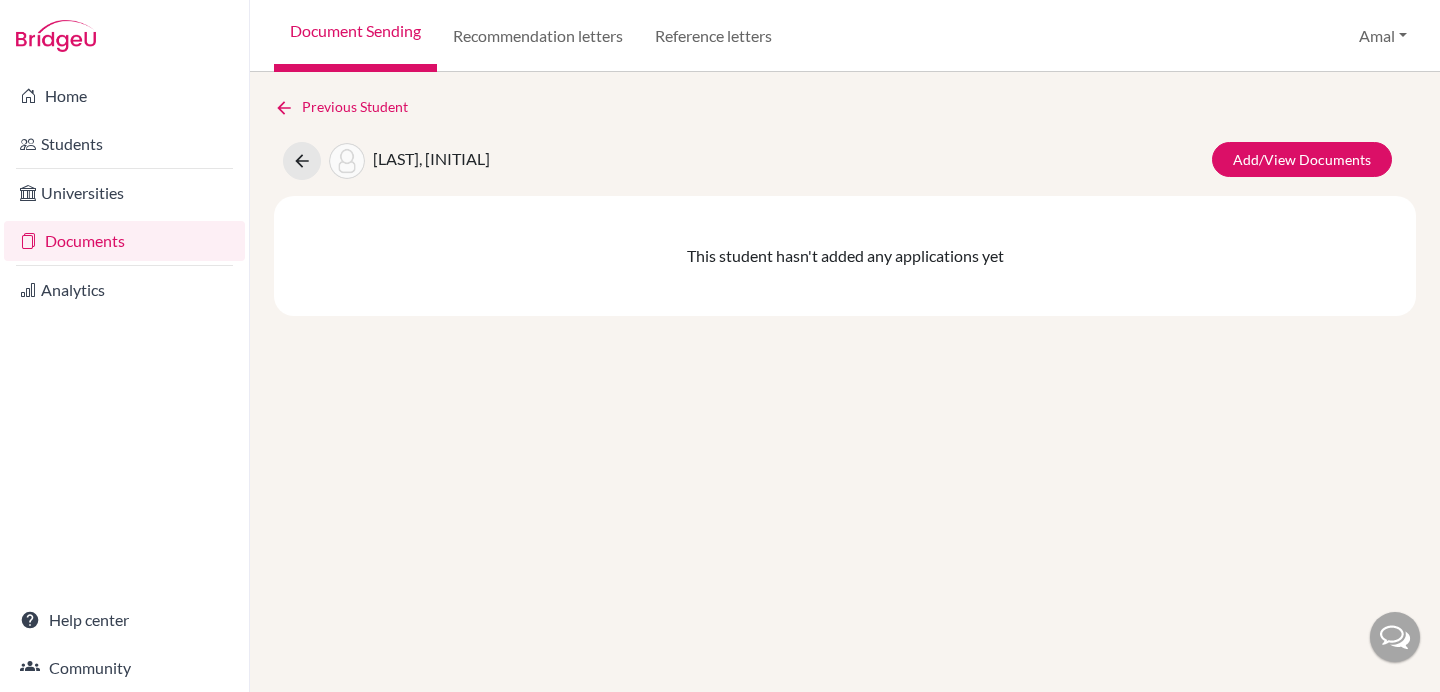 scroll, scrollTop: 0, scrollLeft: 0, axis: both 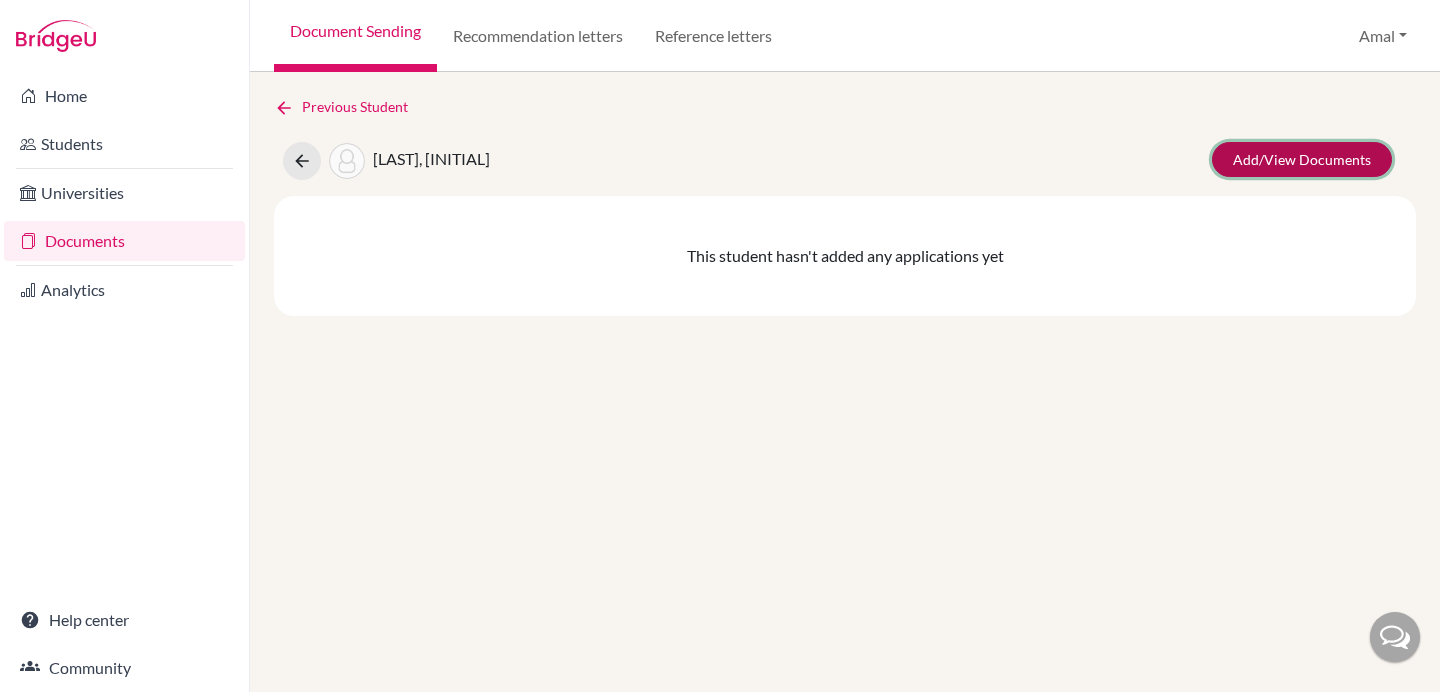 click on "Add/View Documents" at bounding box center [1302, 159] 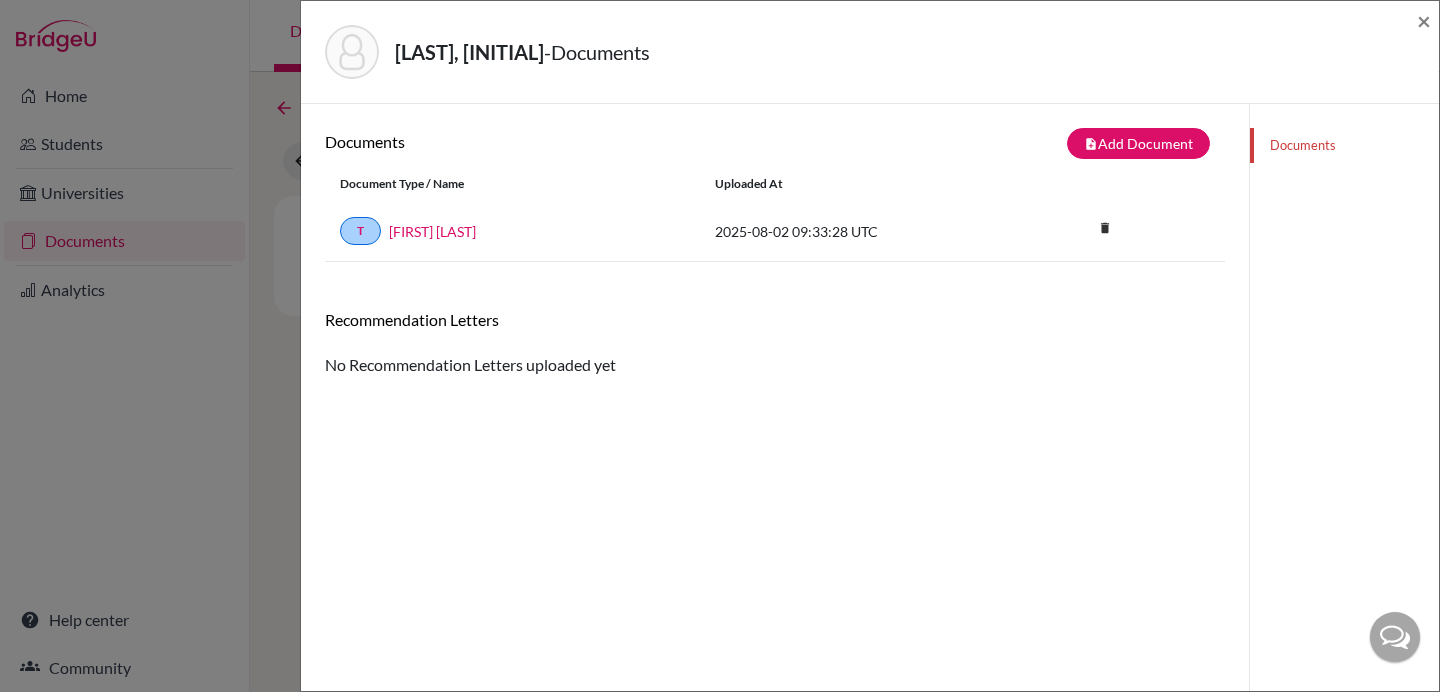 click on "Documents" 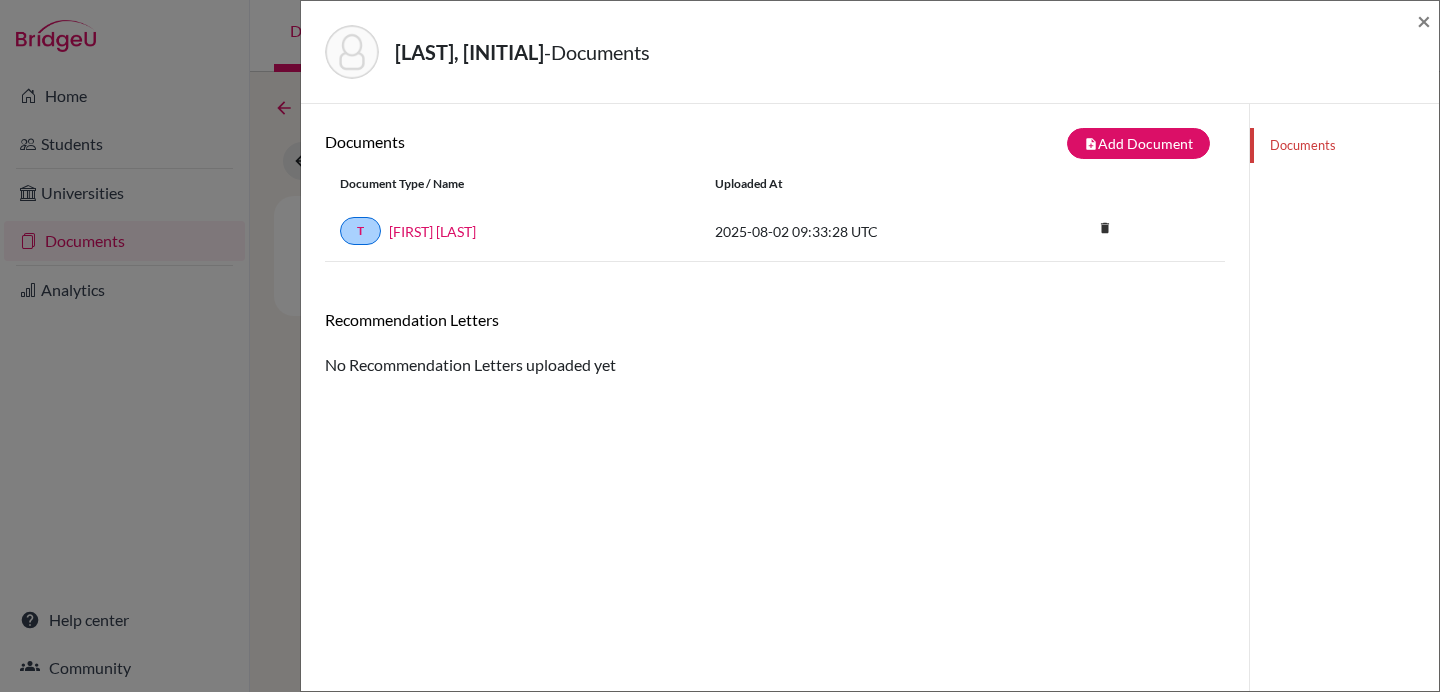 scroll, scrollTop: 0, scrollLeft: 0, axis: both 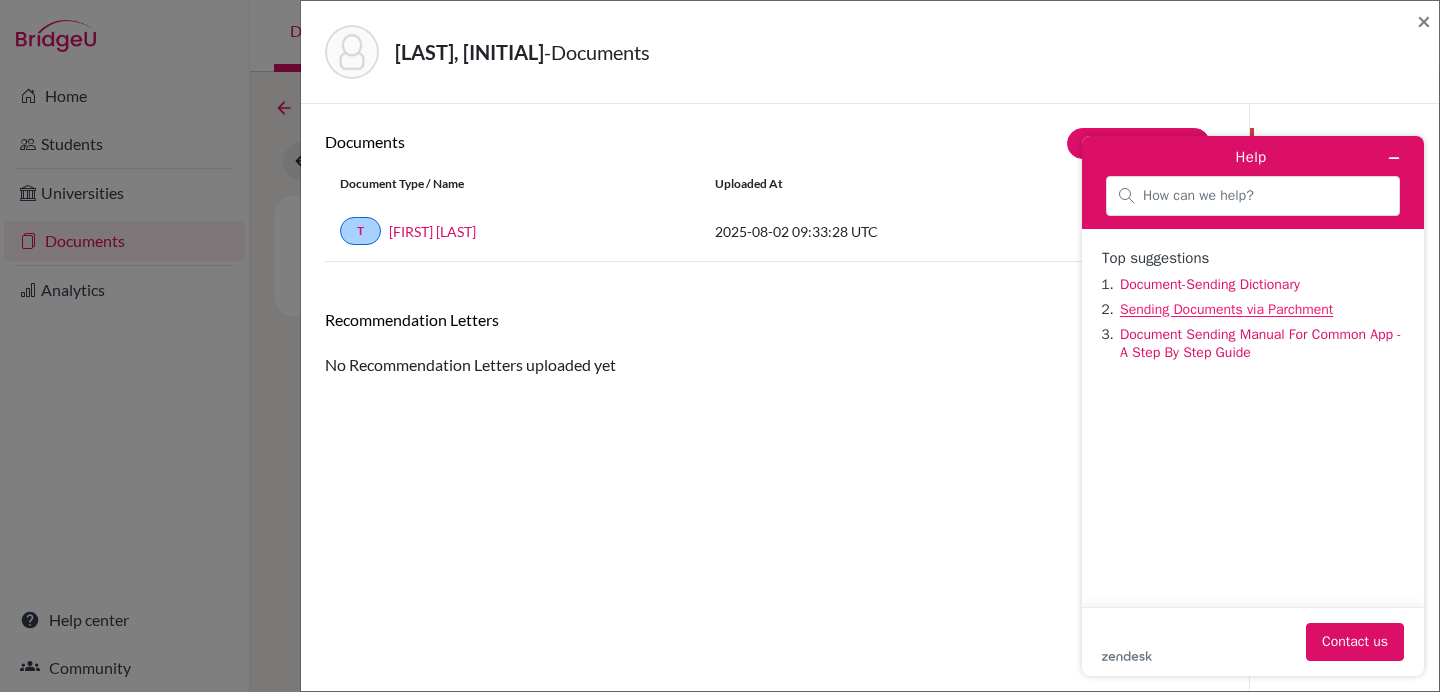 click on "Sending Documents via Parchment" at bounding box center [1226, 309] 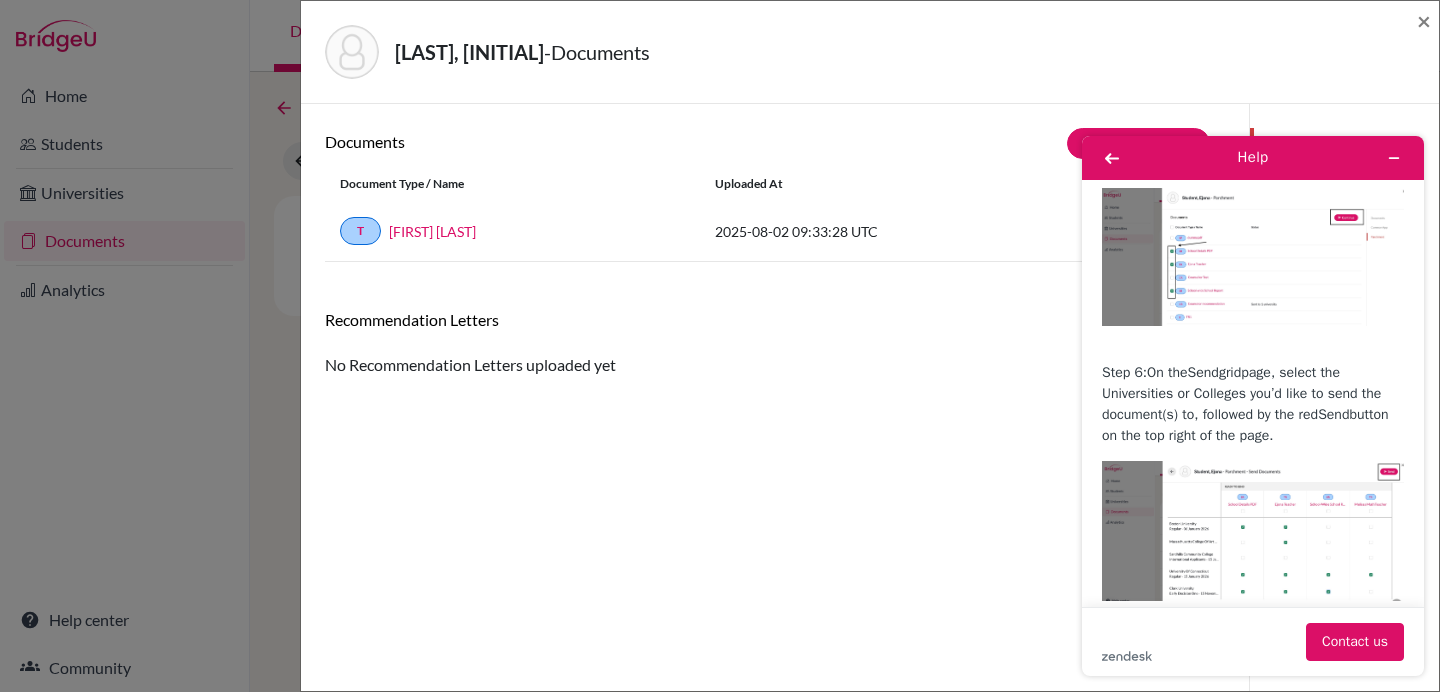 scroll, scrollTop: 1813, scrollLeft: 0, axis: vertical 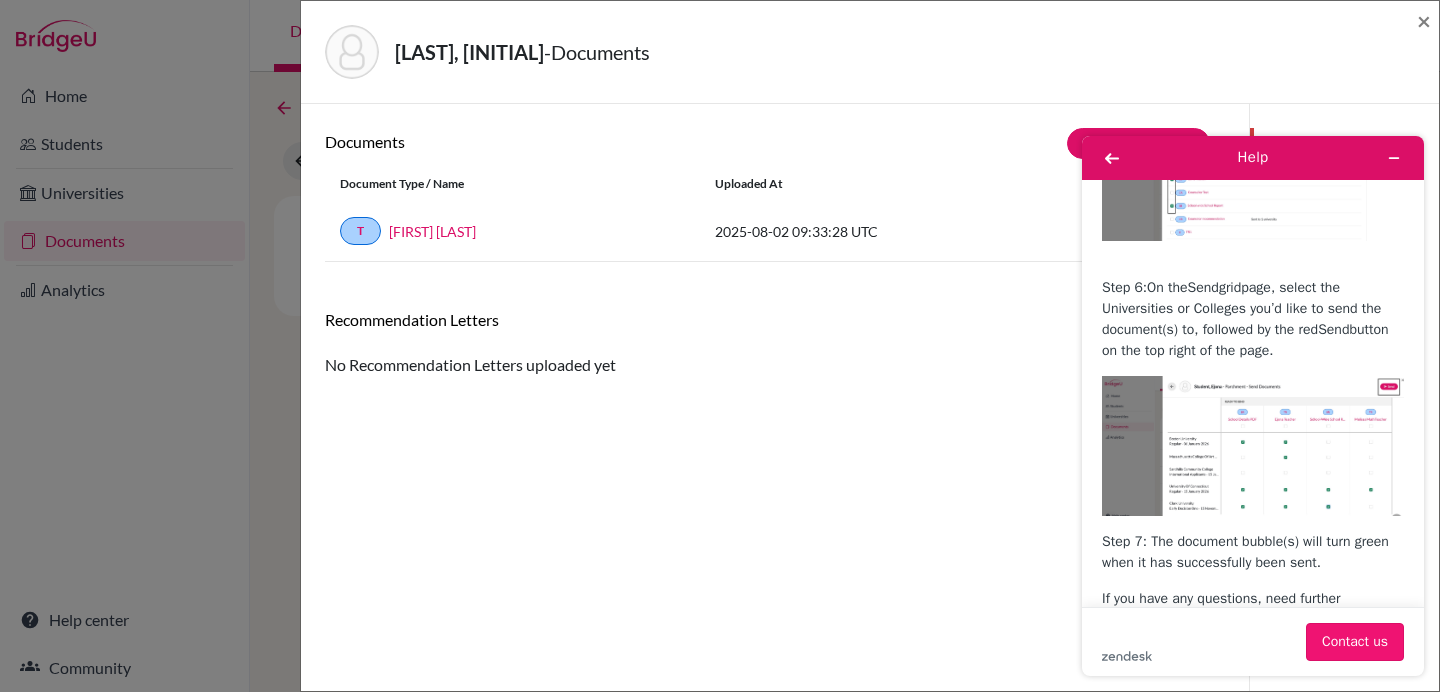 click on "Contact us" at bounding box center [1355, 642] 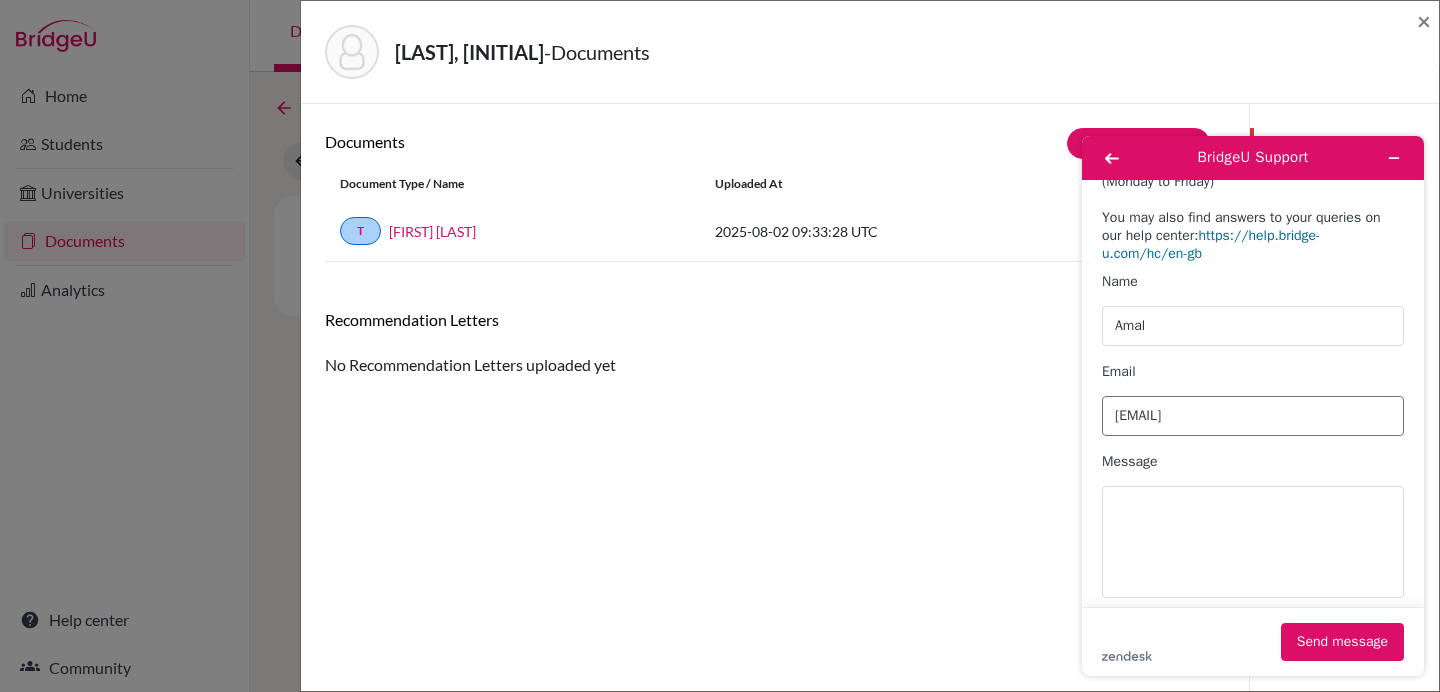 scroll, scrollTop: 139, scrollLeft: 0, axis: vertical 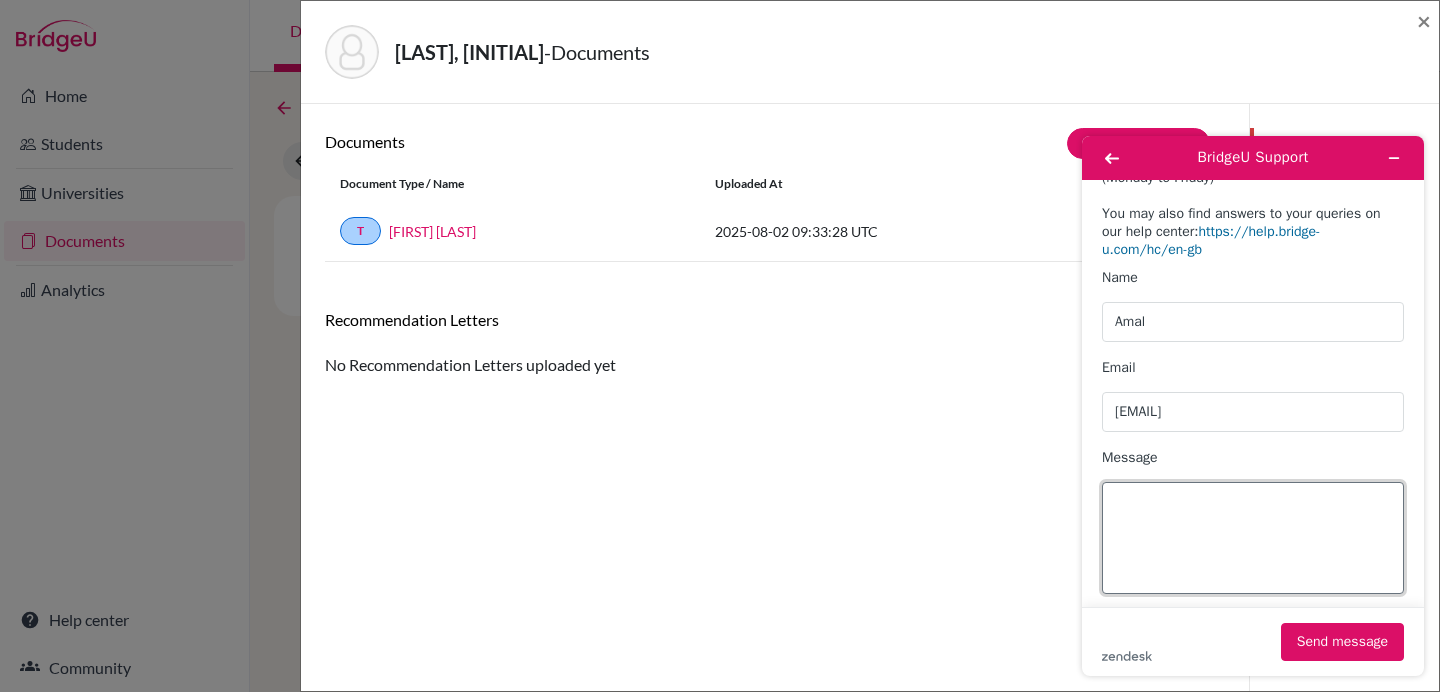 click on "Message" at bounding box center (1253, 538) 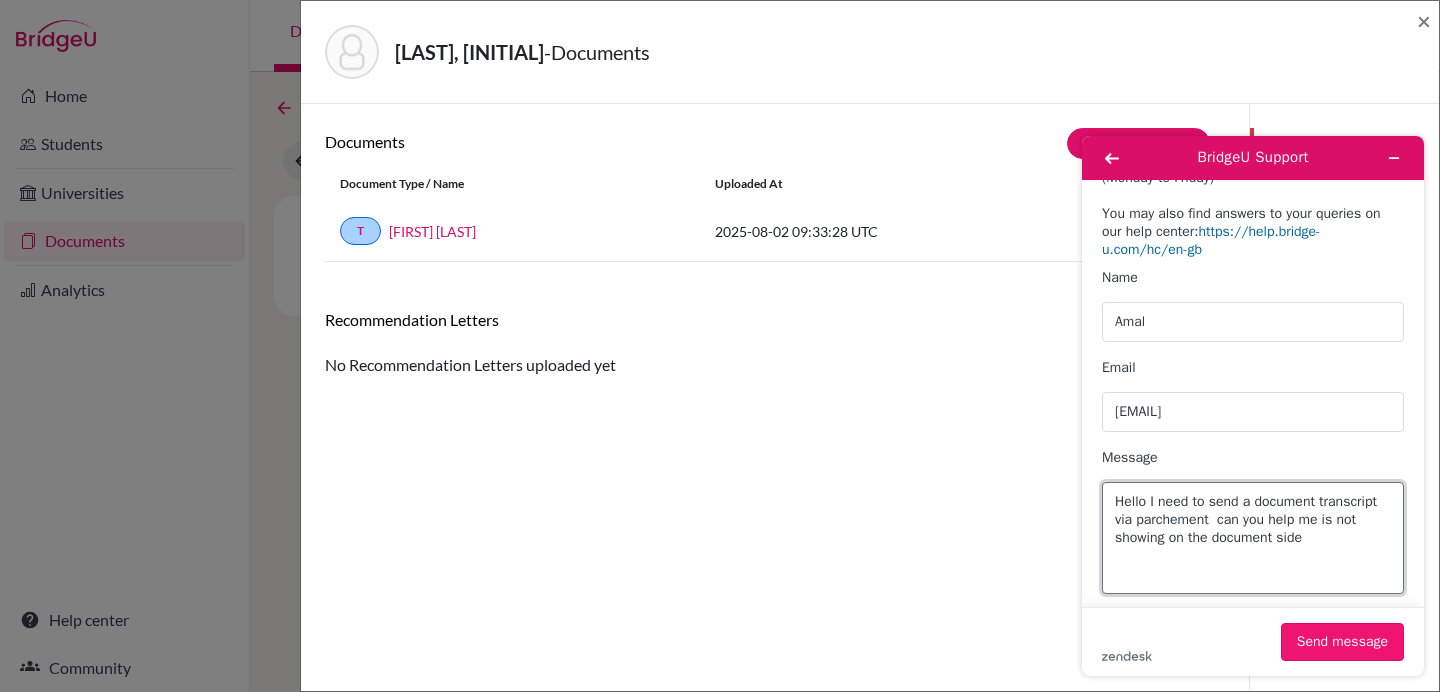 type on "Hello I need to send a document transcript via parchement  can you help me is not showing on the document side" 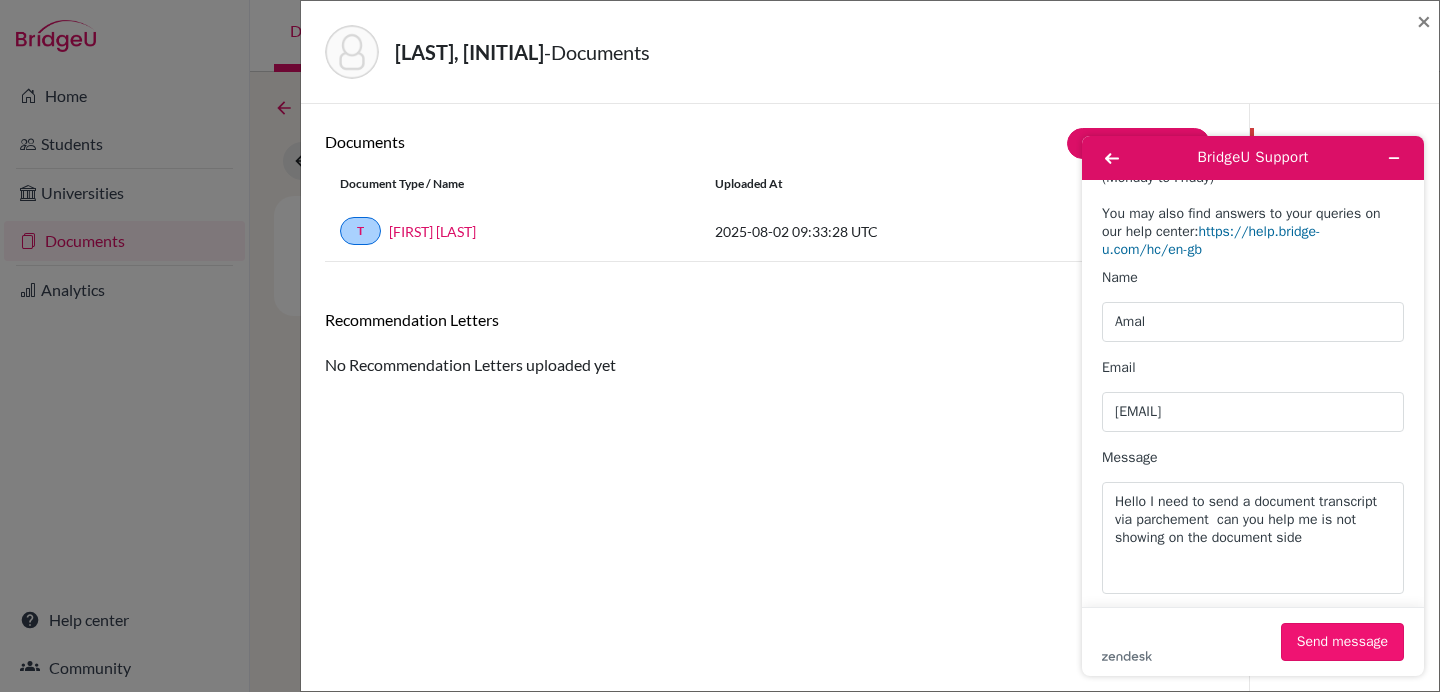 click on "Send message" at bounding box center [1342, 642] 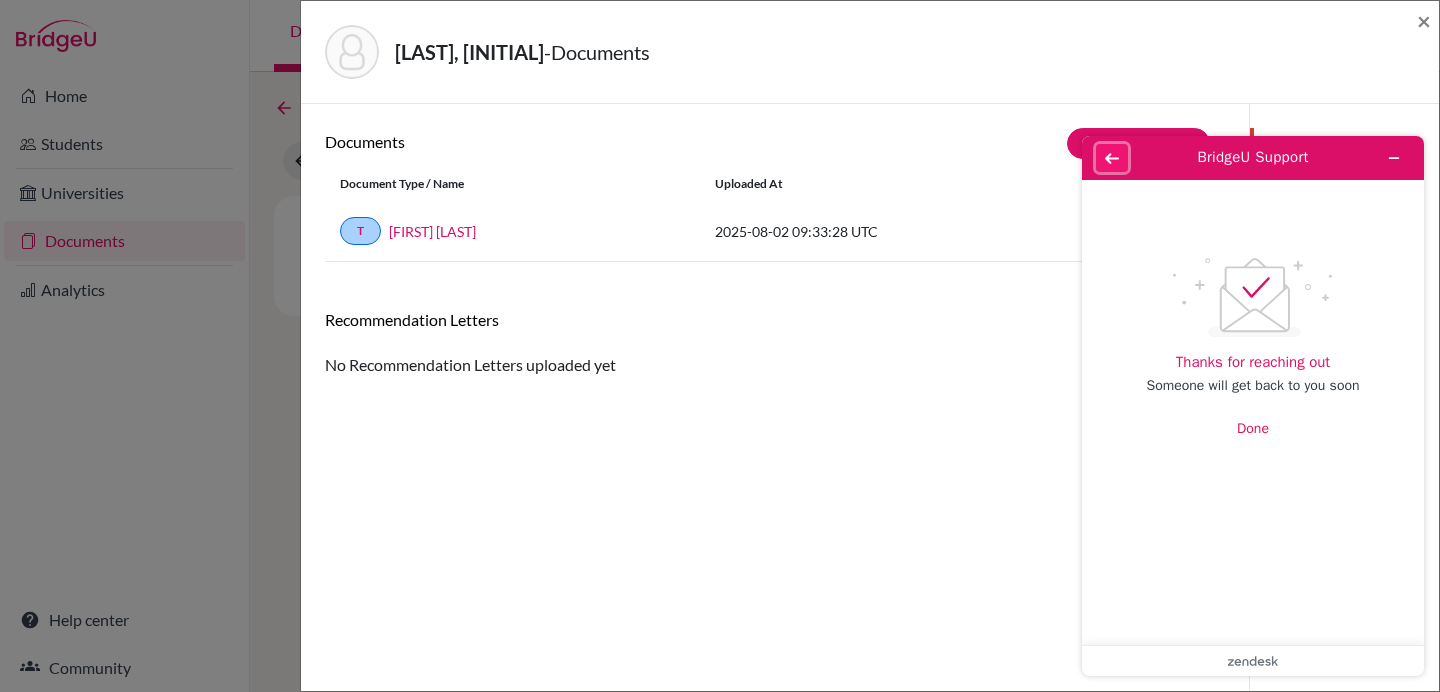 click 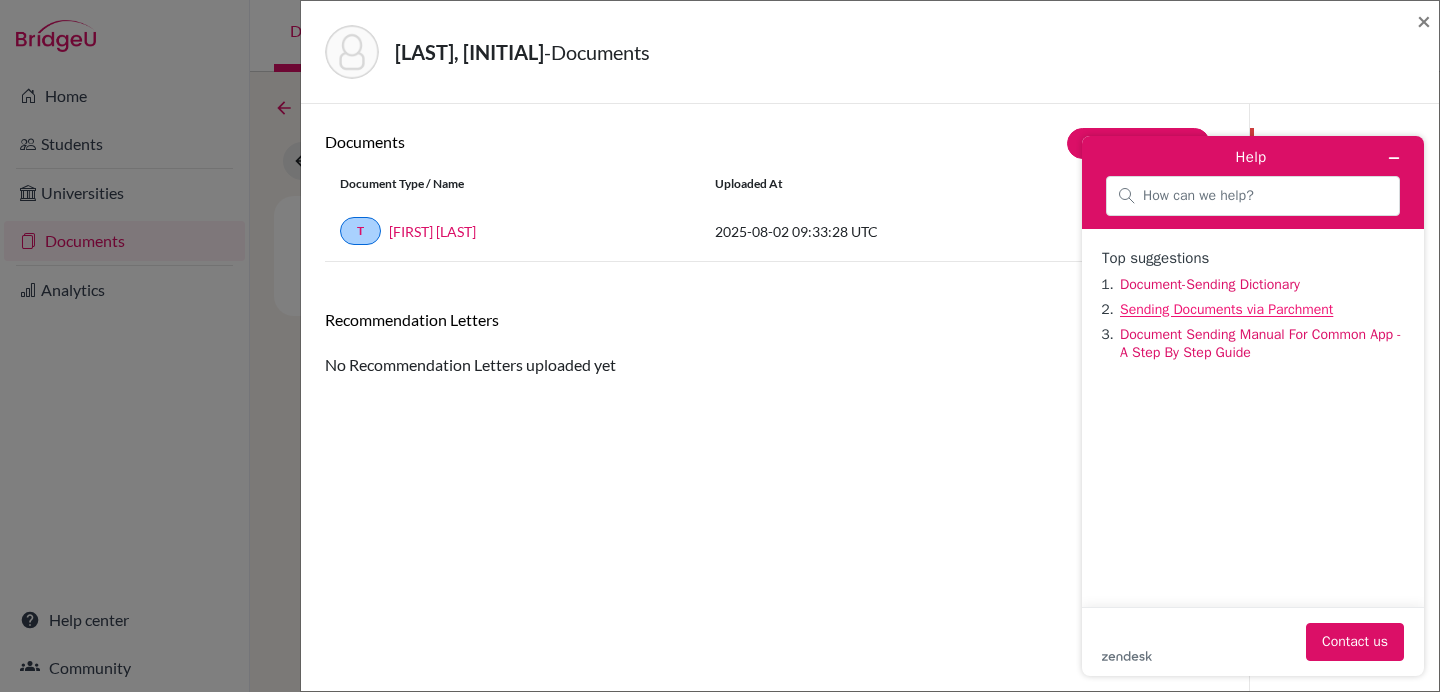 click on "Sending Documents via Parchment" at bounding box center [1226, 309] 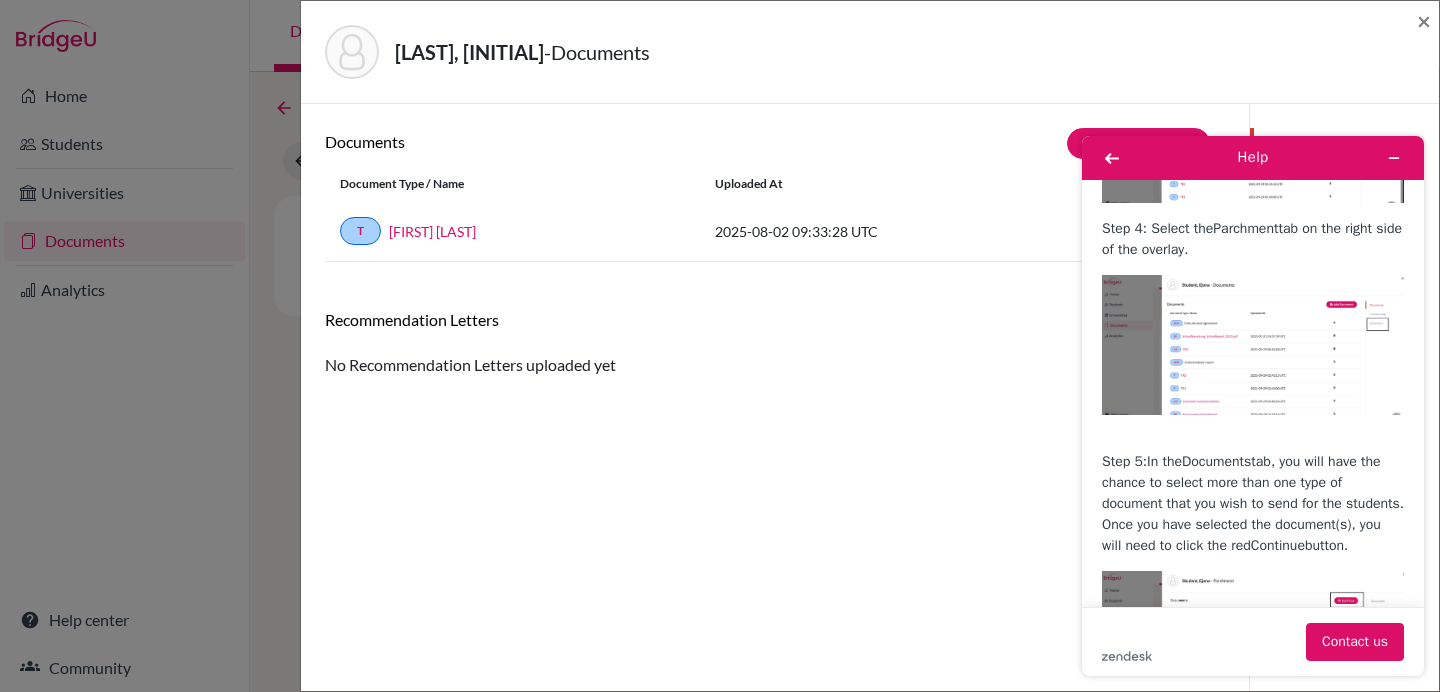 scroll, scrollTop: 1264, scrollLeft: 0, axis: vertical 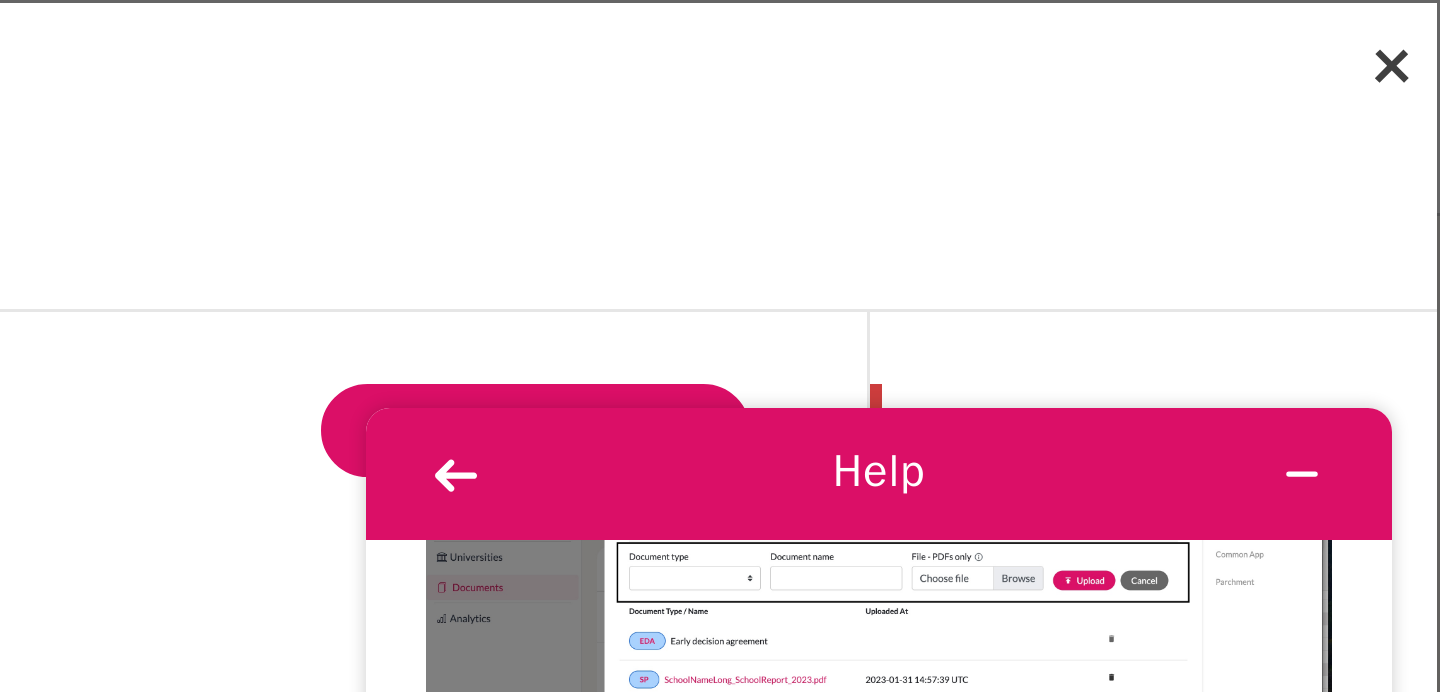 click on "×" at bounding box center [1424, 20] 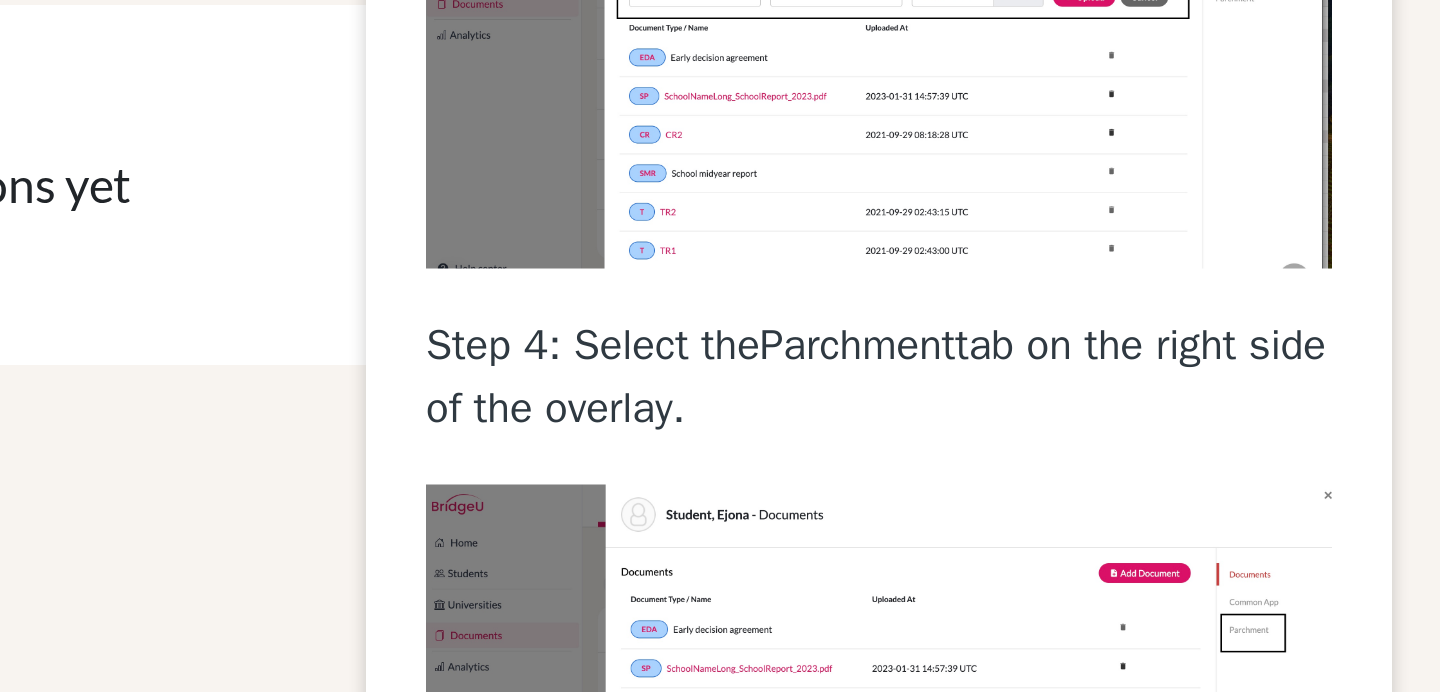 drag, startPoint x: 648, startPoint y: -62, endPoint x: 1638, endPoint y: -135, distance: 992.68774 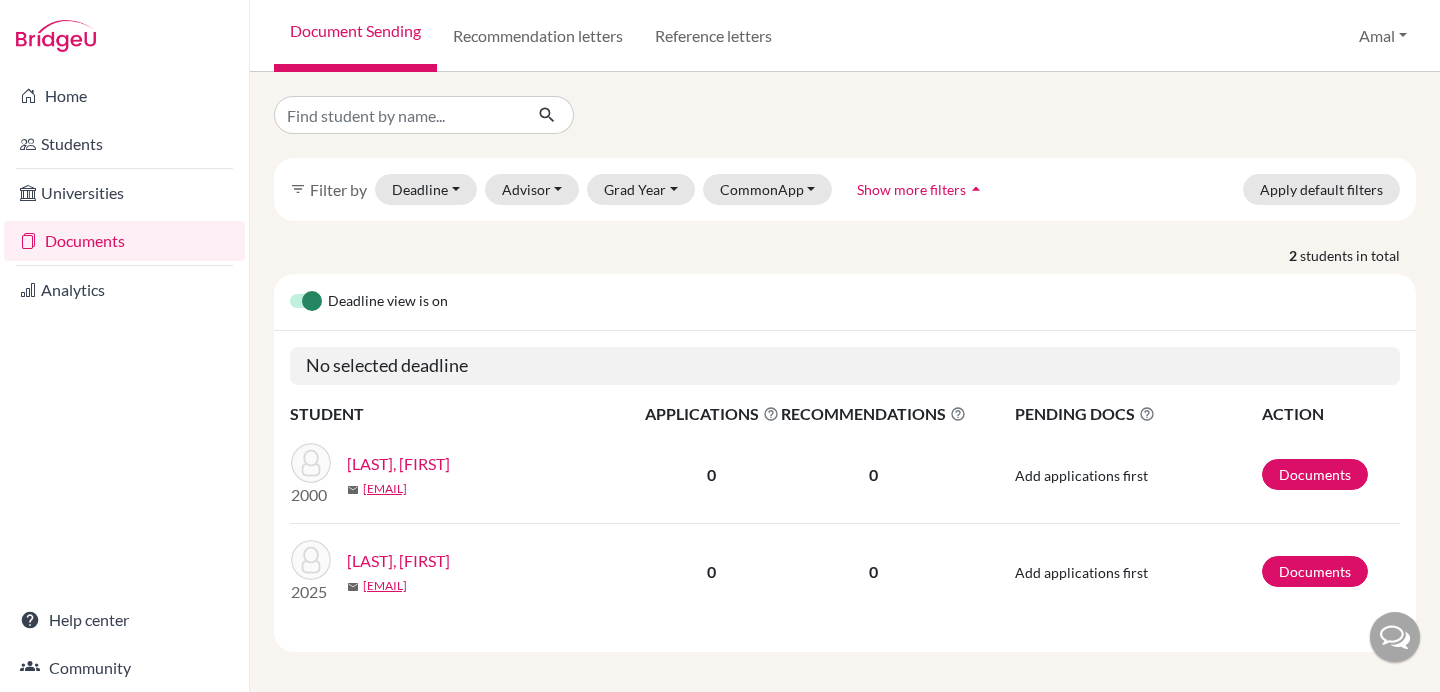 scroll, scrollTop: 0, scrollLeft: 0, axis: both 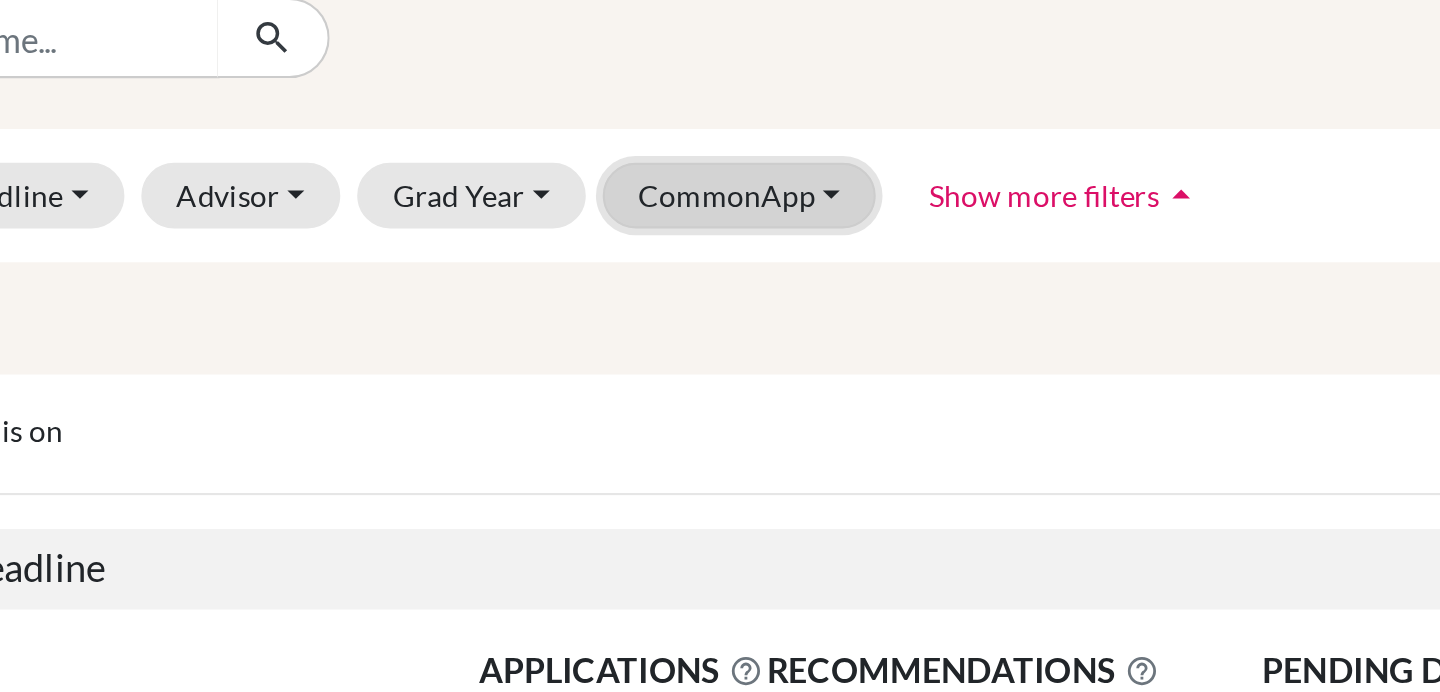 click on "CommonApp" at bounding box center (768, 189) 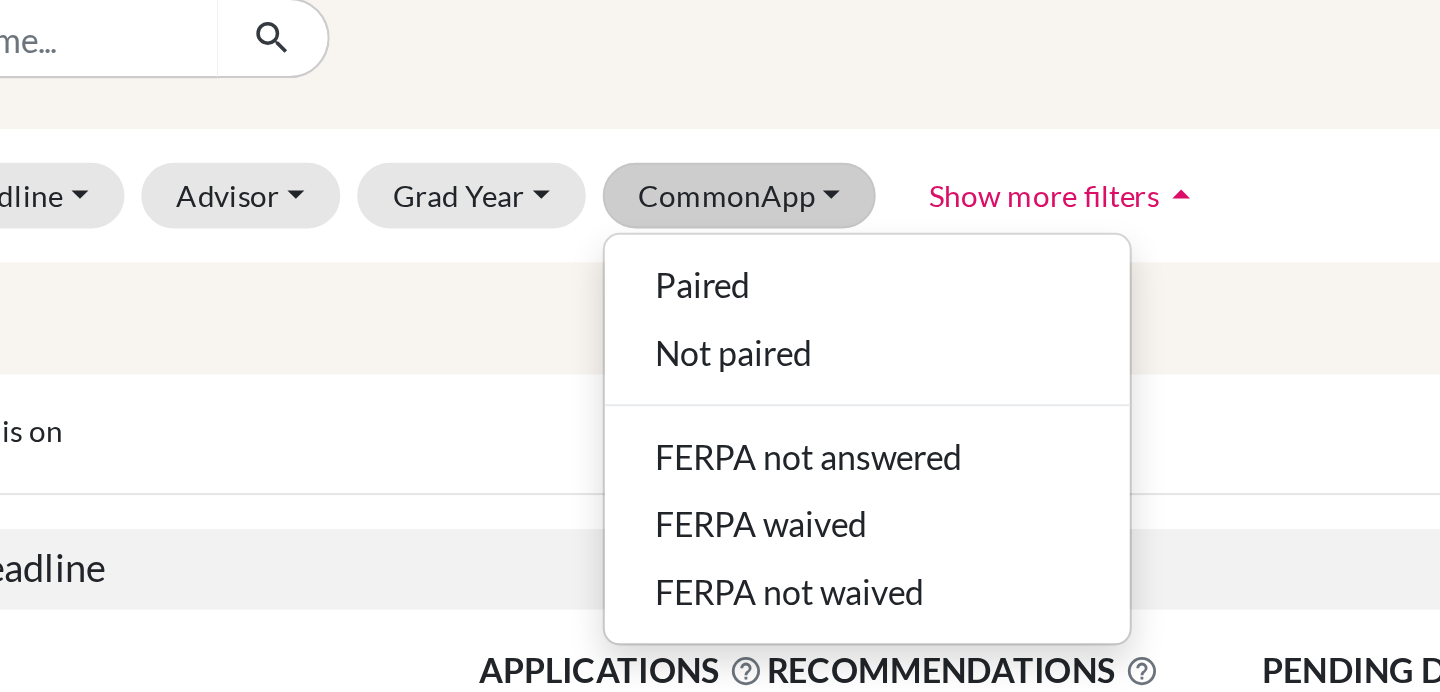 click on "Show more filters arrow_drop_up" 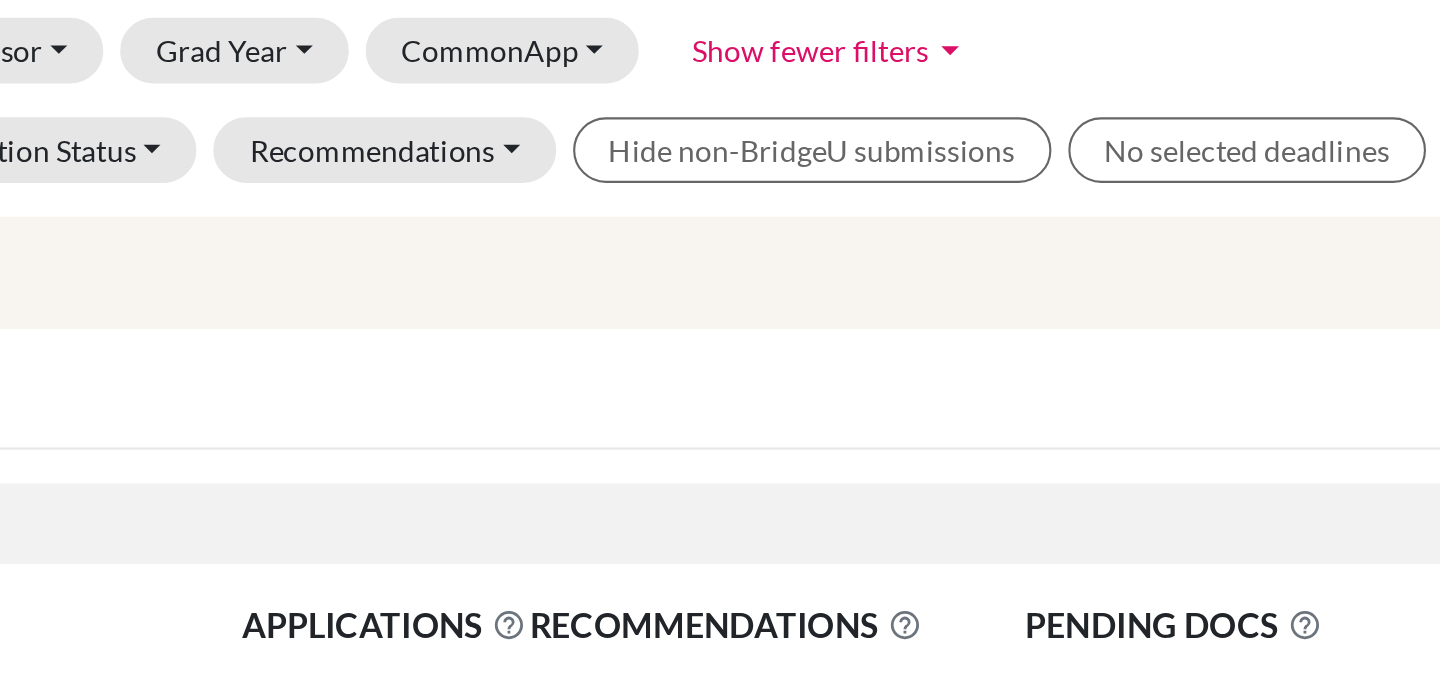 scroll, scrollTop: 0, scrollLeft: 0, axis: both 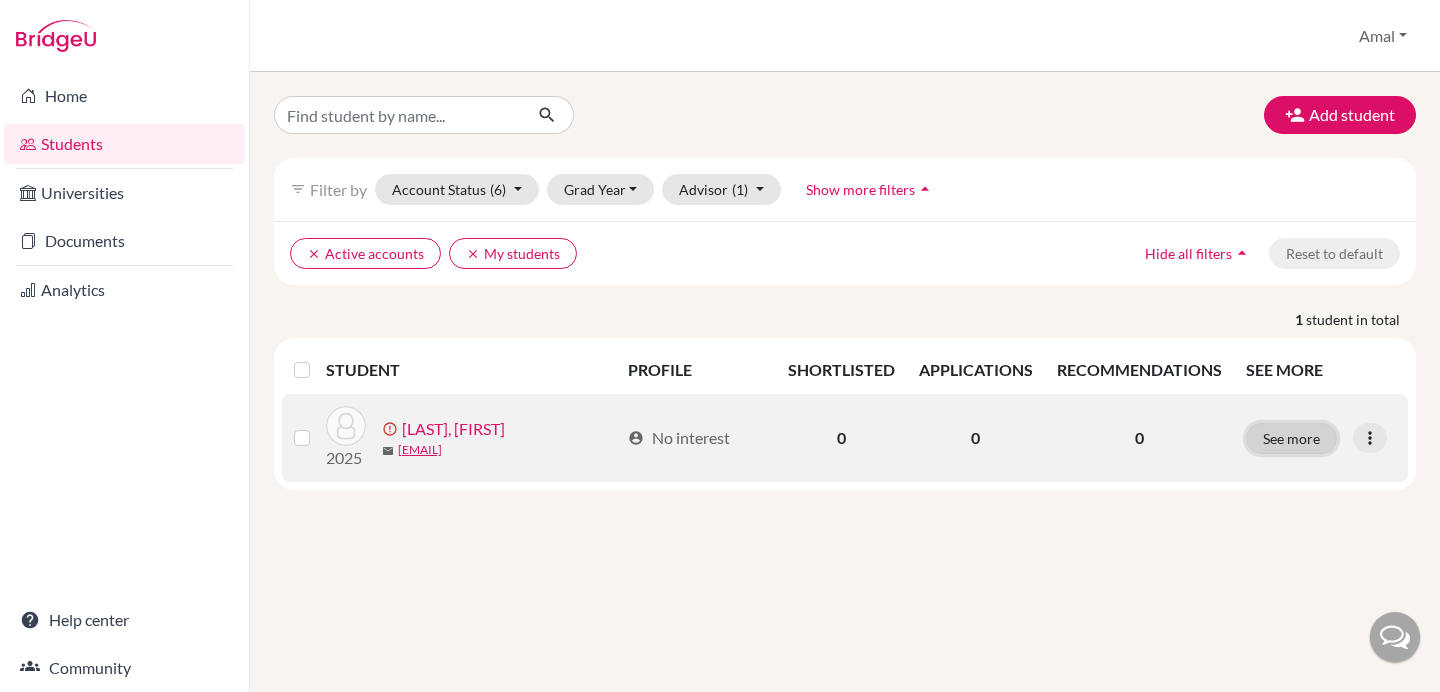 click on "See more" at bounding box center (1291, 438) 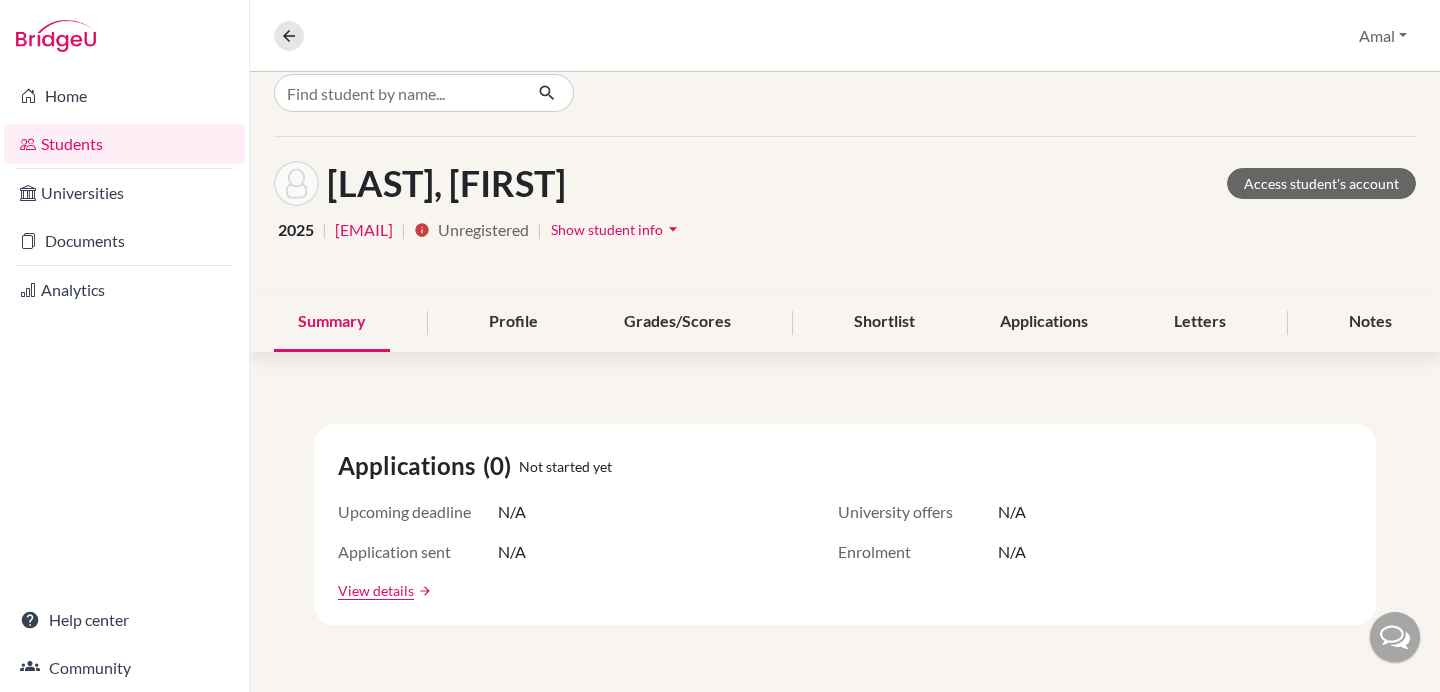 scroll, scrollTop: 0, scrollLeft: 0, axis: both 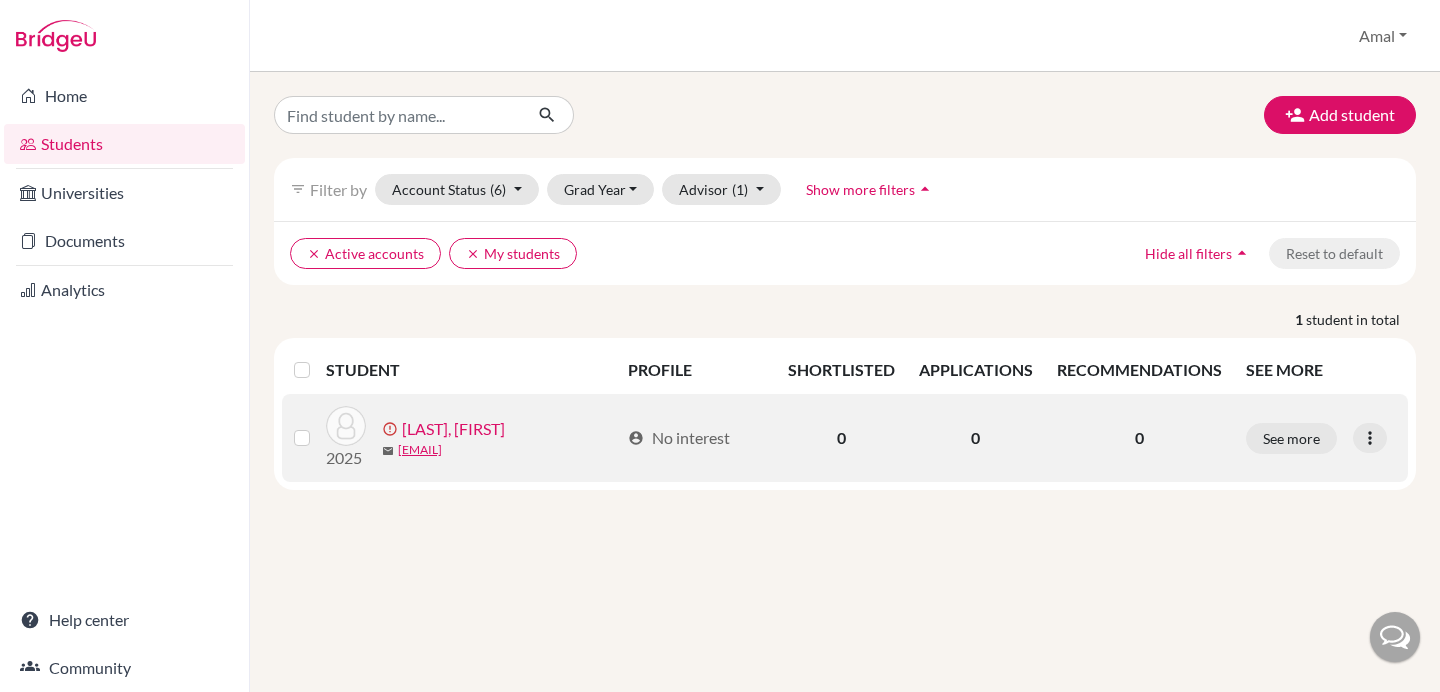 click on "[LAST], [FIRST]" at bounding box center (453, 429) 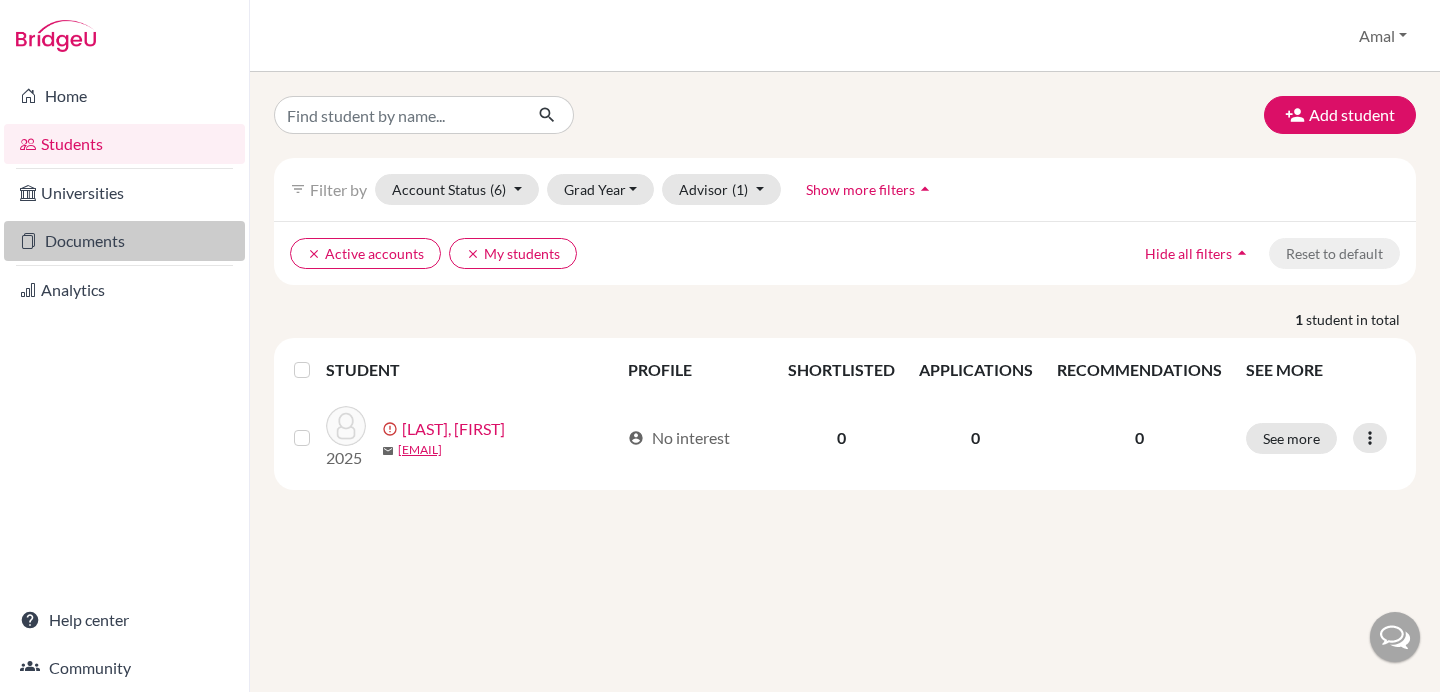 click on "Documents" at bounding box center [124, 241] 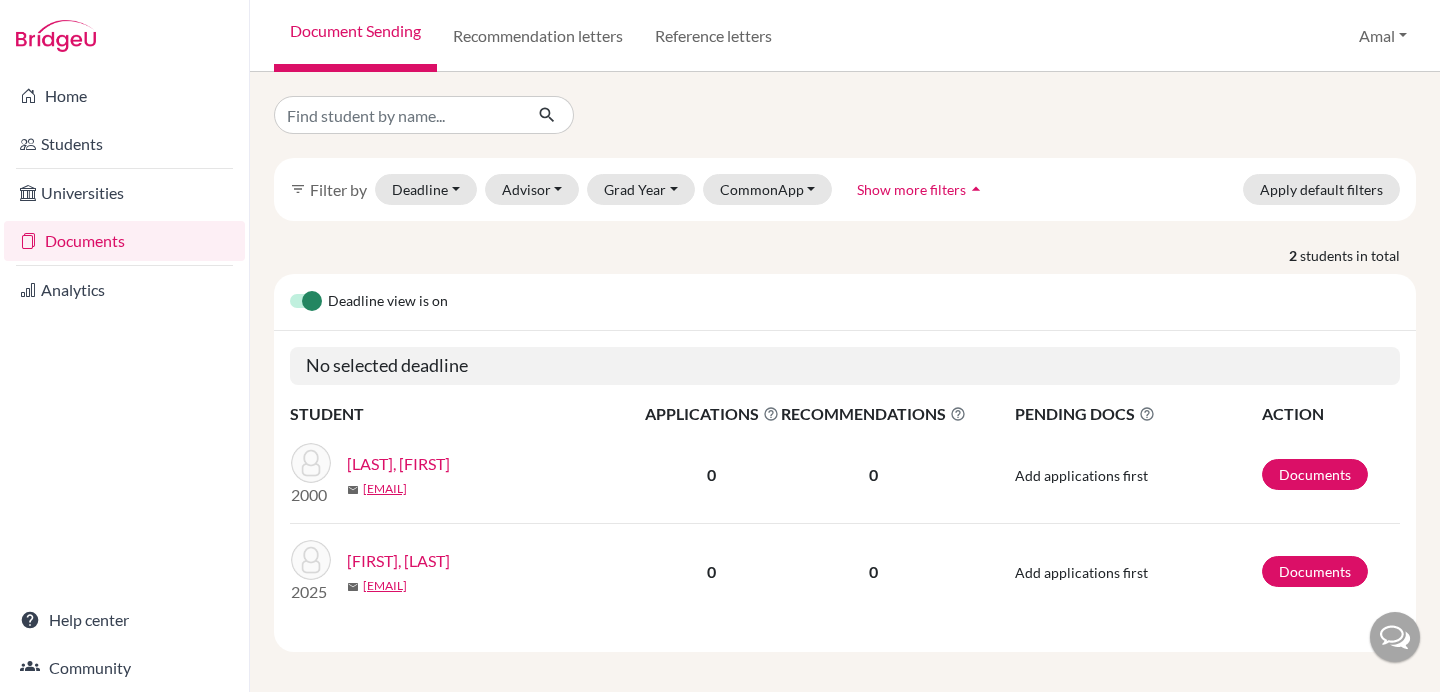 scroll, scrollTop: 0, scrollLeft: 0, axis: both 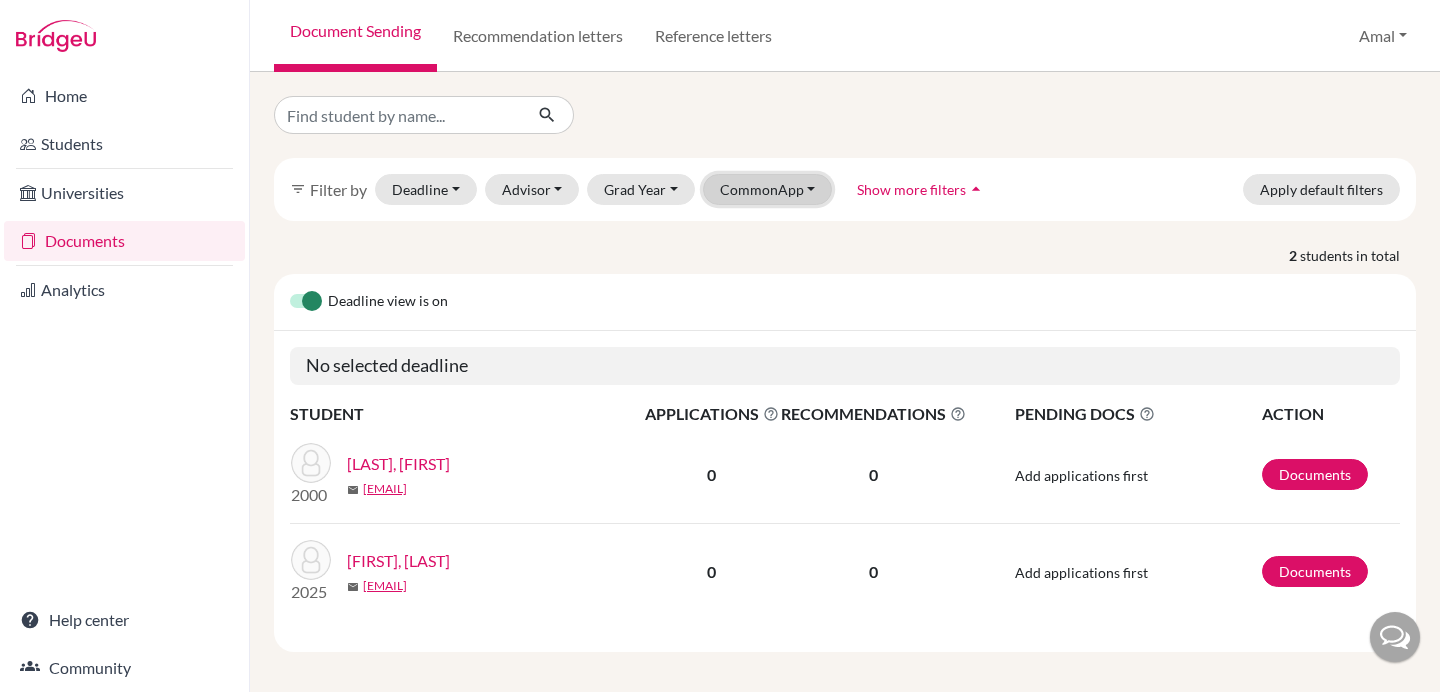 click on "CommonApp" at bounding box center (768, 189) 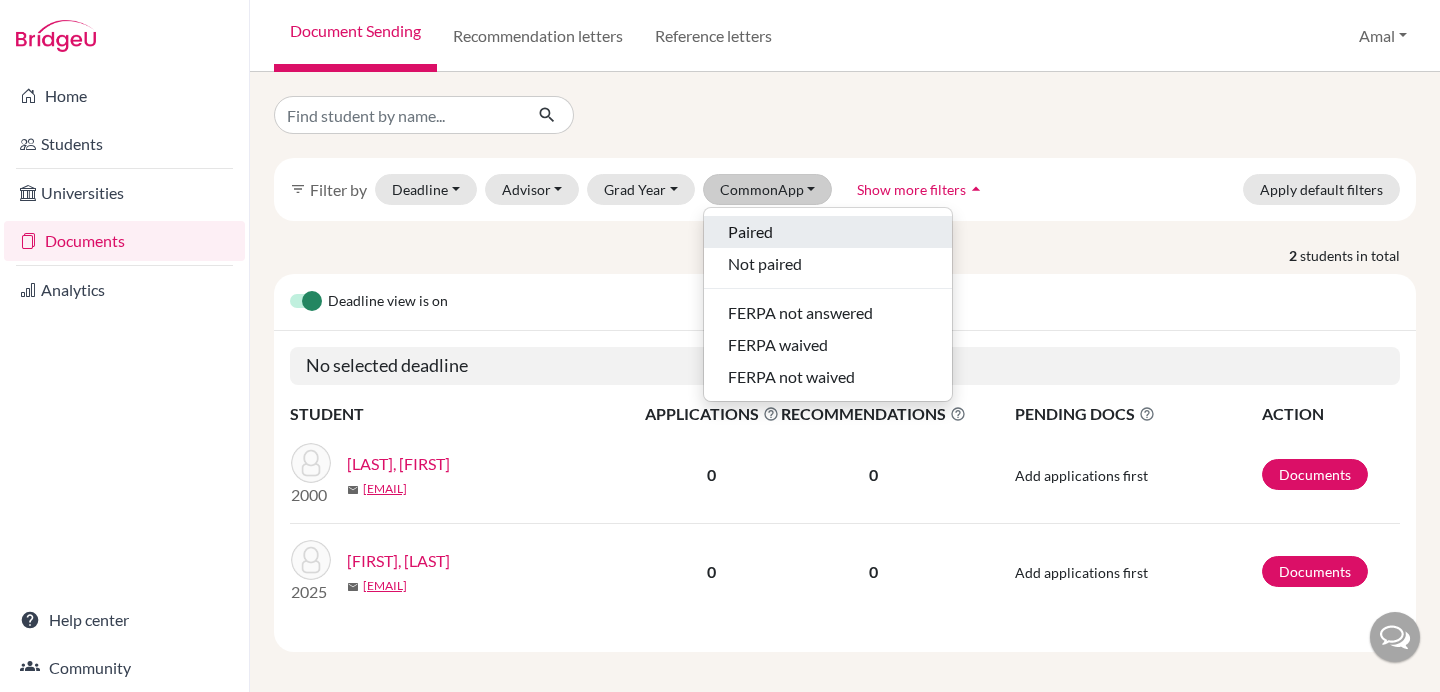 click on "Paired" at bounding box center (828, 232) 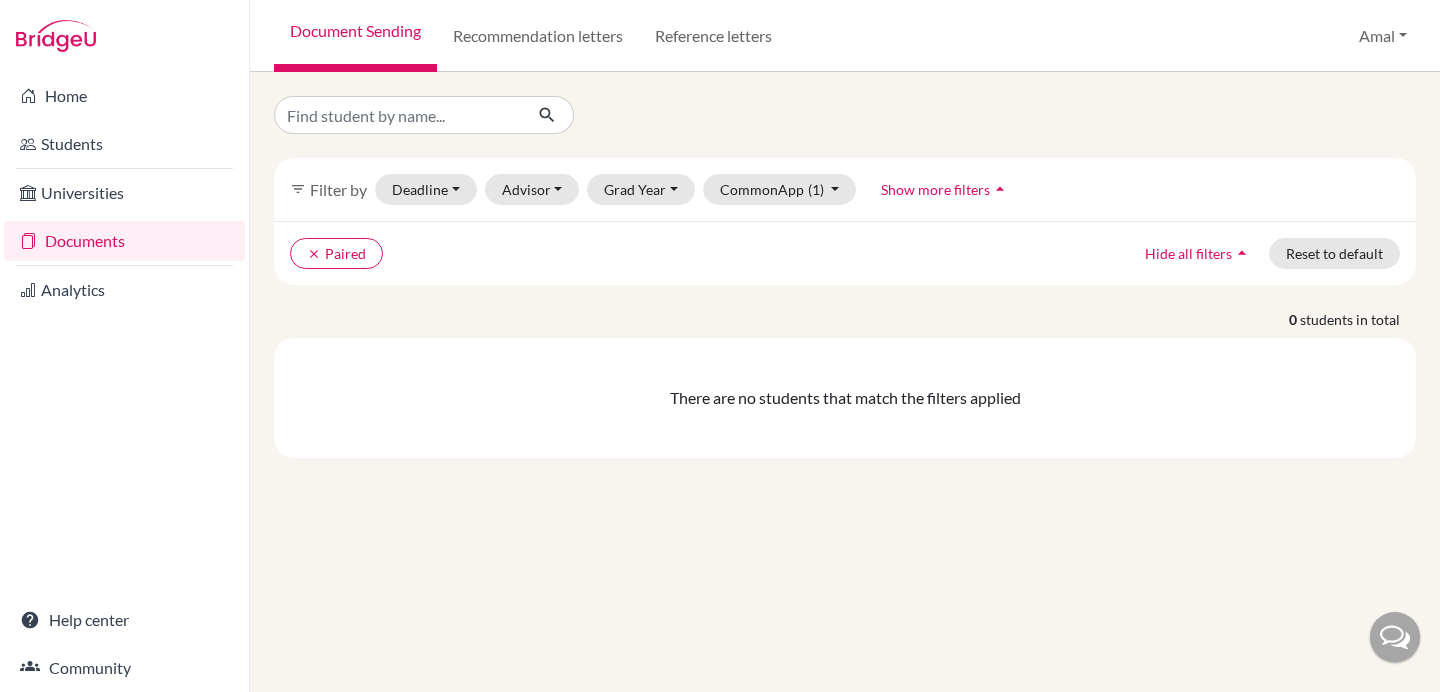 click on "Documents" at bounding box center [124, 241] 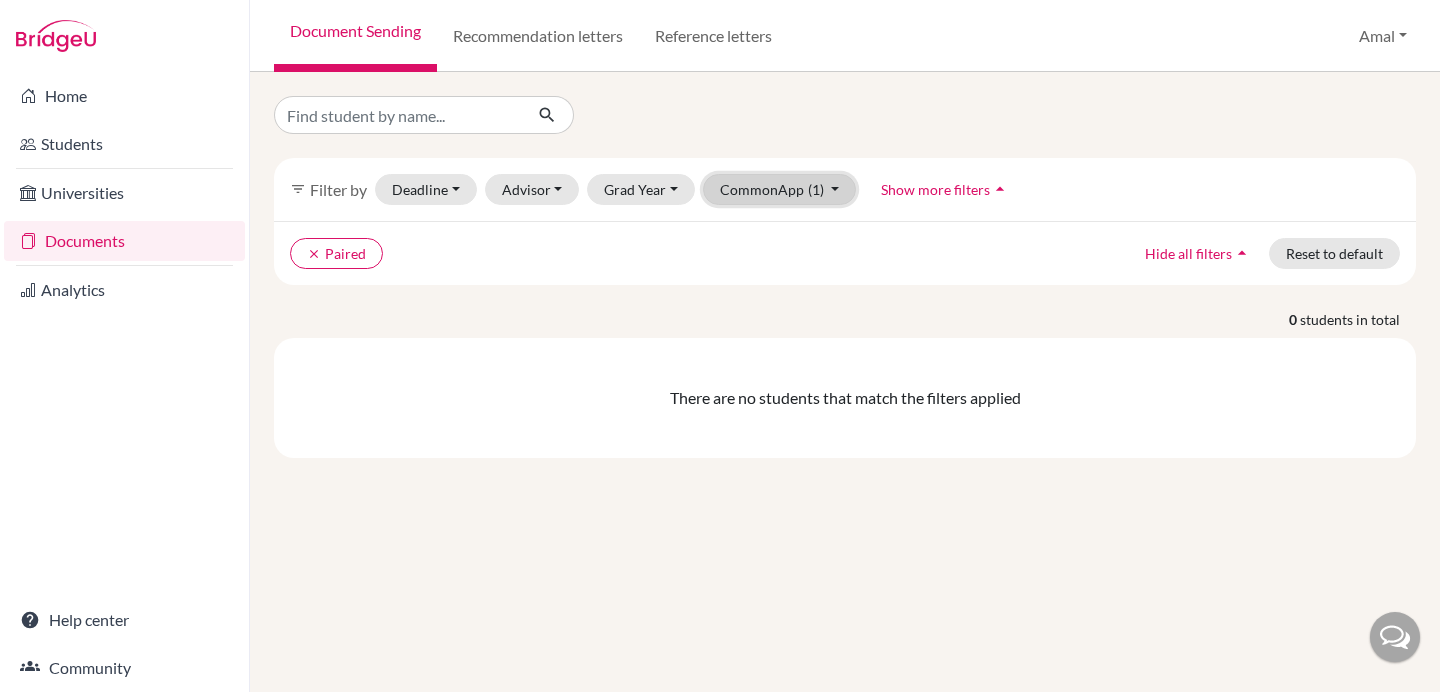 click on "CommonApp (1)" at bounding box center (780, 189) 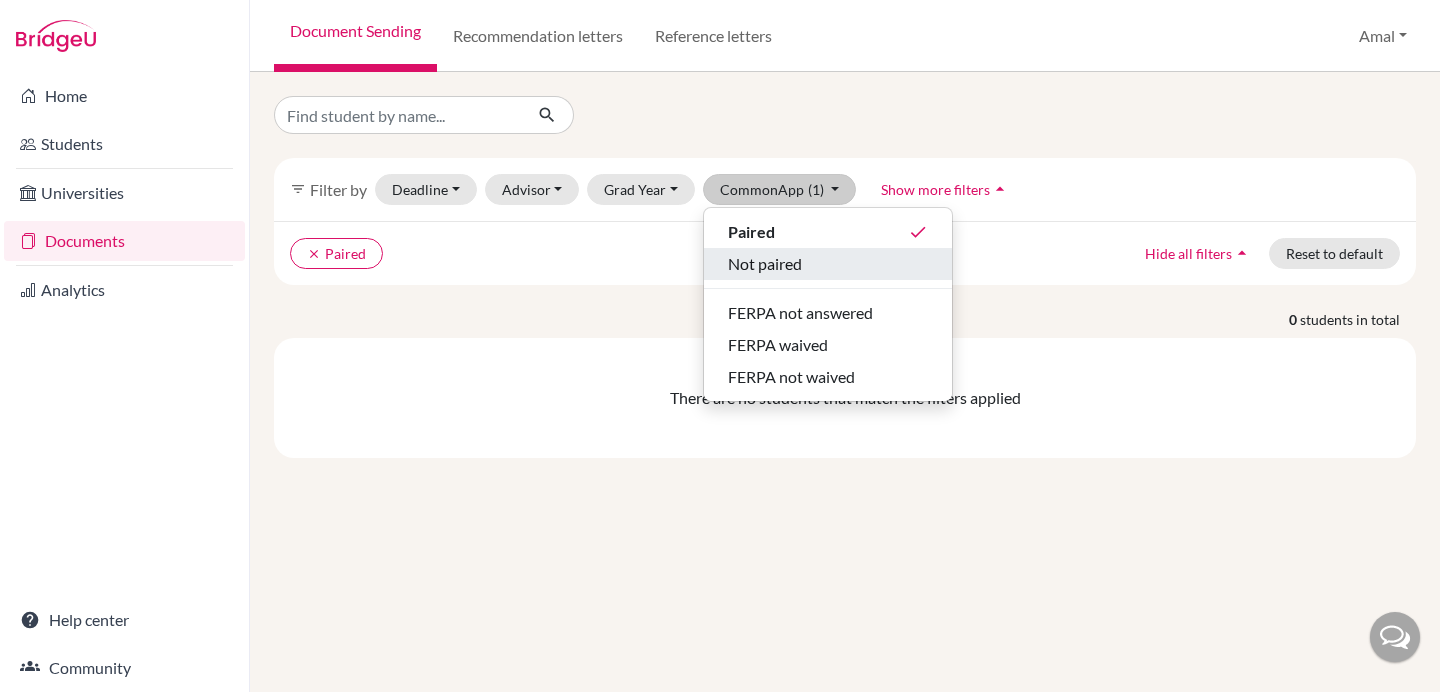 click on "Not paired" at bounding box center [765, 264] 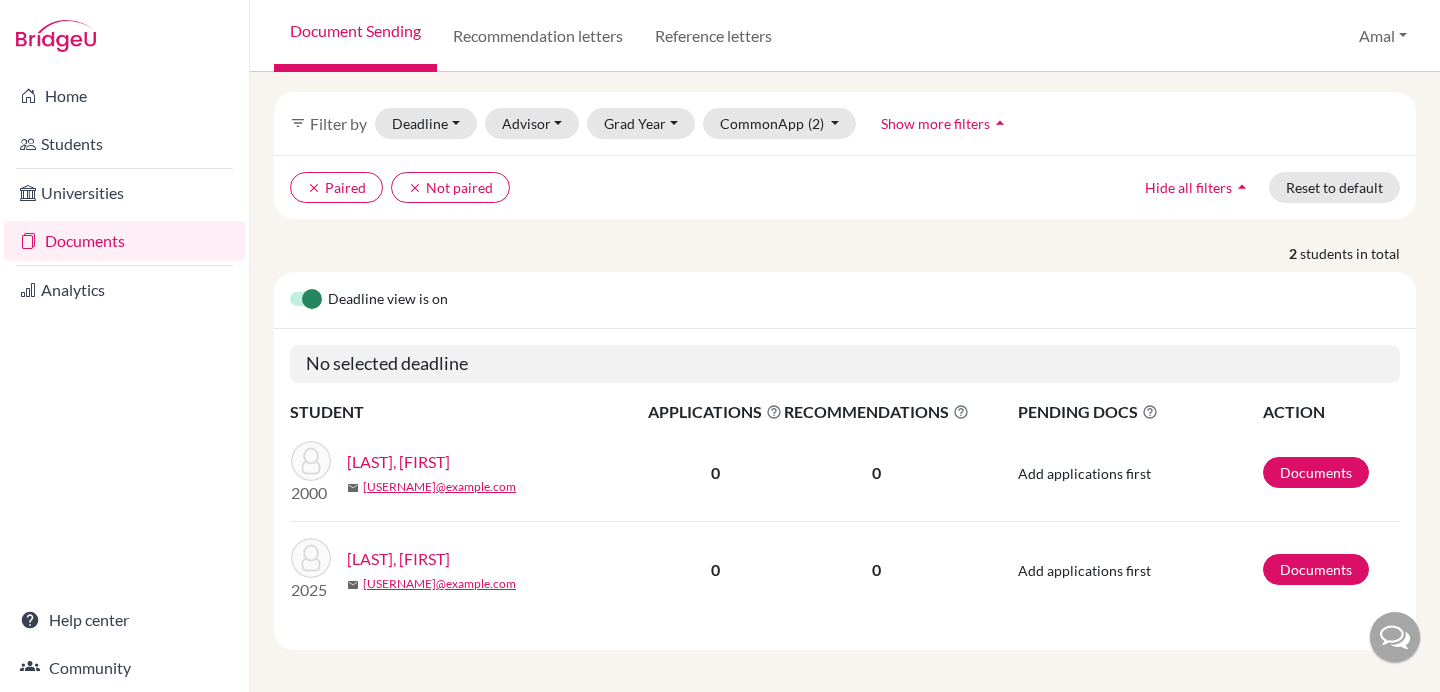 scroll, scrollTop: 71, scrollLeft: 0, axis: vertical 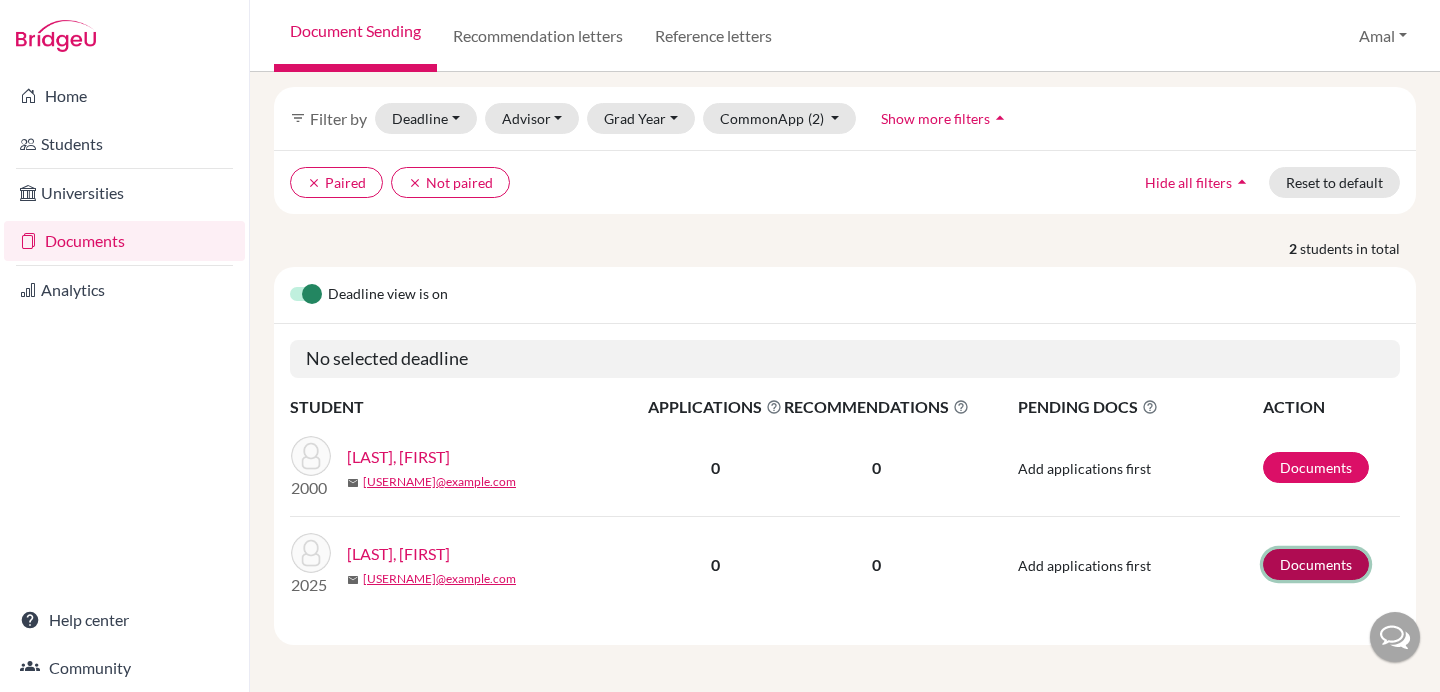 click on "Documents" at bounding box center (1316, 564) 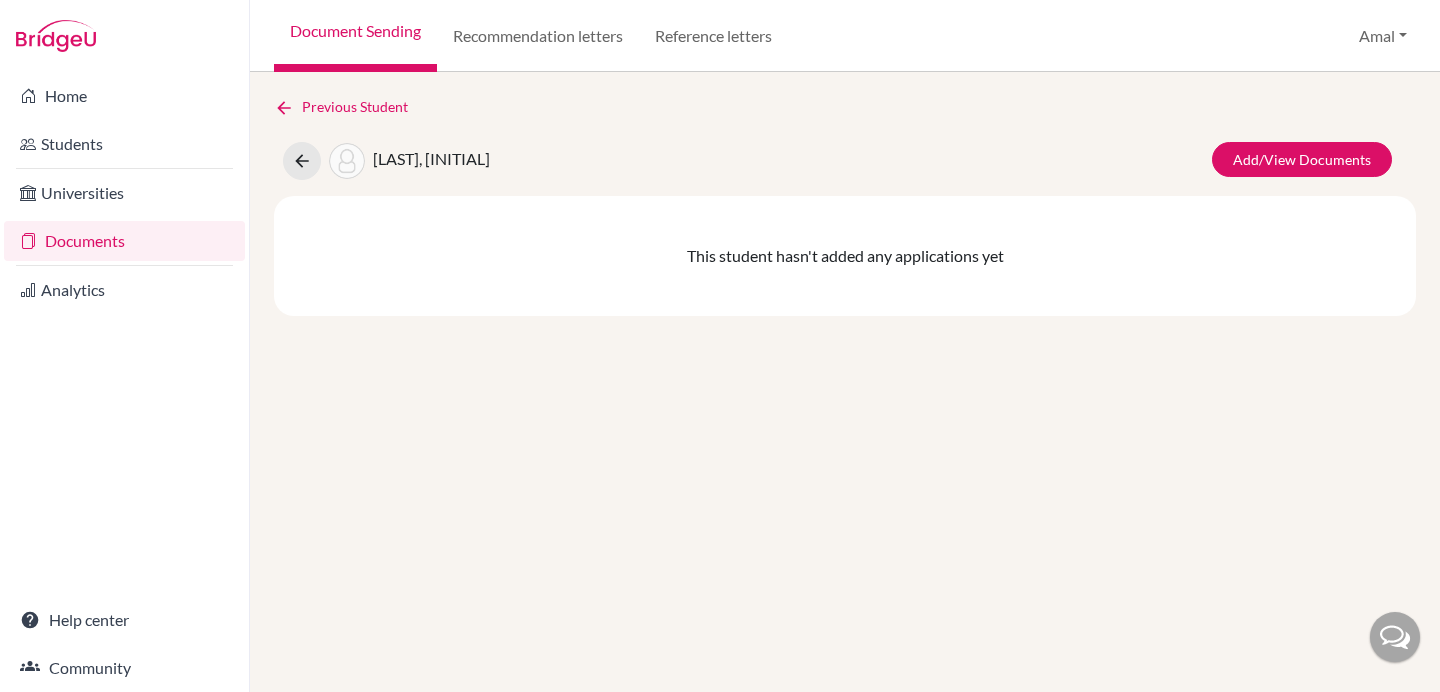 scroll, scrollTop: 0, scrollLeft: 0, axis: both 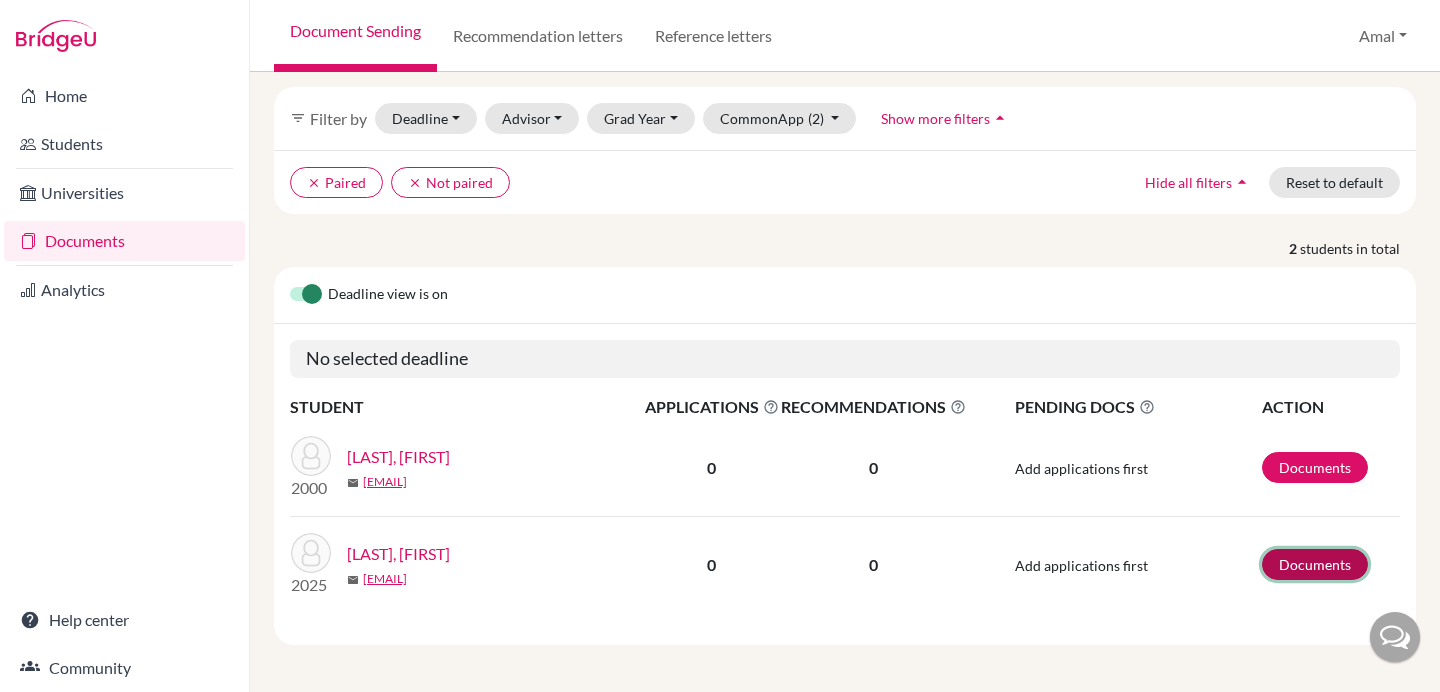 click on "Documents" at bounding box center [1315, 564] 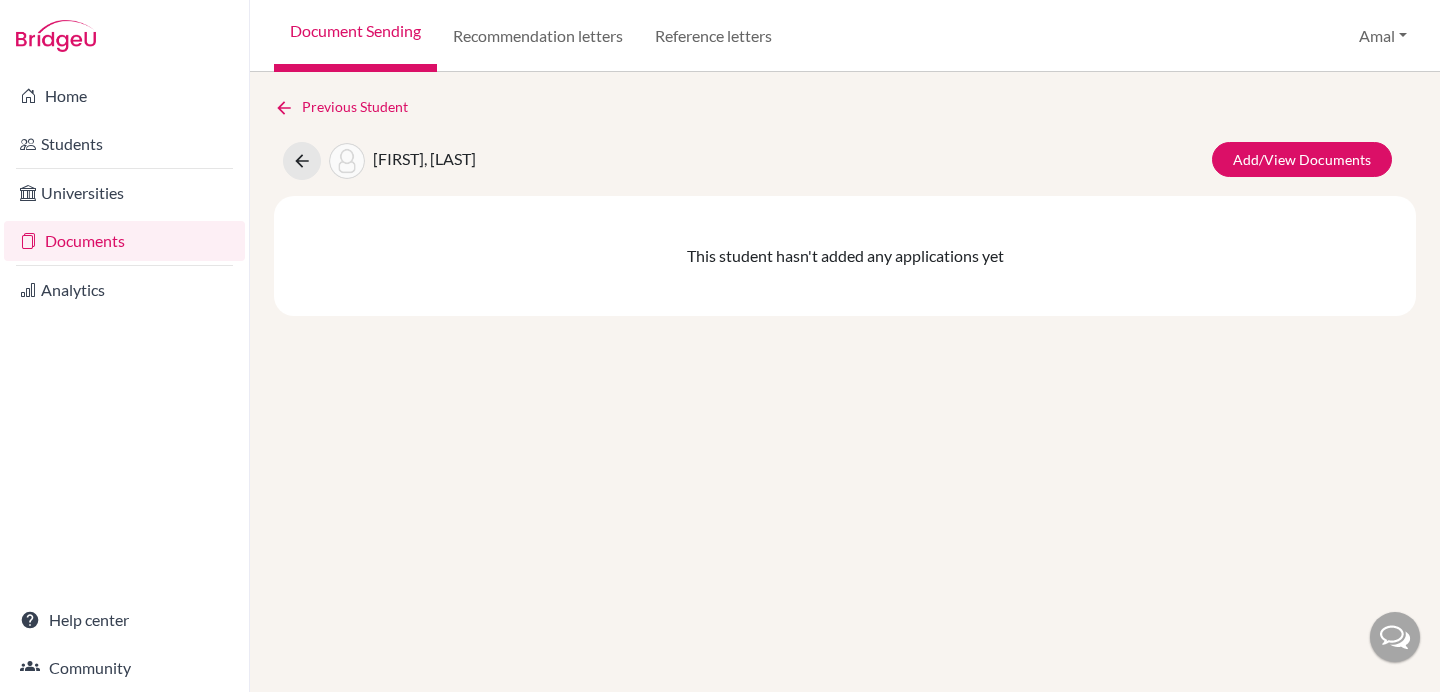 scroll, scrollTop: 0, scrollLeft: 0, axis: both 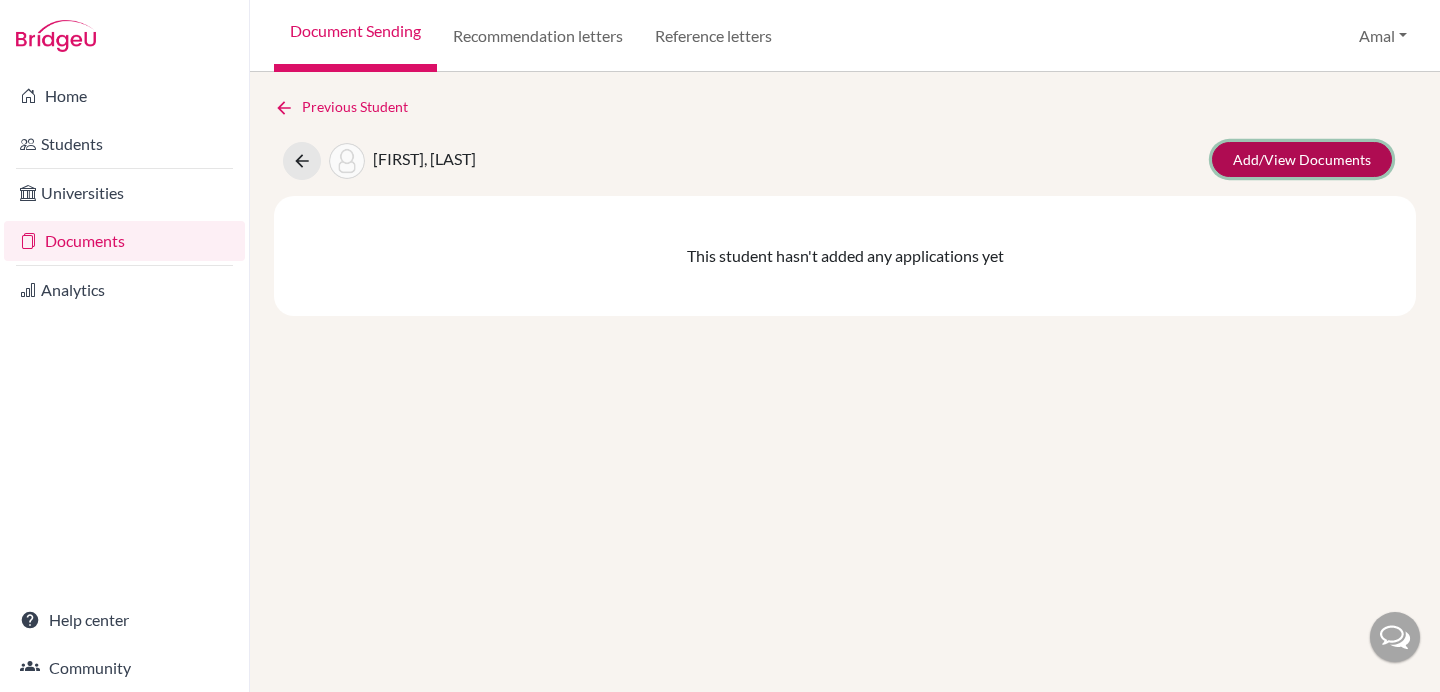 click on "Add/View Documents" at bounding box center [1302, 159] 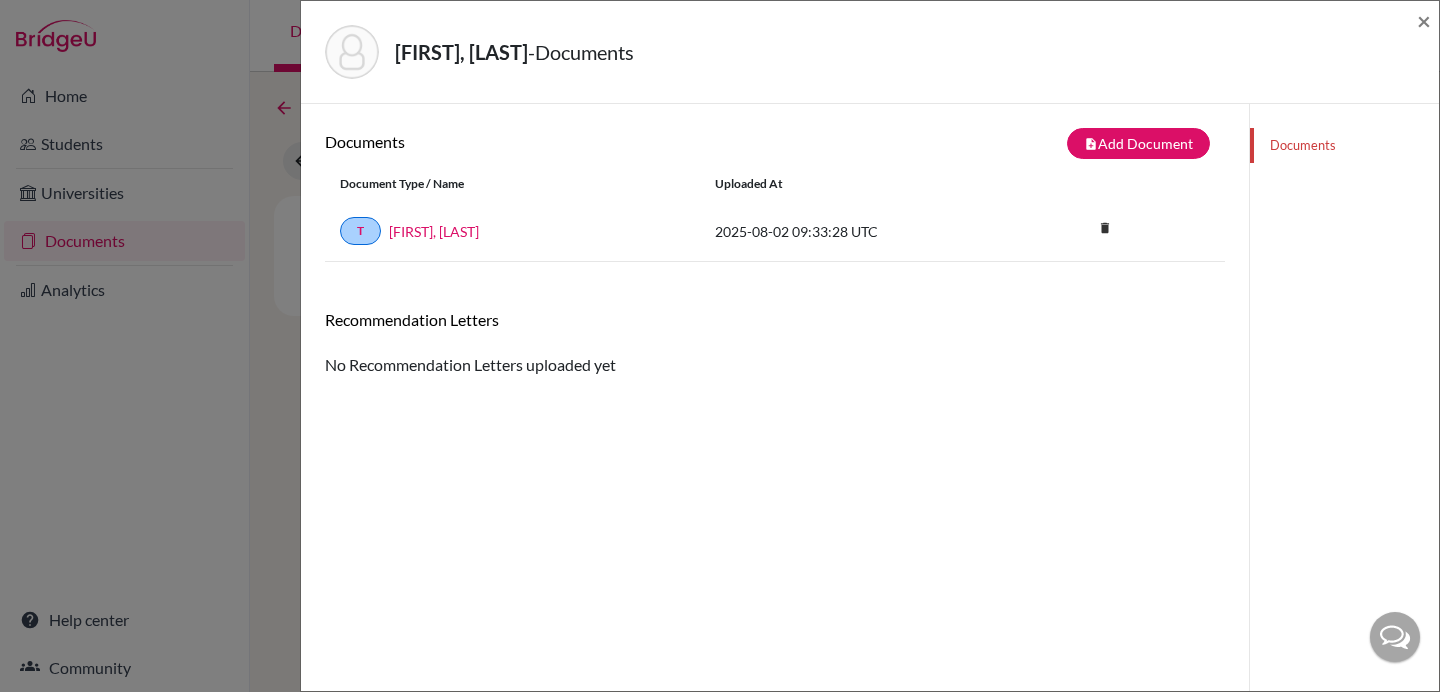 click on "Documents" 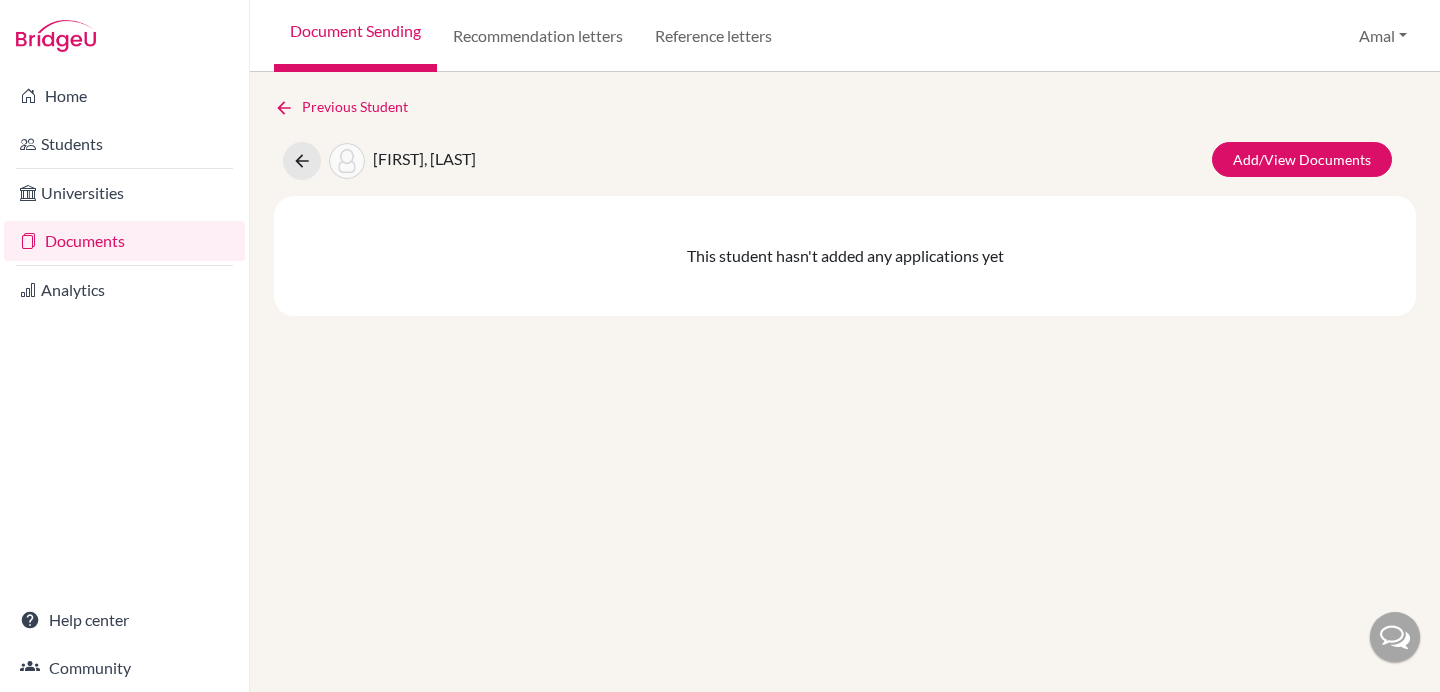 click at bounding box center [1395, 637] 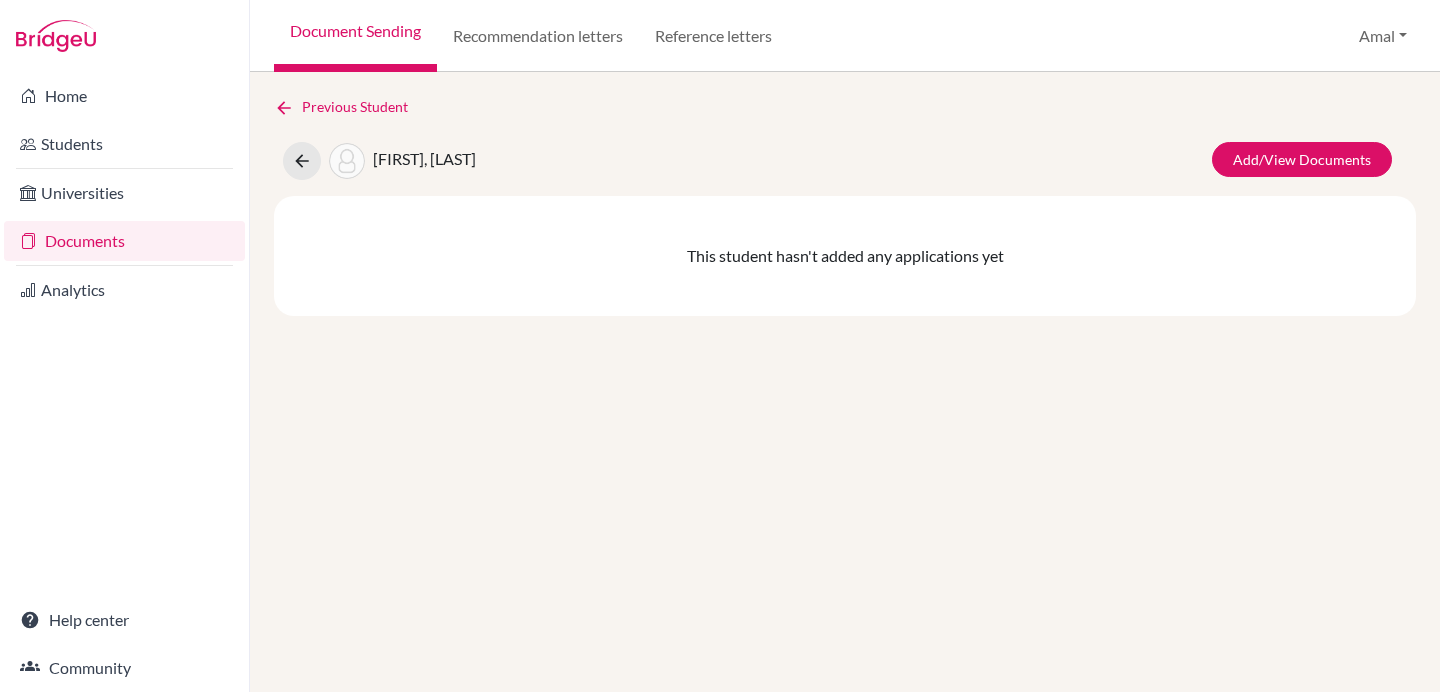 scroll, scrollTop: 0, scrollLeft: 0, axis: both 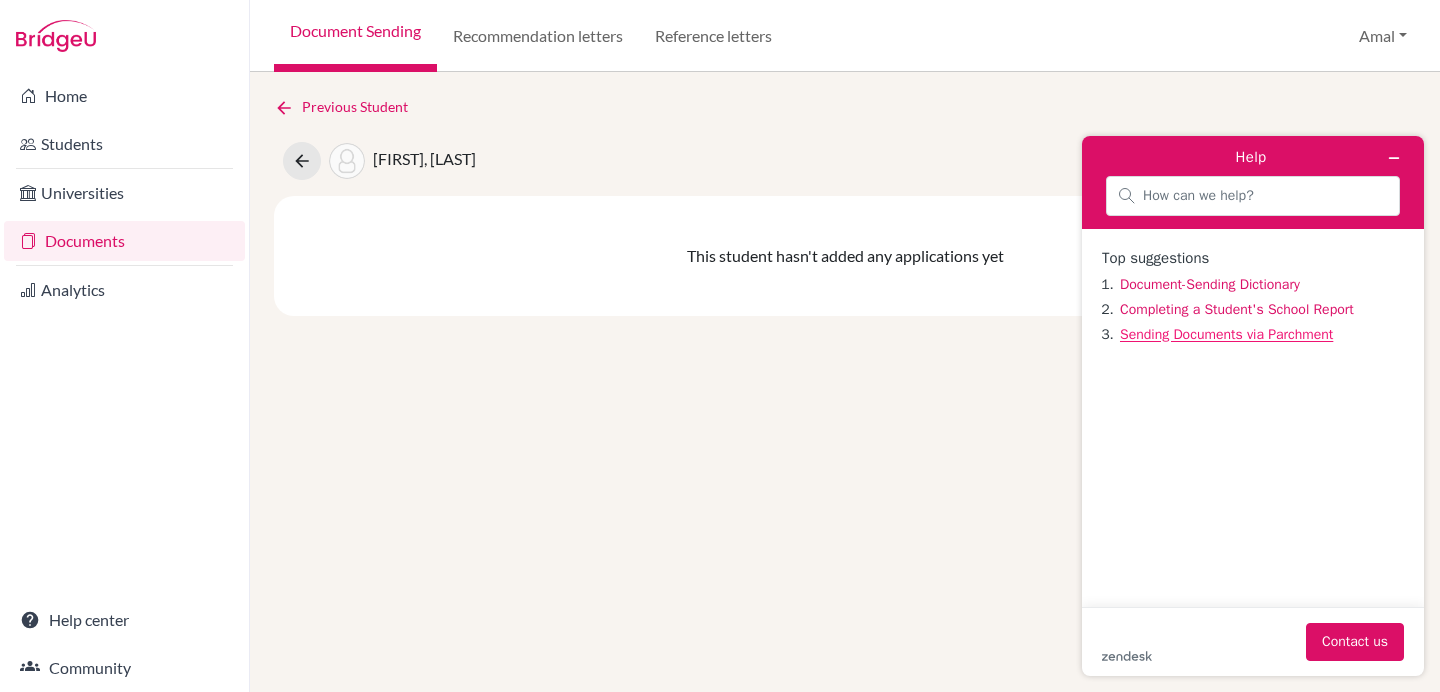 click on "Sending Documents via Parchment" at bounding box center [1226, 334] 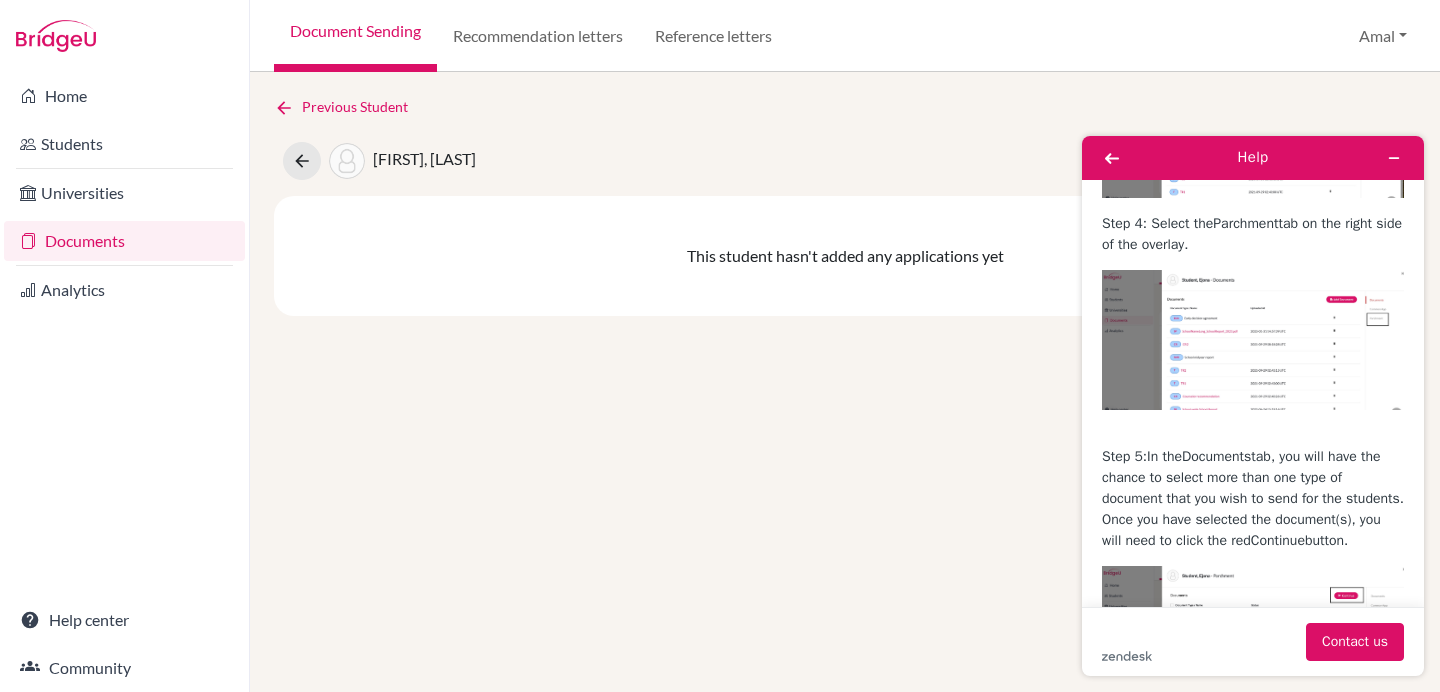 scroll, scrollTop: 1352, scrollLeft: 0, axis: vertical 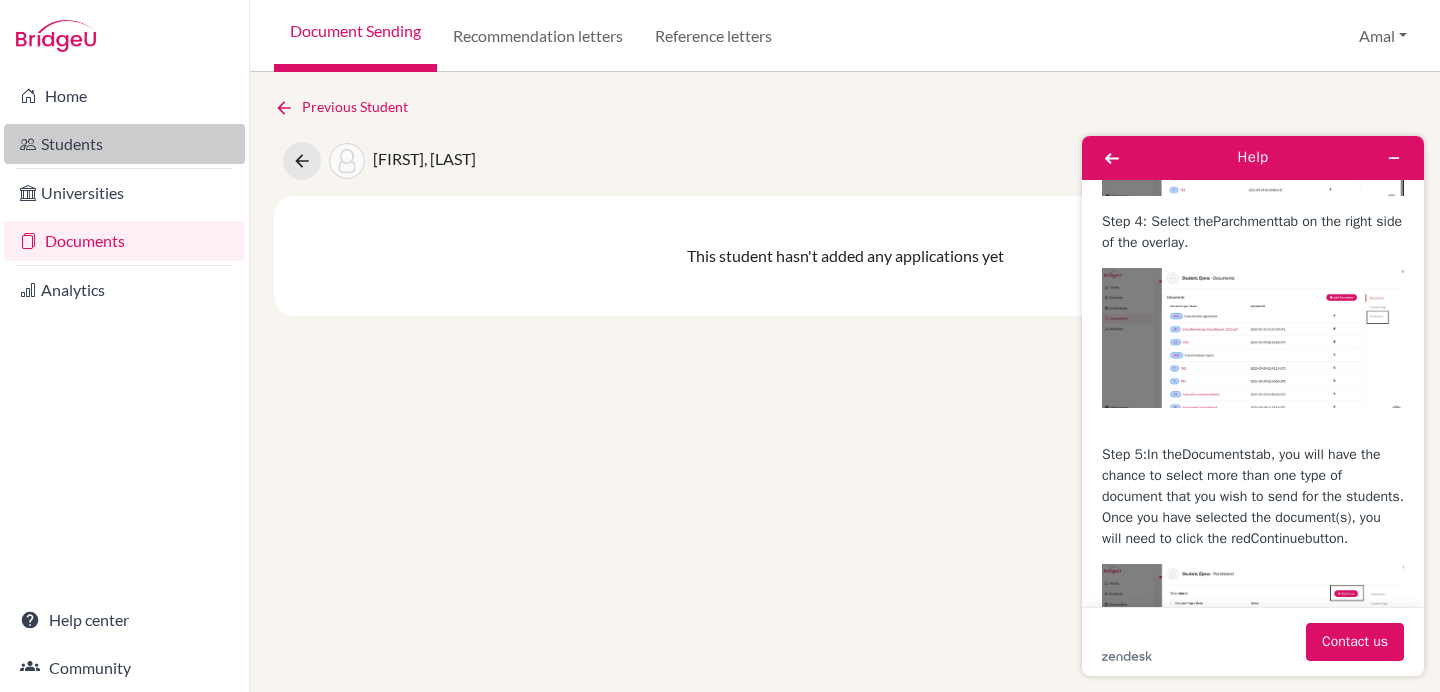 click on "Students" at bounding box center (124, 144) 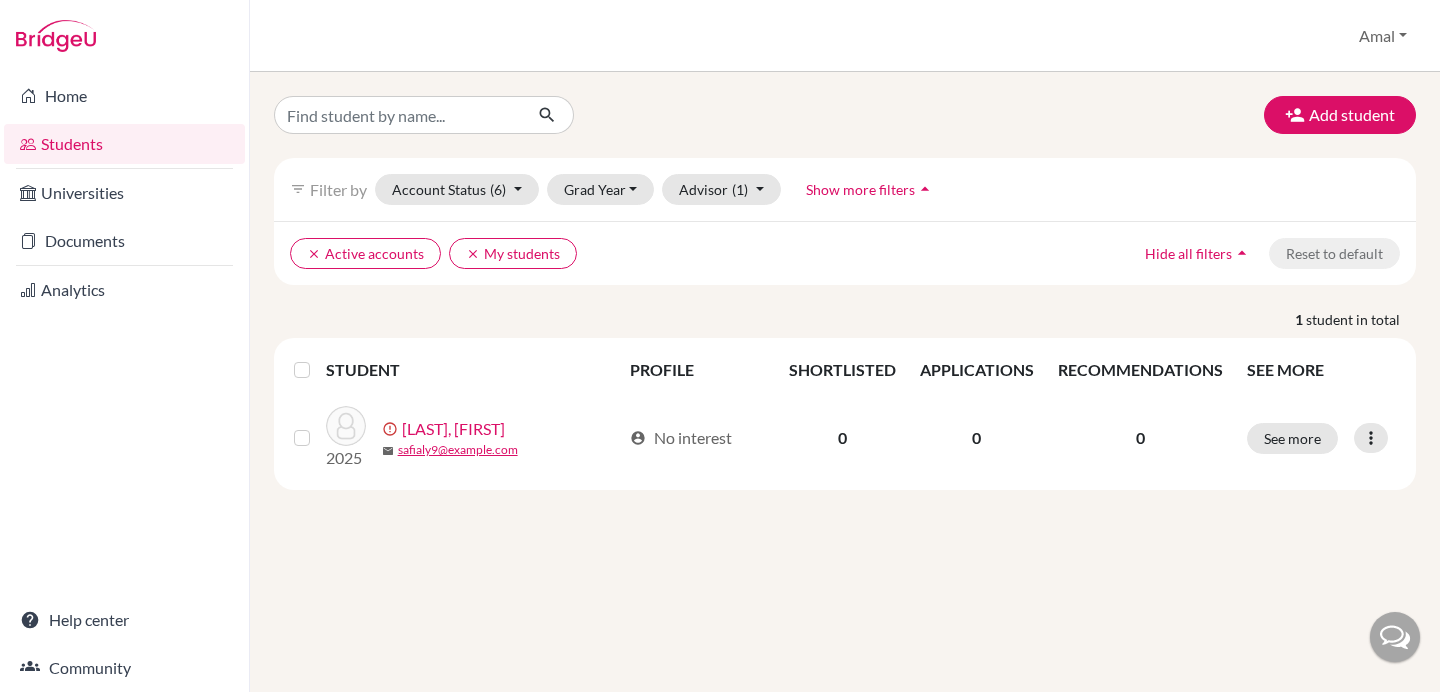 scroll, scrollTop: 0, scrollLeft: 0, axis: both 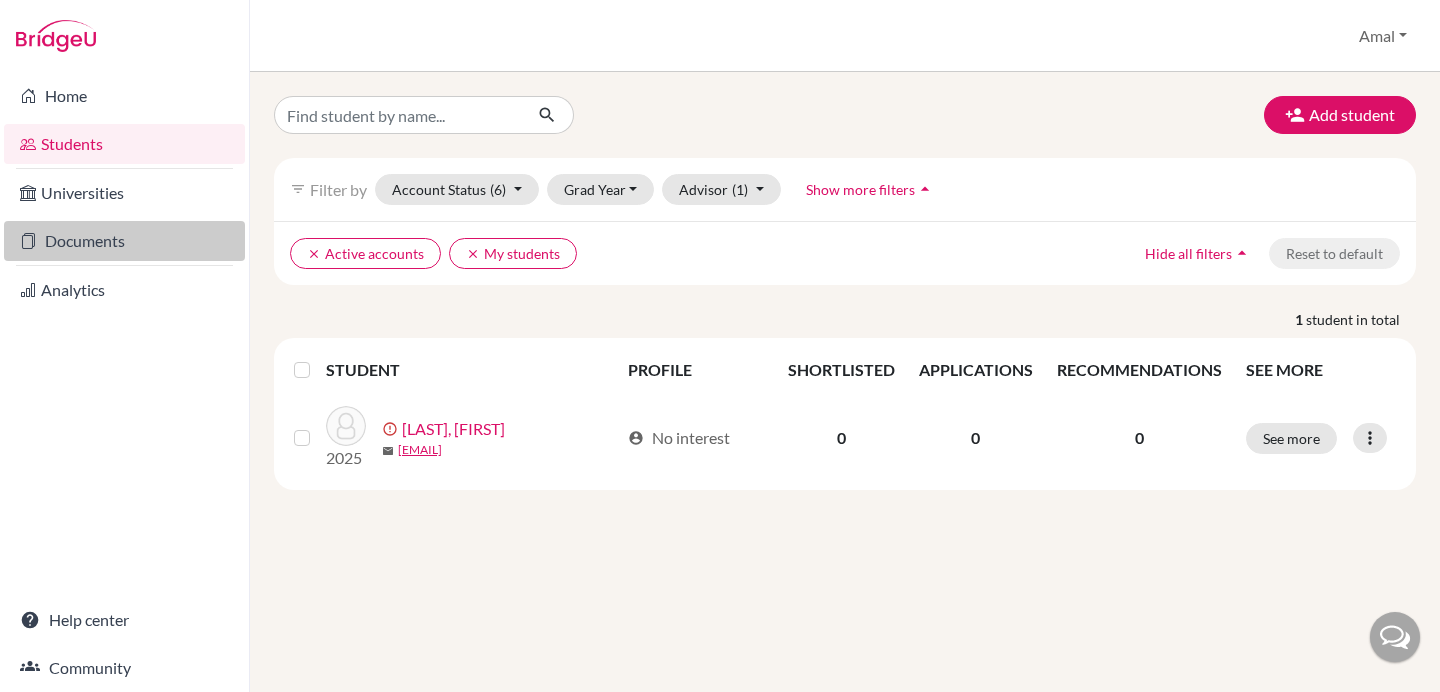 click on "Documents" at bounding box center (124, 241) 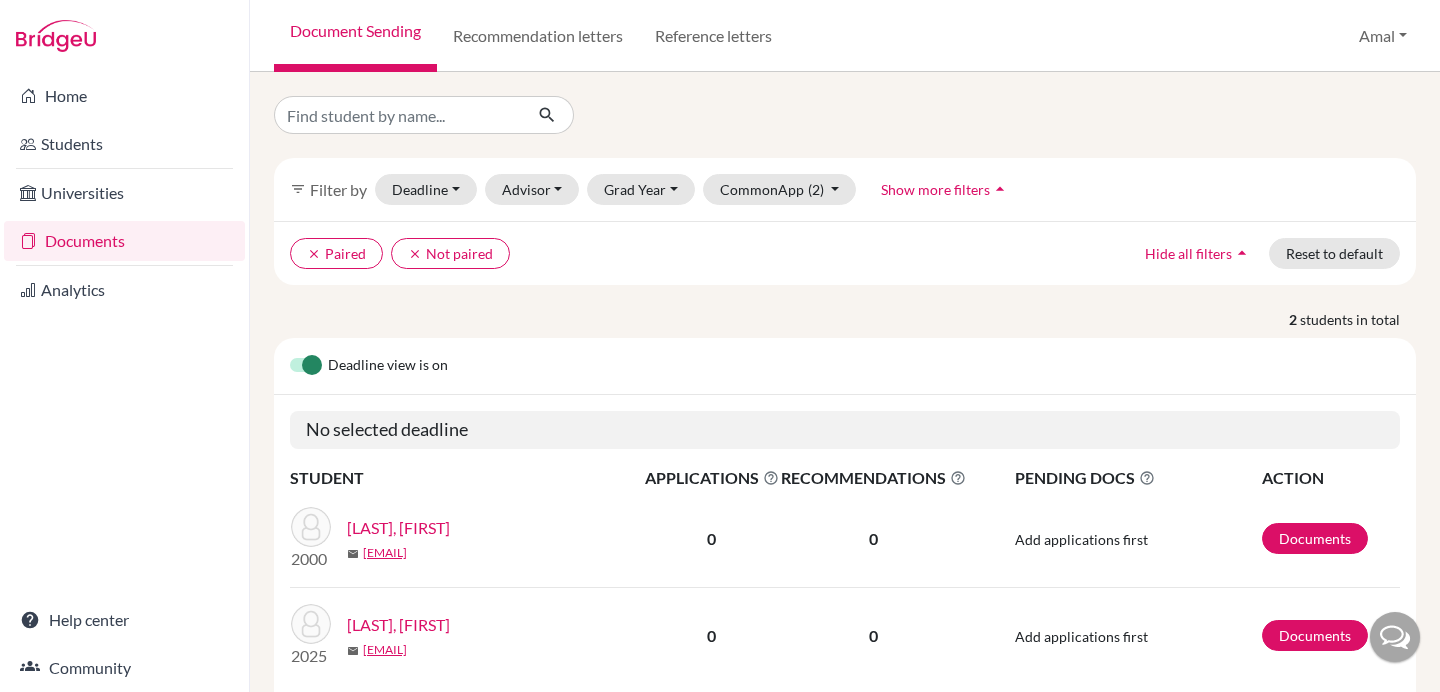 scroll, scrollTop: 0, scrollLeft: 0, axis: both 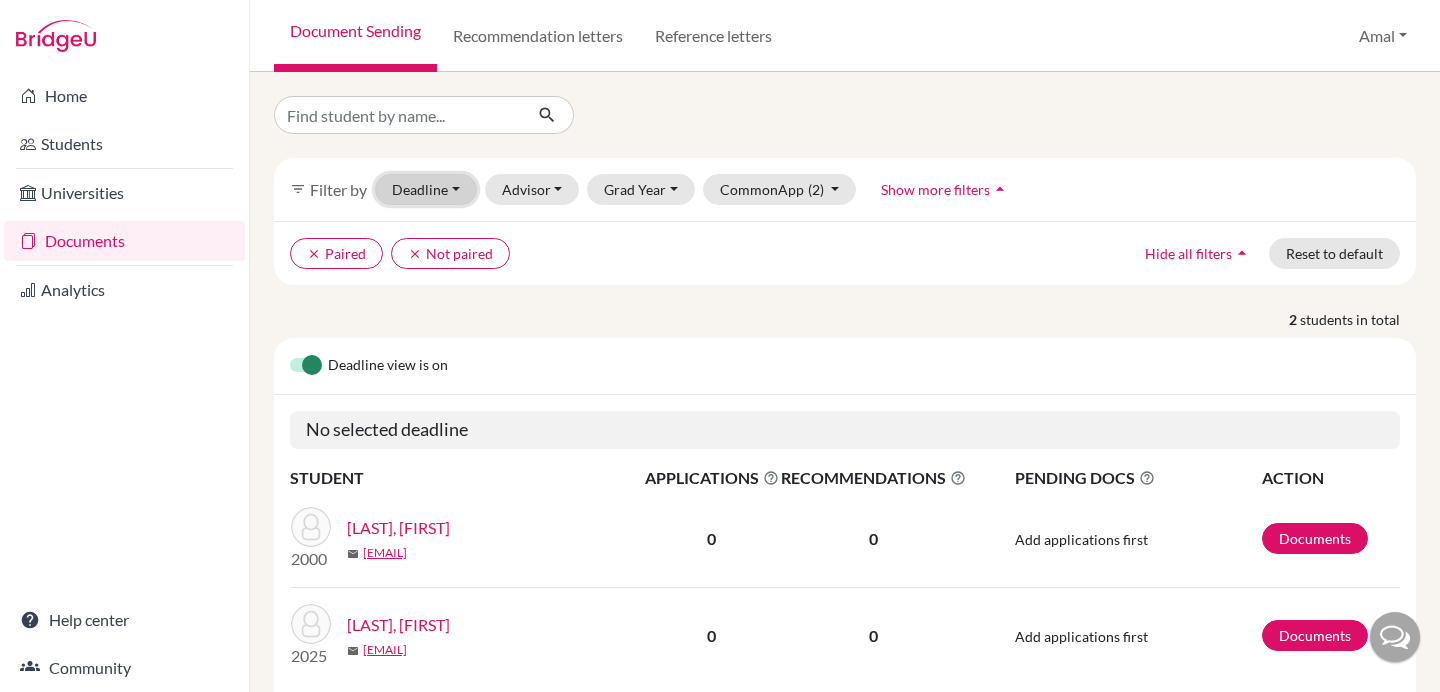click on "Deadline     -  Select a date range Or double click for a single date selection Today Within 2 weeks Within 1 month This cycle January February March April May June July August September October November December 2025 M T W T F S S 28 29 30 31 1 2 3 4 5 6 7 8 9 10 11 12 13 14 15 16 17 18 19 20 21 22 23 24 25 26 27 28 29 30 31 1 2 3 4 5 6 7 January February March April May June July August September October November December 2025 M T W T F S S 25 26 27 28 29 30 31 1 2 3 4 5 6 7 8 9 10 11 12 13 14 15 16 17 18 19 20 21 22 23 24 25 26 27 28 29 30 1 2 3 4 5" at bounding box center (426, 189) 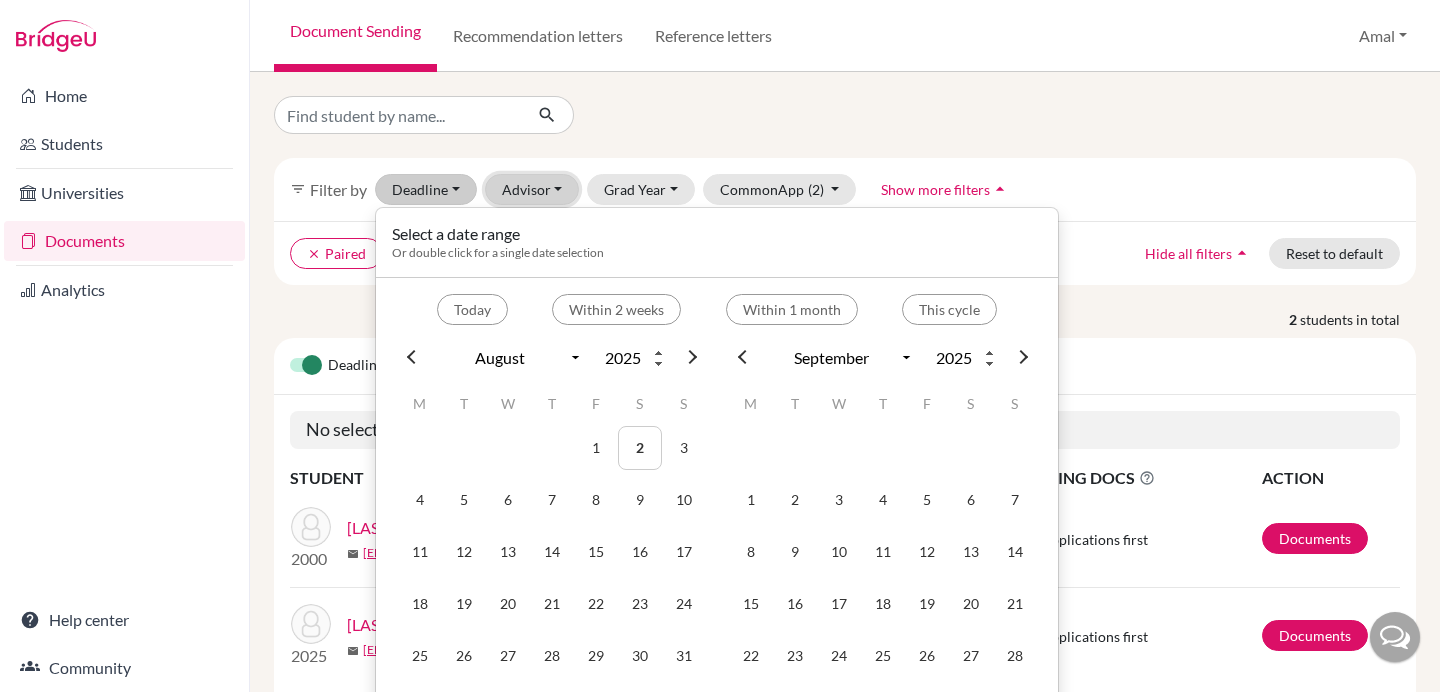 click on "Advisor" at bounding box center (532, 189) 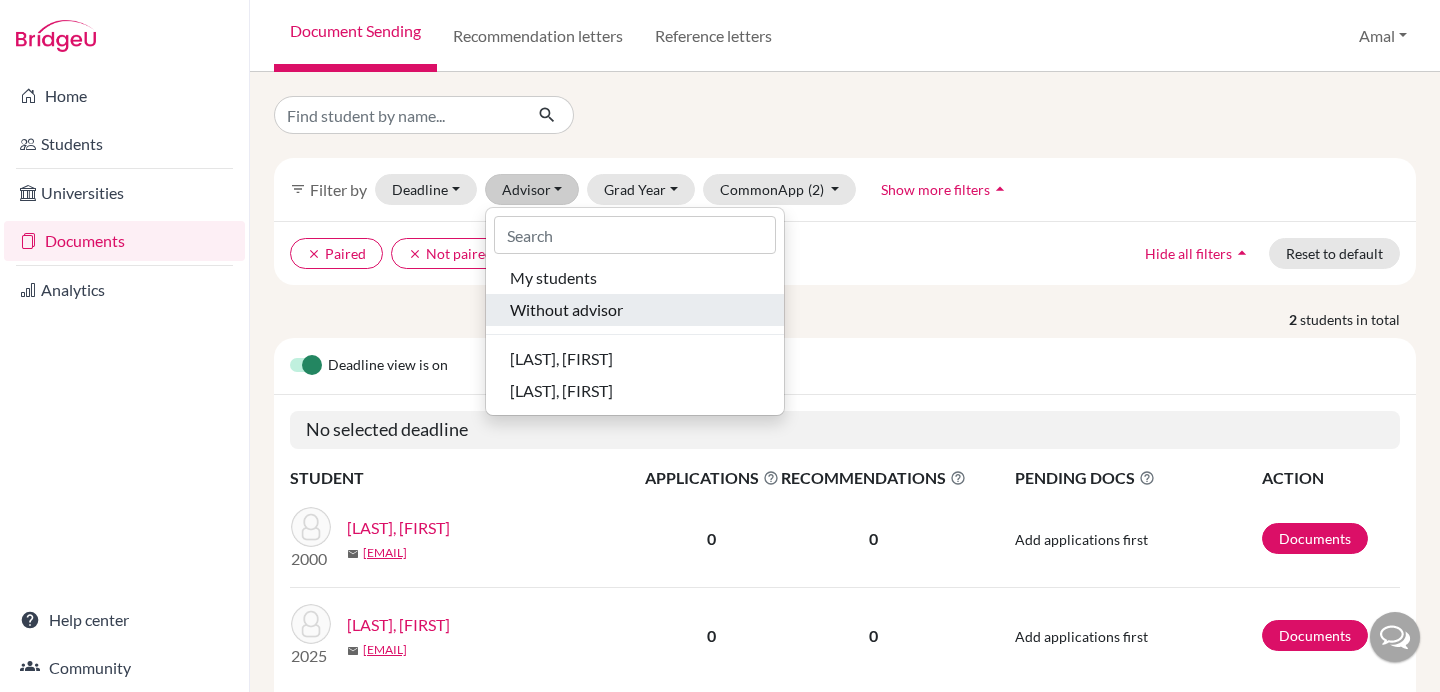 click on "Without advisor" at bounding box center (566, 310) 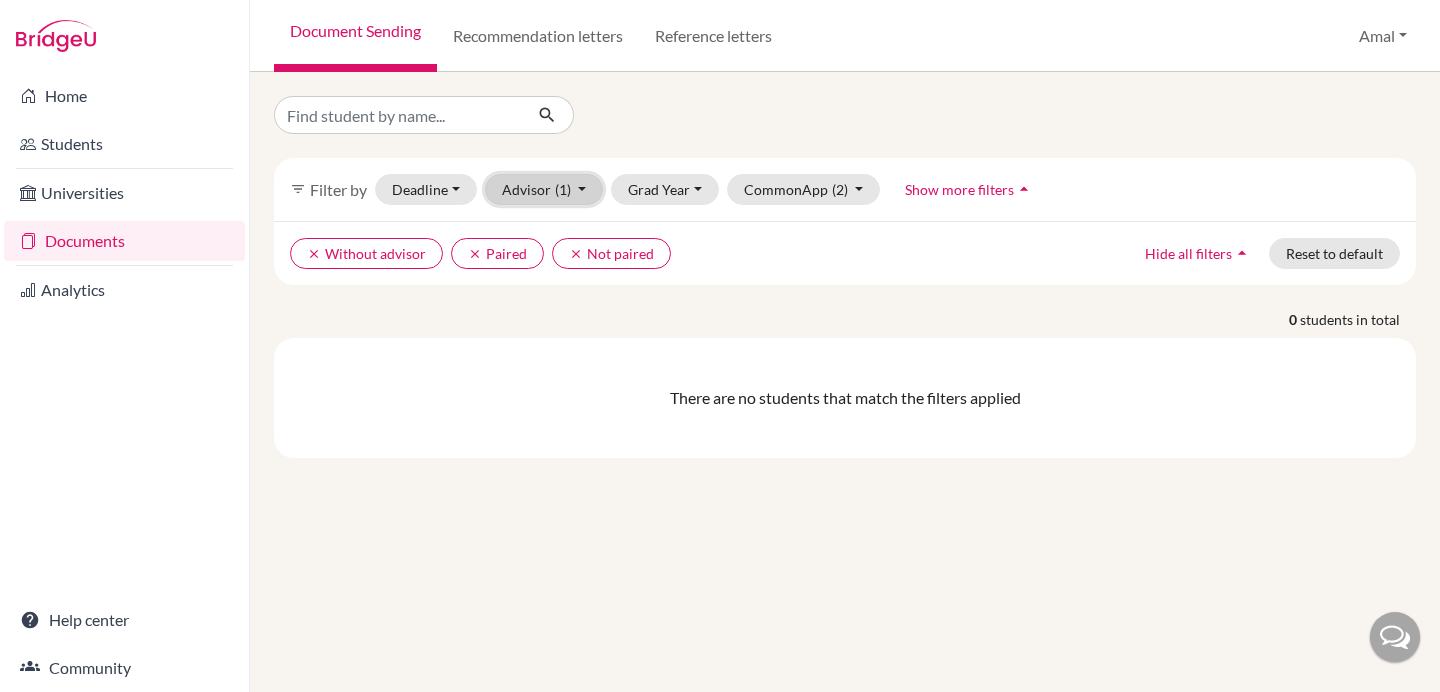 click on "Advisor (1)" at bounding box center [544, 189] 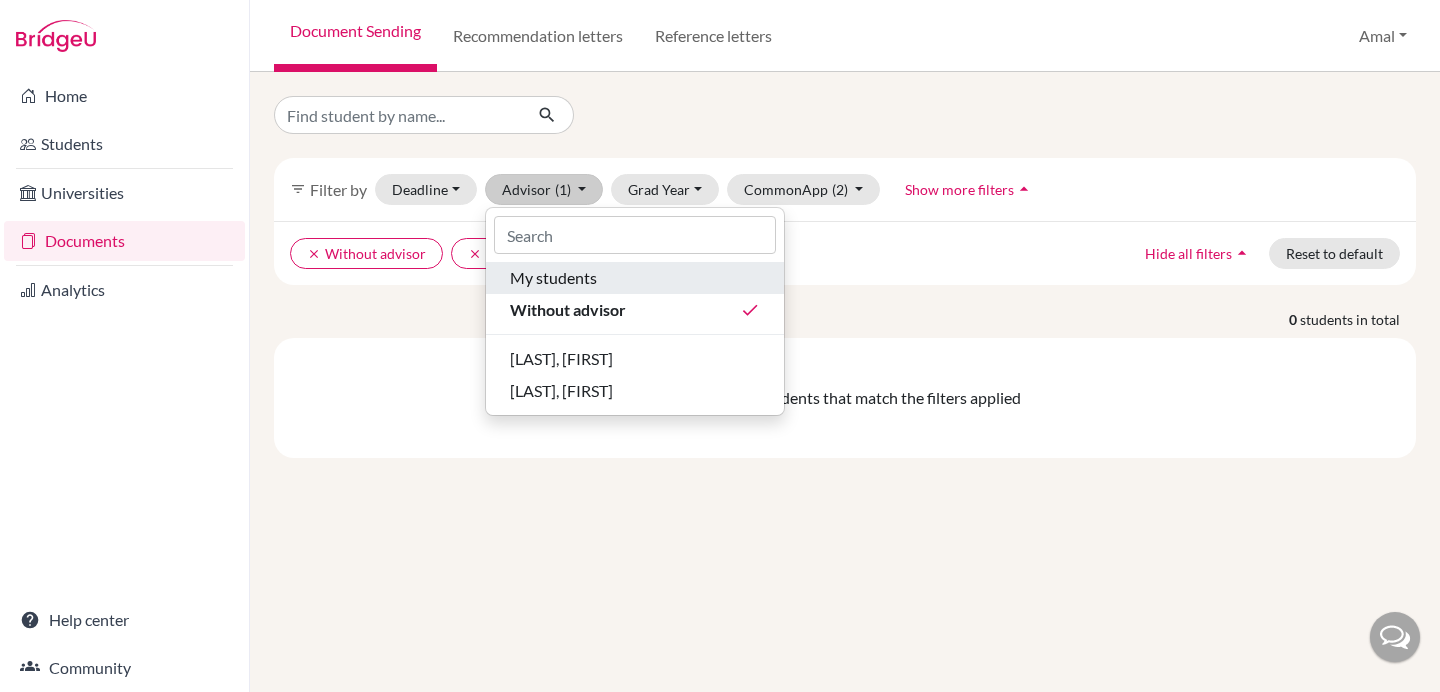 click on "My students" at bounding box center [553, 278] 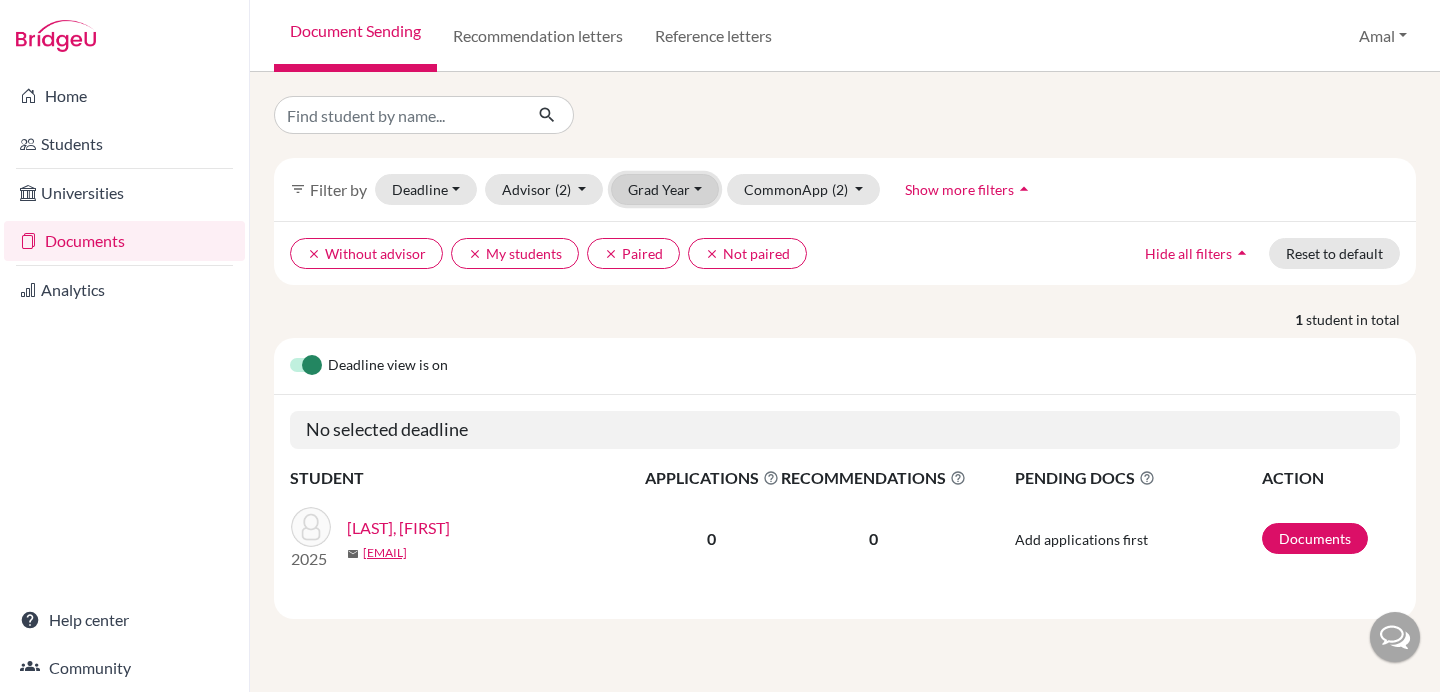 click on "Grad Year" at bounding box center (665, 189) 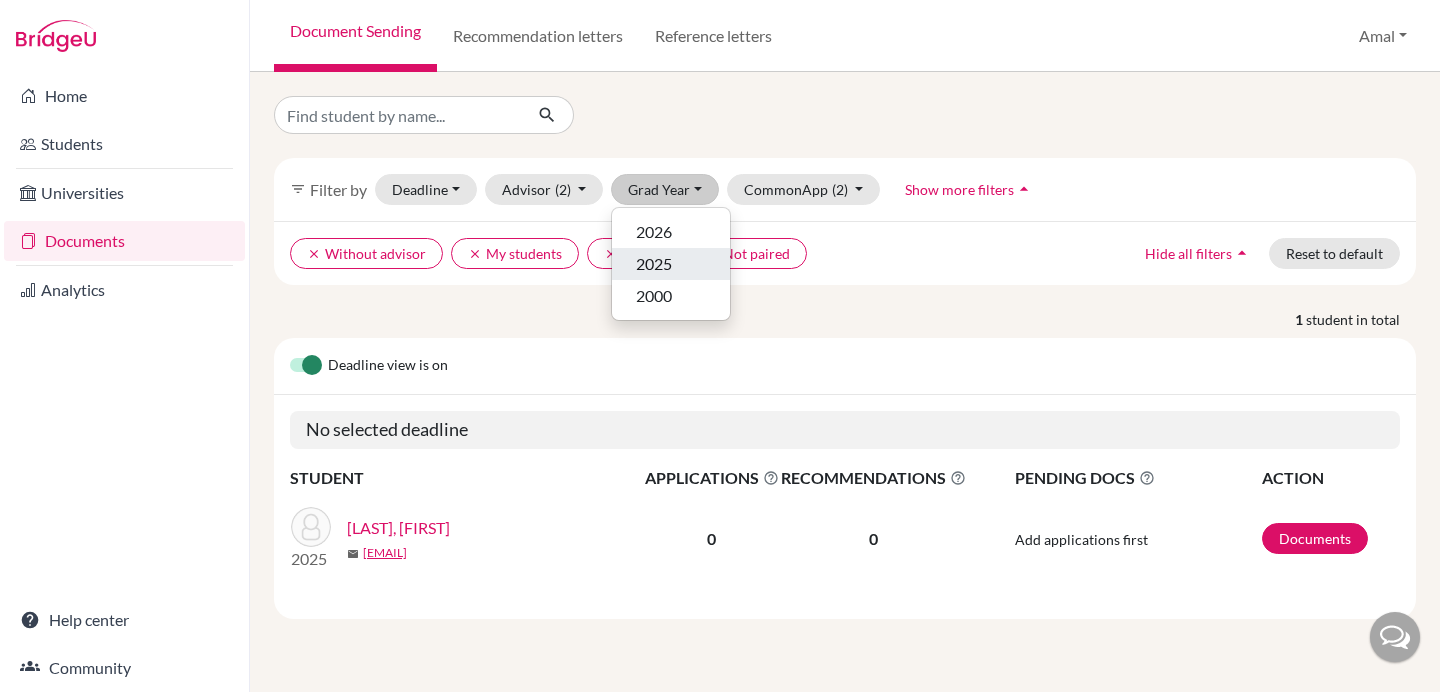 click on "2025" at bounding box center [654, 264] 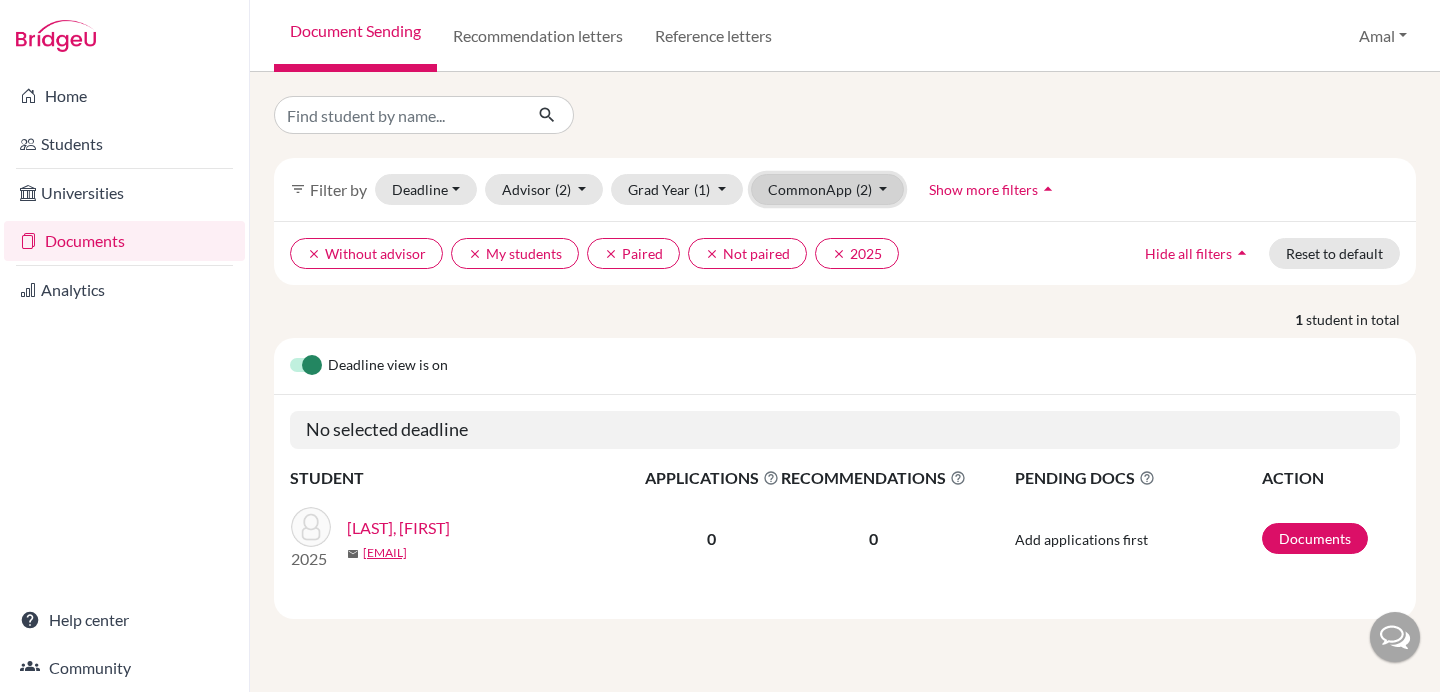 click on "CommonApp (2)" at bounding box center [828, 189] 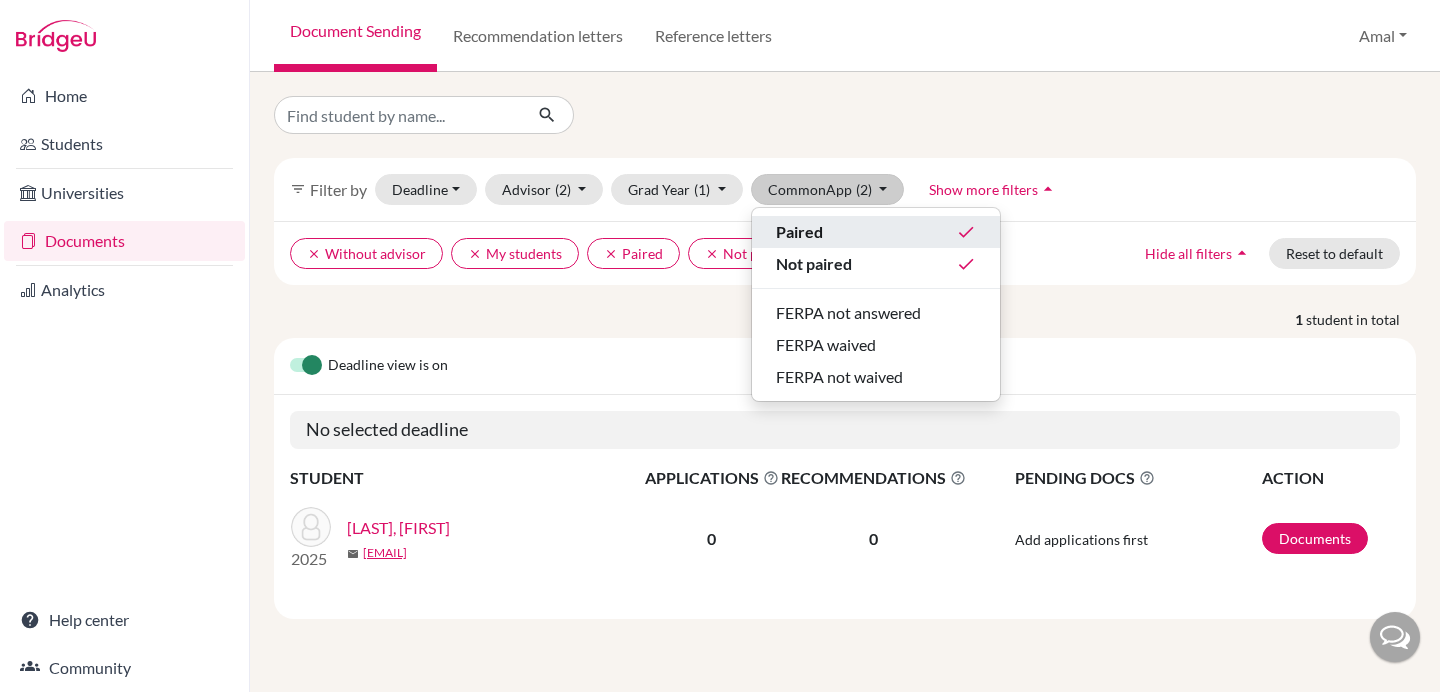 click on "done" at bounding box center (966, 232) 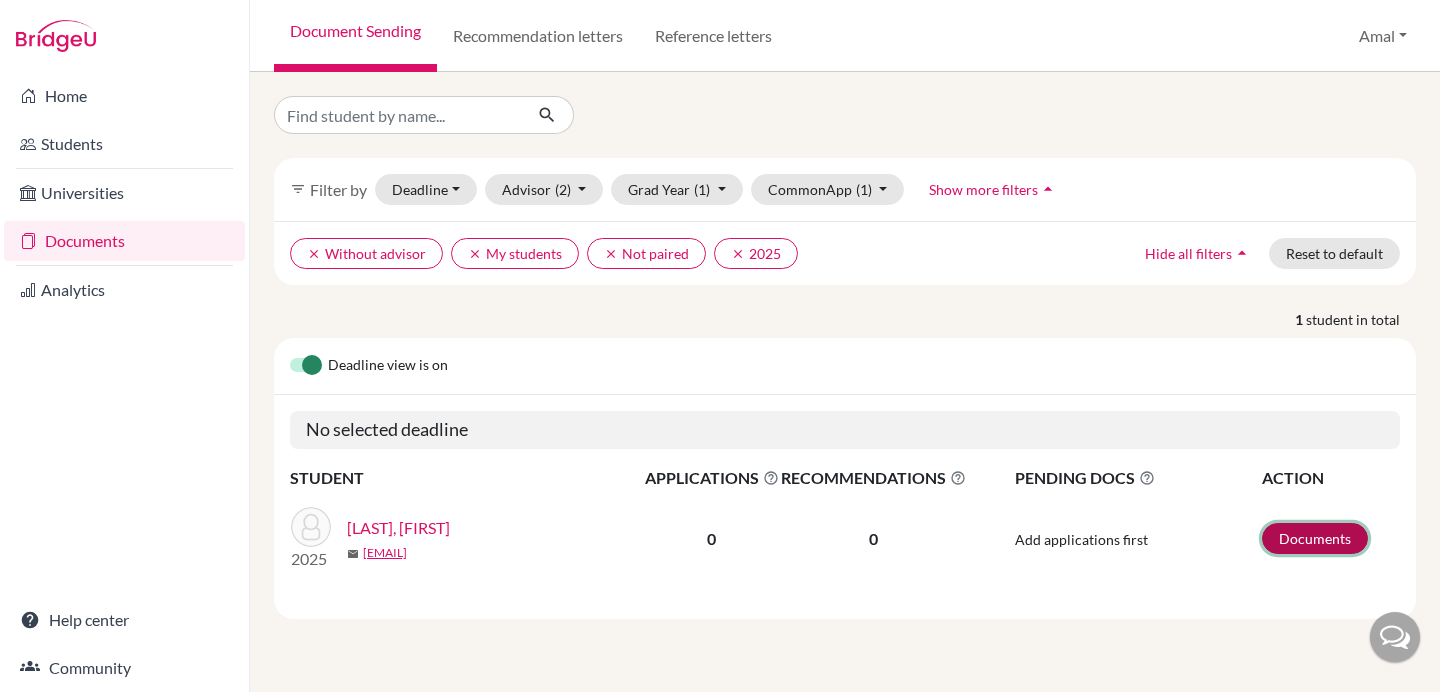 click on "Documents" at bounding box center [1315, 538] 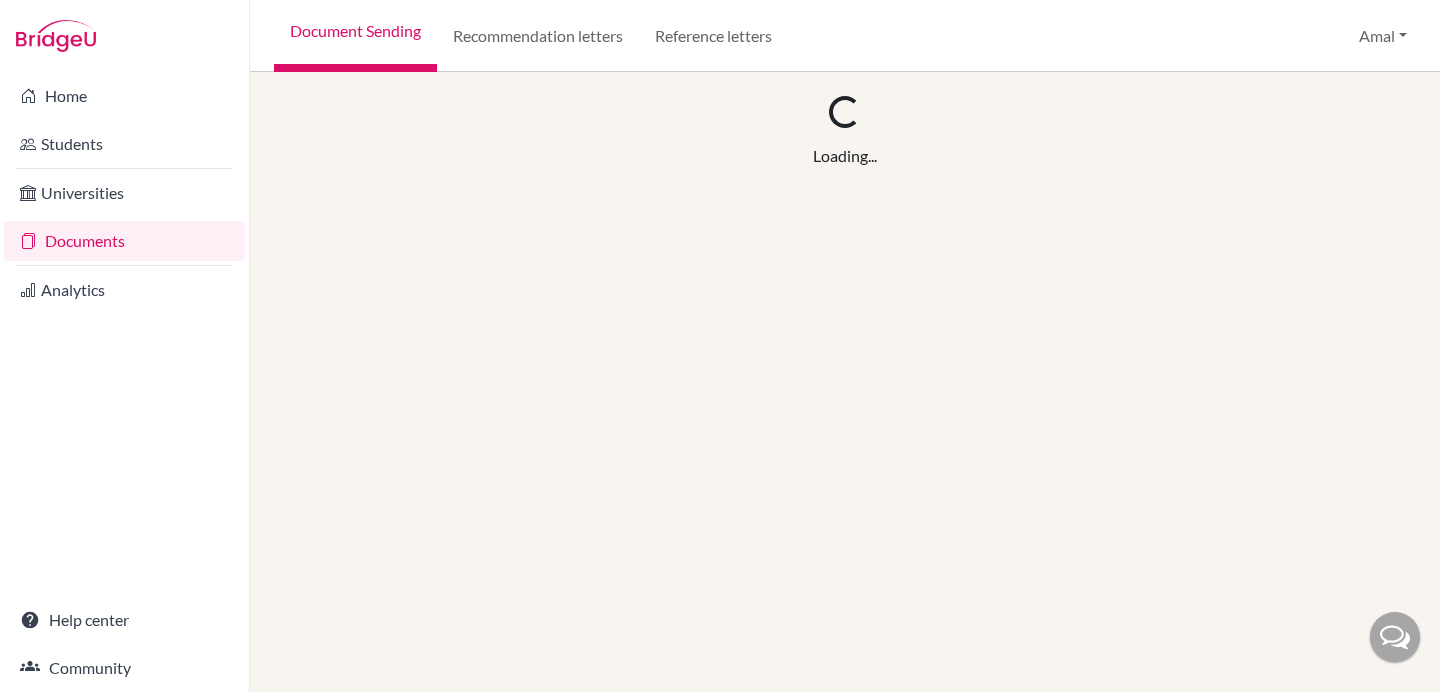 scroll, scrollTop: 0, scrollLeft: 0, axis: both 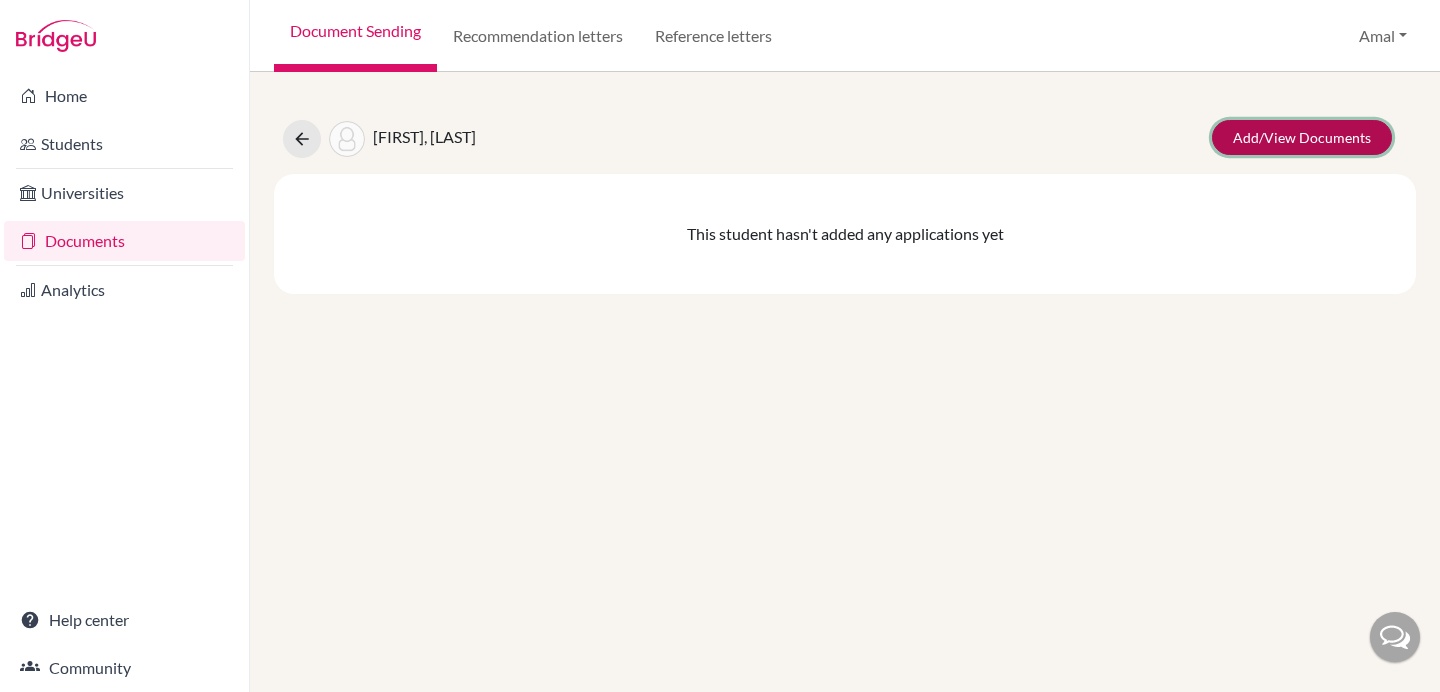 click on "Add/View Documents" at bounding box center [1302, 137] 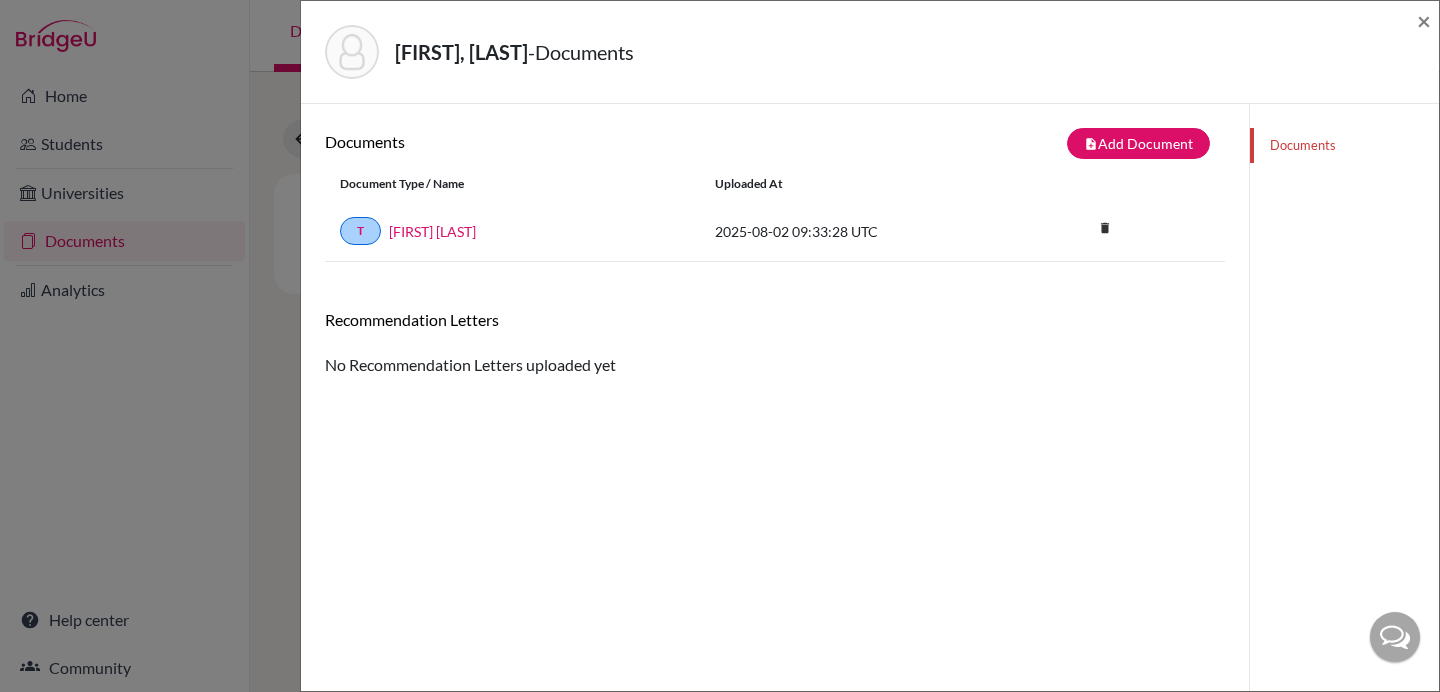 click on "Documents" 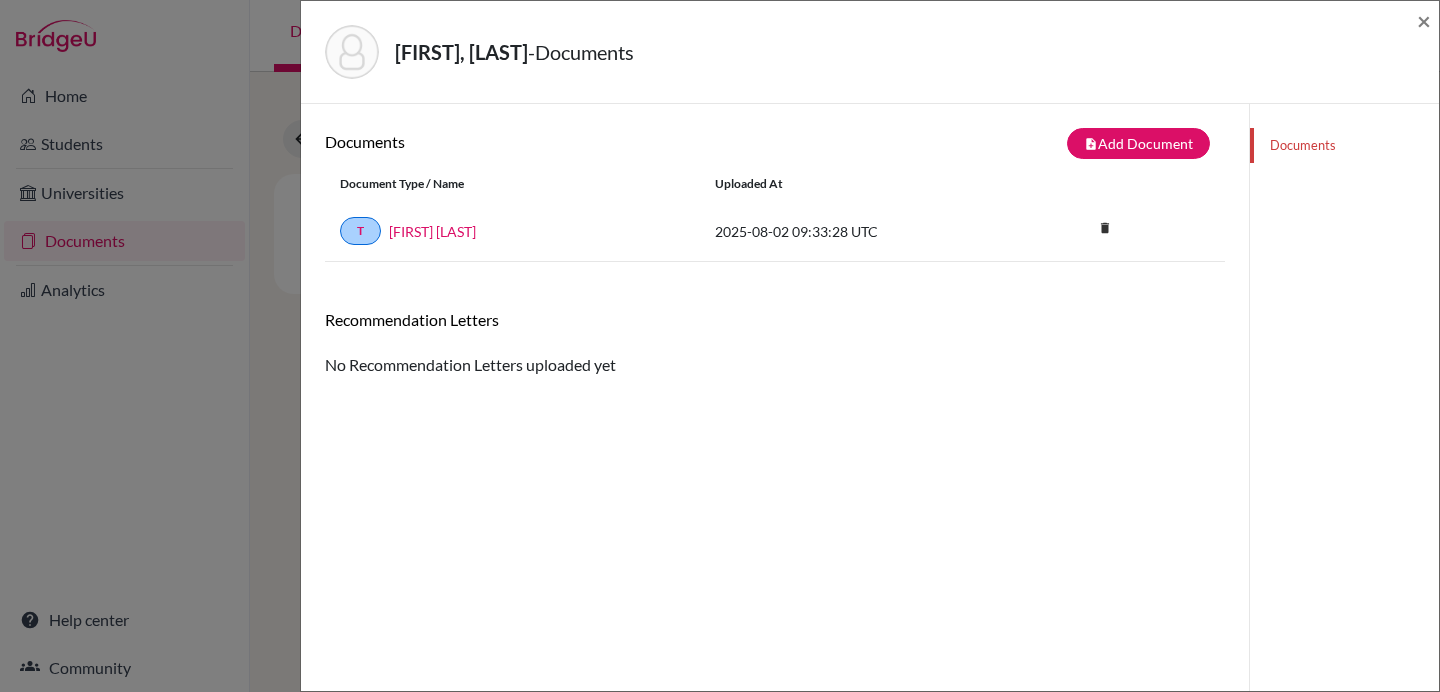 scroll, scrollTop: 0, scrollLeft: 0, axis: both 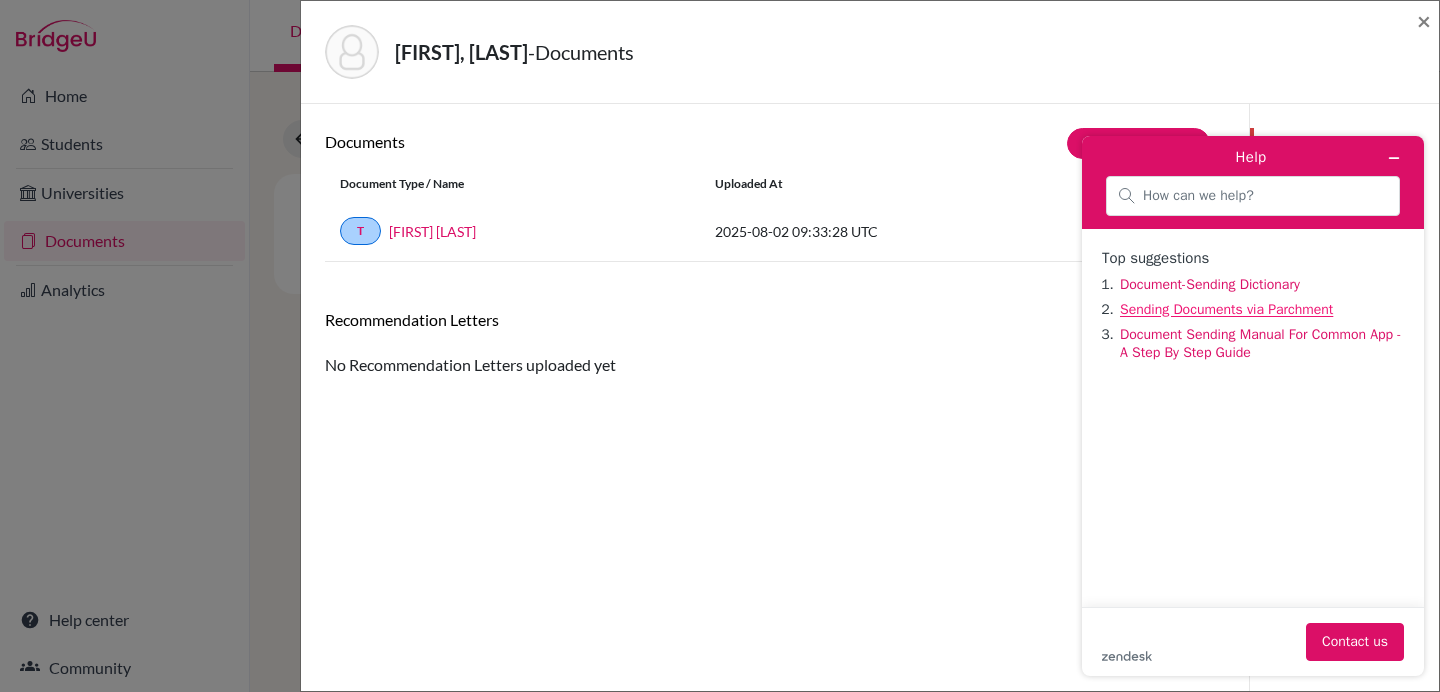 click on "Sending Documents via Parchment" at bounding box center [1226, 309] 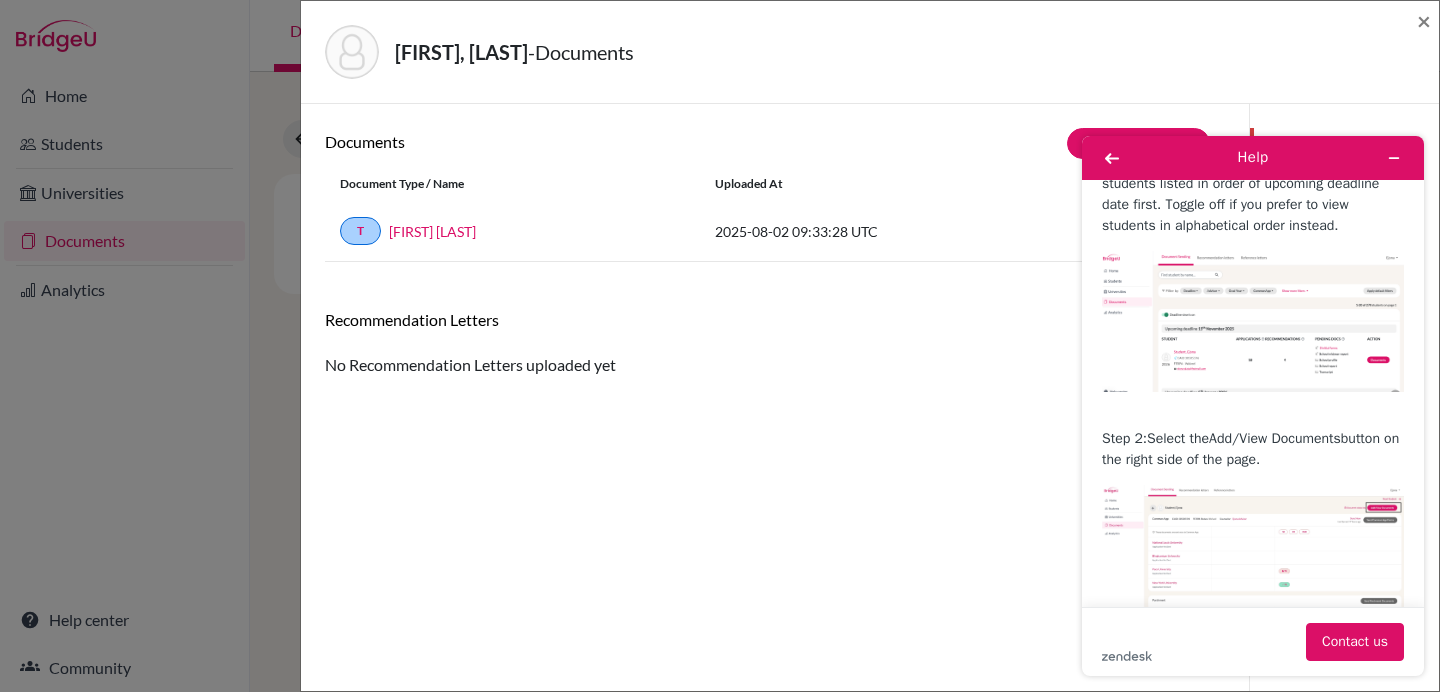 scroll, scrollTop: 530, scrollLeft: 0, axis: vertical 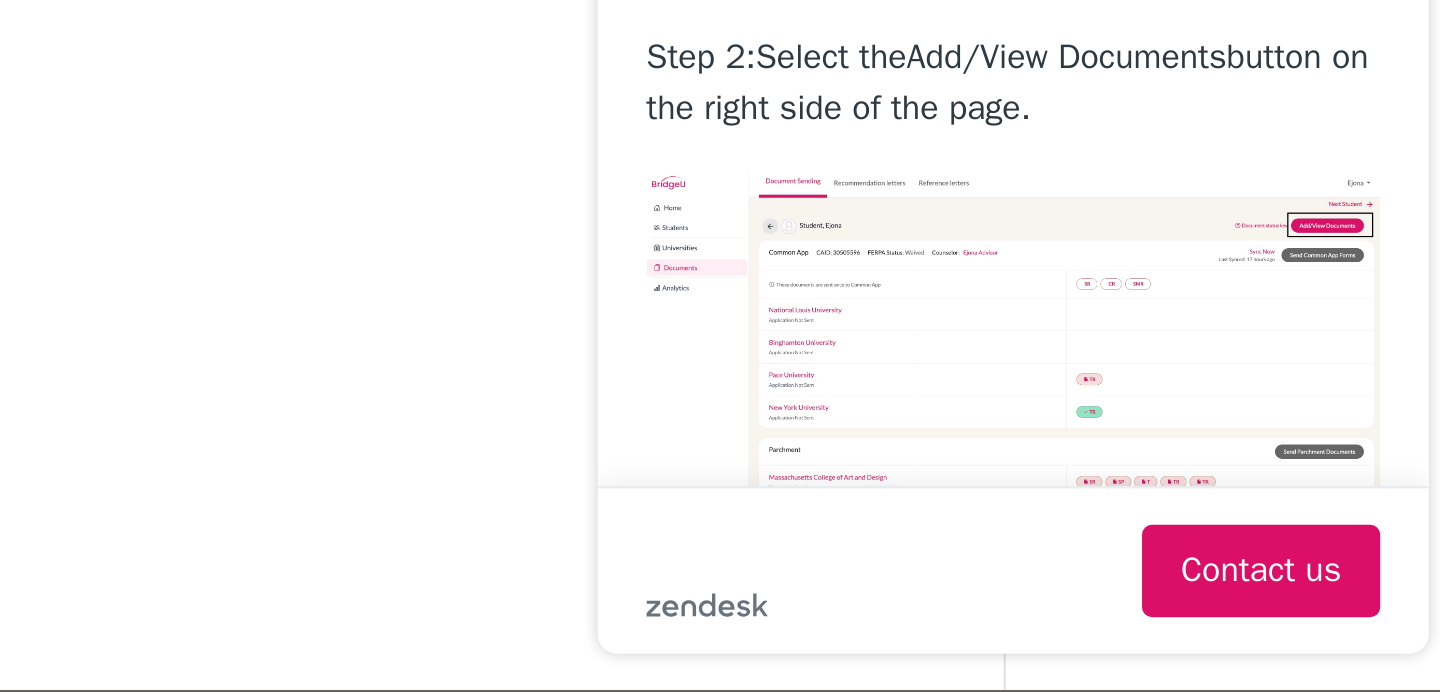 drag, startPoint x: 917, startPoint y: -346, endPoint x: 916, endPoint y: -327, distance: 19.026299 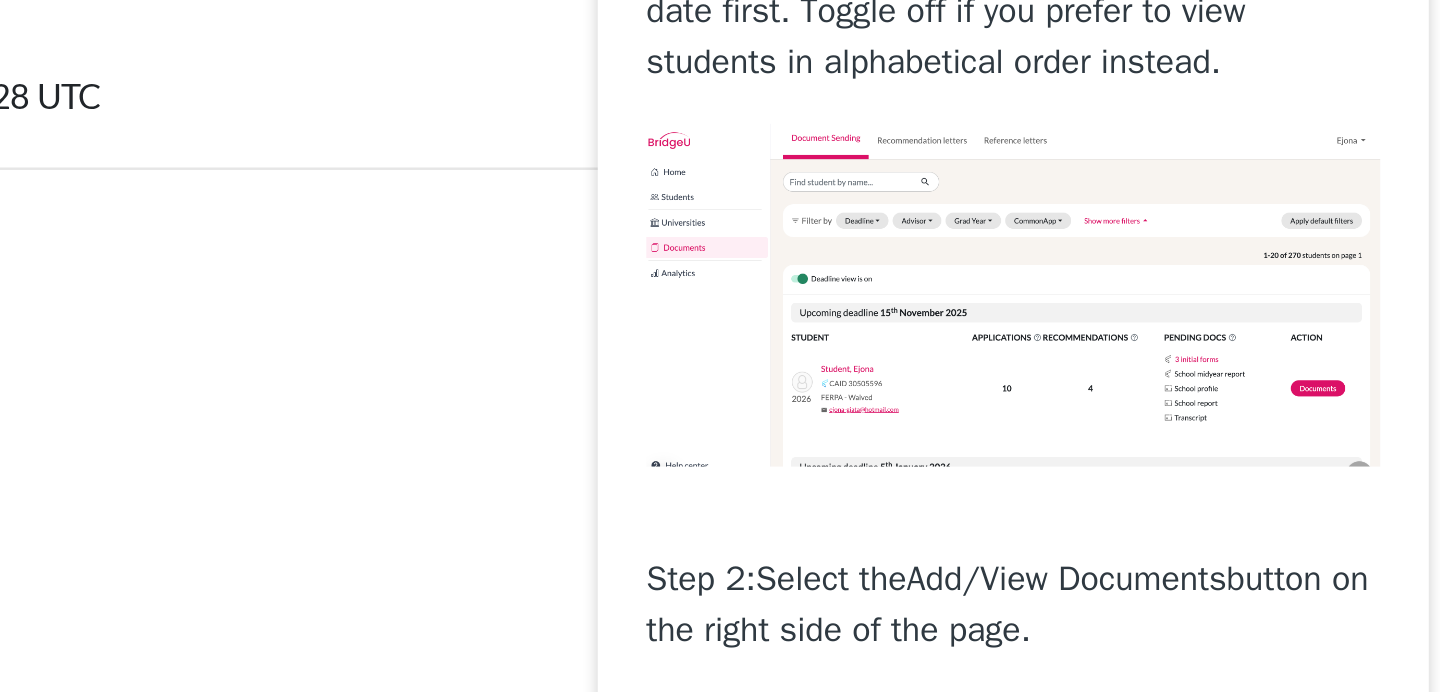 scroll, scrollTop: 48, scrollLeft: 0, axis: vertical 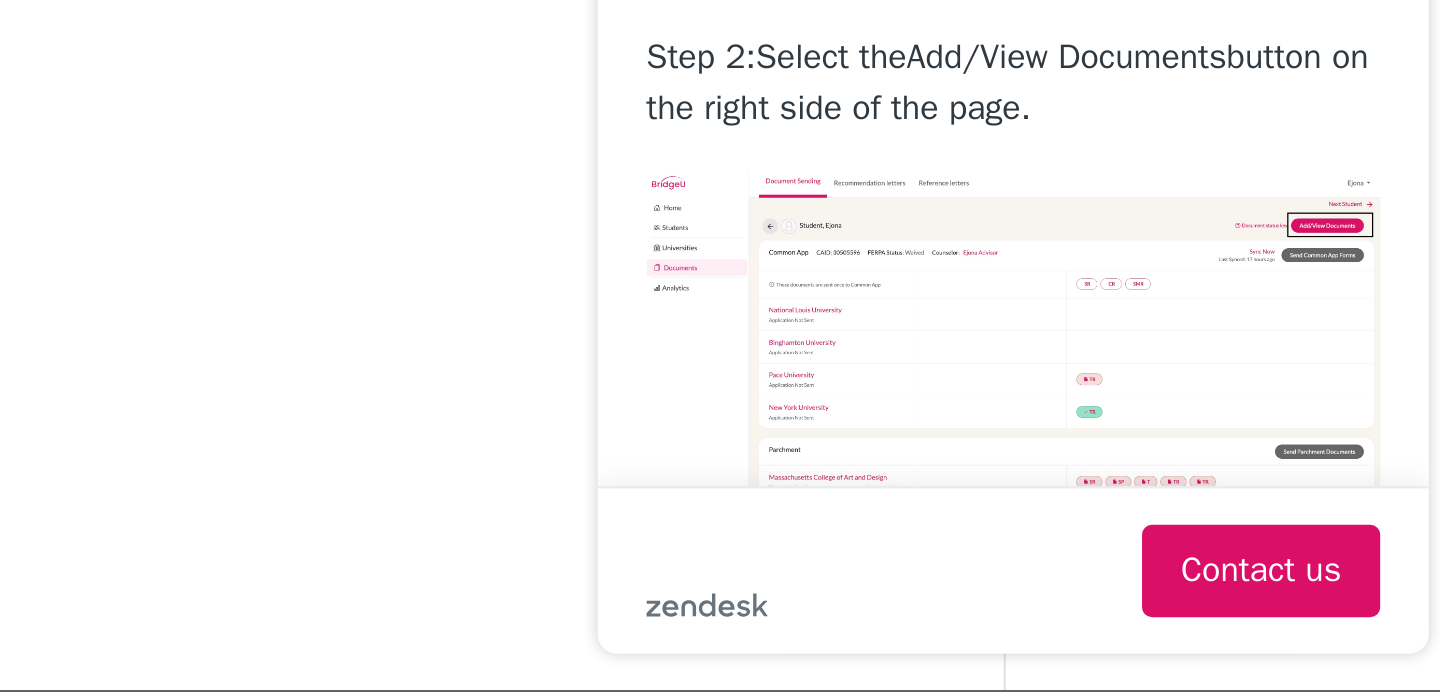 drag, startPoint x: 917, startPoint y: -280, endPoint x: 854, endPoint y: -288, distance: 63.505905 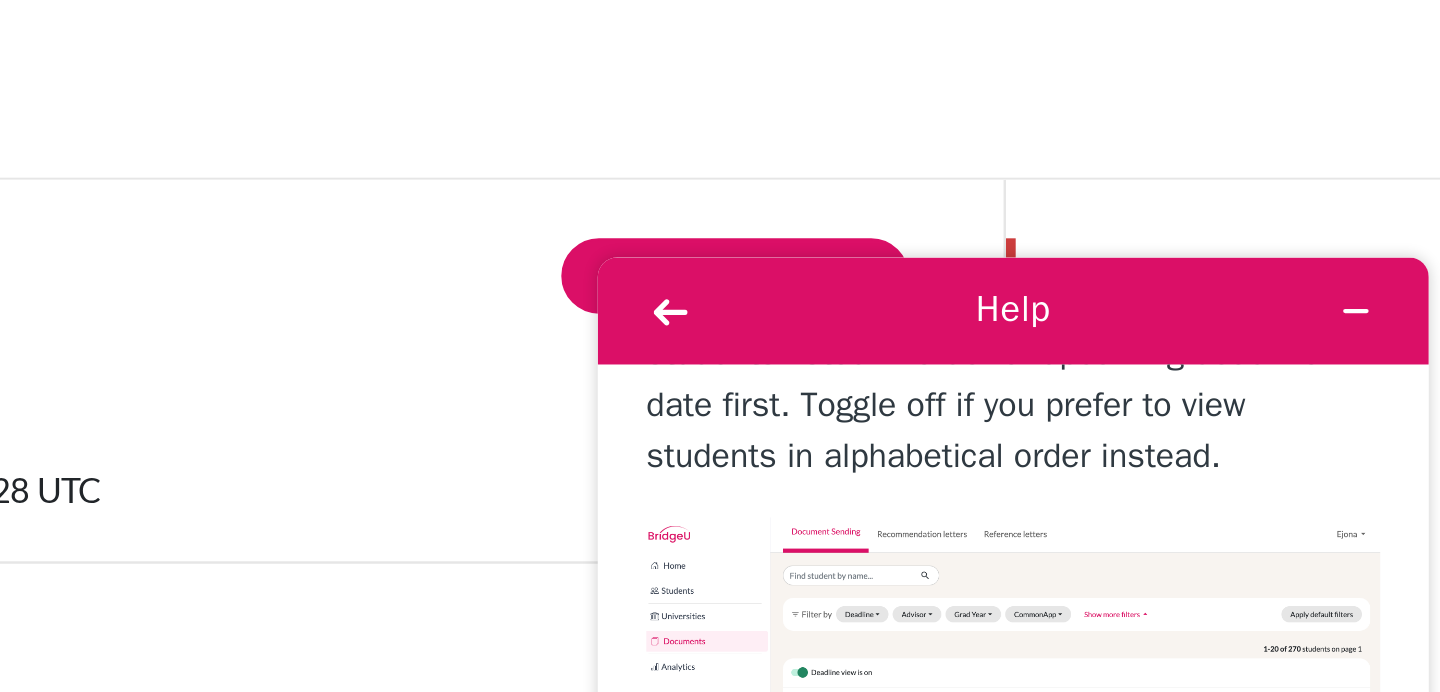 scroll, scrollTop: 48, scrollLeft: 0, axis: vertical 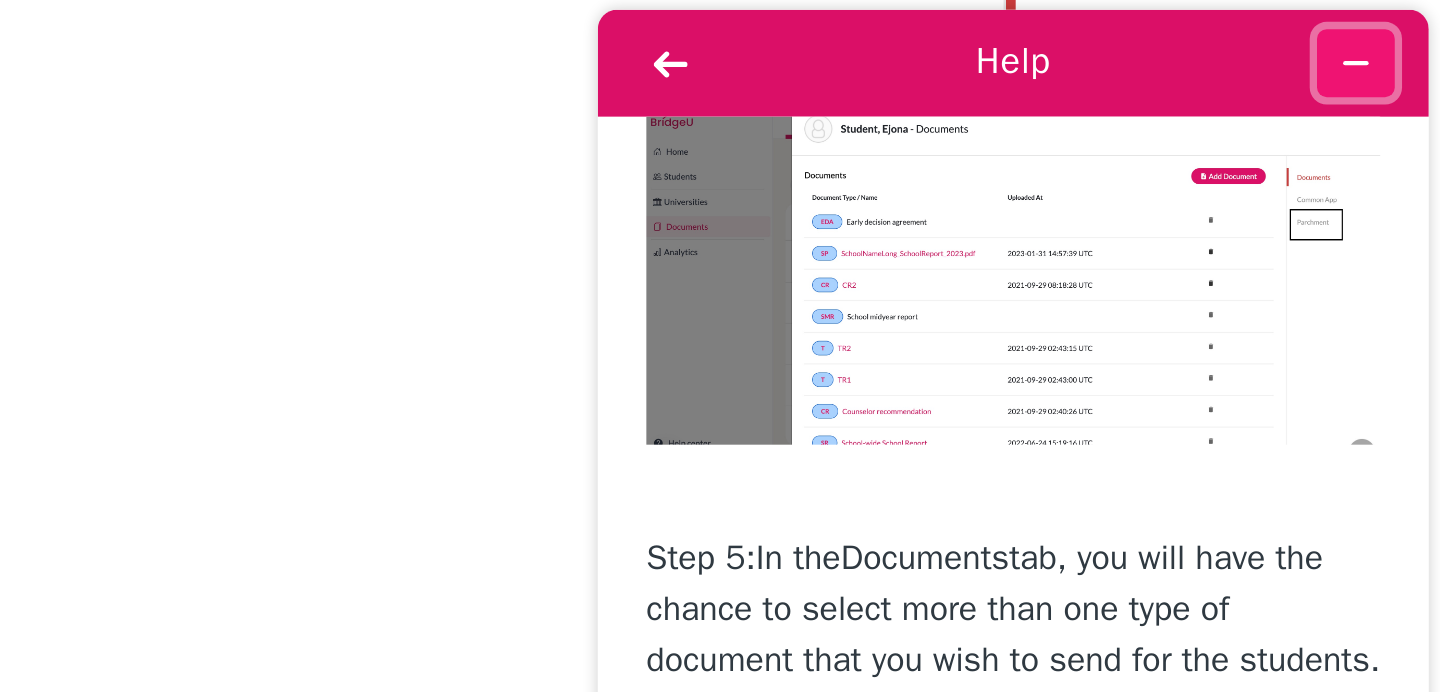 click 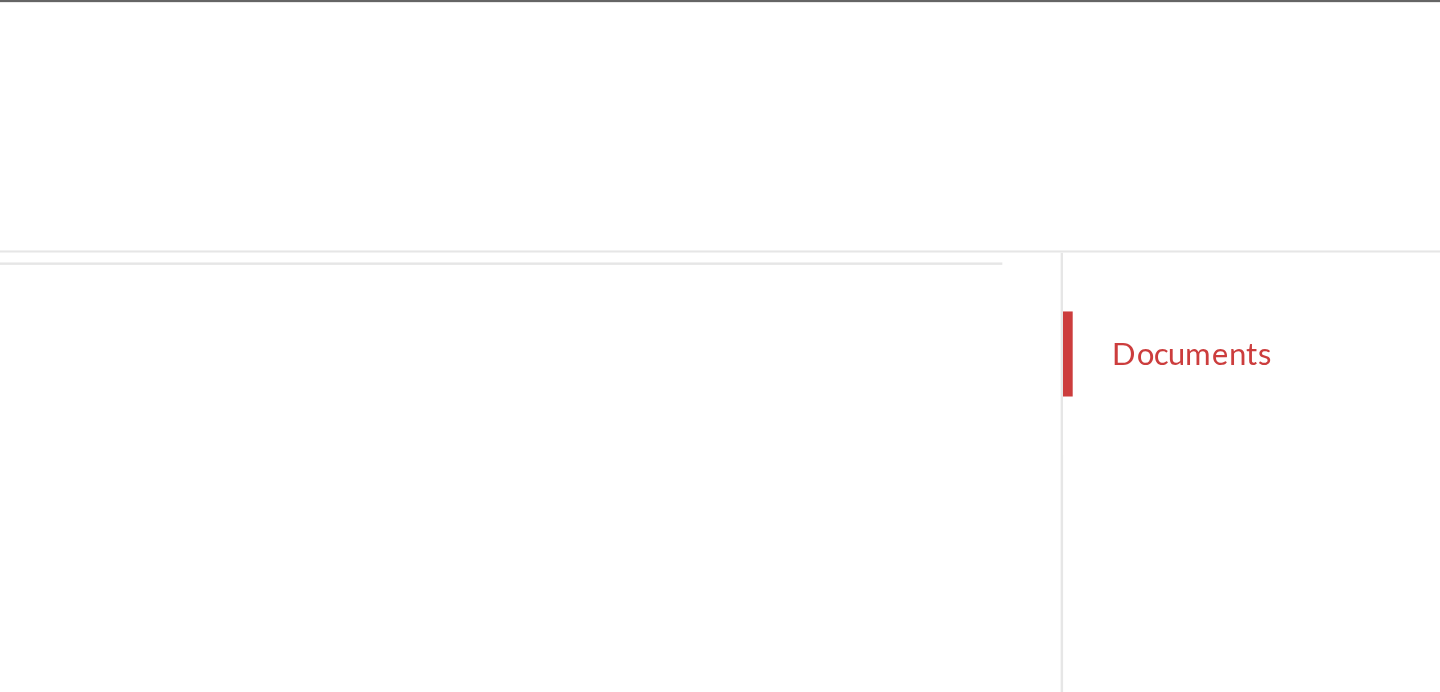 scroll, scrollTop: 0, scrollLeft: 0, axis: both 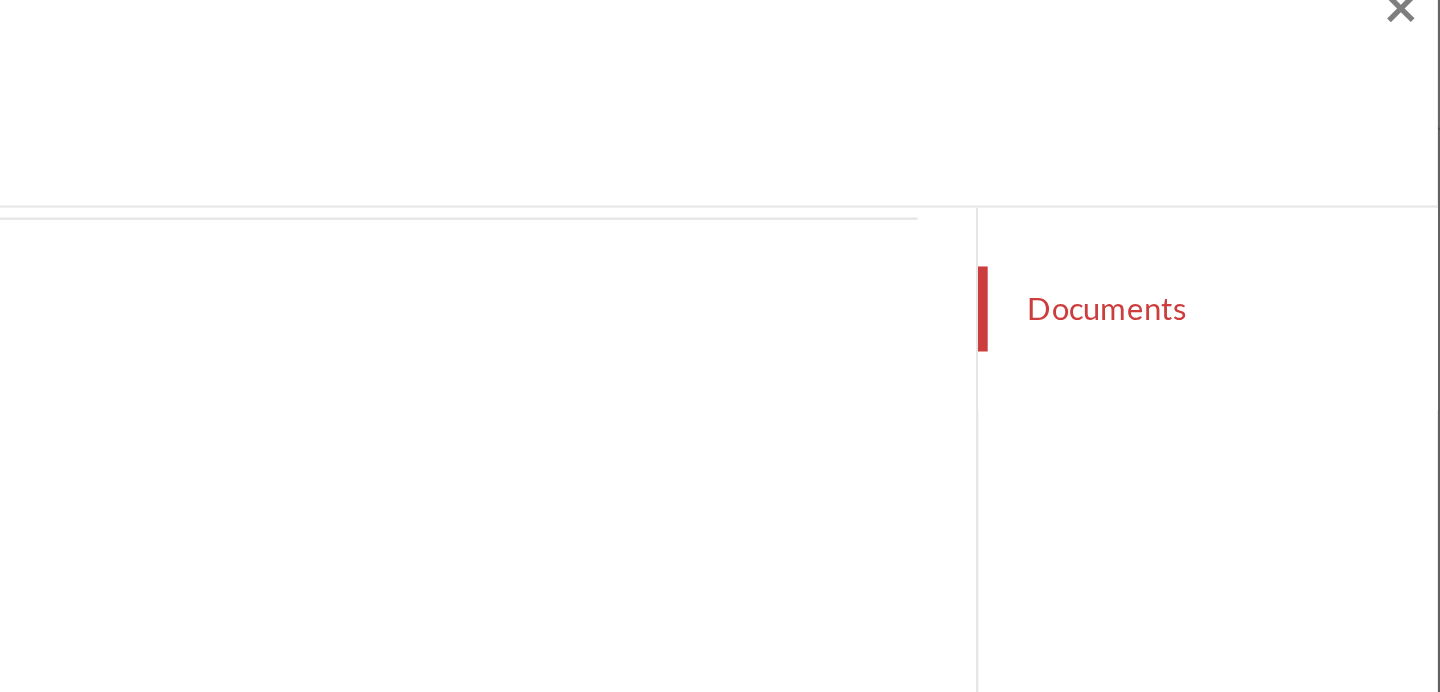 click on "Documents" 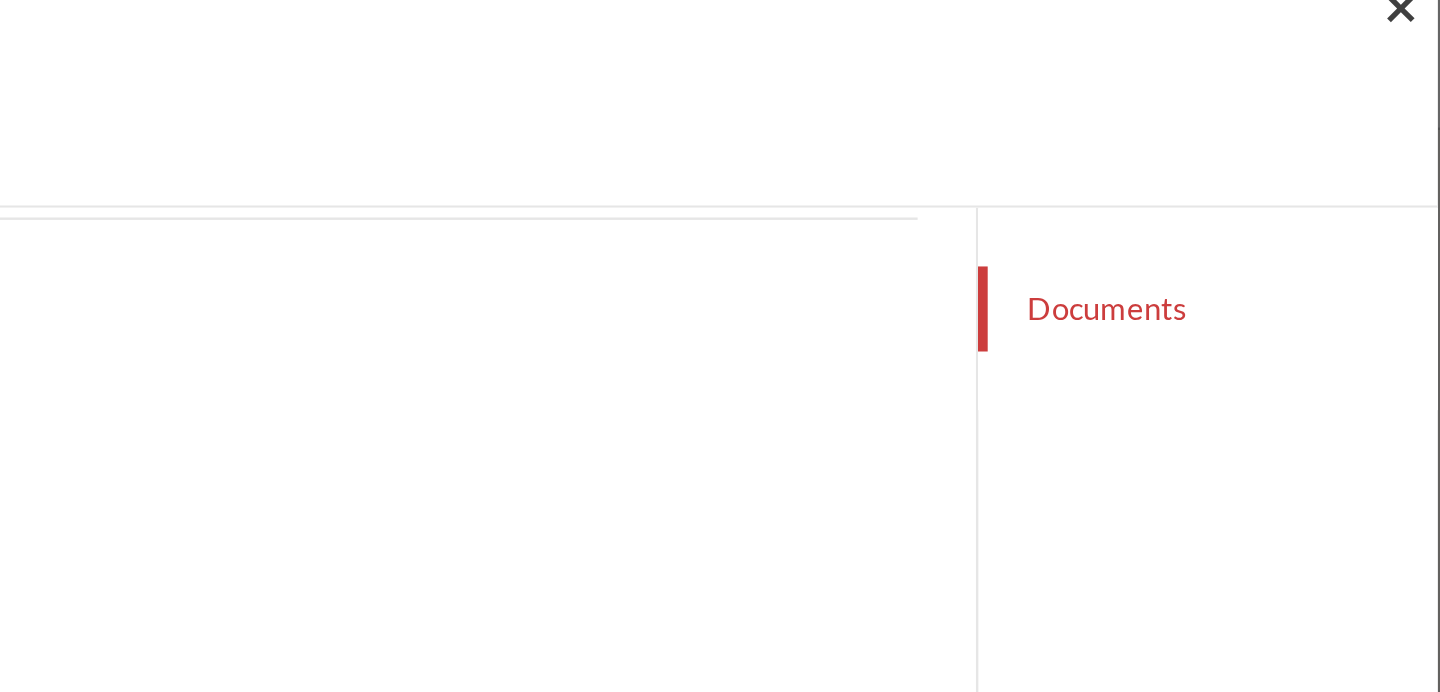 click on "×" at bounding box center (1424, 20) 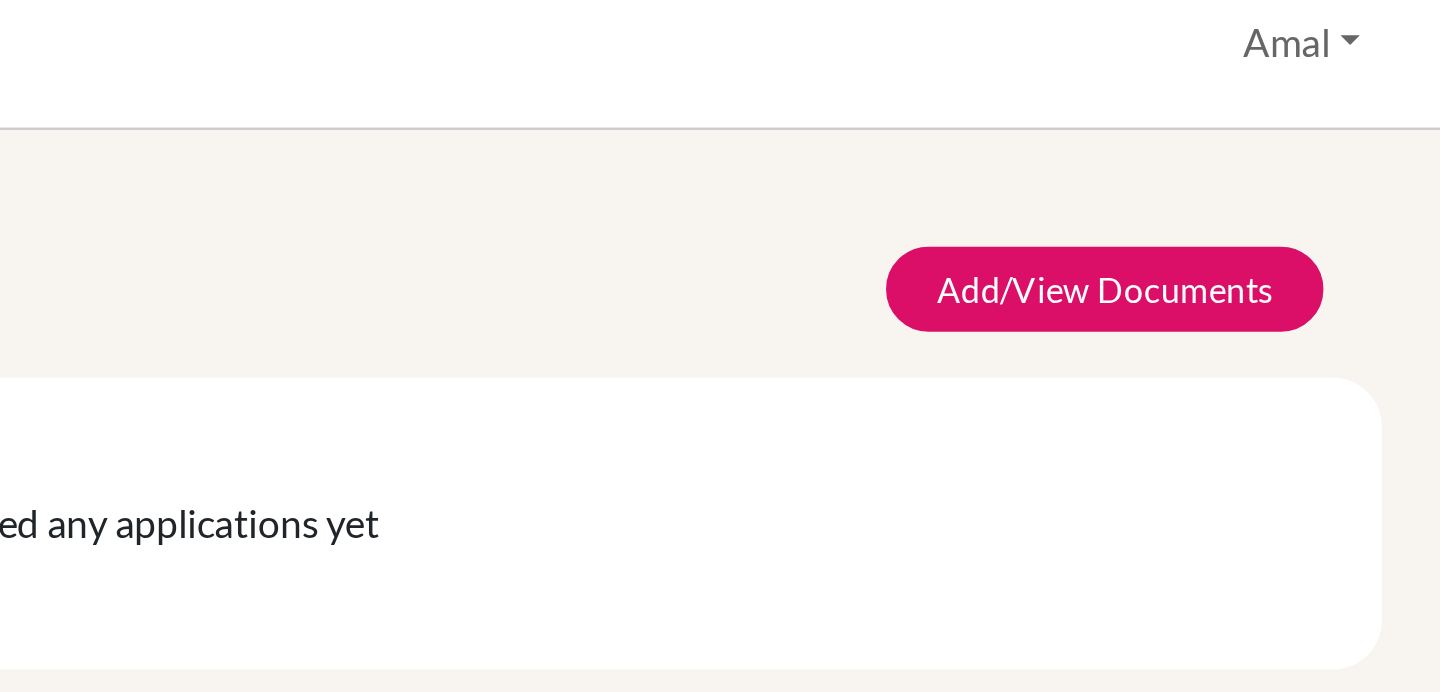 scroll, scrollTop: 0, scrollLeft: 0, axis: both 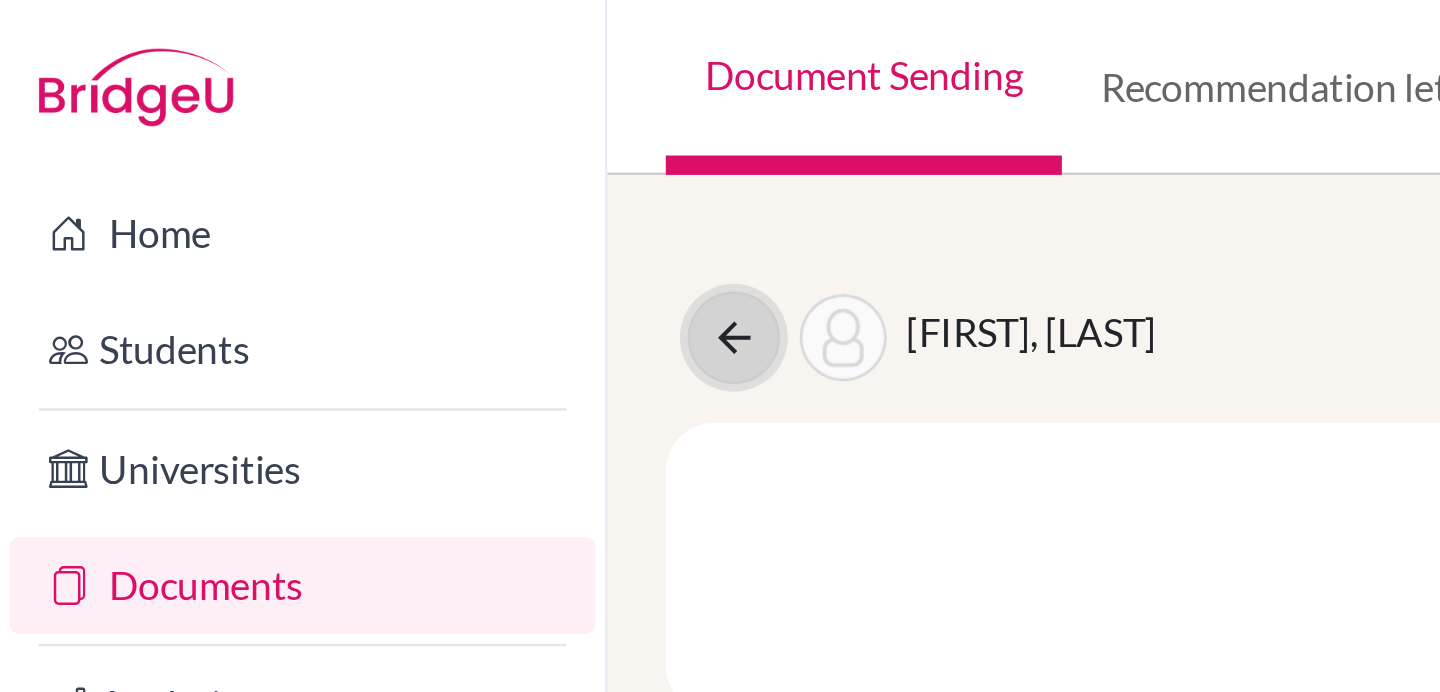 click at bounding box center [302, 139] 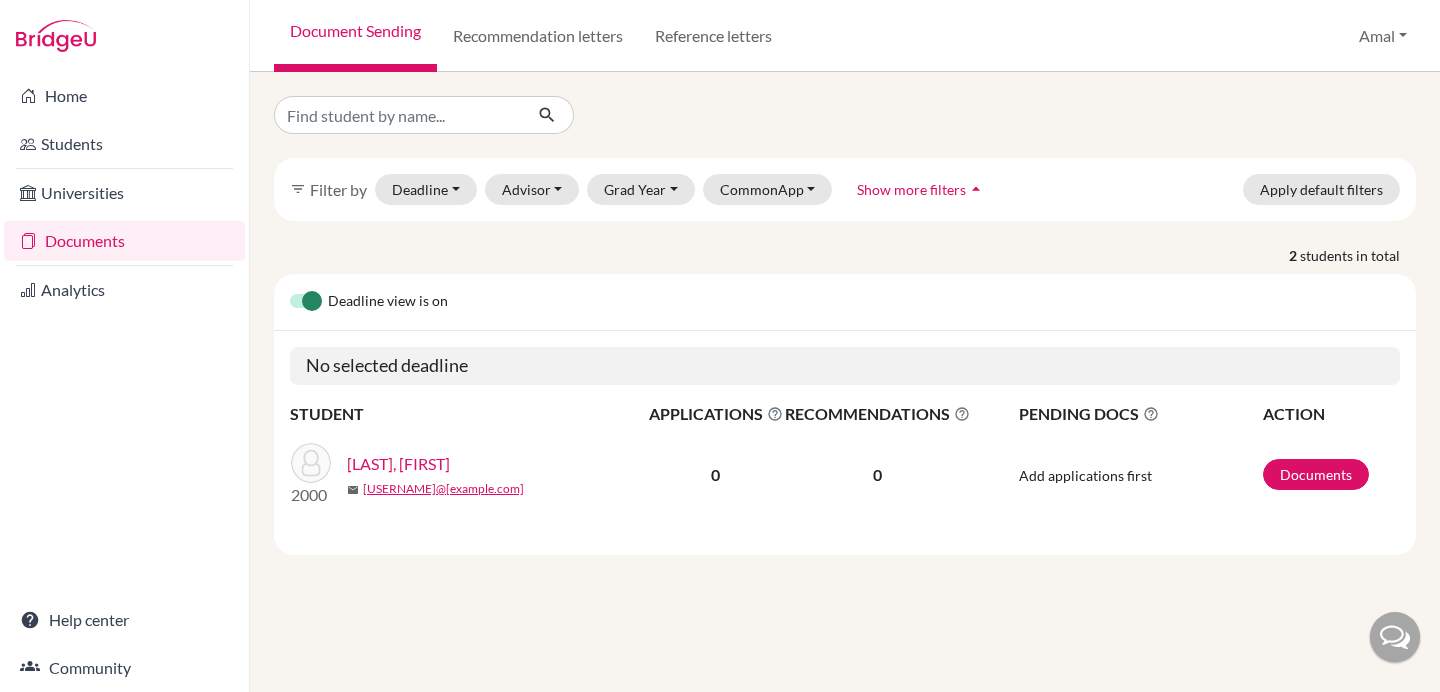 scroll, scrollTop: 0, scrollLeft: 0, axis: both 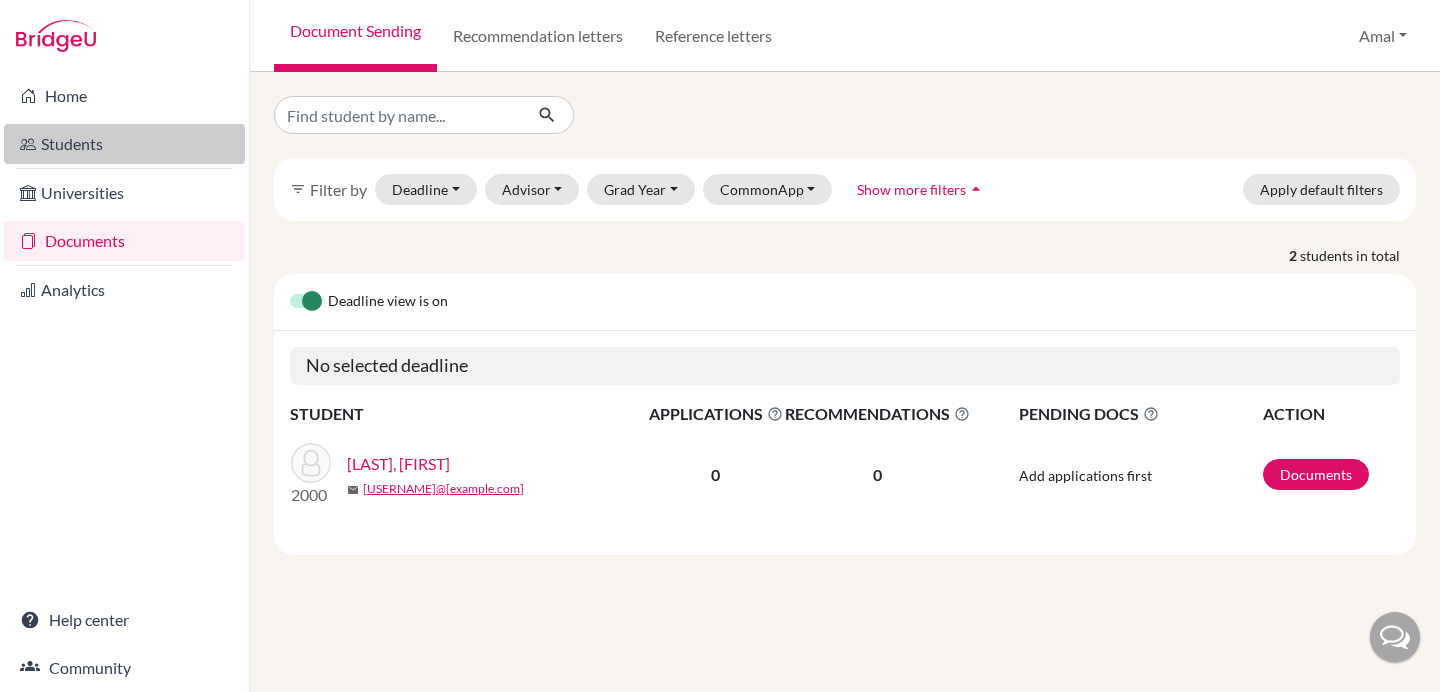 click on "Students" at bounding box center (124, 144) 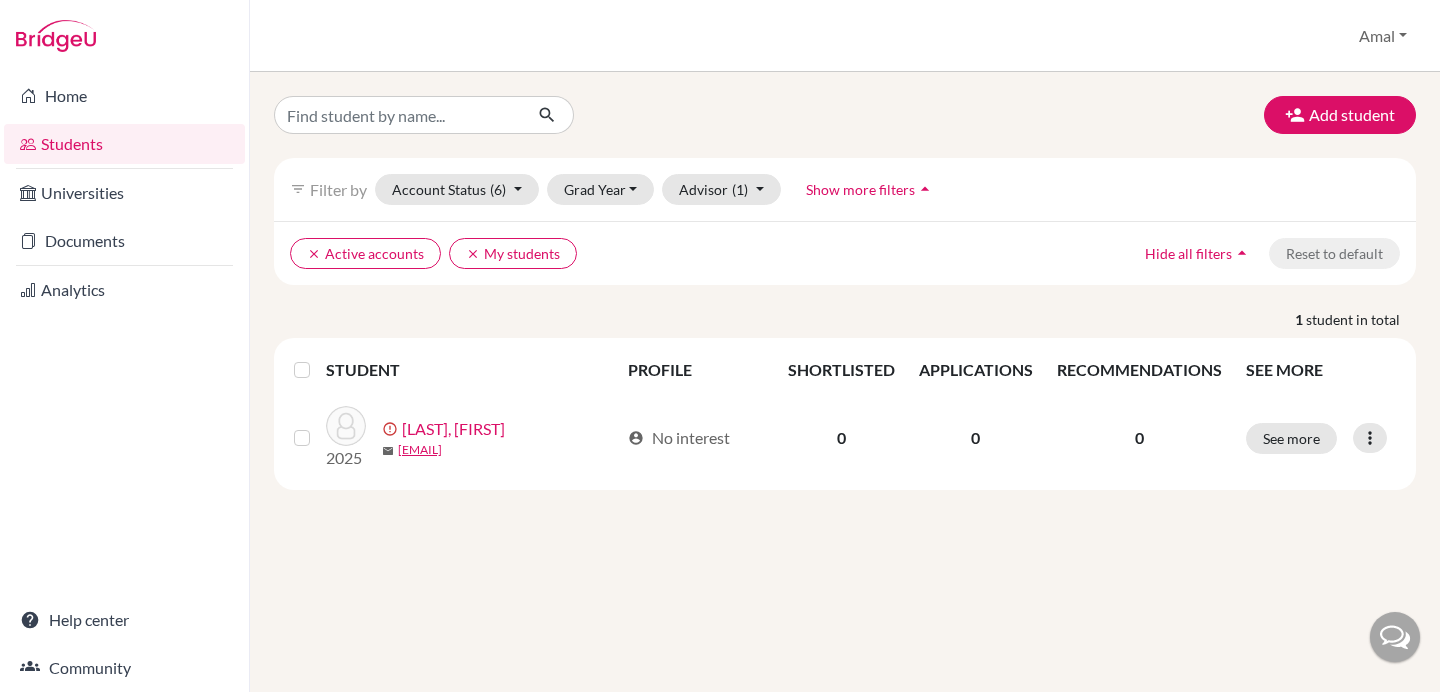 scroll, scrollTop: 0, scrollLeft: 0, axis: both 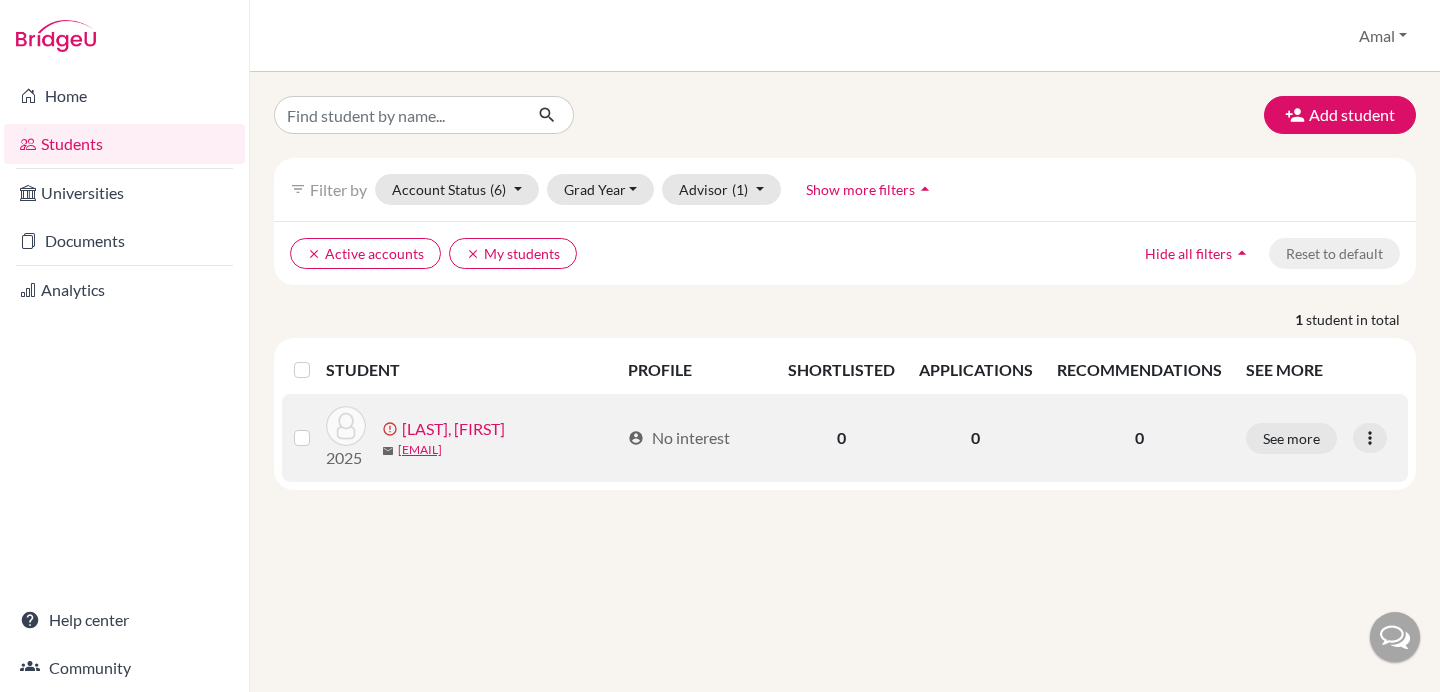 click on "[LAST], [FIRST]" at bounding box center [453, 429] 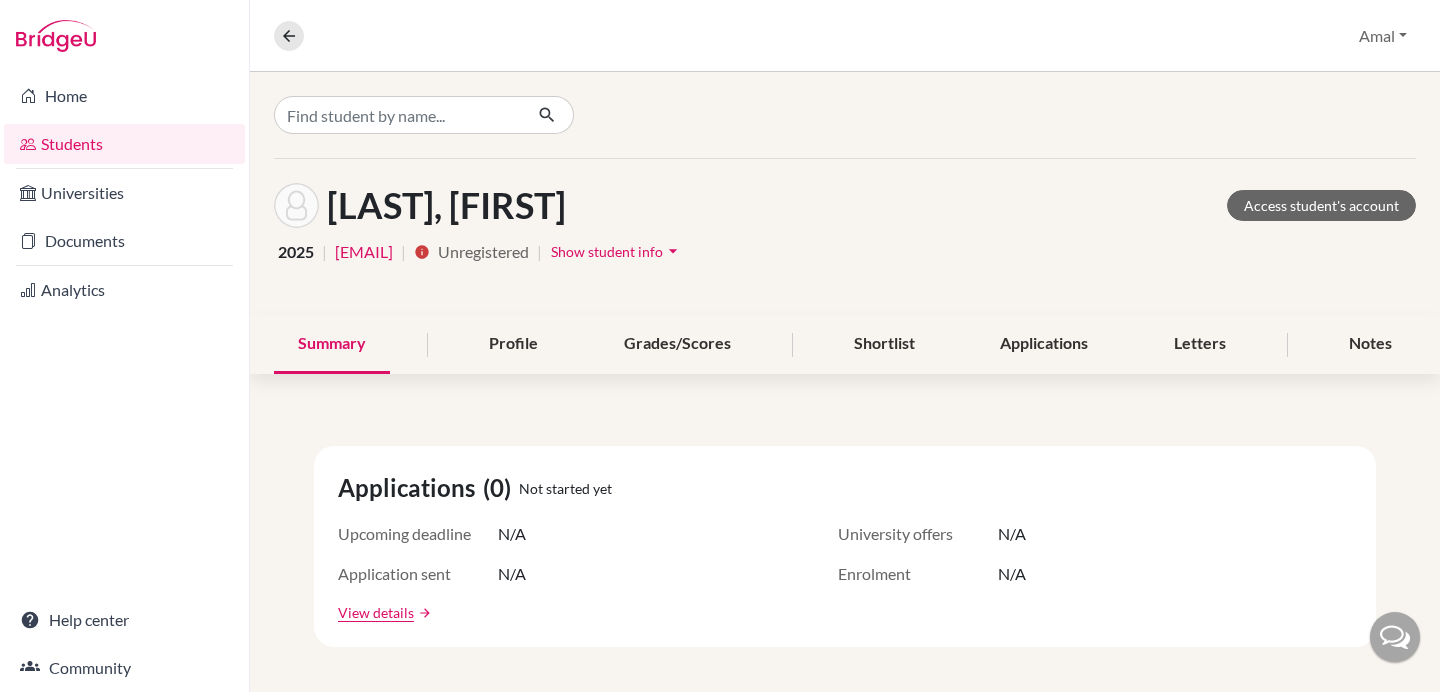 scroll, scrollTop: 4, scrollLeft: 0, axis: vertical 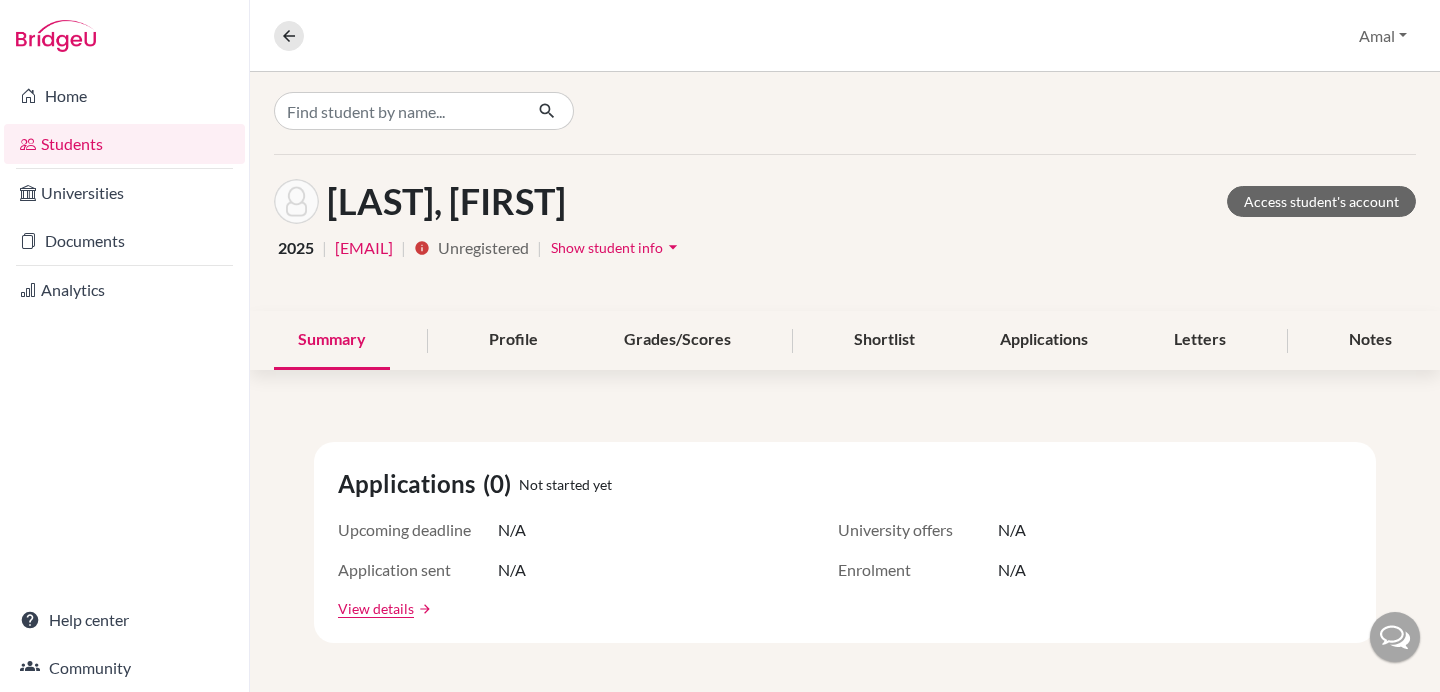 click on "Unregistered" 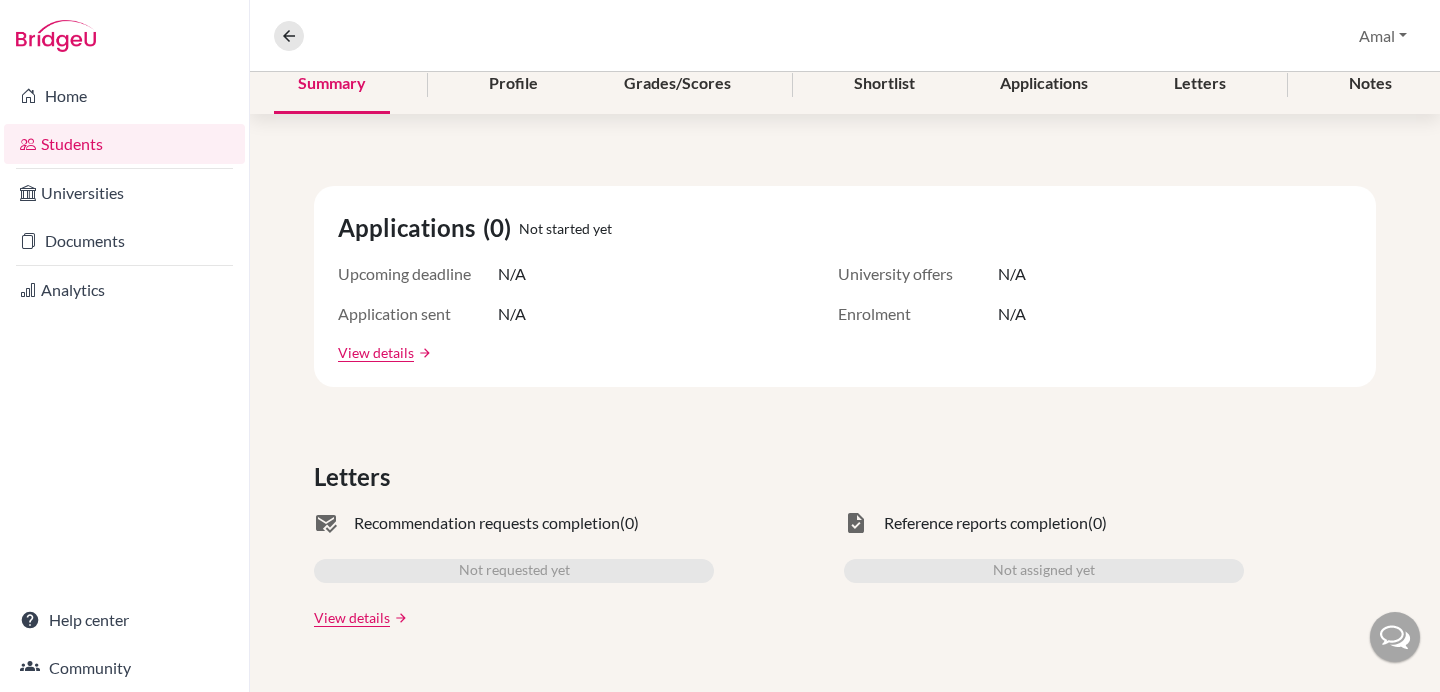 scroll, scrollTop: 0, scrollLeft: 0, axis: both 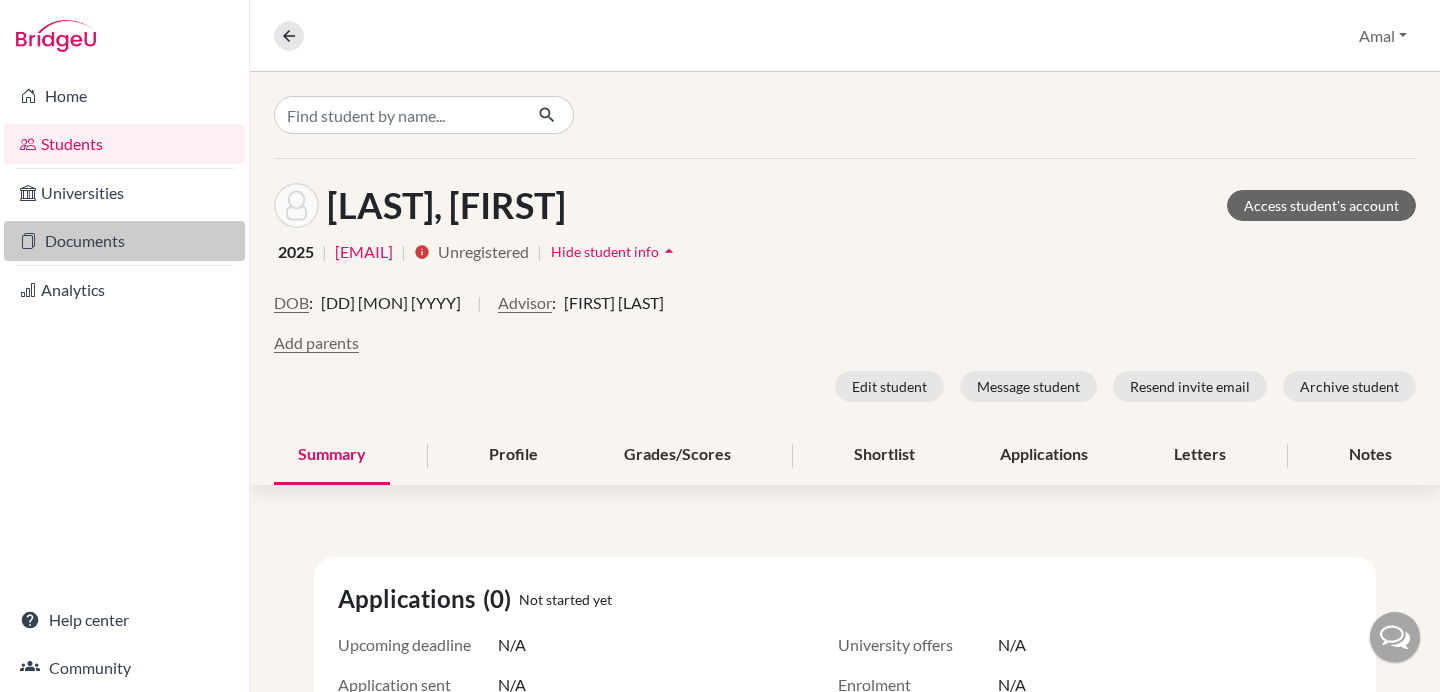 click on "Documents" at bounding box center (124, 241) 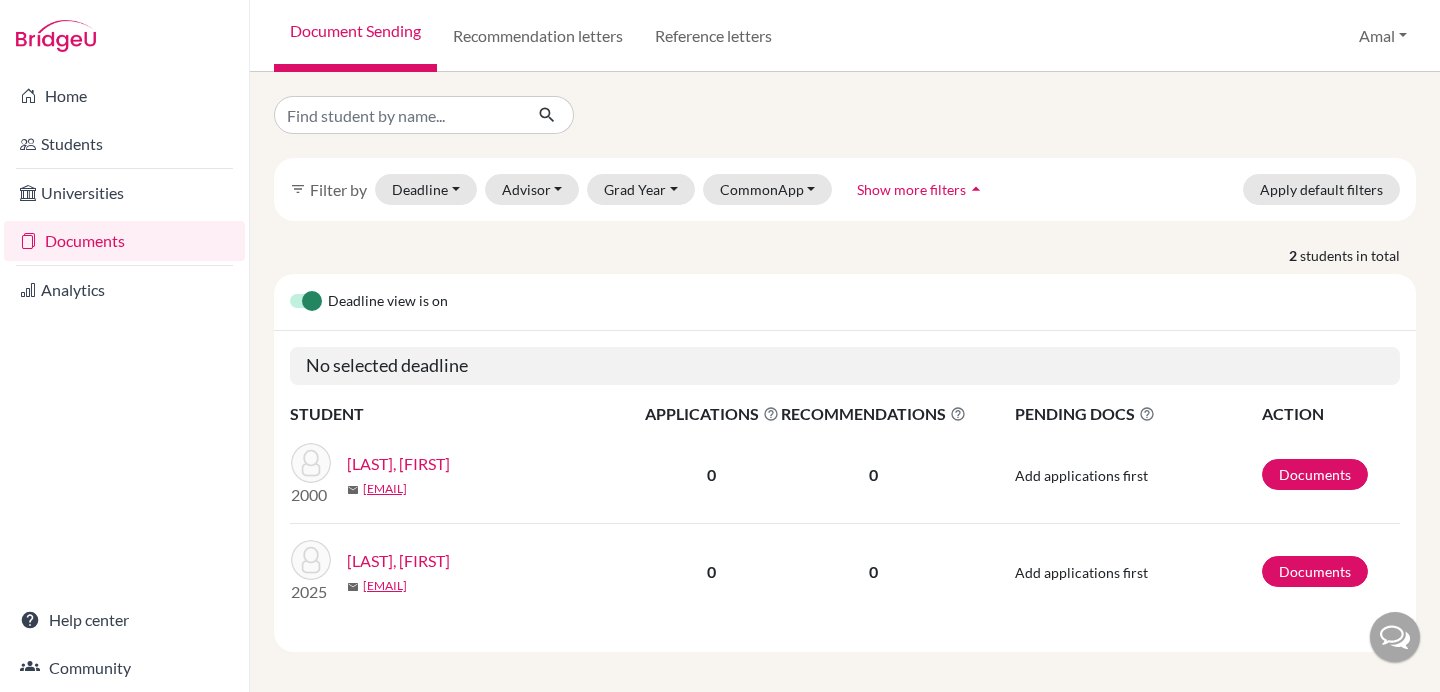 scroll, scrollTop: 0, scrollLeft: 0, axis: both 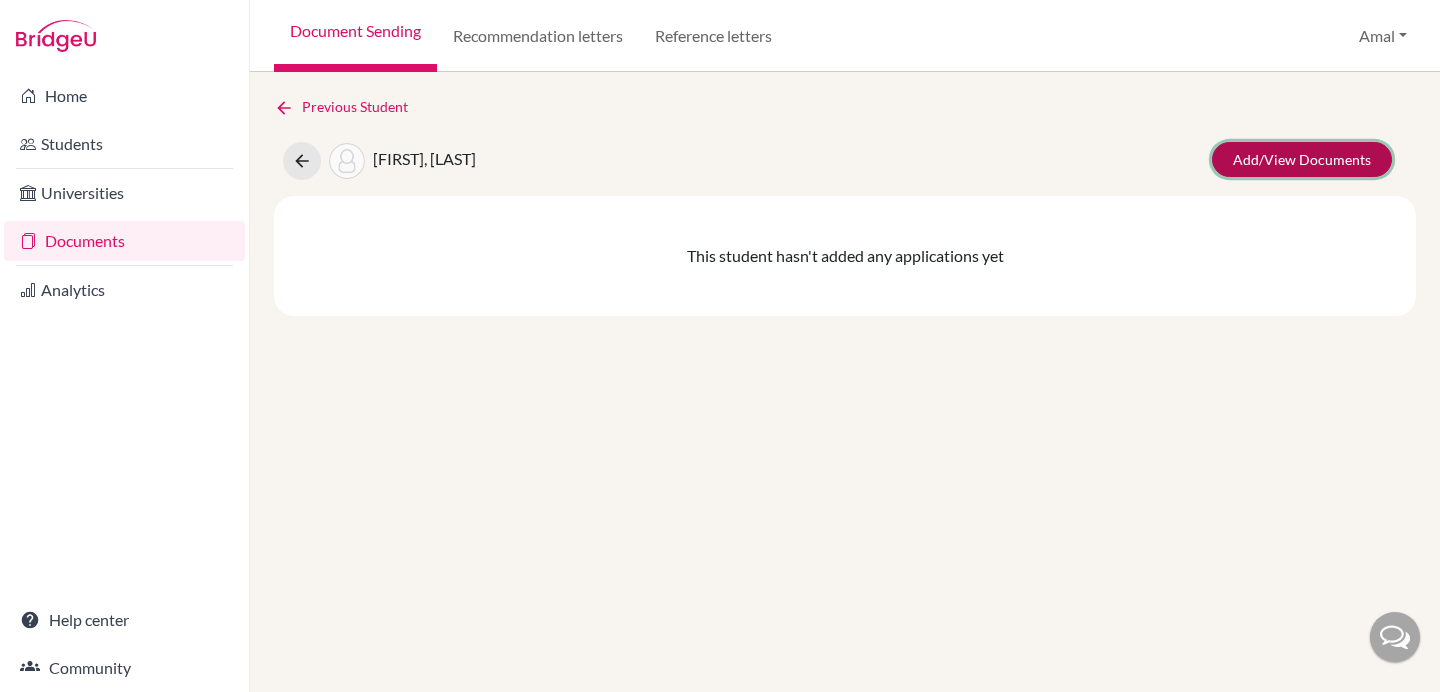 click on "Add/View Documents" at bounding box center (1302, 159) 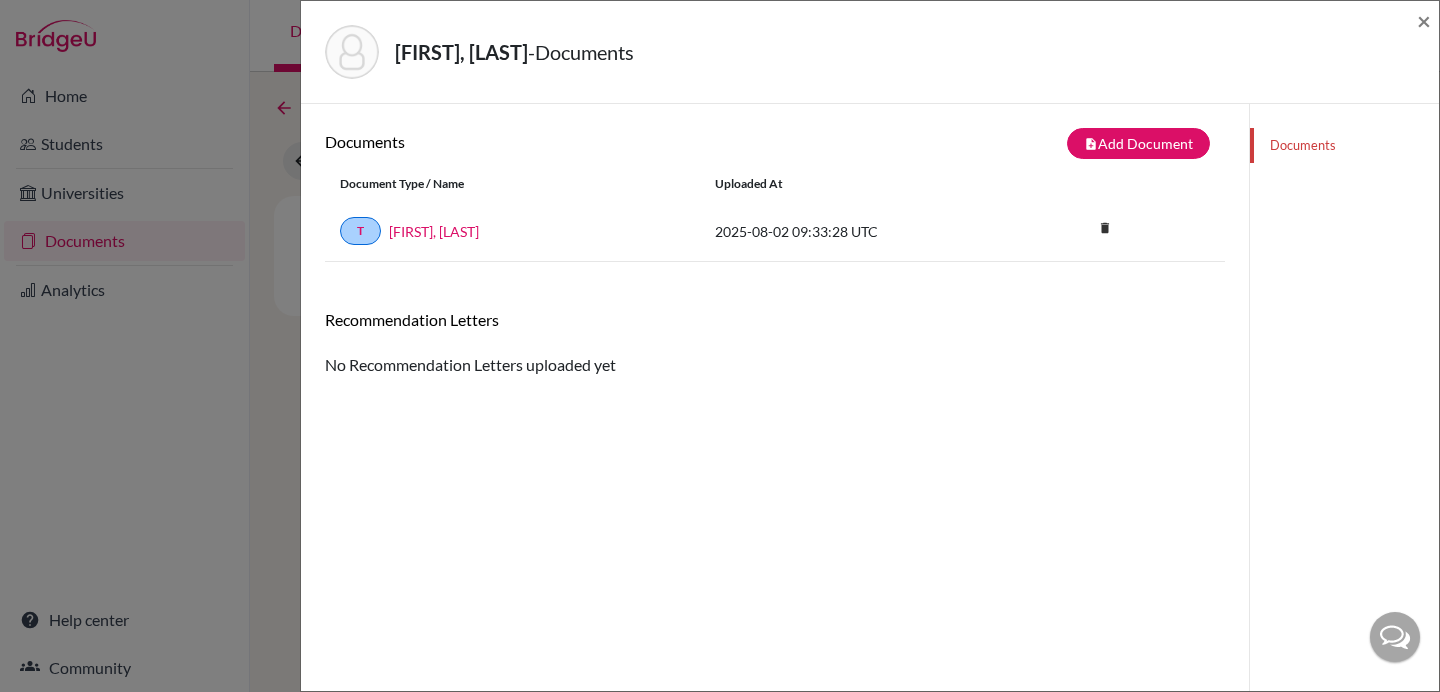 click on "Documents" 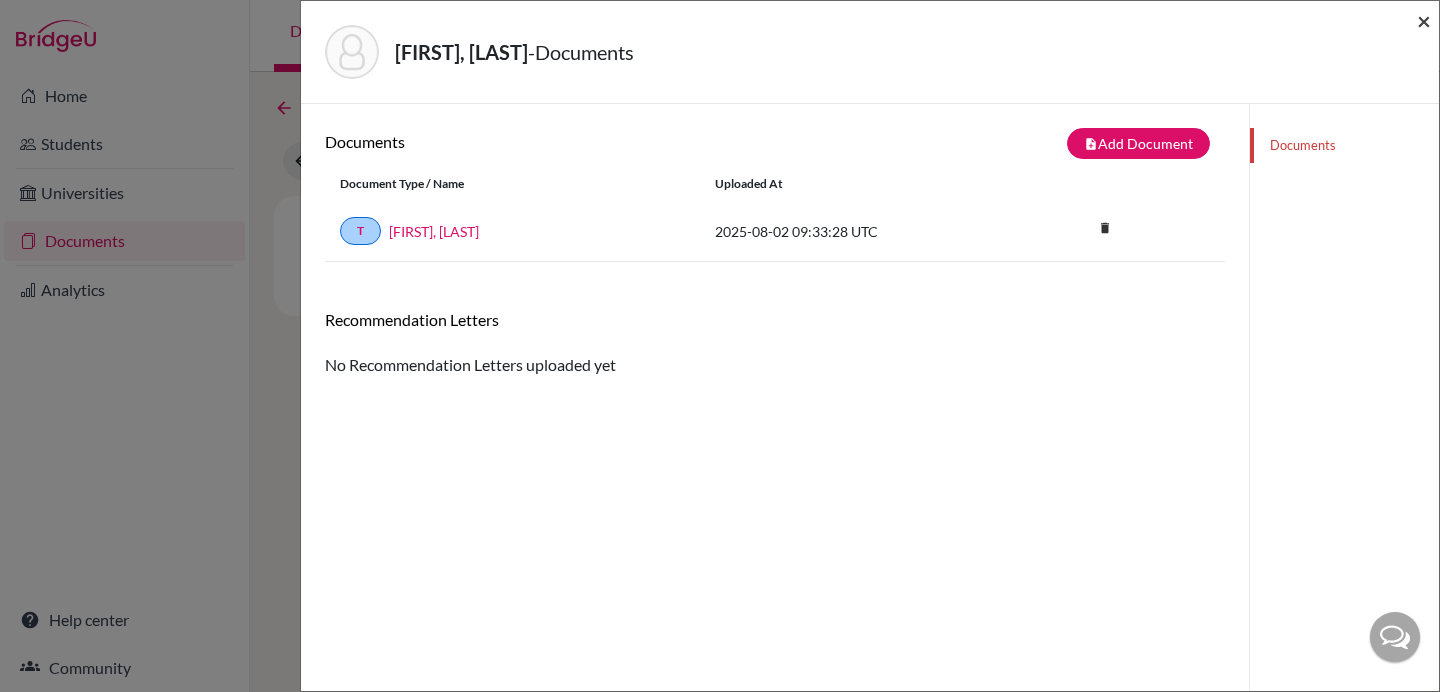 click on "×" at bounding box center (1424, 20) 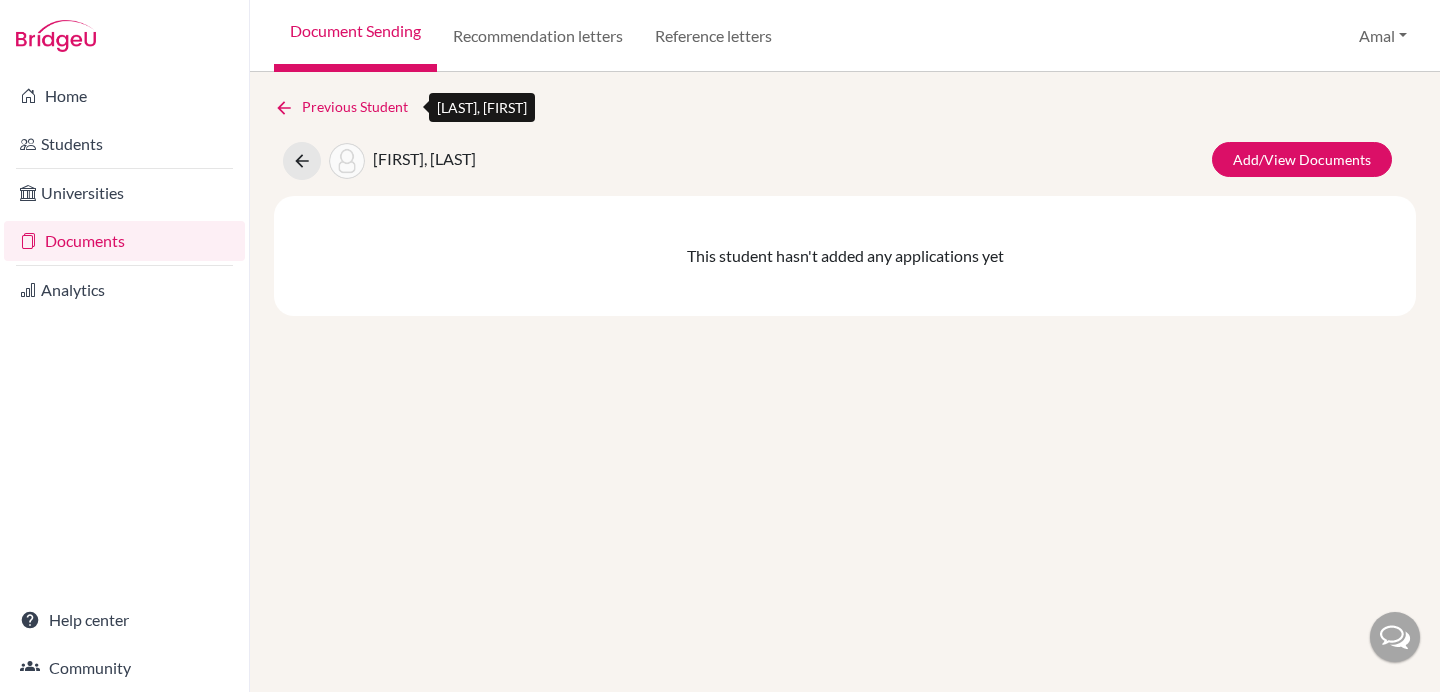 click at bounding box center [284, 108] 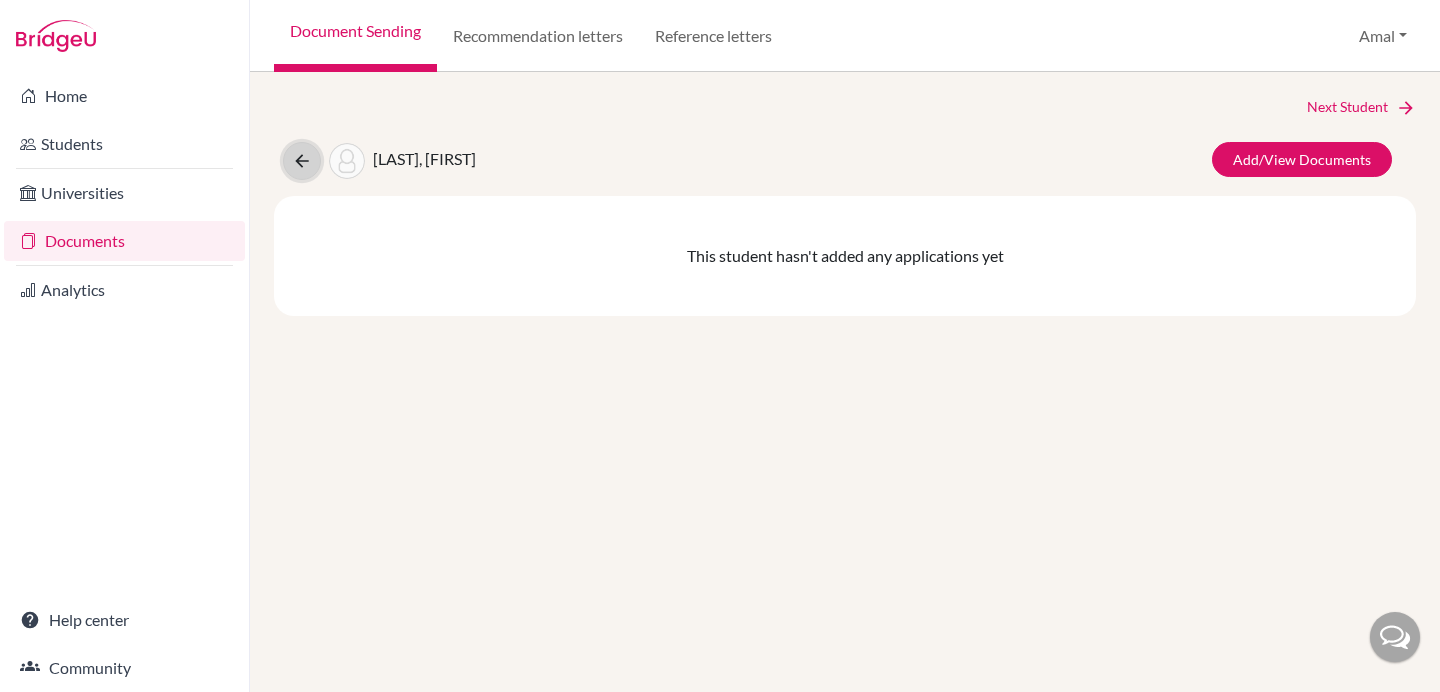 click at bounding box center [302, 161] 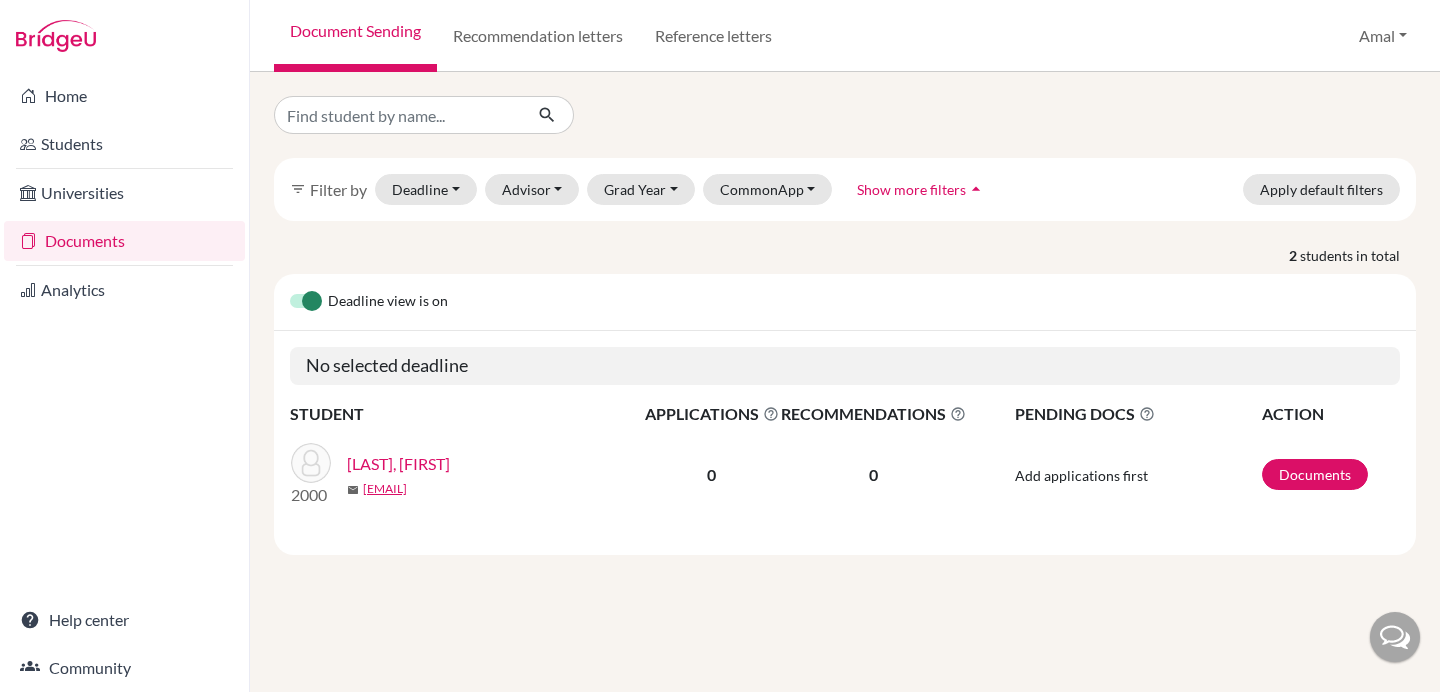 scroll, scrollTop: 0, scrollLeft: 0, axis: both 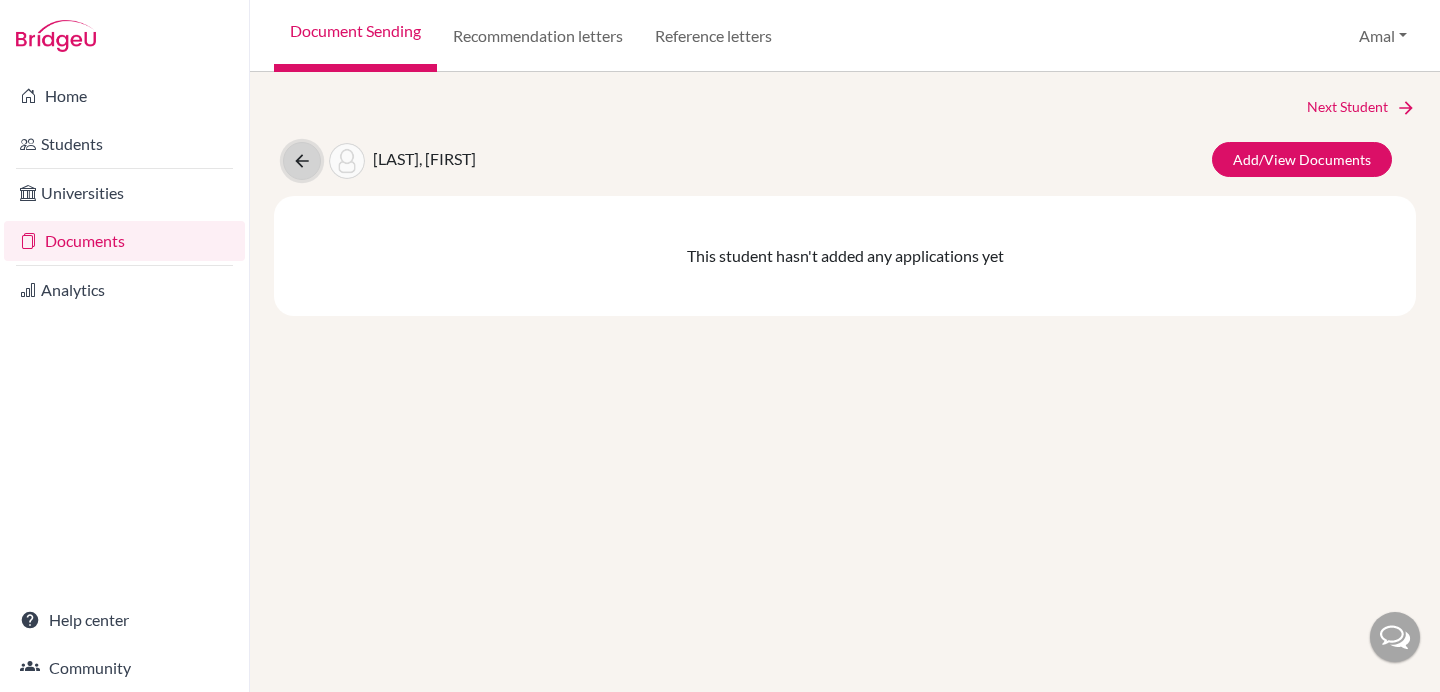 click at bounding box center [302, 161] 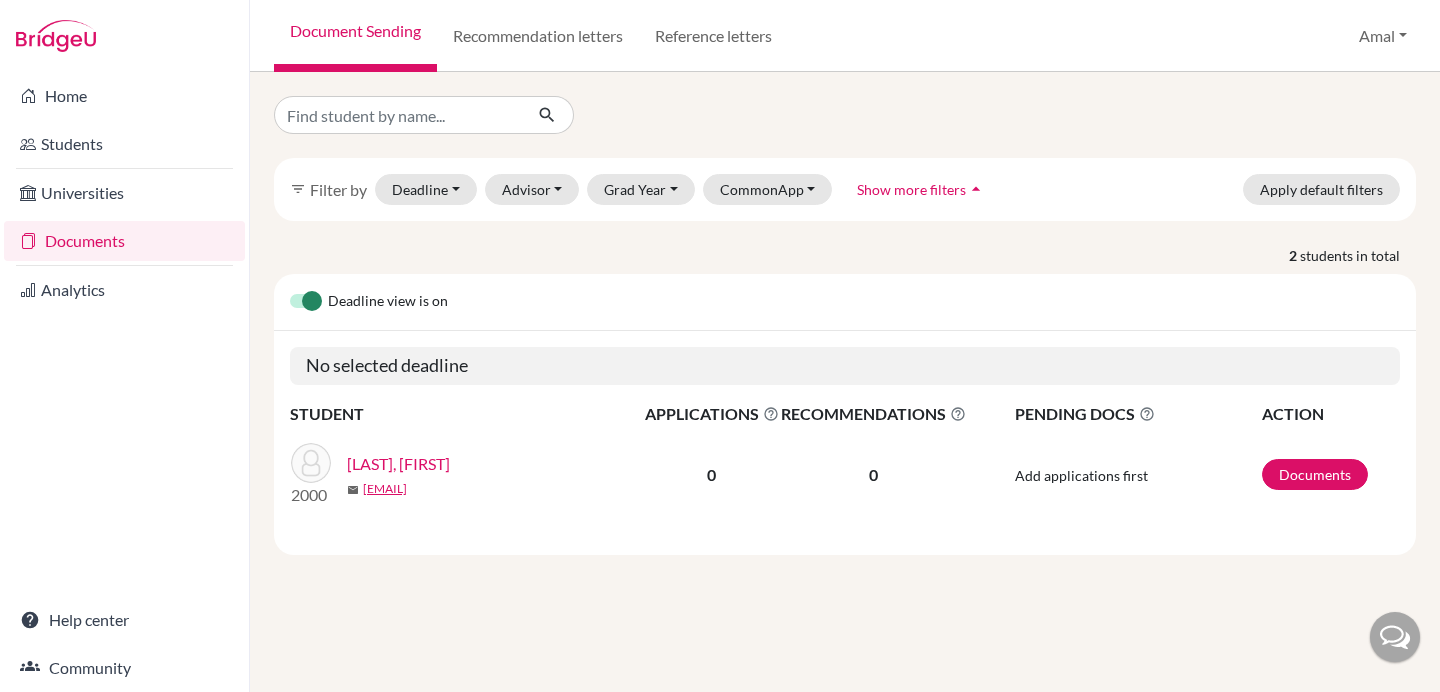 scroll, scrollTop: 0, scrollLeft: 0, axis: both 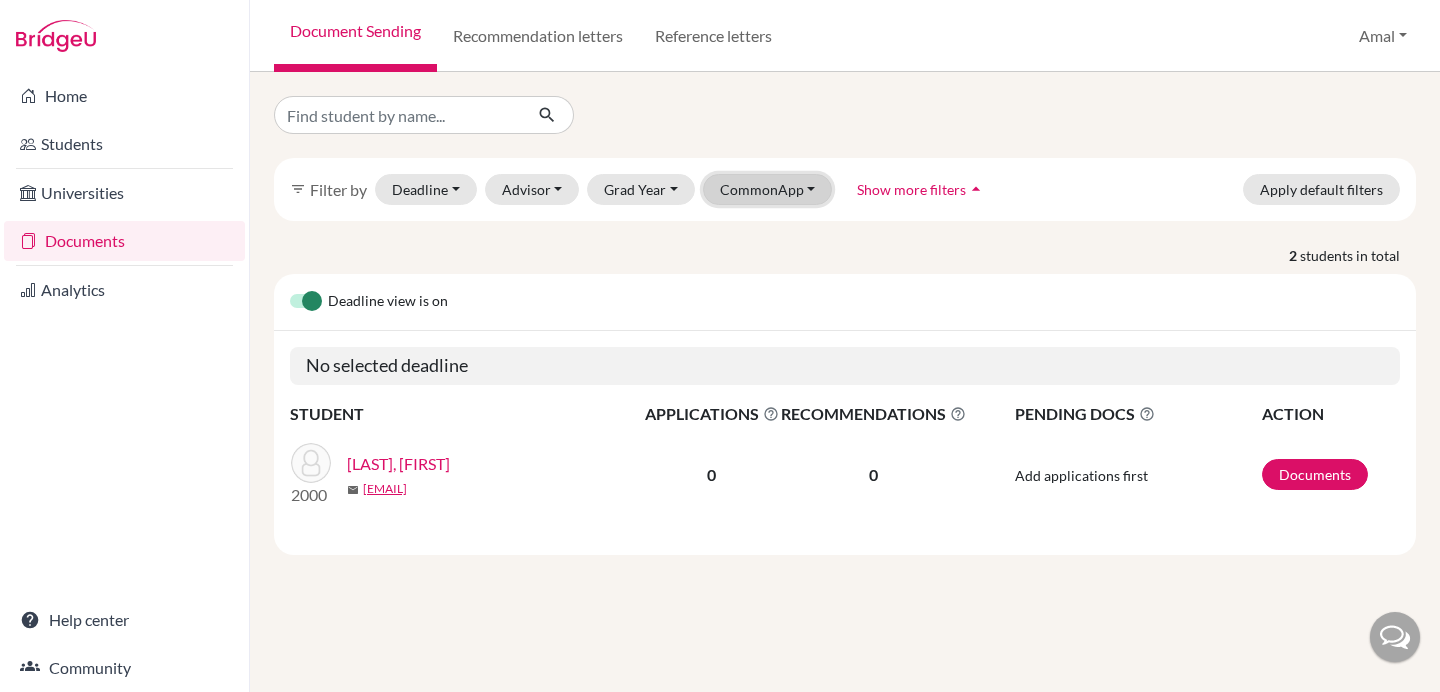 click on "CommonApp" at bounding box center (768, 189) 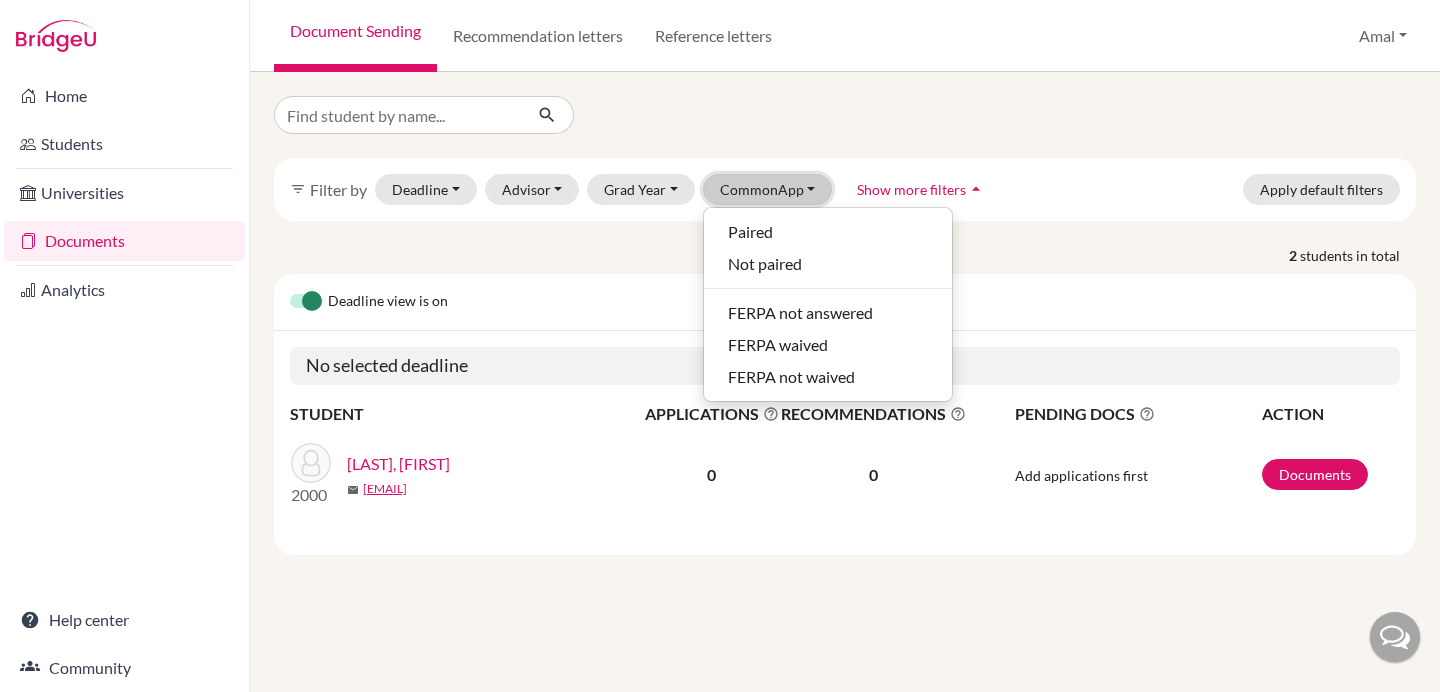 click on "CommonApp" at bounding box center [768, 189] 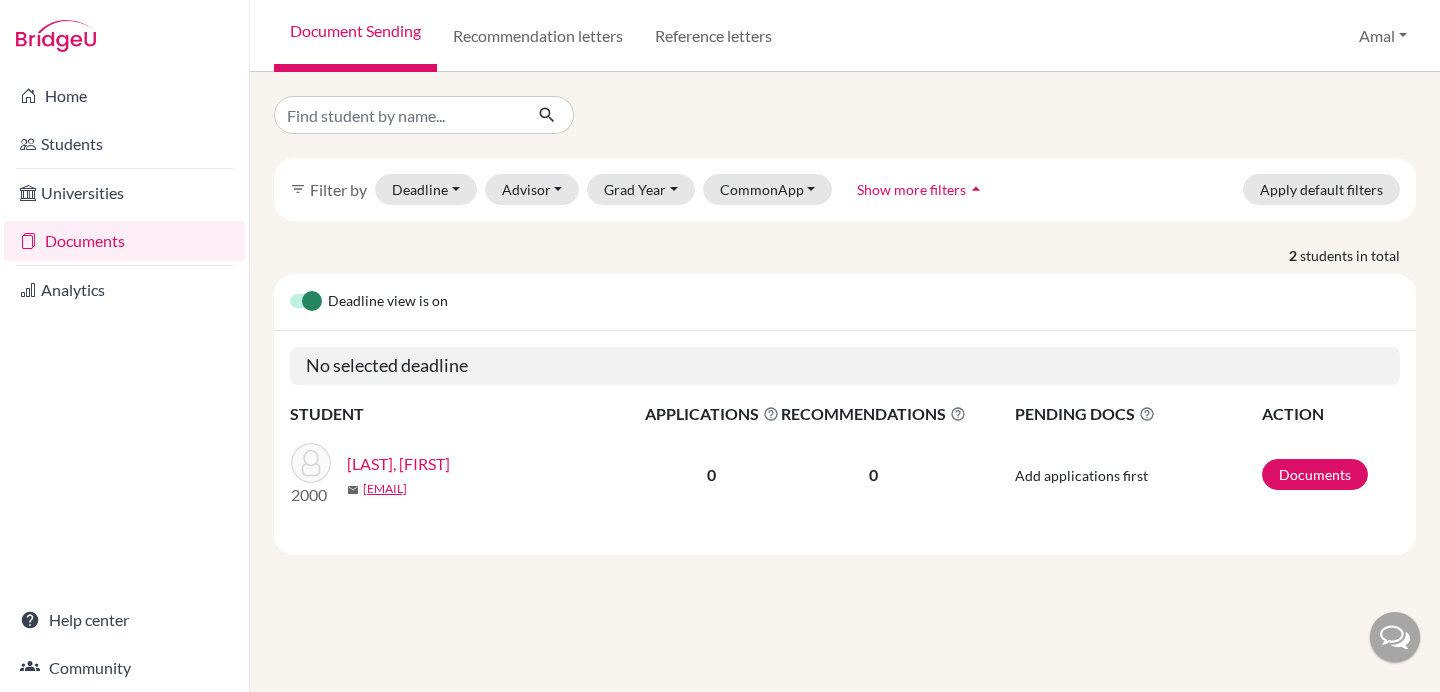 click on "arrow_drop_up" at bounding box center (976, 189) 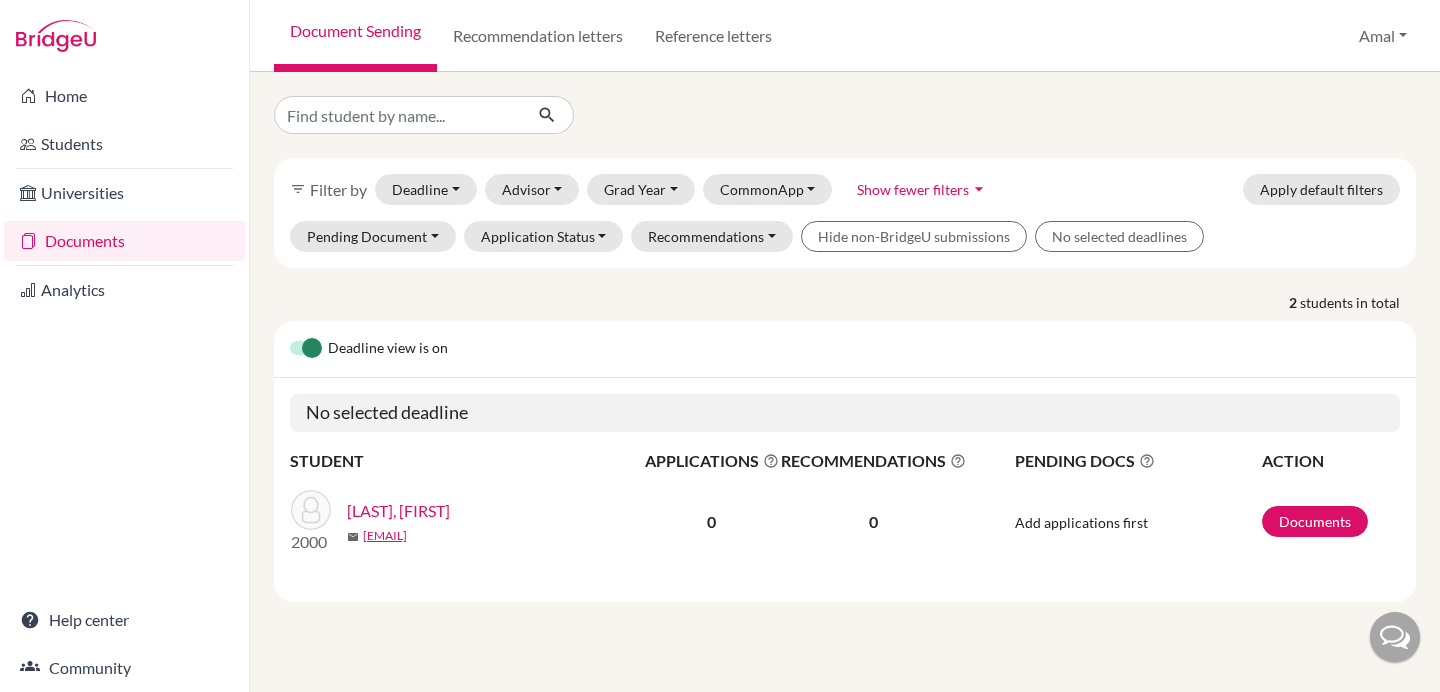 click on "[LAST], [FIRST]" at bounding box center (398, 511) 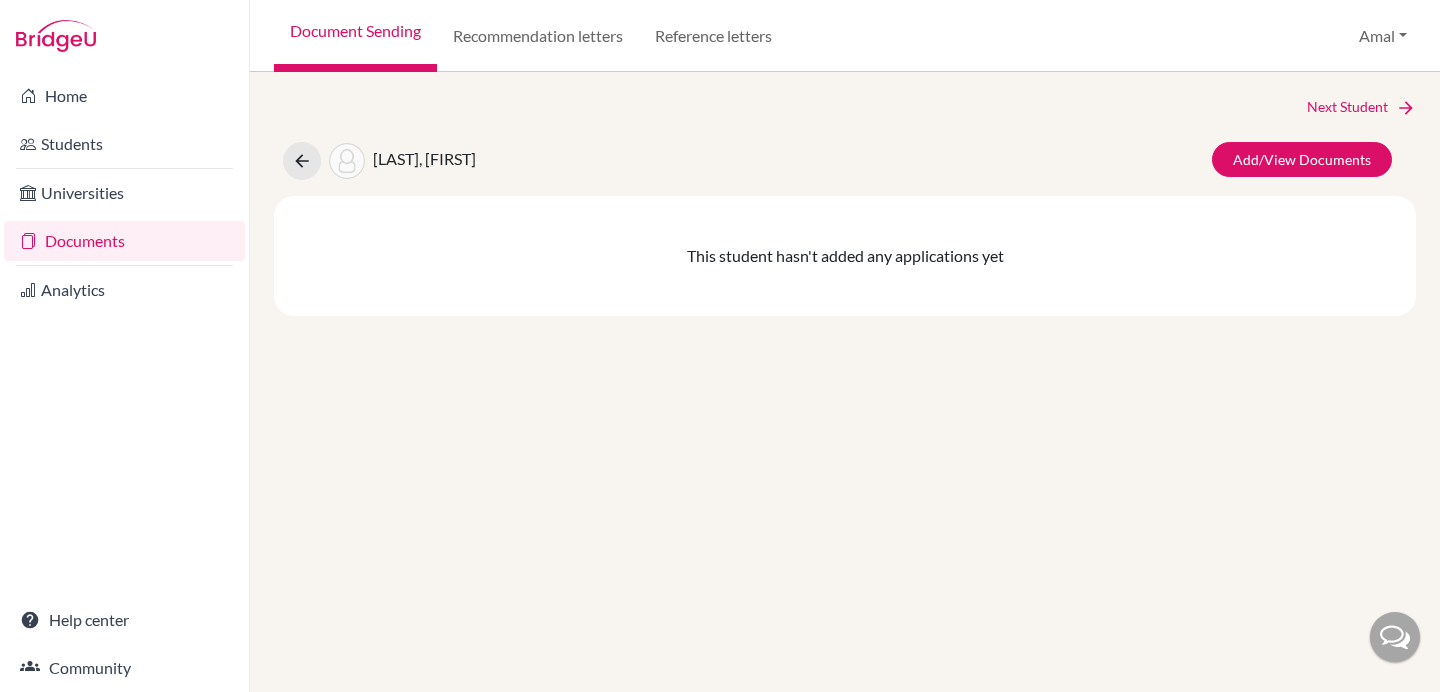 scroll, scrollTop: 0, scrollLeft: 0, axis: both 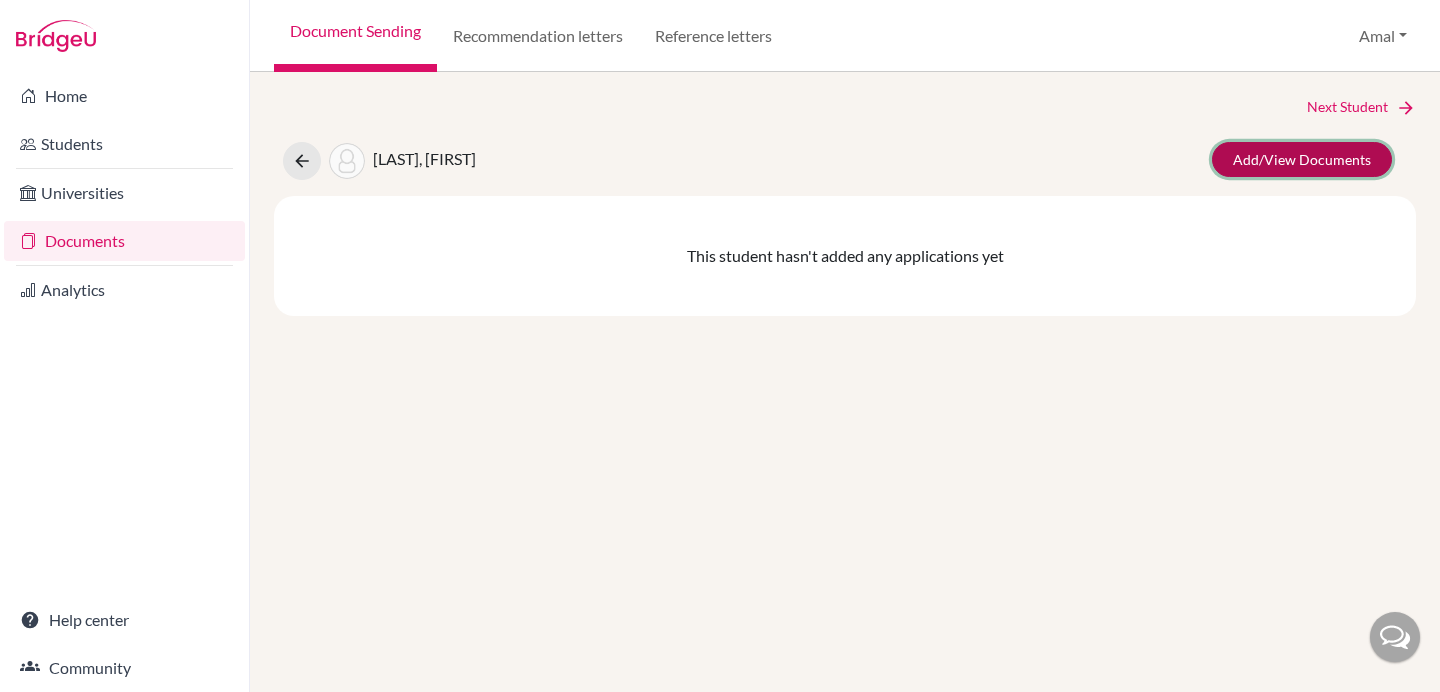 click on "Add/View Documents" at bounding box center [1302, 159] 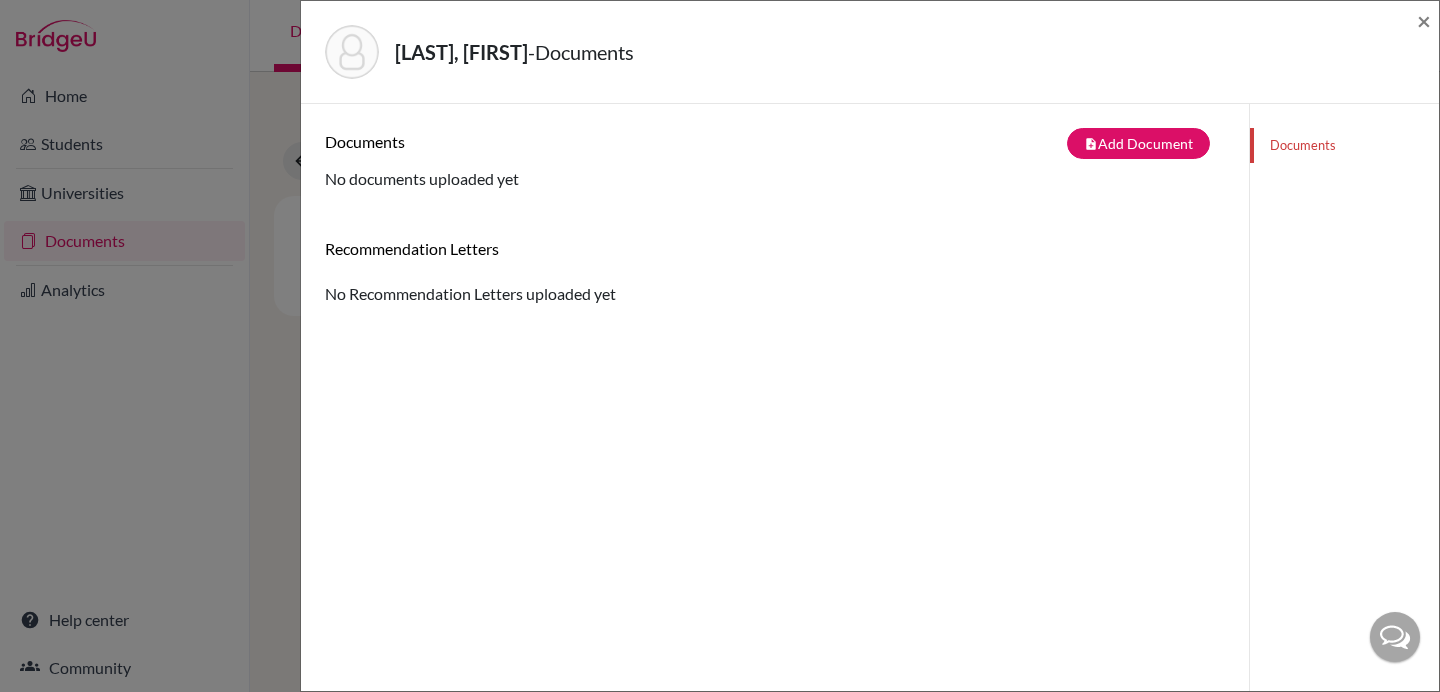 click on "Kheloui, Amal  -  Documents ×" at bounding box center (870, 52) 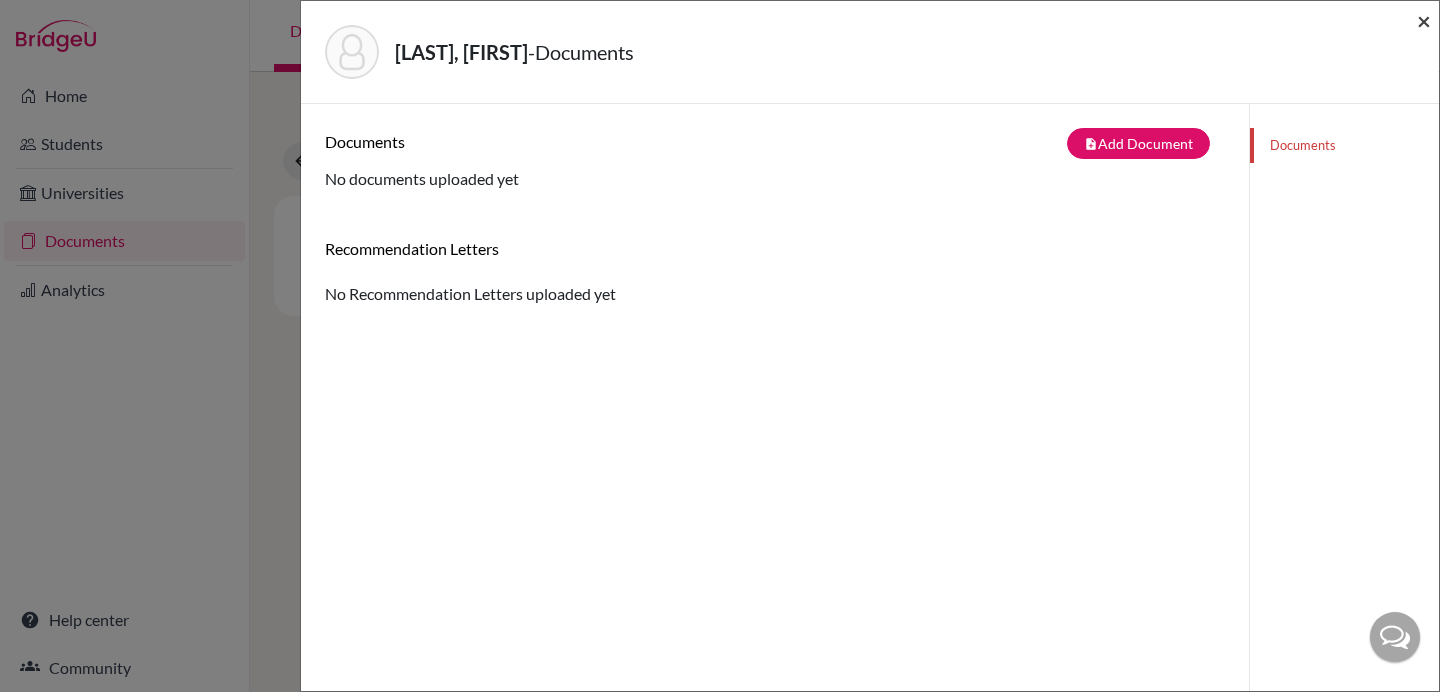 click on "×" at bounding box center (1424, 20) 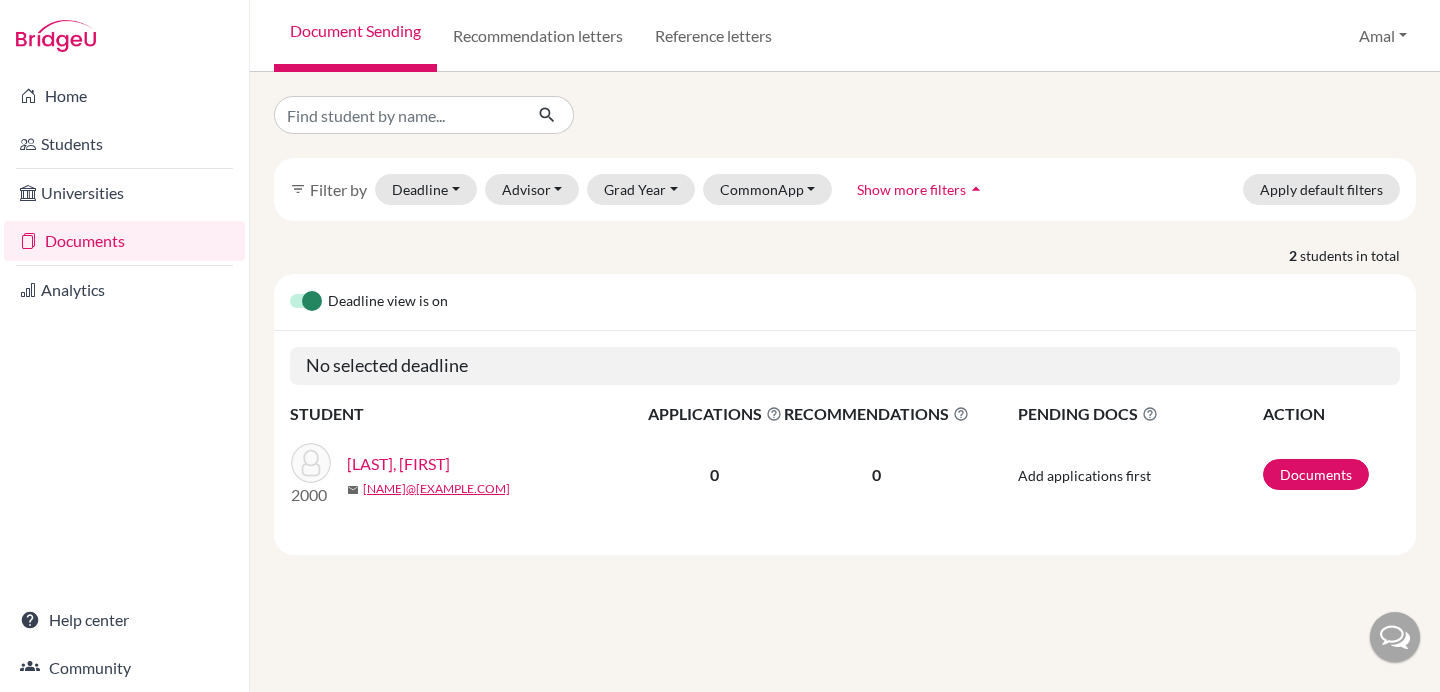 scroll, scrollTop: 0, scrollLeft: 0, axis: both 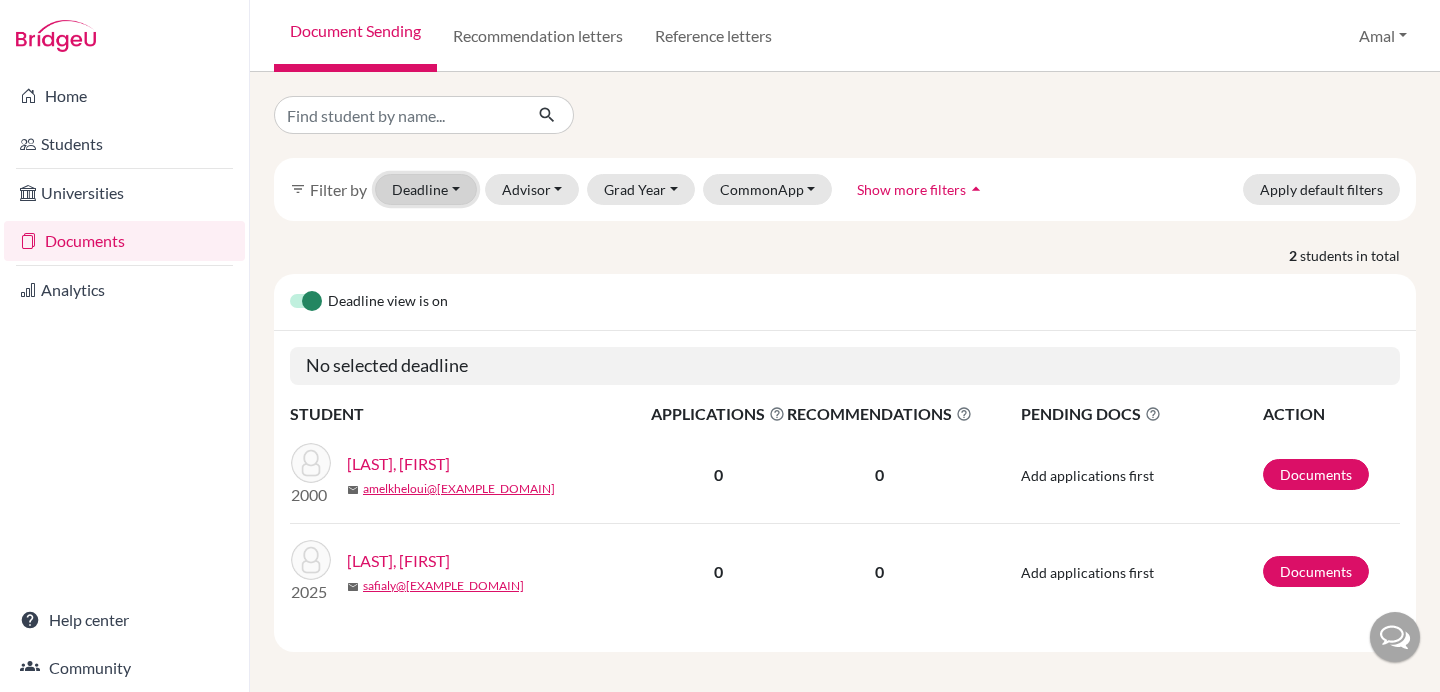 click on "Deadline     -  Select a date range Or double click for a single date selection Today Within 2 weeks Within 1 month This cycle January February March April May June July August September October November December 2025 M T W T F S S 28 29 30 31 1 2 3 4 5 6 7 8 9 10 11 12 13 14 15 16 17 18 19 20 21 22 23 24 25 26 27 28 29 30 31 1 2 3 4 5 6 7 January February March April May June July August September October November December 2025 M T W T F S S 25 26 27 28 29 30 31 1 2 3 4 5 6 7 8 9 10 11 12 13 14 15 16 17 18 19 20 21 22 23 24 25 26 27 28 29 30 1 2 3 4 5" at bounding box center (426, 189) 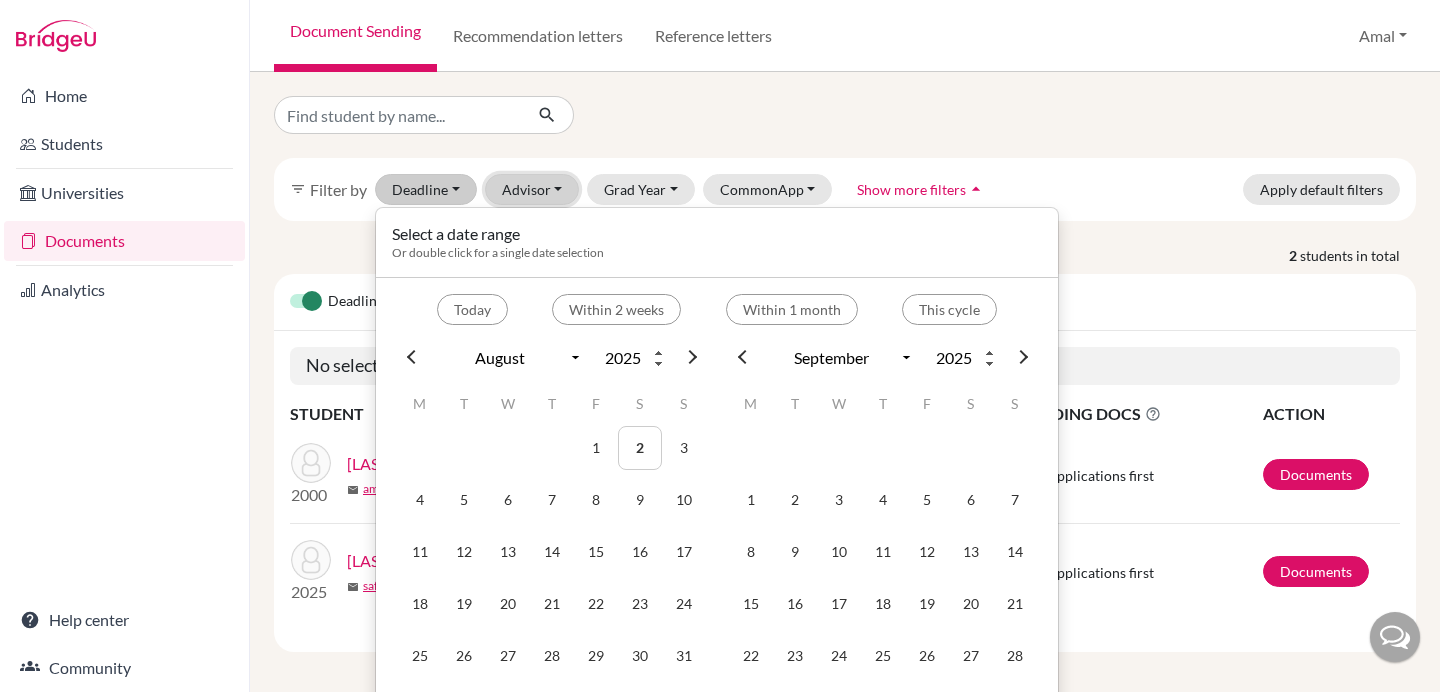 click on "Advisor" at bounding box center (532, 189) 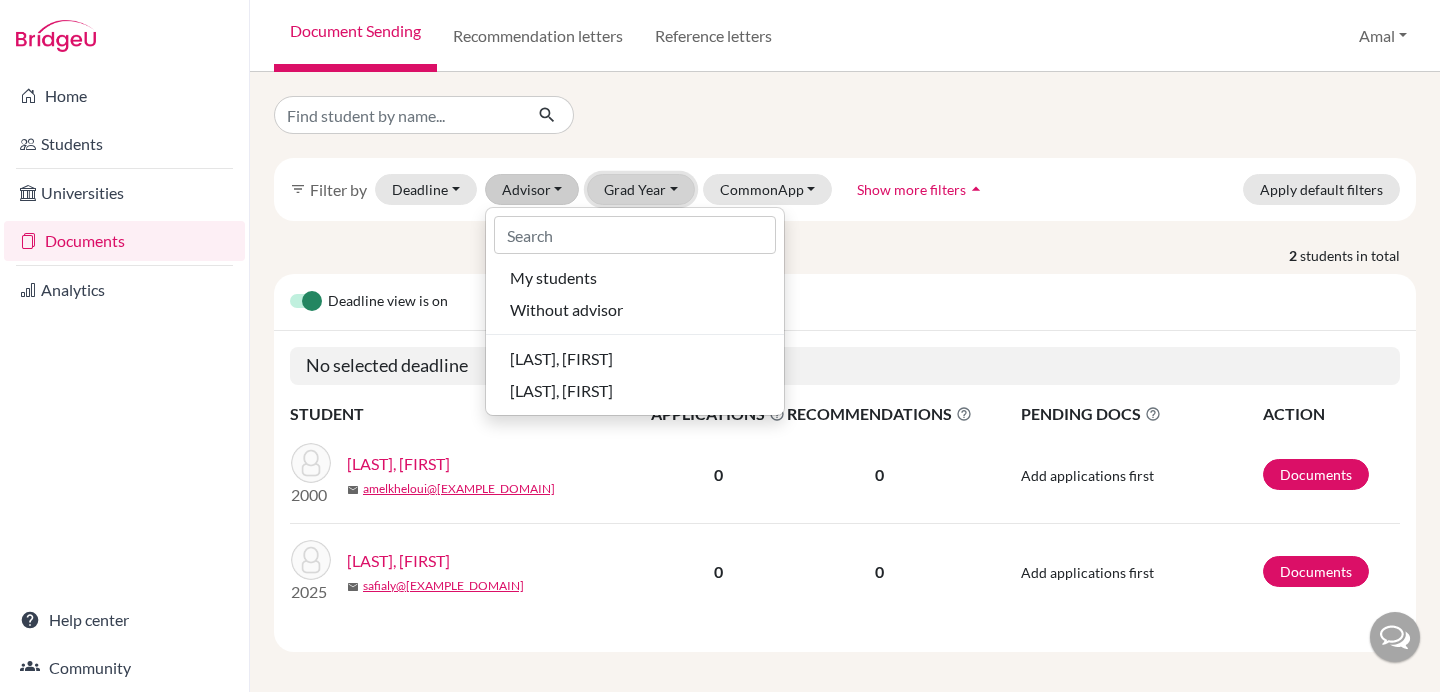 click on "Grad Year" at bounding box center [641, 189] 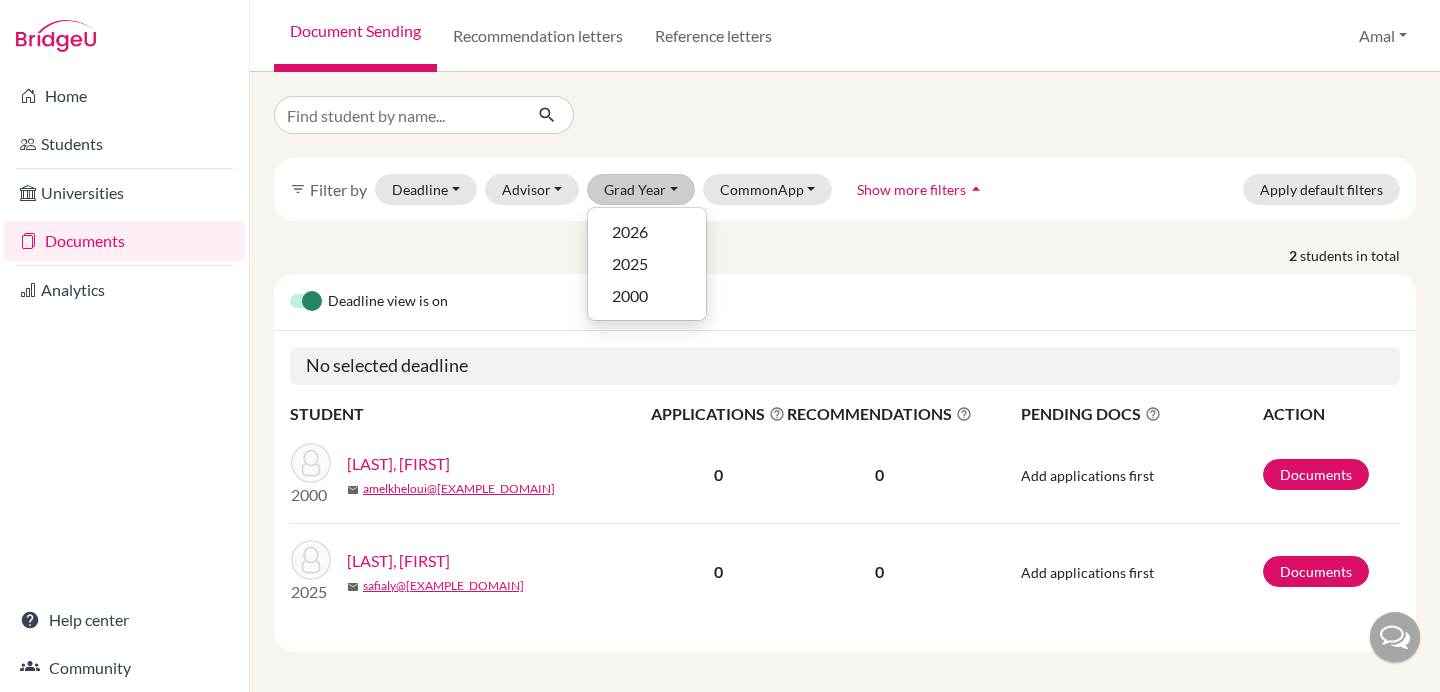 click on "filter_list Filter by Deadline     -  Select a date range Or double click for a single date selection Today Within 2 weeks Within 1 month This cycle January February March April May June July August September October November December 2025 M T W T F S S 28 29 30 31 1 2 3 4 5 6 7 8 9 10 11 12 13 14 15 16 17 18 19 20 21 22 23 24 25 26 27 28 29 30 31 1 2 3 4 5 6 7 January February March April May June July August September October November December 2025 M T W T F S S 25 26 27 28 29 30 31 1 2 3 4 5 6 7 8 9 10 11 12 13 14 15 16 17 18 19 20 21 22 23 24 25 26 27 28 29 30 1 2 3 4 5 Advisor My students Without advisor Decker, Mark Diatsiuk, Alex Grad Year 2026 2025 2000 CommonApp Paired Not paired FERPA not answered FERPA waived FERPA not waived Show more filters arrow_drop_up Apply default filters 2  students in total Deadline view is on No selected deadline STUDENT APPLICATIONS The displayed number refers to the total number of applications. RECOMMENDATIONS PENDING DOCS ACTION 2000 Kheloui, Amal mail 0 0 Documents" at bounding box center (845, 374) 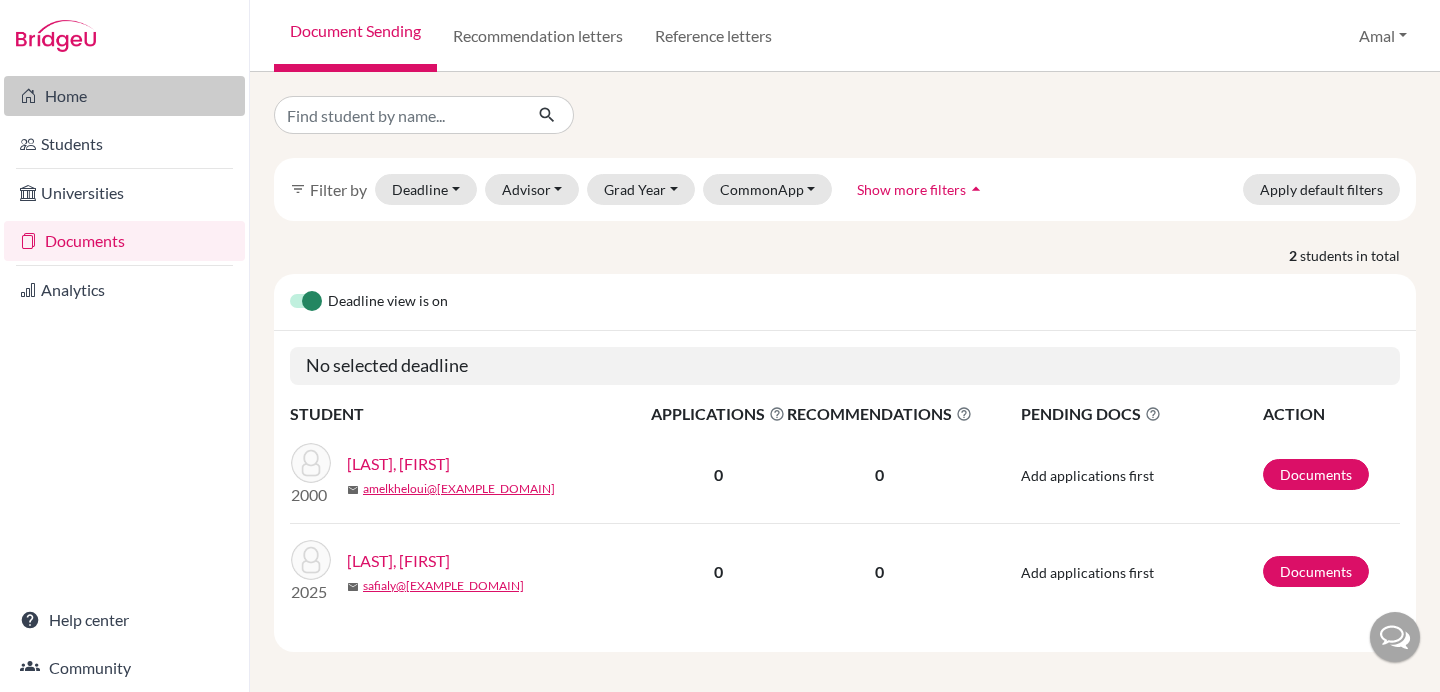 click on "Home" at bounding box center (124, 96) 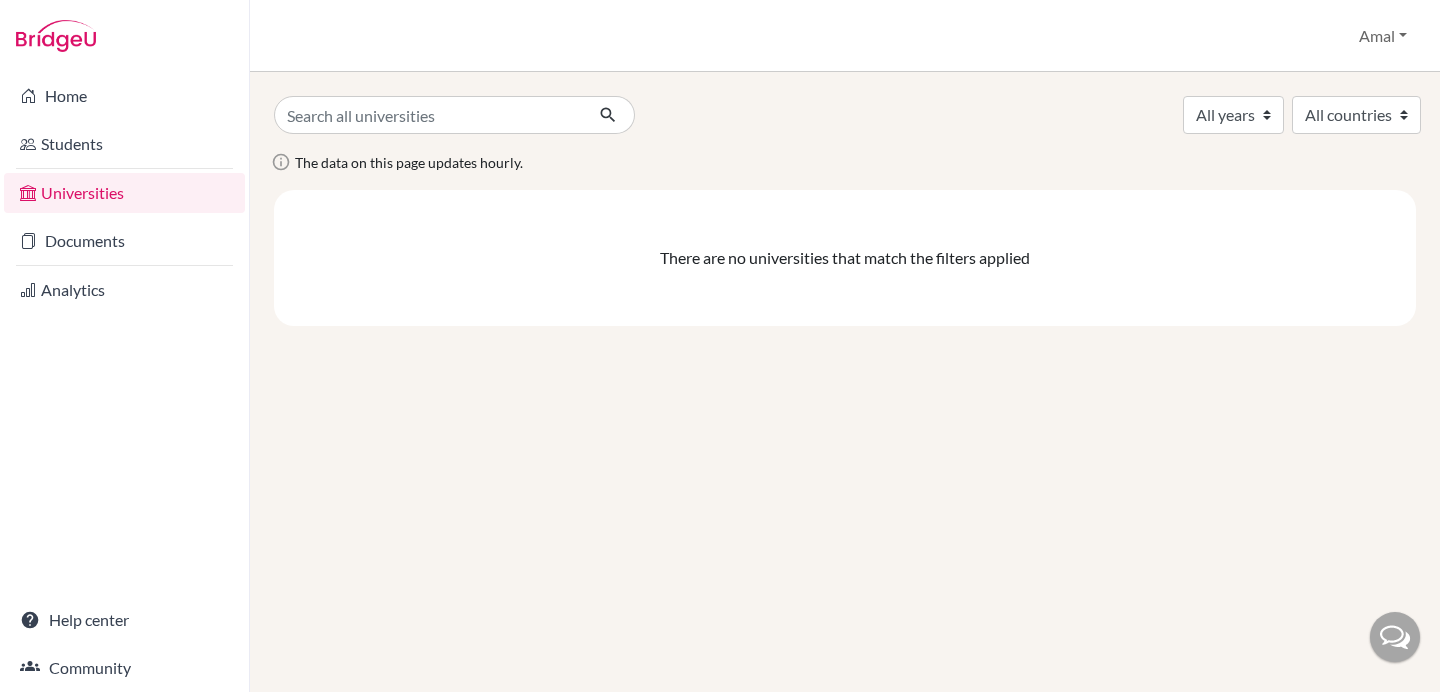 scroll, scrollTop: 0, scrollLeft: 0, axis: both 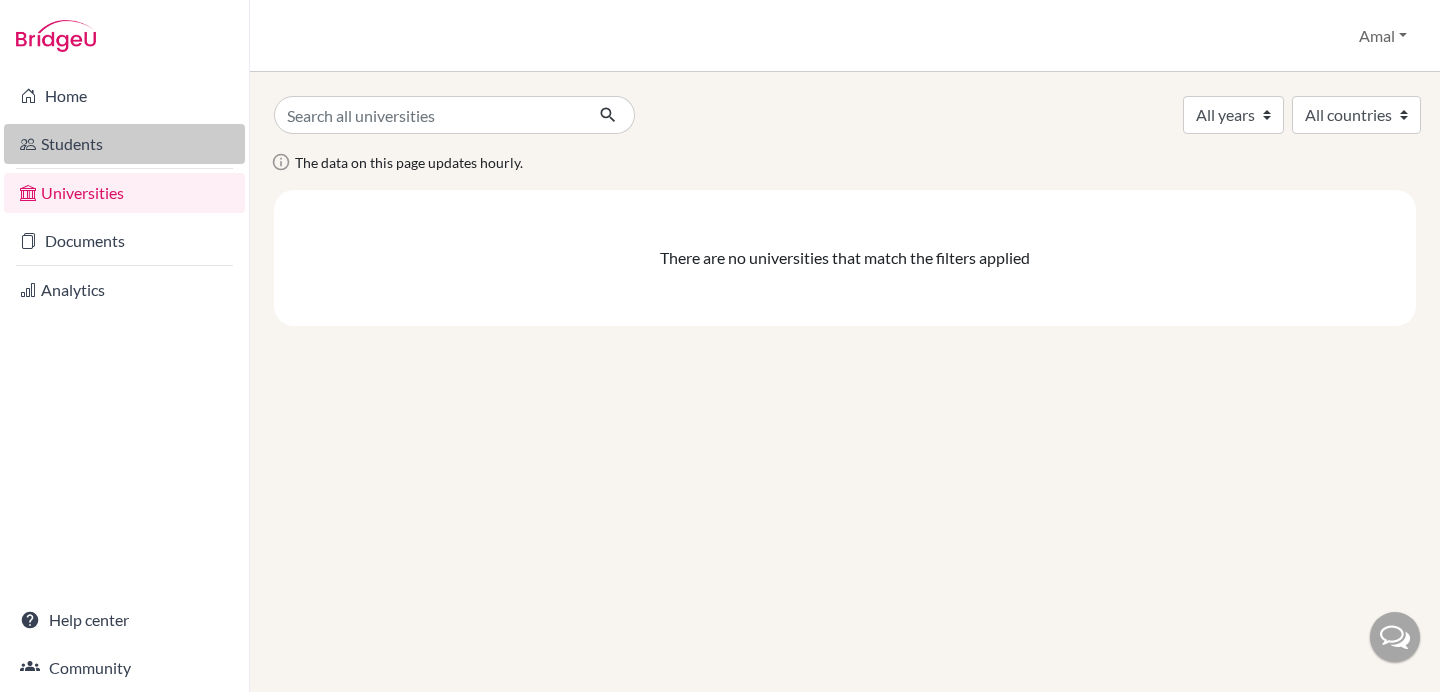 click on "Students" at bounding box center (124, 144) 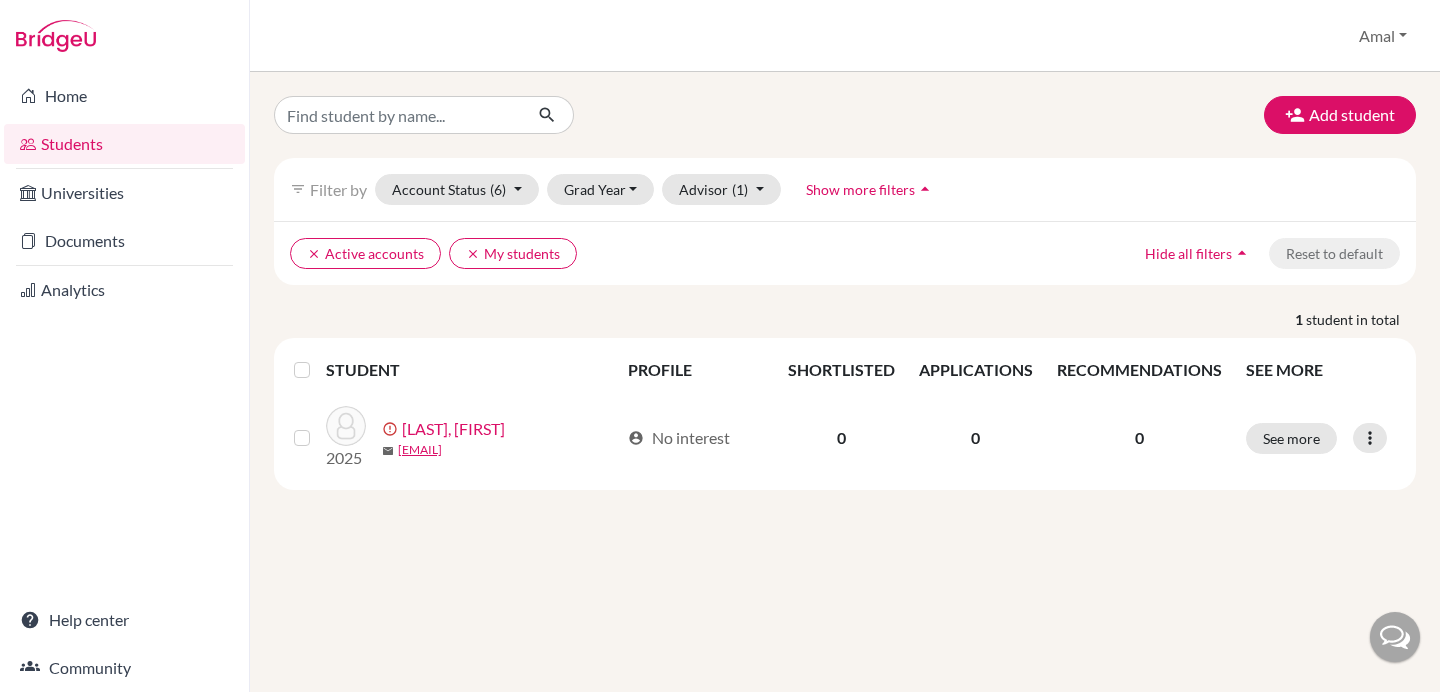scroll, scrollTop: 0, scrollLeft: 0, axis: both 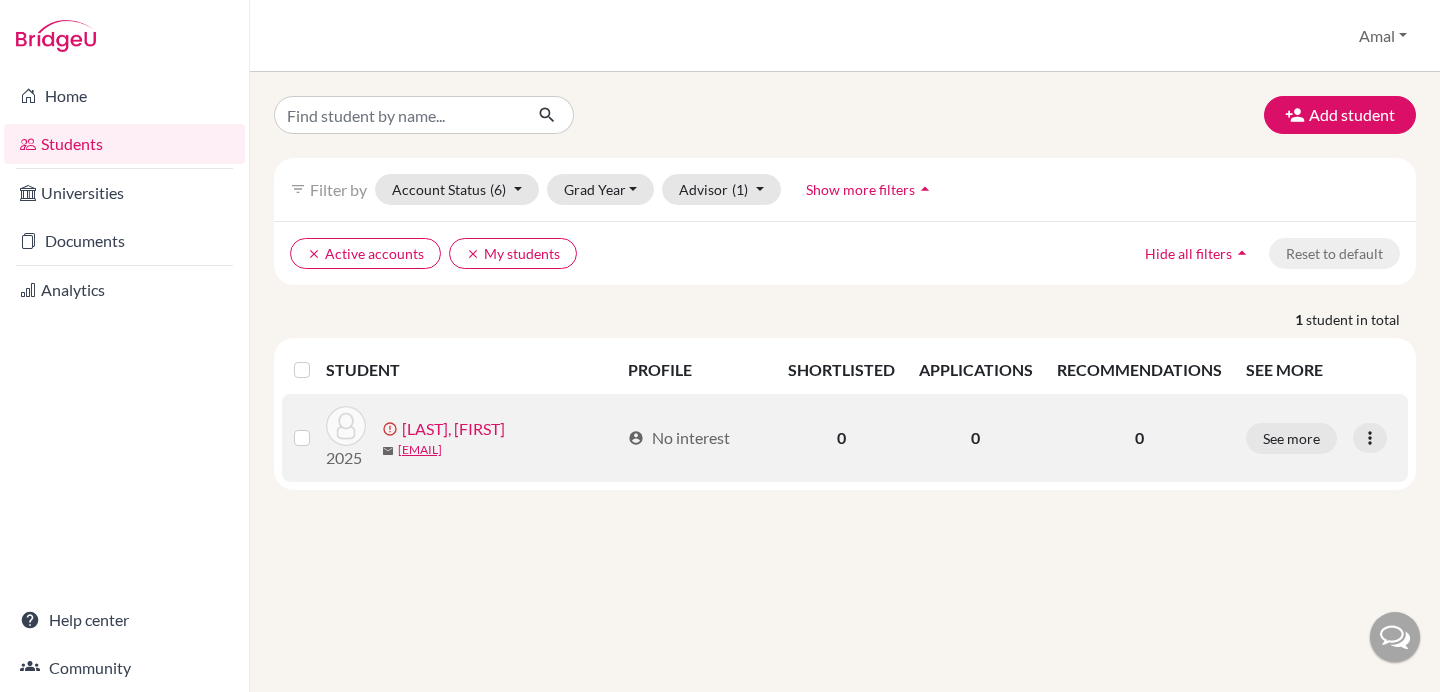 click on "[LAST], [FIRST]" at bounding box center [453, 429] 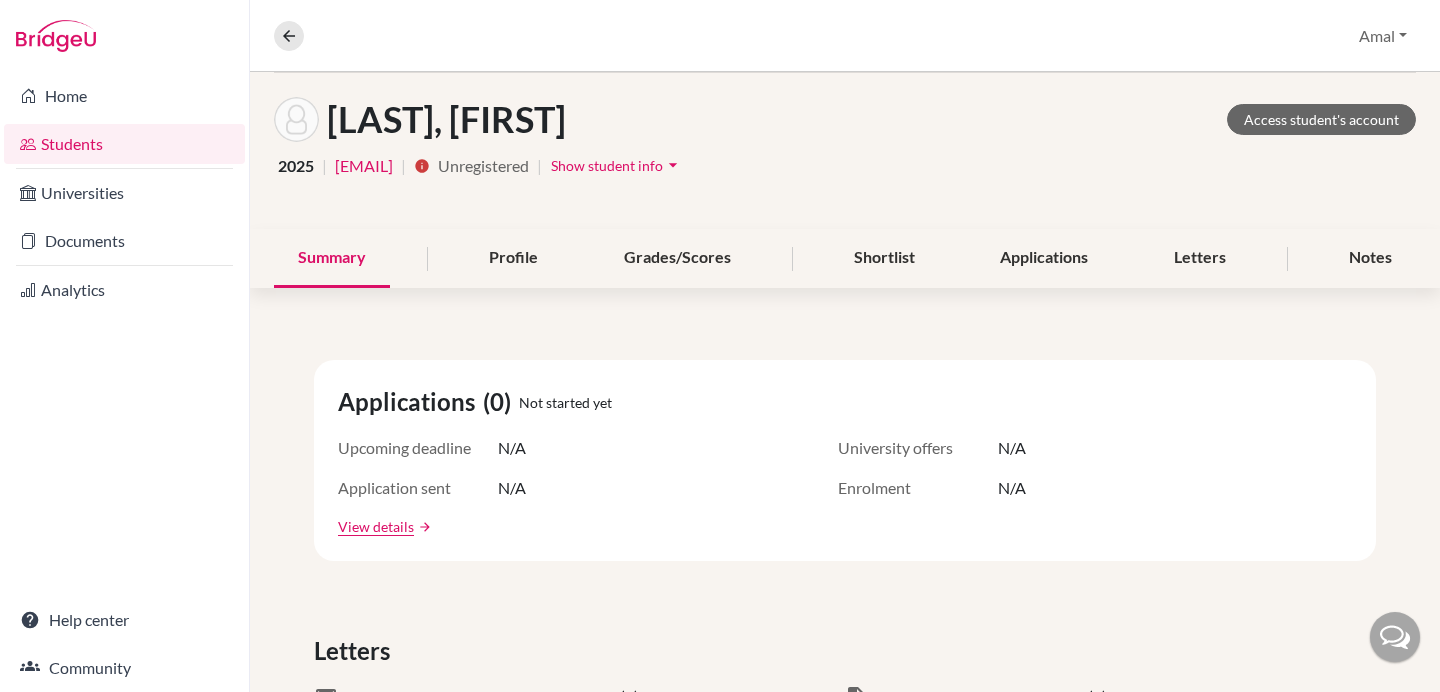 scroll, scrollTop: 0, scrollLeft: 0, axis: both 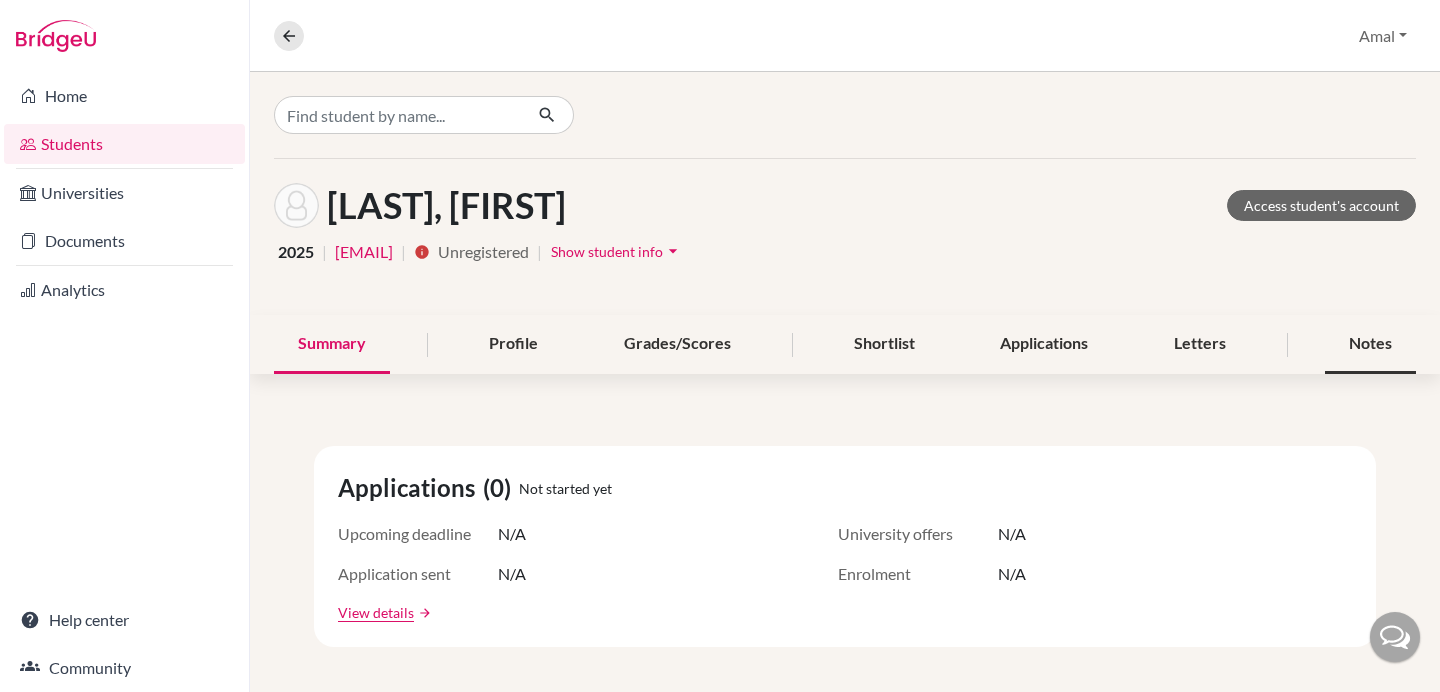 click on "Notes" at bounding box center [1370, 344] 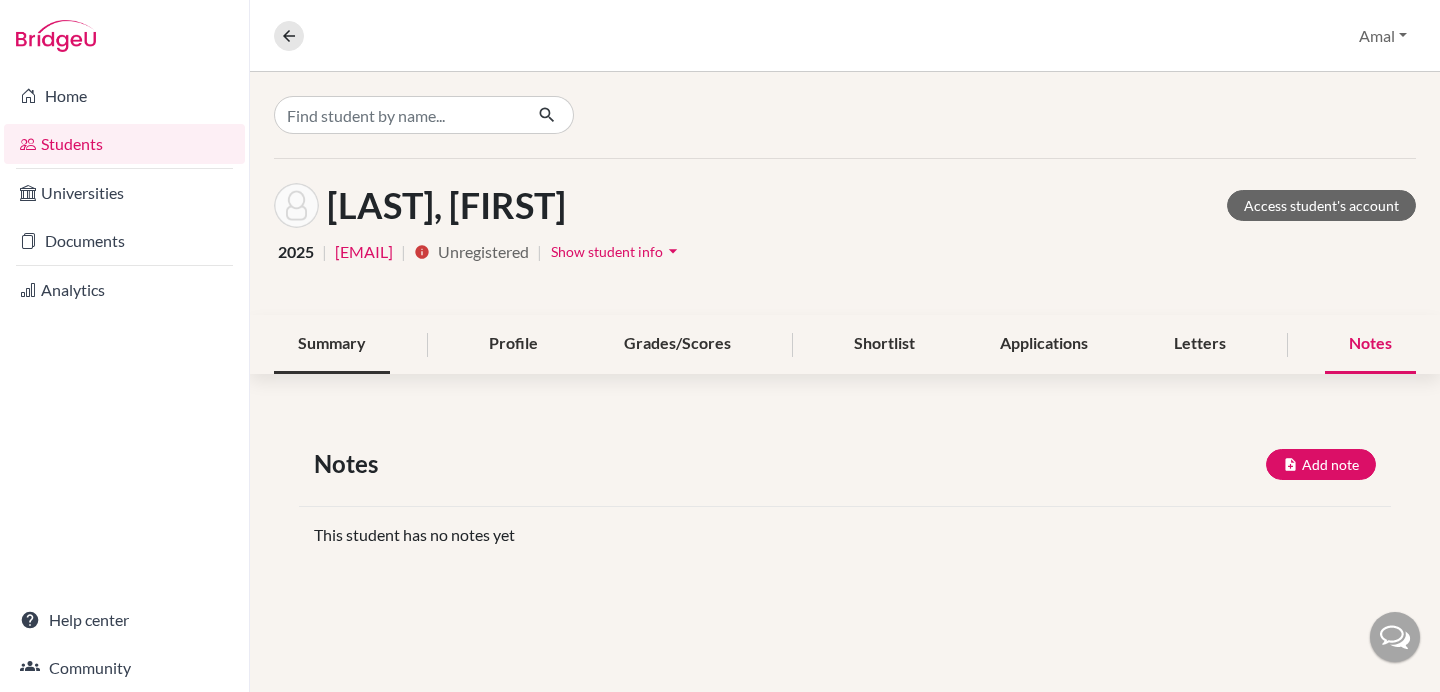 click on "Summary" at bounding box center (332, 344) 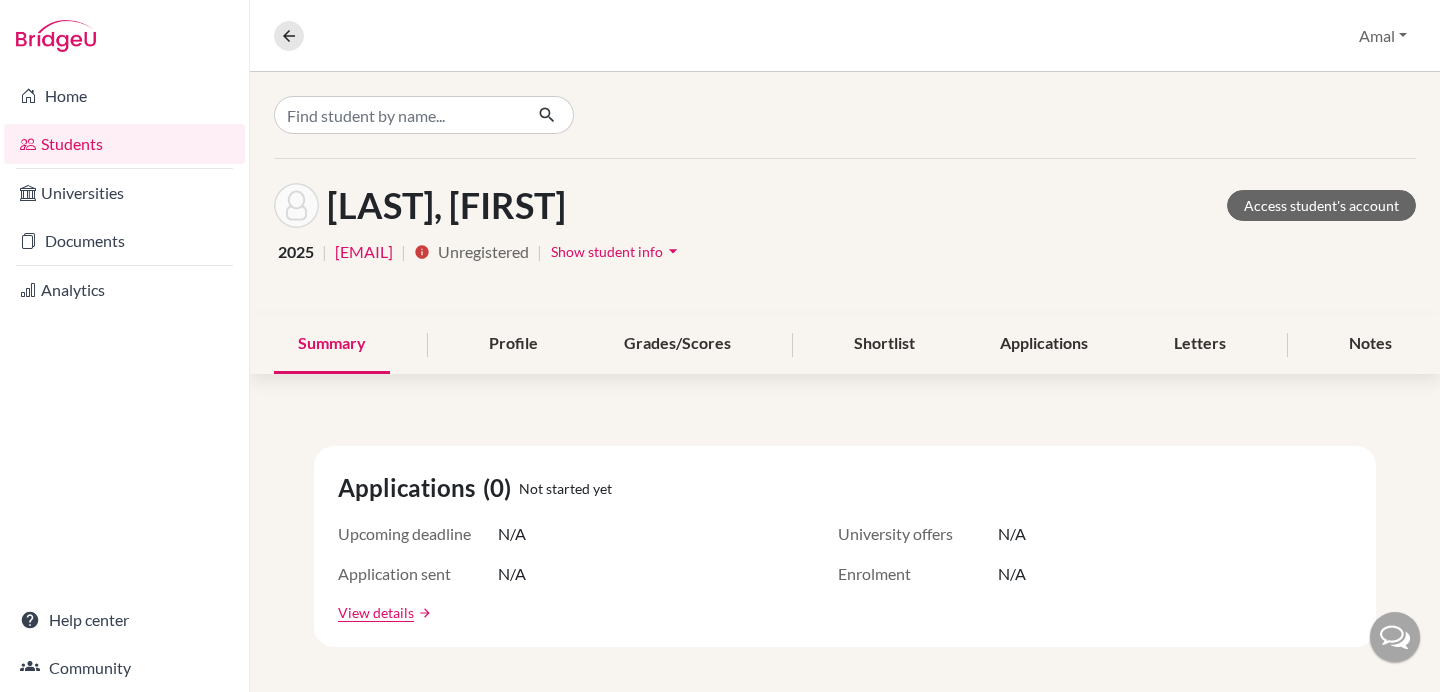 click on "Unregistered" 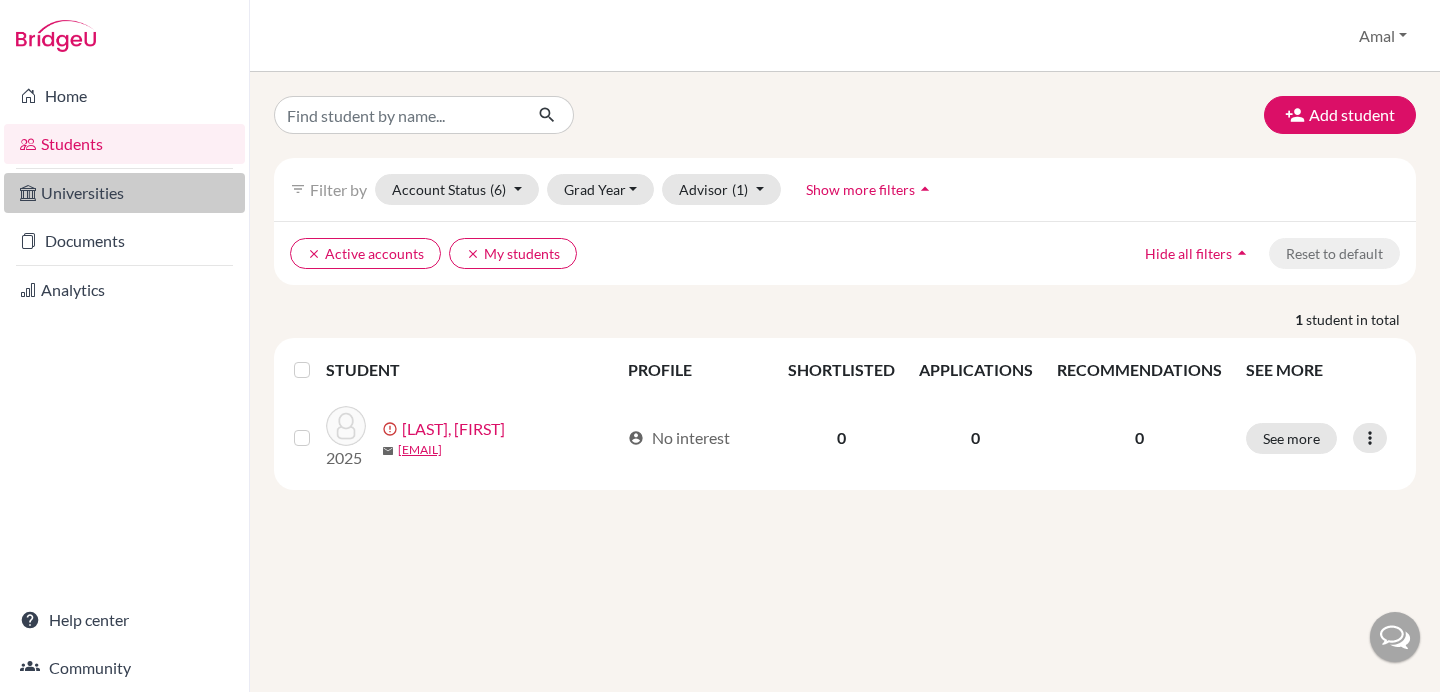 scroll, scrollTop: 0, scrollLeft: 0, axis: both 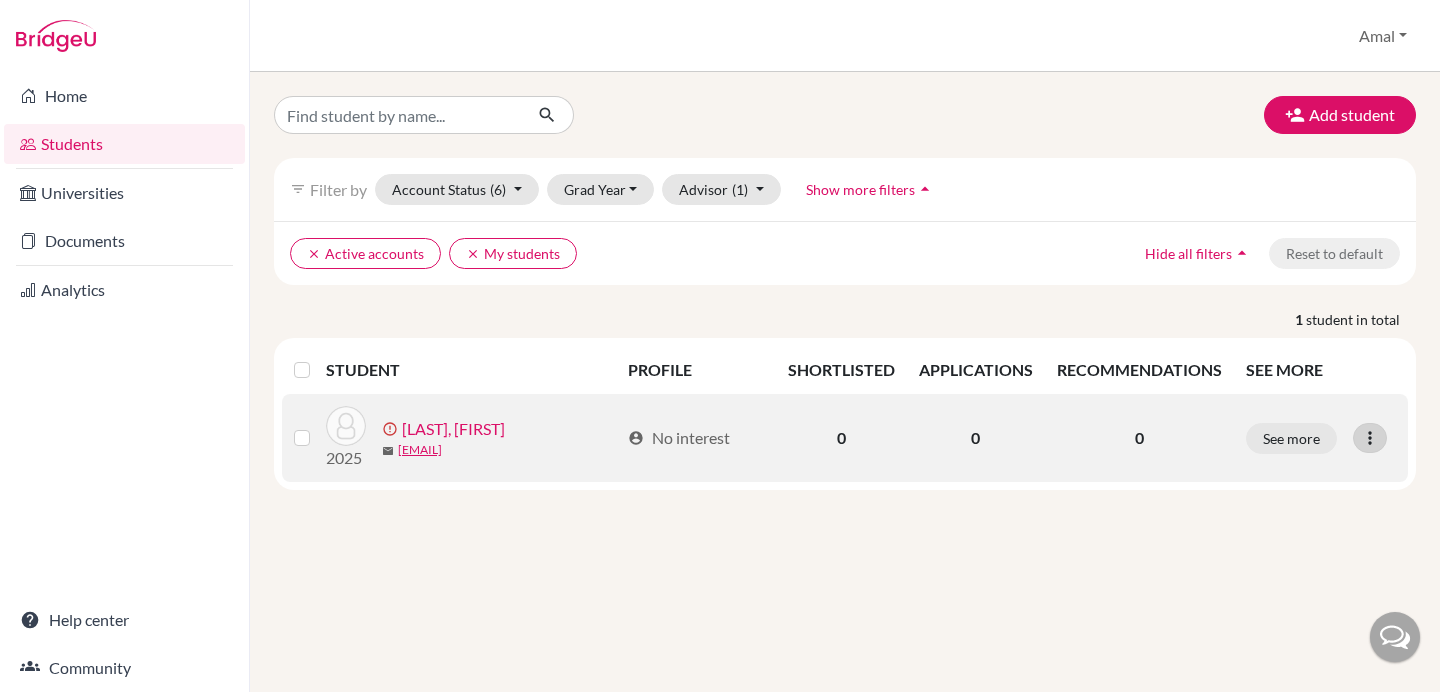 click at bounding box center [1370, 438] 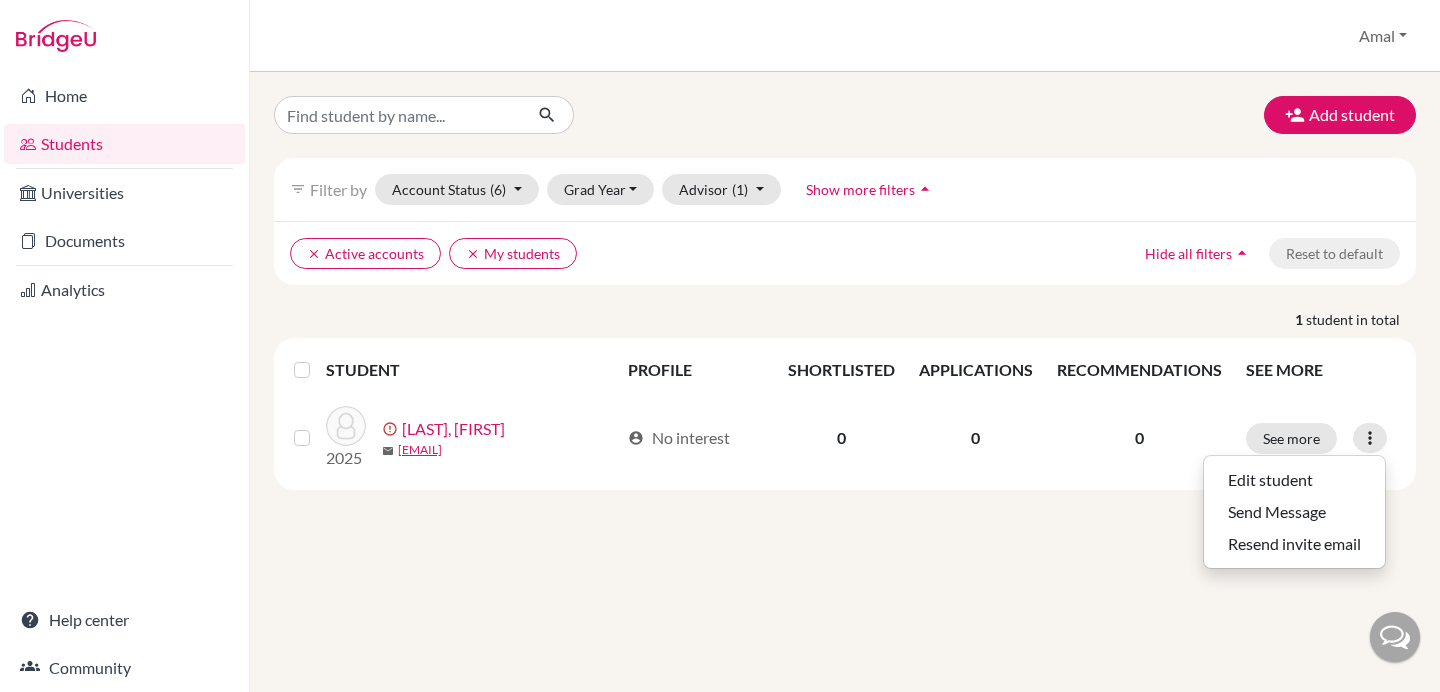 click at bounding box center (1395, 637) 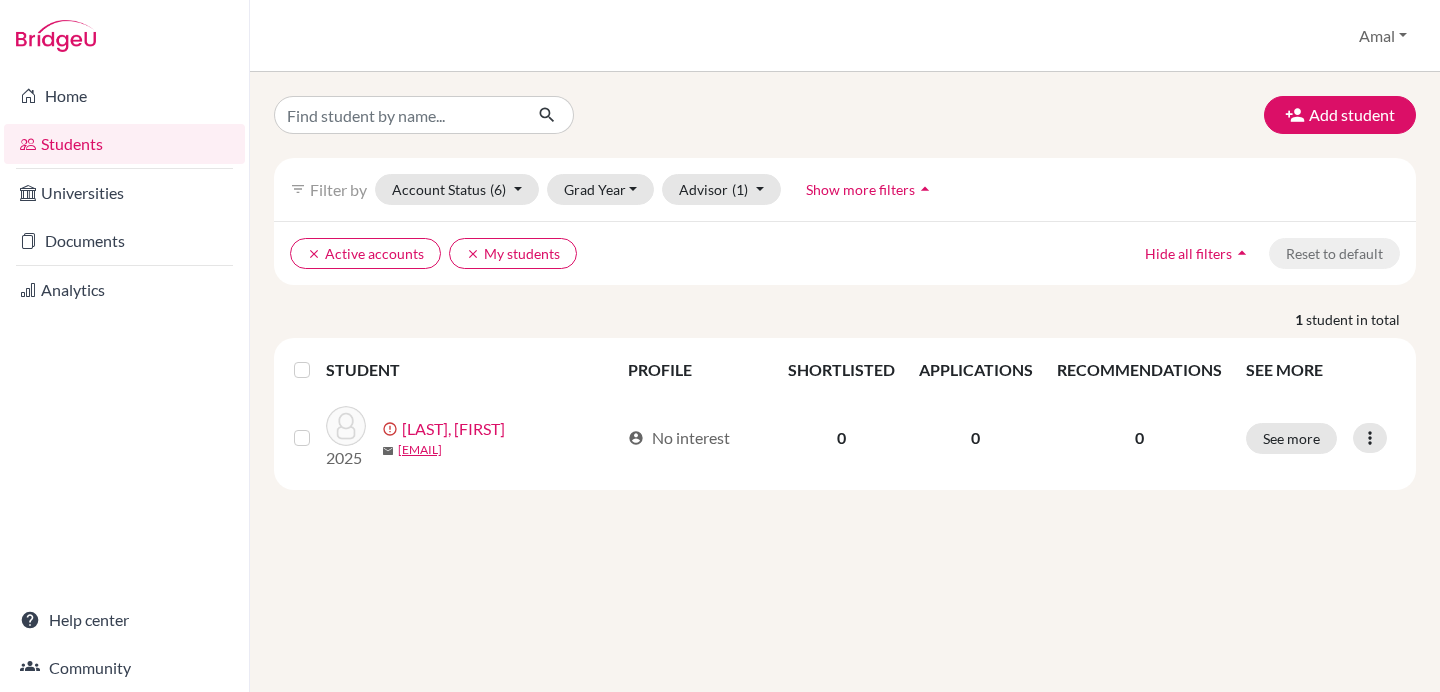 scroll, scrollTop: 0, scrollLeft: 0, axis: both 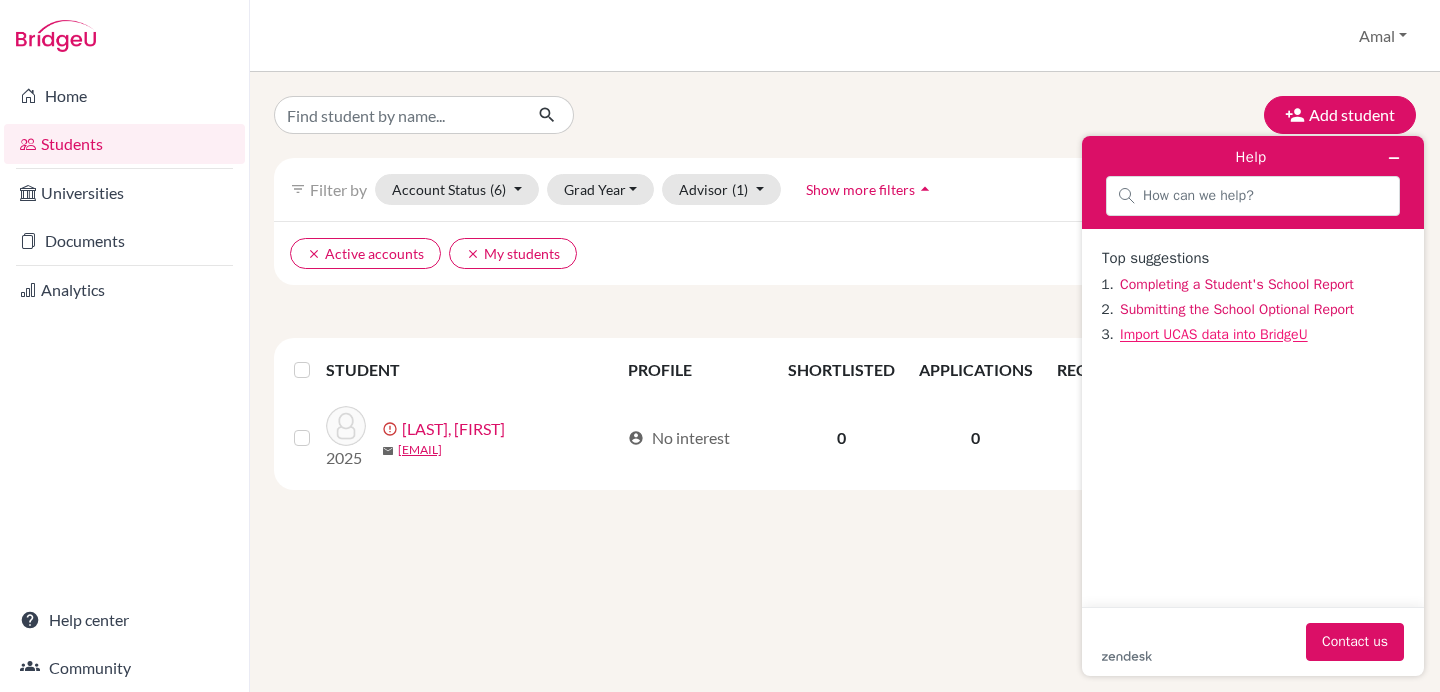 click on "Import UCAS data into BridgeU" at bounding box center (1214, 334) 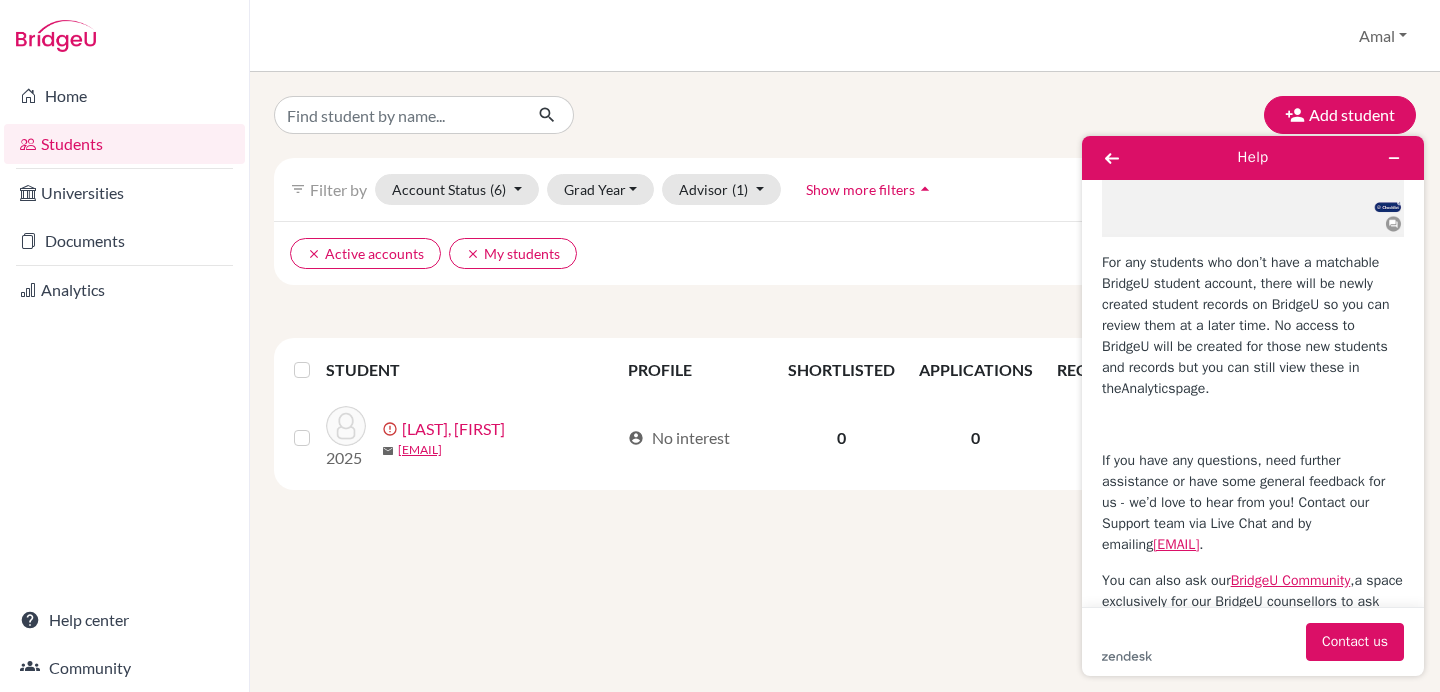 scroll, scrollTop: 2942, scrollLeft: 0, axis: vertical 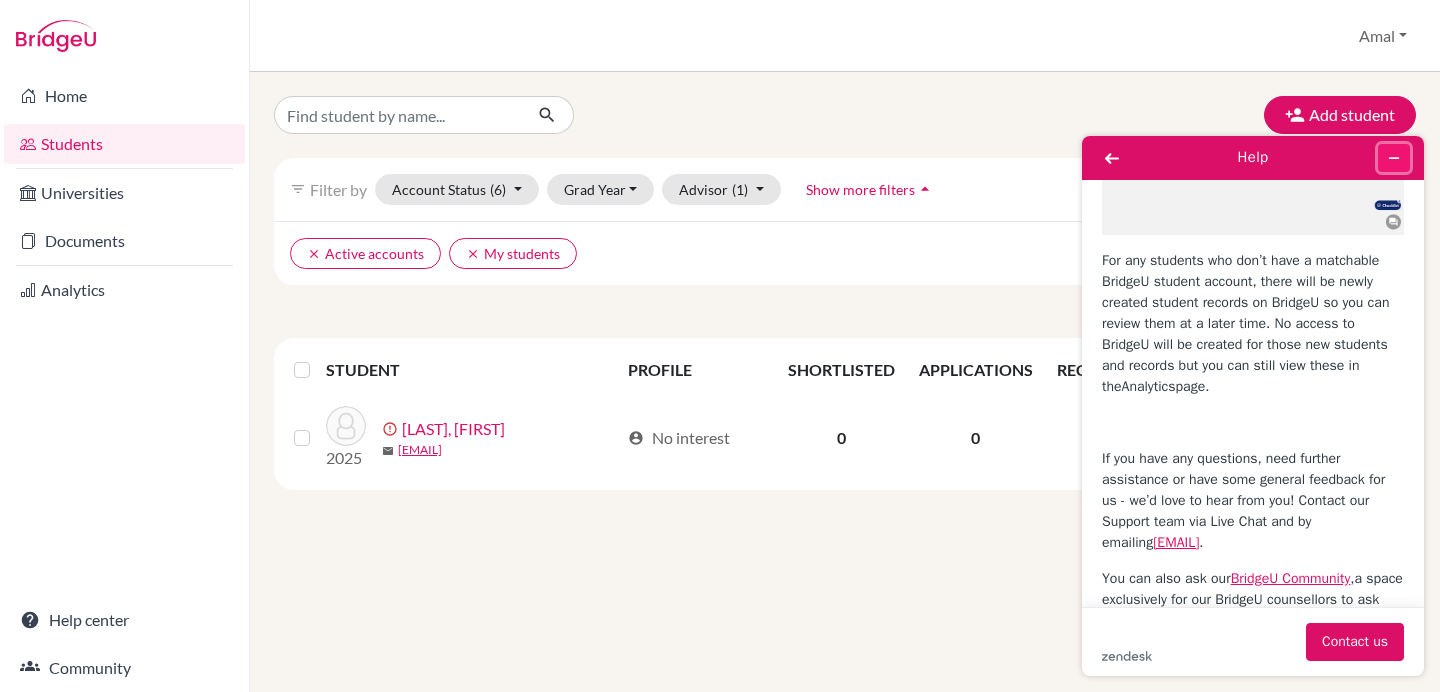 click 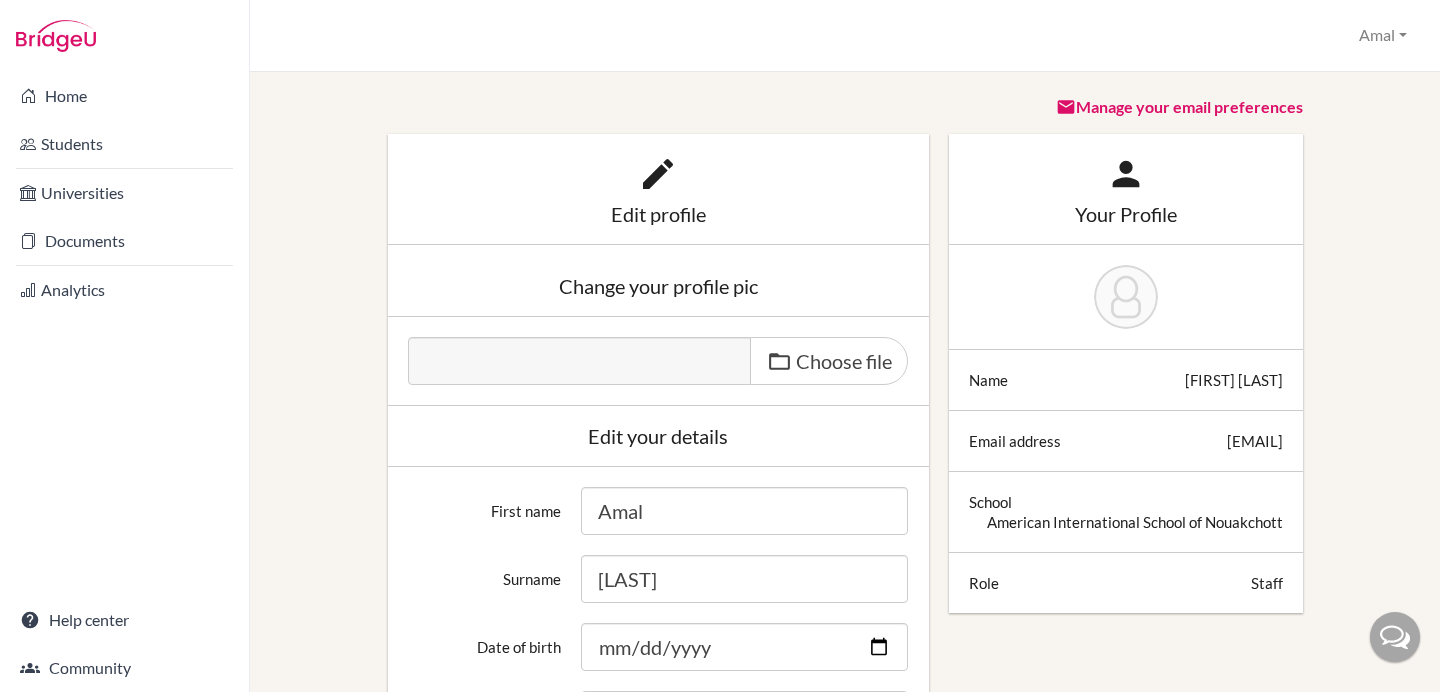 scroll, scrollTop: 0, scrollLeft: 0, axis: both 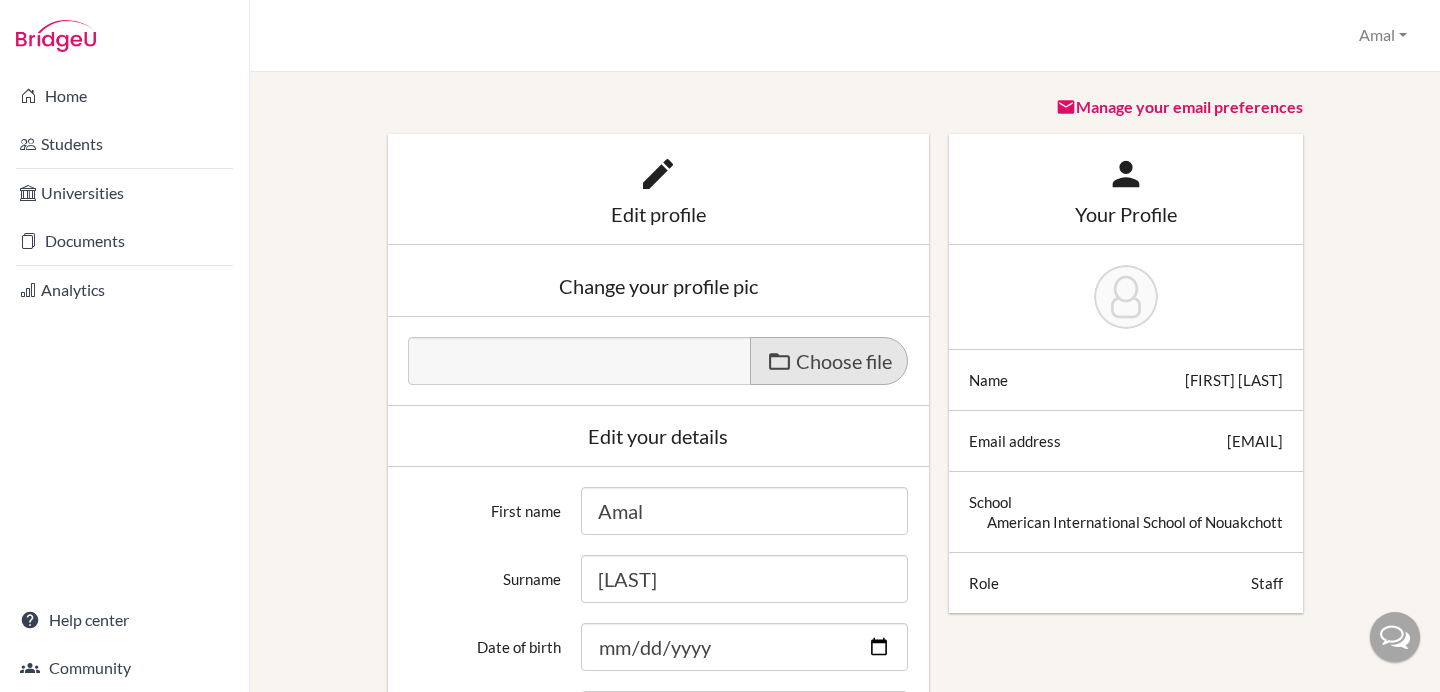 click on "Choose file" at bounding box center [844, 361] 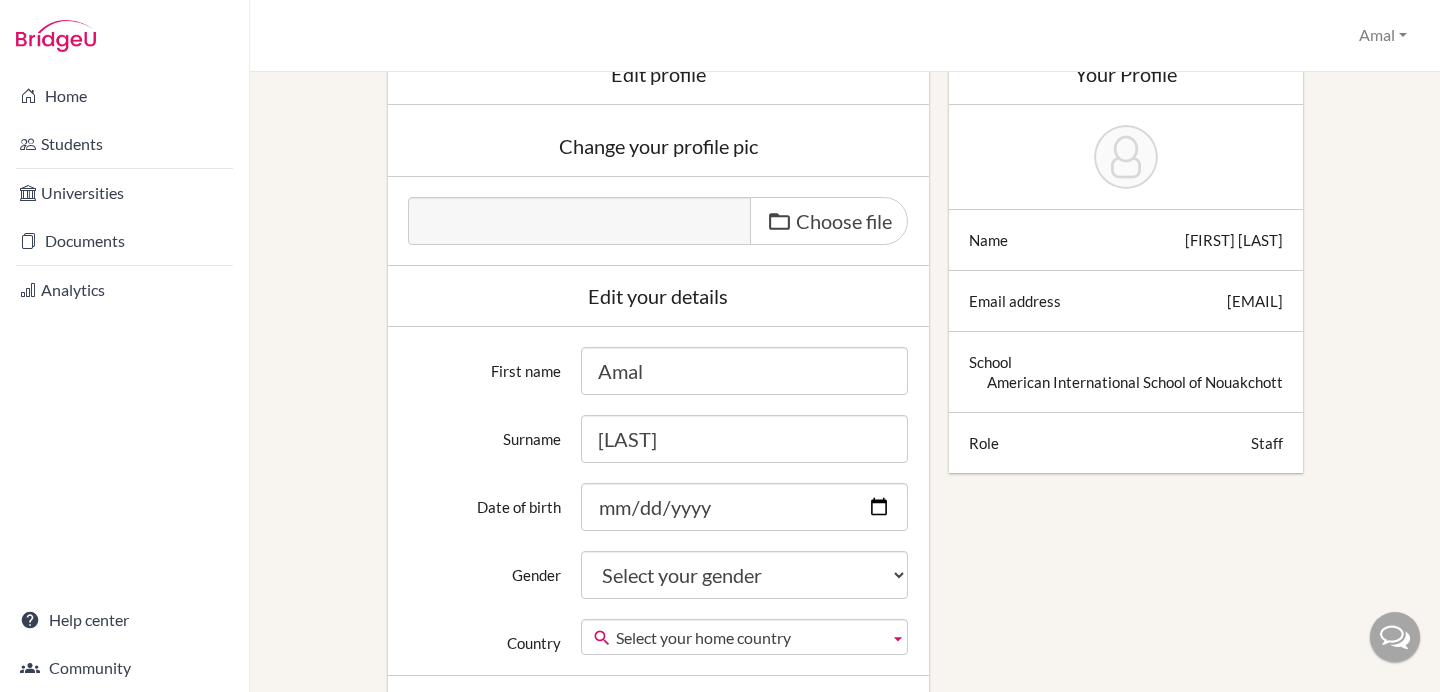 scroll, scrollTop: 201, scrollLeft: 0, axis: vertical 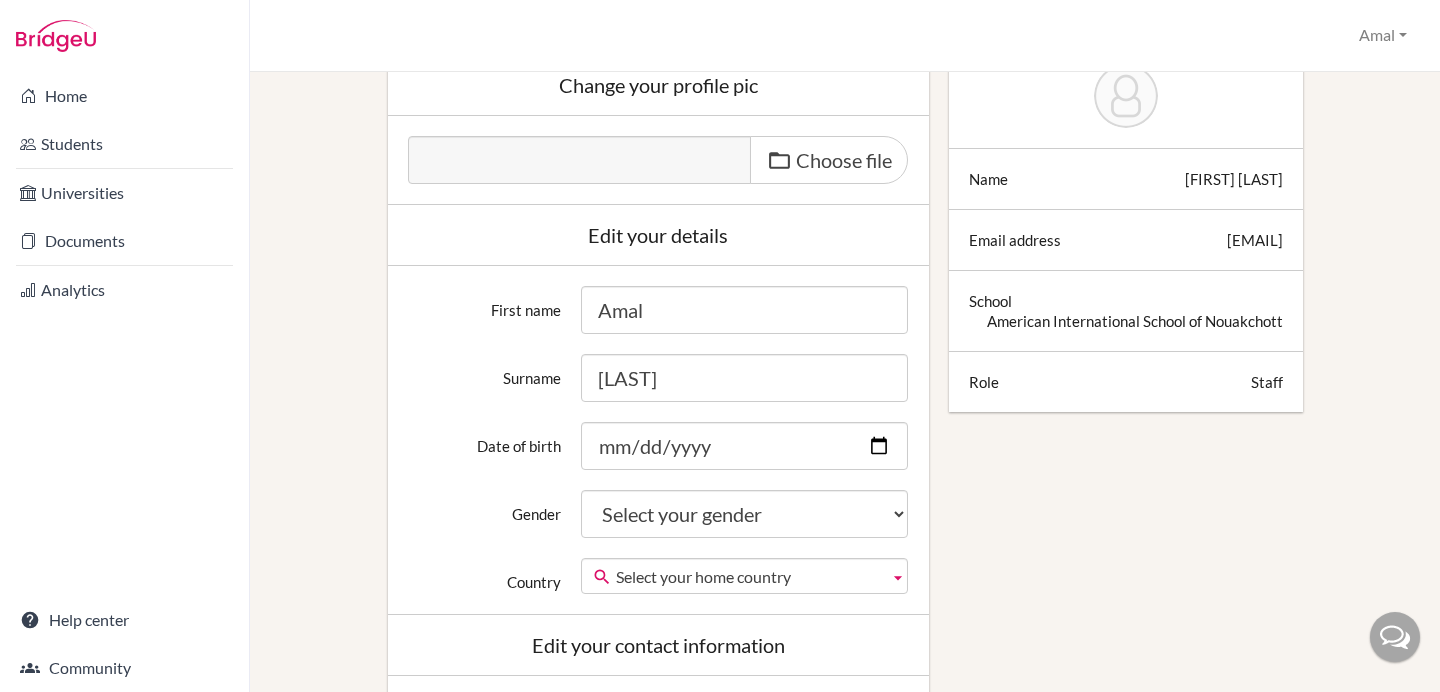 click on "Select your gender
Female
Male
Neither" at bounding box center (744, 514) 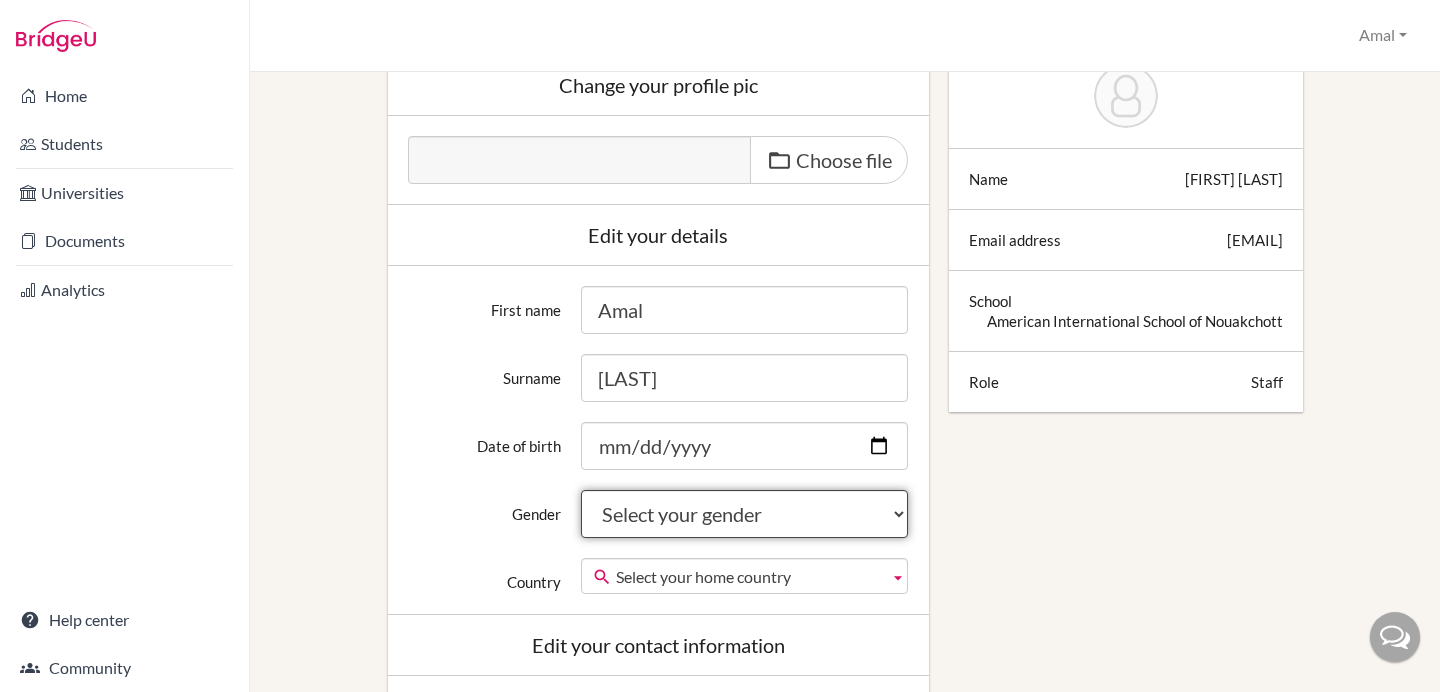 click on "Select your gender
Female
Male
Neither" at bounding box center [744, 514] 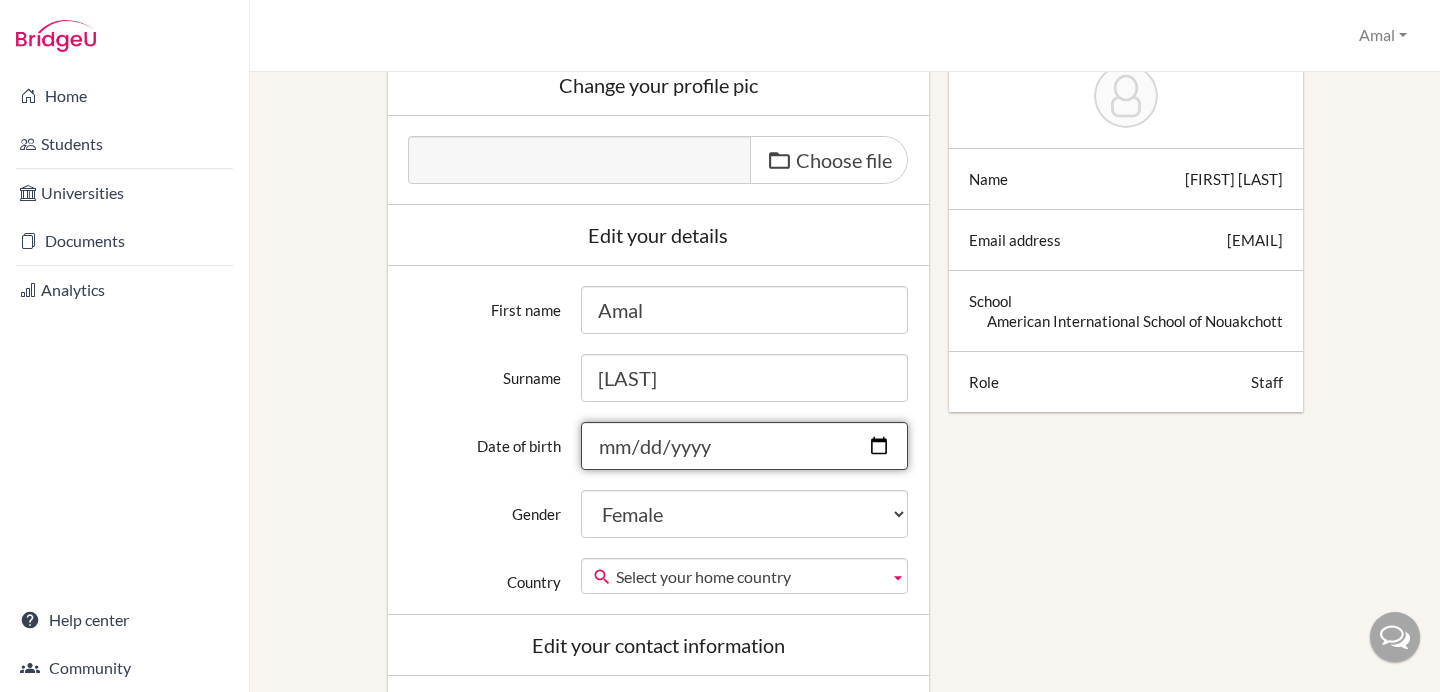 click on "Date of birth" at bounding box center (744, 446) 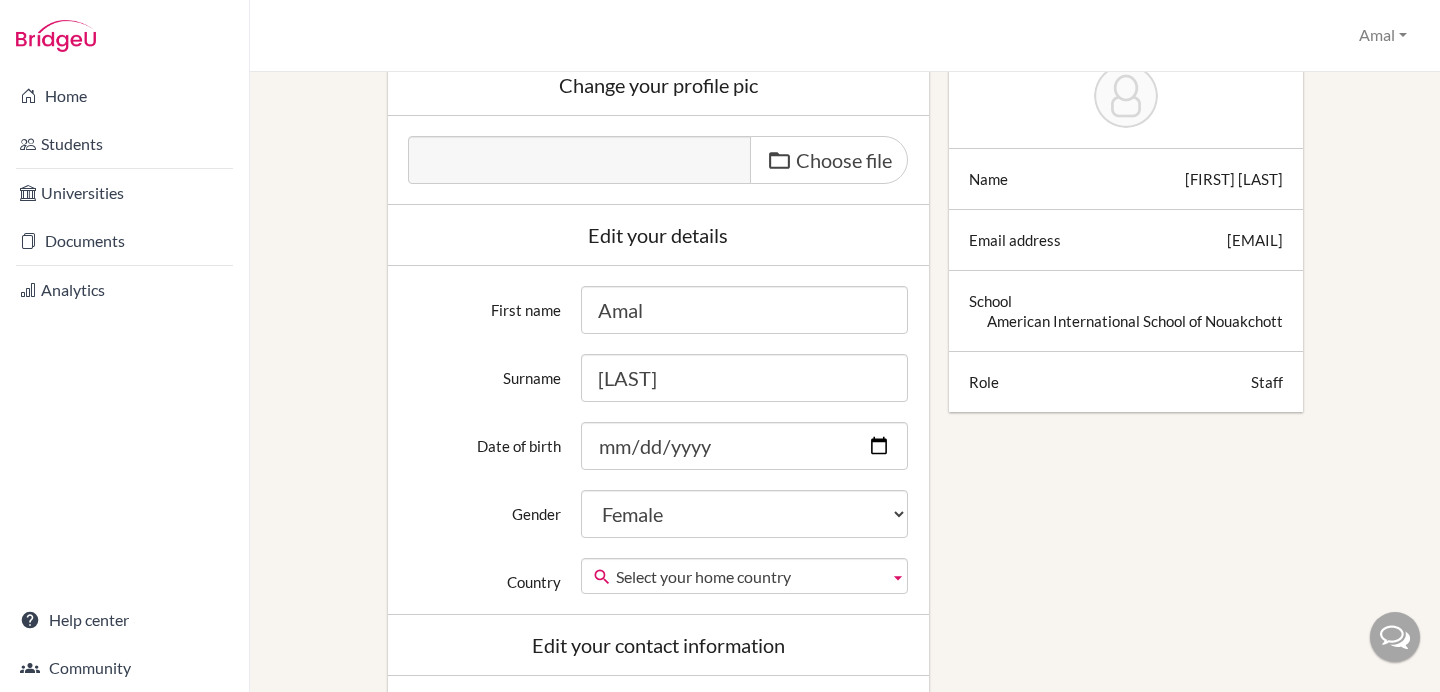 click on "Edit profile
Change your profile pic
Choose file
Edit your details
First name
Amal
Surname
Kheloui
Date of birth
Gender
Select your gender
Female
Male
Neither
Country
Select your home country
Afghanistan
Åland Islands
Albania
Algeria
American Samoa
Andorre
Angola
Anguilla
Antarctica
Antigua and Barbuda
Argentina
Armenia
Aruba
Australia
Austria
Azerbaijan
Bahamas
Bahrain
Bangladesh
Barbados
Belarus
Belgium
Belize
Benin
Bermuda
Bhutan
Bolivia
Bonaire, Sint Eustatius and Saba
Bosnia and Herzegovina
Botswana
Bouvet Island
Brazil
British Indian Ocean Territory
British Virgin Islands
Brunei
Bulgaria
Burkina Faso
Burundi
Cambodia
Cameroon
Canada
Cape Verde
Cayman Islands
Central African Republic
Chad
Chile
China
Christmas Island
Cocos (Keeling) Islands
Colombia
Comoros
Congo
Congo (Dem. Rep.)
Cook Islands" at bounding box center (845, 725) 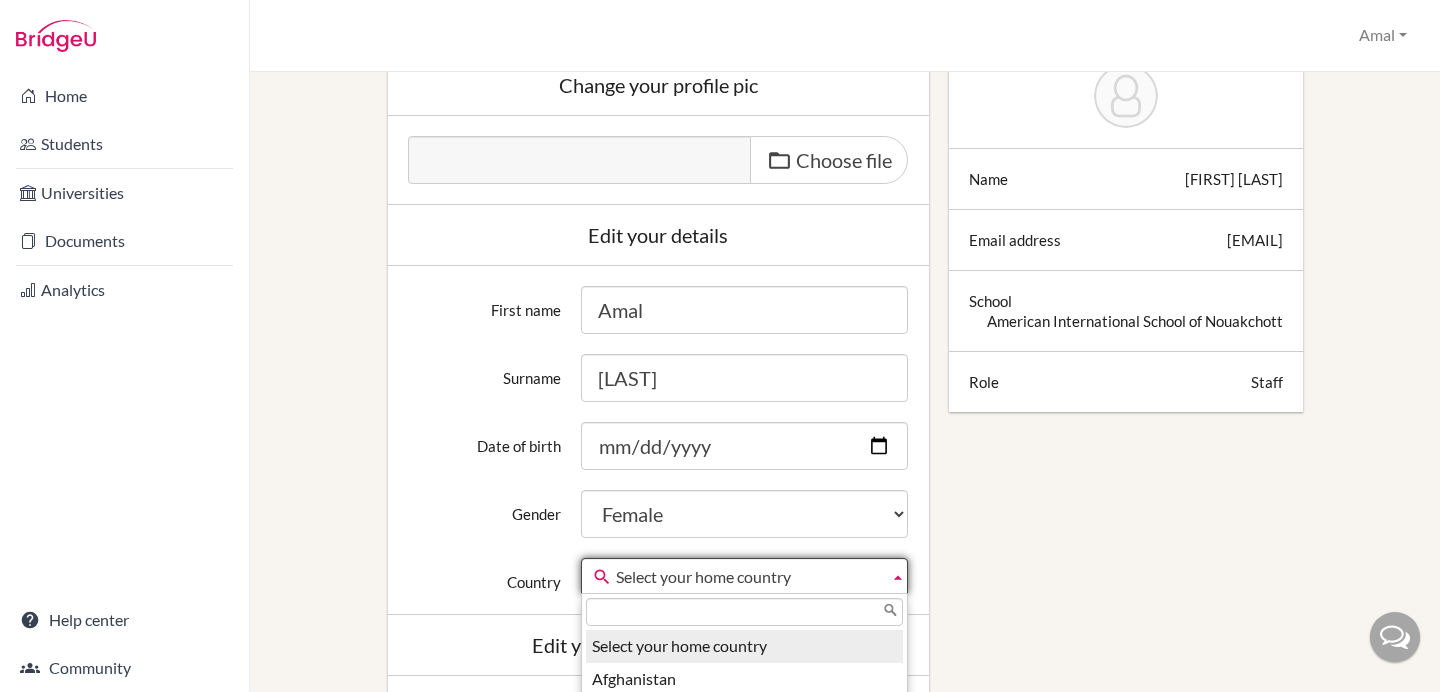 click at bounding box center [898, 576] 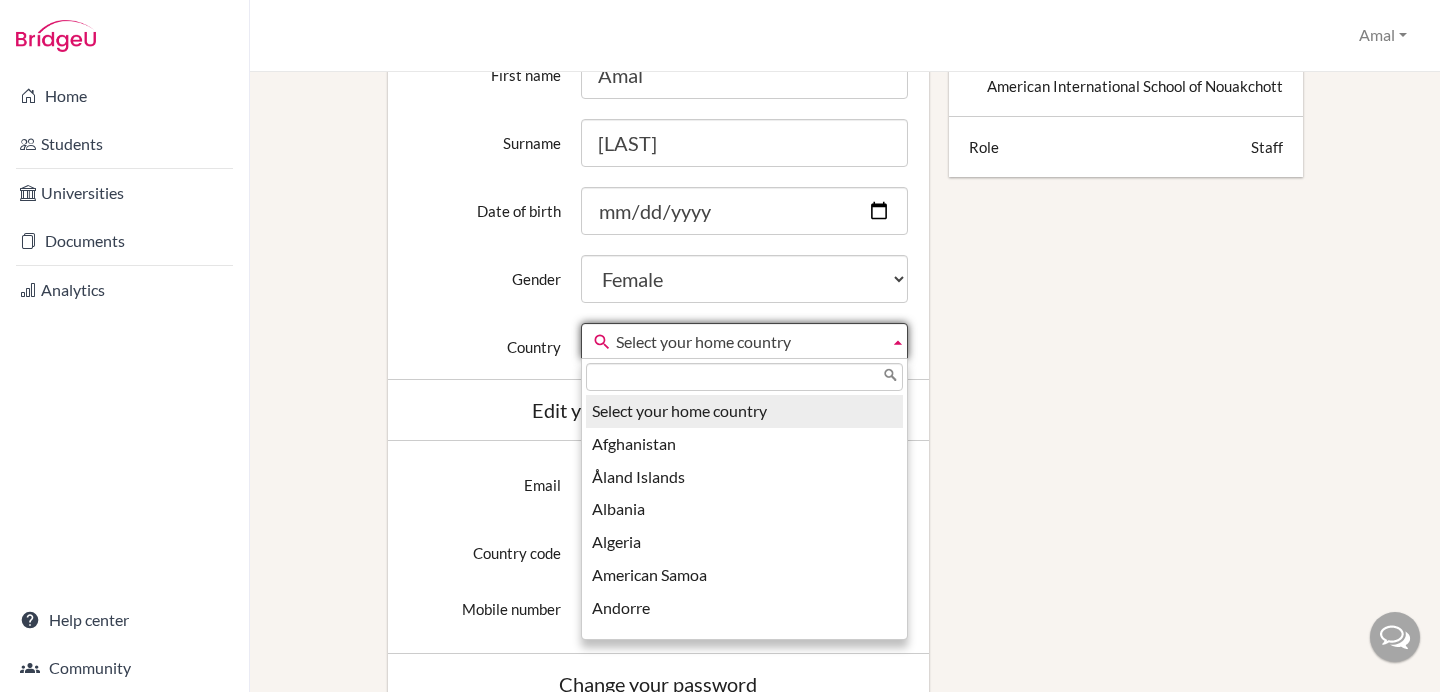 scroll, scrollTop: 475, scrollLeft: 0, axis: vertical 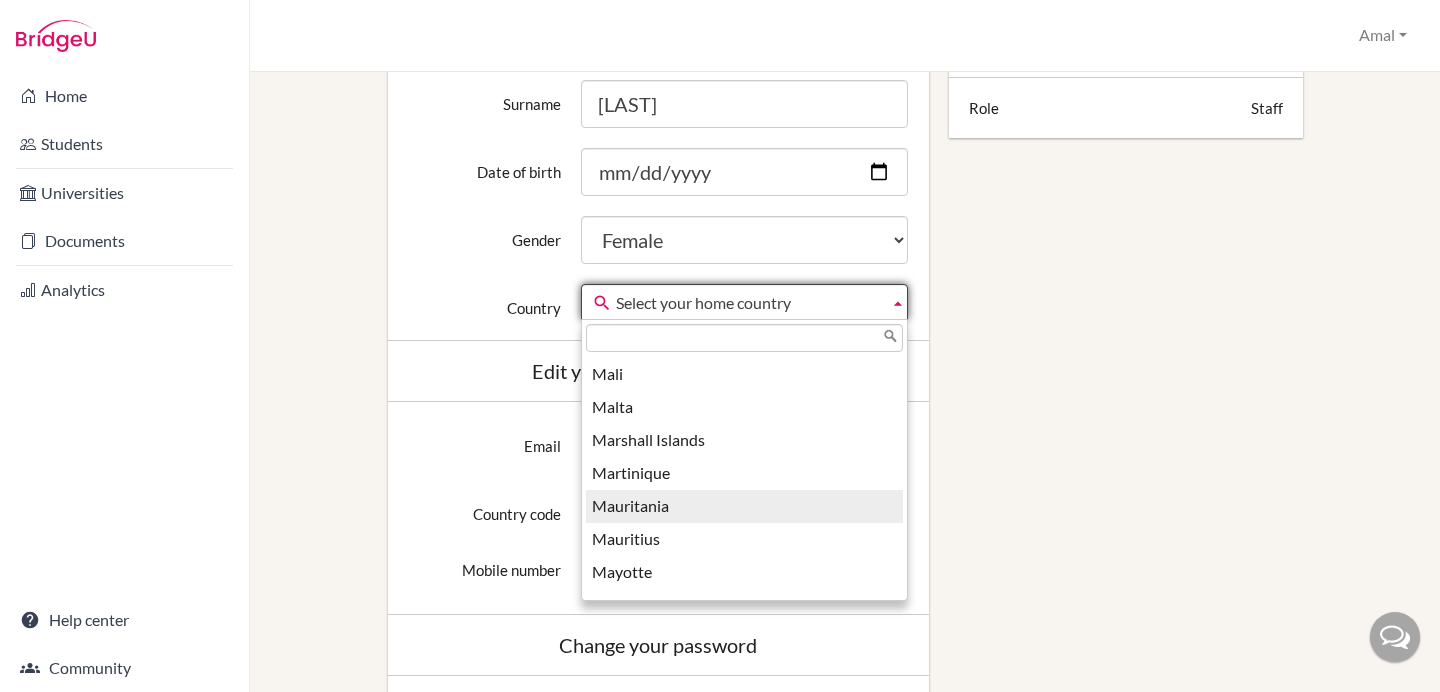 click on "Mauritania" at bounding box center (744, 506) 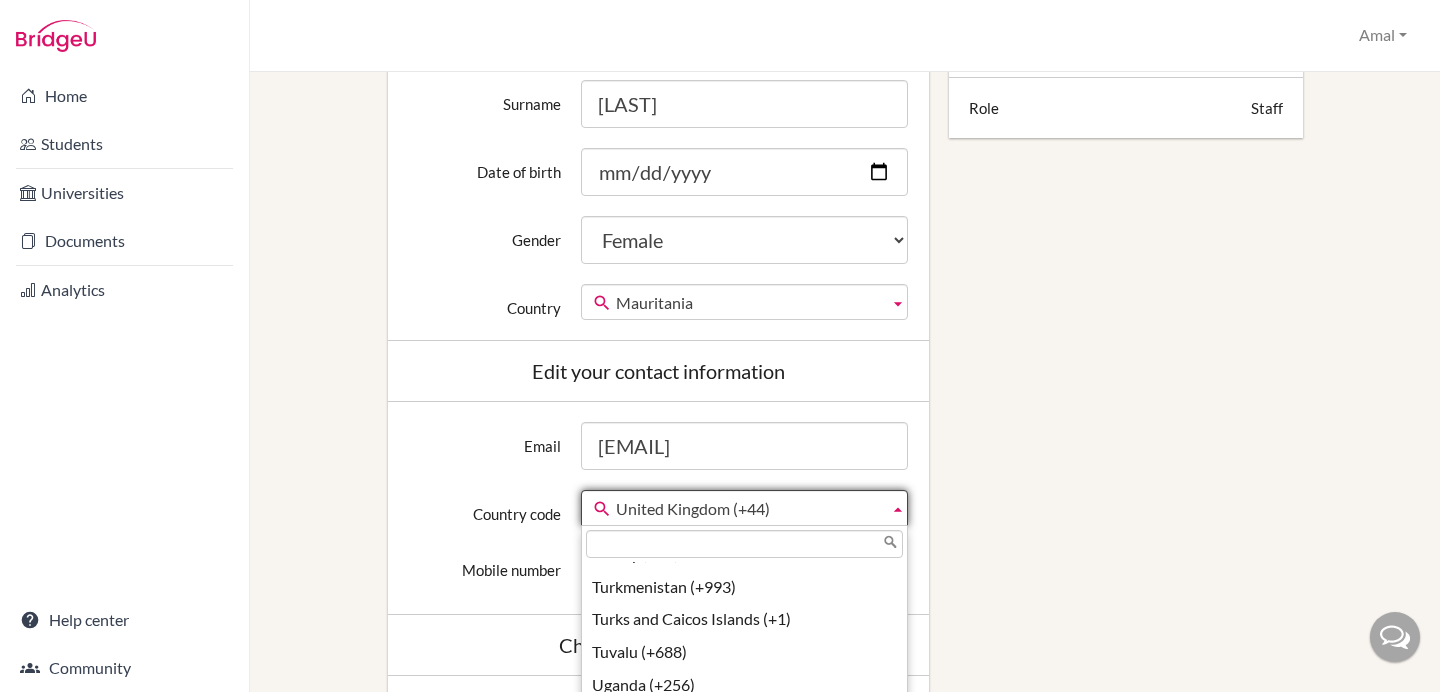 click at bounding box center (898, 508) 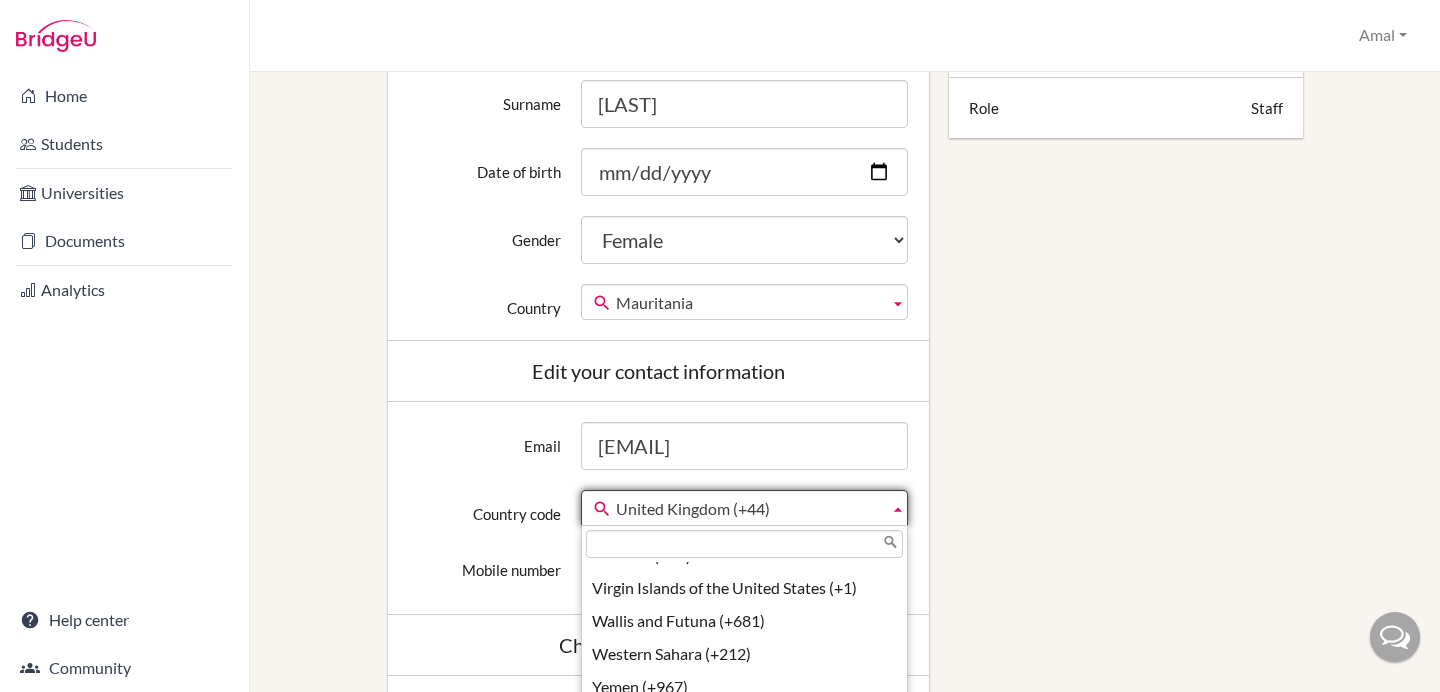 scroll, scrollTop: 7841, scrollLeft: 0, axis: vertical 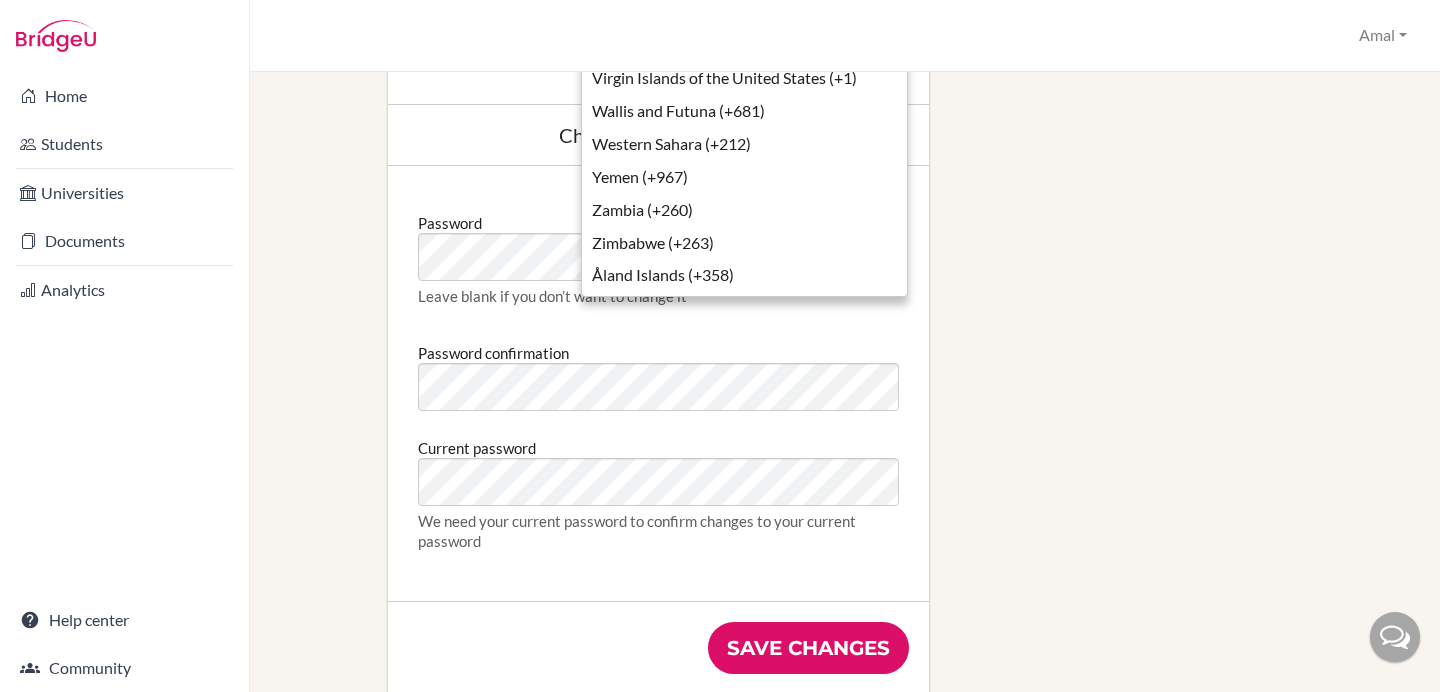 click on "Edit profile
Change your profile pic
Choose file
Edit your details
First name
Amal
Surname
Kheloui
Date of birth
Gender
Select your gender
Female
Male
Neither
Country
Select your home country
Afghanistan
Åland Islands
Albania
Algeria
American Samoa
Andorre
Angola
Anguilla
Antarctica
Antigua and Barbuda
Argentina
Armenia
Aruba
Australia
Austria
Azerbaijan
Bahamas
Bahrain
Bangladesh
Barbados
Belarus
Belgium
Belize
Benin
Bermuda
Bhutan
Bolivia
Bonaire, Sint Eustatius and Saba
Bosnia and Herzegovina
Botswana
Bouvet Island
Brazil
British Indian Ocean Territory
British Virgin Islands
Brunei
Bulgaria
Burkina Faso
Burundi
Cambodia
Cameroon
Canada
Cape Verde
Cayman Islands
Central African Republic
Chad
Chile
China
Christmas Island
Cocos (Keeling) Islands
Colombia
Comoros
Congo
Congo (Dem. Rep.)
Cook Islands" at bounding box center [845, -59] 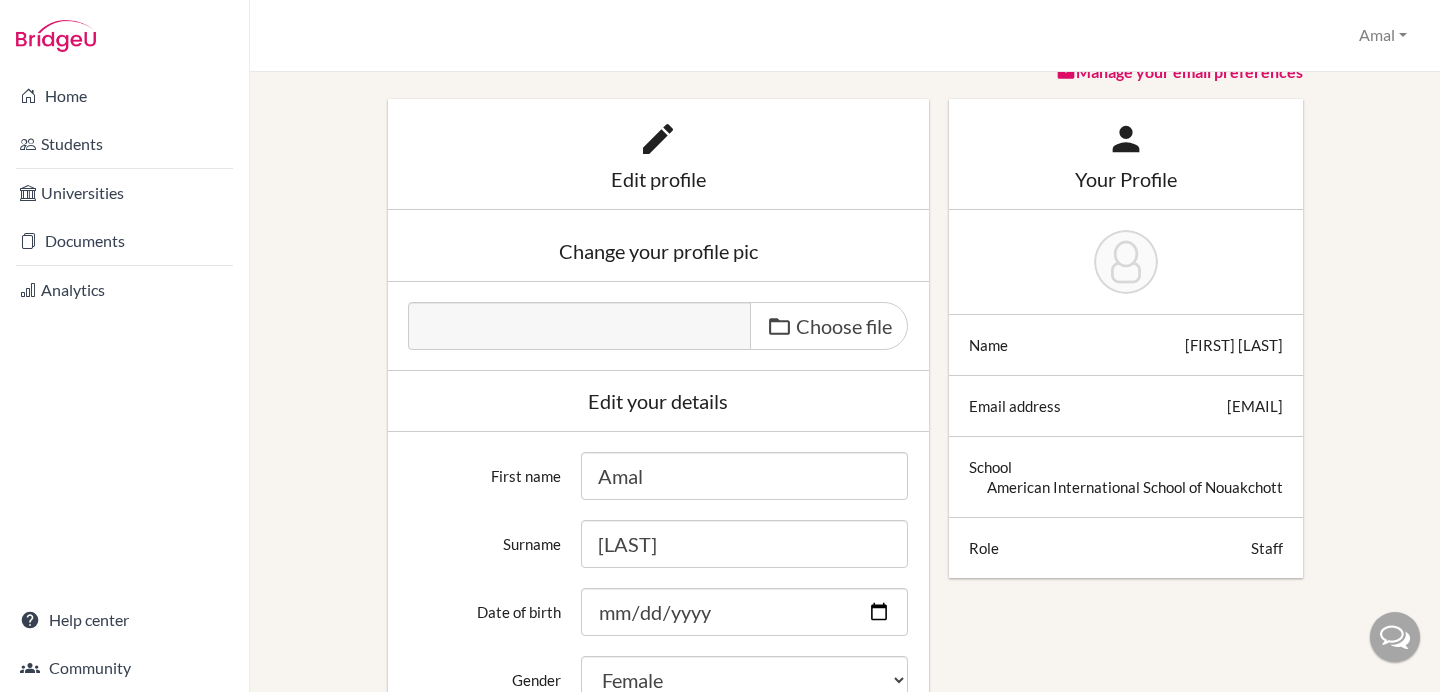 scroll, scrollTop: 0, scrollLeft: 0, axis: both 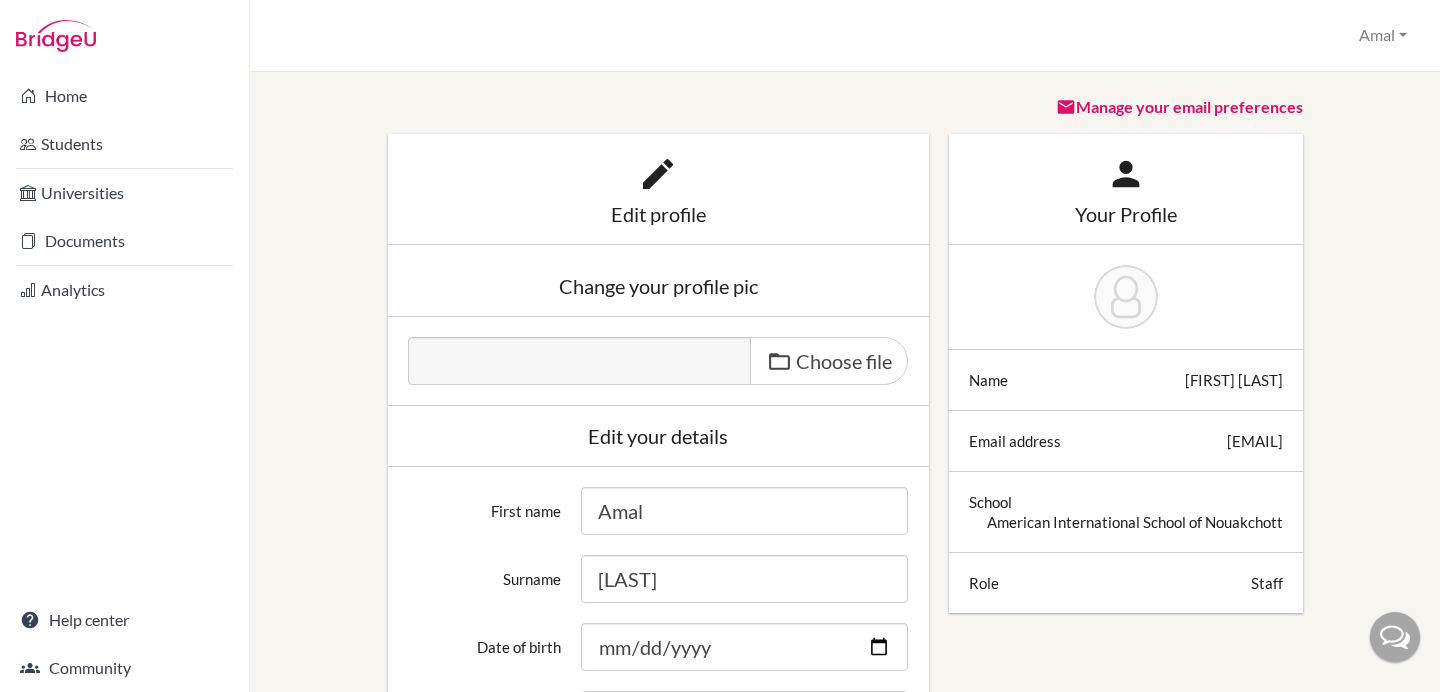 click on "Your Profile
Name
Amal Kheloui
Email address
amal.kheloui@aisnmauritania.com
School
American International School of Nouakchott
Role
Staff" at bounding box center (1126, 393) 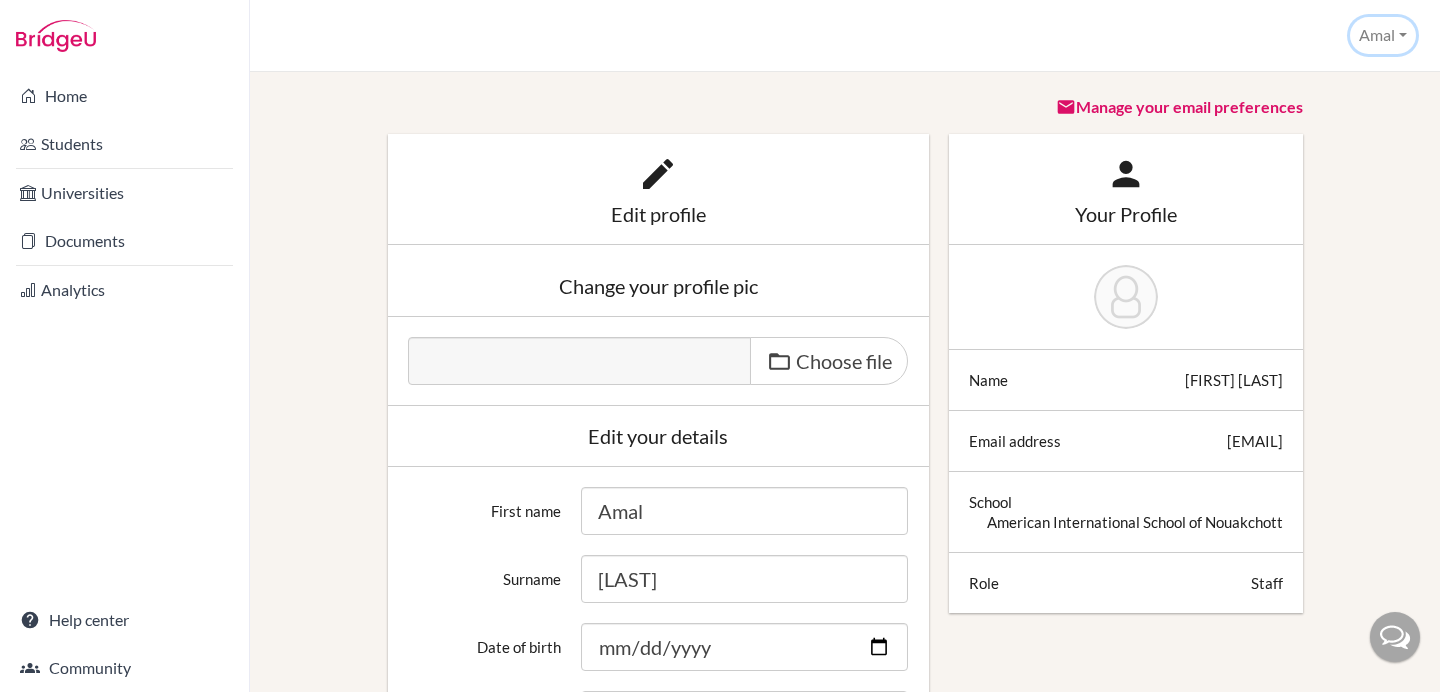 click on "Amal" at bounding box center (1383, 35) 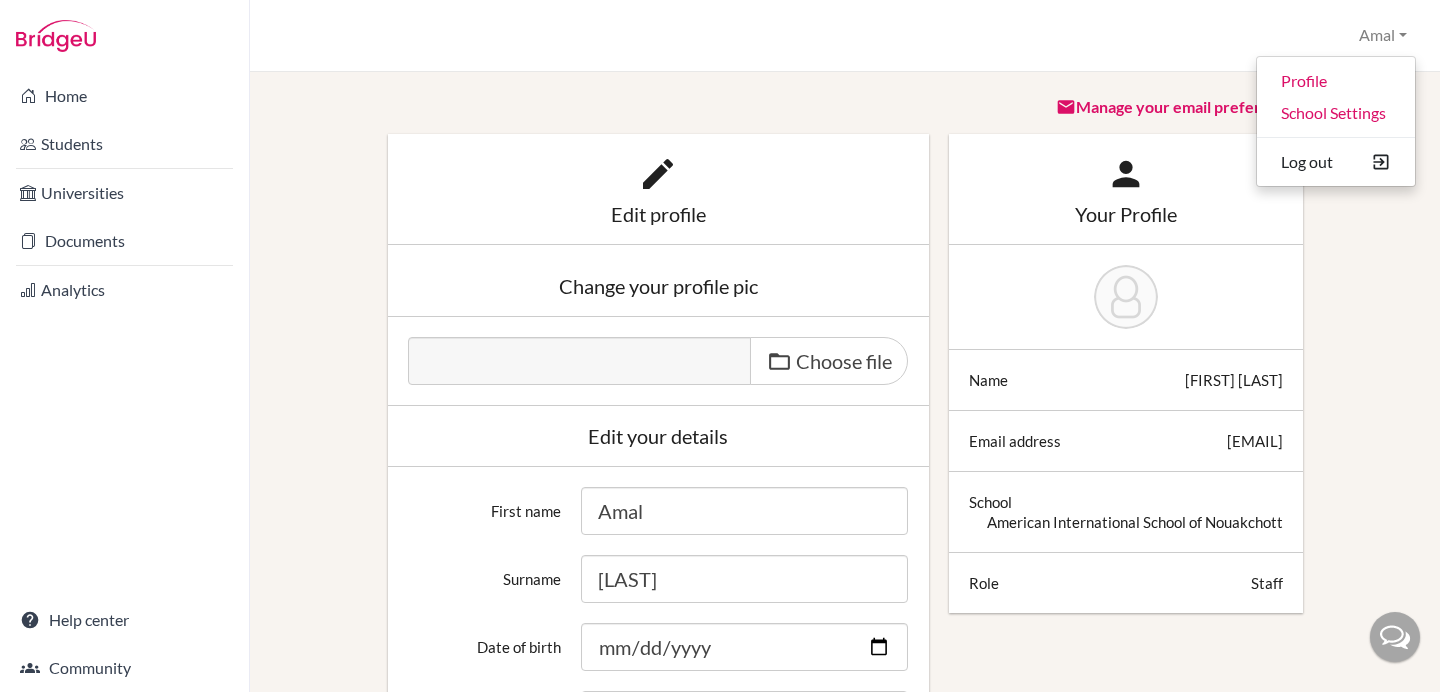 click on "Edit profile
Change your profile pic
Choose file
Edit your details
First name
Amal
Surname
Kheloui
Date of birth
Gender
Select your gender
Female
Male
Neither
Country
Select your home country
Afghanistan
Åland Islands
Albania
Algeria
American Samoa
Andorre
Angola
Anguilla
Antarctica
Antigua and Barbuda
Argentina
Armenia
Aruba
Australia
Austria
Azerbaijan
Bahamas
Bahrain
Bangladesh
Barbados
Belarus
Belgium
Belize
Benin
Bermuda
Bhutan
Bolivia
Bonaire, Sint Eustatius and Saba
Bosnia and Herzegovina
Botswana
Bouvet Island
Brazil
British Indian Ocean Territory
British Virgin Islands
Brunei
Bulgaria
Burkina Faso
Burundi
Cambodia
Cameroon
Canada
Cape Verde
Cayman Islands
Central African Republic
Chad
Chile
China
Christmas Island
Cocos (Keeling) Islands
Colombia
Comoros
Congo
Congo (Dem. Rep.)
Cook Islands" at bounding box center [845, 926] 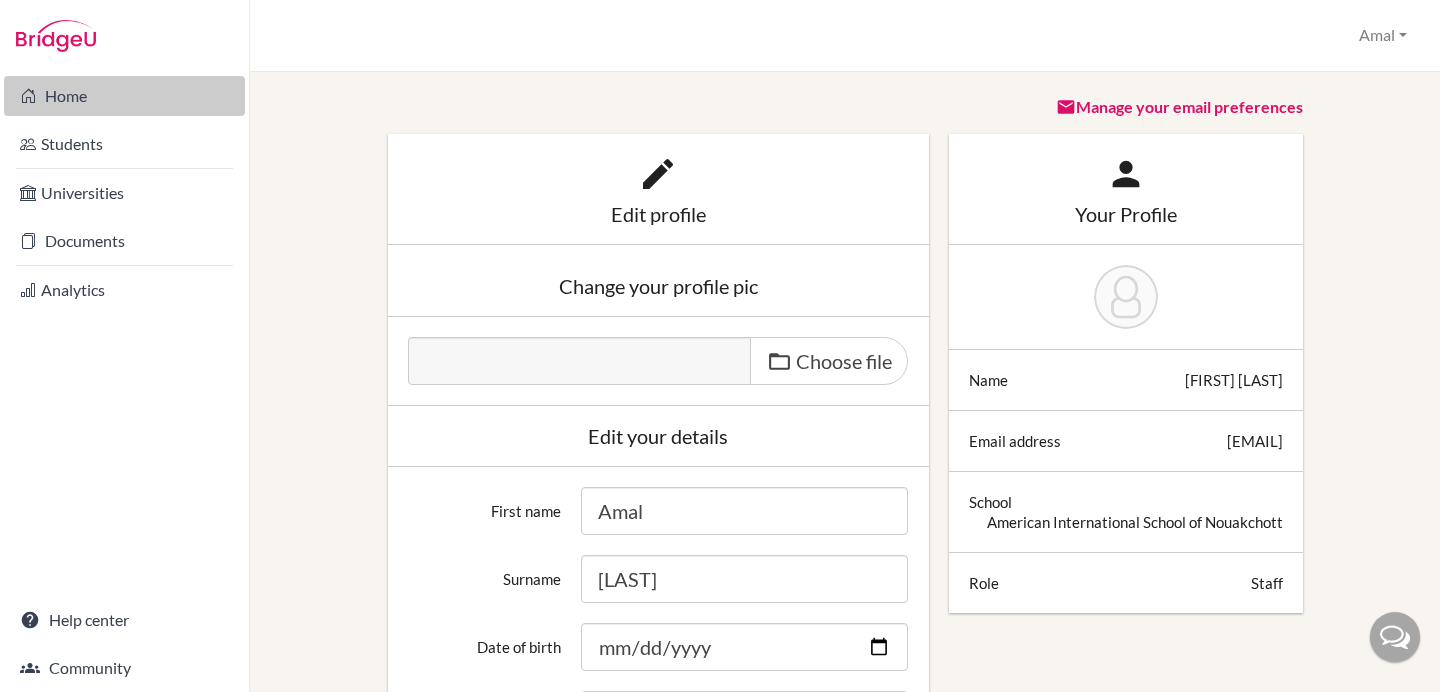 click on "Home" at bounding box center [124, 96] 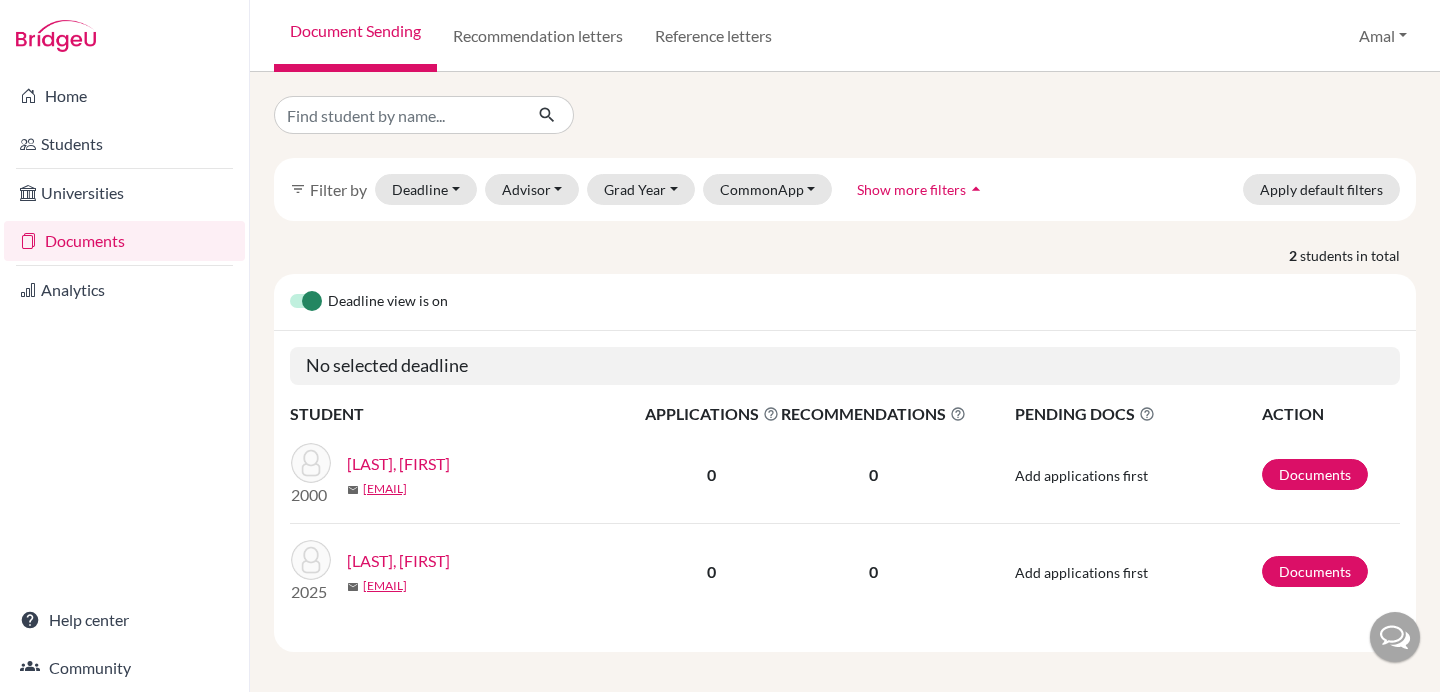 scroll, scrollTop: 0, scrollLeft: 0, axis: both 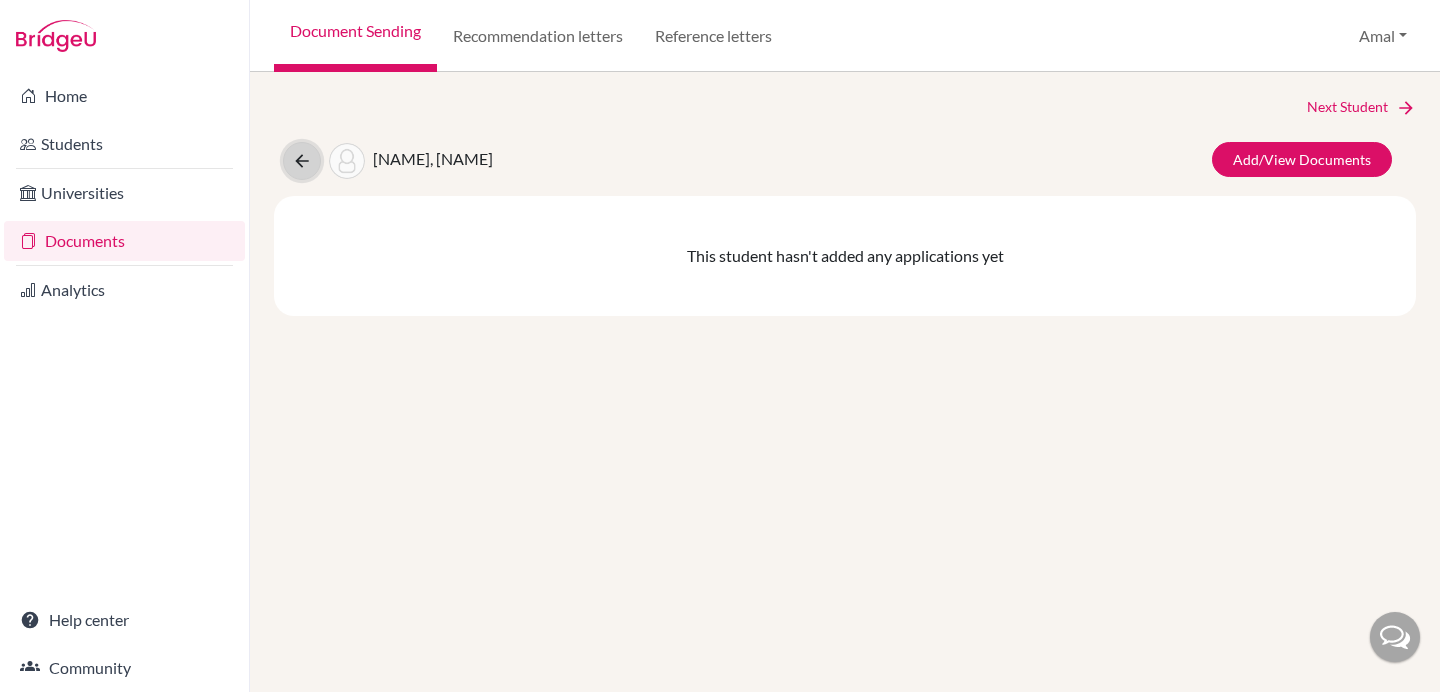click at bounding box center [302, 161] 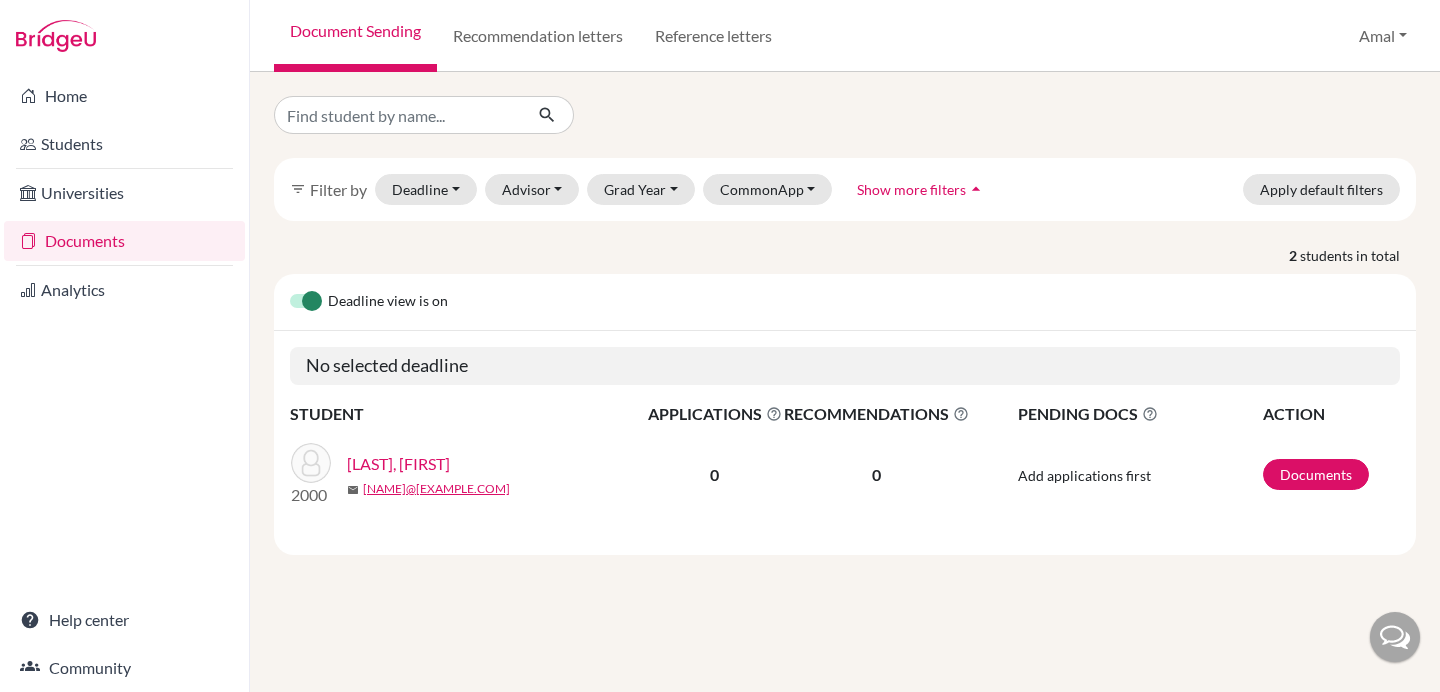 scroll, scrollTop: 0, scrollLeft: 0, axis: both 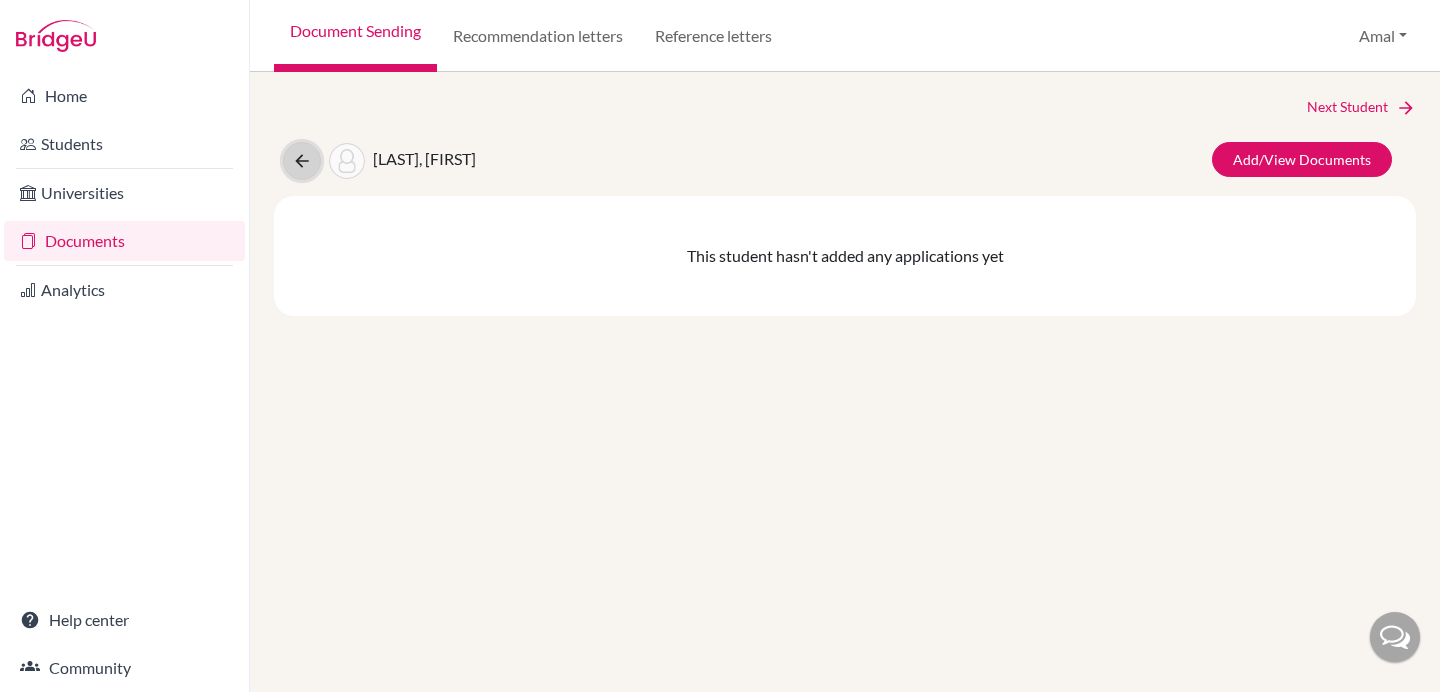 click at bounding box center (302, 161) 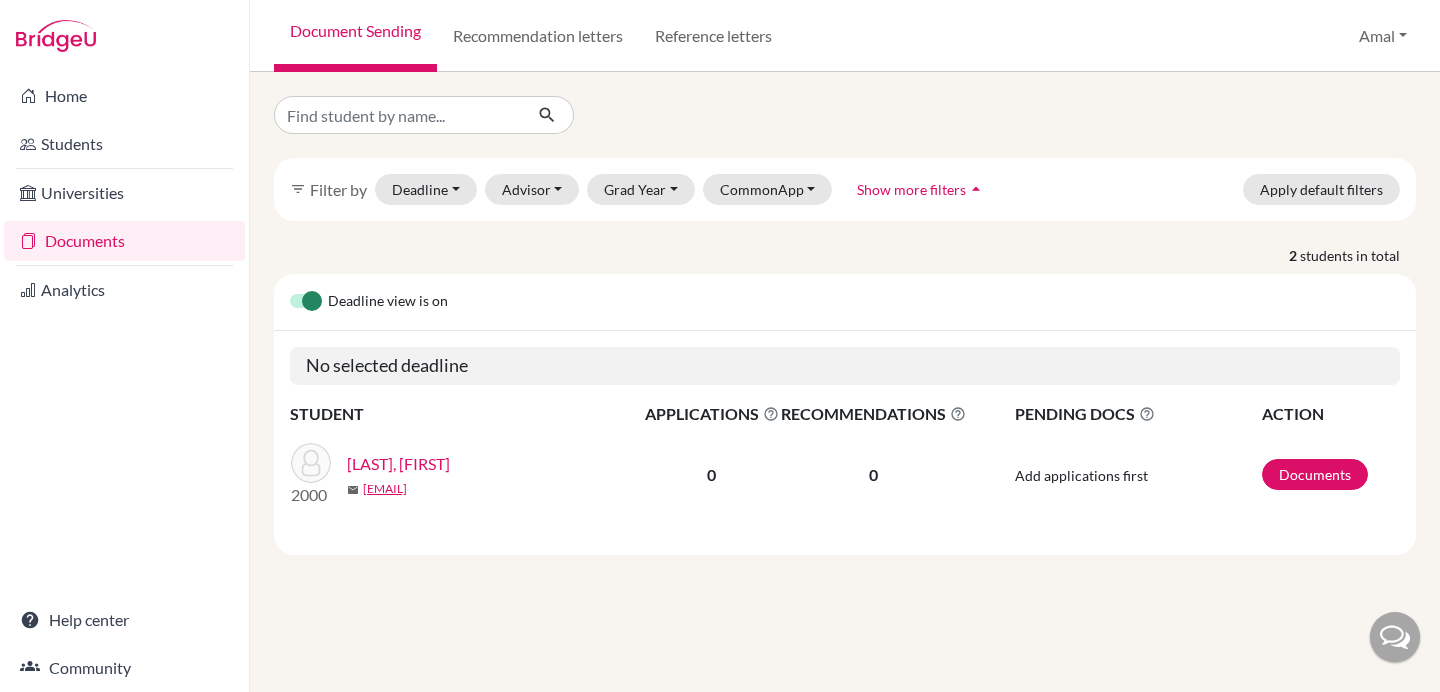scroll, scrollTop: 0, scrollLeft: 0, axis: both 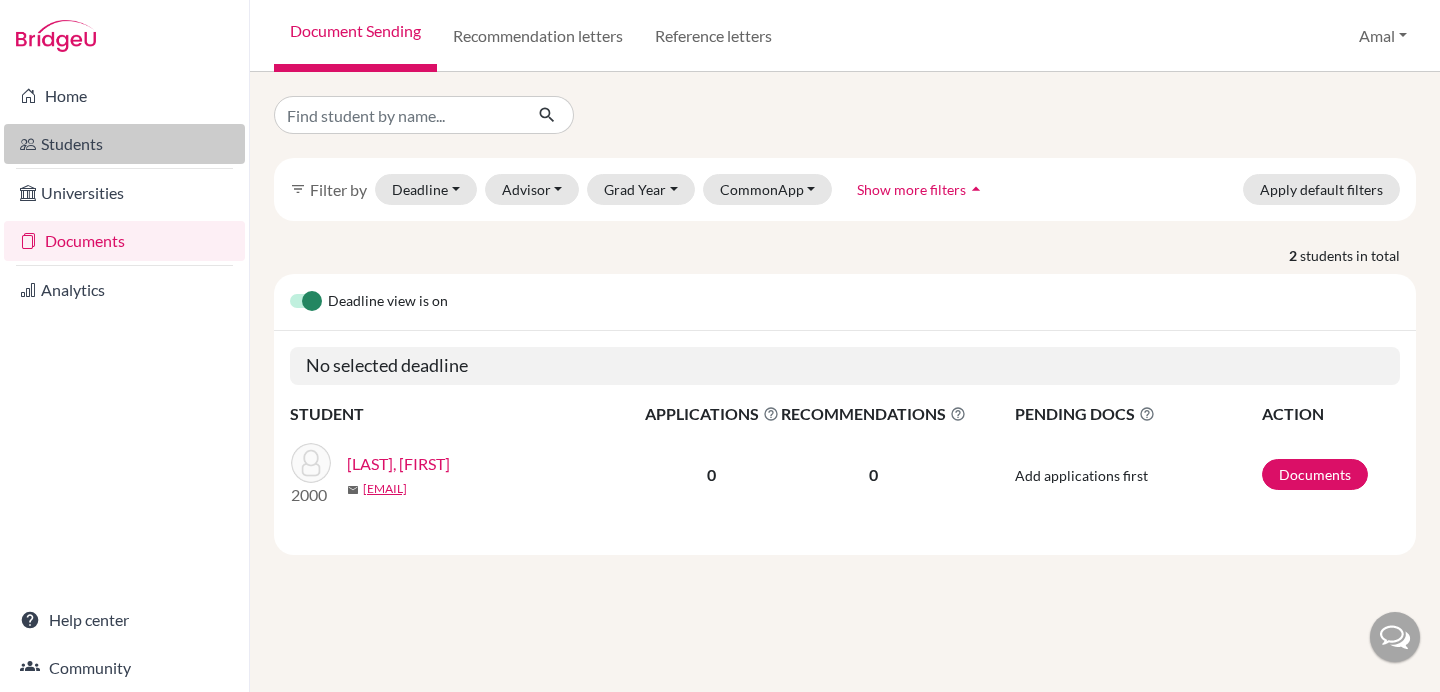 click on "Students" at bounding box center [124, 144] 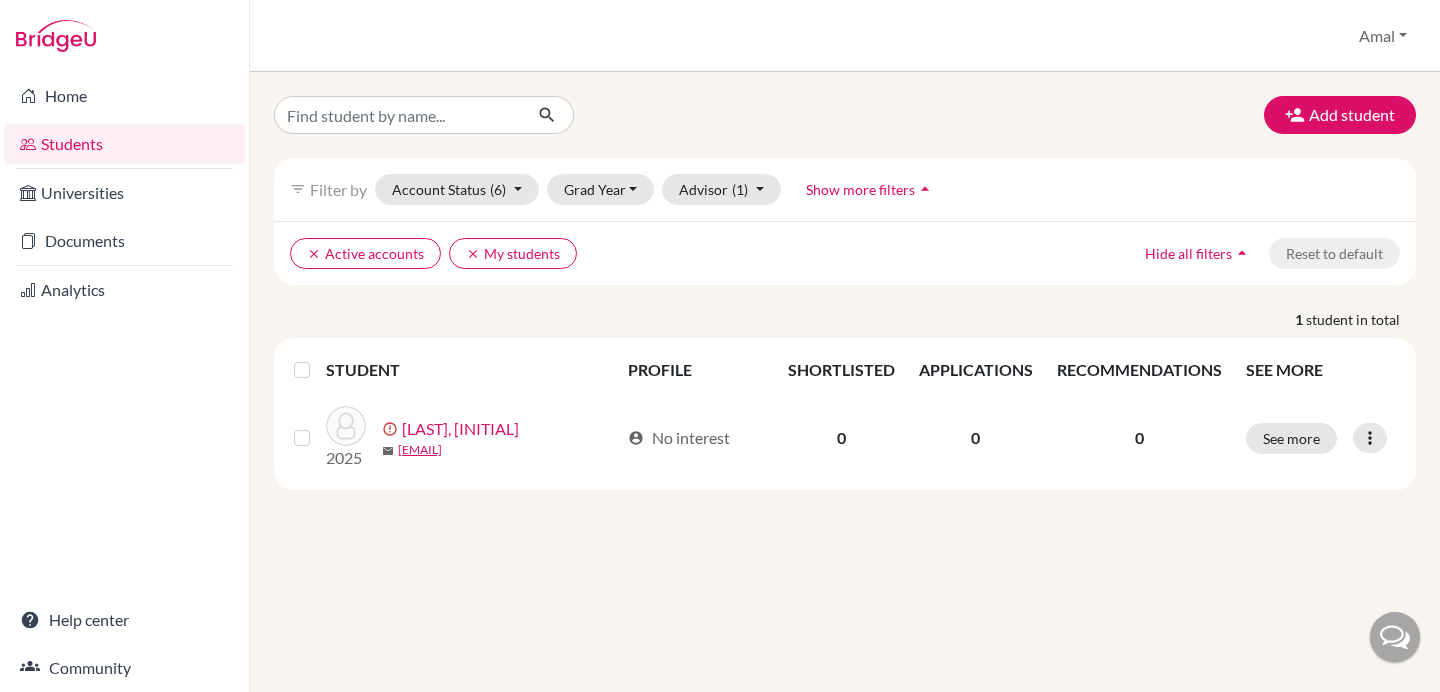 scroll, scrollTop: 0, scrollLeft: 0, axis: both 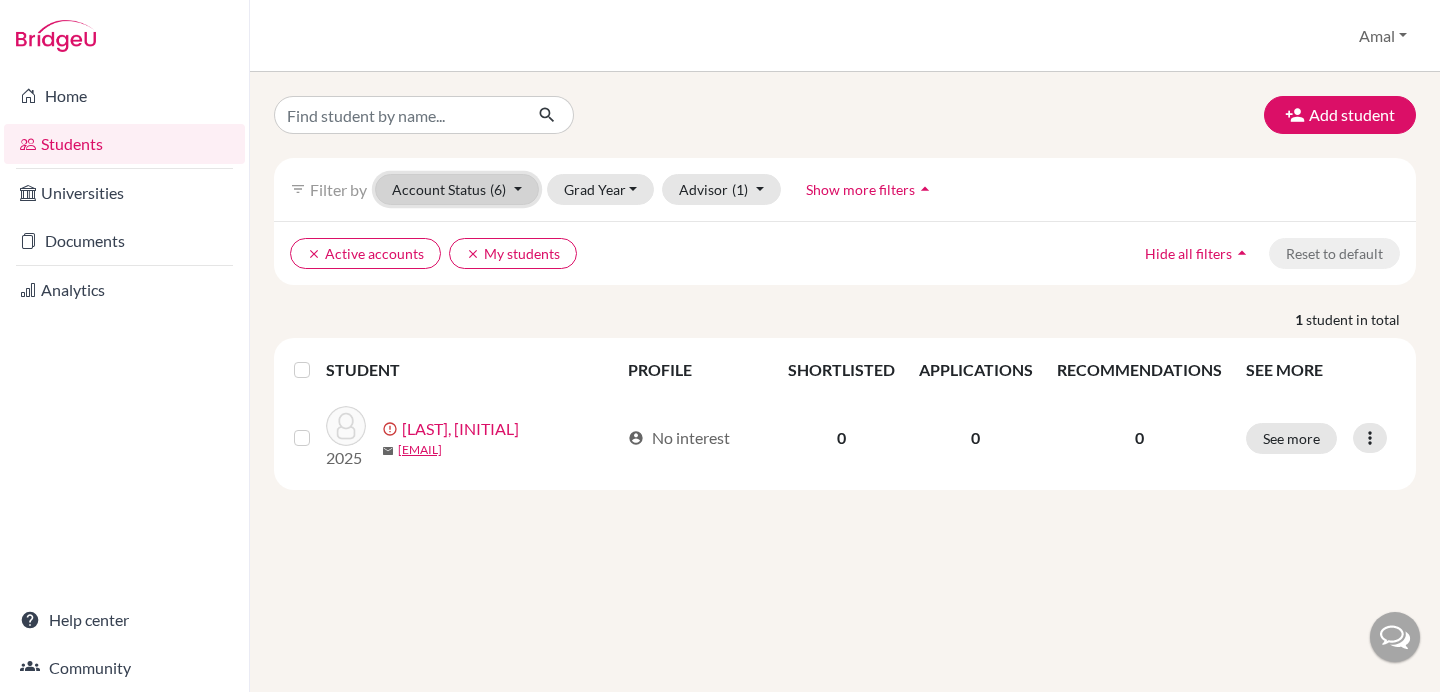 click on "Account Status (6)" at bounding box center (457, 189) 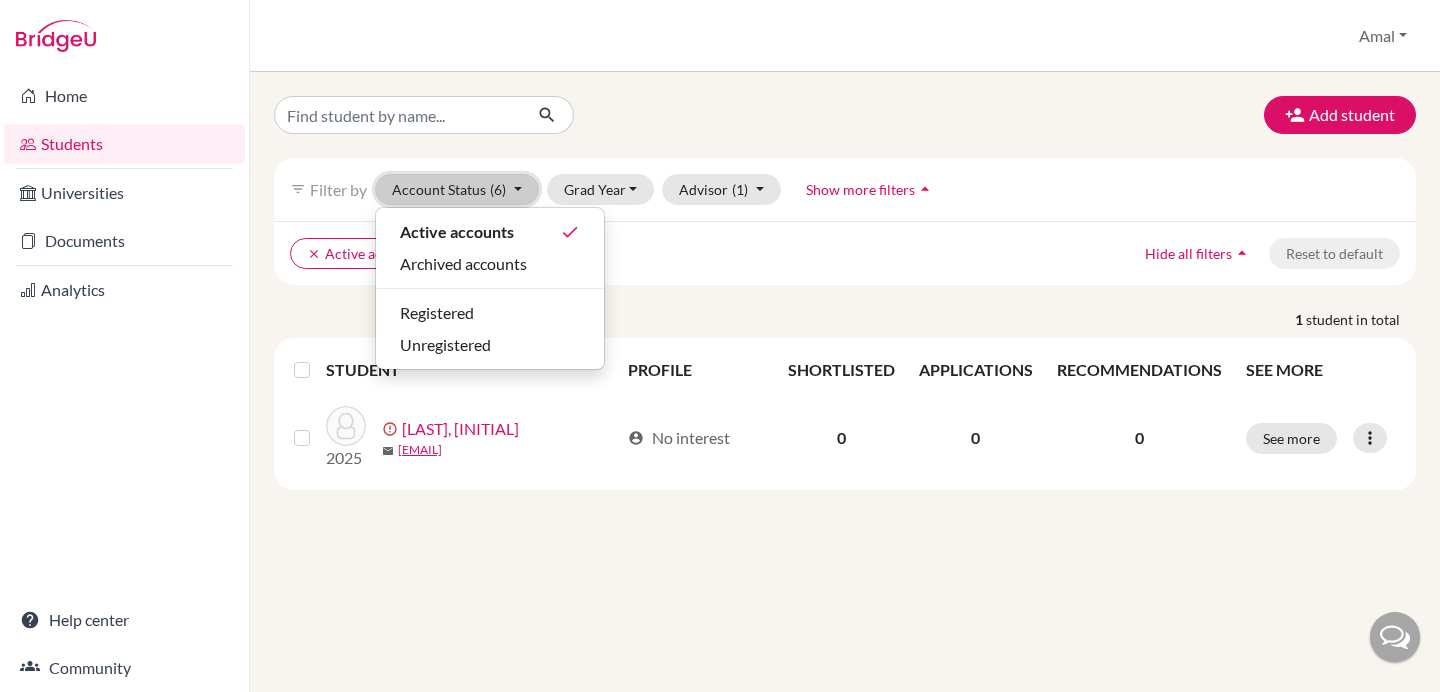 click on "Account Status (6)" at bounding box center (457, 189) 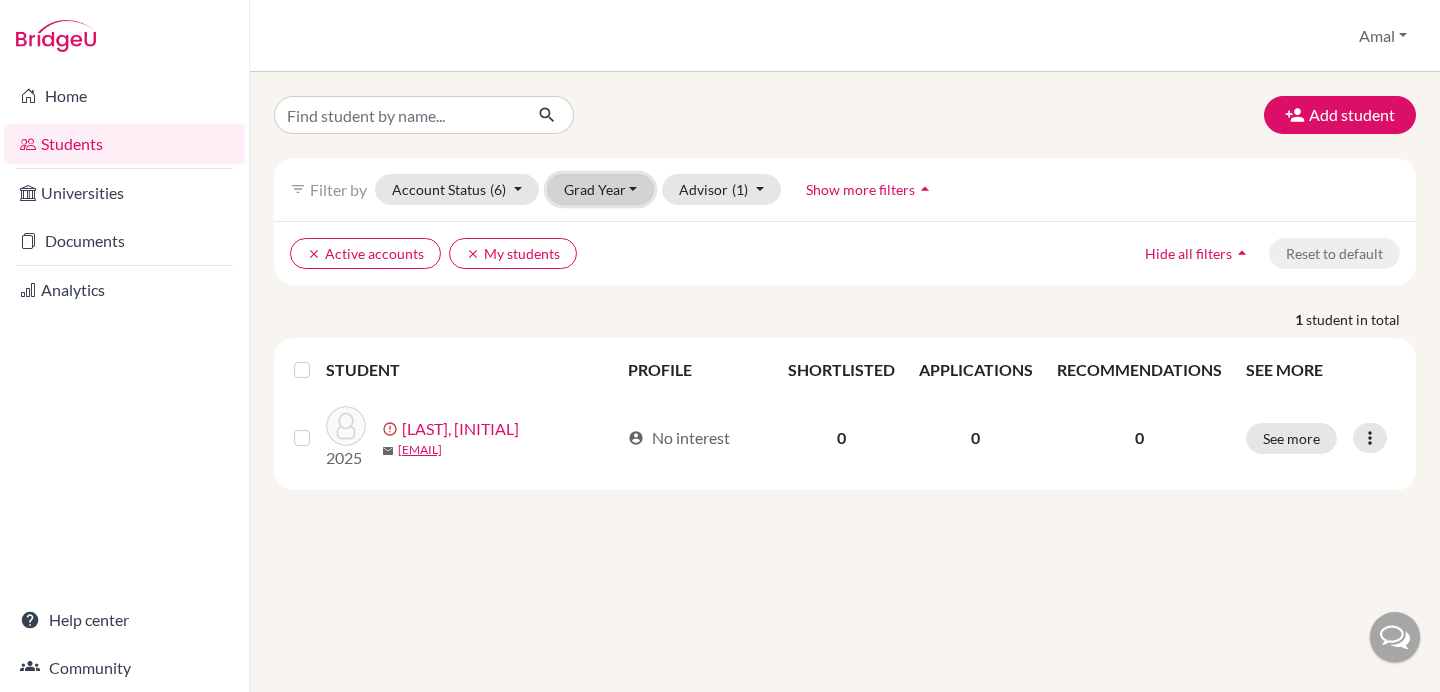 click on "Grad Year" at bounding box center (601, 189) 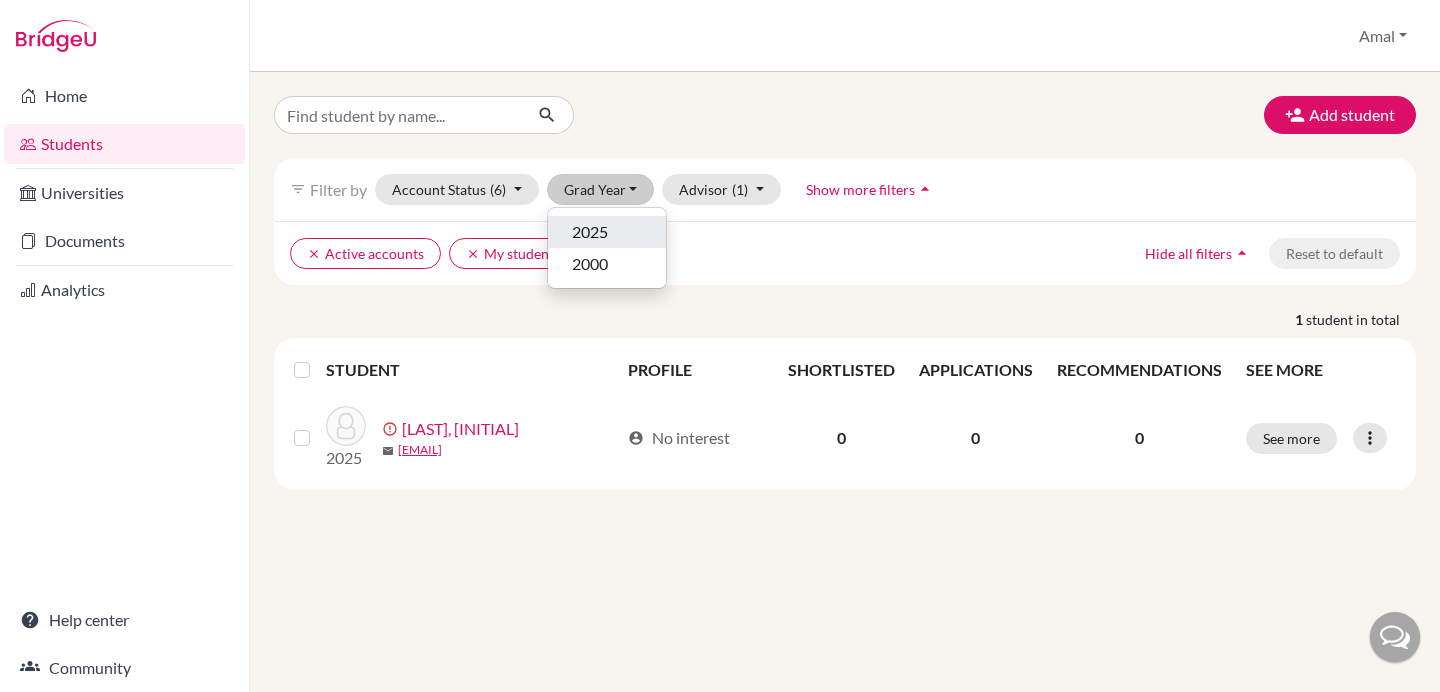 click on "2025" at bounding box center [590, 232] 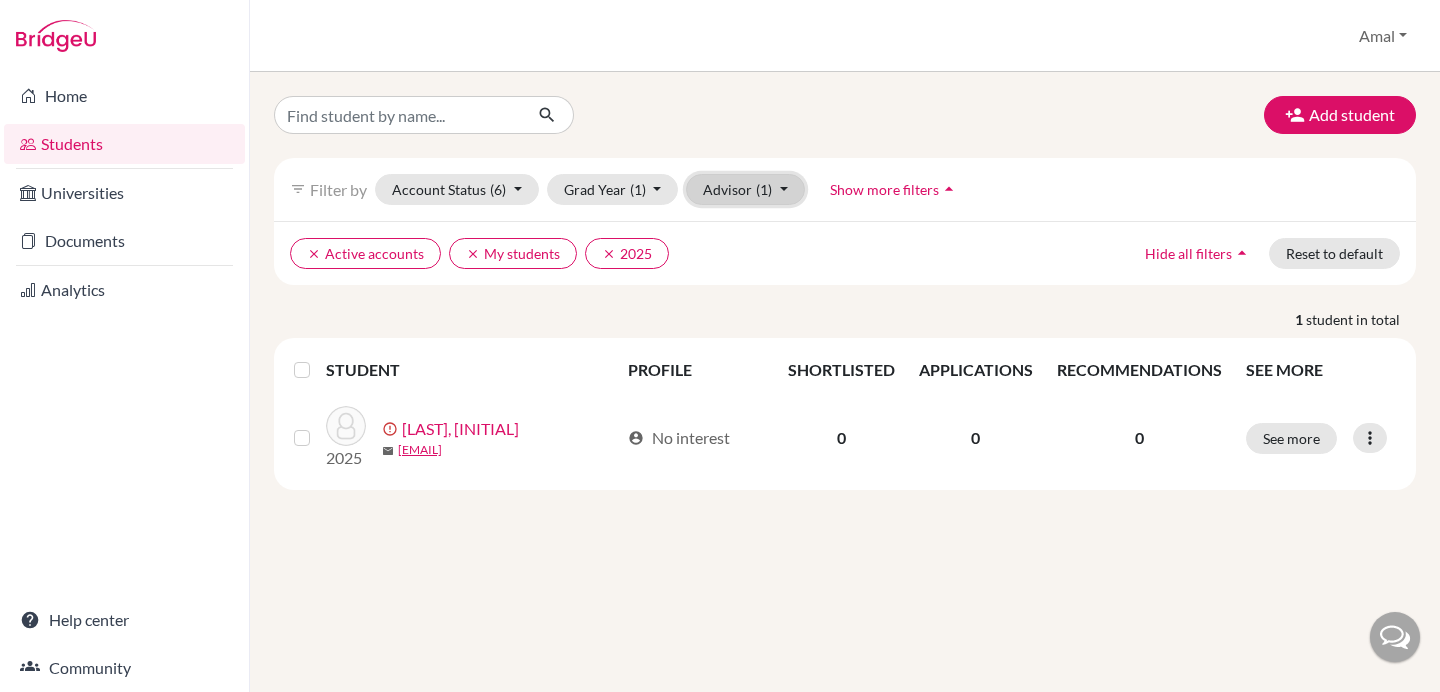 click on "Advisor (1)" at bounding box center (745, 189) 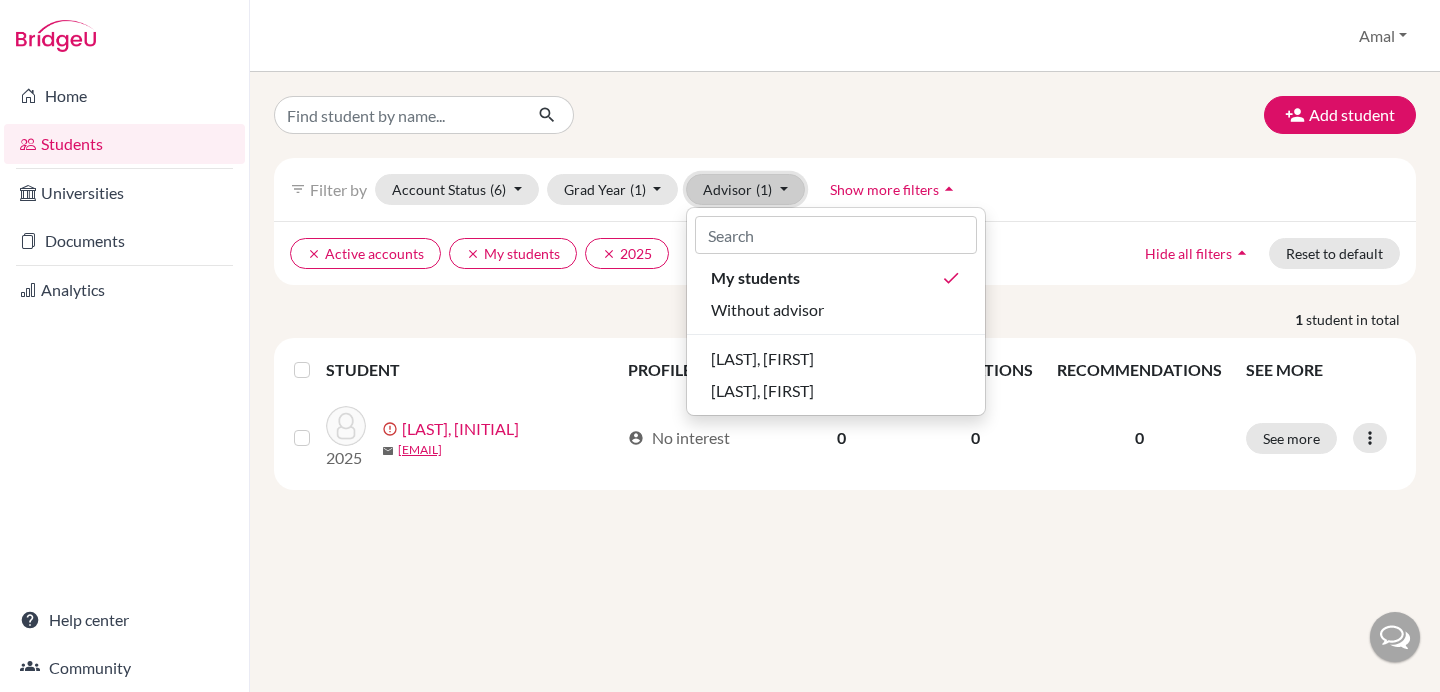 click on "Advisor (1)" at bounding box center [745, 189] 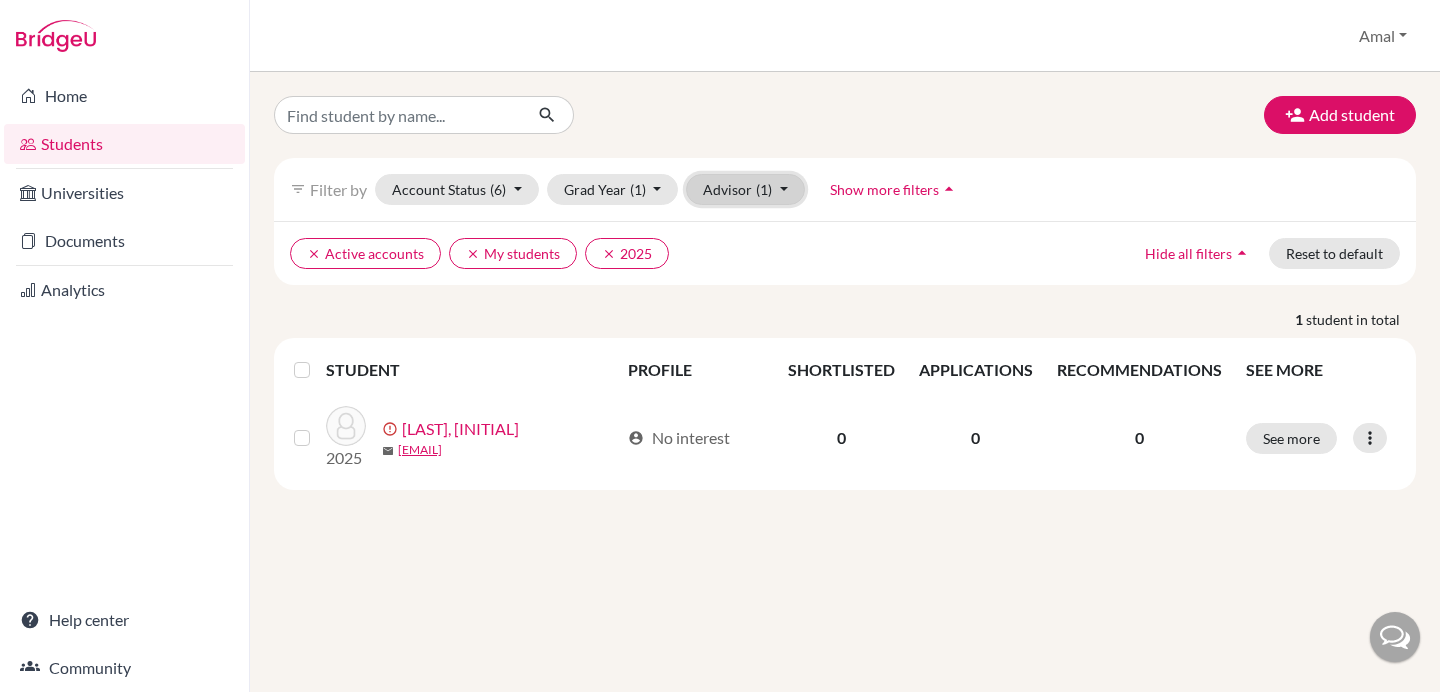click on "Advisor (1)" at bounding box center [745, 189] 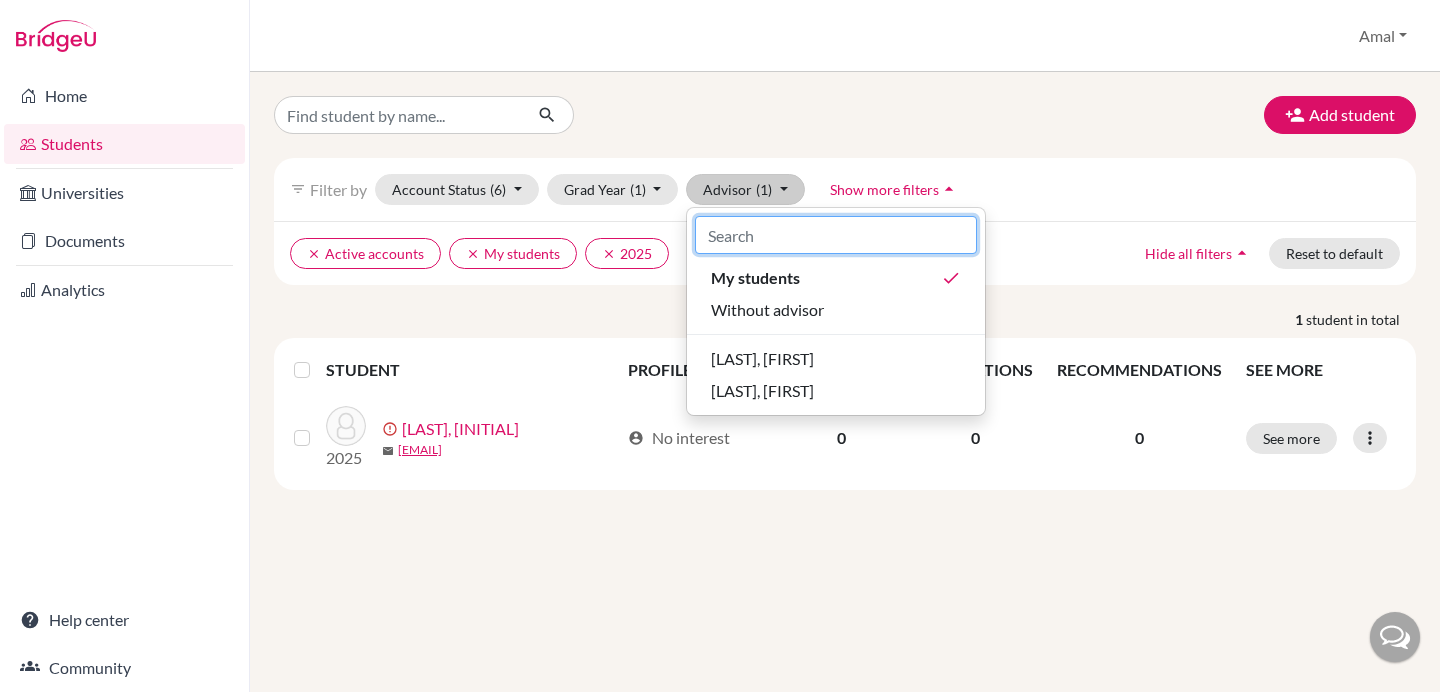 click at bounding box center [836, 235] 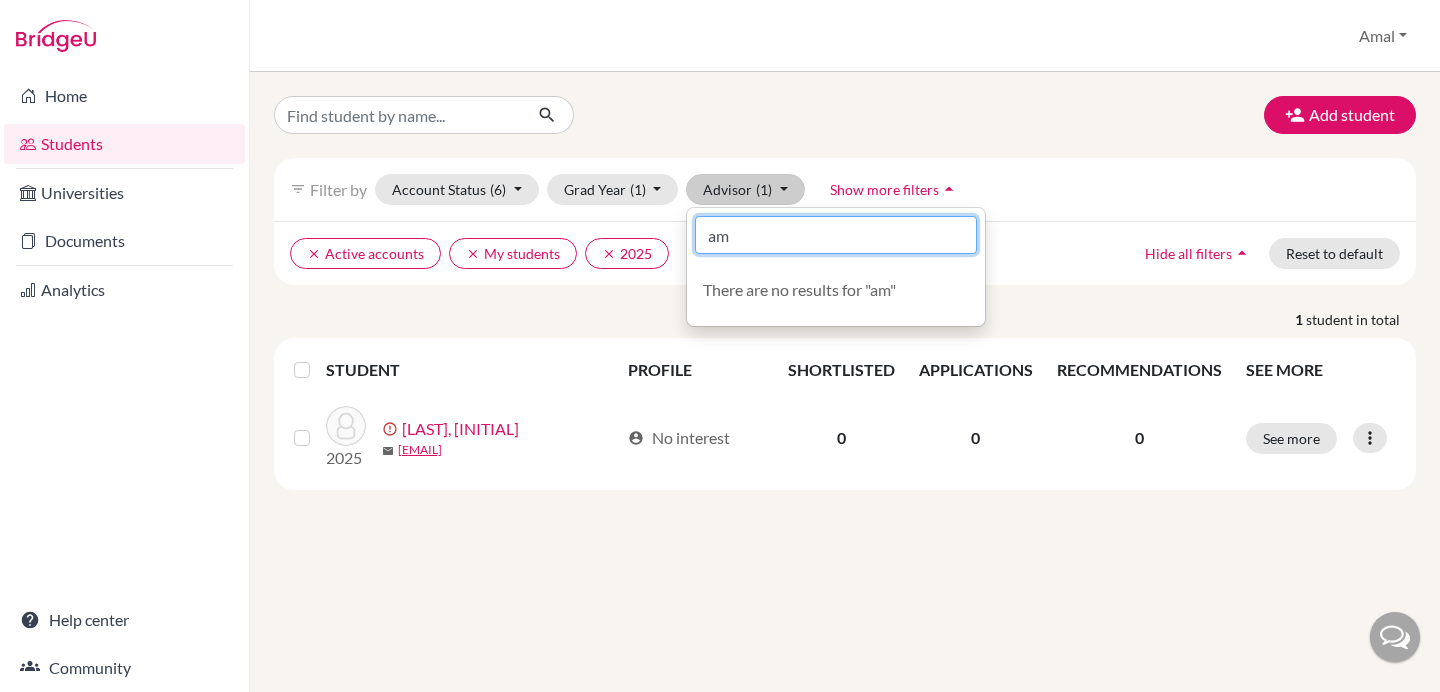type on "a" 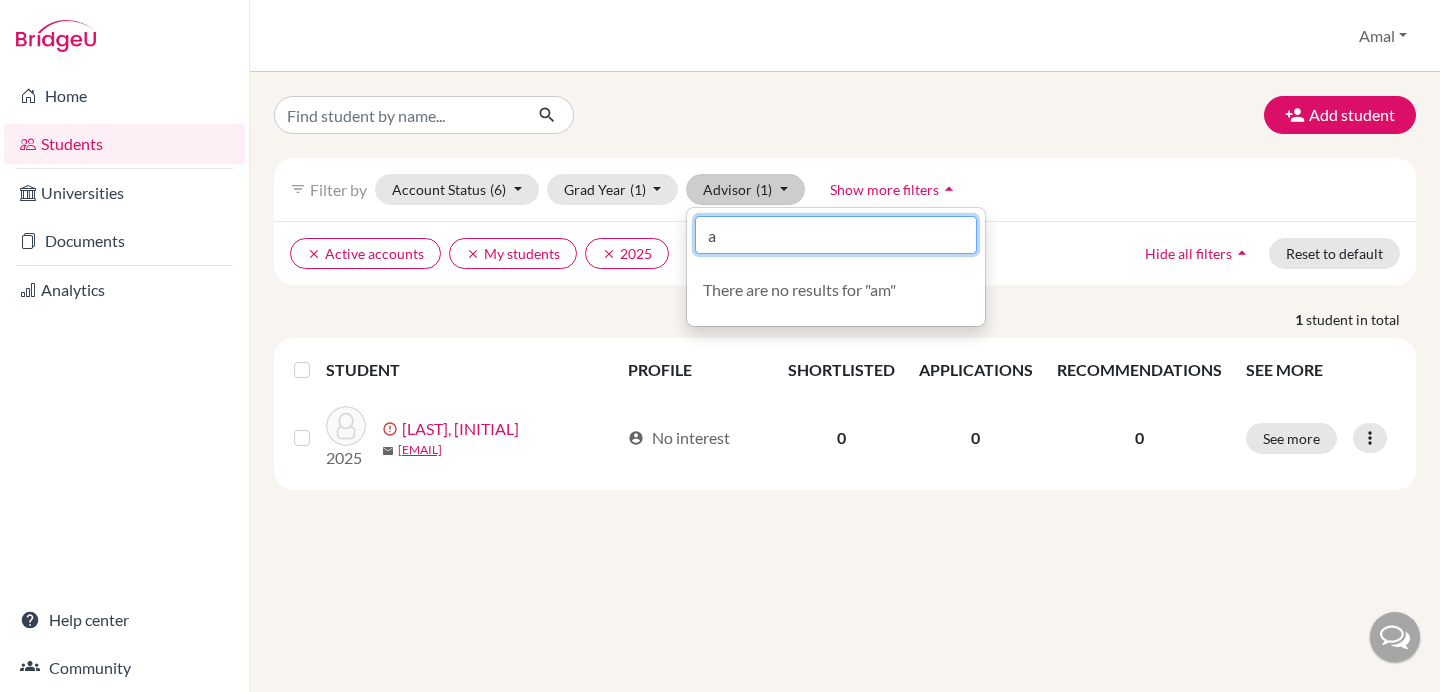 type 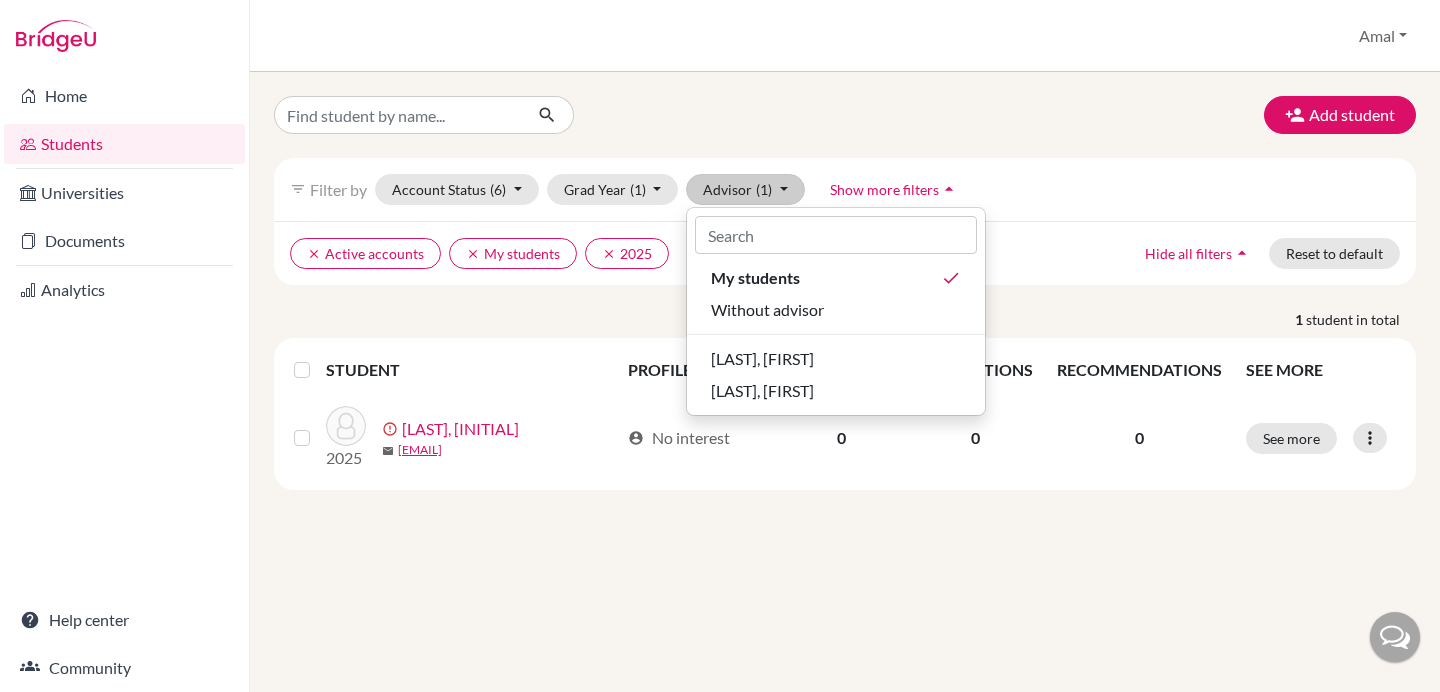 click on "filter_list Filter by Account Status (6) Active accounts done Archived accounts Registered Unregistered Grad Year (1) 2025 done 2000 Advisor (1) My students done Without advisor Decker, Mark Diatsiuk, Alex Show more filters arrow_drop_up" at bounding box center (845, 189) 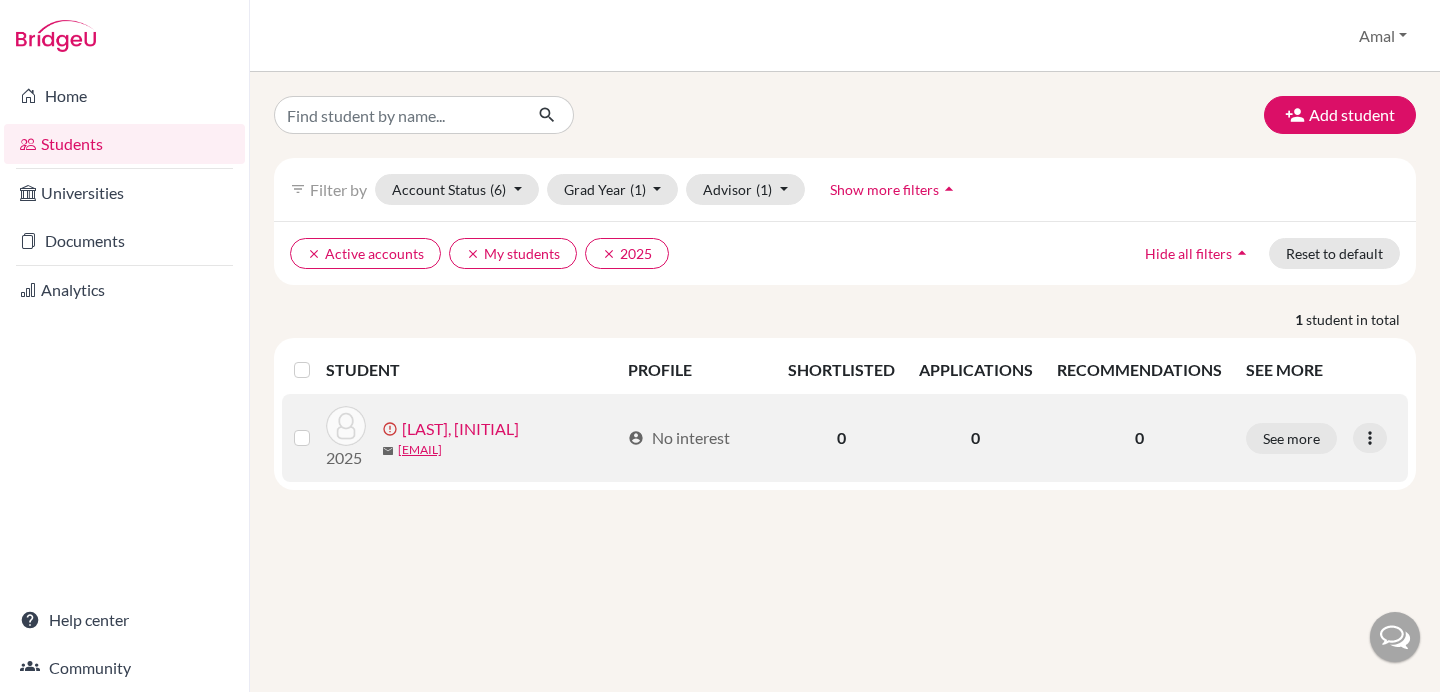 click at bounding box center [318, 426] 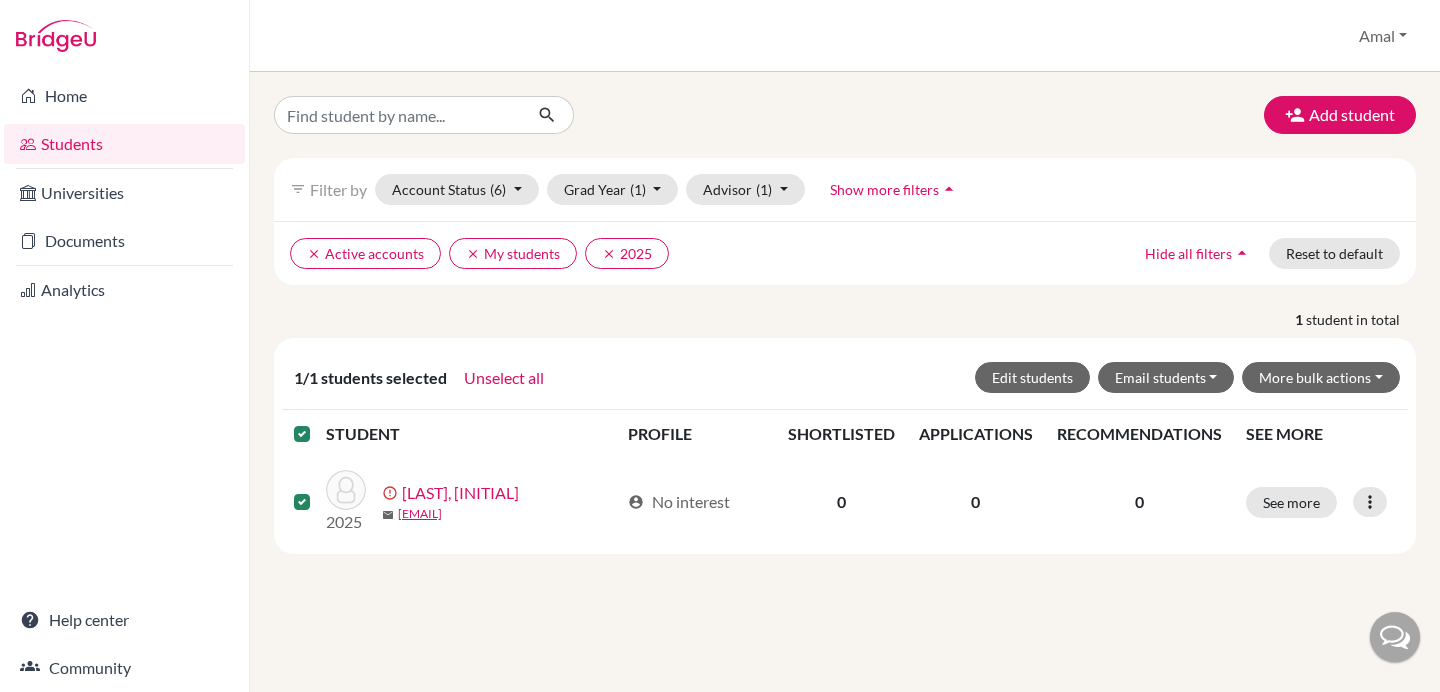 click at bounding box center [1395, 637] 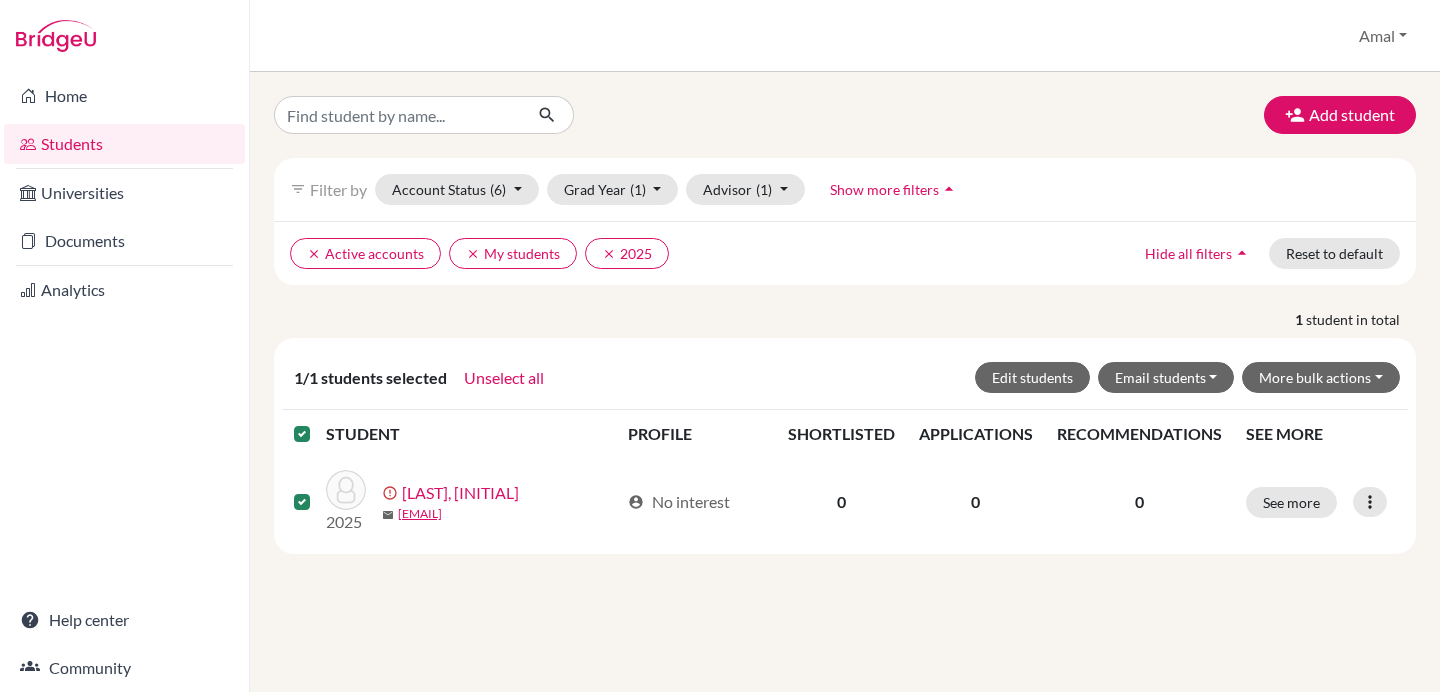 scroll, scrollTop: 0, scrollLeft: 0, axis: both 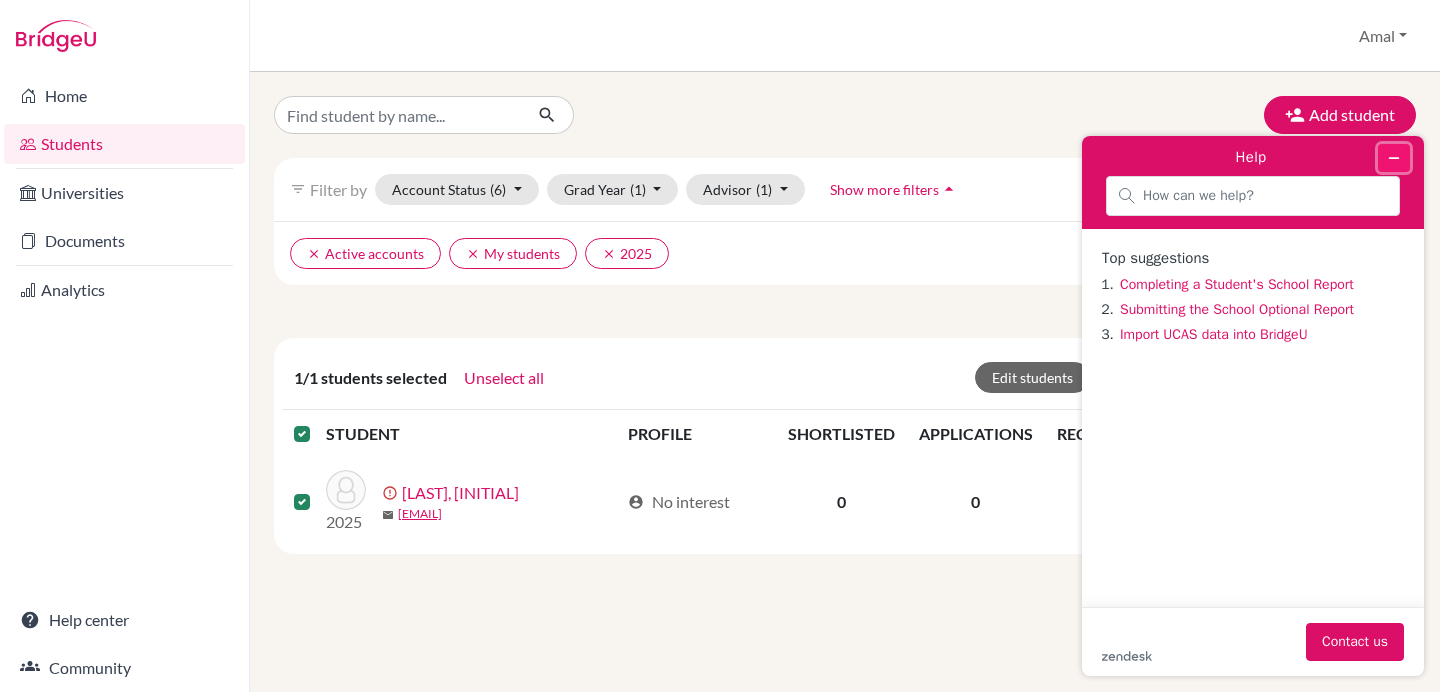 click 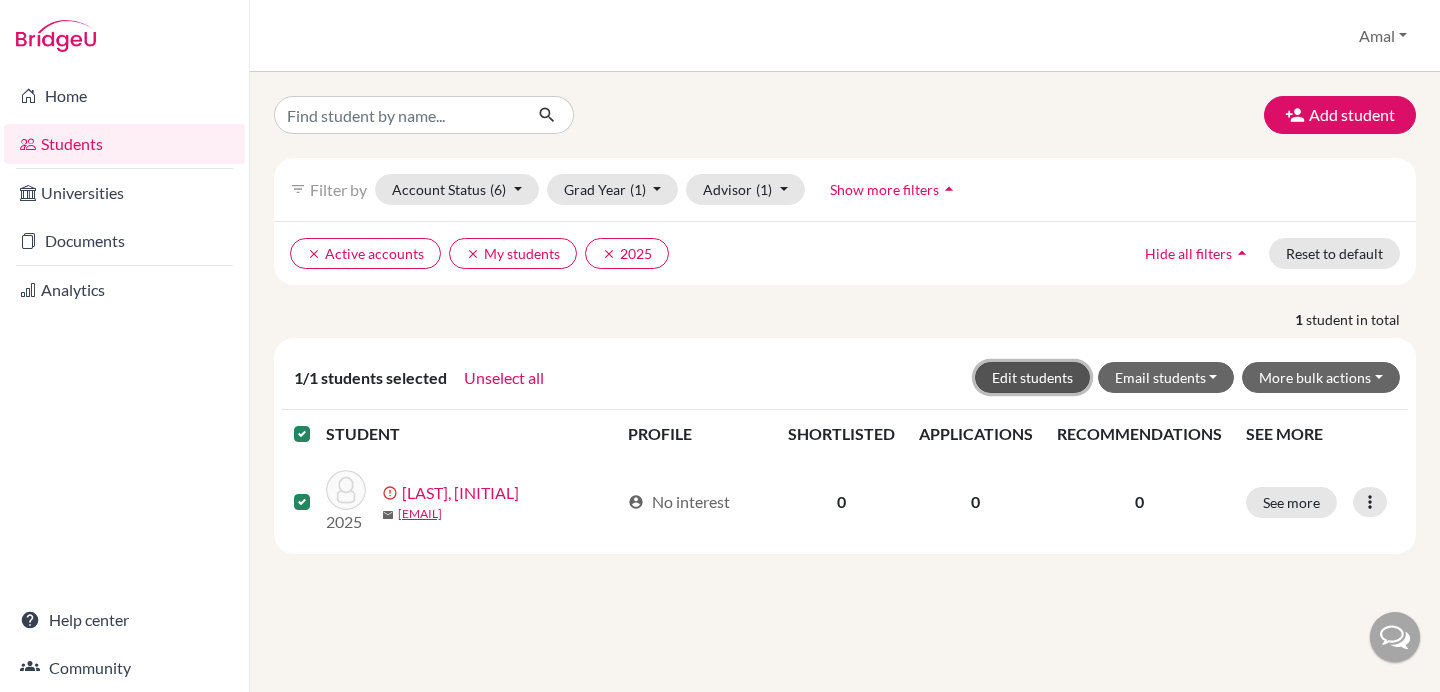 click on "Edit students" at bounding box center (1032, 377) 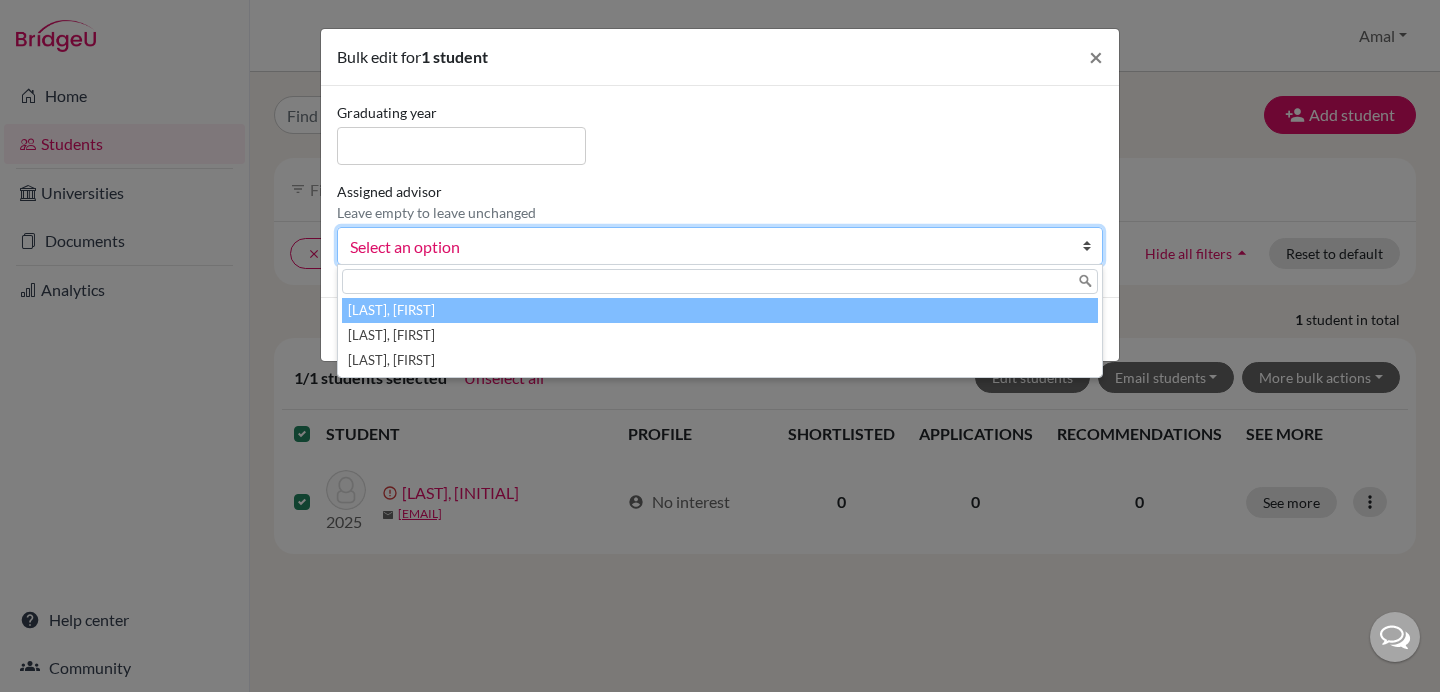 click at bounding box center (1092, 246) 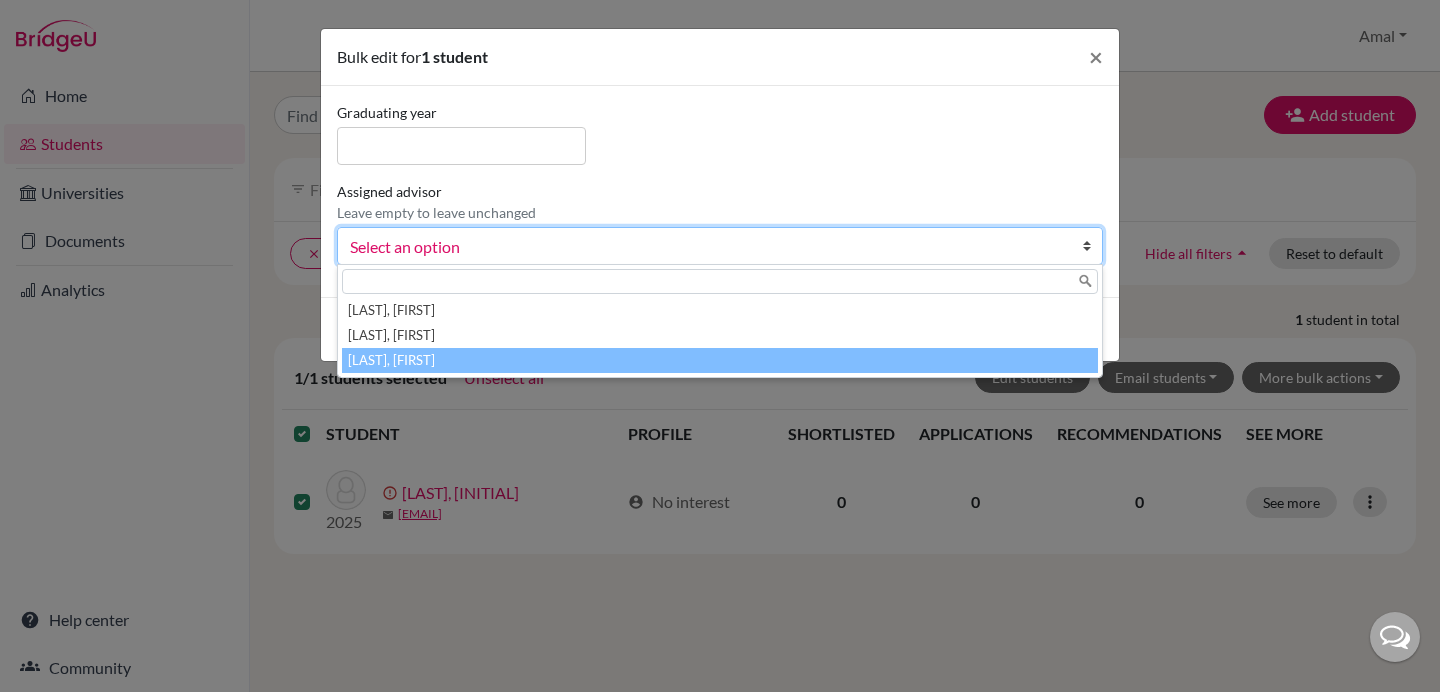 click on "[LAST], [FIRST]" at bounding box center (720, 360) 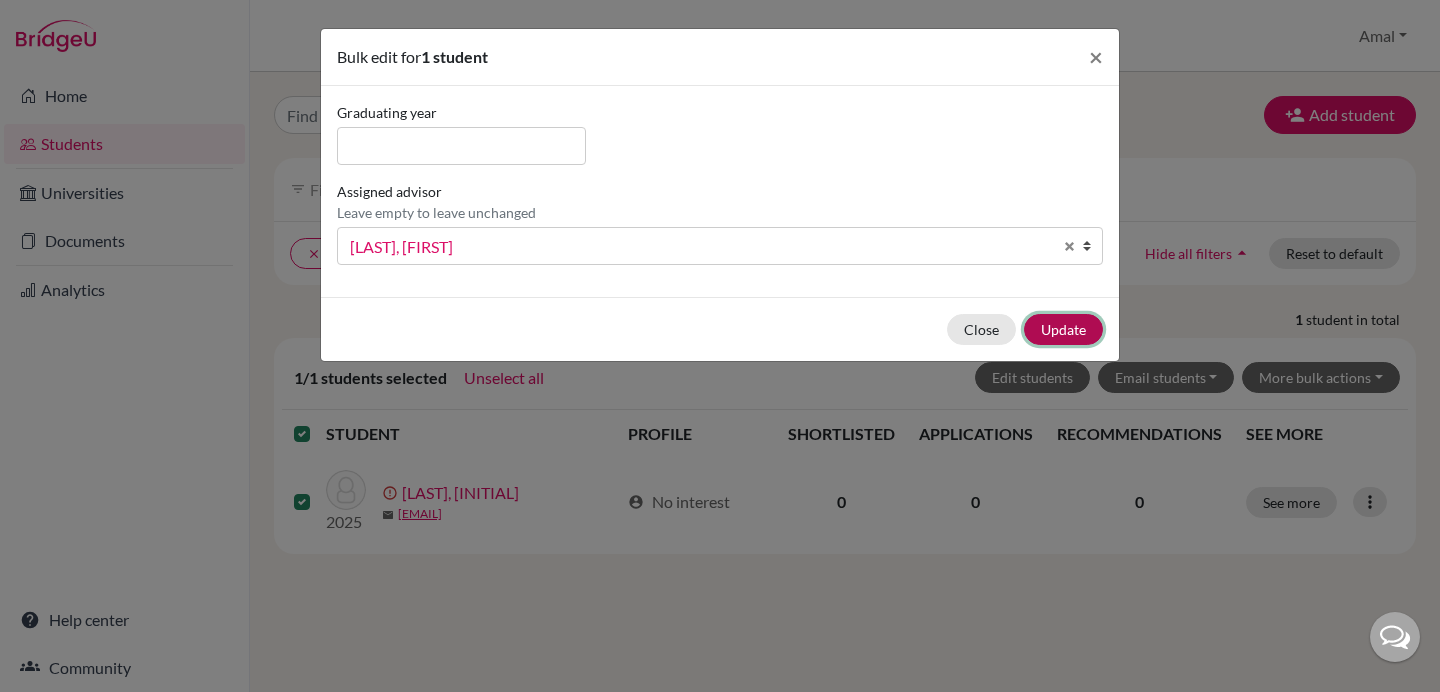 click on "Update" at bounding box center [1063, 329] 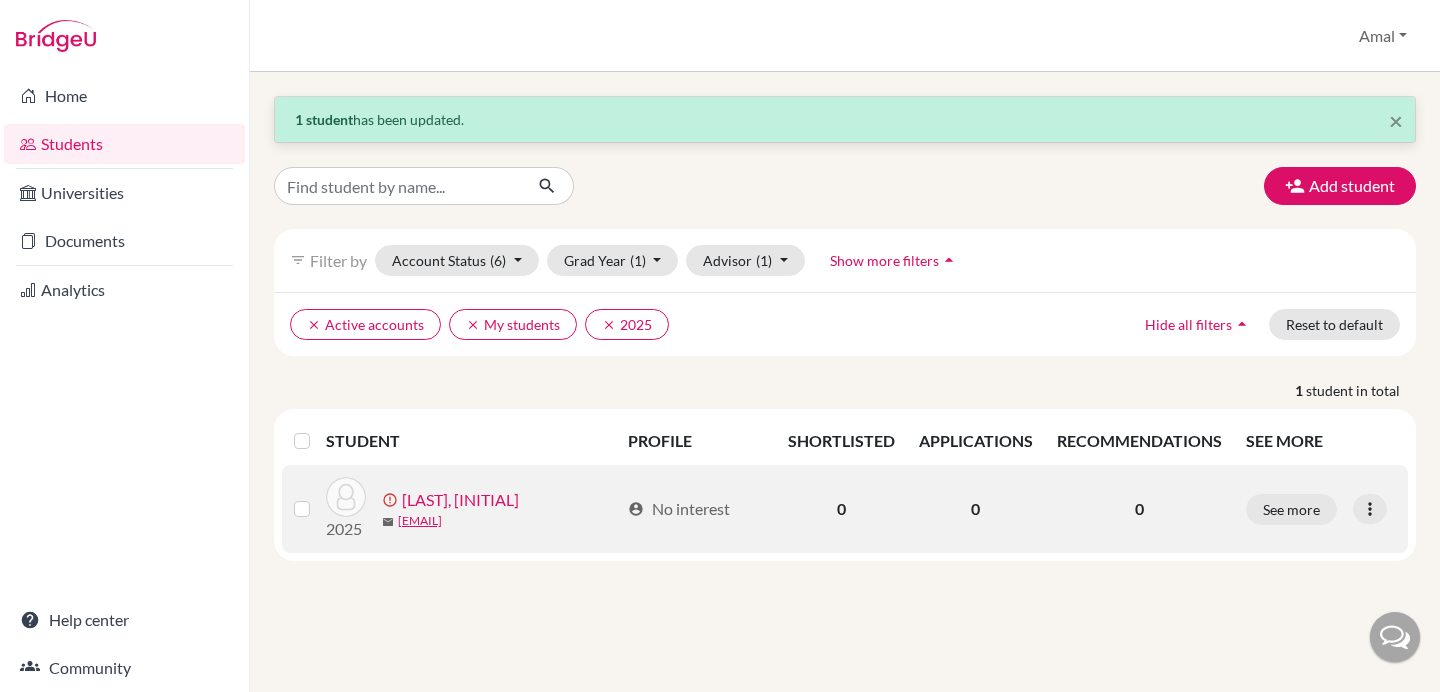 click on "Safia, LY" at bounding box center (460, 500) 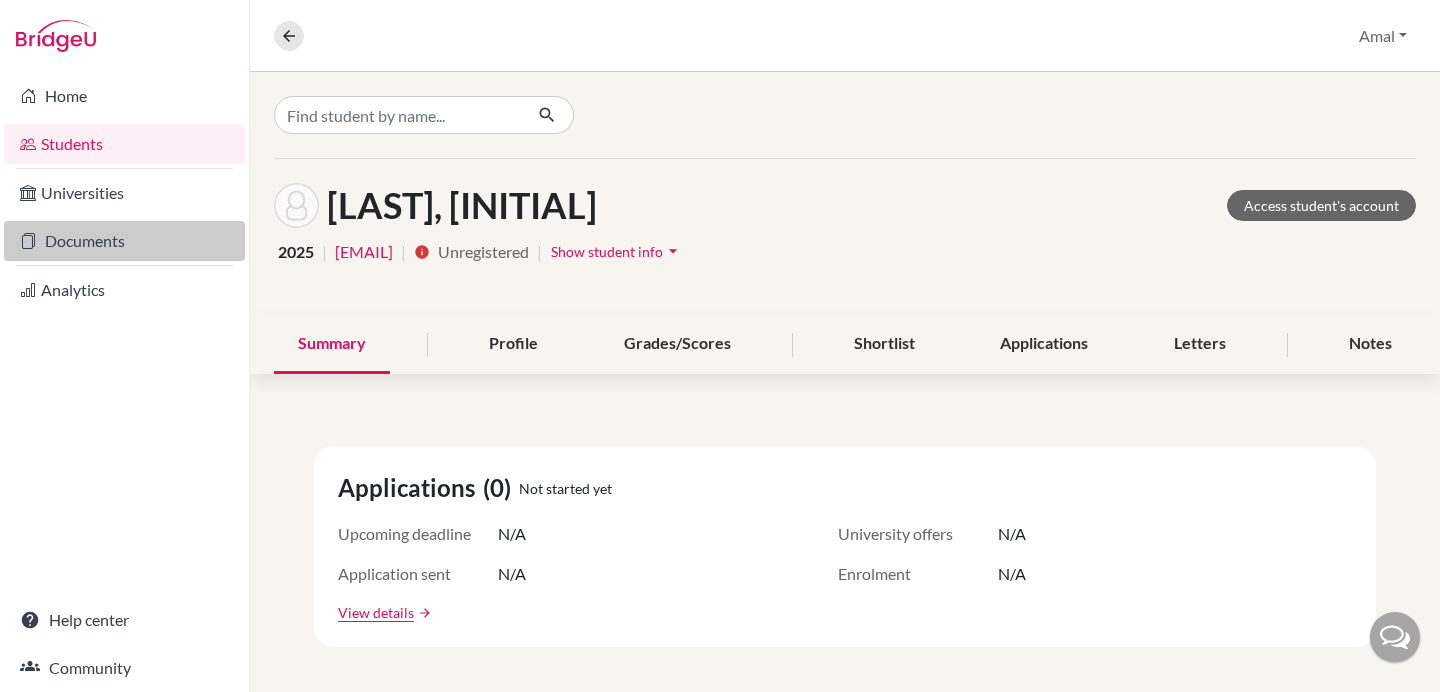 click on "Documents" at bounding box center (124, 241) 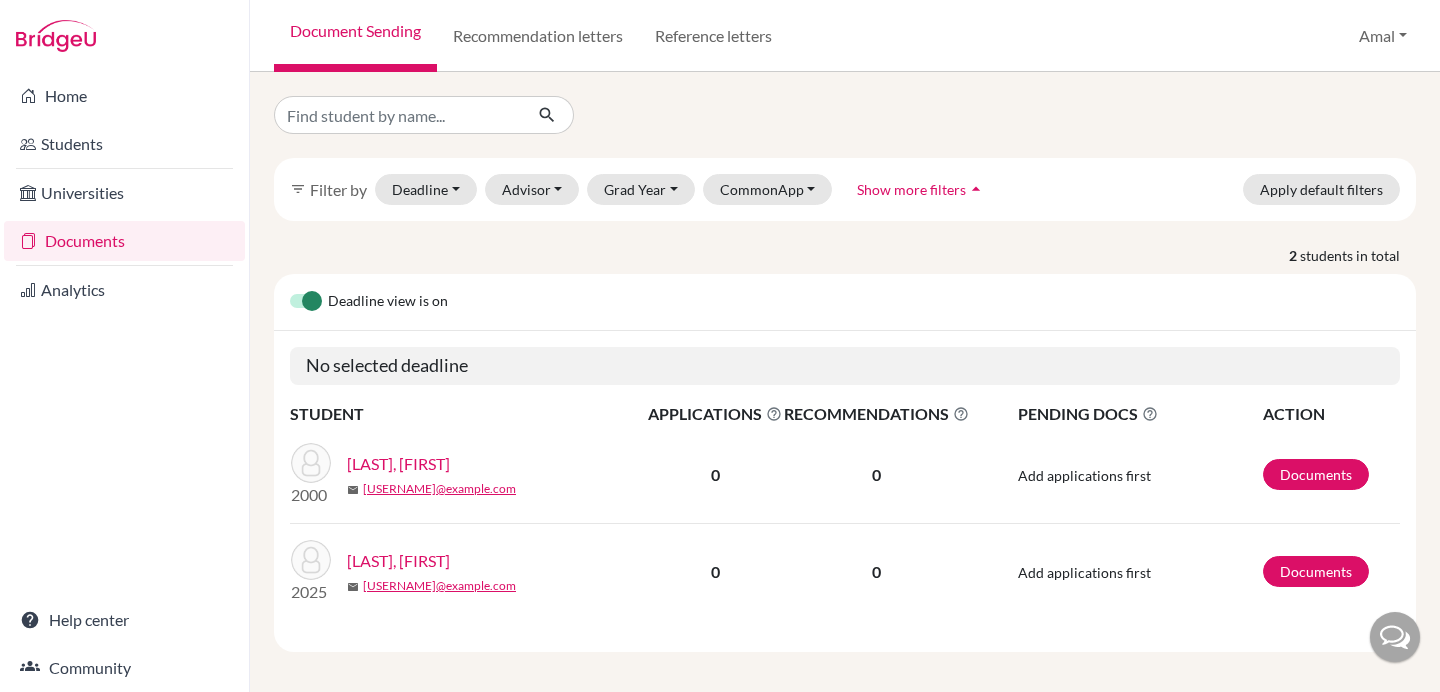 scroll, scrollTop: 0, scrollLeft: 0, axis: both 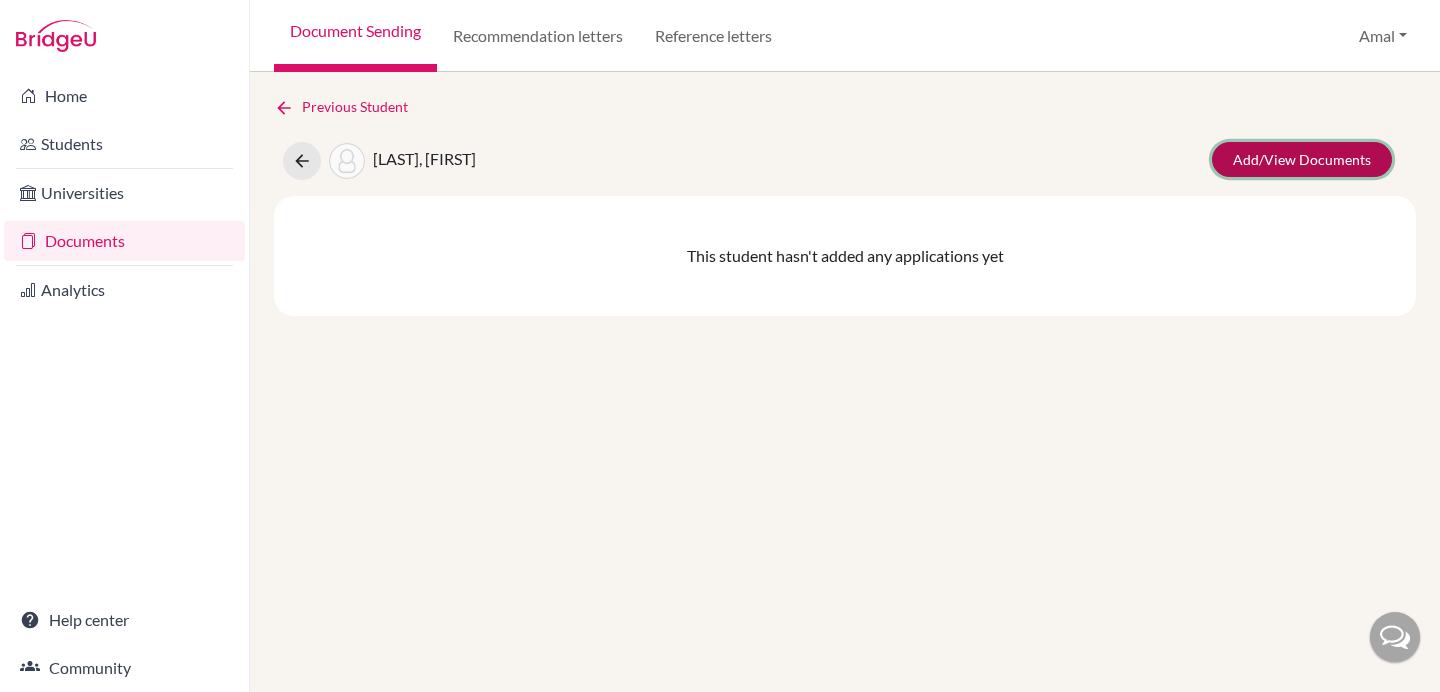 click on "Add/View Documents" at bounding box center (1302, 159) 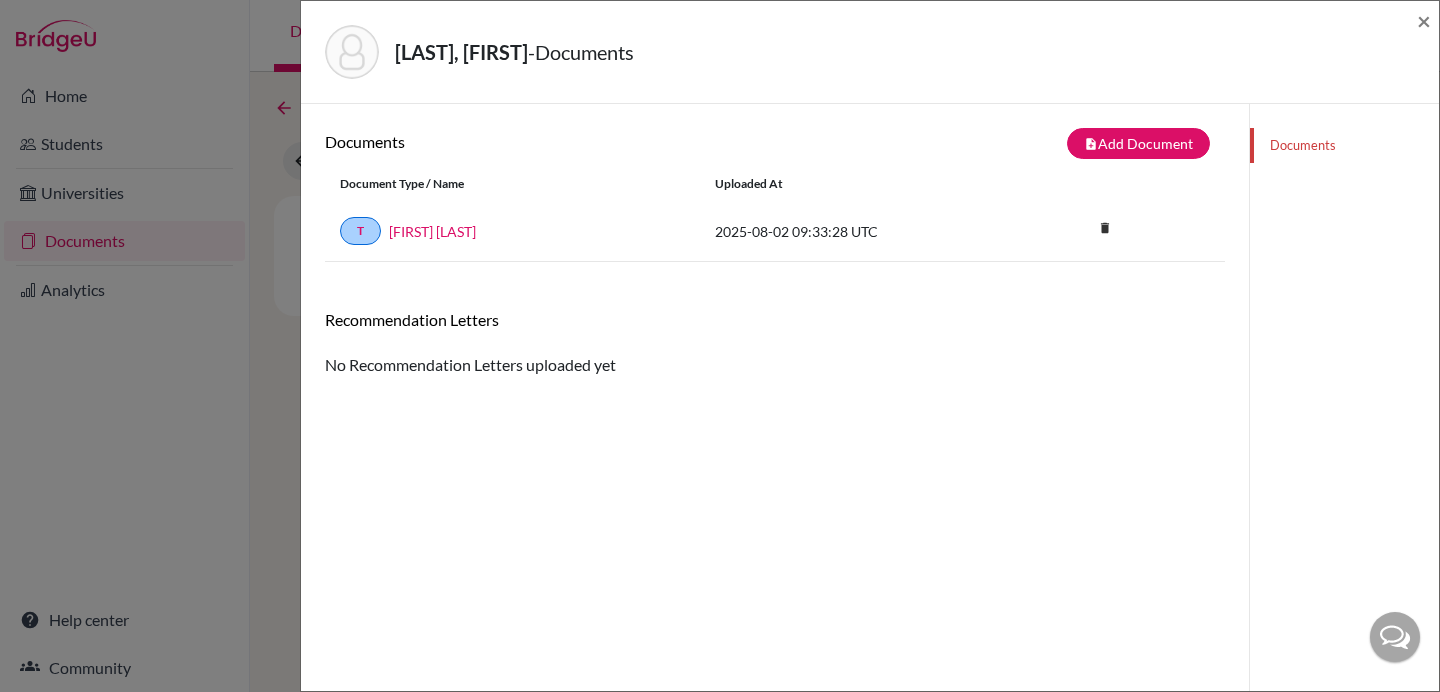 click on "Documents" 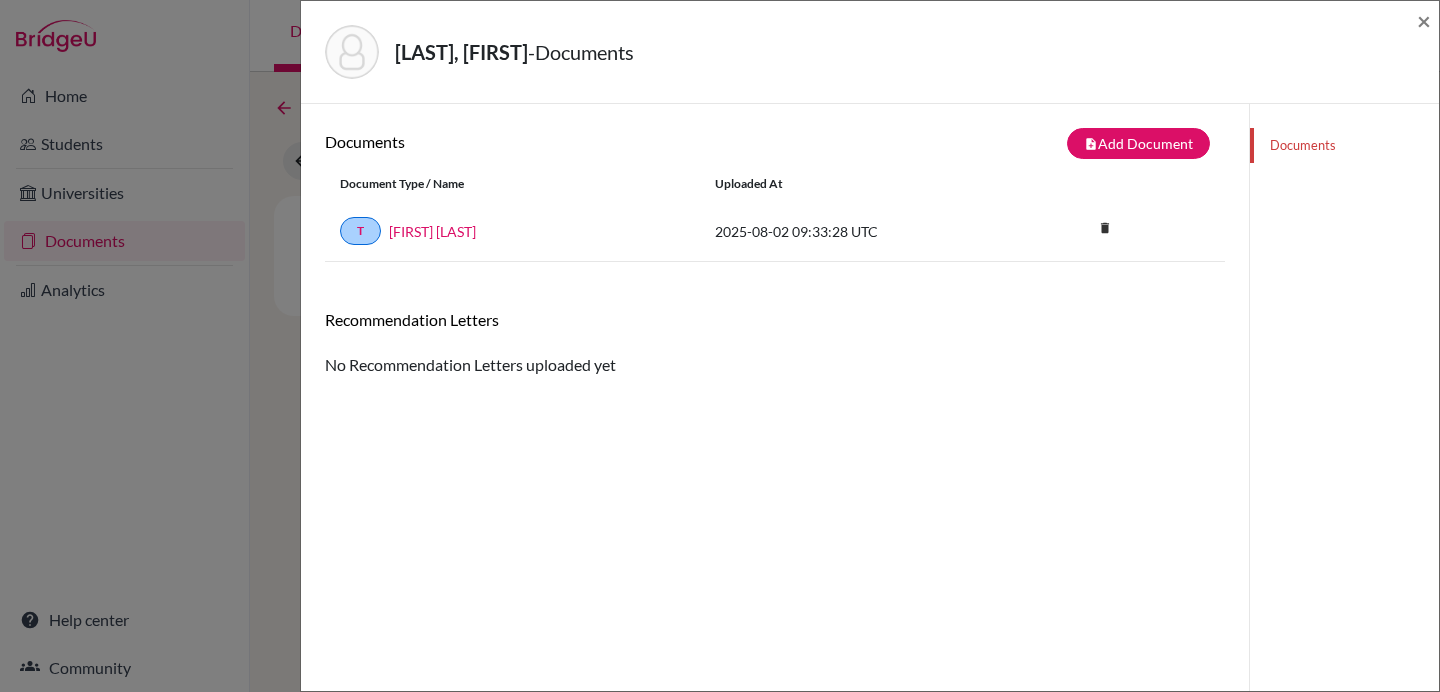 scroll, scrollTop: 0, scrollLeft: 0, axis: both 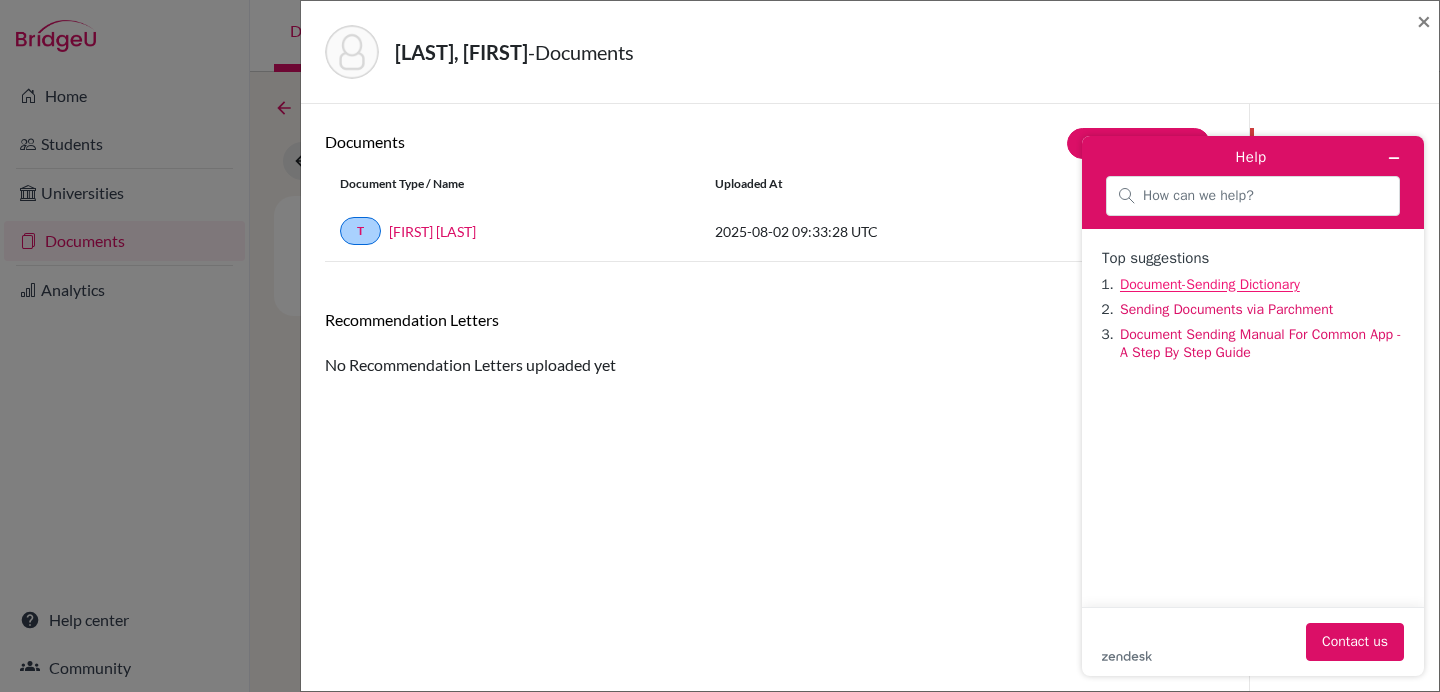 click on "Document-Sending Dictionary" at bounding box center (1210, 284) 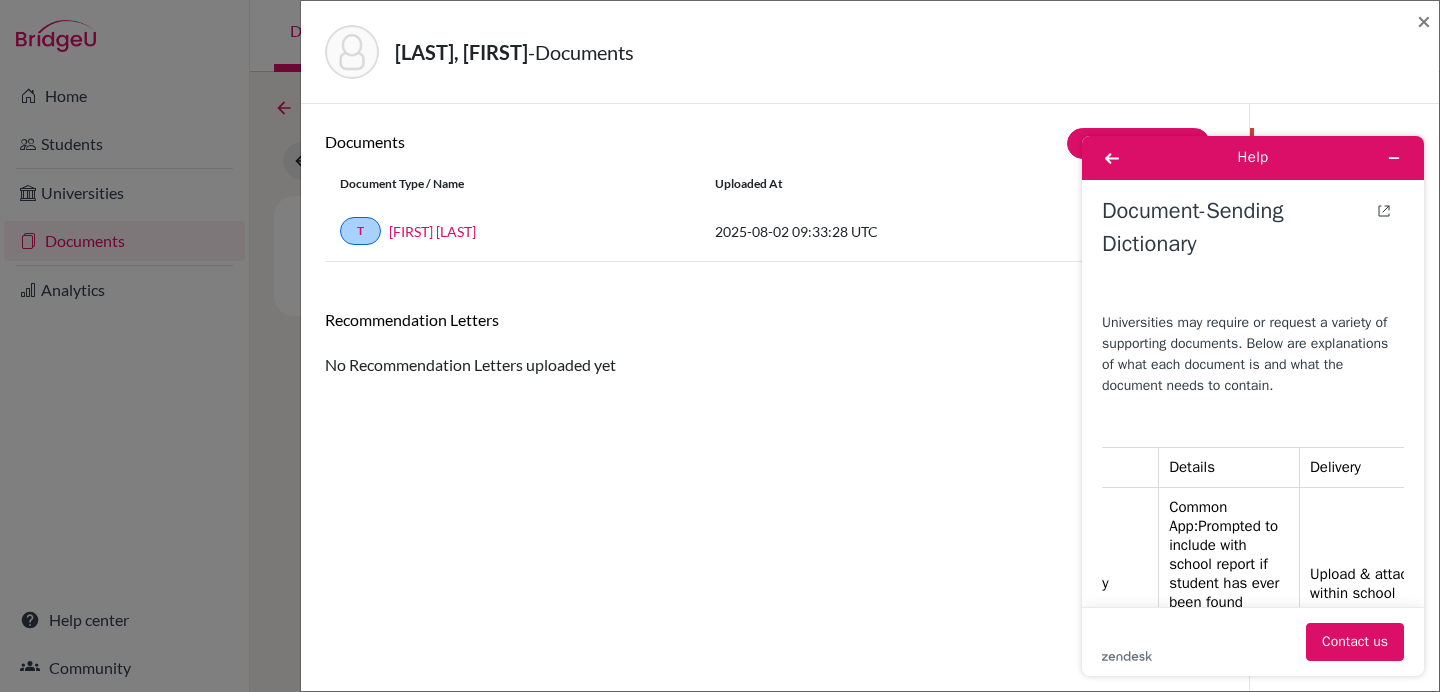 scroll, scrollTop: 0, scrollLeft: 90, axis: horizontal 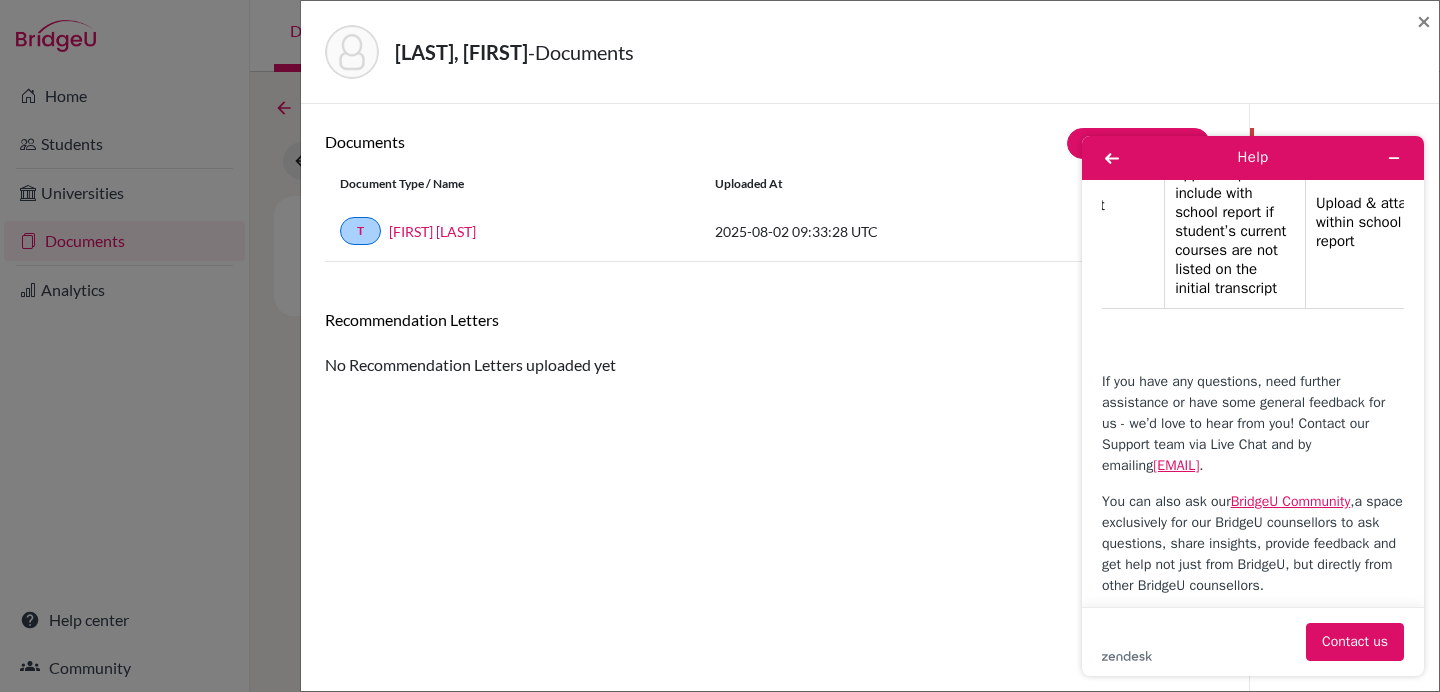 click on "Parchment:  Upload & send" at bounding box center [1376, 39] 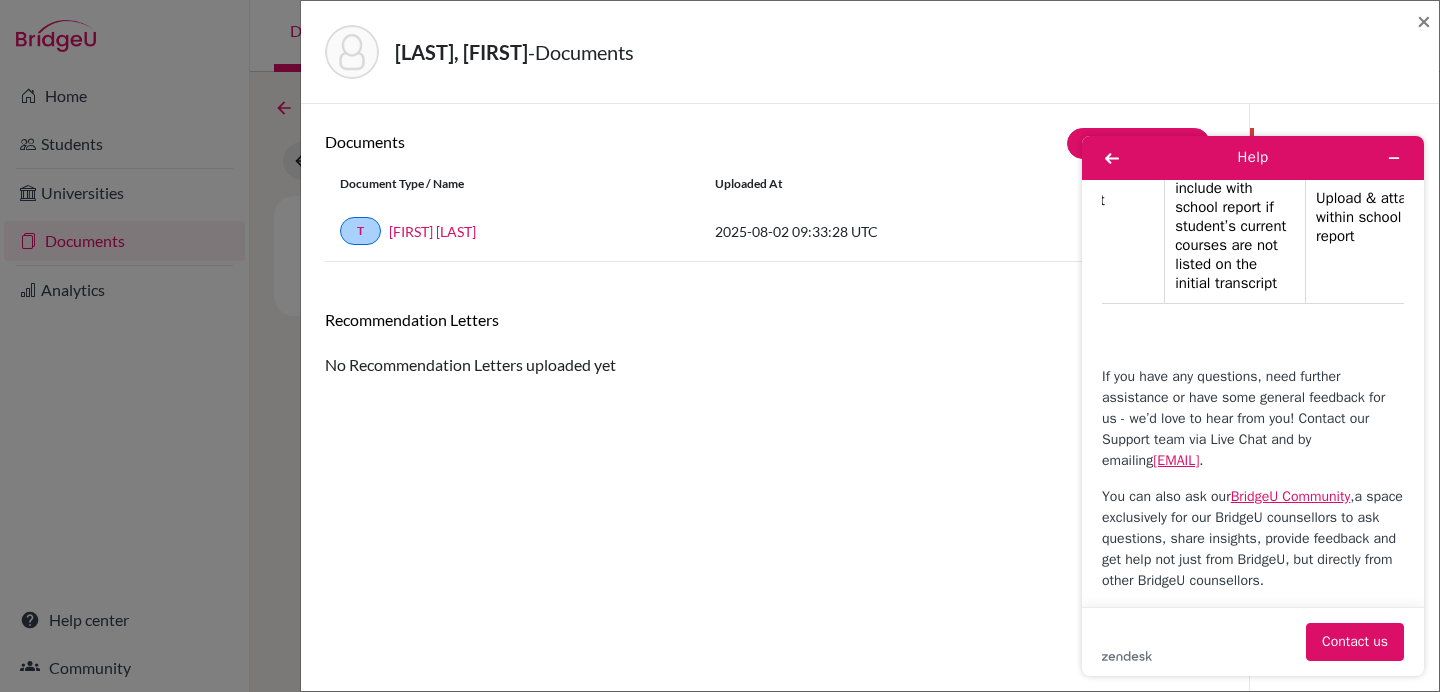 scroll, scrollTop: 3936, scrollLeft: 0, axis: vertical 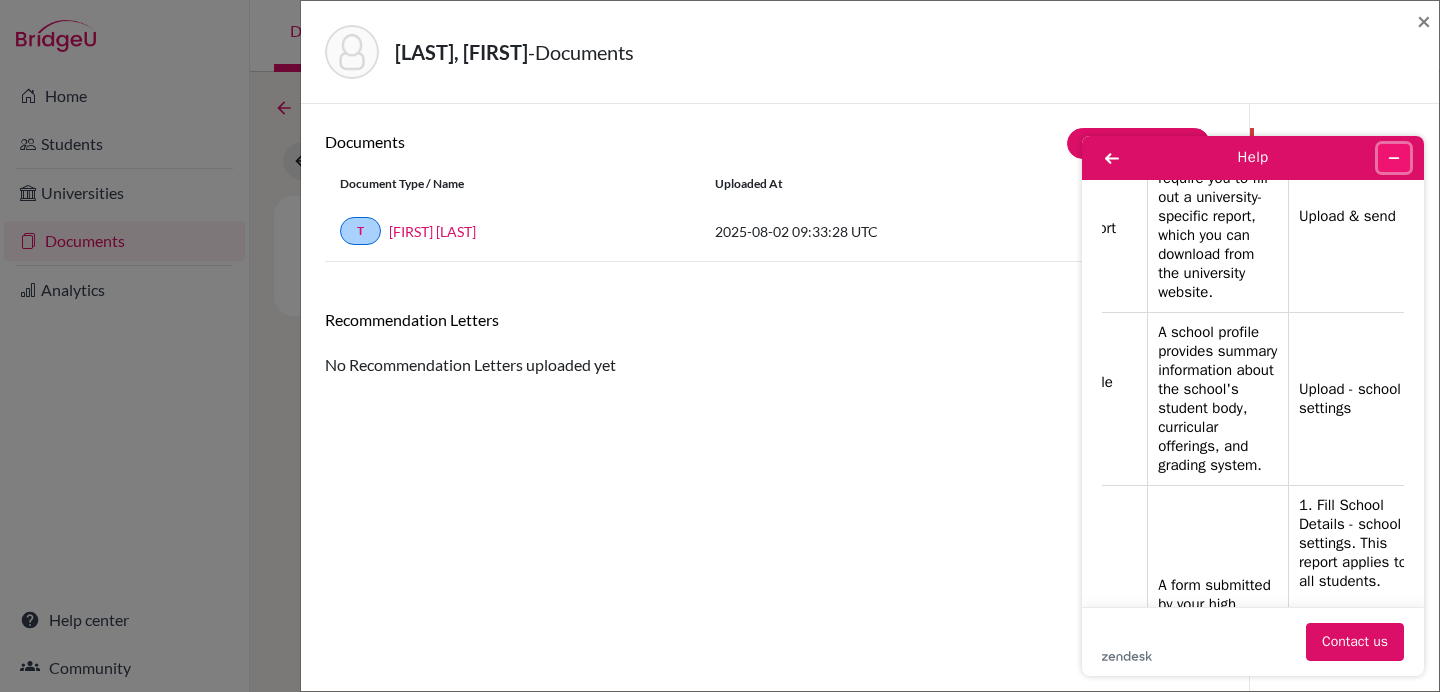 click at bounding box center [1394, 158] 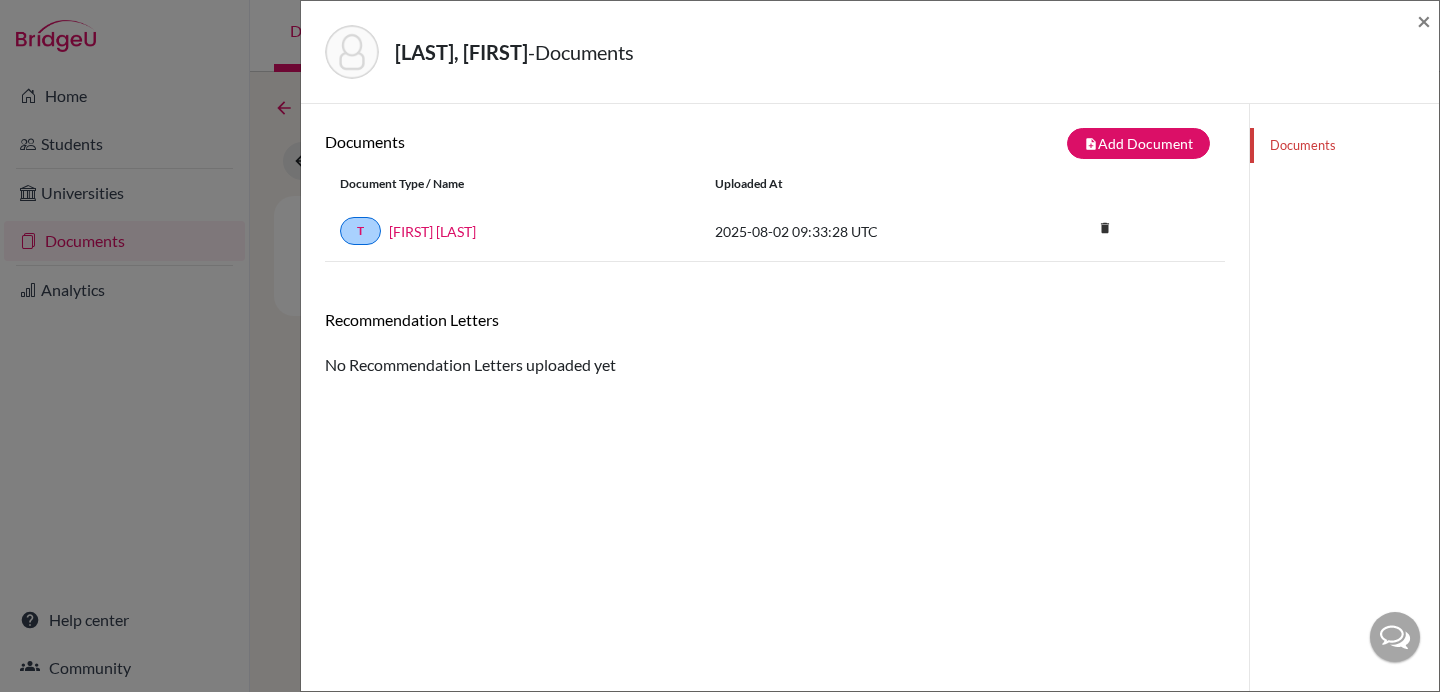 click on "Documents" 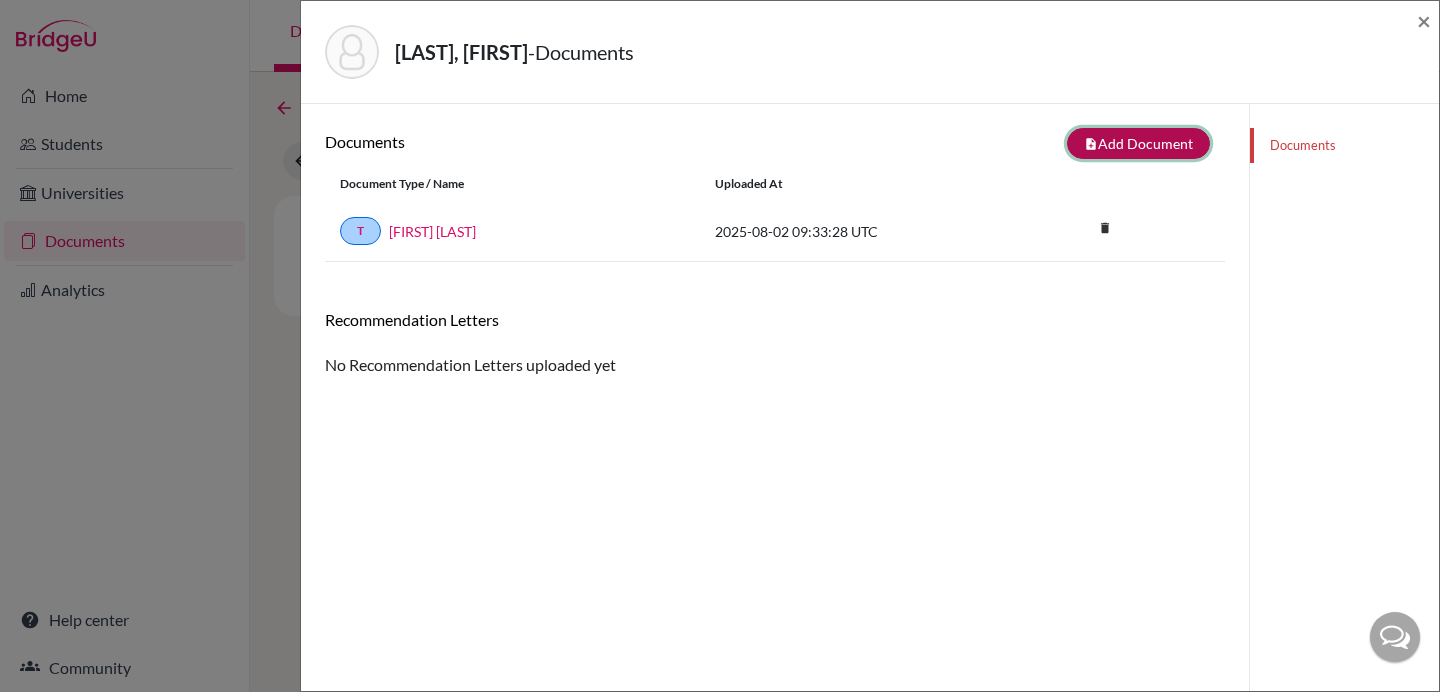 click on "note_add  Add Document" at bounding box center (1138, 143) 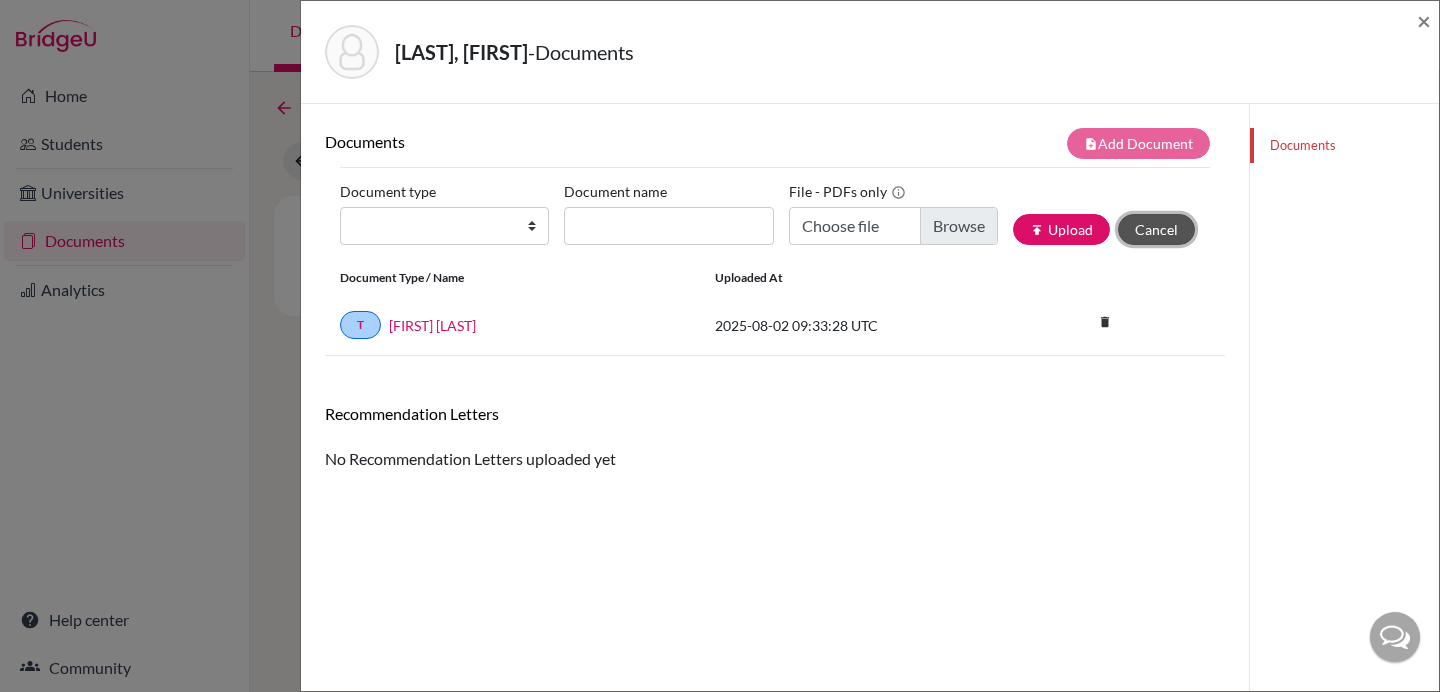 click on "Cancel" at bounding box center [1156, 229] 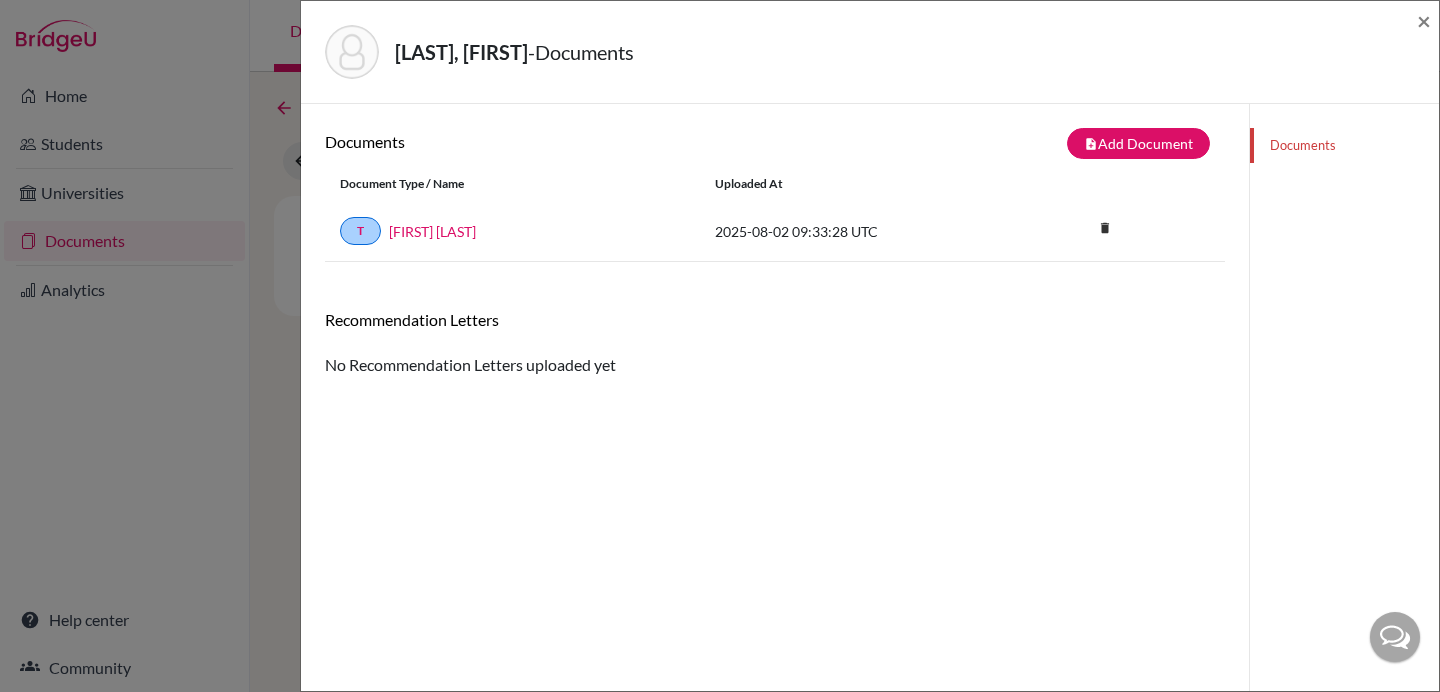 click on "Documents" 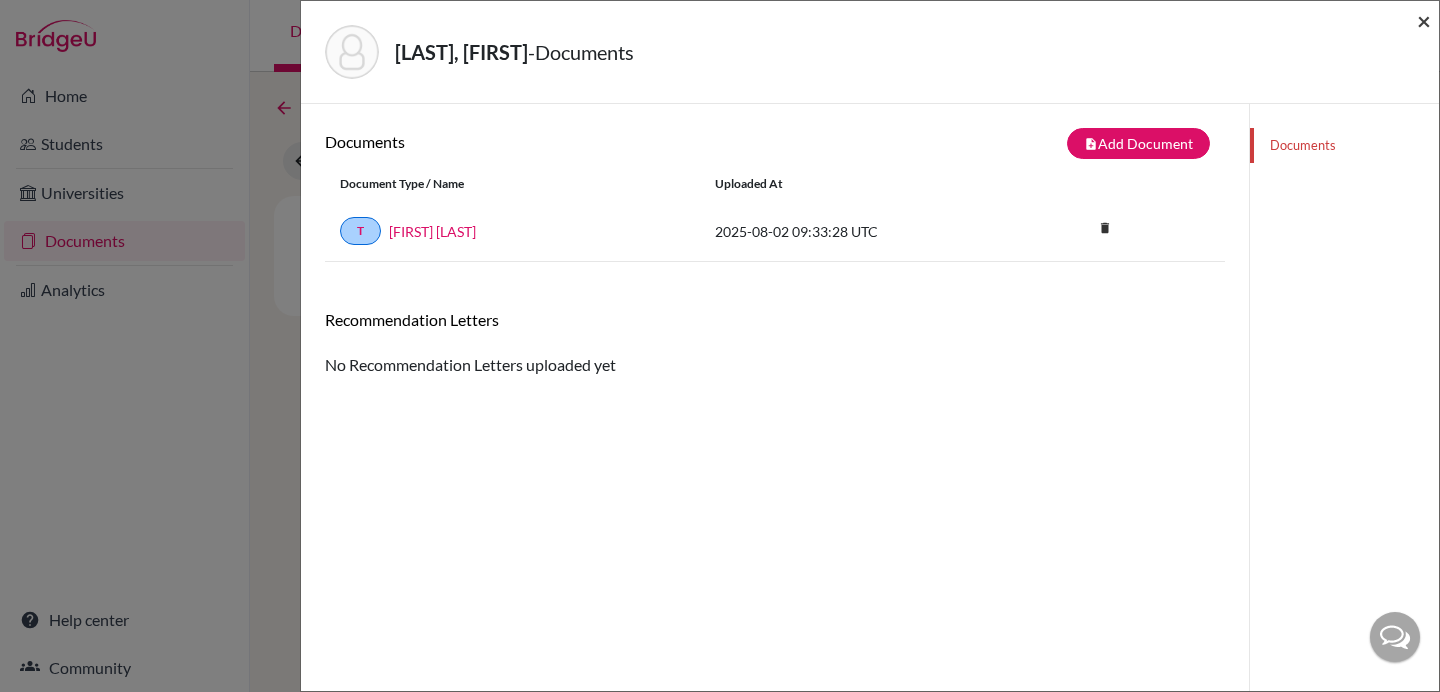 click on "×" at bounding box center [1424, 20] 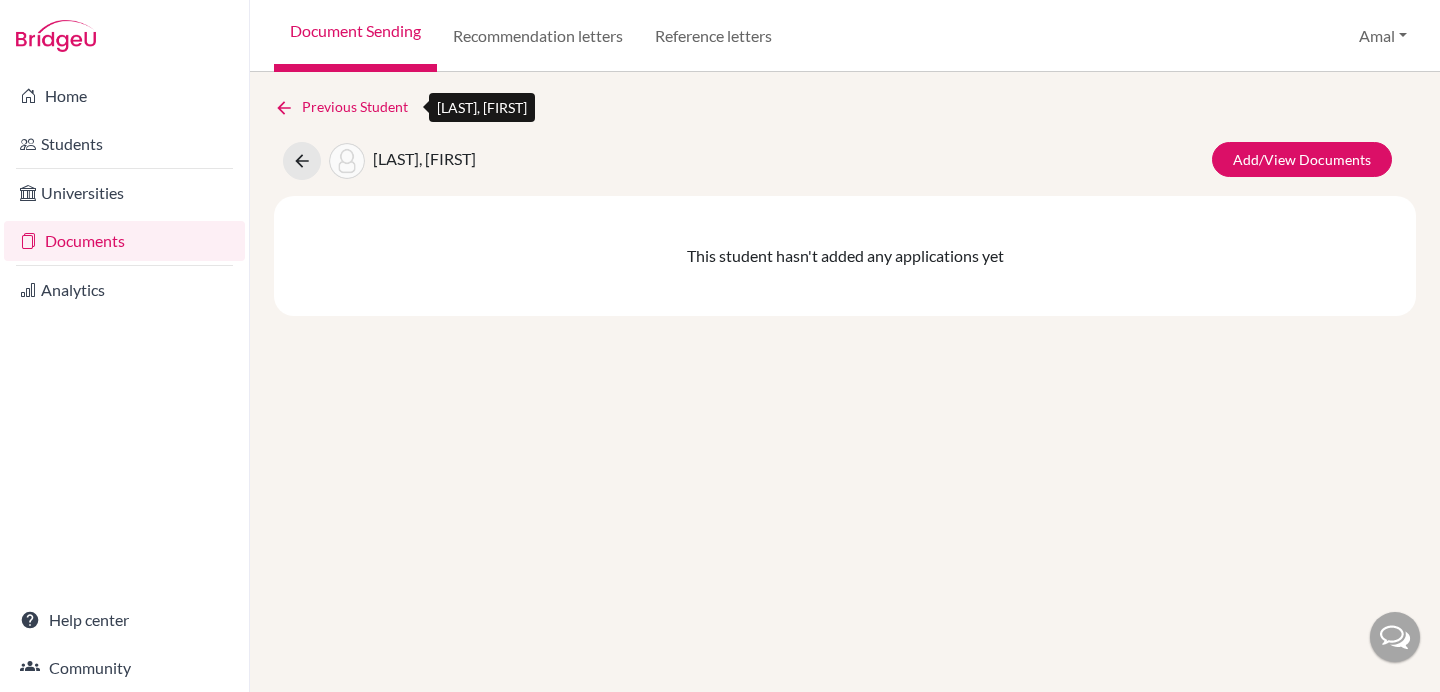 click at bounding box center [284, 108] 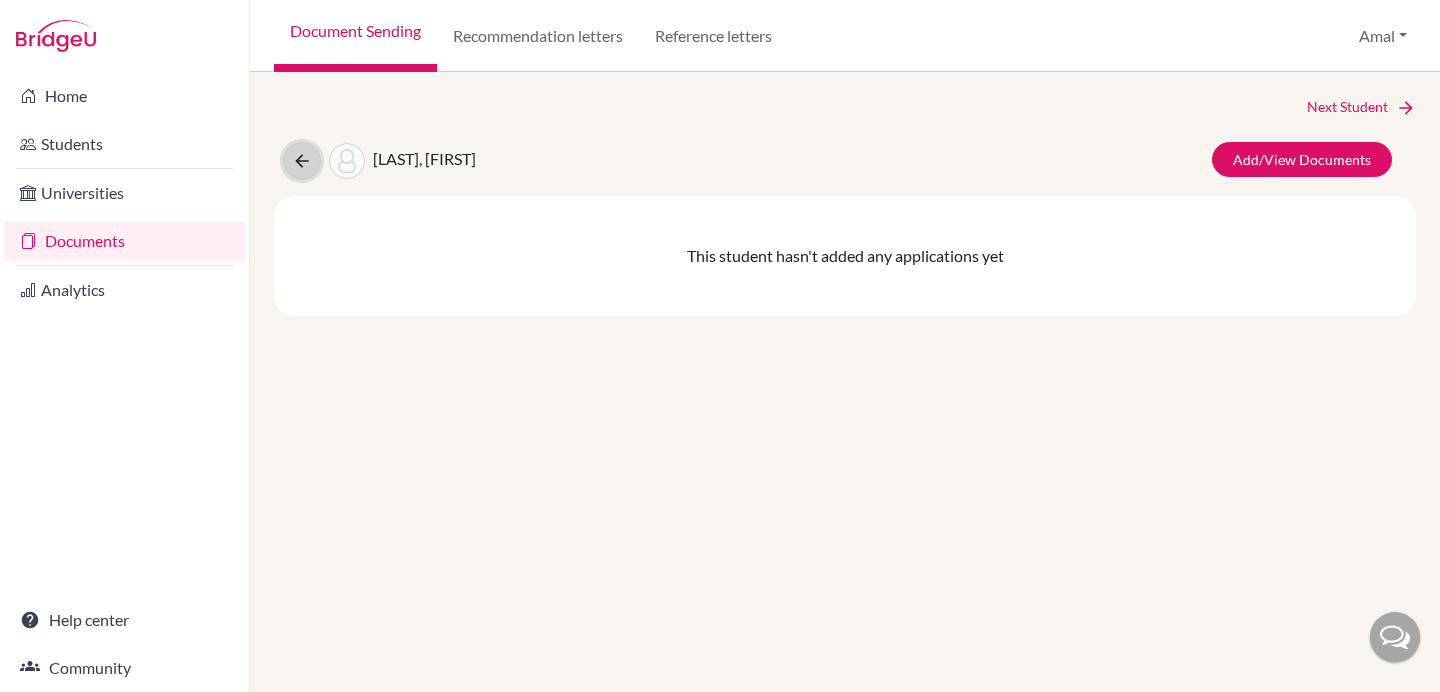 click at bounding box center (302, 161) 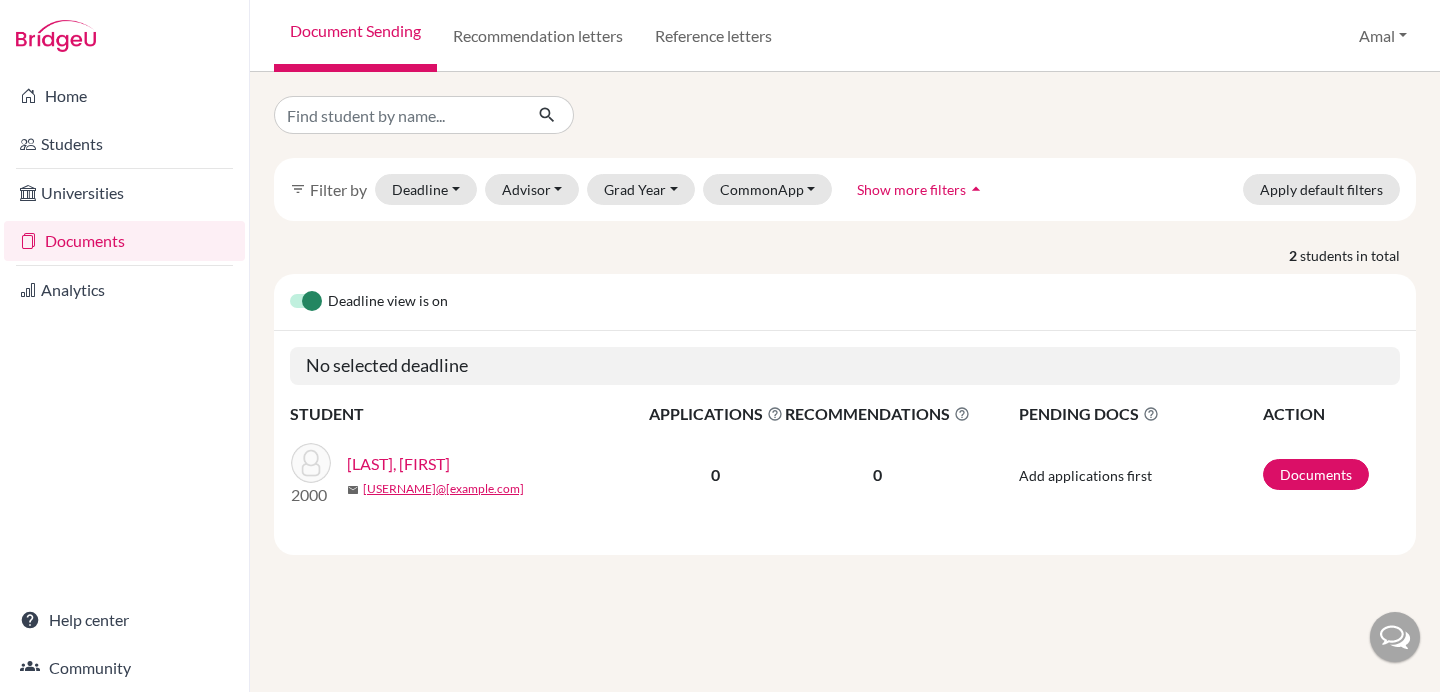 scroll, scrollTop: 0, scrollLeft: 0, axis: both 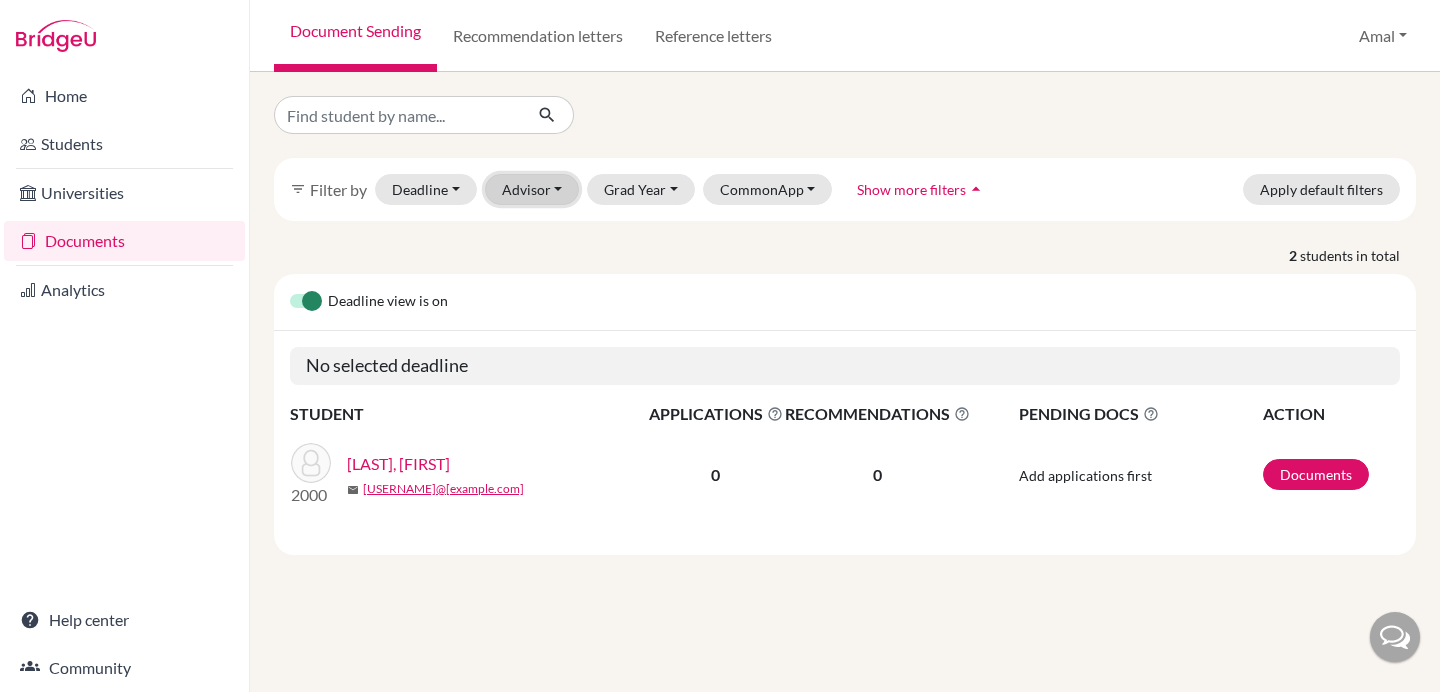 click on "Advisor" at bounding box center (532, 189) 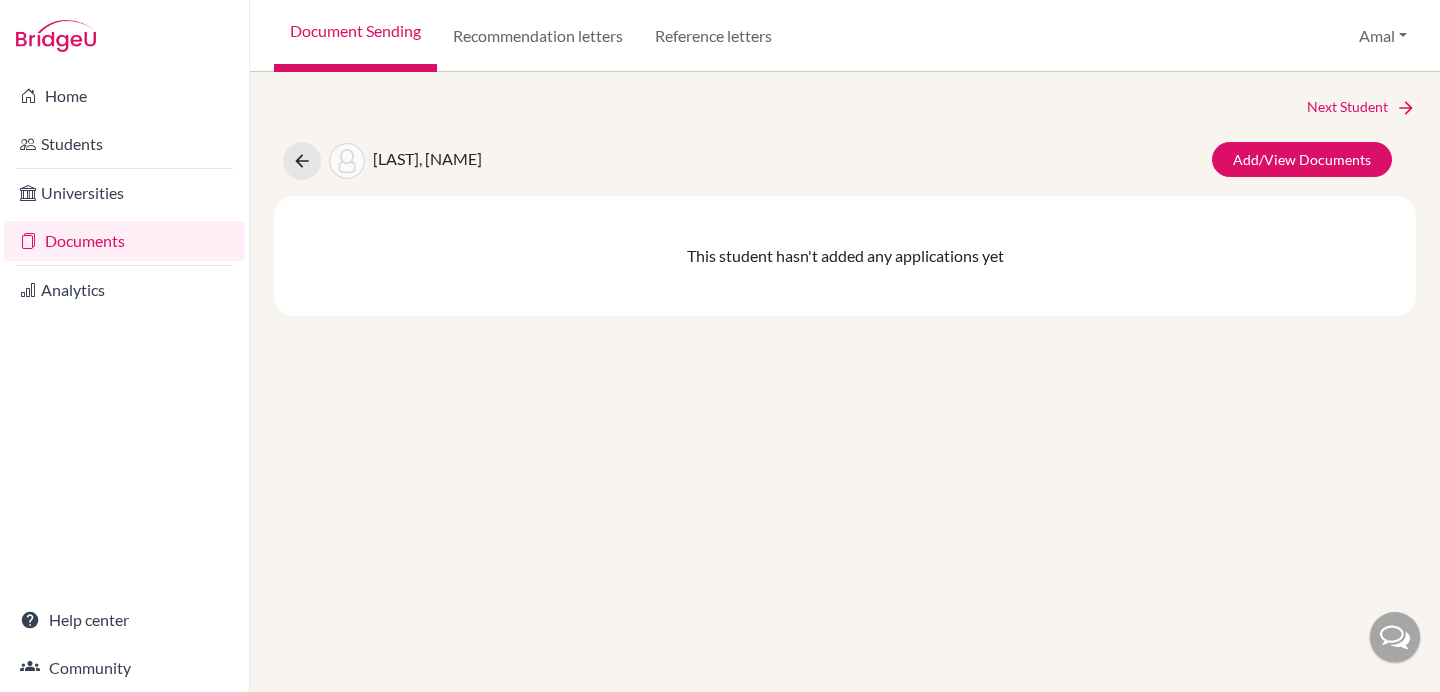 scroll, scrollTop: 0, scrollLeft: 0, axis: both 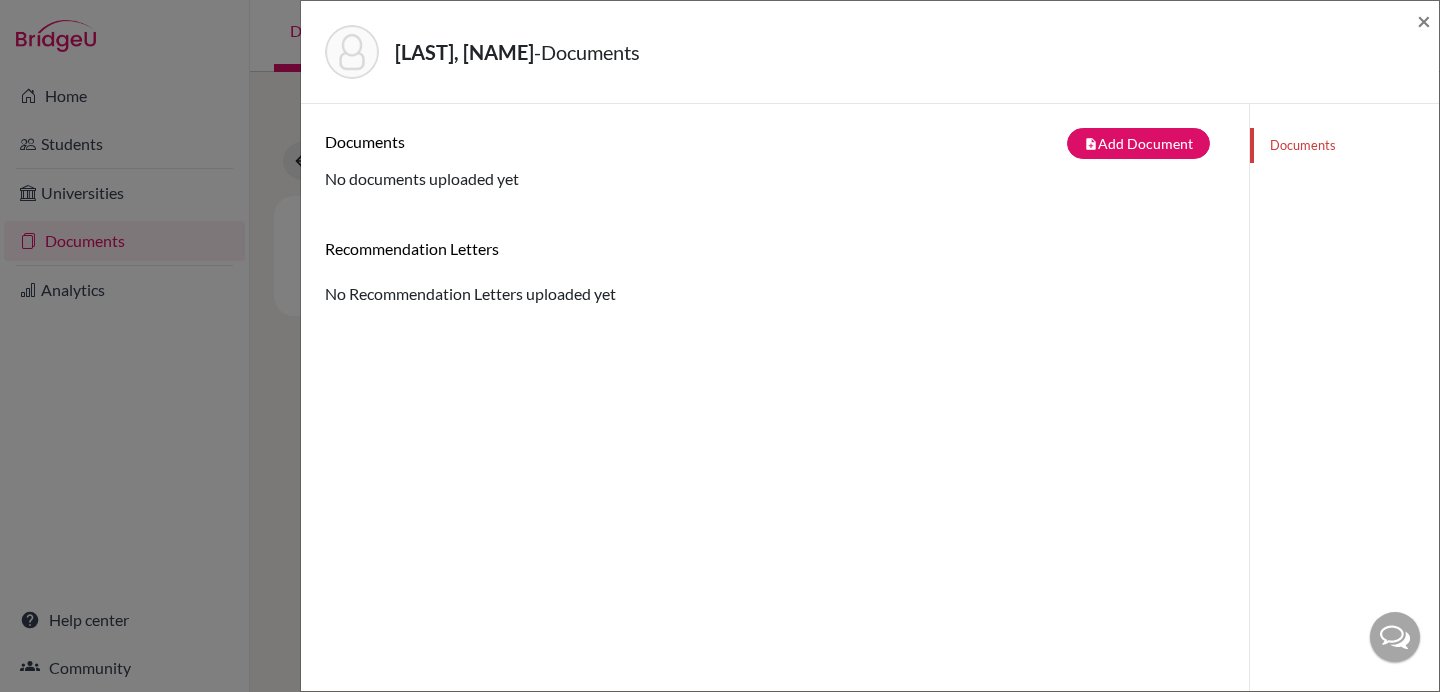 click on "Kheloui, Amal  -  Documents × Documents note_add  Add Document Document type Change explanation for Common App reports Counselor recommendation Fee waiver International official results School profile School report Teacher recommendation Transcript Transcript Courses Other Document name File - PDFs only Choose file publish  Upload Cancel No documents uploaded yet Recommendation Letters No Recommendation Letters uploaded yet Documents" 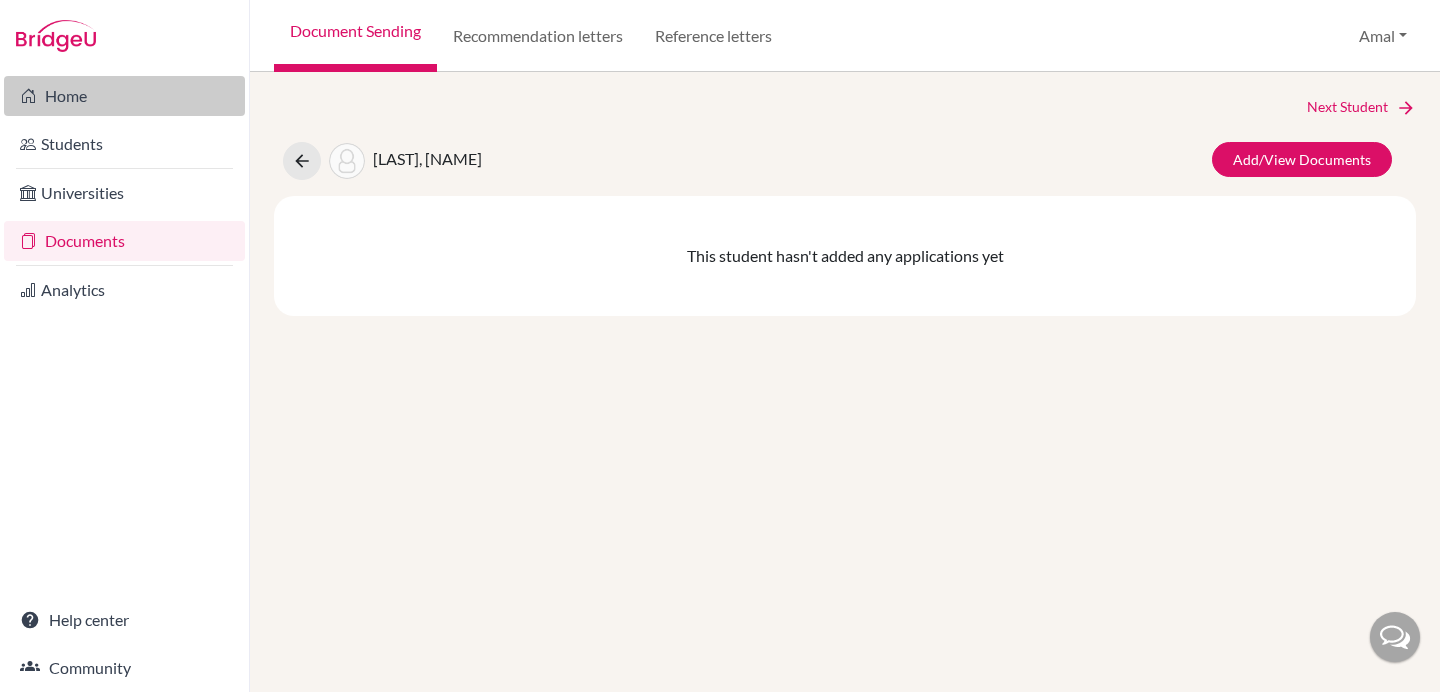 click on "Home" at bounding box center (124, 96) 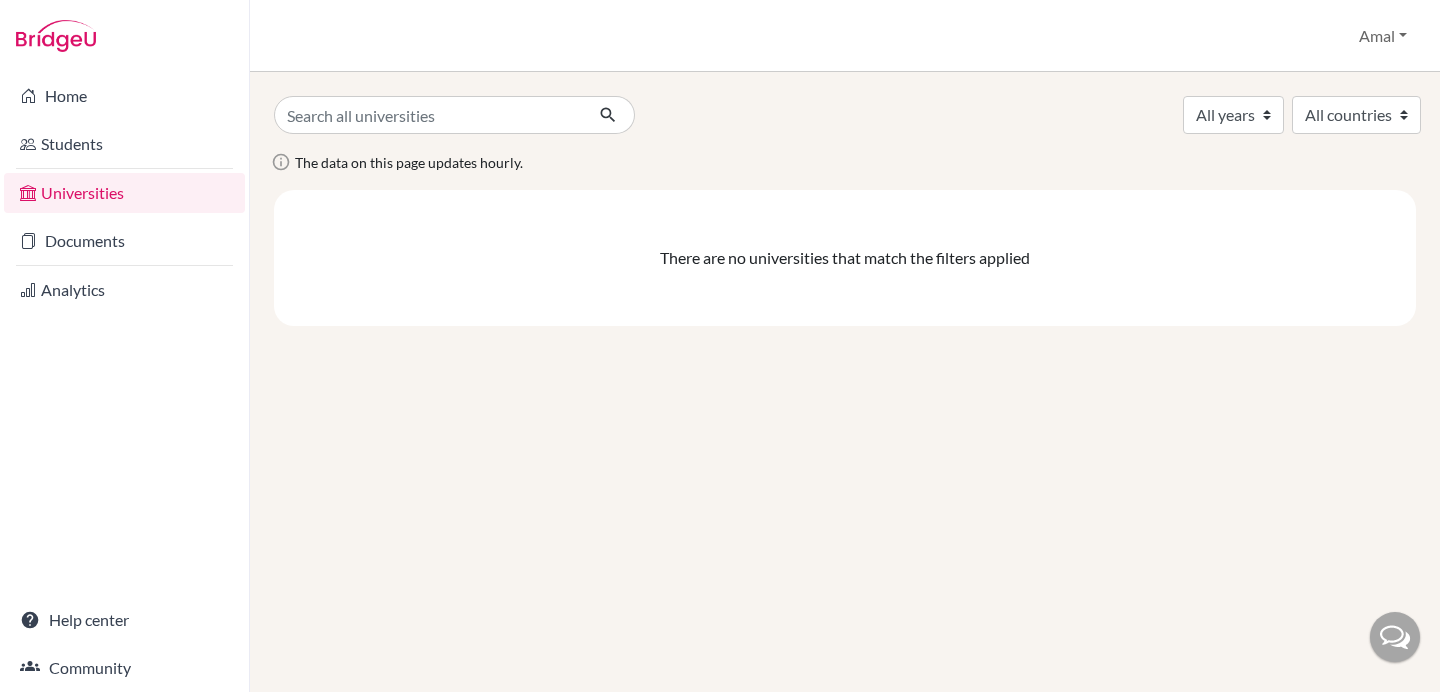 scroll, scrollTop: 0, scrollLeft: 0, axis: both 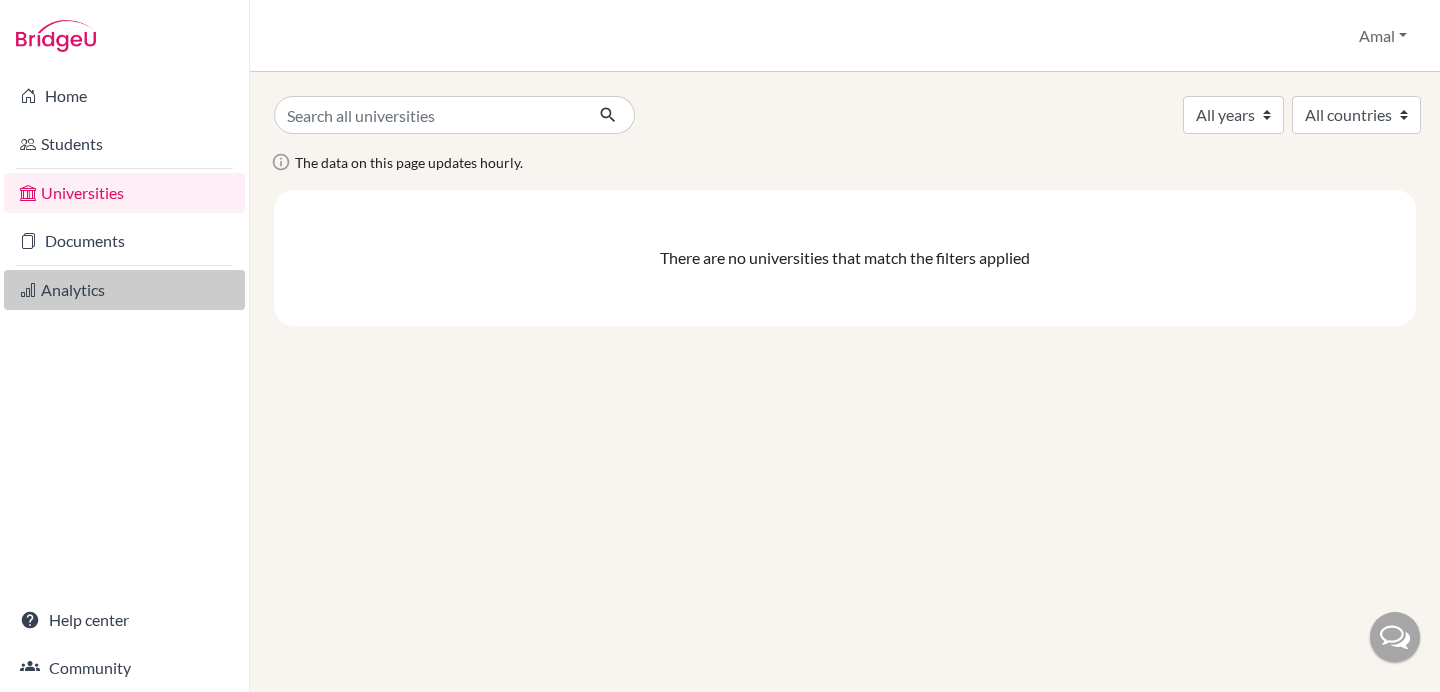 click on "Analytics" at bounding box center (124, 290) 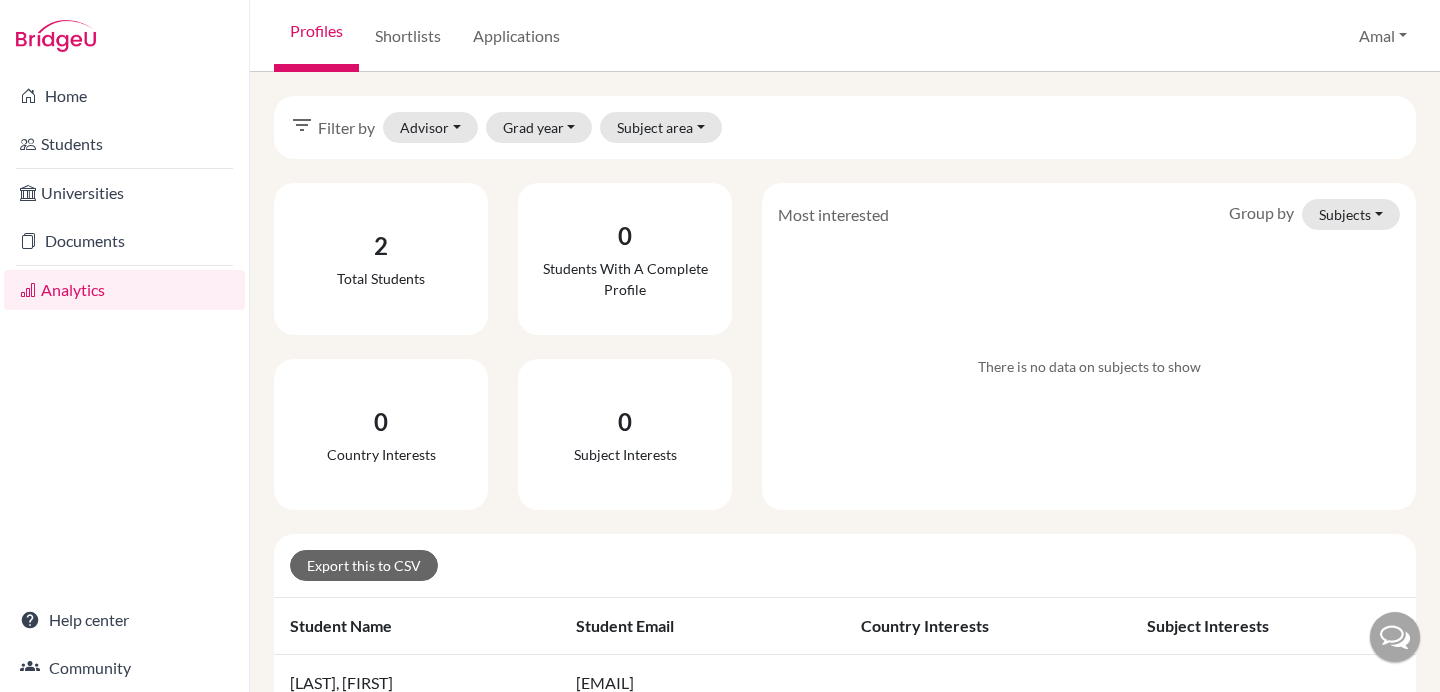 scroll, scrollTop: 0, scrollLeft: 0, axis: both 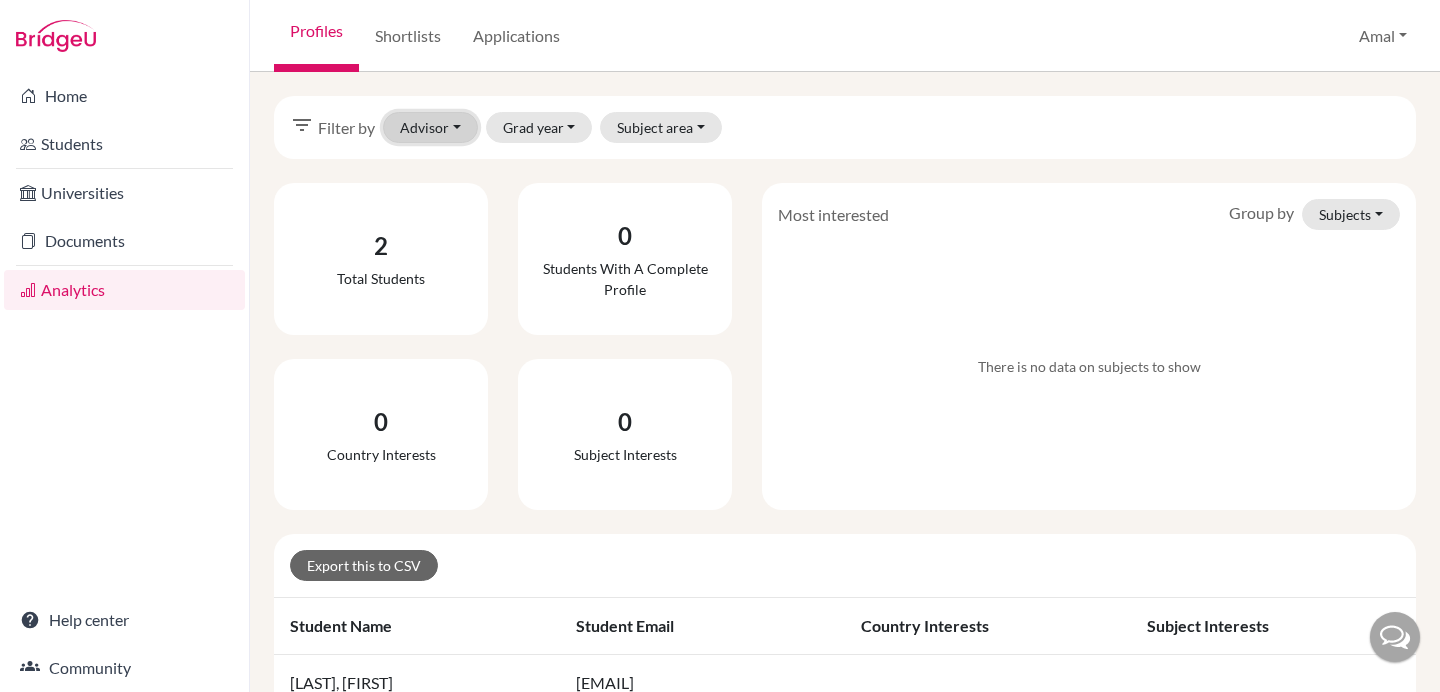 click on "Advisor" at bounding box center (430, 127) 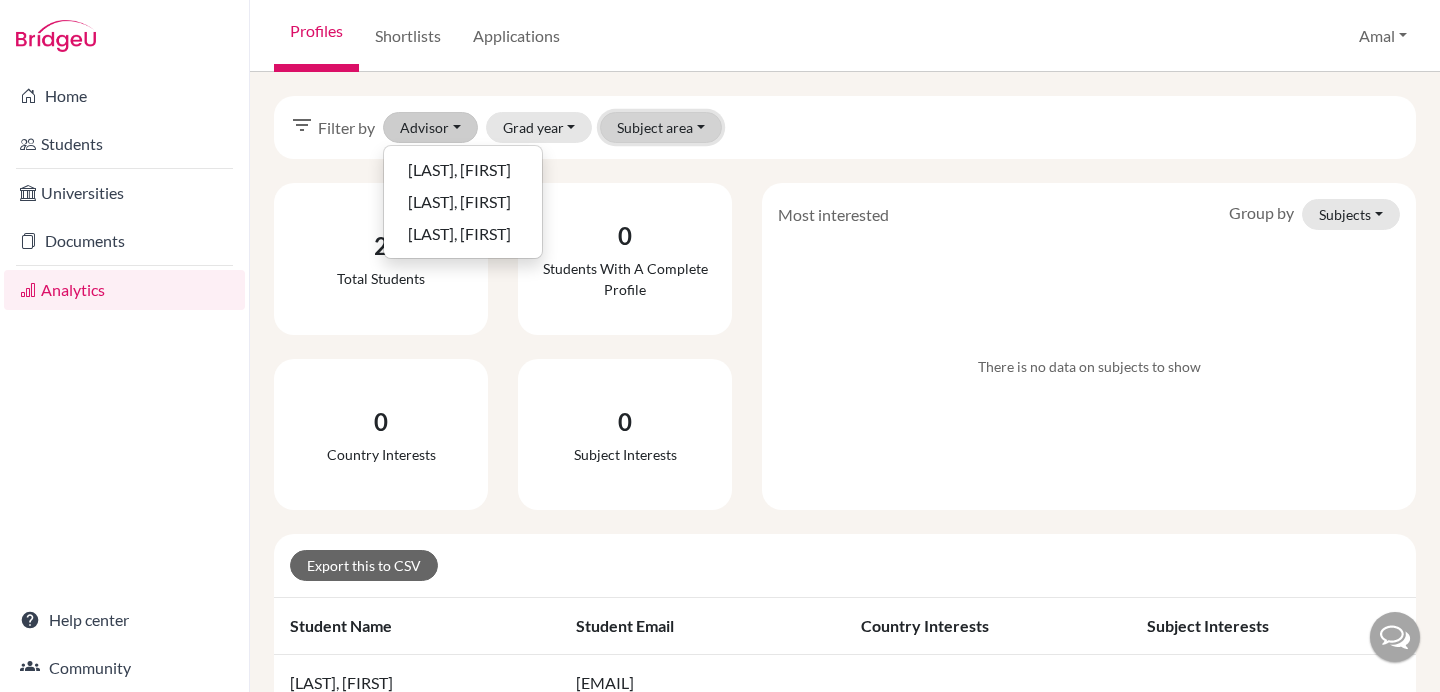 click on "Subject area" at bounding box center (661, 127) 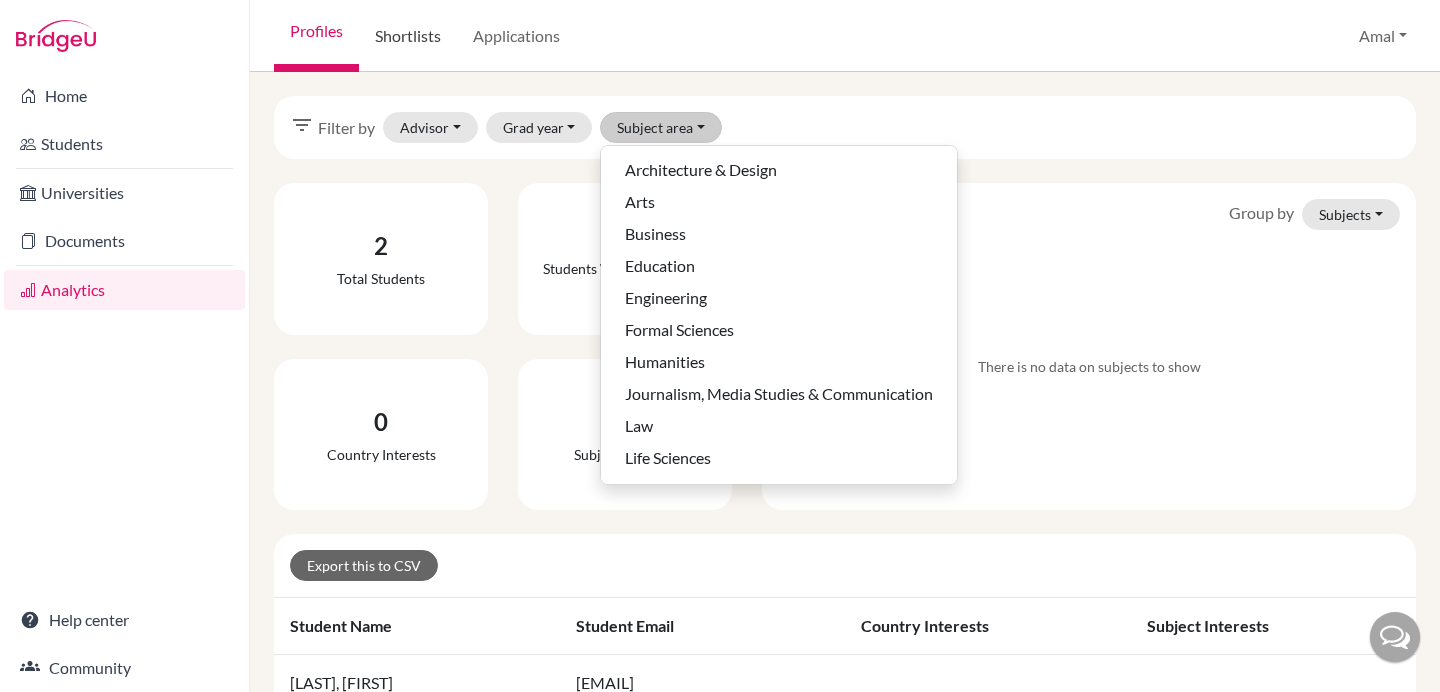click on "Shortlists" at bounding box center (408, 36) 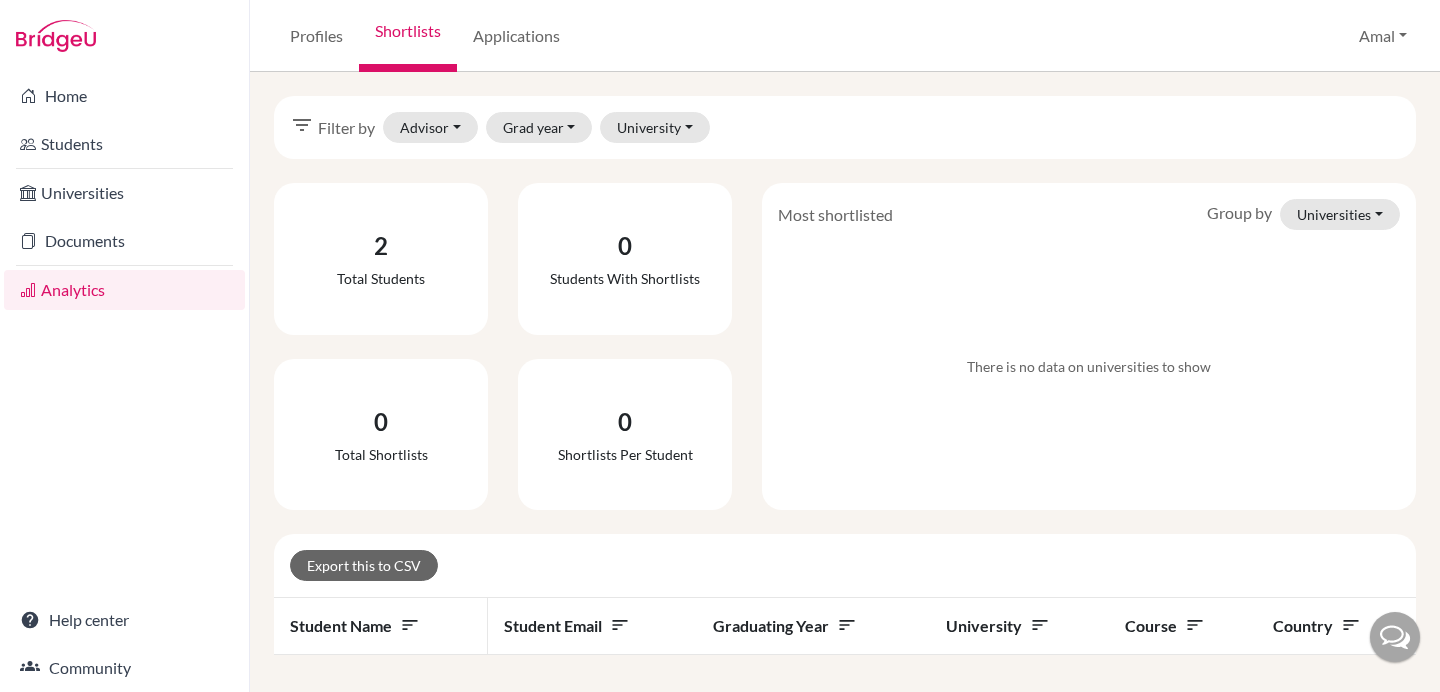 scroll, scrollTop: 0, scrollLeft: 0, axis: both 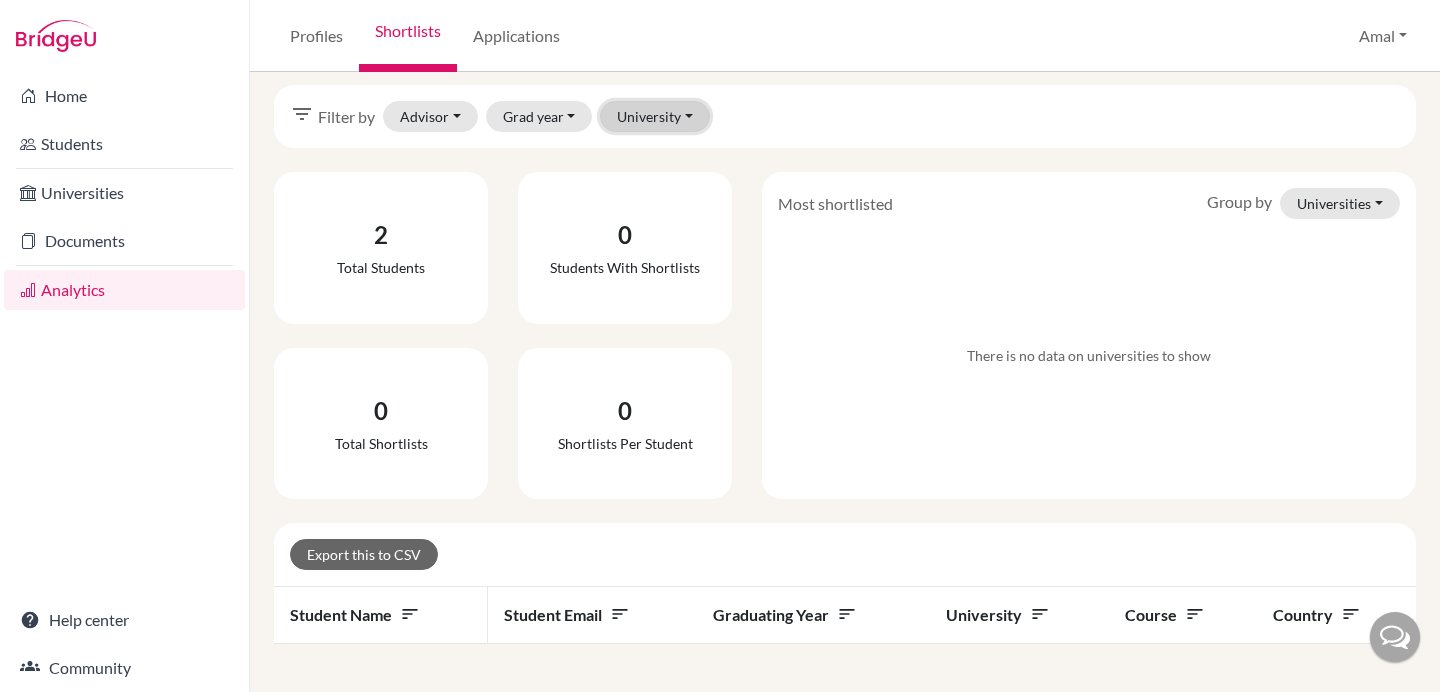 click on "University" at bounding box center [655, 116] 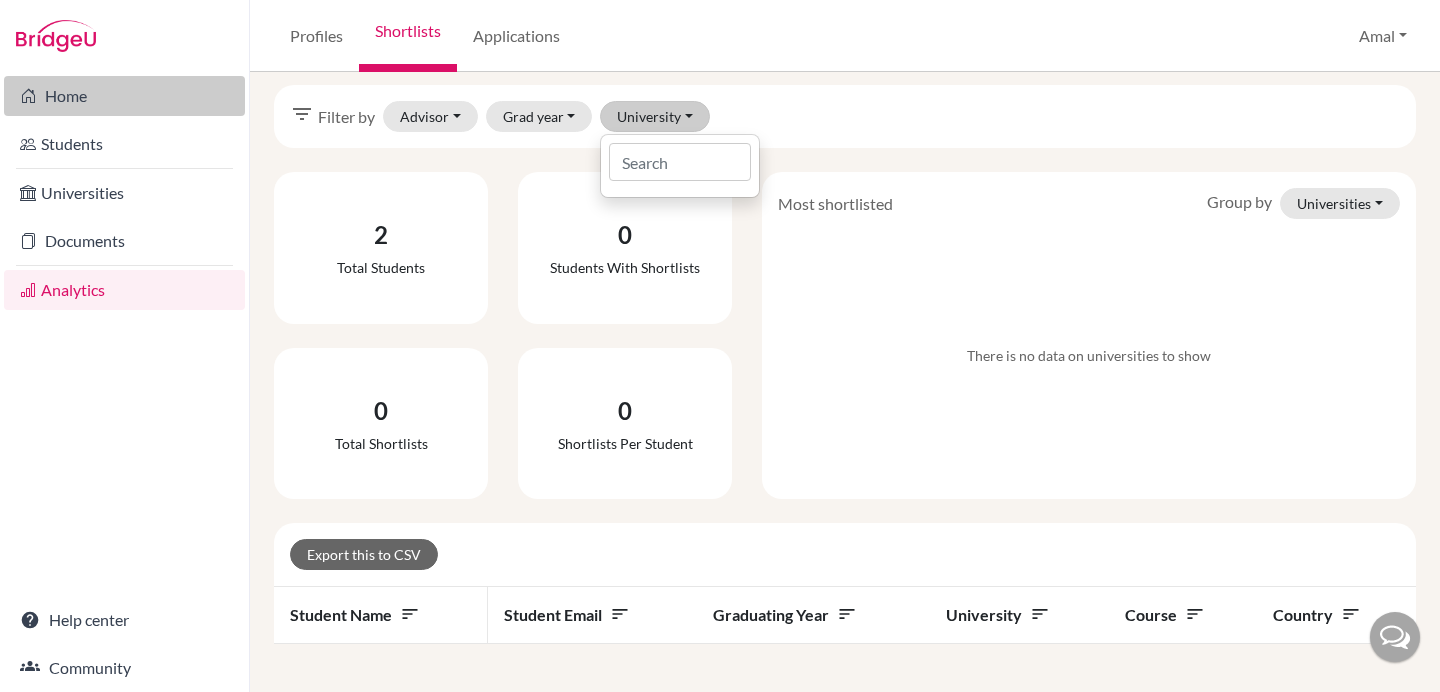 click on "Home" at bounding box center (124, 96) 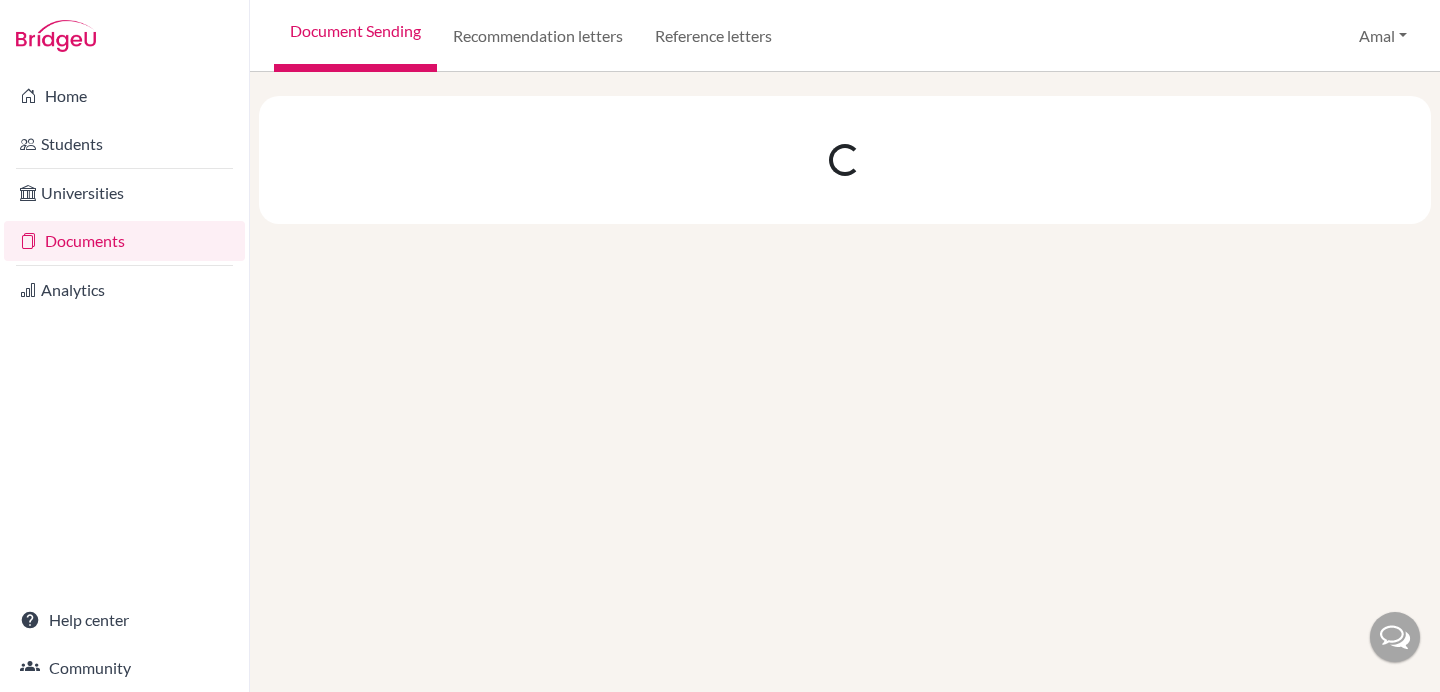 scroll, scrollTop: 0, scrollLeft: 0, axis: both 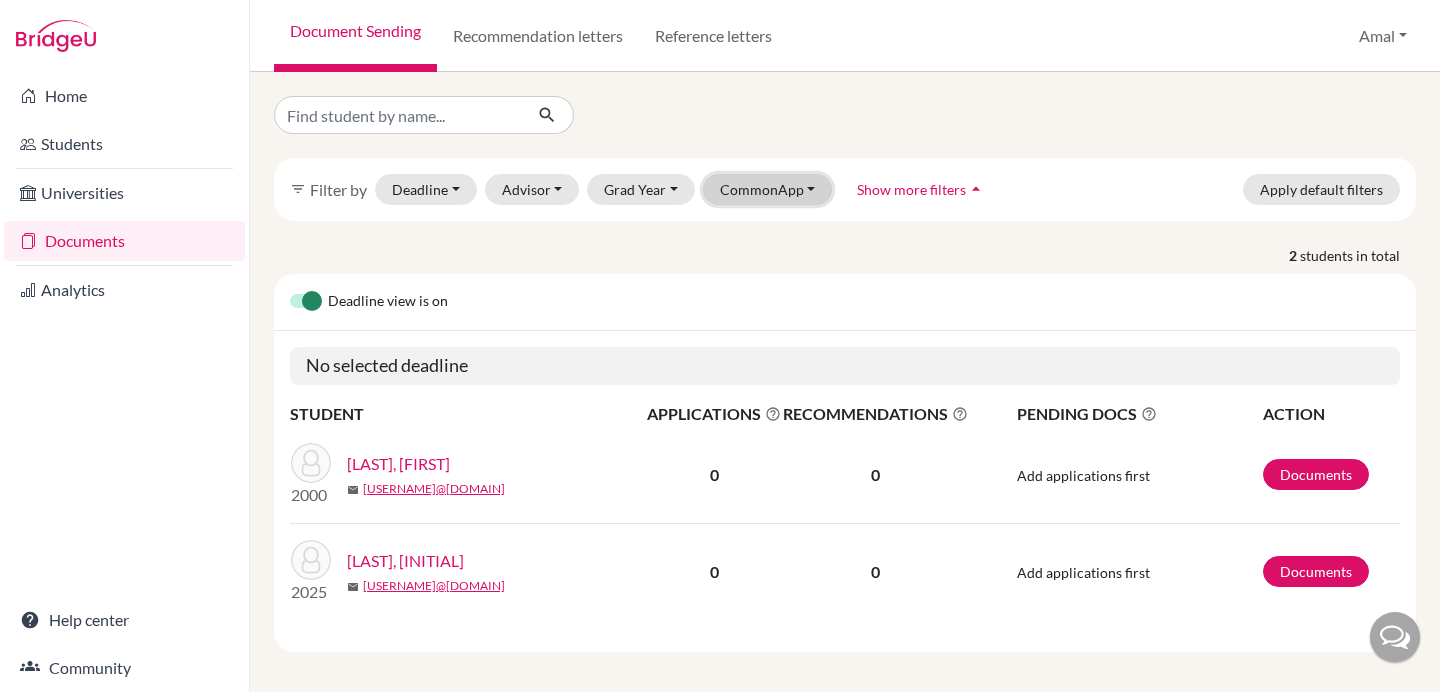 click on "CommonApp" at bounding box center [768, 189] 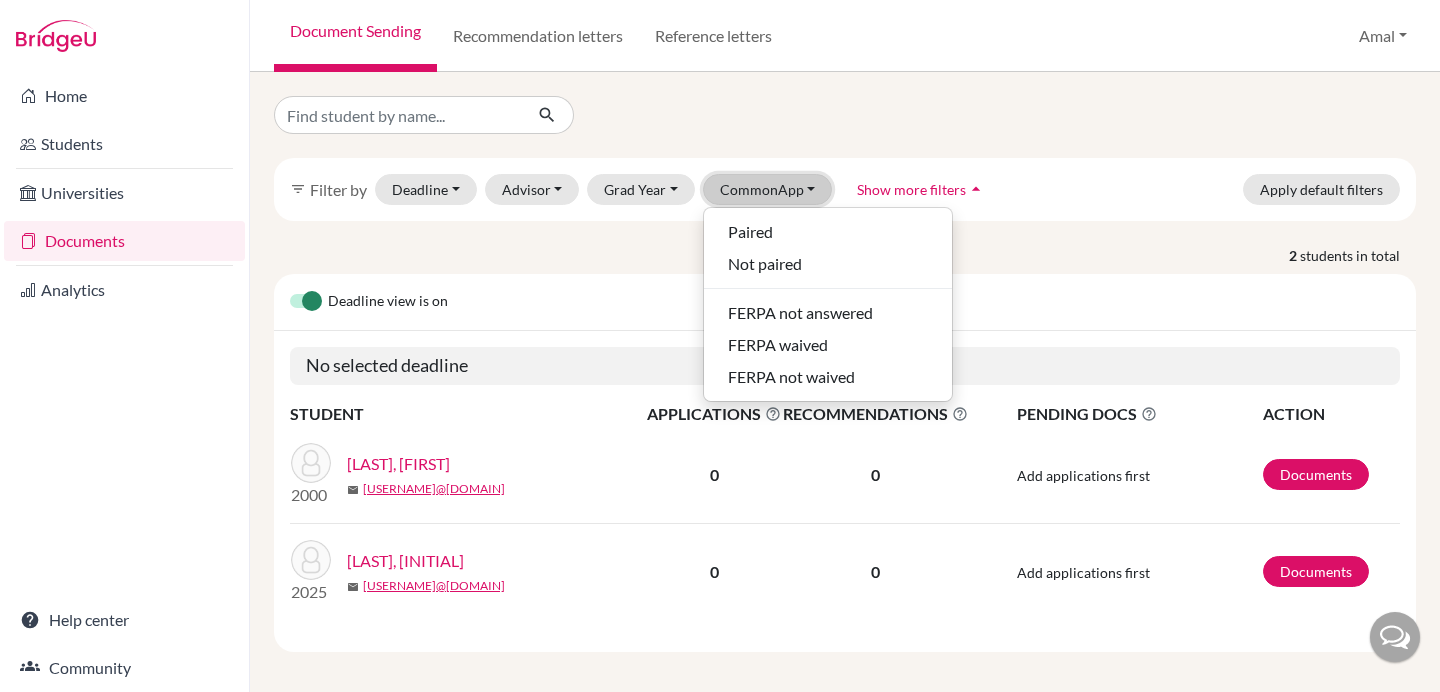 click on "CommonApp" at bounding box center (768, 189) 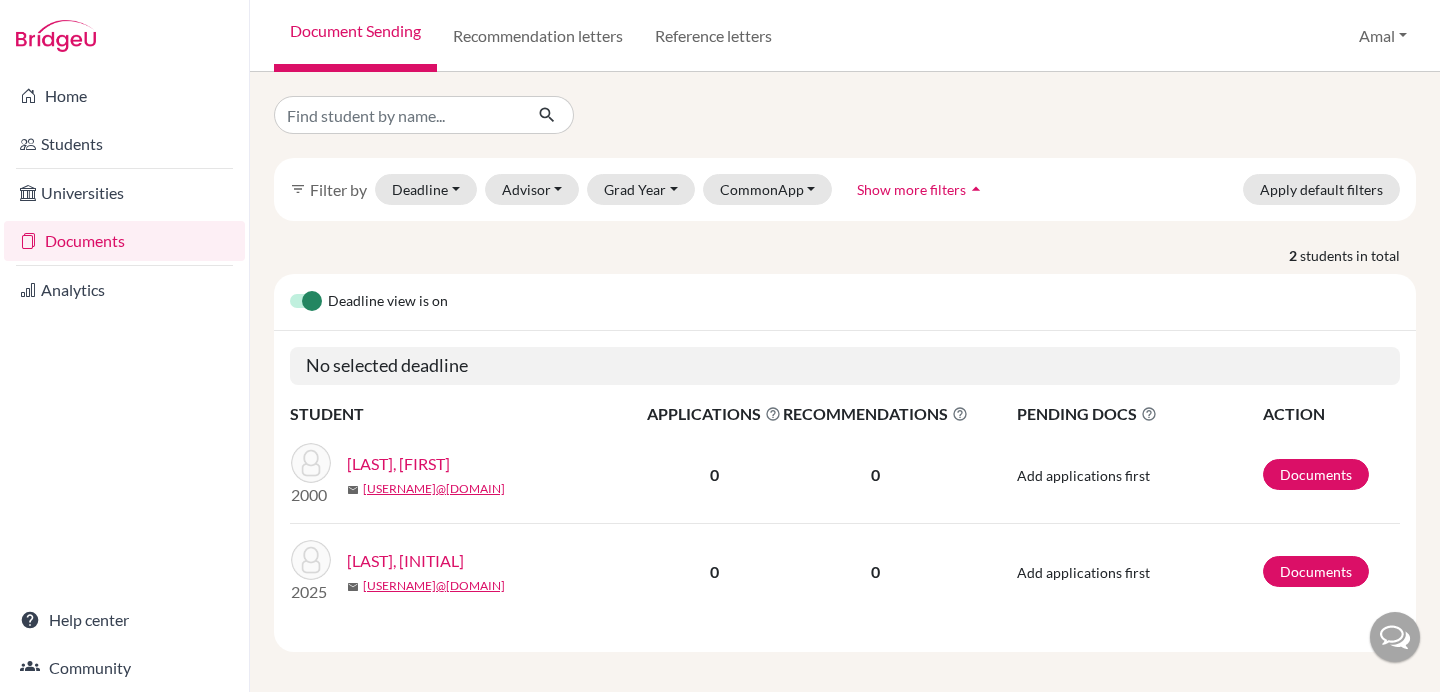 click on "arrow_drop_up" at bounding box center (976, 189) 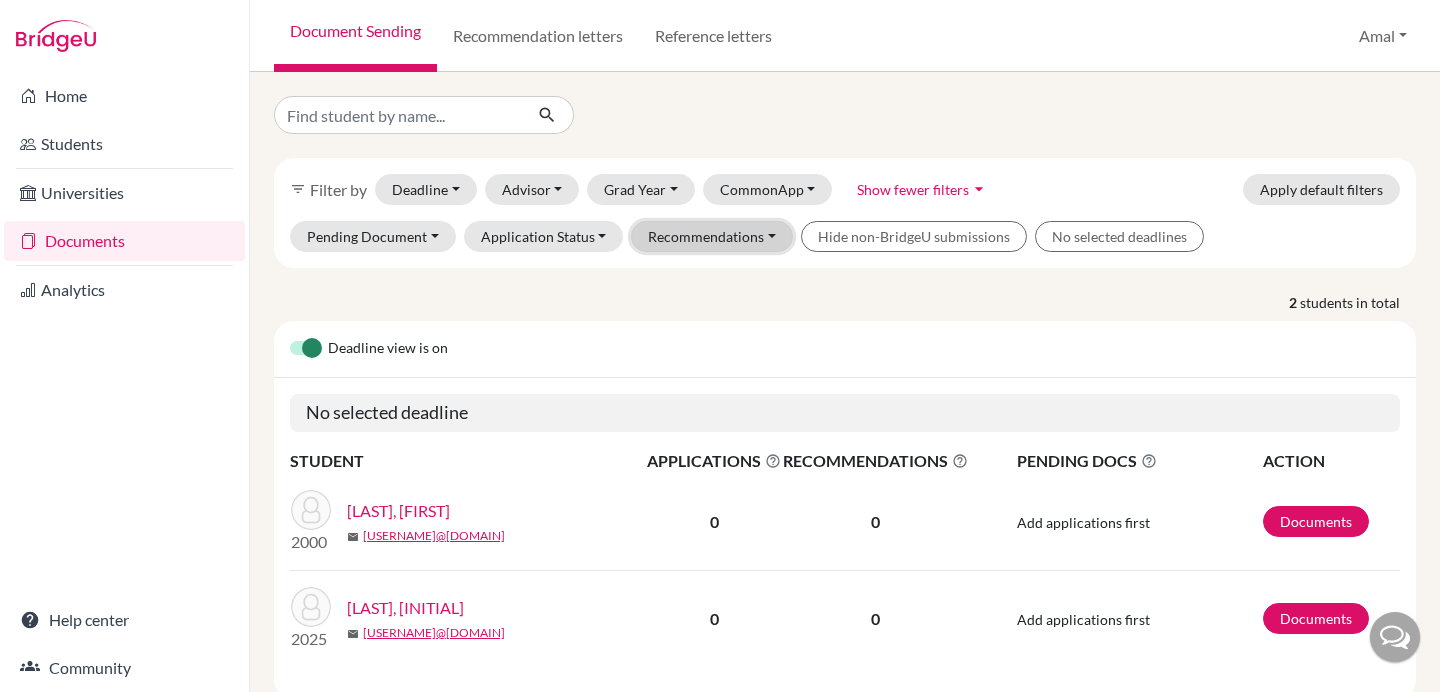 click on "Recommendations" at bounding box center (712, 236) 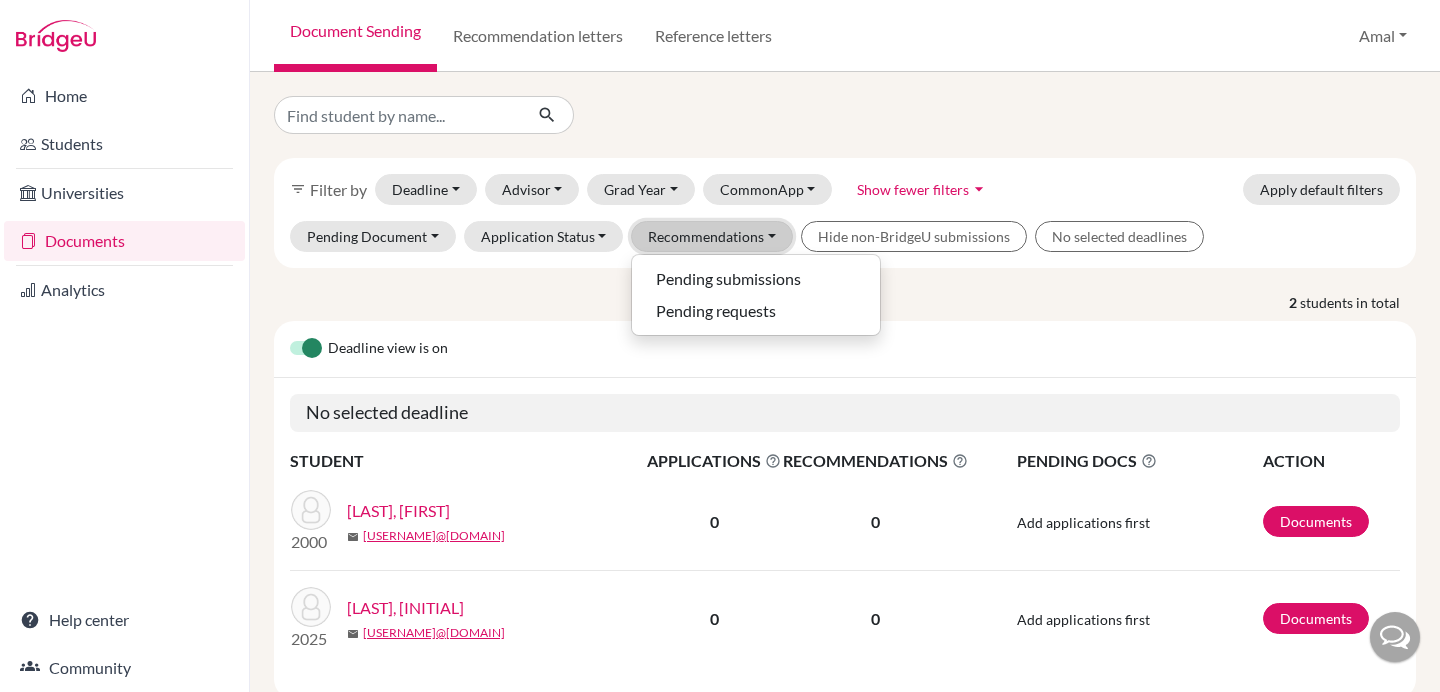 click on "Recommendations" at bounding box center (712, 236) 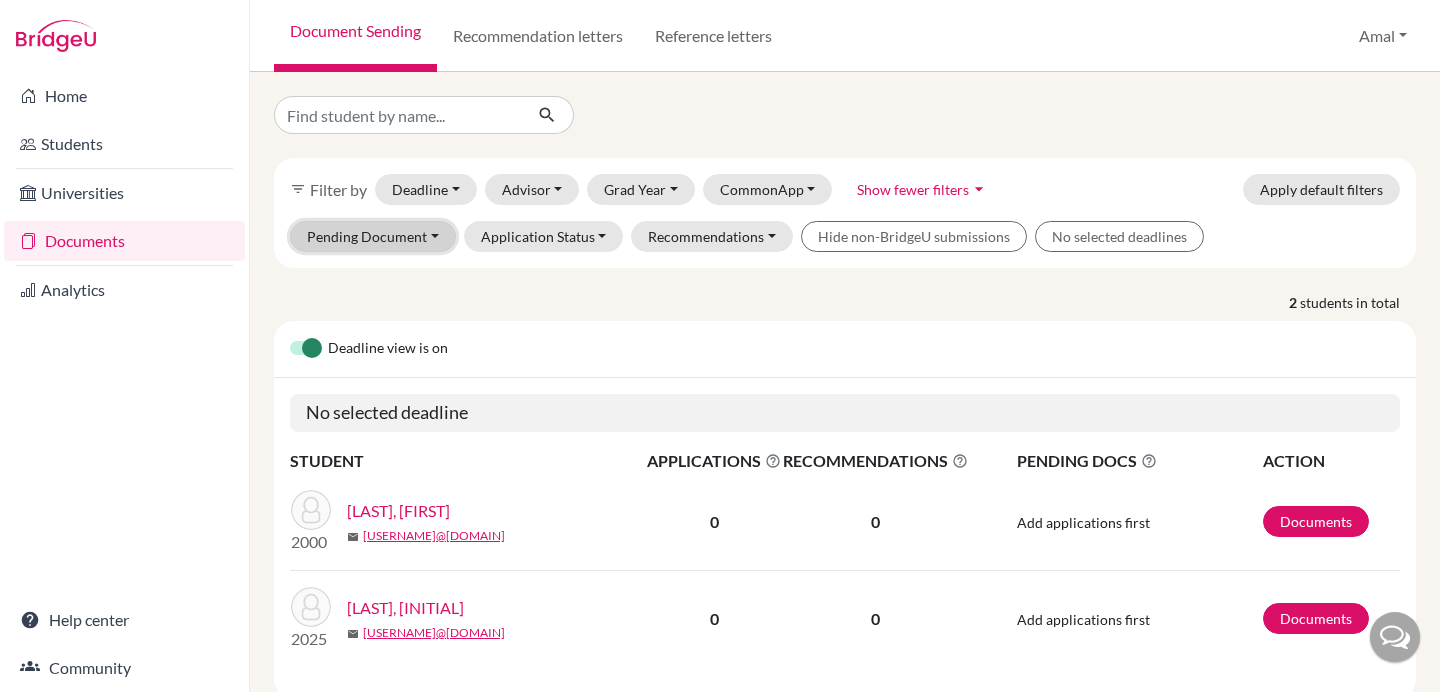 click on "Pending Document" at bounding box center (373, 236) 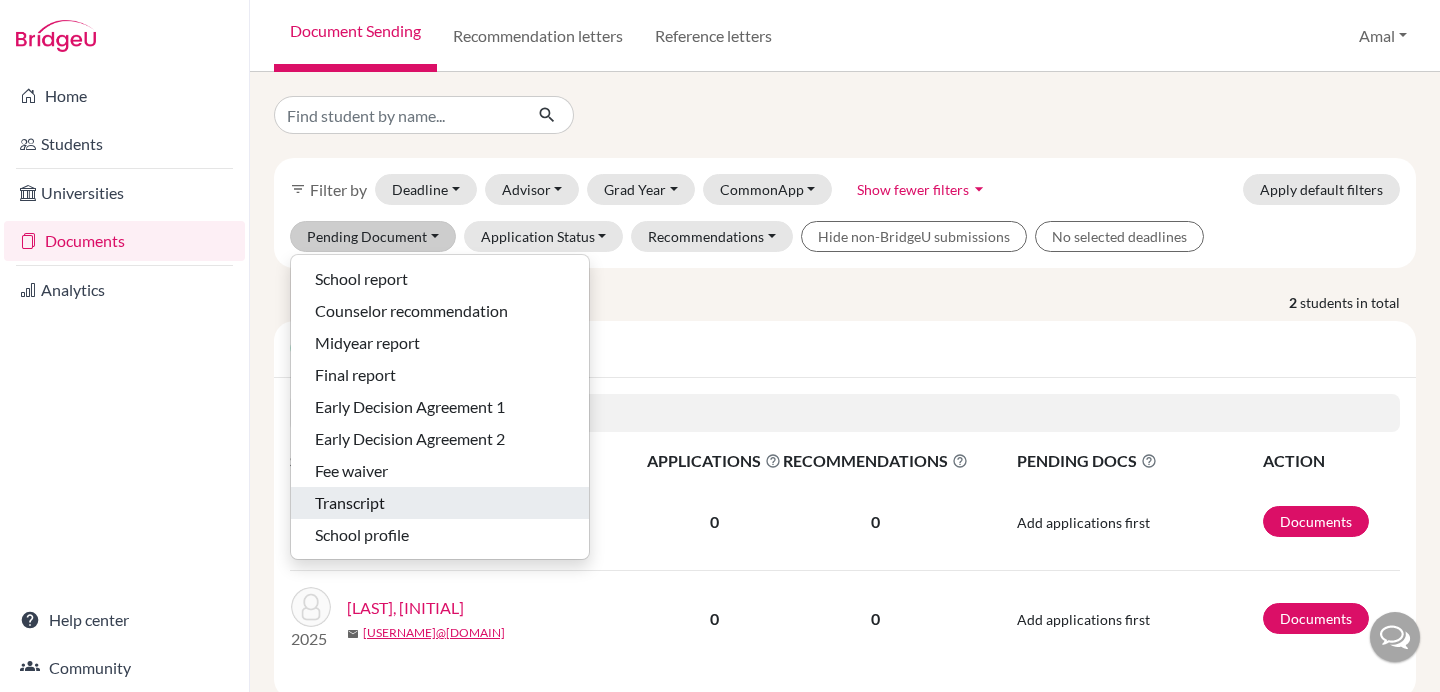click on "Transcript" at bounding box center (350, 503) 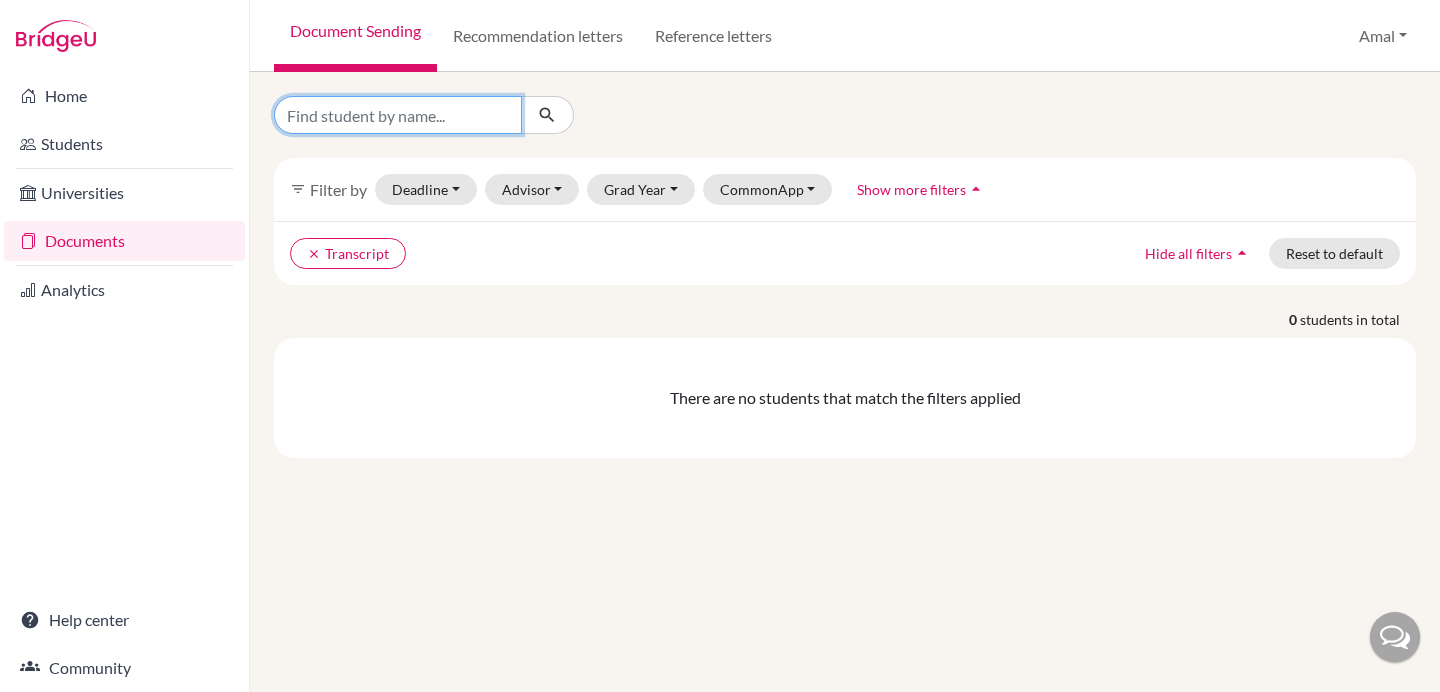 click at bounding box center (398, 115) 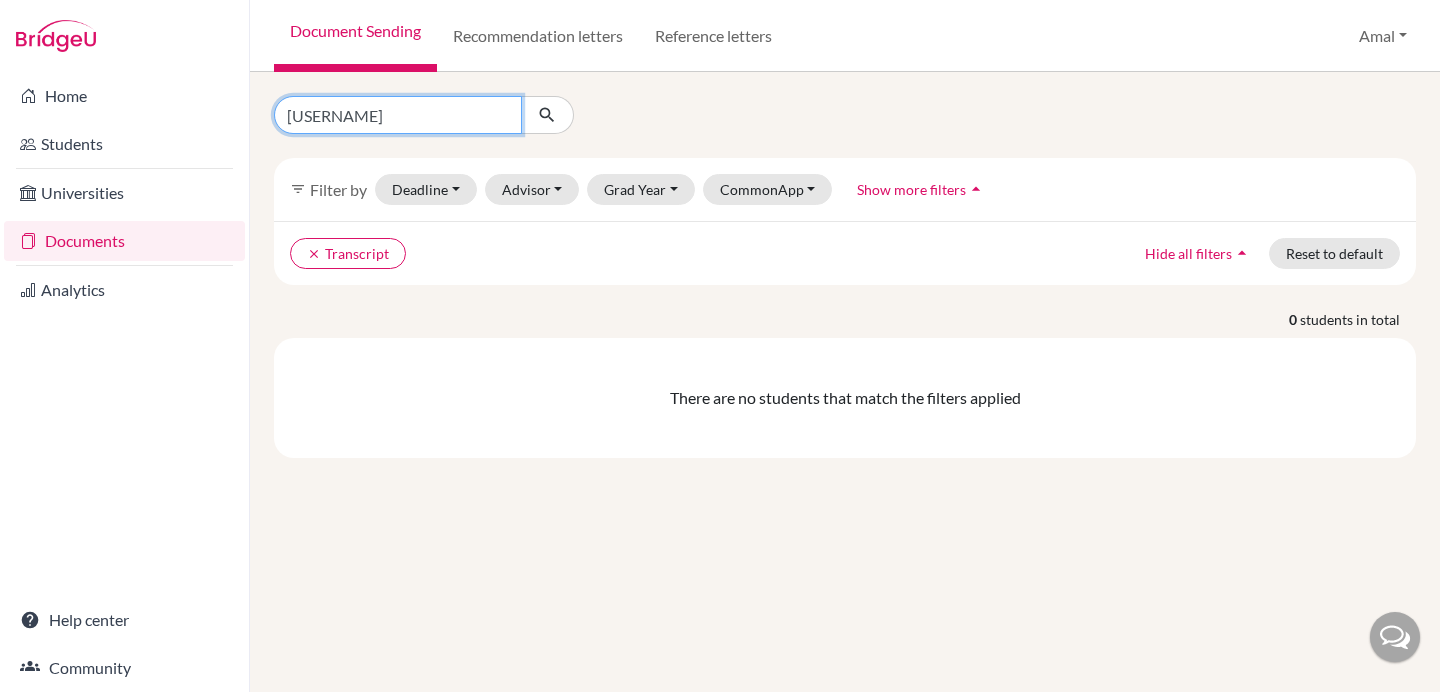 type on "safia" 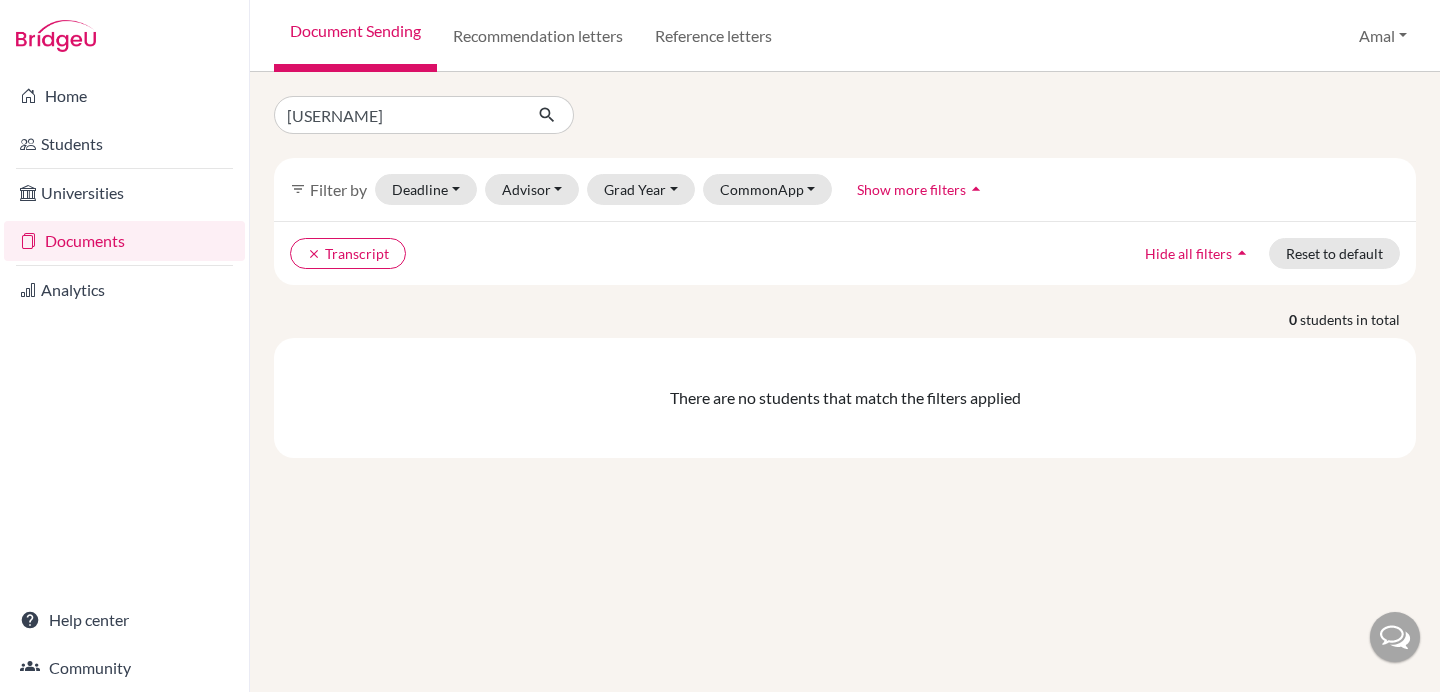 click on "Documents" at bounding box center (124, 241) 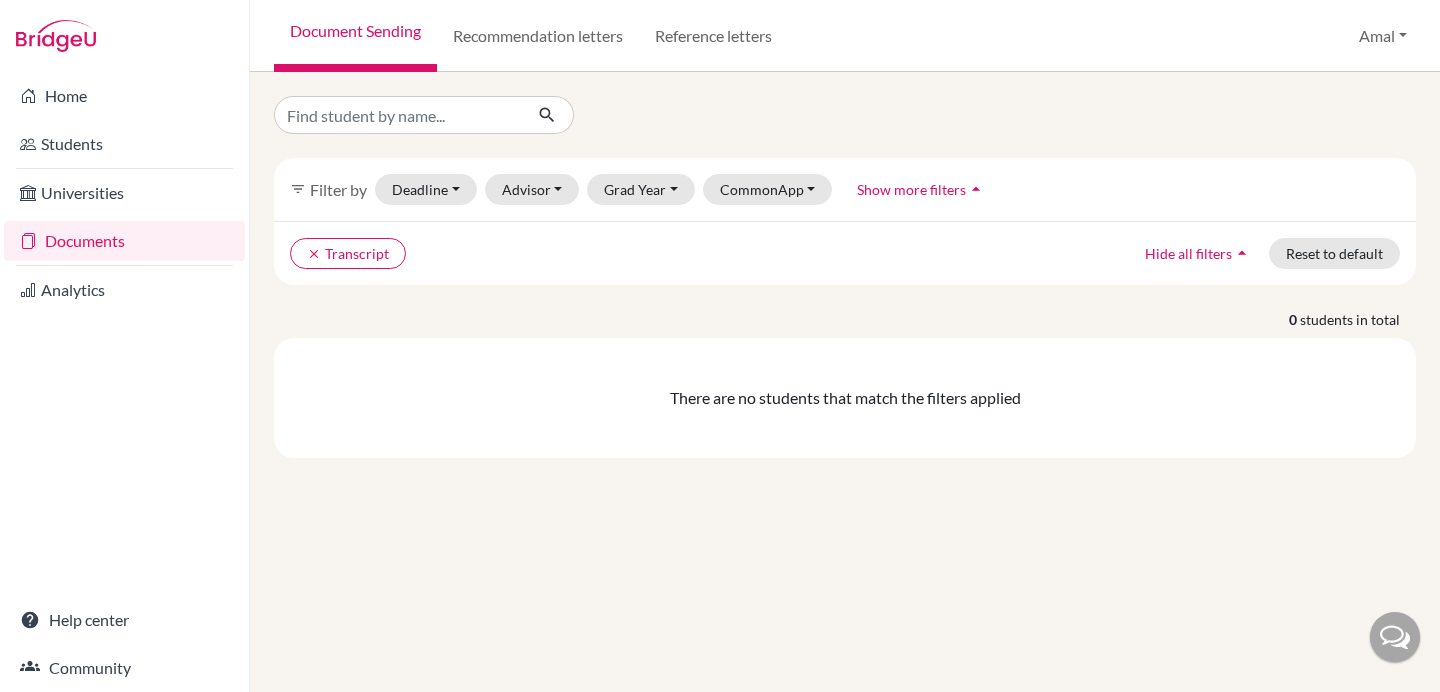 scroll, scrollTop: 0, scrollLeft: 0, axis: both 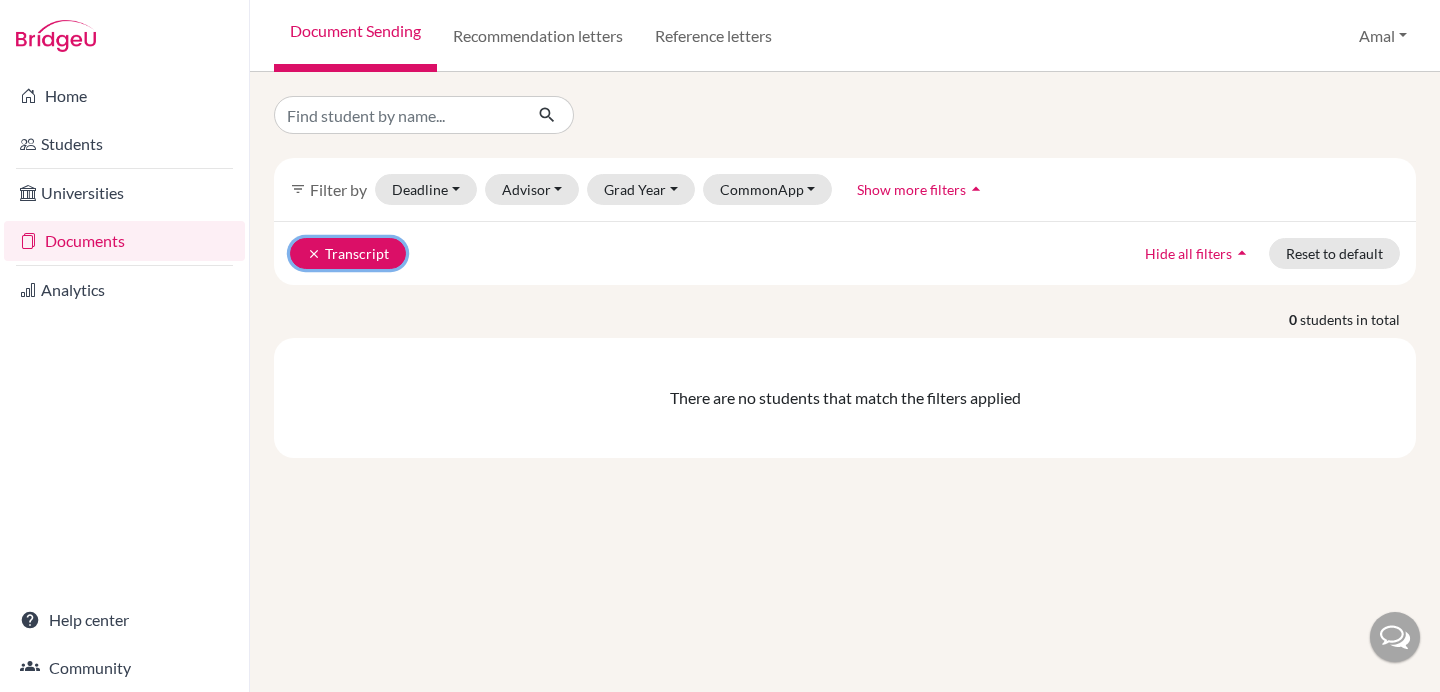 click on "clear" at bounding box center [314, 254] 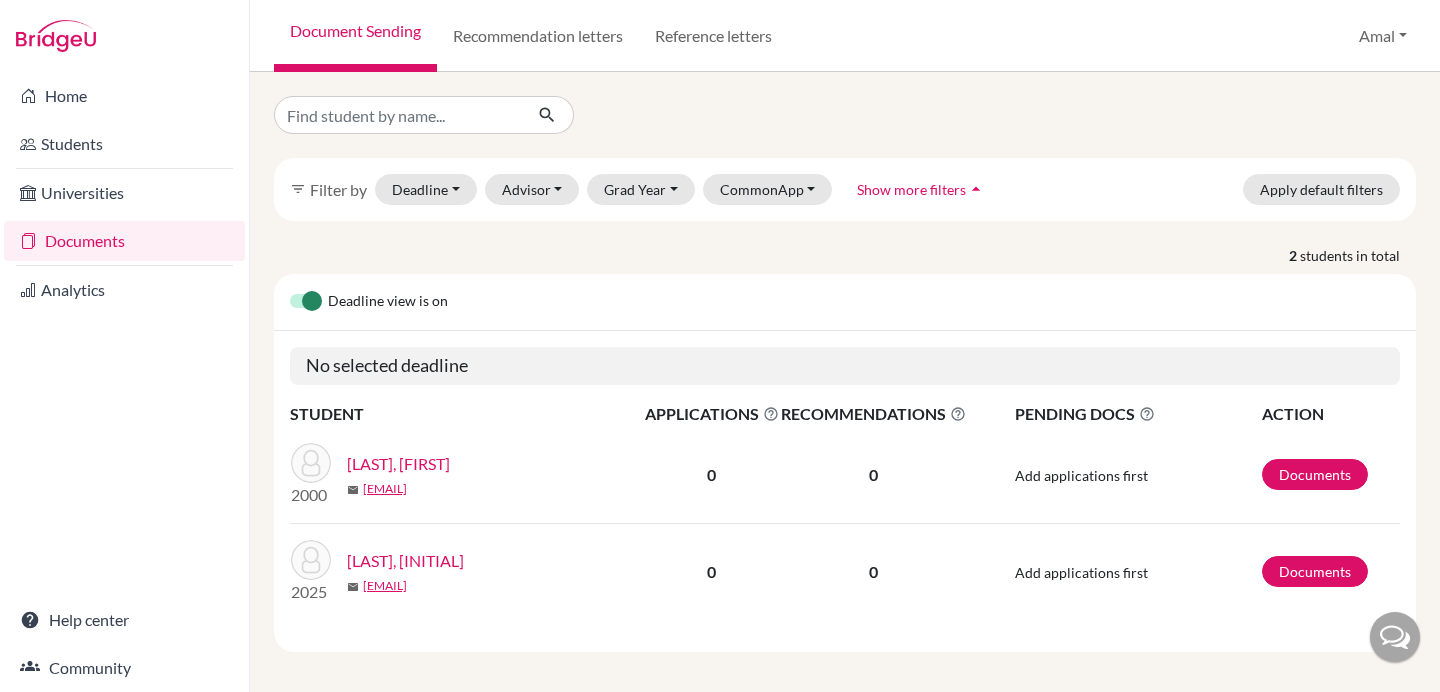 click on "[LAST], [INITIAL]" at bounding box center (405, 561) 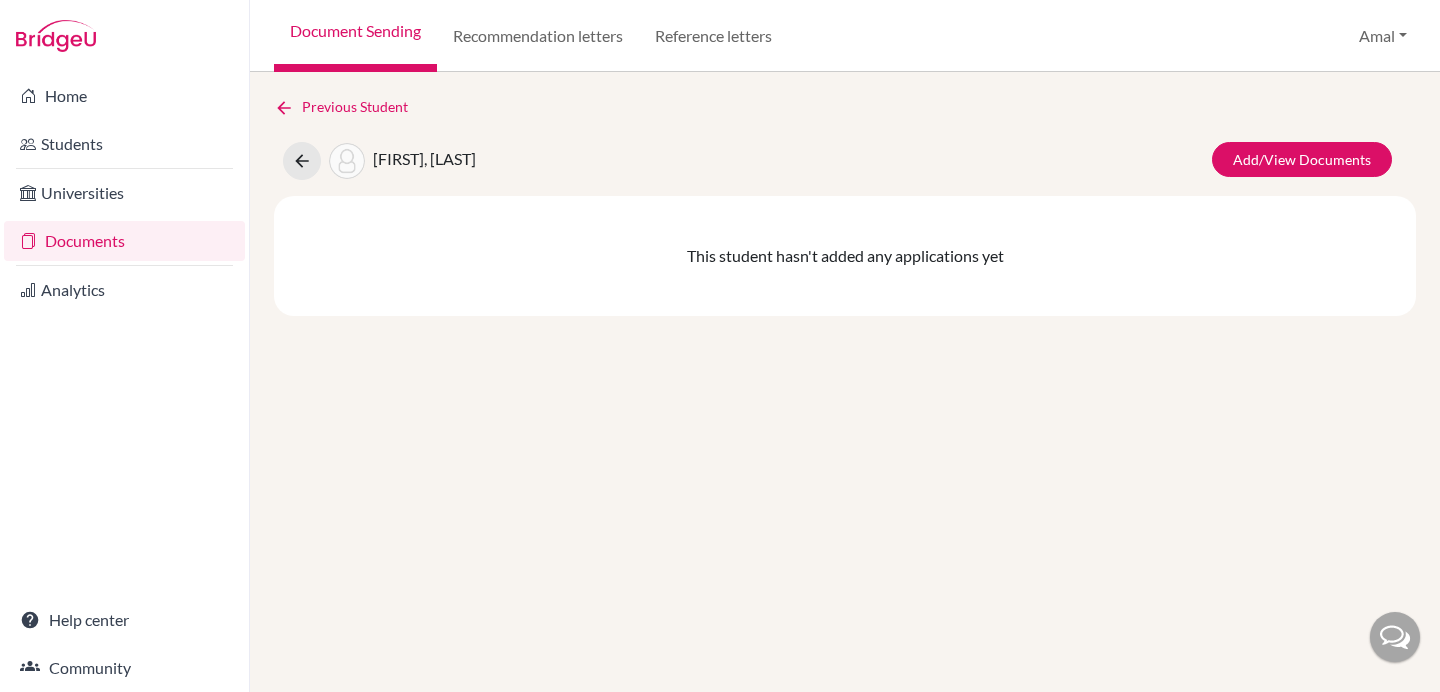 scroll, scrollTop: 0, scrollLeft: 0, axis: both 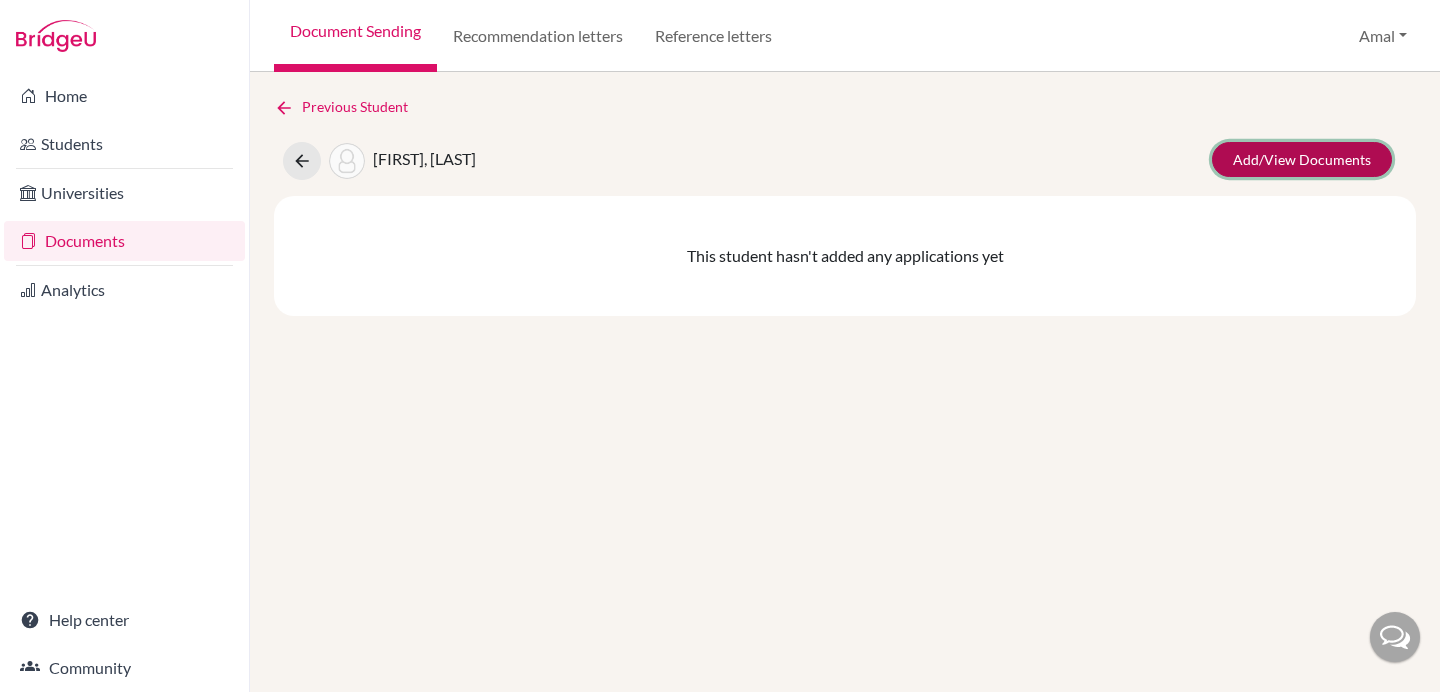 click on "Add/View Documents" at bounding box center [1302, 159] 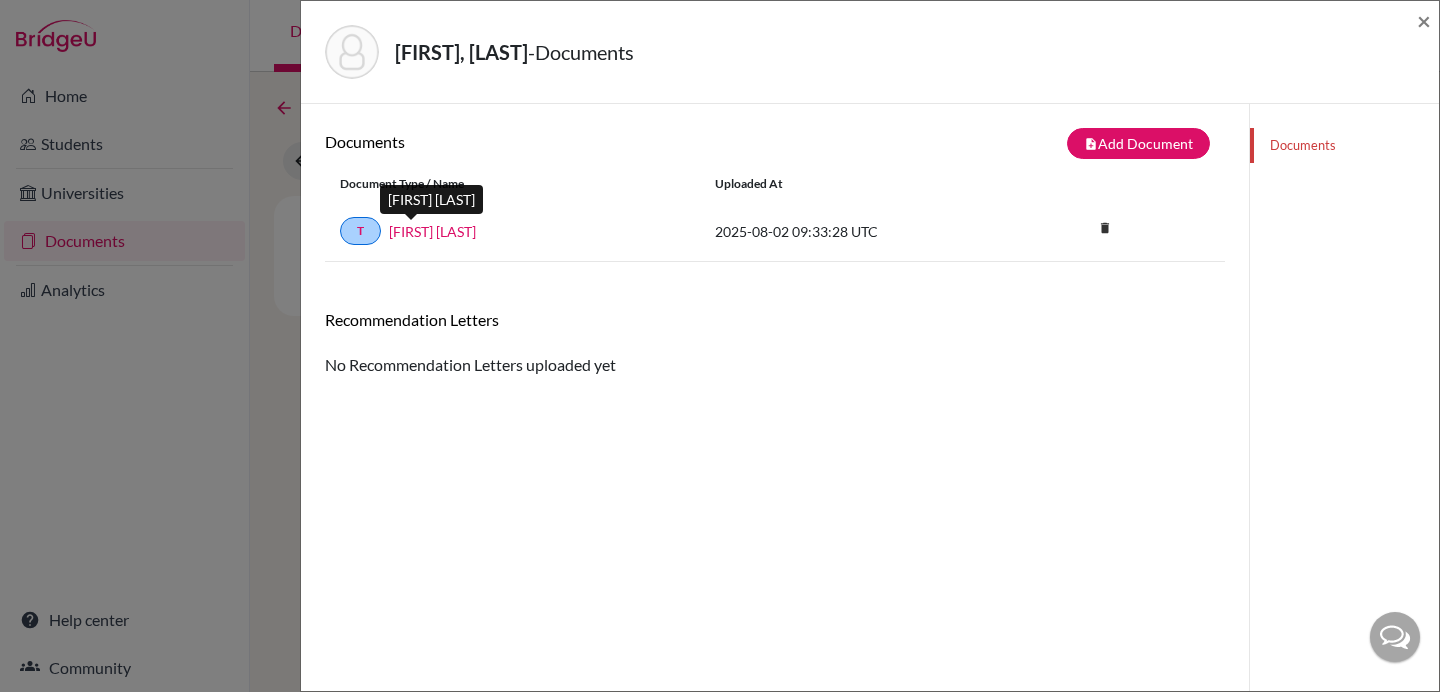 click on "Safia LY" at bounding box center [432, 231] 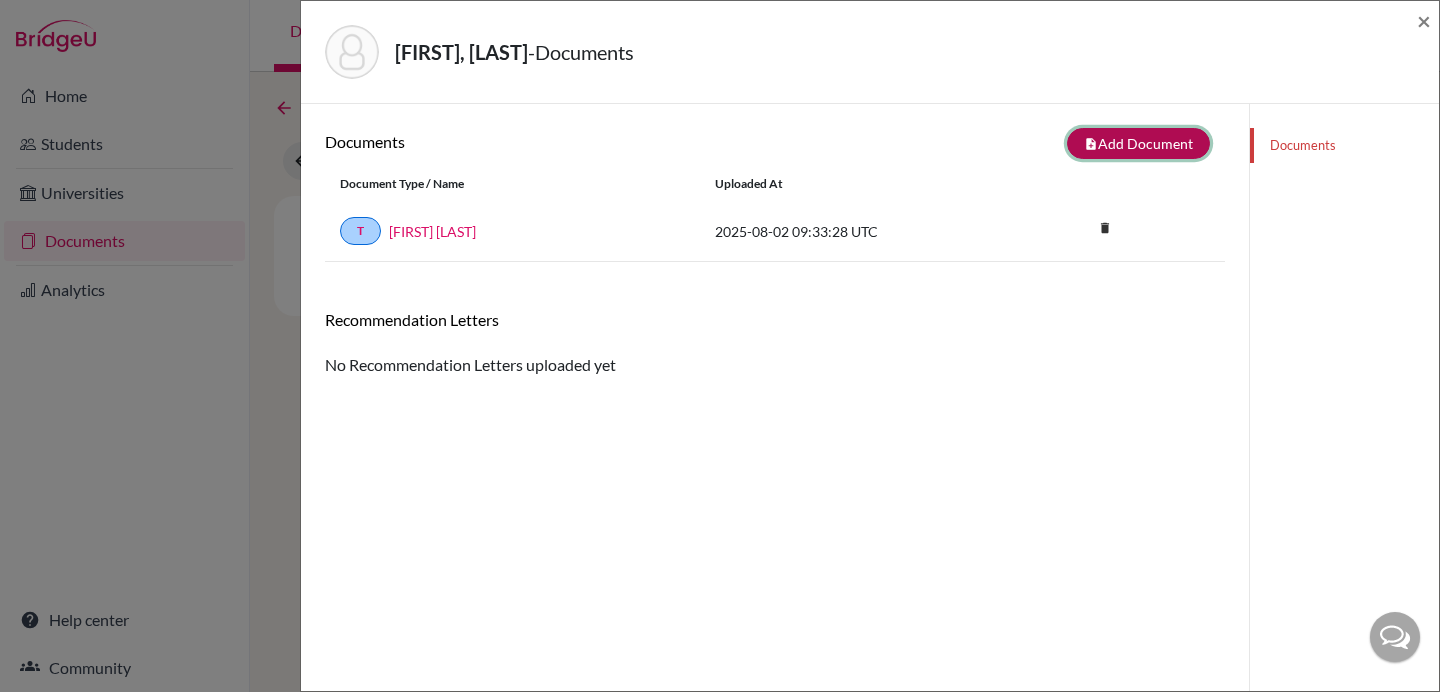 click on "note_add  Add Document" at bounding box center (1138, 143) 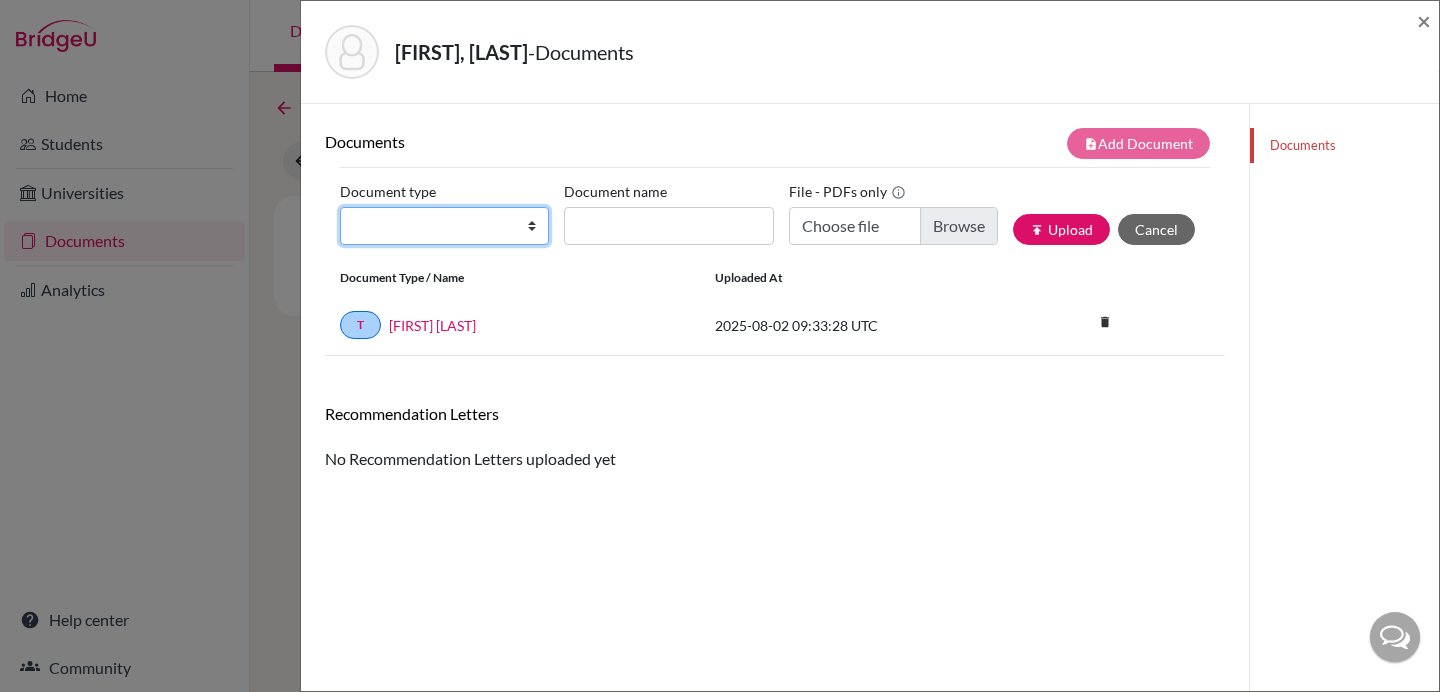 click on "Change explanation for Common App reports Counselor recommendation Fee waiver International official results School profile School report Teacher recommendation Transcript Transcript Courses Other" at bounding box center (444, 226) 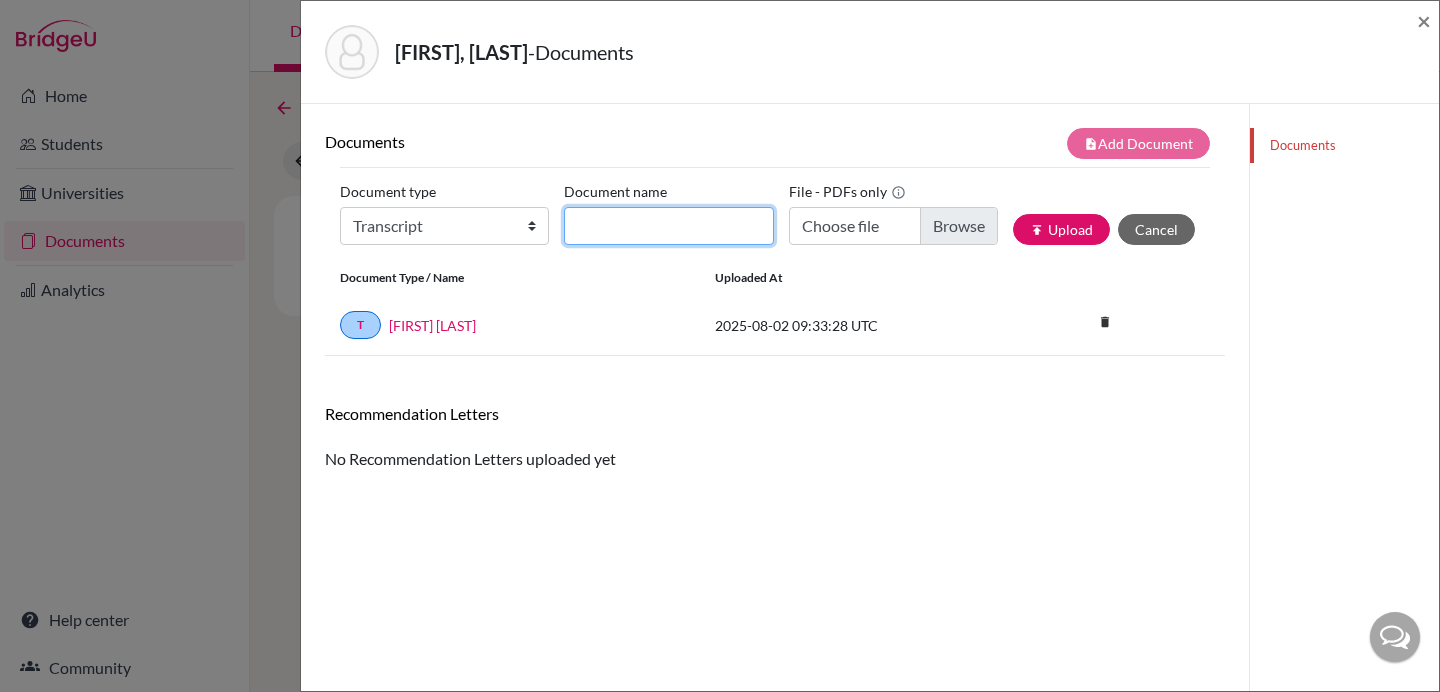 click on "Document name" 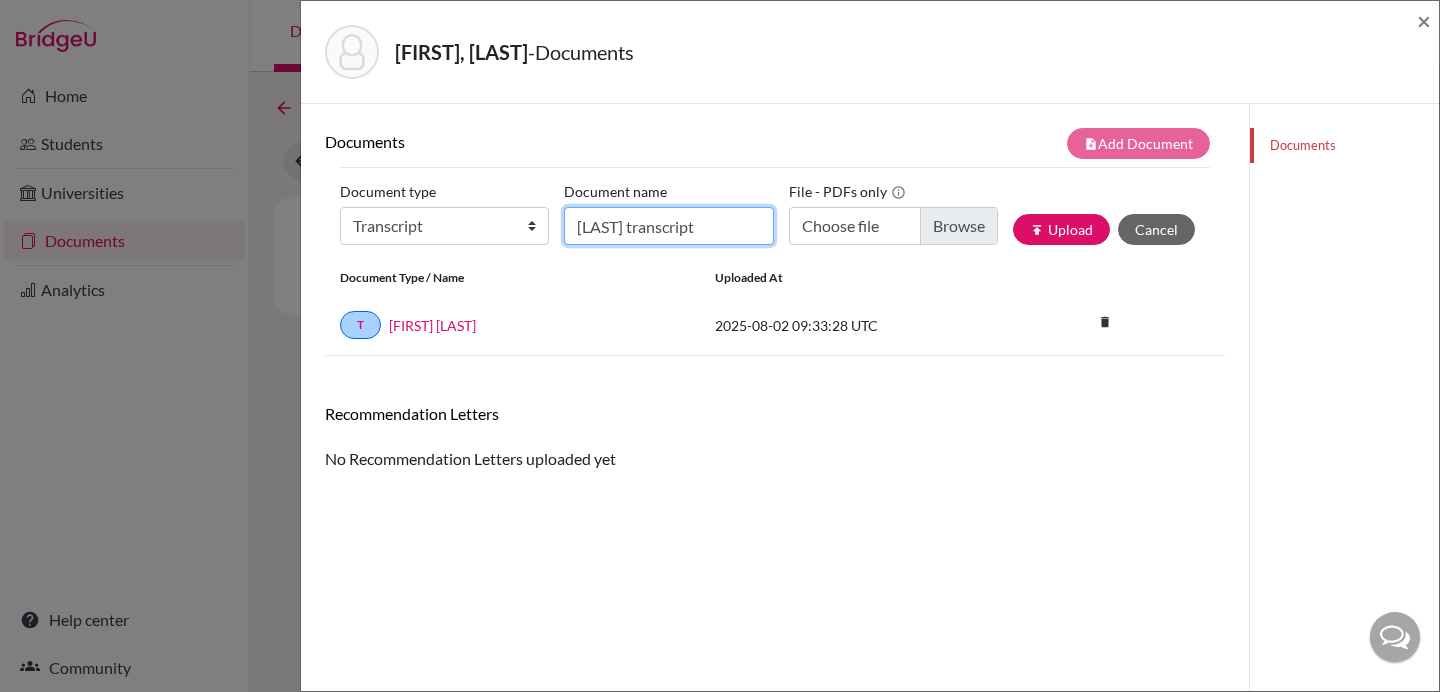 type on "SafiaLy transcript" 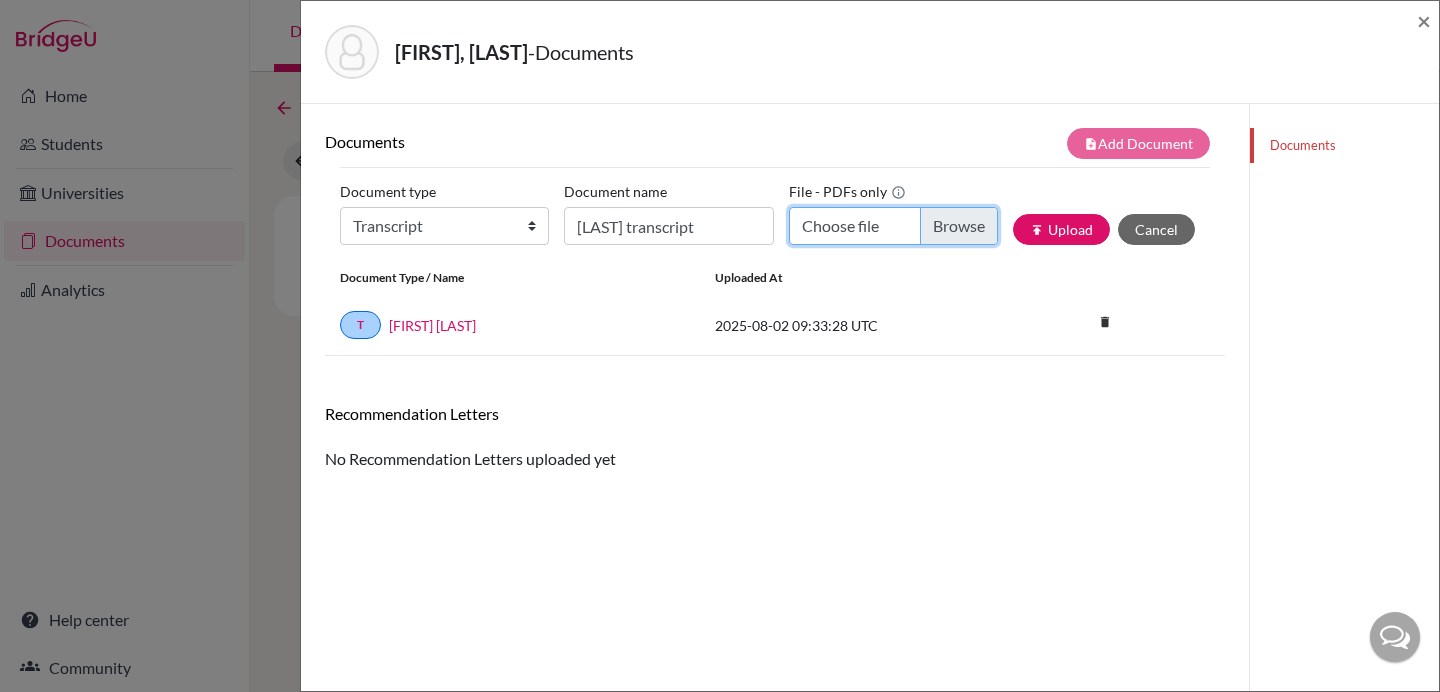 click on "Choose file" at bounding box center [893, 226] 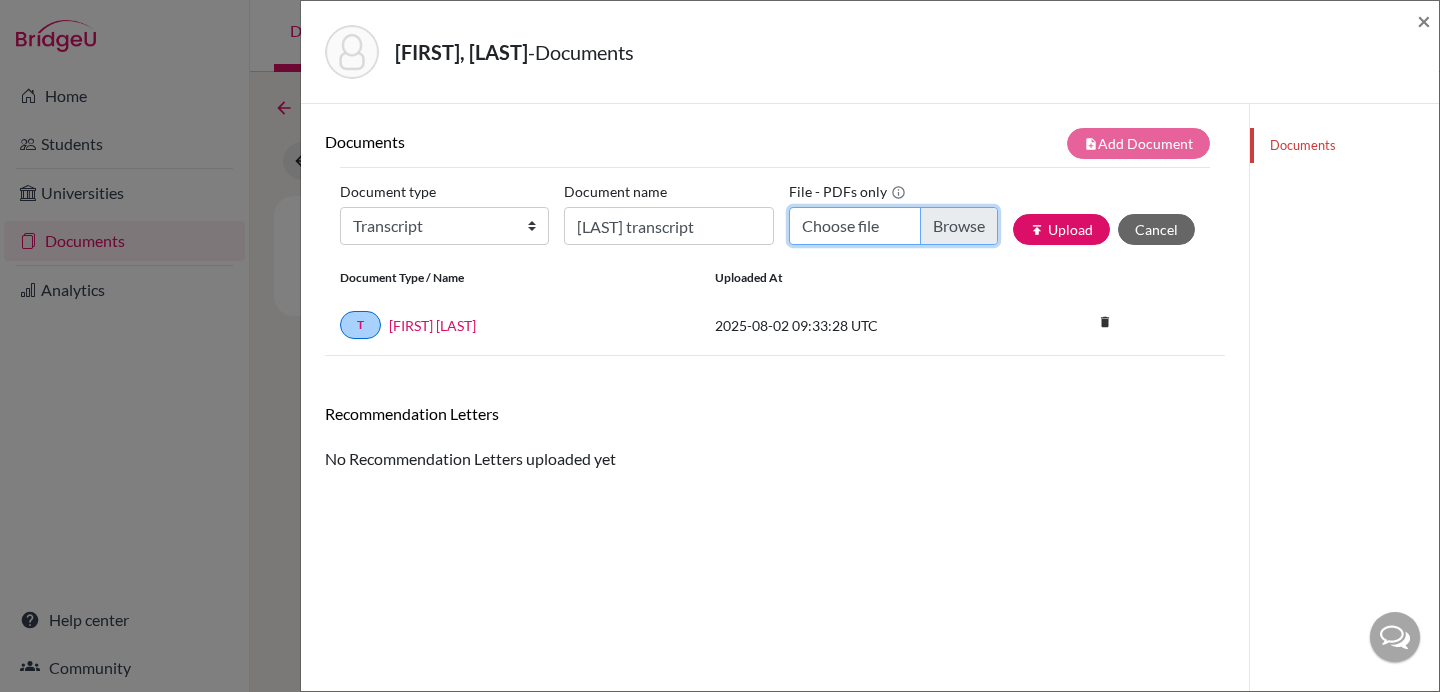 type on "C:\fakepath\Ly_Safia-Marie_Transcript .pdf" 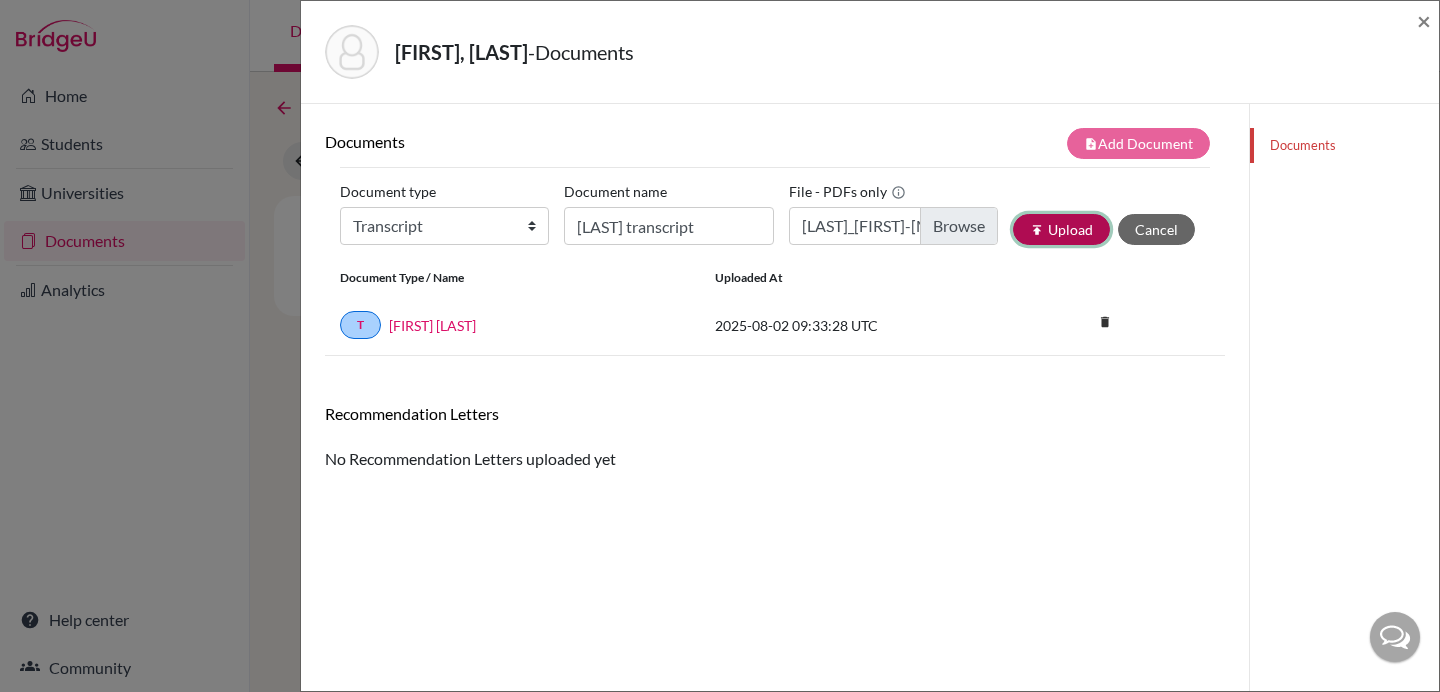 click on "publish  Upload" at bounding box center (1061, 229) 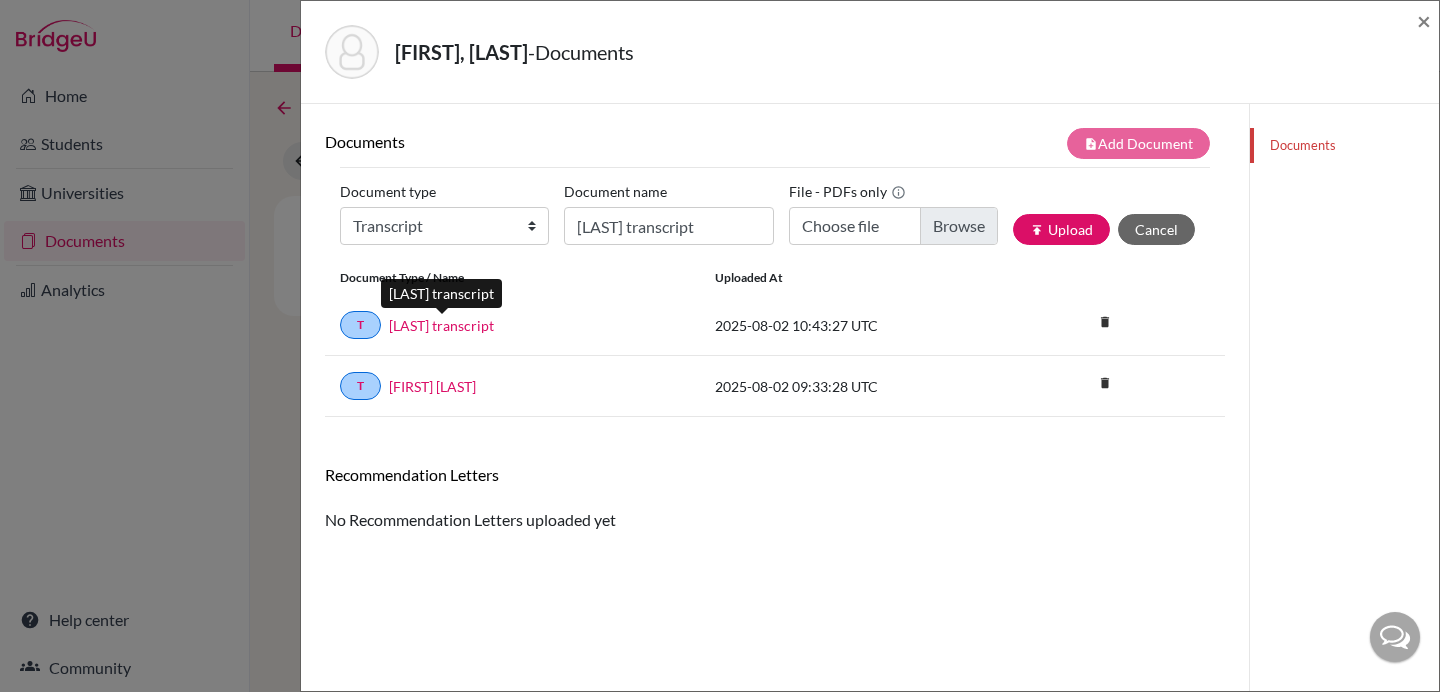 click on "SafiaLy transcript" at bounding box center (441, 325) 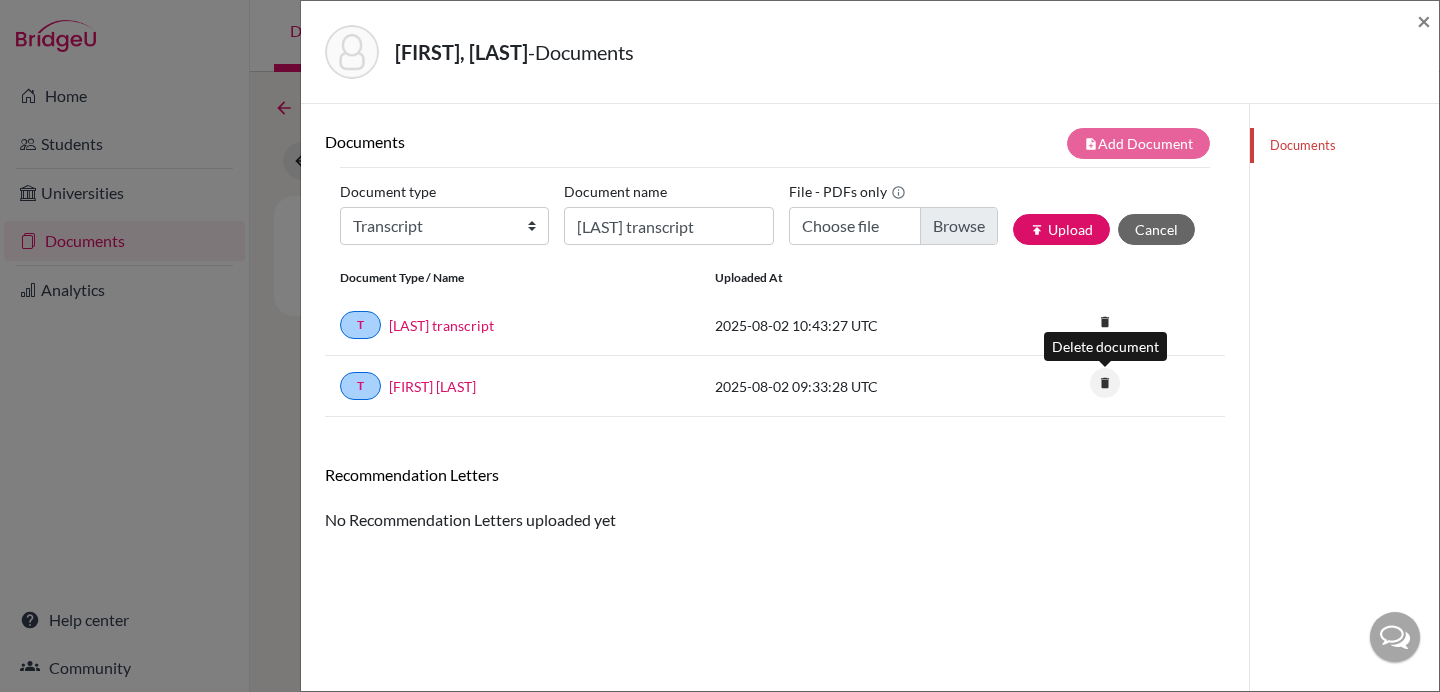click on "delete" at bounding box center (1105, 383) 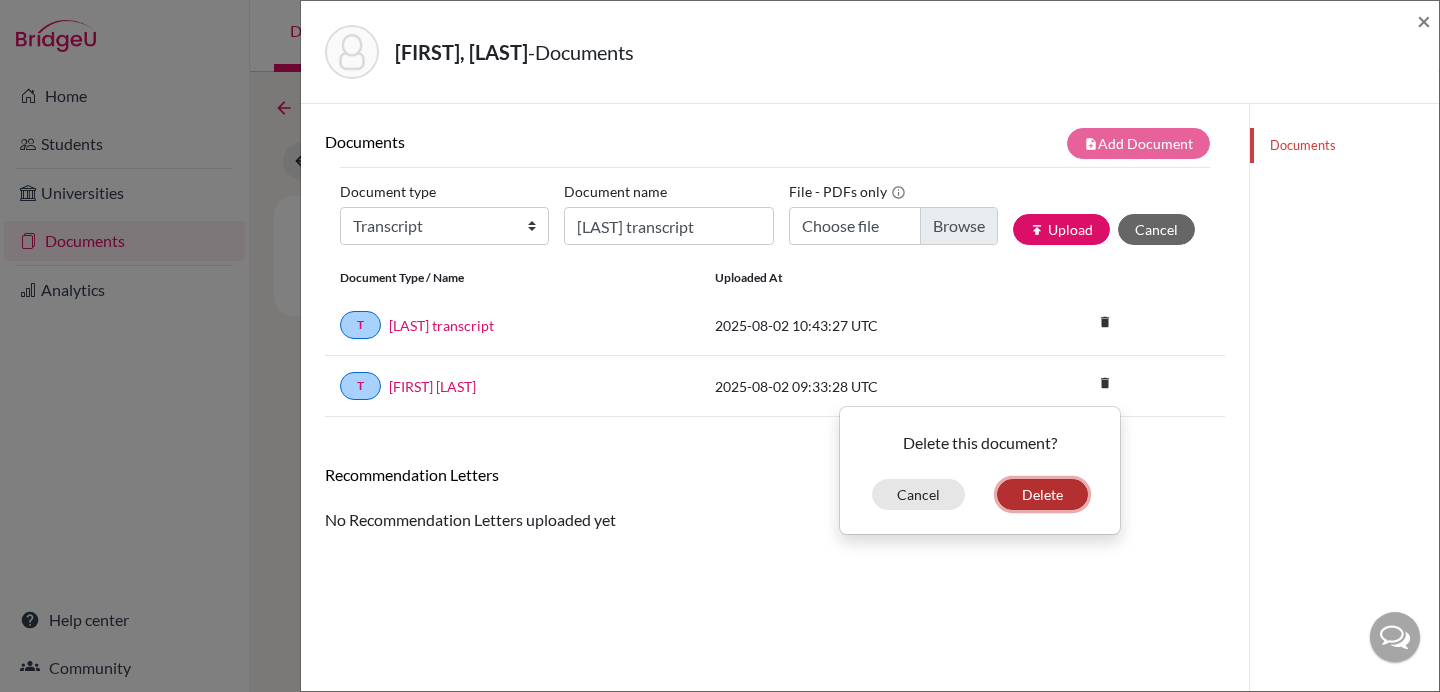 click on "Delete" at bounding box center (1042, 494) 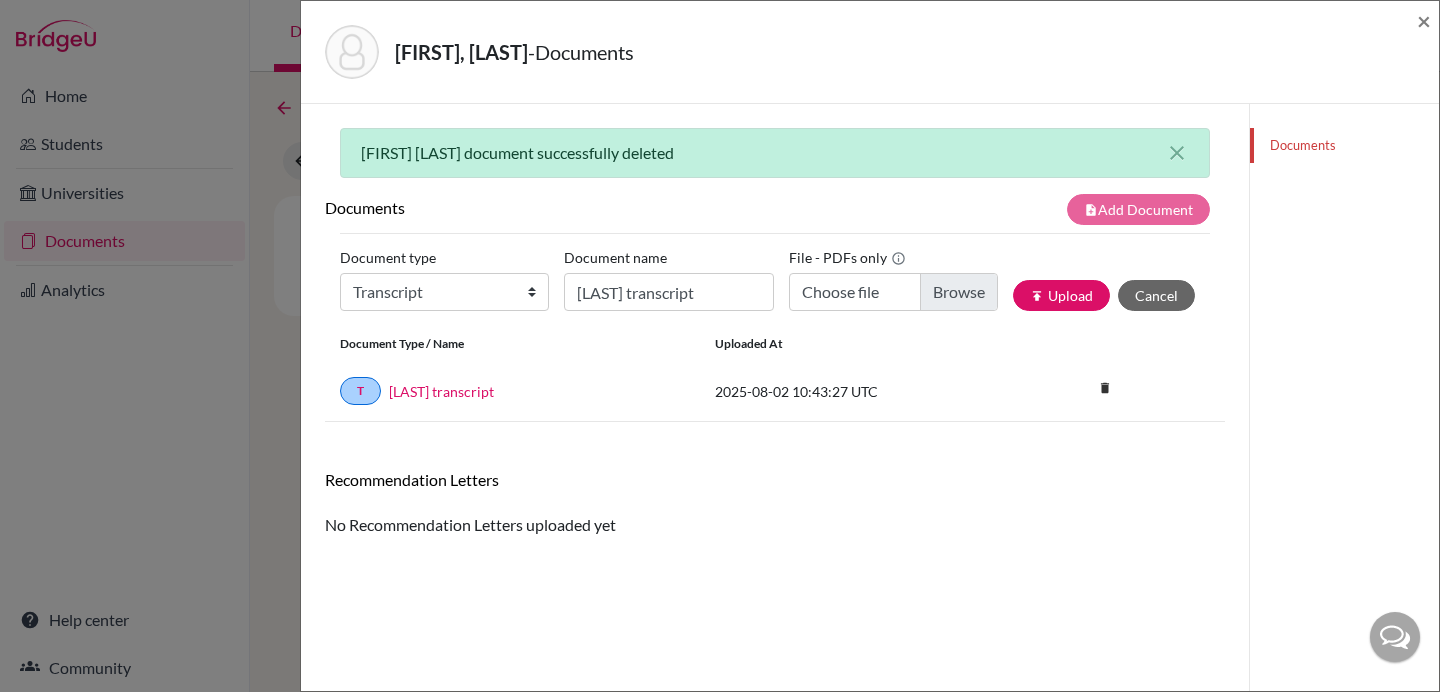 click on "Recommendation Letters" at bounding box center [775, 487] 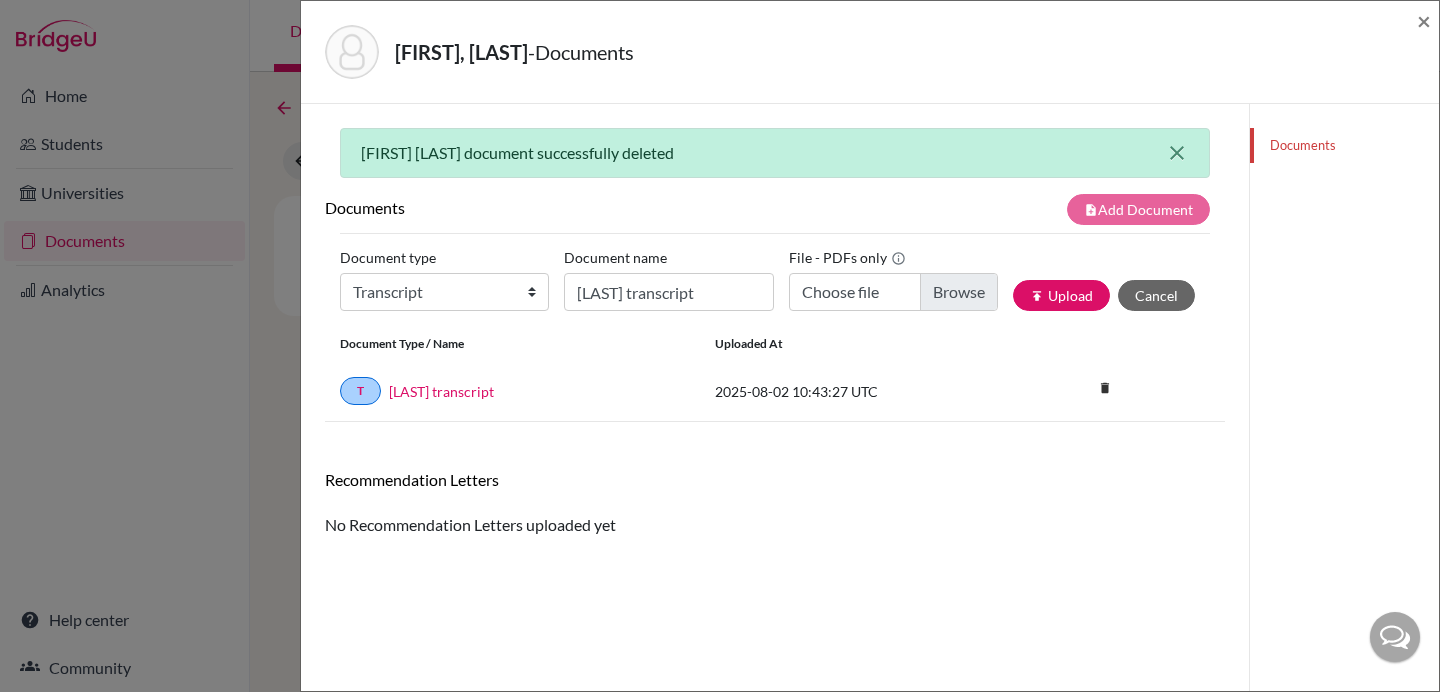 click on "close" at bounding box center [1177, 153] 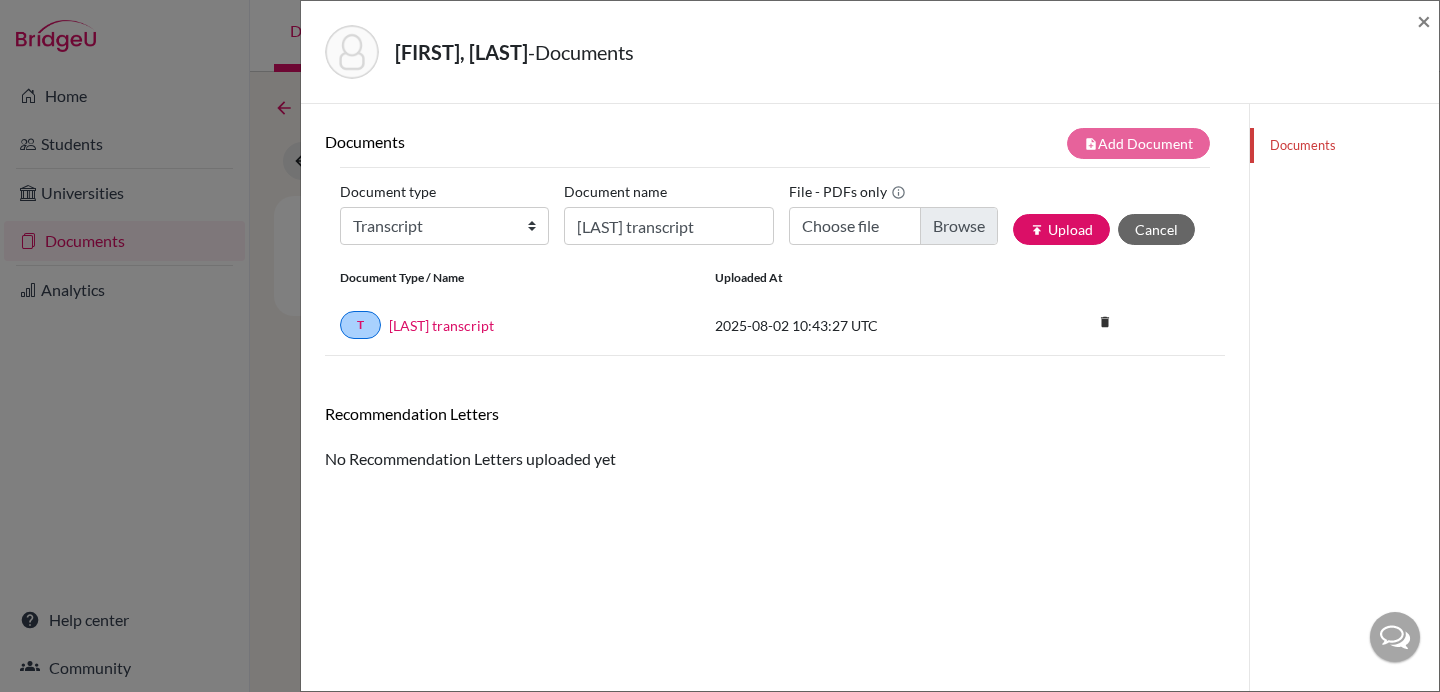click on "Documents" 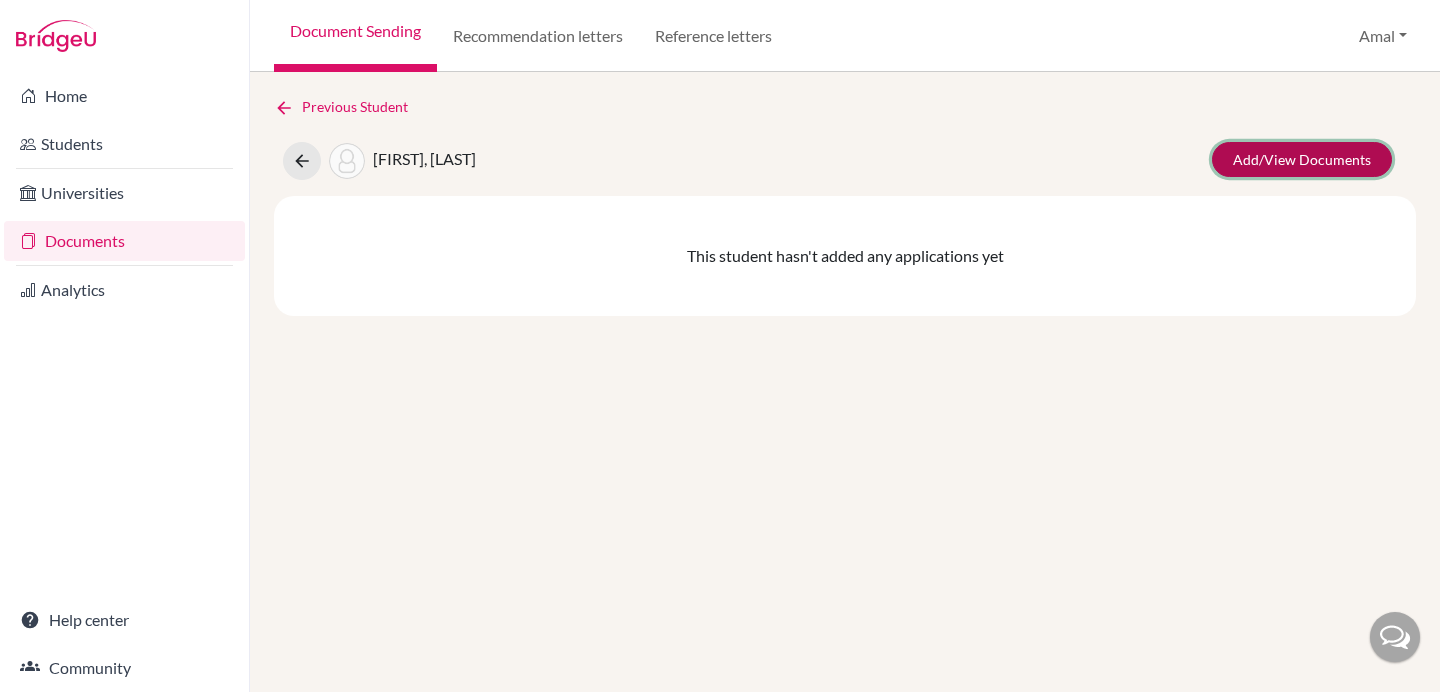 click on "Add/View Documents" at bounding box center (1302, 159) 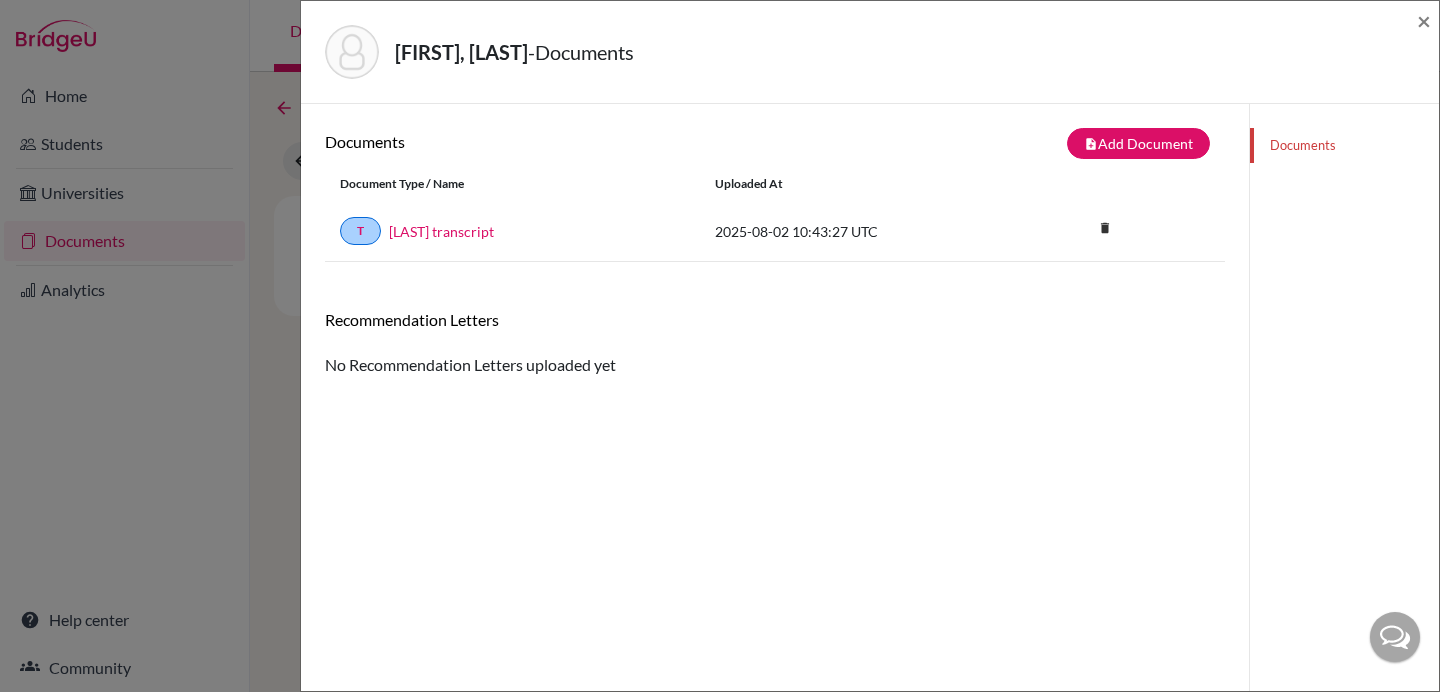 click on "Documents" 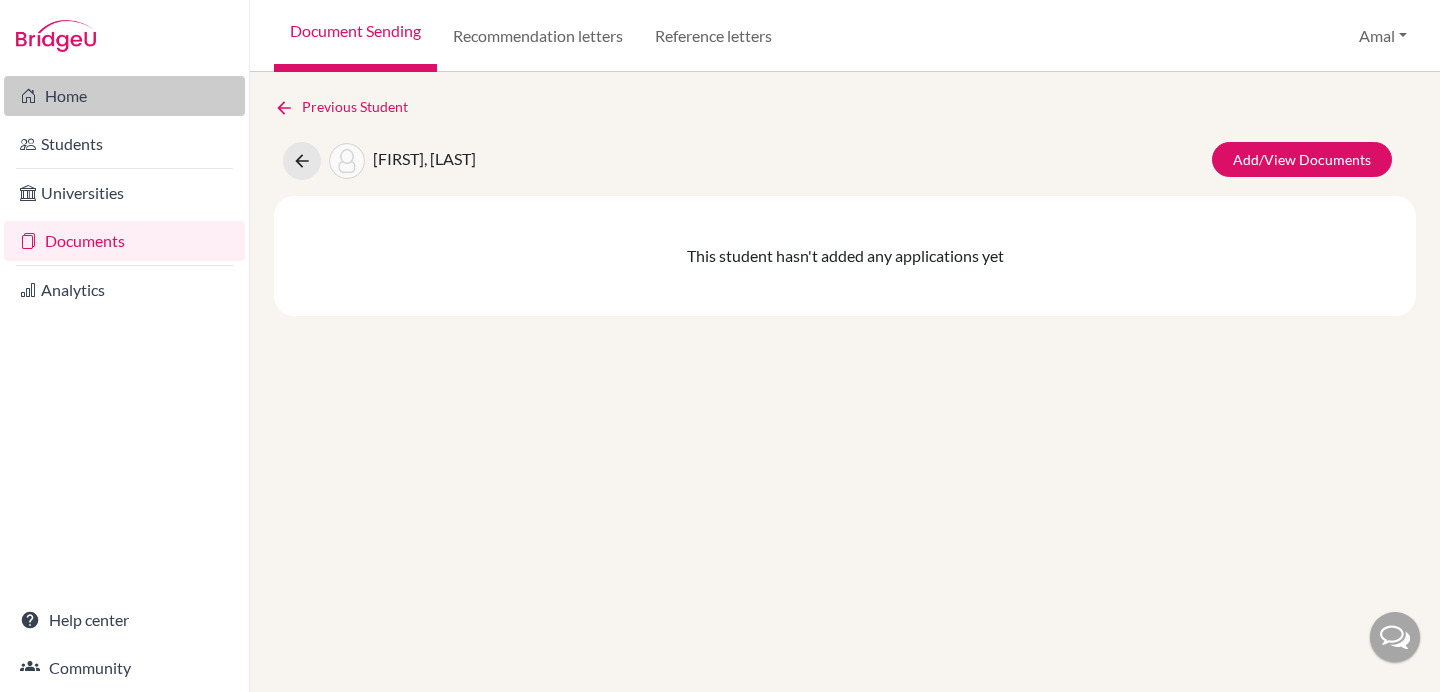 click on "Home" at bounding box center (124, 96) 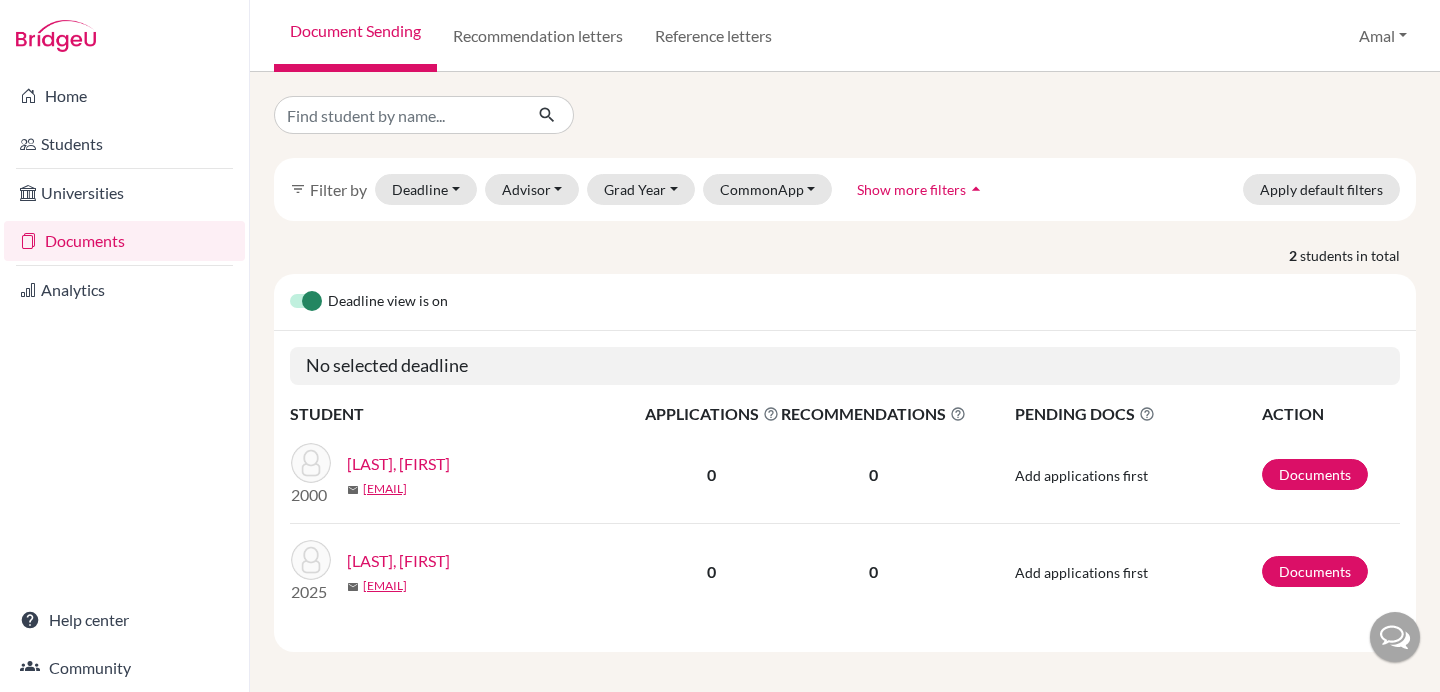 scroll, scrollTop: 0, scrollLeft: 0, axis: both 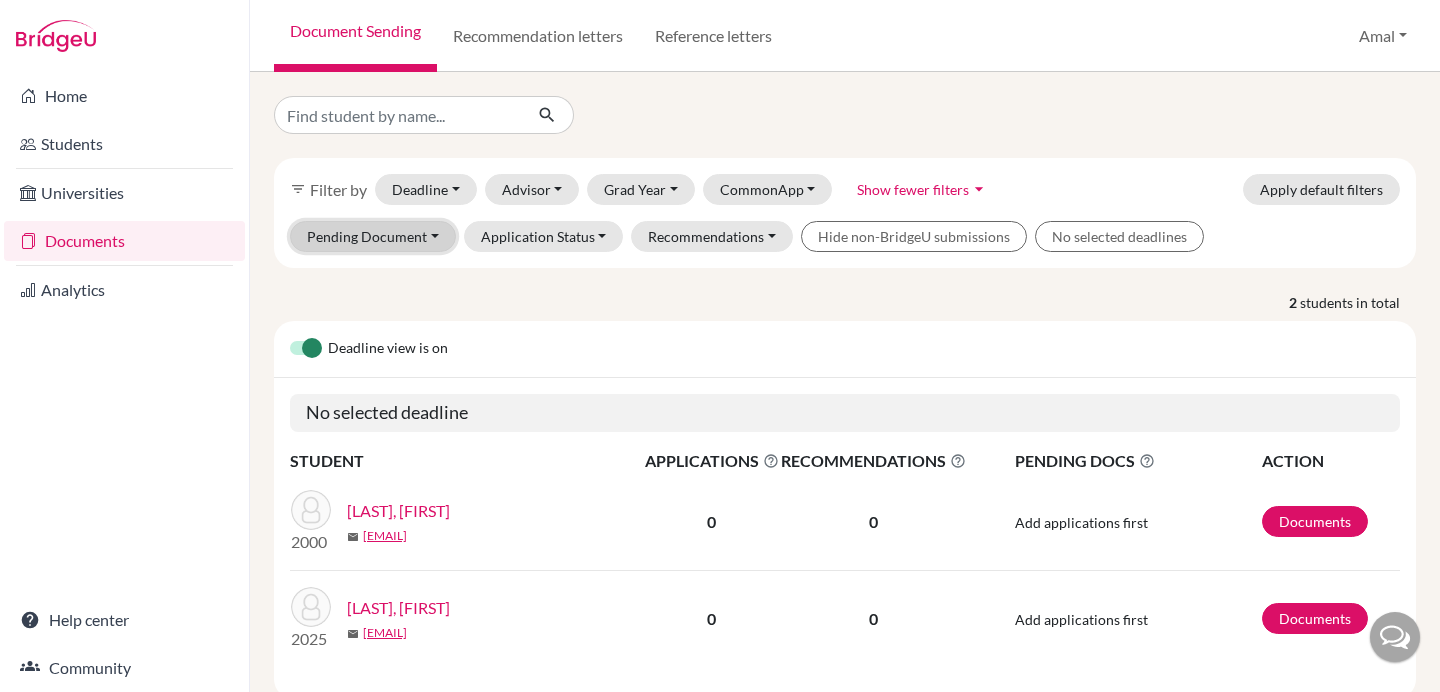 click on "Pending Document" at bounding box center [373, 236] 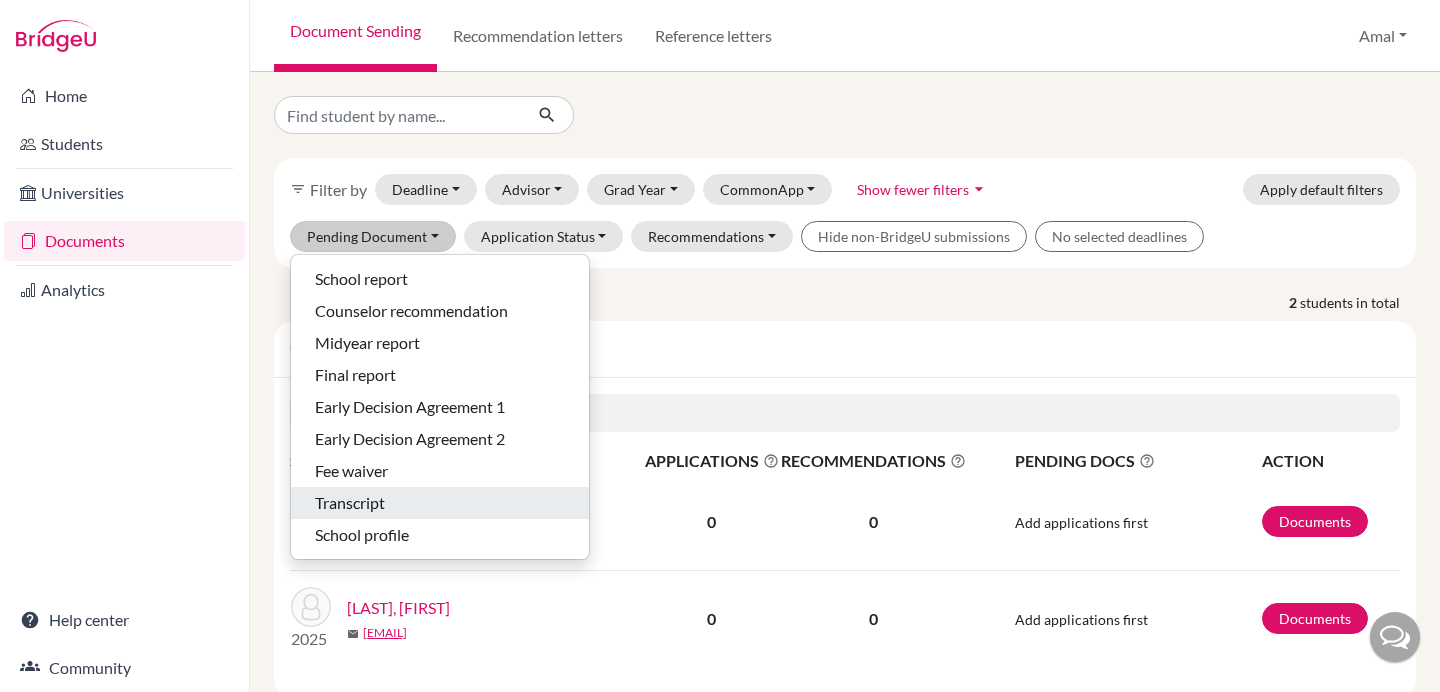 click on "Transcript" at bounding box center [350, 503] 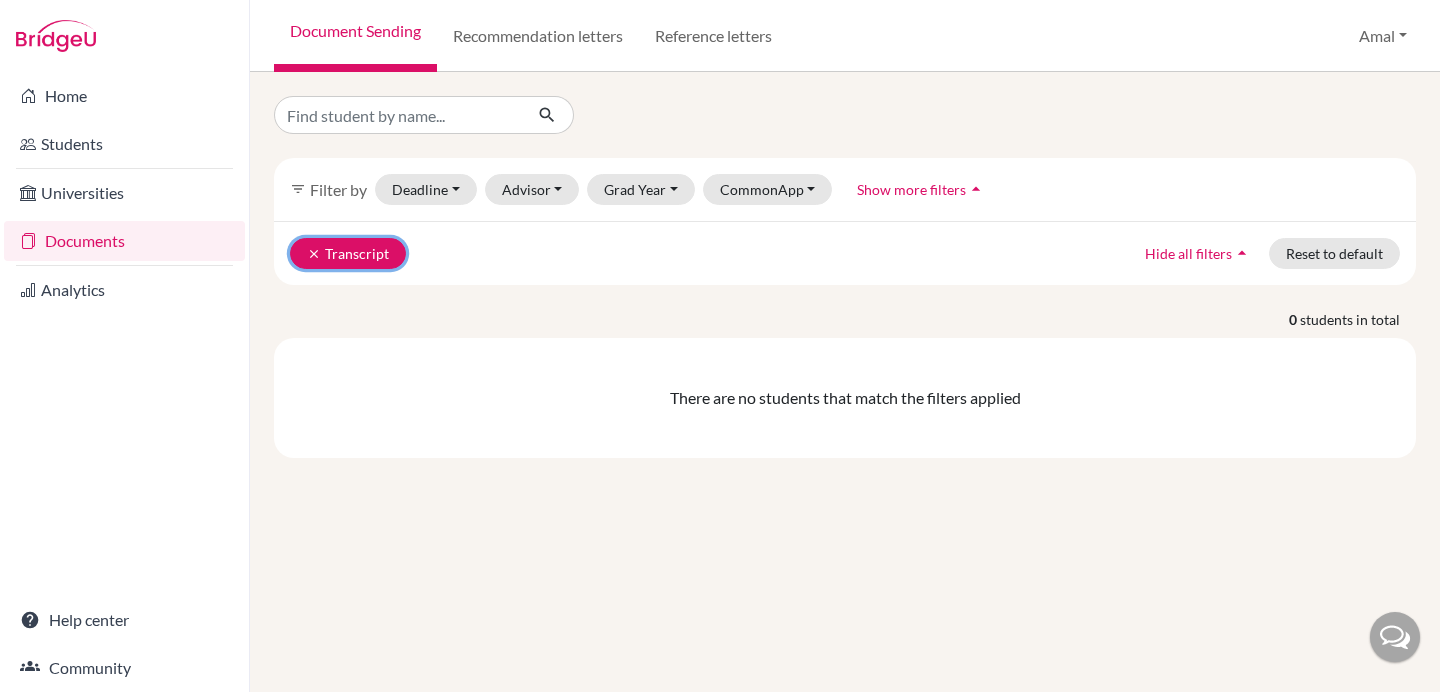 click on "clear" at bounding box center [314, 254] 